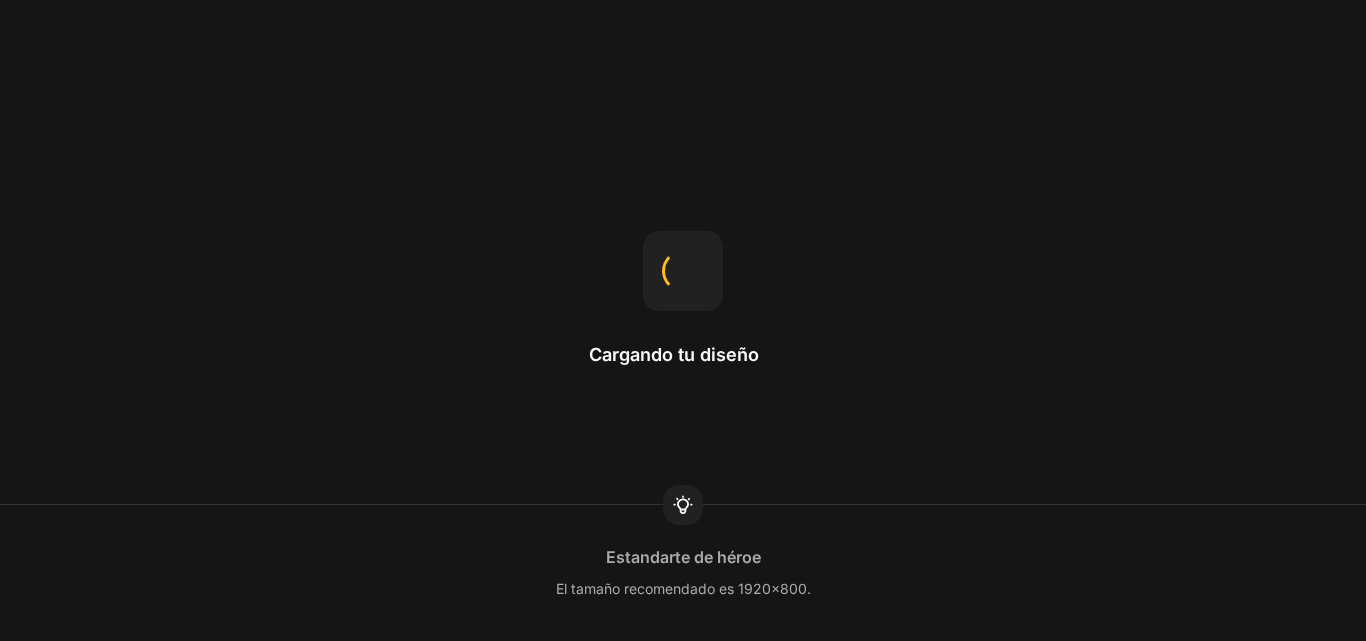 scroll, scrollTop: 0, scrollLeft: 0, axis: both 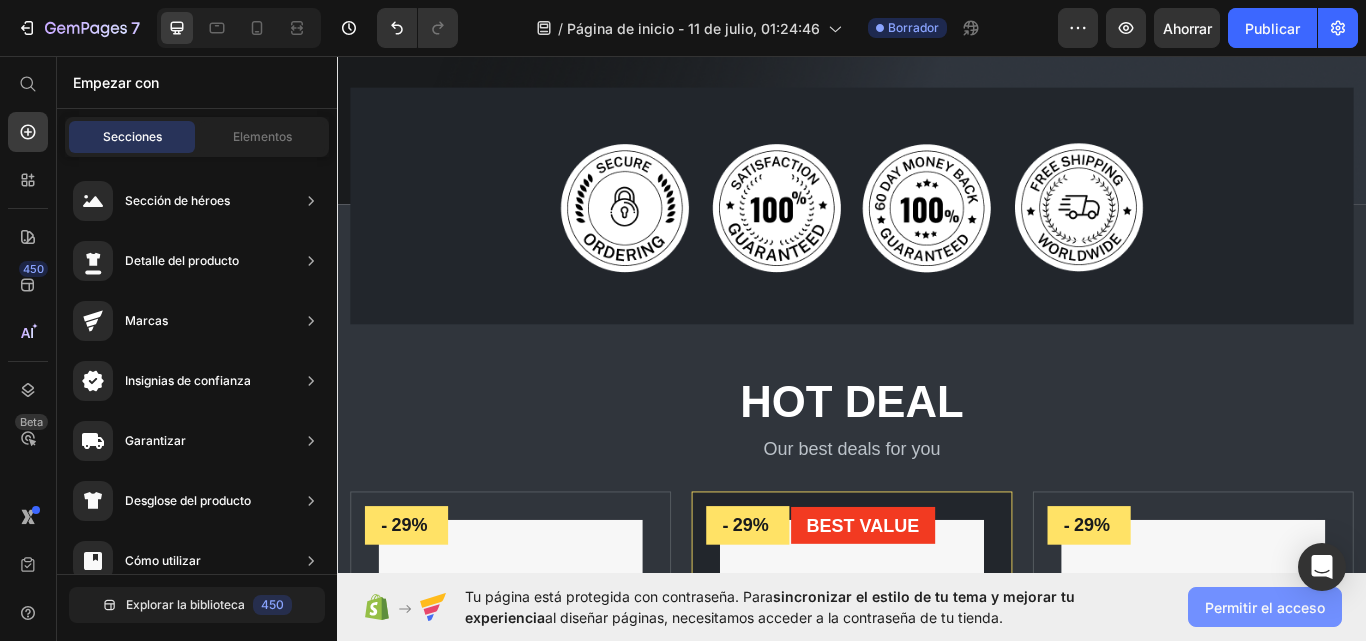 click on "Permitir el acceso" at bounding box center [1265, 607] 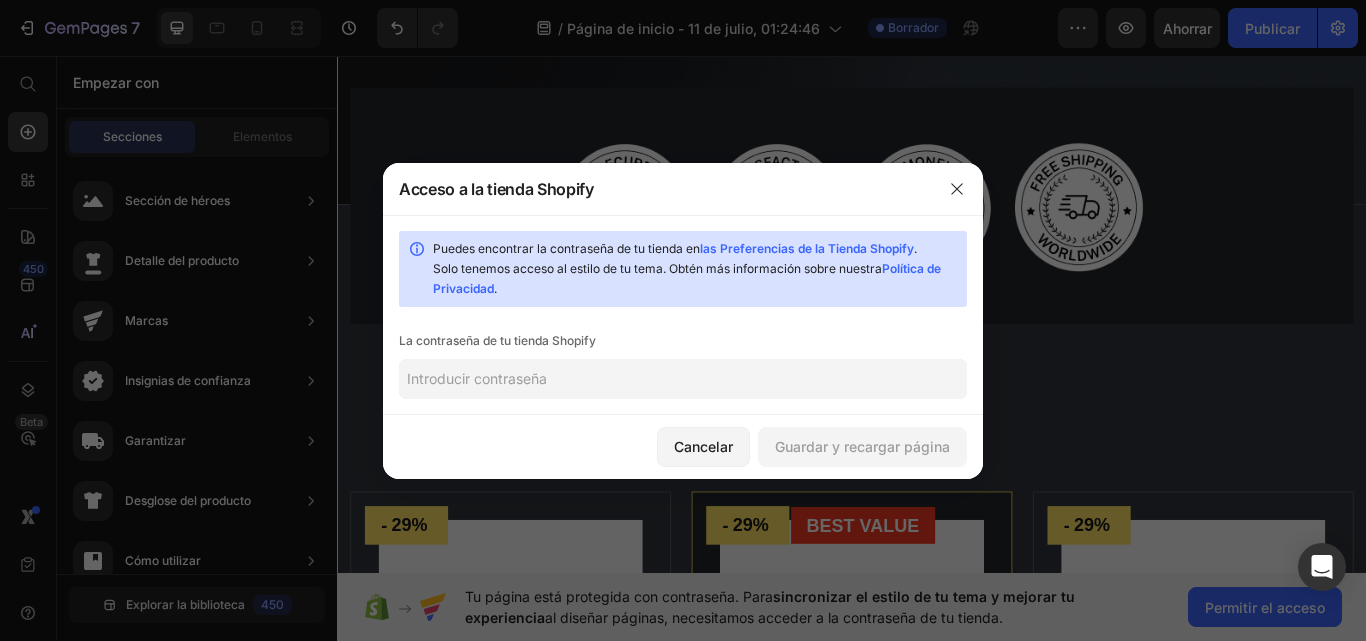 click 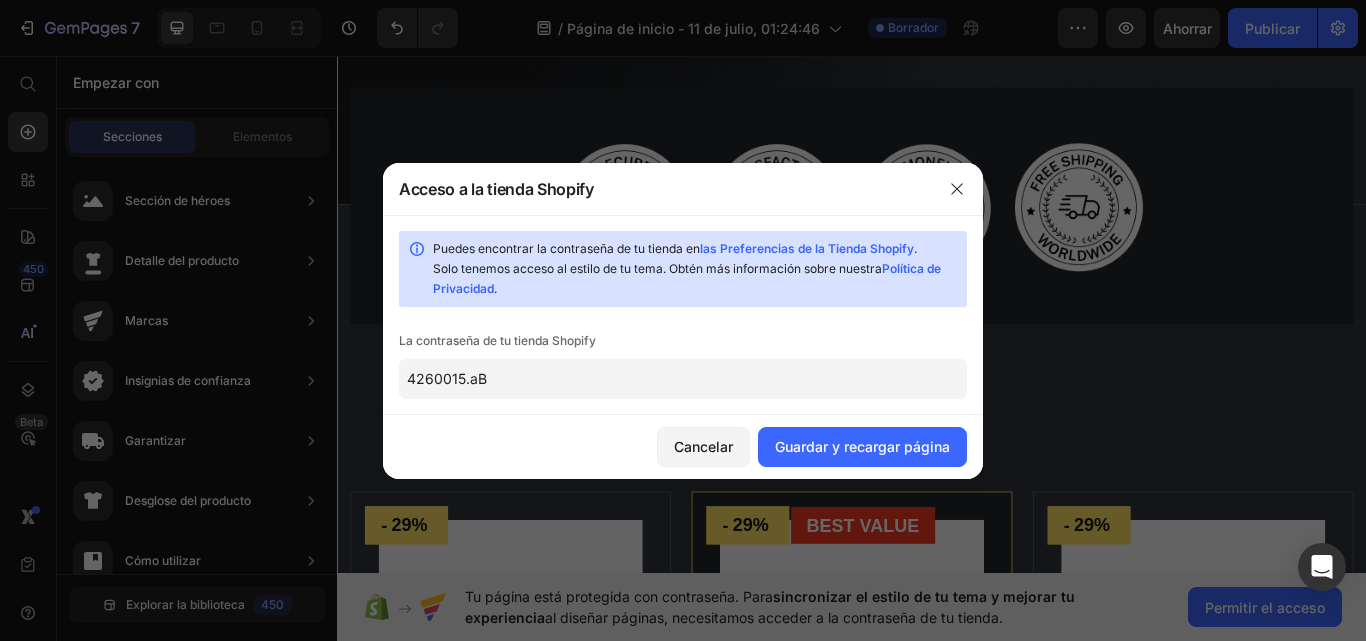 type on "4260015.aB" 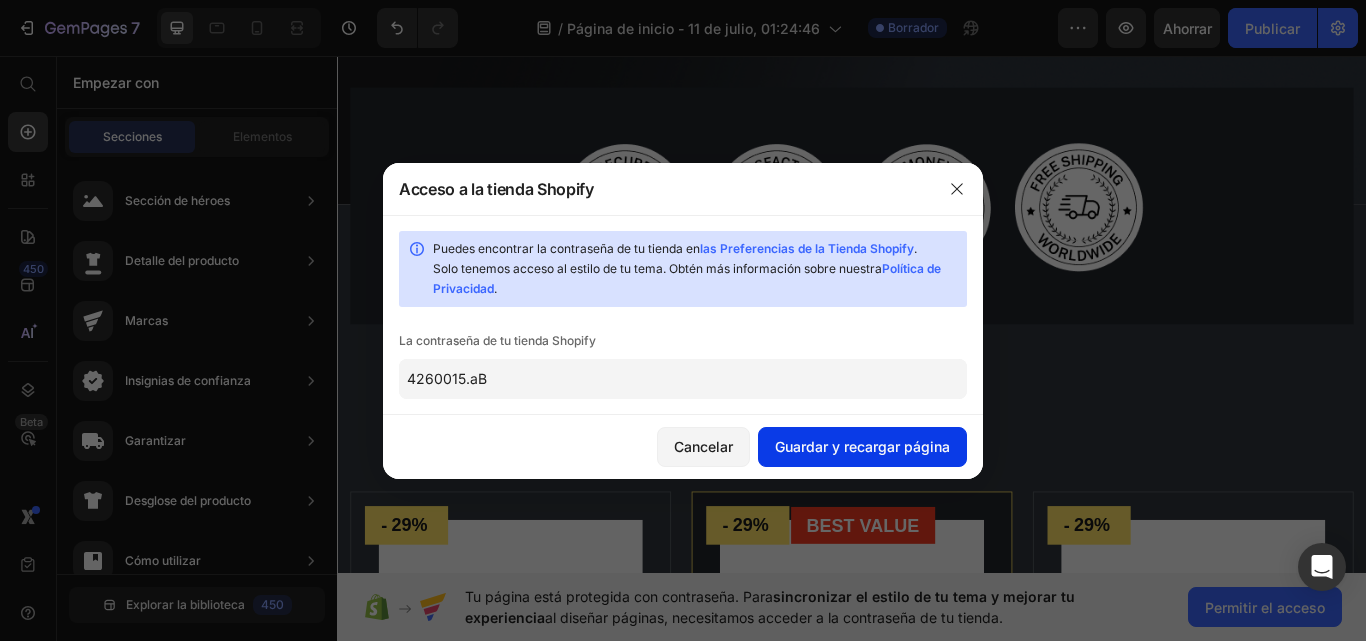 click on "Guardar y recargar página" at bounding box center (862, 446) 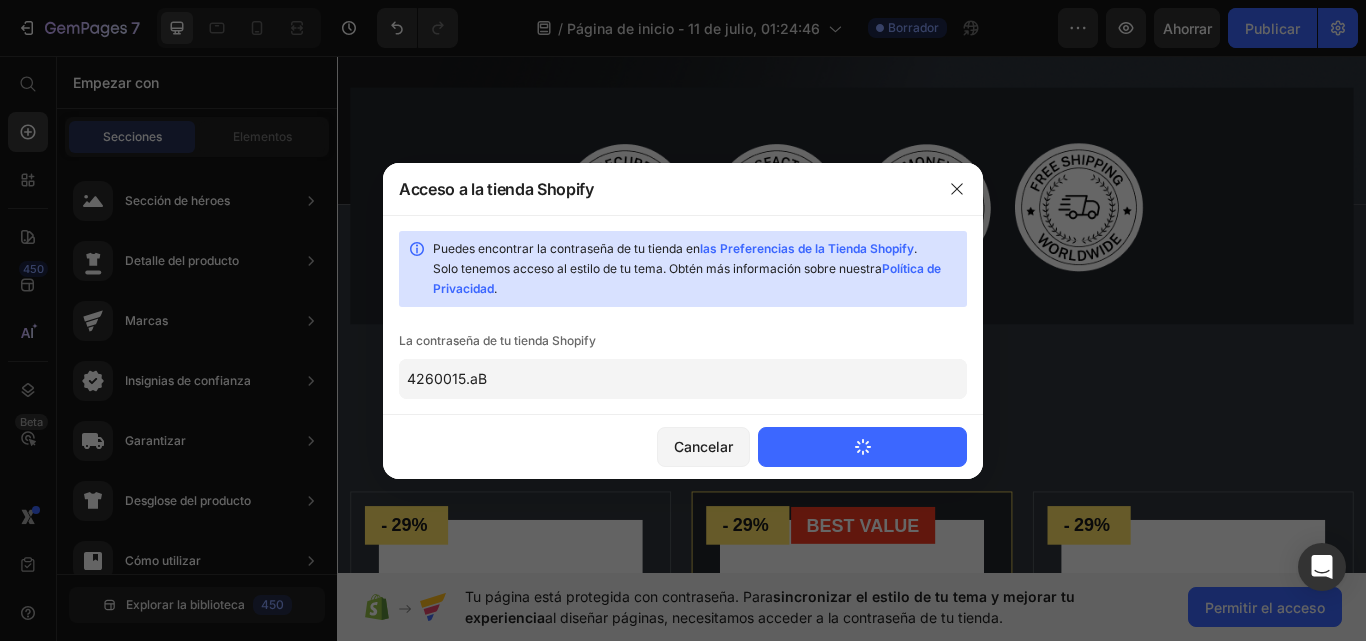 type 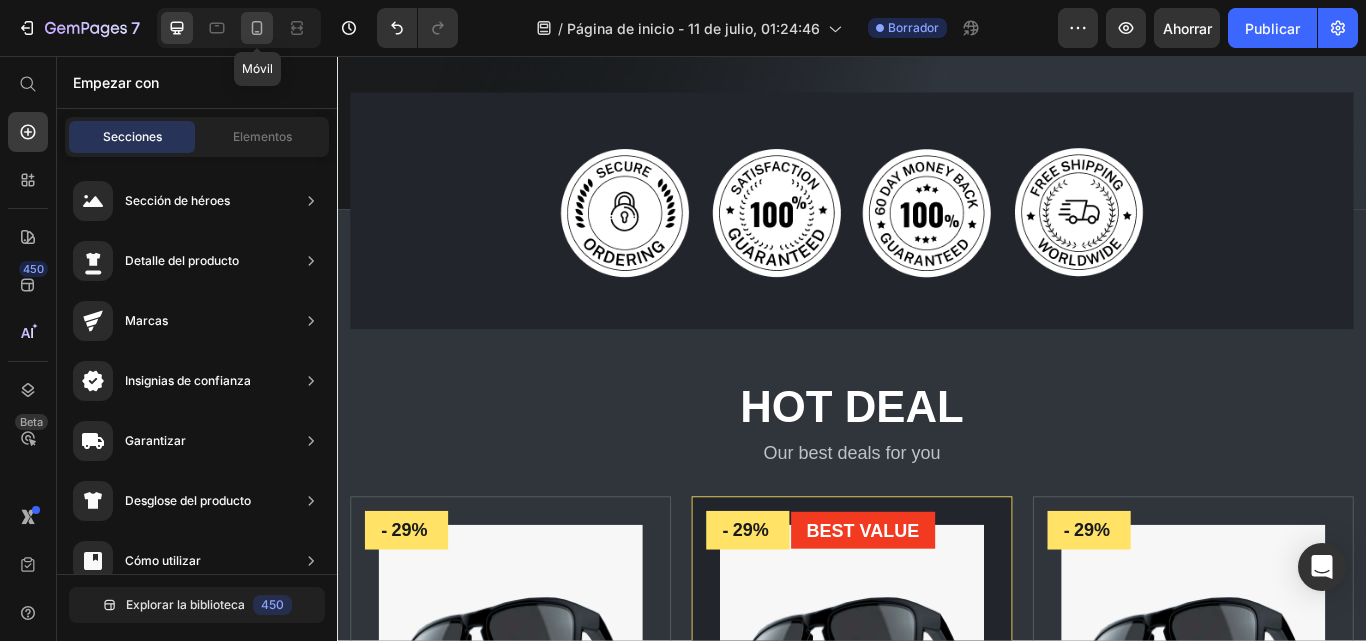 click 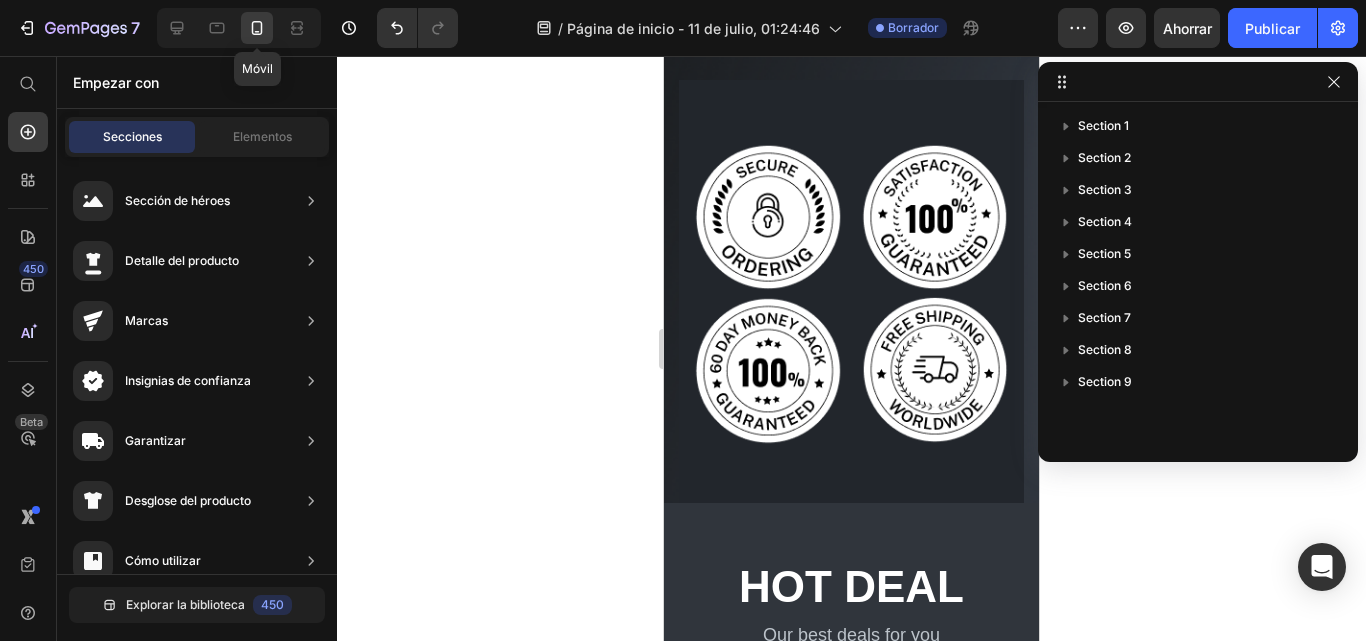 scroll, scrollTop: 1286, scrollLeft: 0, axis: vertical 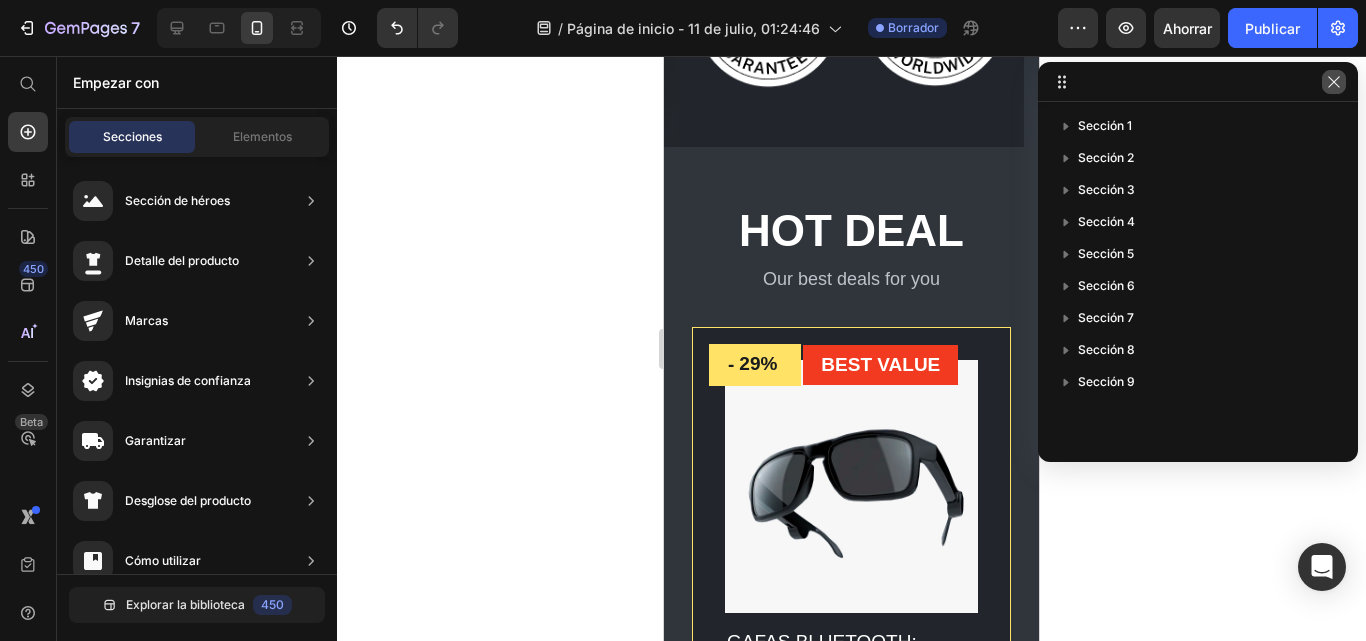click 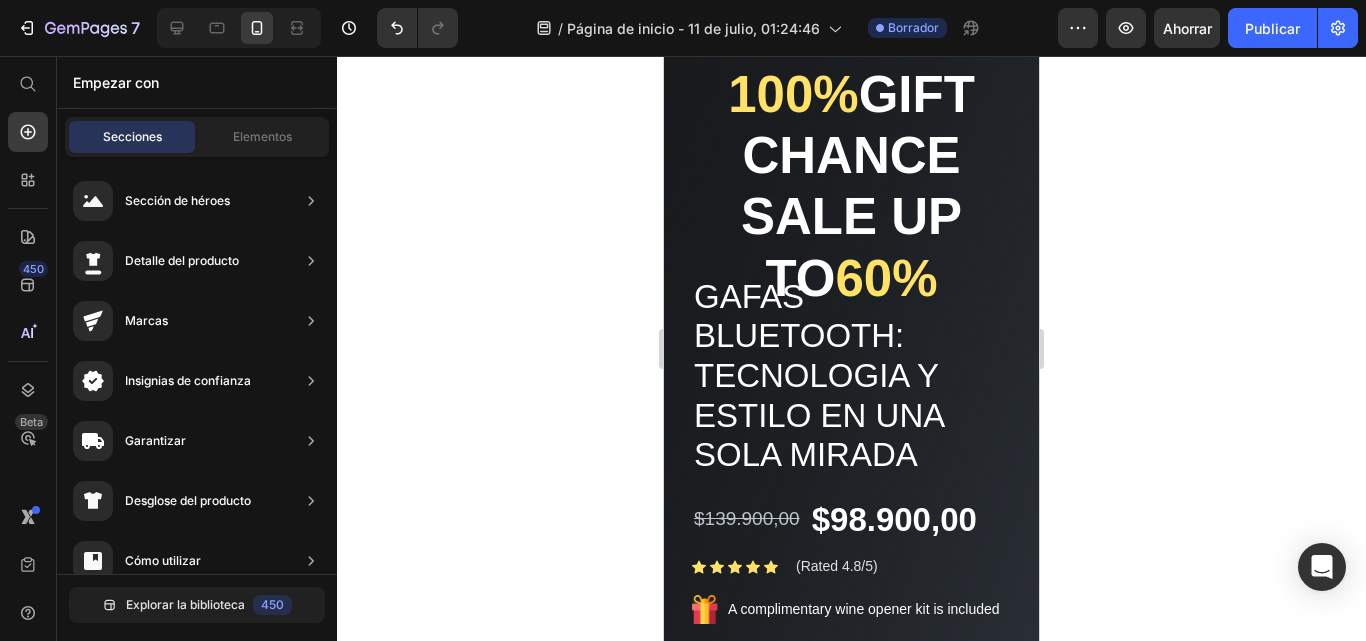 scroll, scrollTop: 0, scrollLeft: 0, axis: both 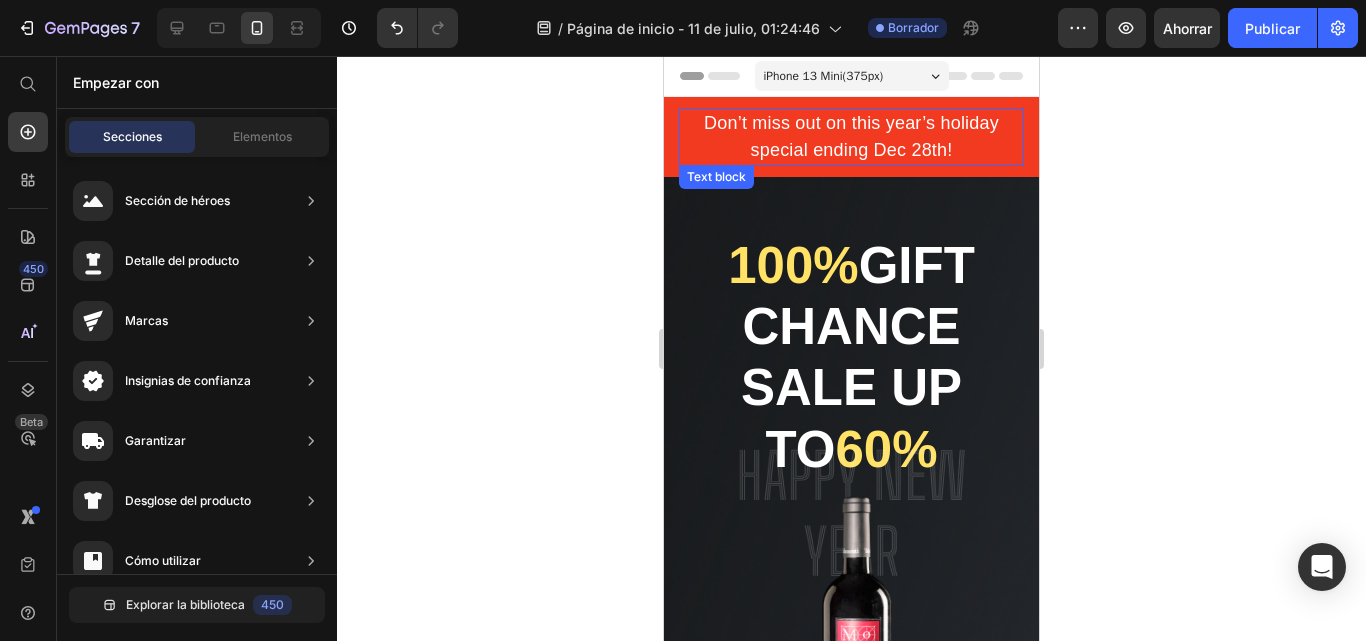 click on "Don’t miss out on this year’s holiday special ending Dec 28th!" at bounding box center (851, 137) 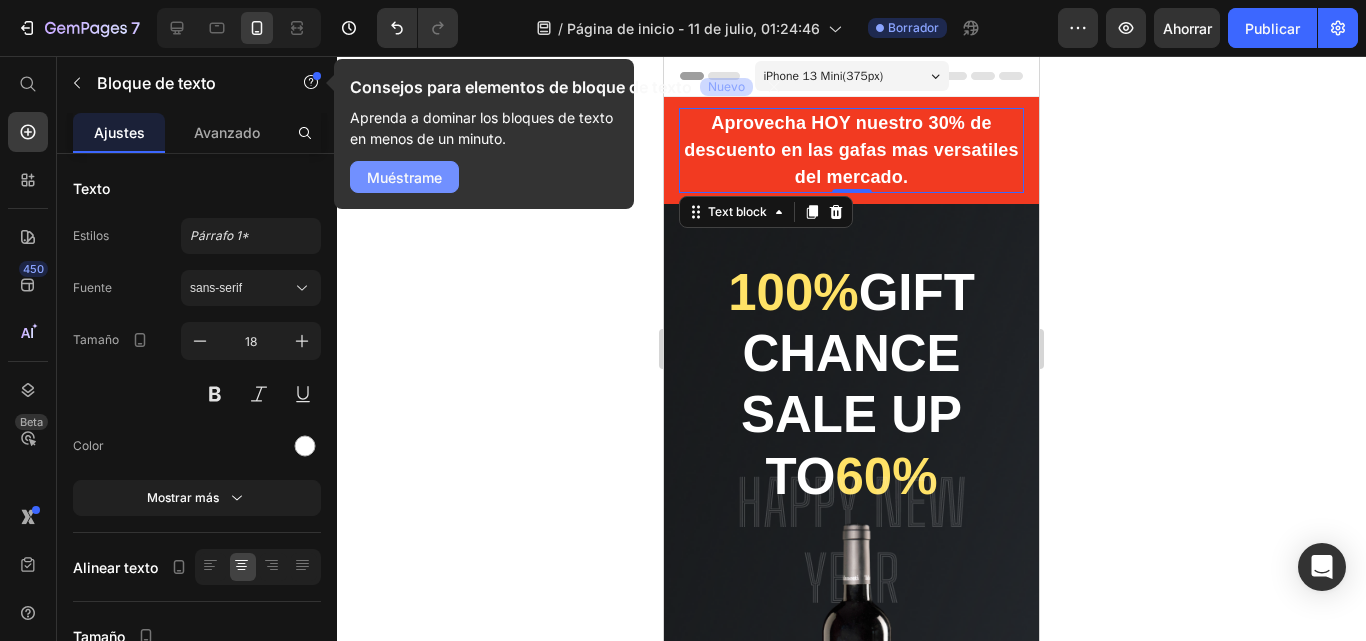 click on "Muéstrame" at bounding box center (404, 177) 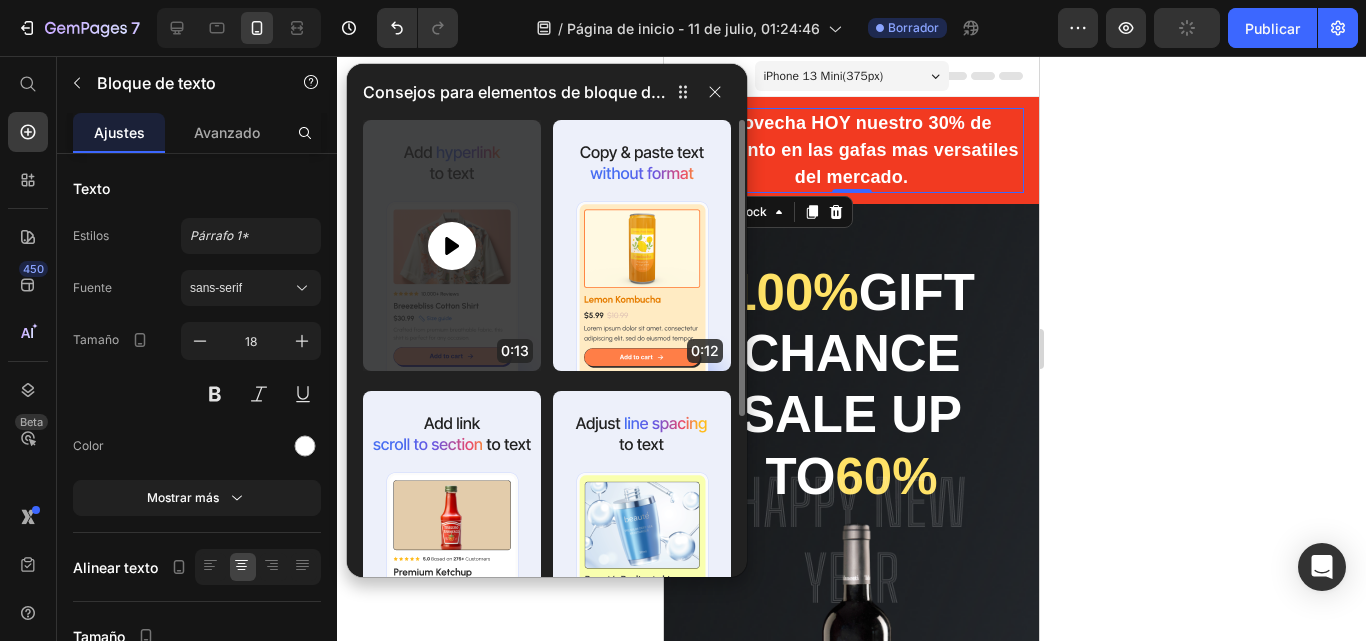 click at bounding box center (452, 246) 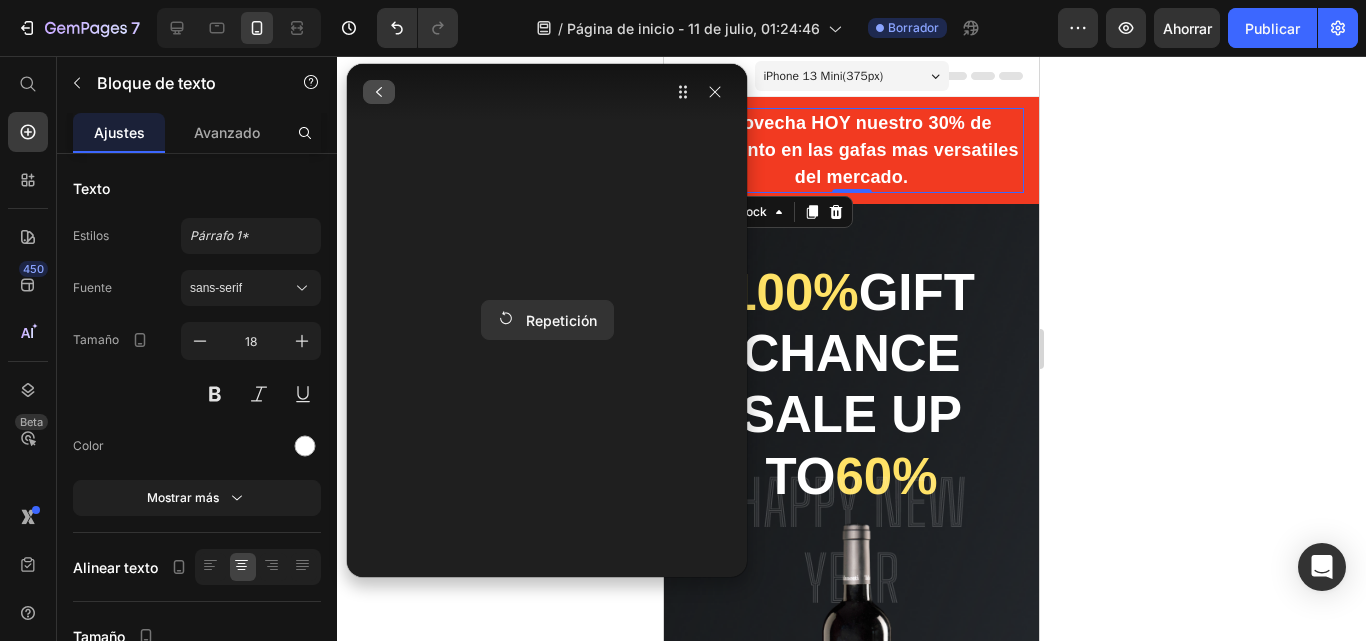 click at bounding box center (379, 92) 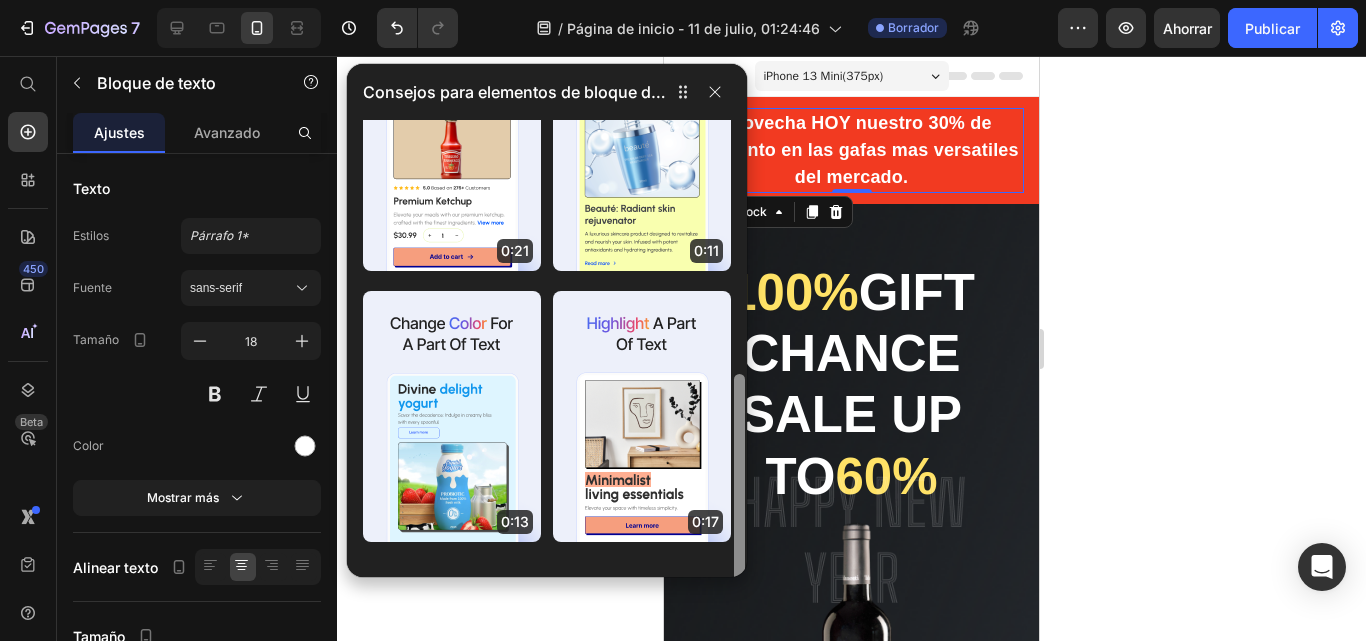 scroll, scrollTop: 400, scrollLeft: 0, axis: vertical 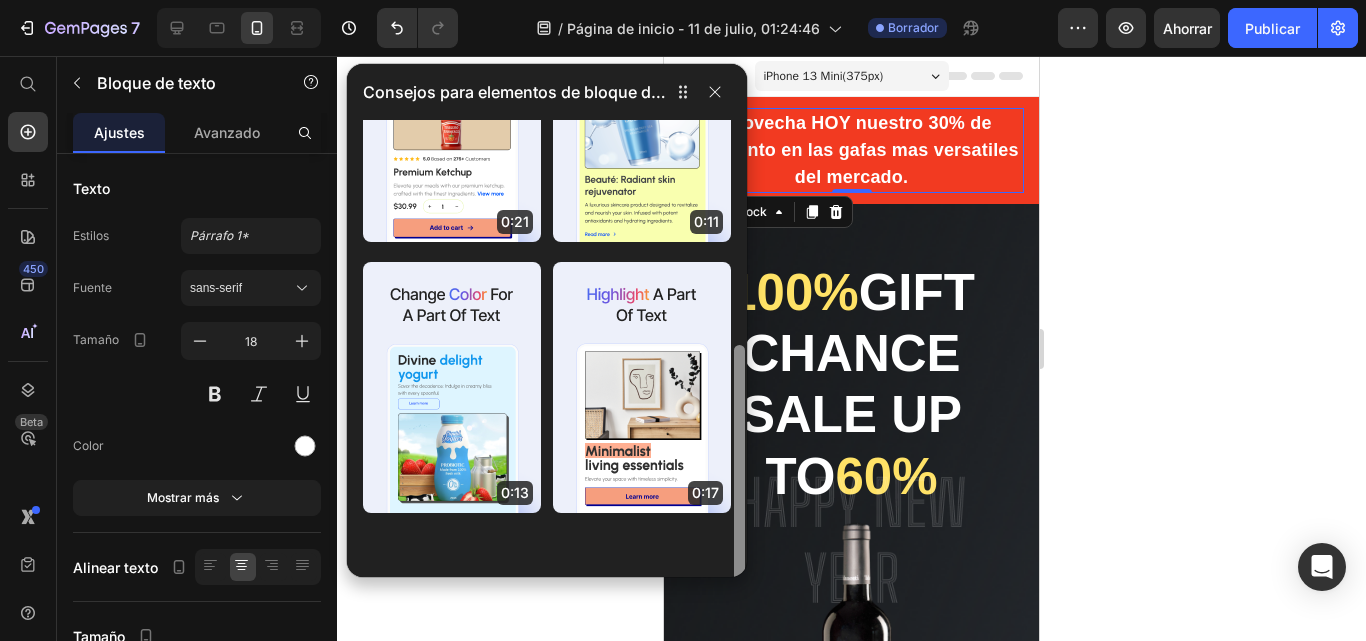 drag, startPoint x: 743, startPoint y: 312, endPoint x: 709, endPoint y: 551, distance: 241.4063 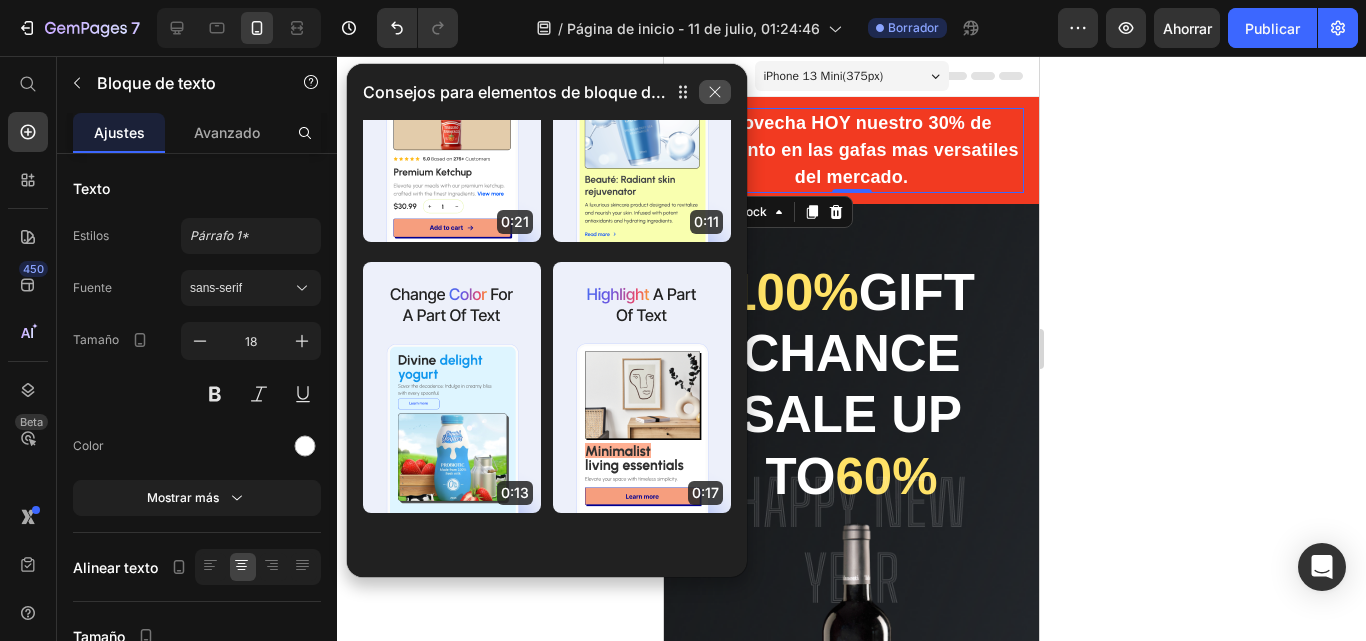click at bounding box center (715, 92) 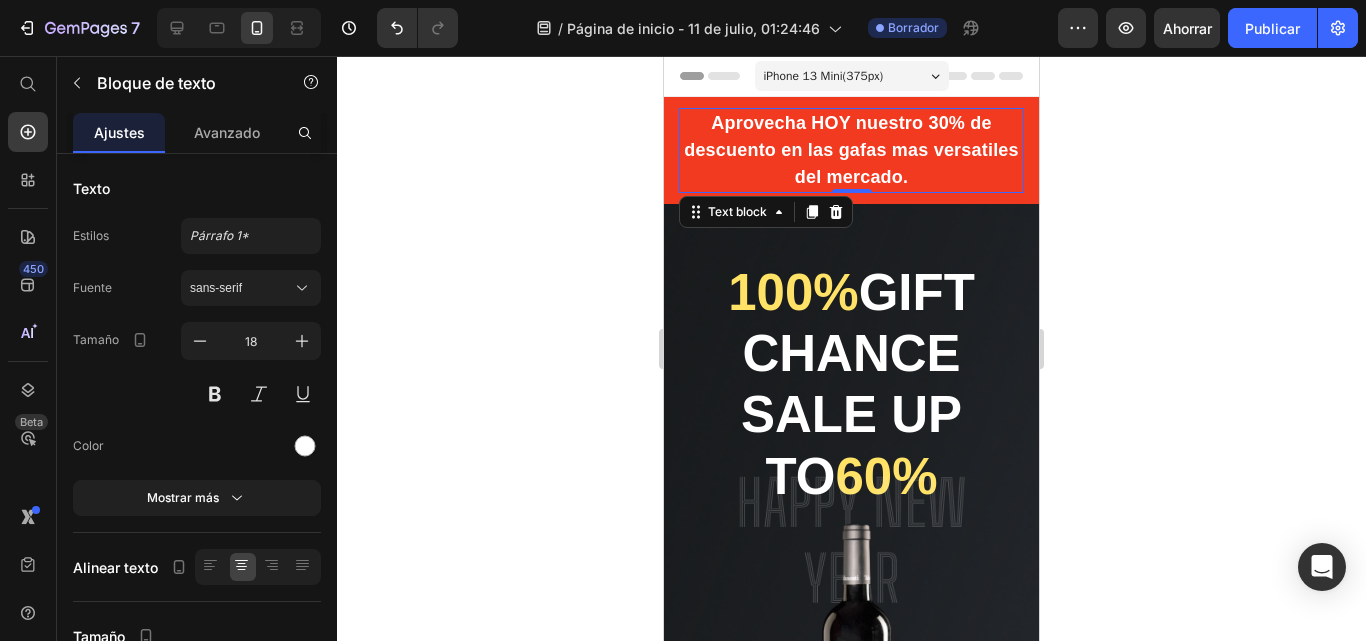 click on "Aprovecha HOY nuestro 30% de descuento en las gafas mas versatiles del mercado." at bounding box center [851, 150] 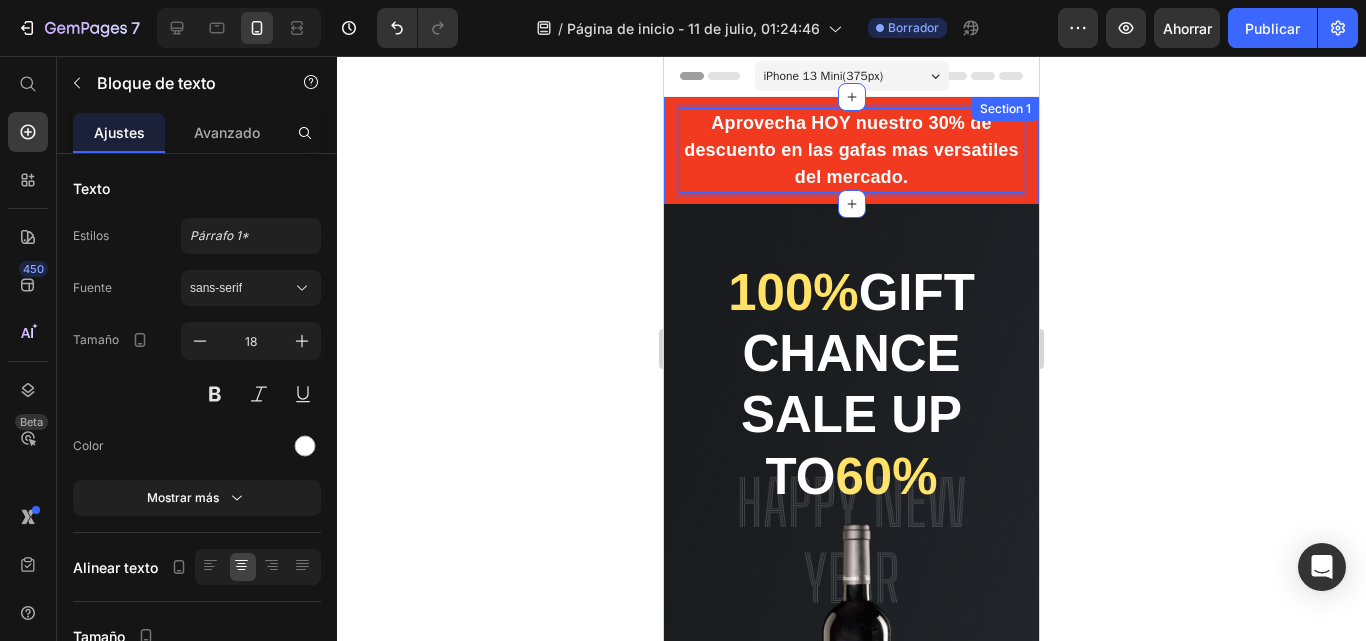 drag, startPoint x: 1008, startPoint y: 157, endPoint x: 1023, endPoint y: 157, distance: 15 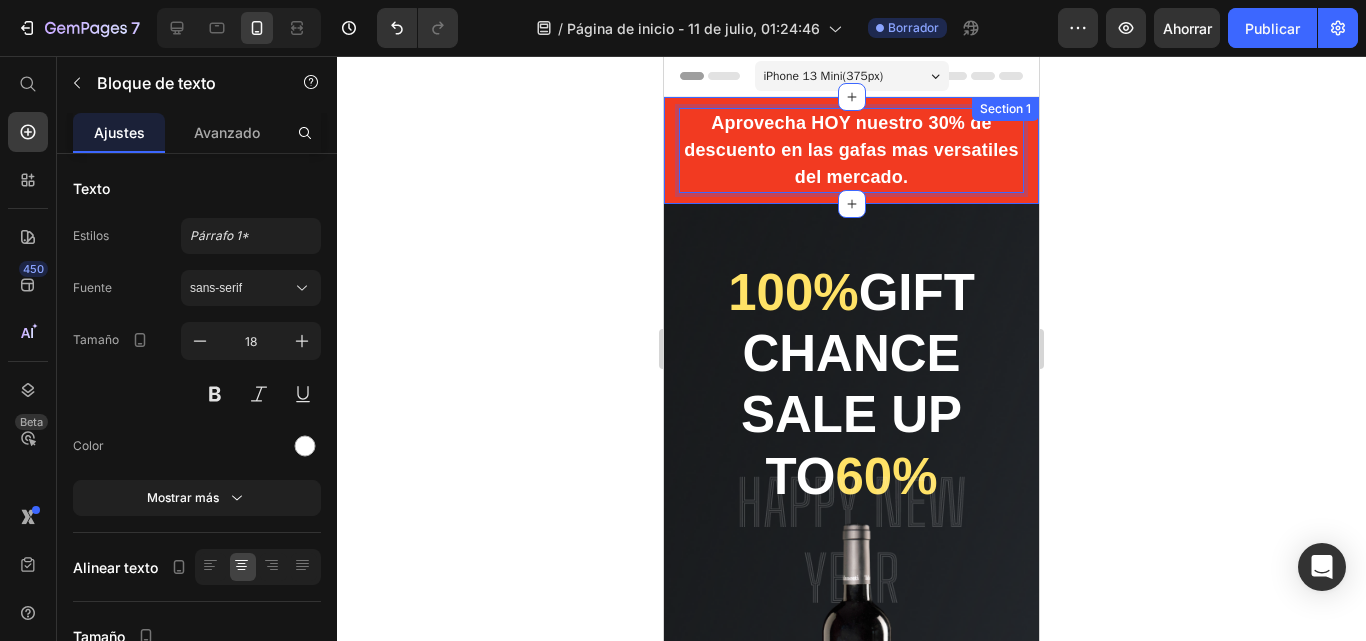 click on "Aprovecha HOY nuestro 30% de descuento en las gafas mas versatiles del mercado. Text block   0 00 Days 09 Hours 00 Mins 41 Secs CountDown Timer Hot line: Text block (316) 555-0116 Text block Row Row Row Section 1" at bounding box center (851, 150) 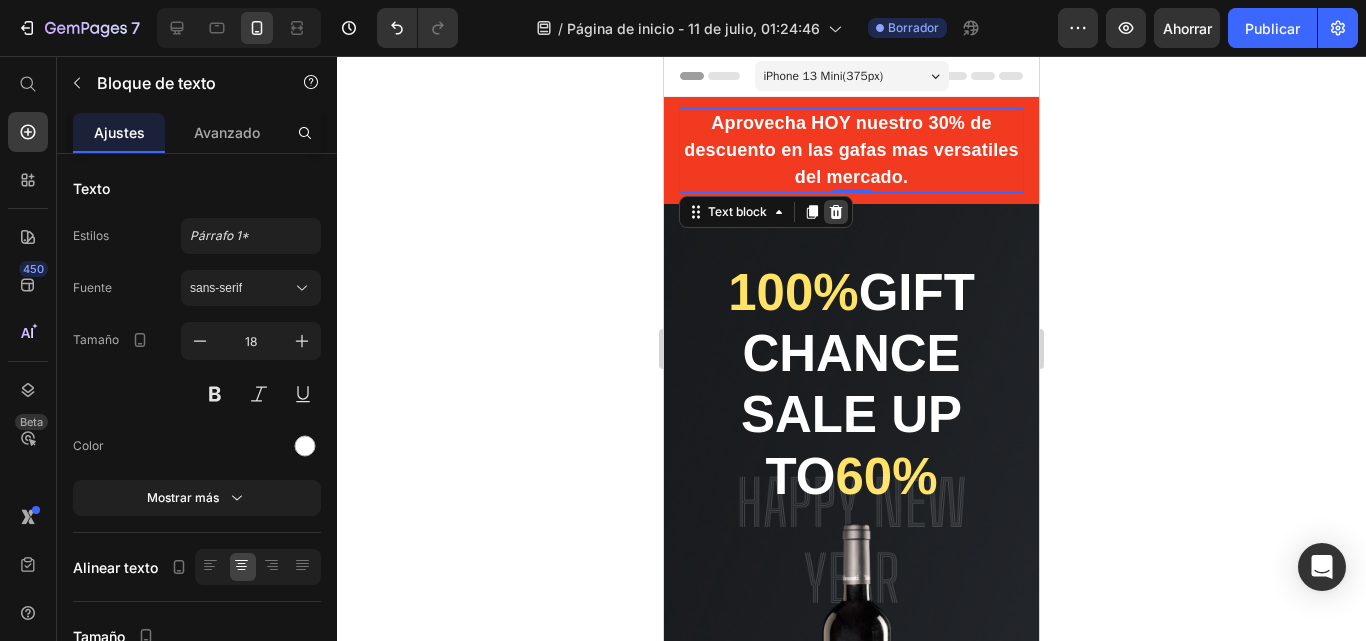 drag, startPoint x: 838, startPoint y: 204, endPoint x: 839, endPoint y: 220, distance: 16.03122 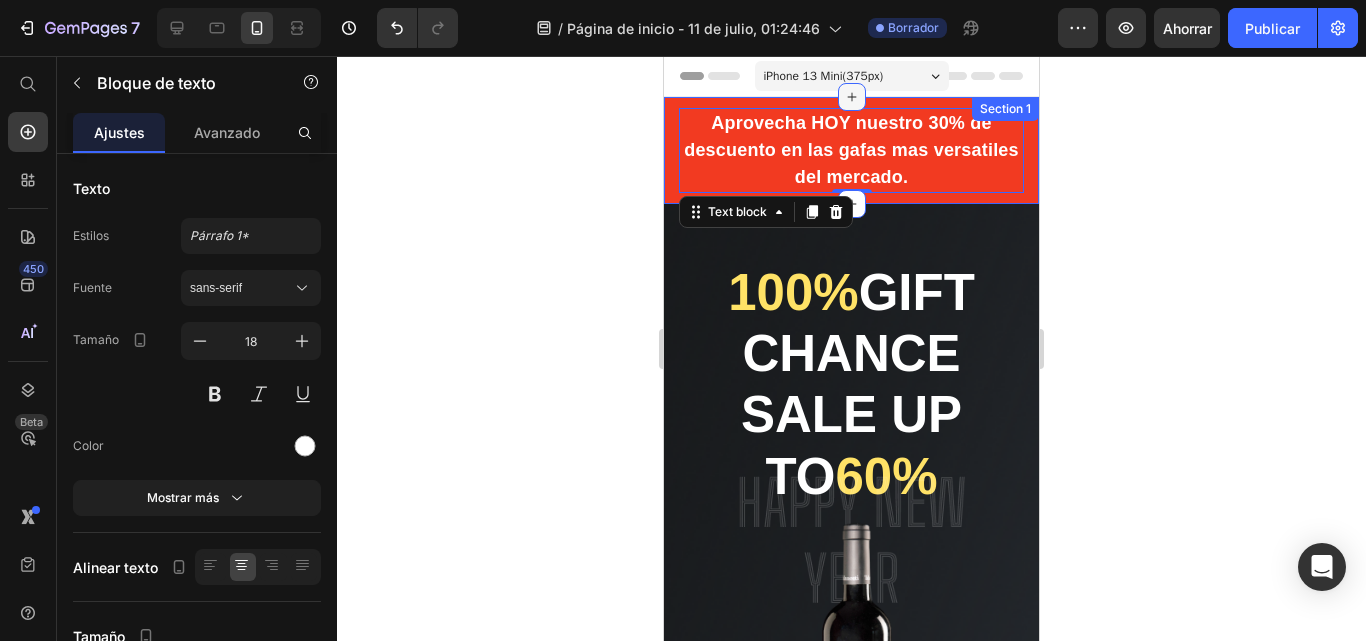 click 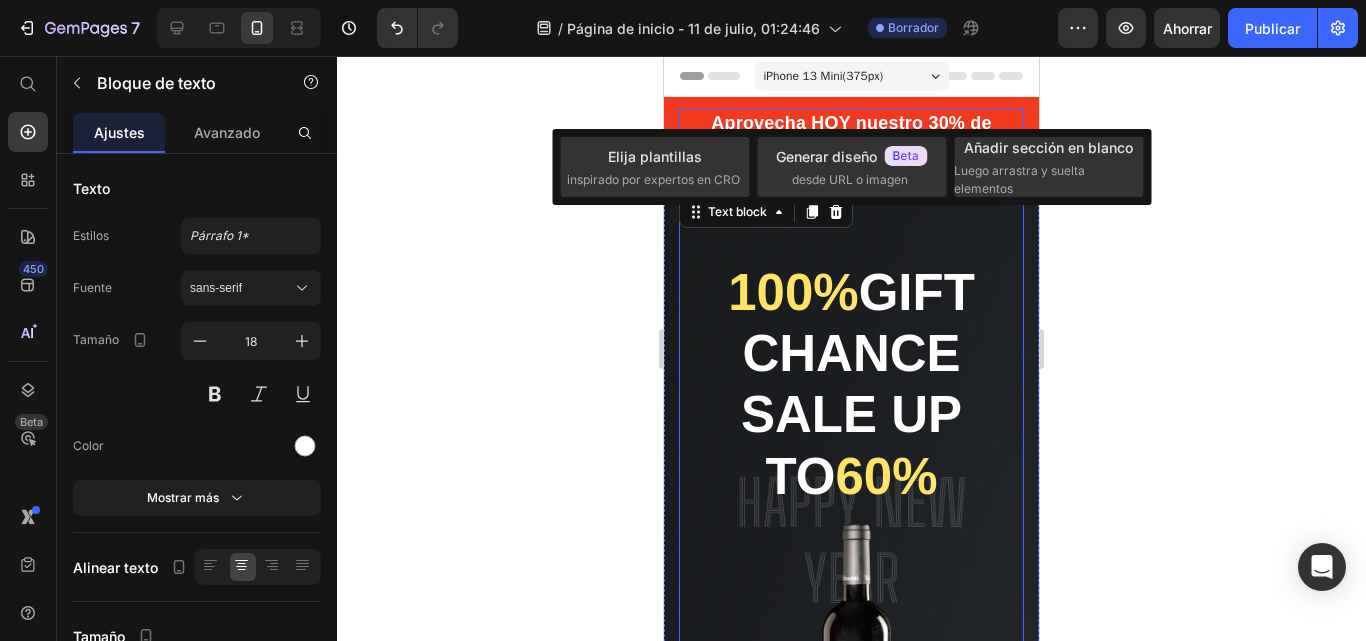 click on "Image Gemwine Heading 100%  gift chance Sale up to  60% Heading Image GAFAS BLUETOOTH: Tecnologia y estilo en una sola mirada Product Title $139.900,00 Product Price $98.900,00 Product Price Row                Icon                Icon                Icon                Icon                Icon Icon List Hoz (Rated 4.8/5) Text block Row Image A complimentary wine opener kit is included Text block Row Get Deal Now Product Cart Button                Title Line 100% No-Risk Money Back Guarantee Text block                Title Line Row Image Image Image Image Image Row Product Row" at bounding box center (851, 799) 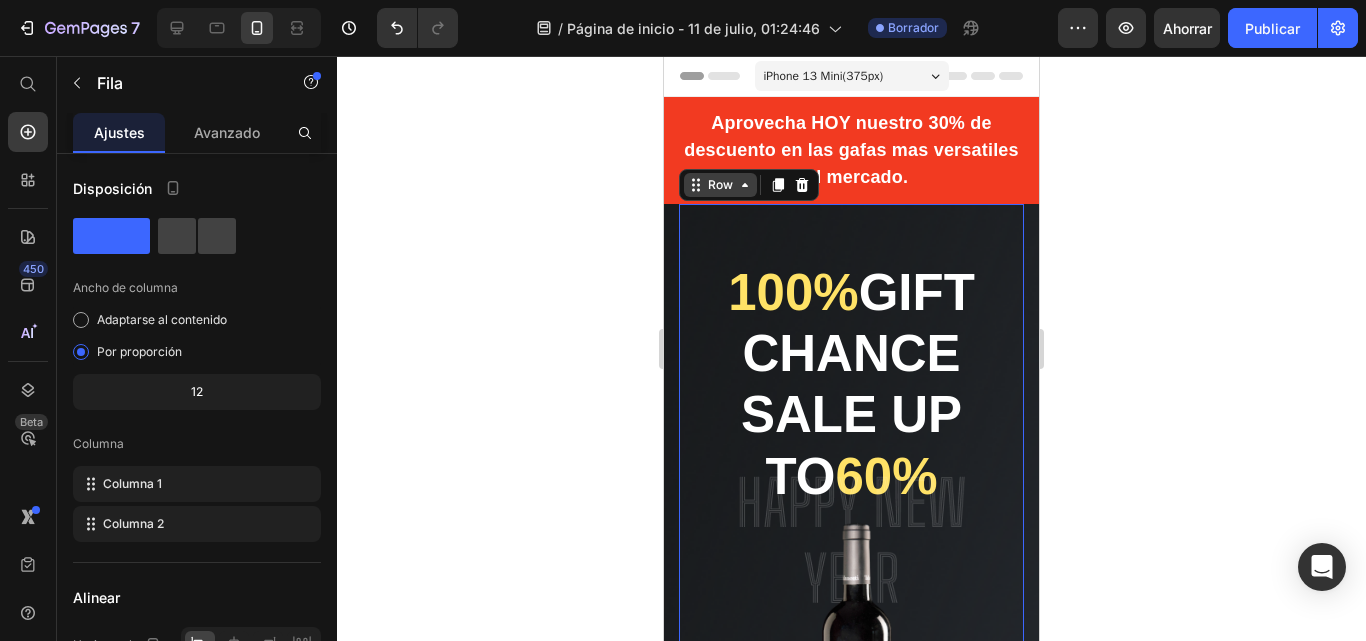 click on "Row" at bounding box center [720, 185] 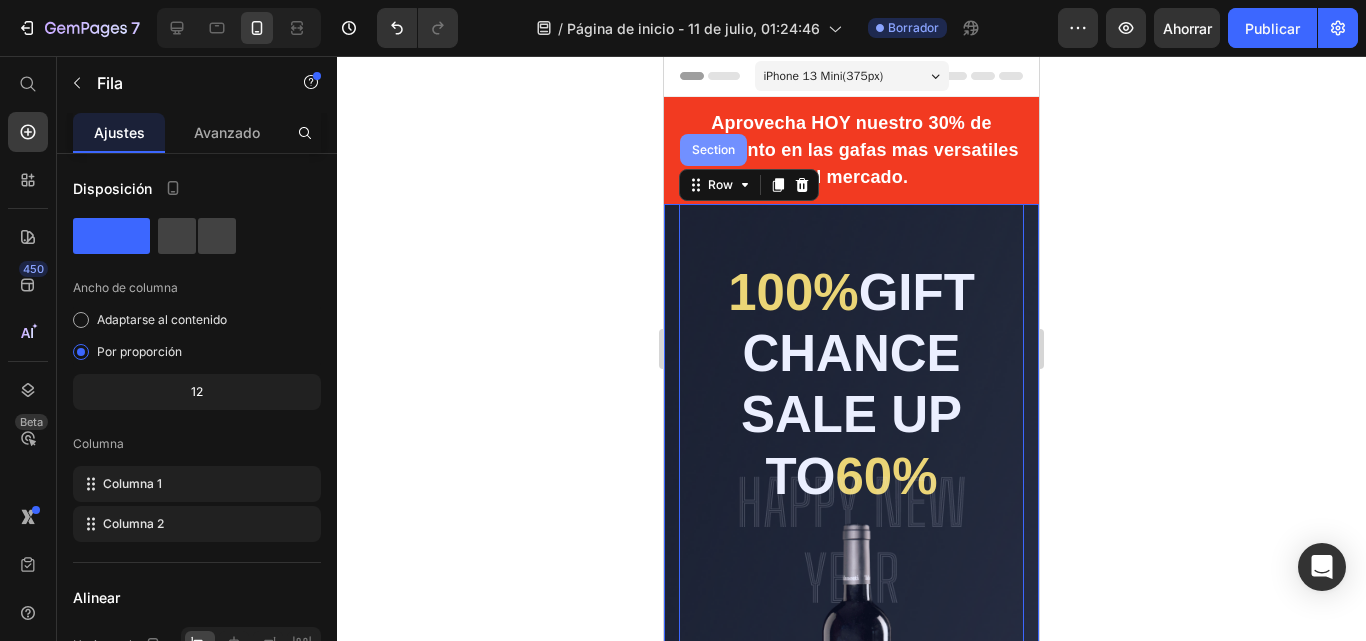 click on "Section" at bounding box center (713, 150) 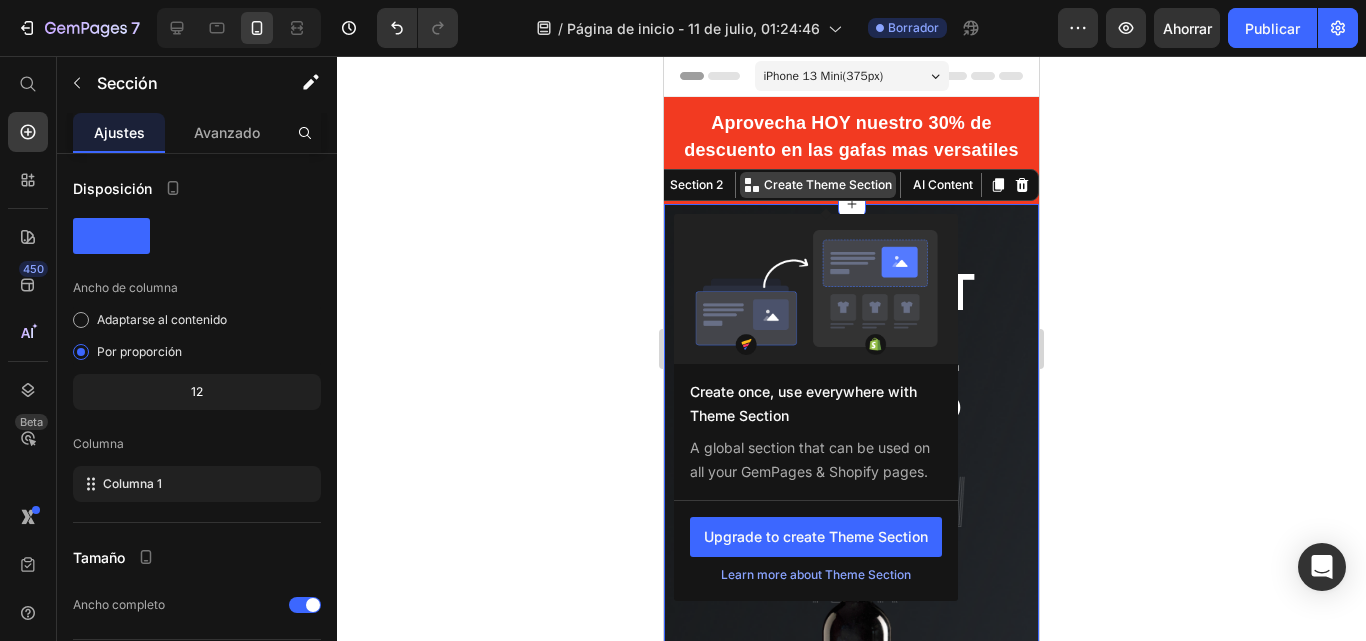 click on "Create Theme Section" at bounding box center [828, 185] 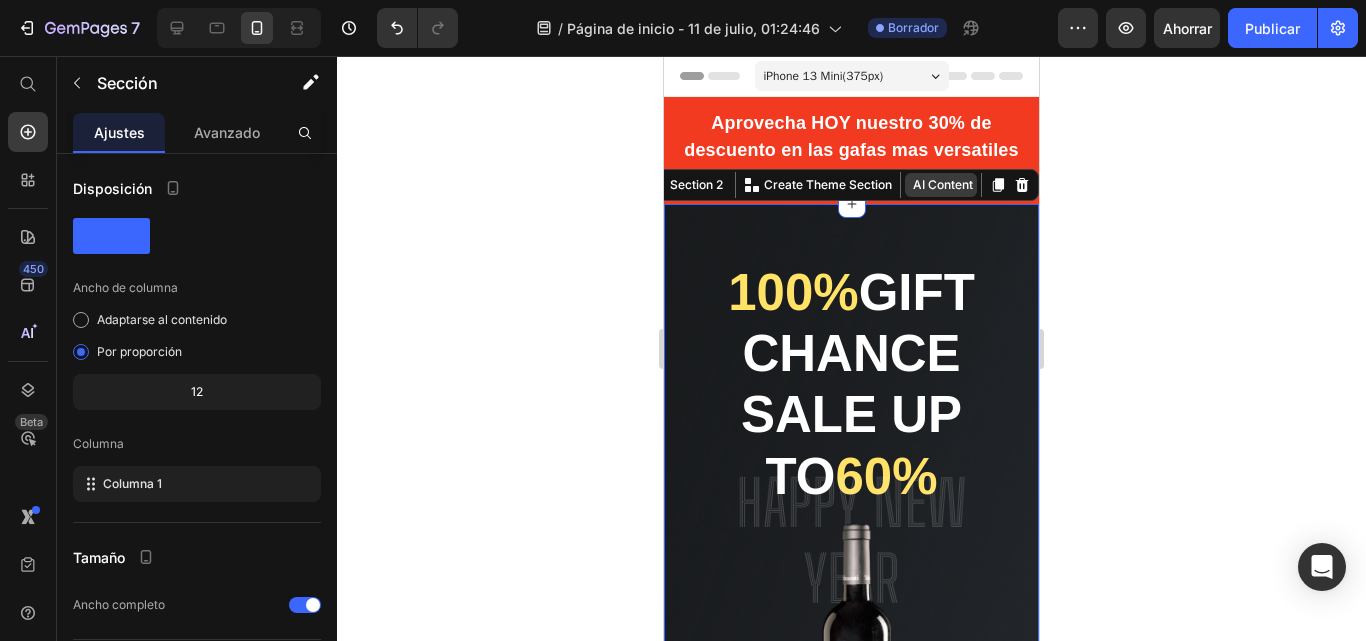 click on "AI Content" at bounding box center [941, 185] 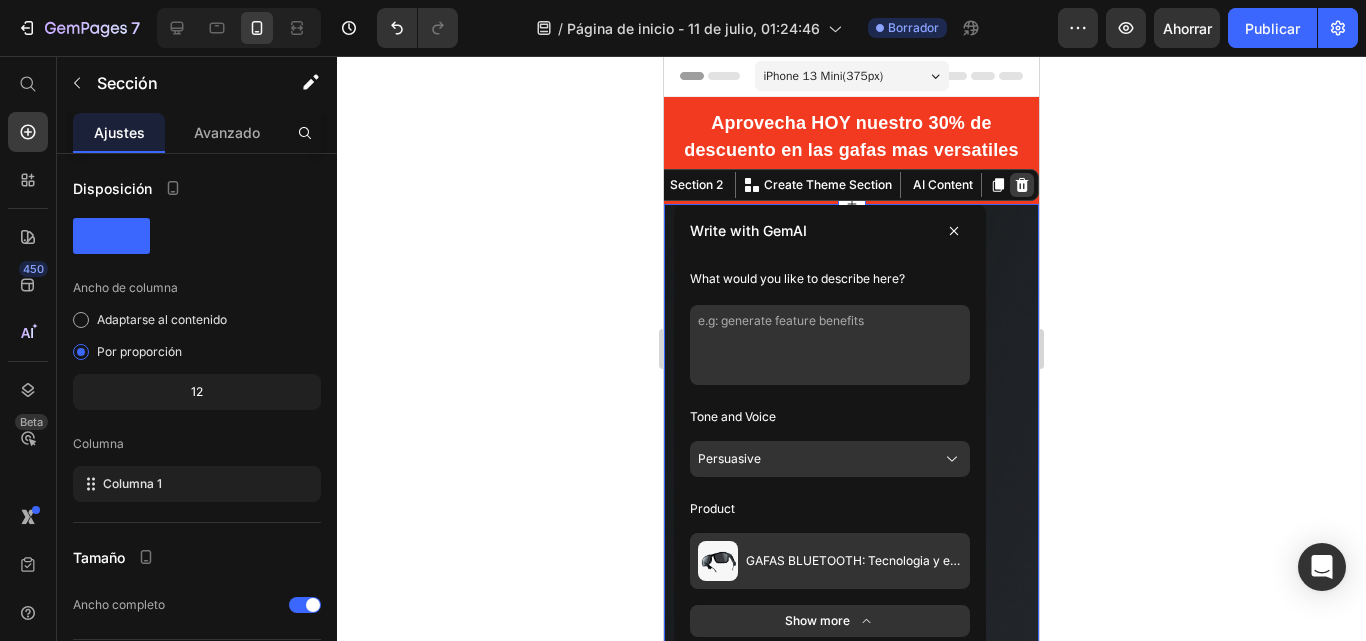 click 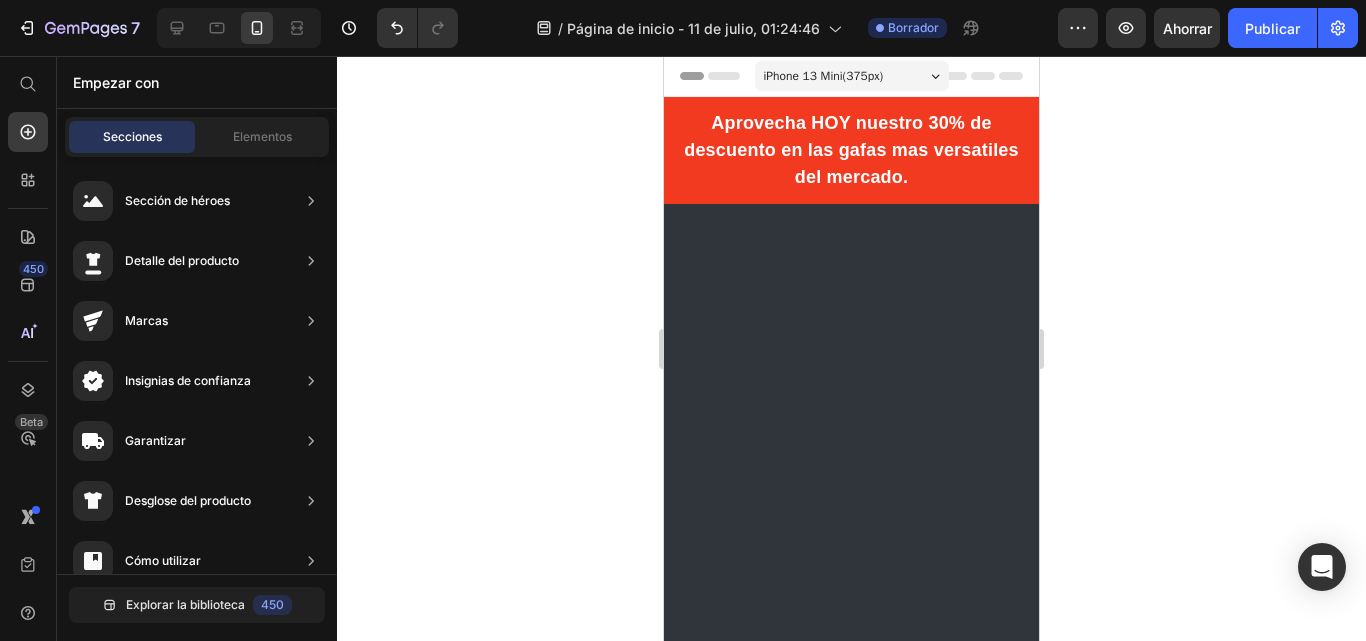 click at bounding box center (851, 1456) 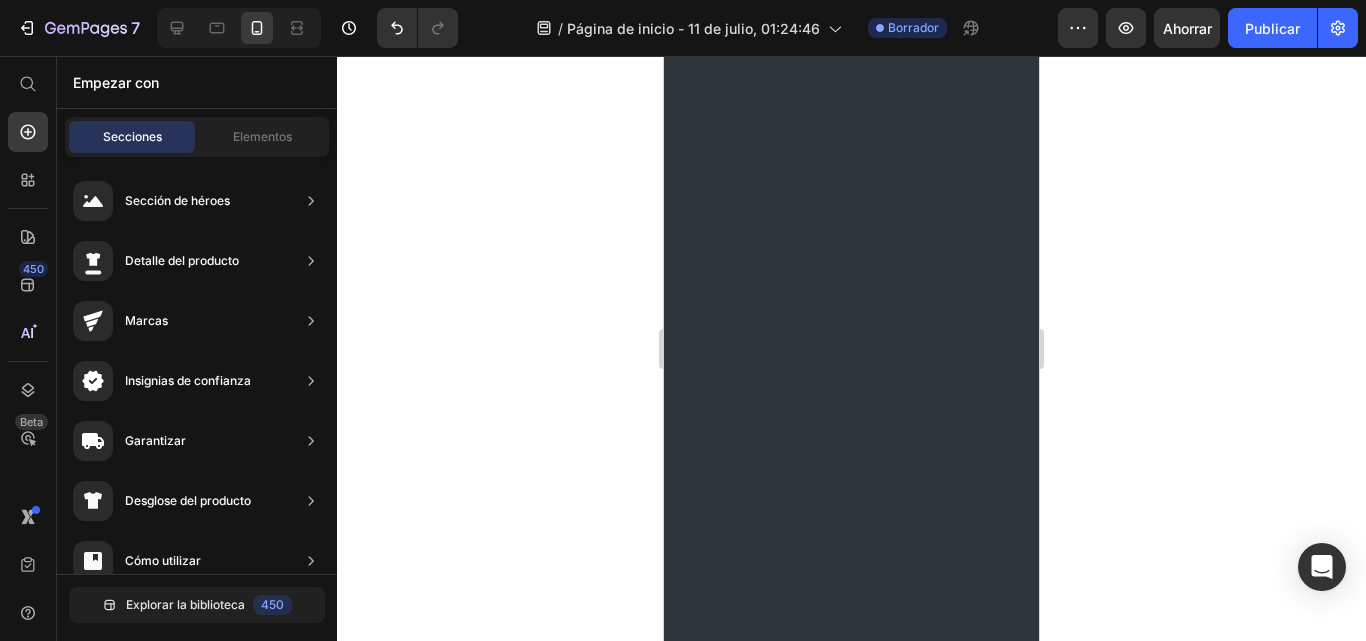 drag, startPoint x: 1033, startPoint y: 97, endPoint x: 1688, endPoint y: 59, distance: 656.1014 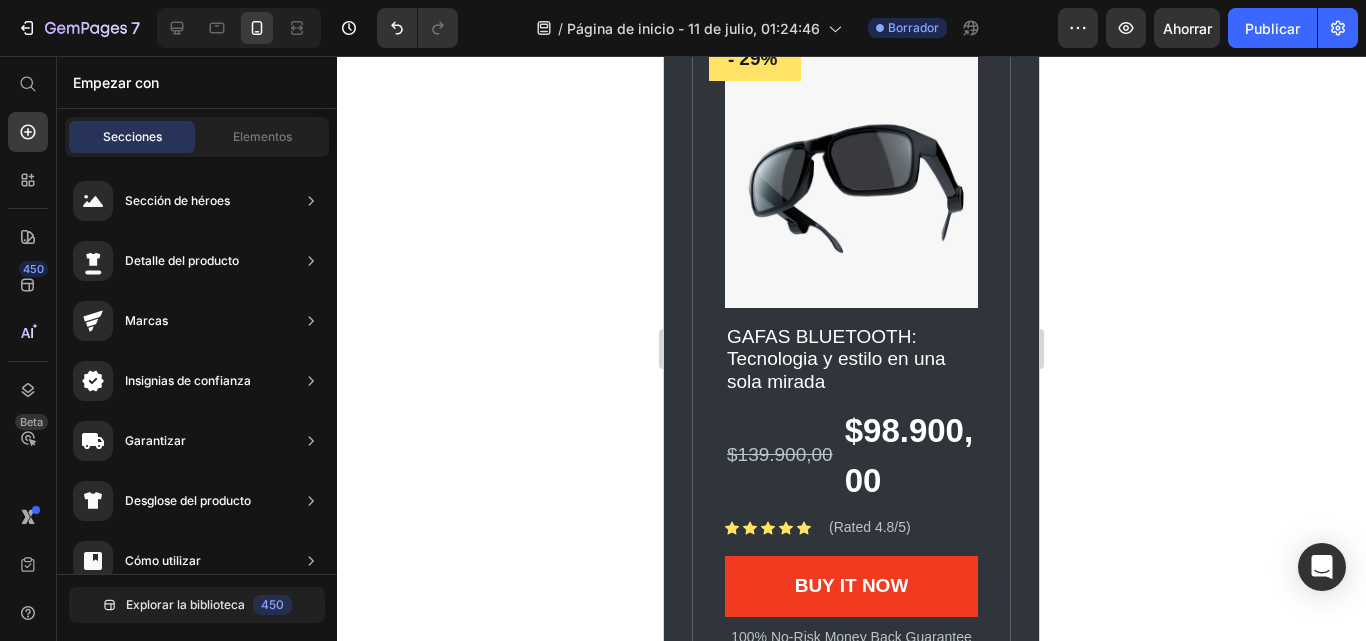 scroll, scrollTop: 0, scrollLeft: 0, axis: both 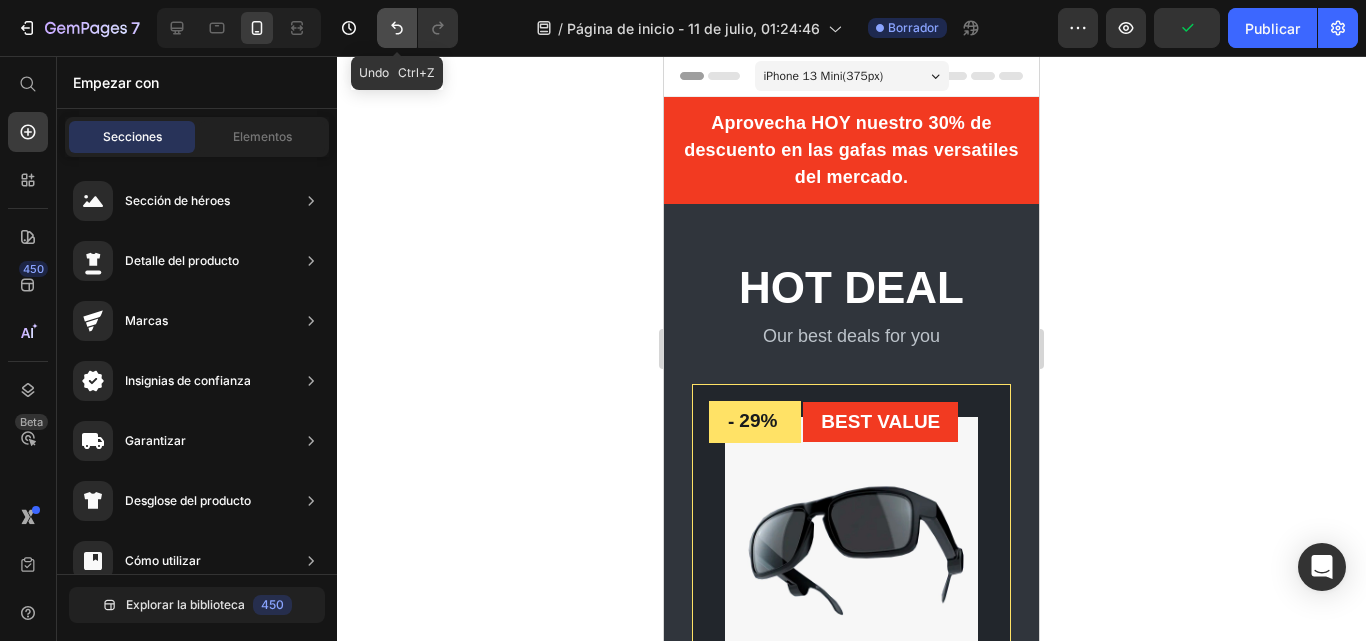 click 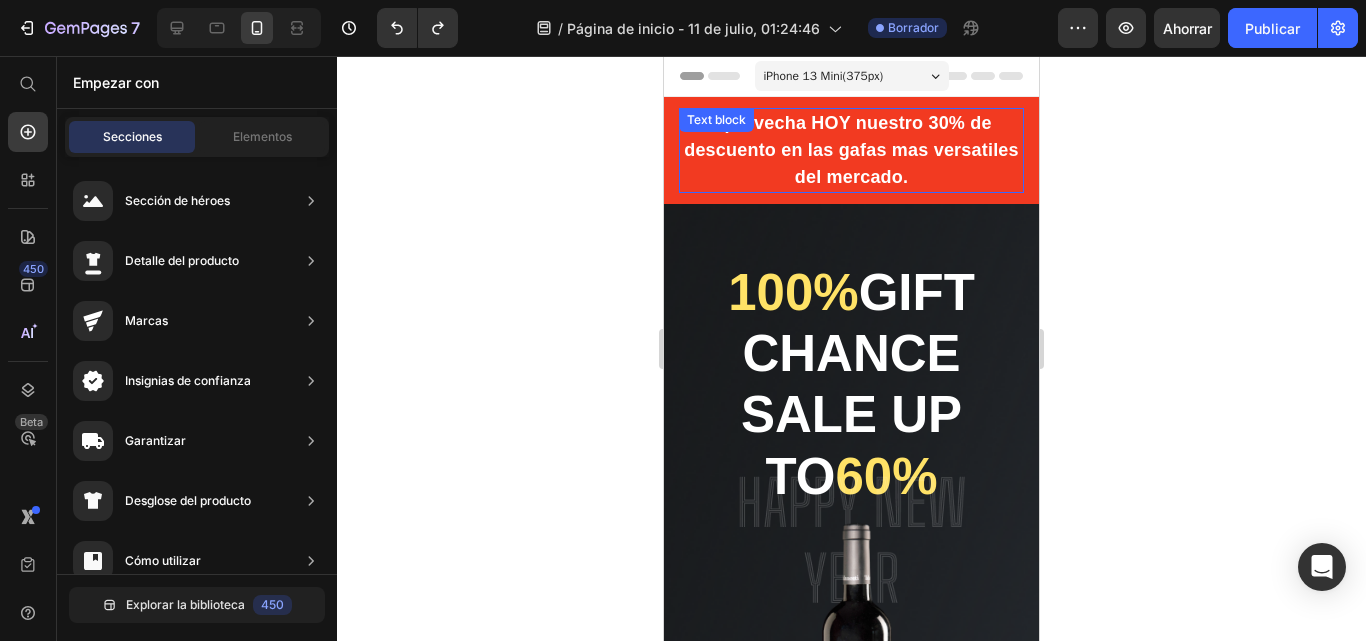 click on "Aprovecha HOY nuestro 30% de descuento en las gafas mas versatiles del mercado." at bounding box center (851, 150) 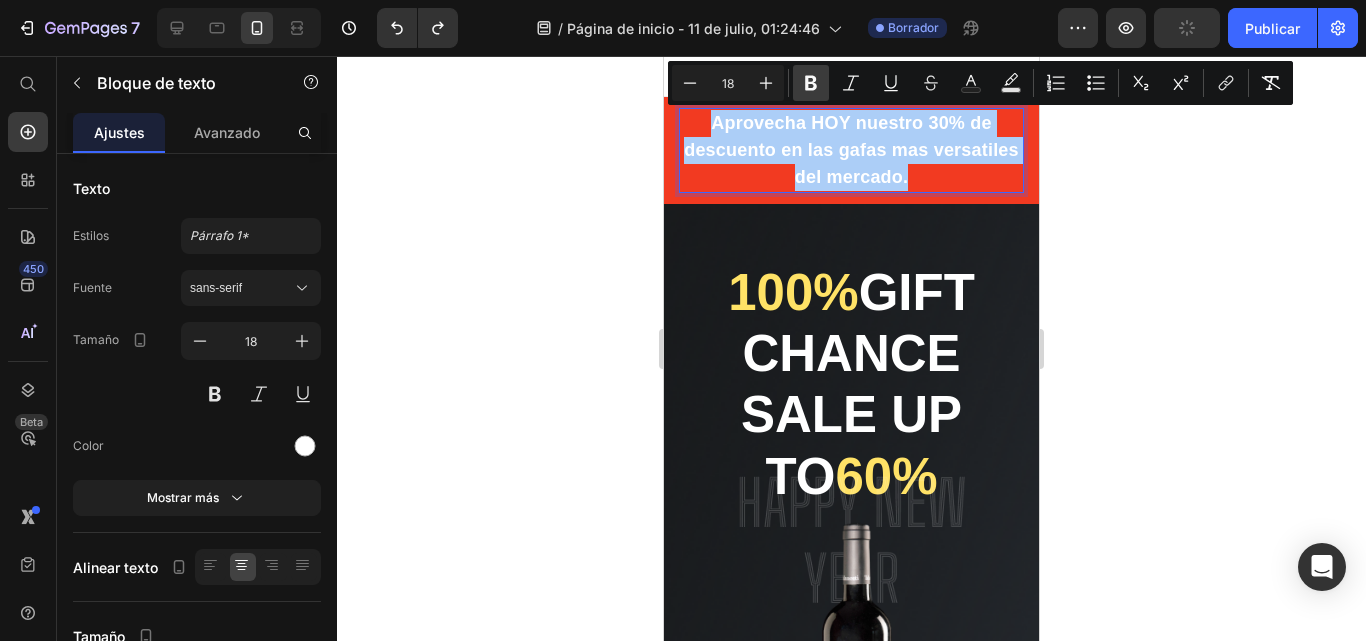 click 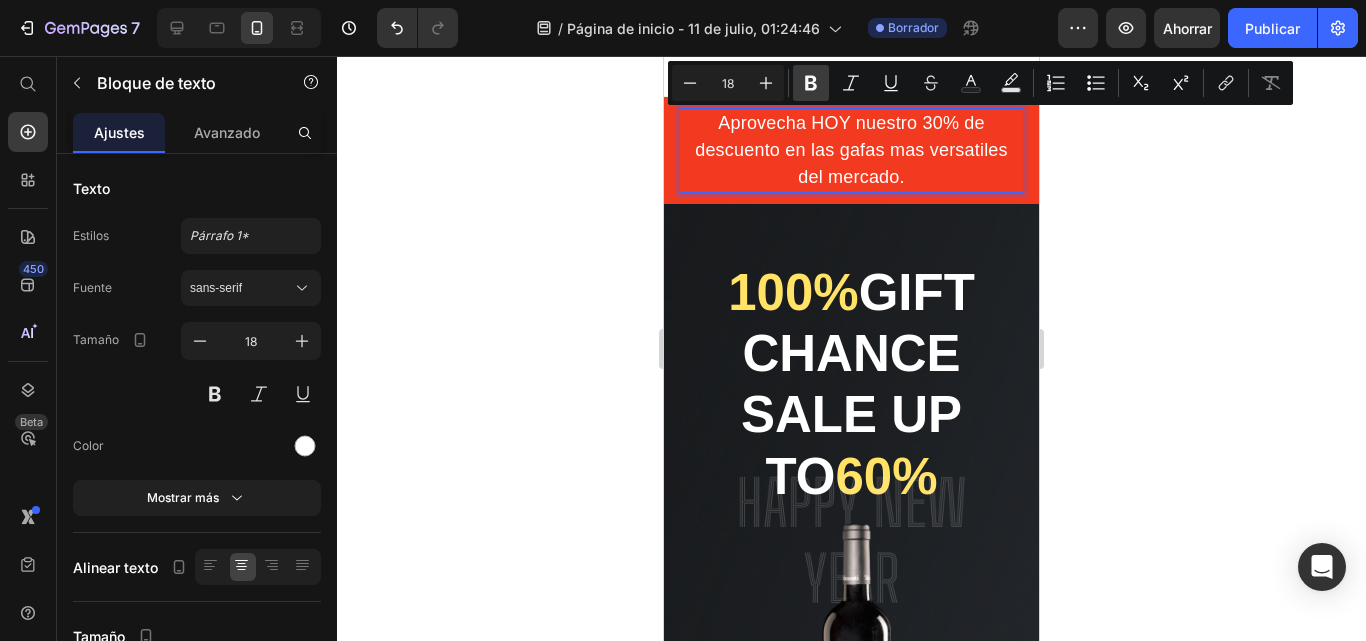 click 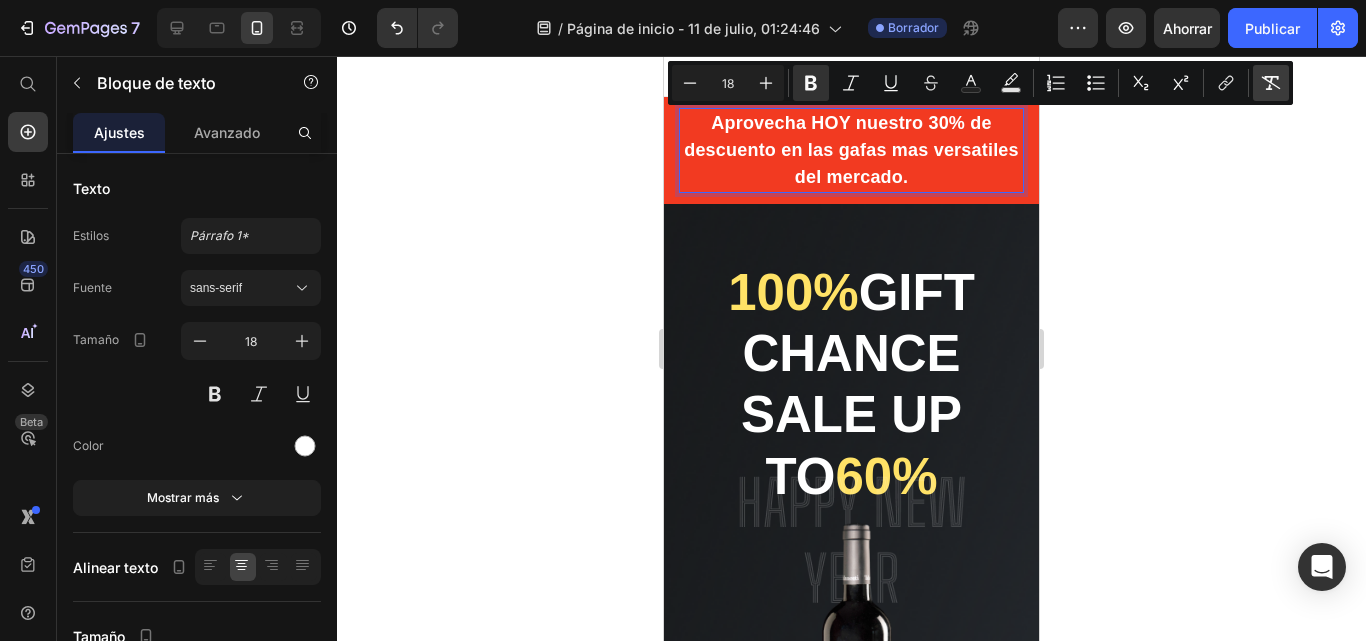 click 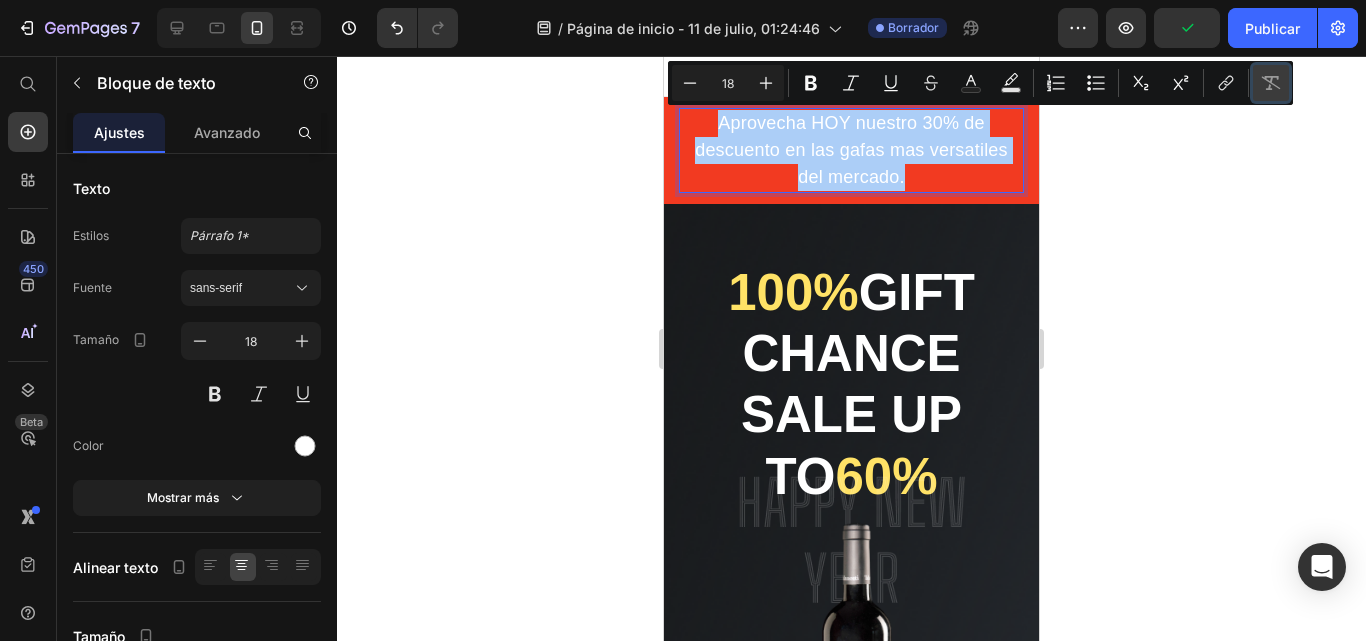 click 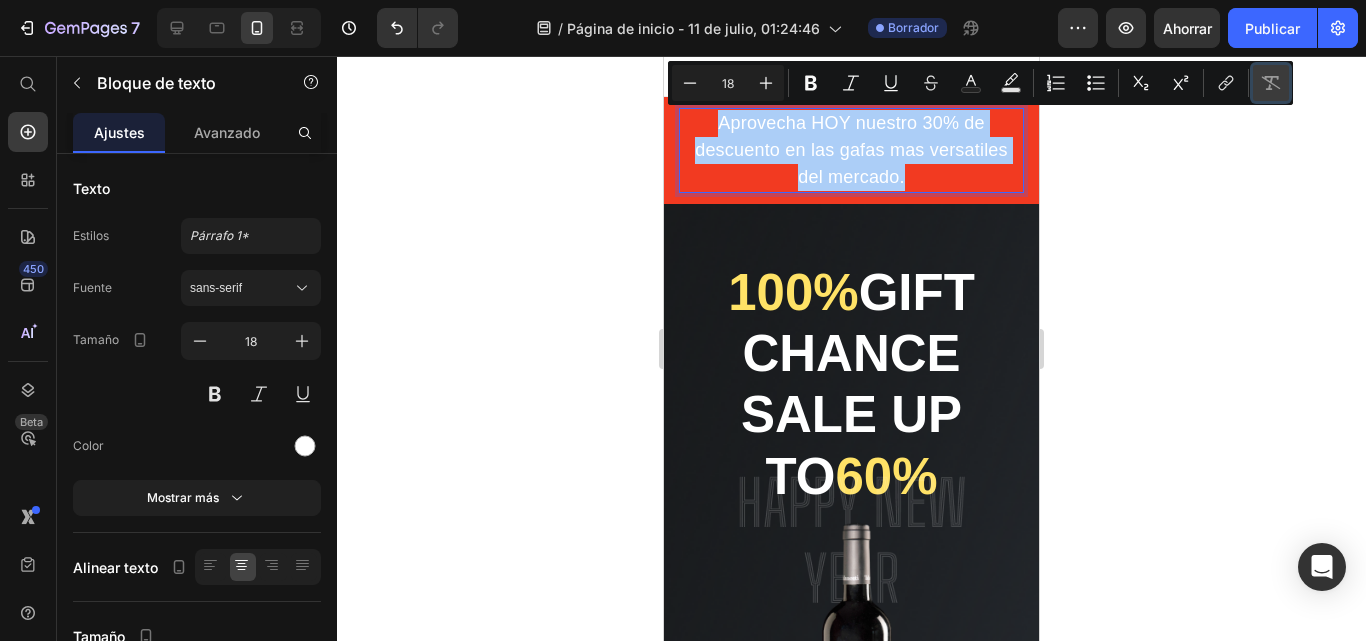 click 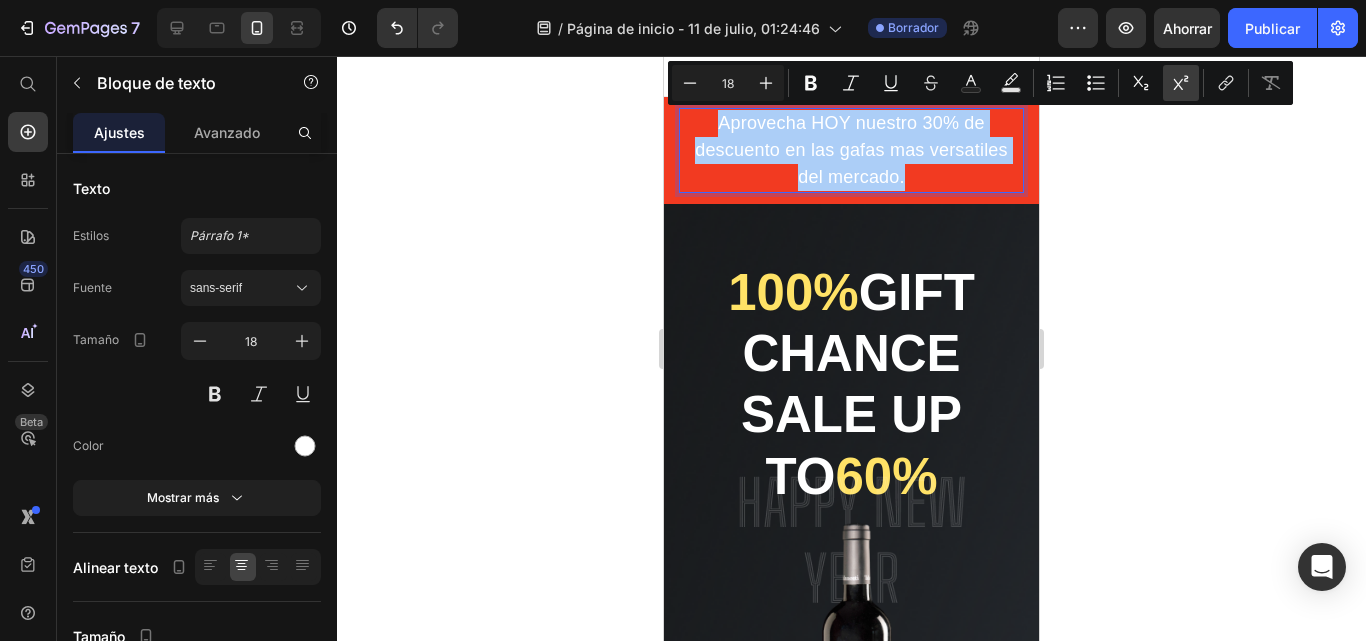click 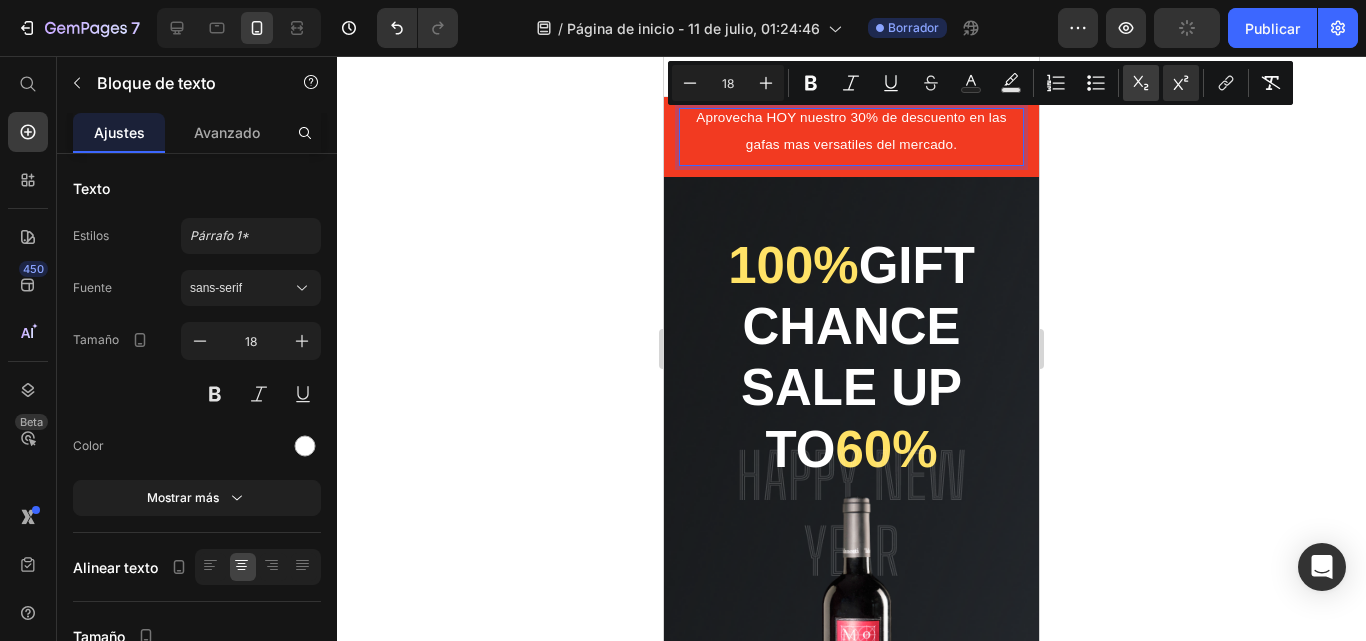click 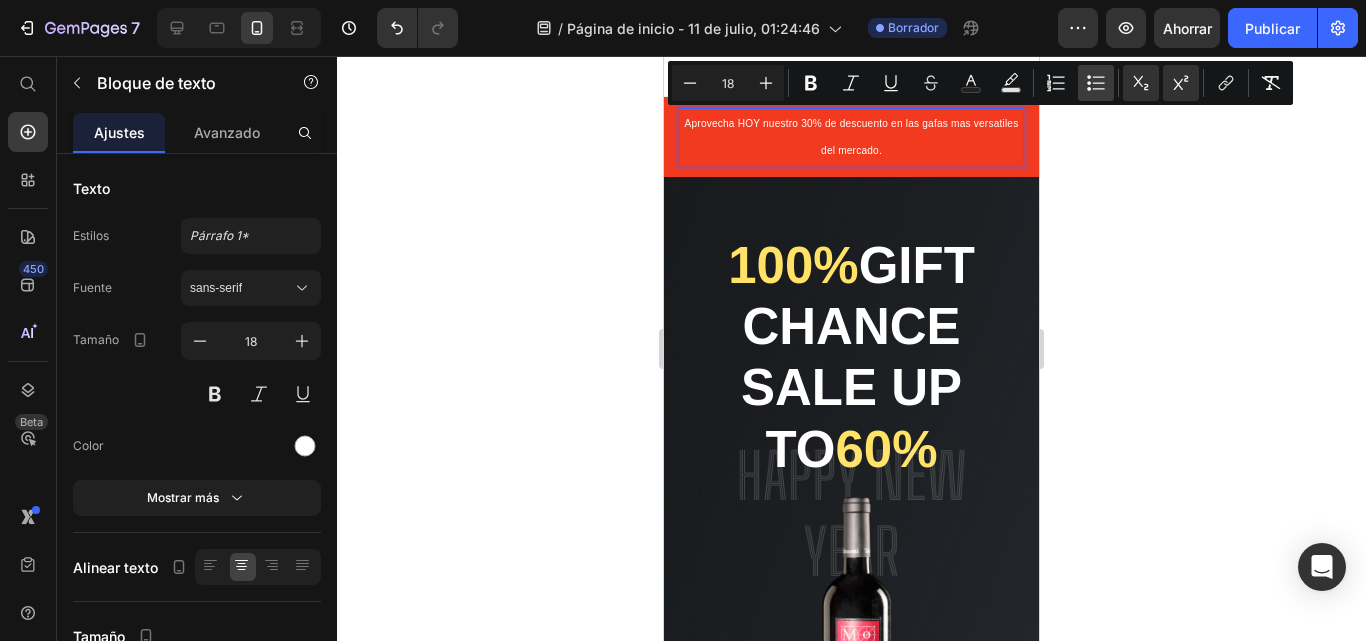 click 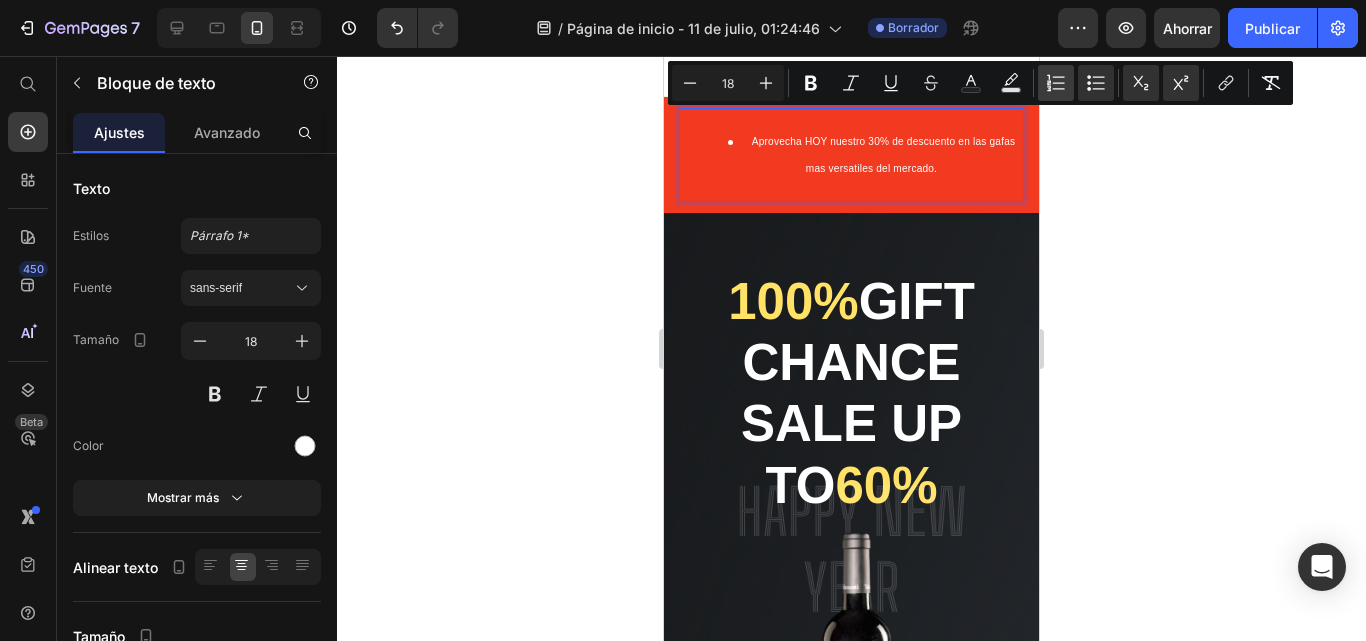 click 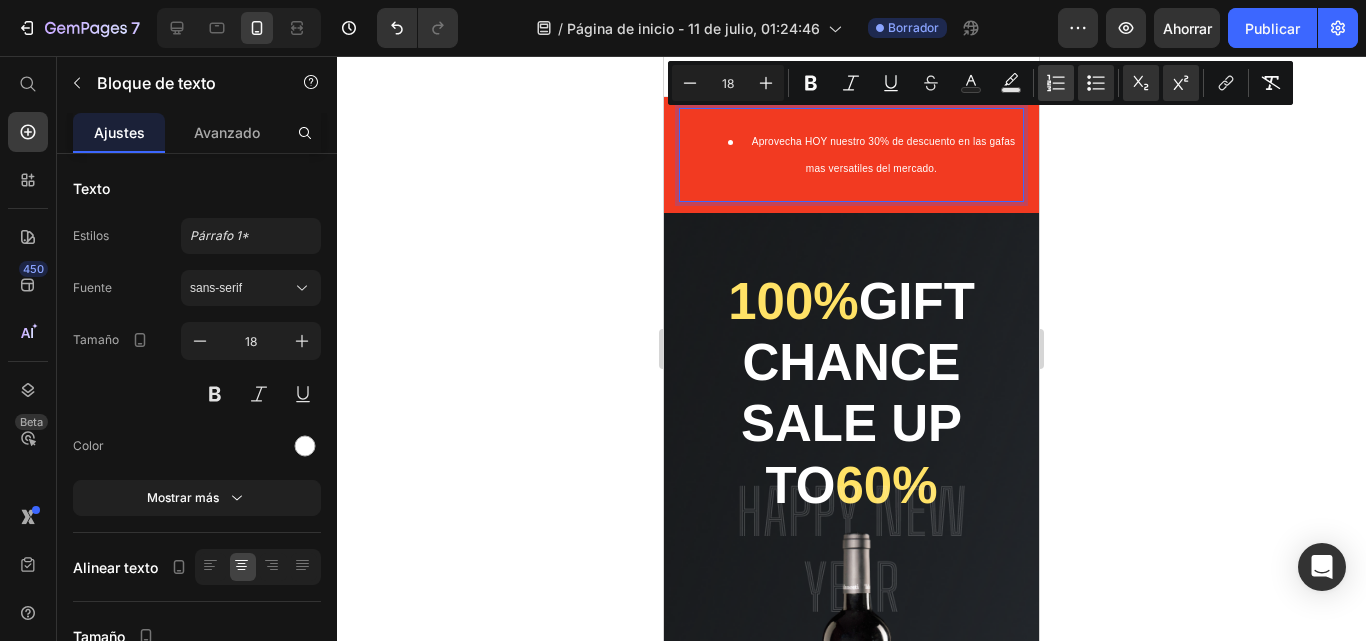 type on "18" 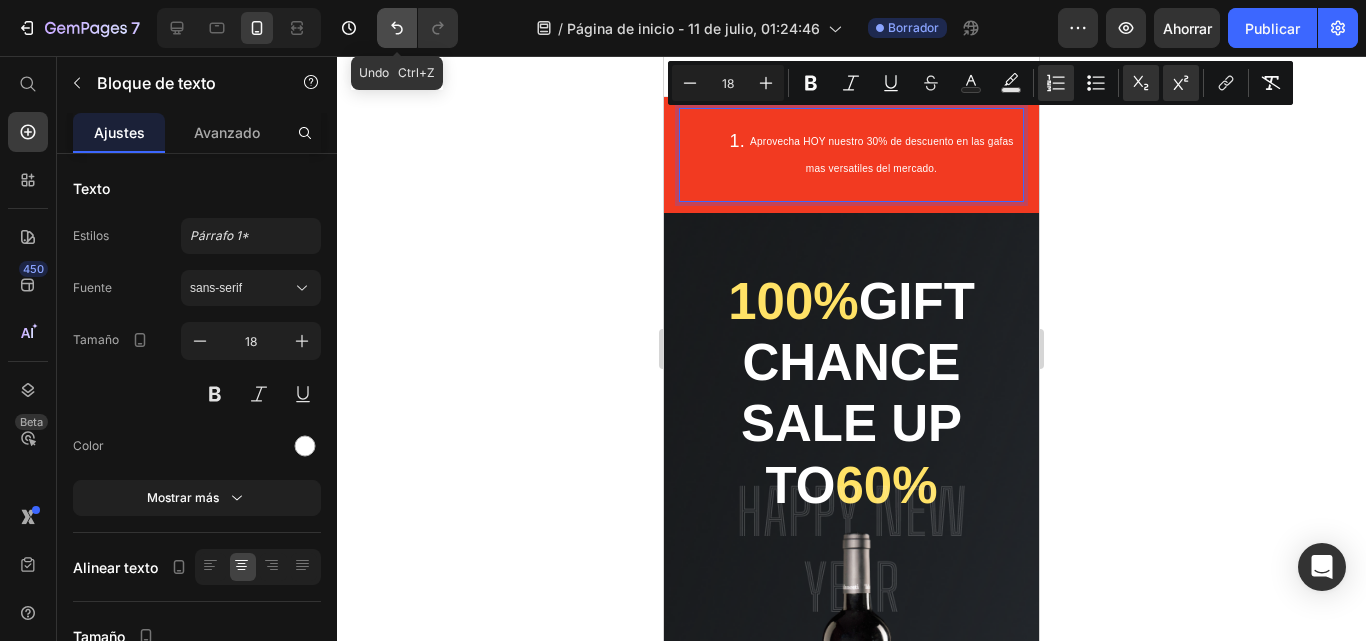 click 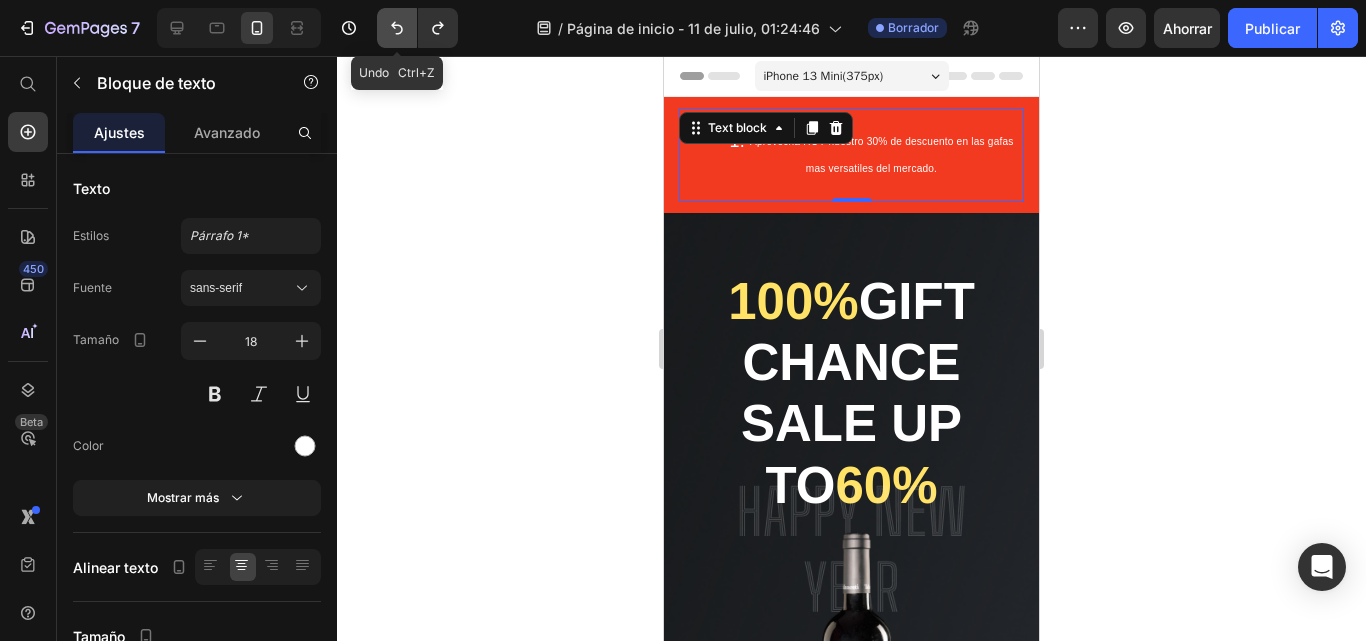 click 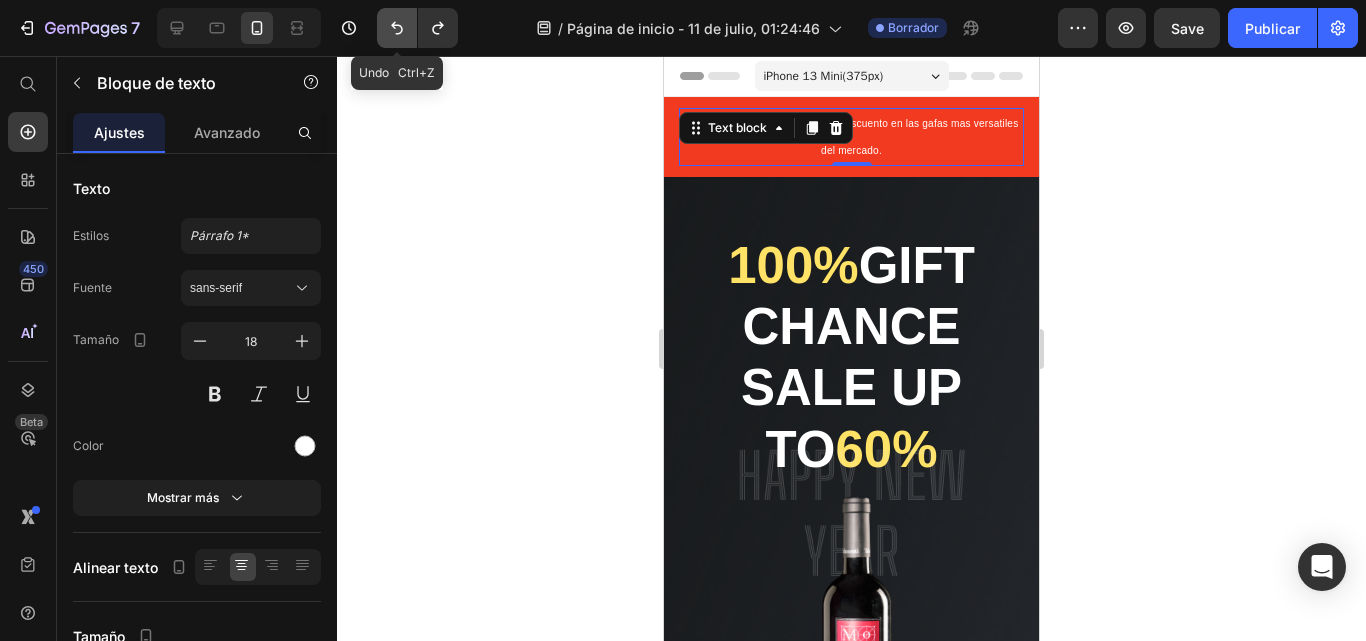 click 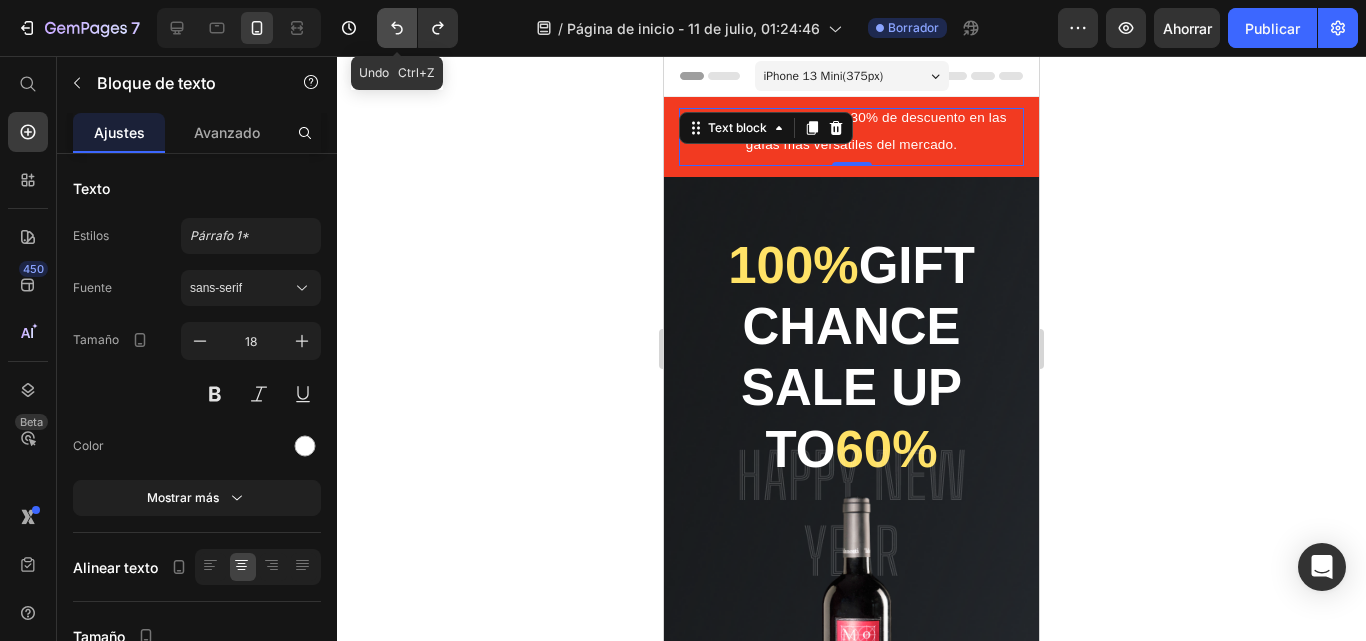 click 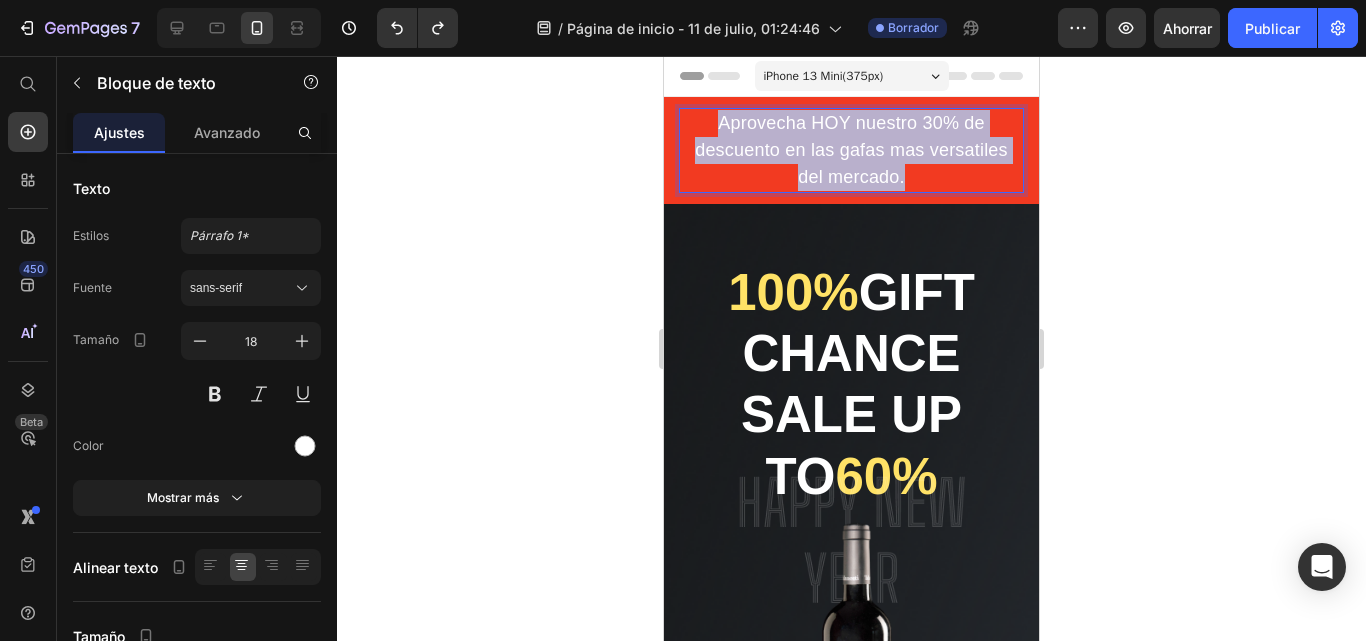 click on "Aprovecha HOY nuestro 30% de descuento en las gafas mas versatiles del mercado." at bounding box center (851, 150) 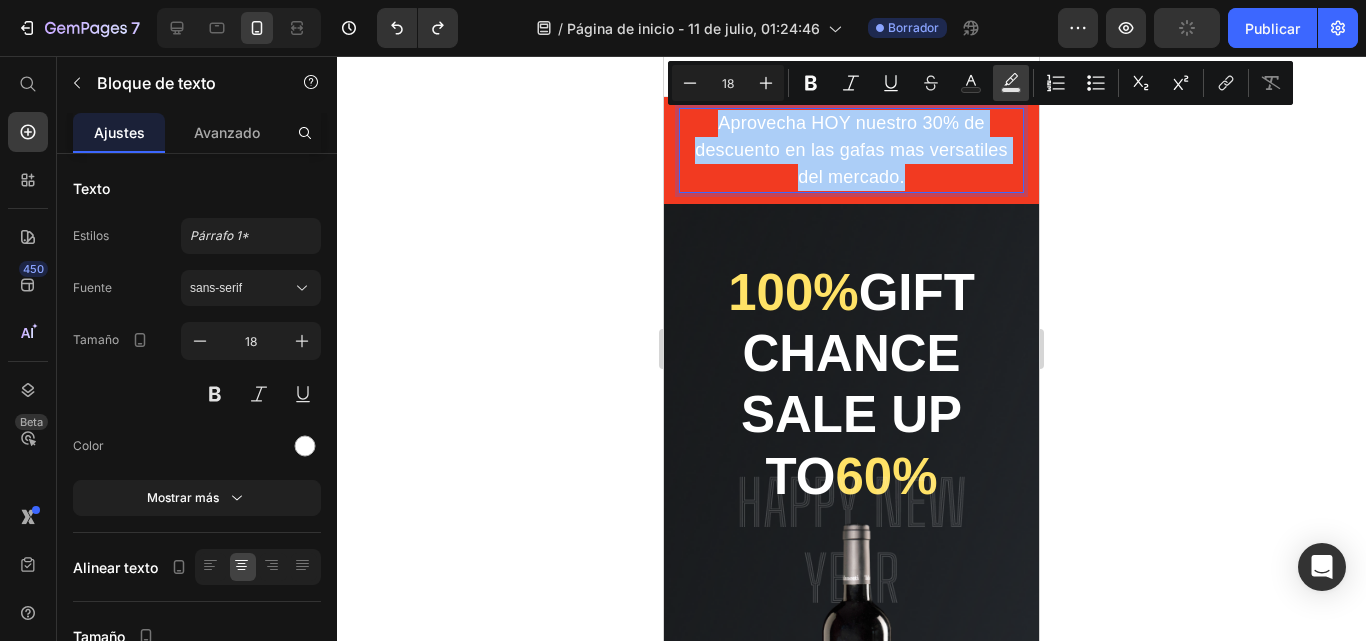click 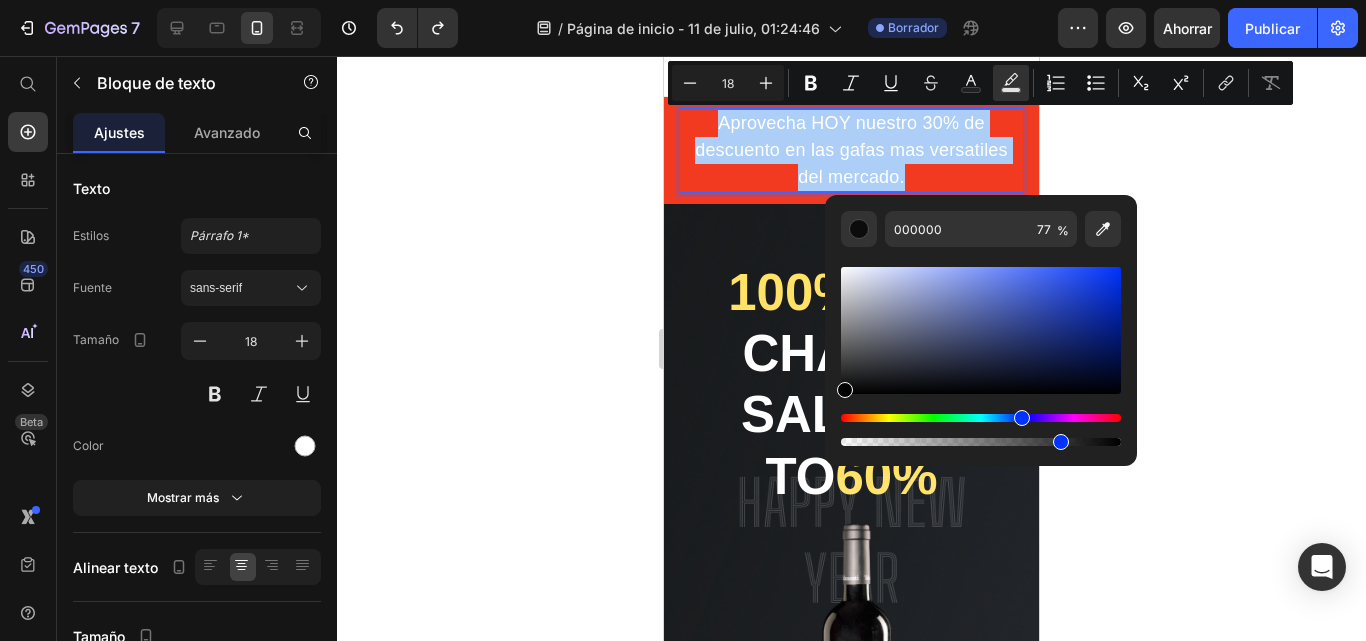 click at bounding box center [981, 418] 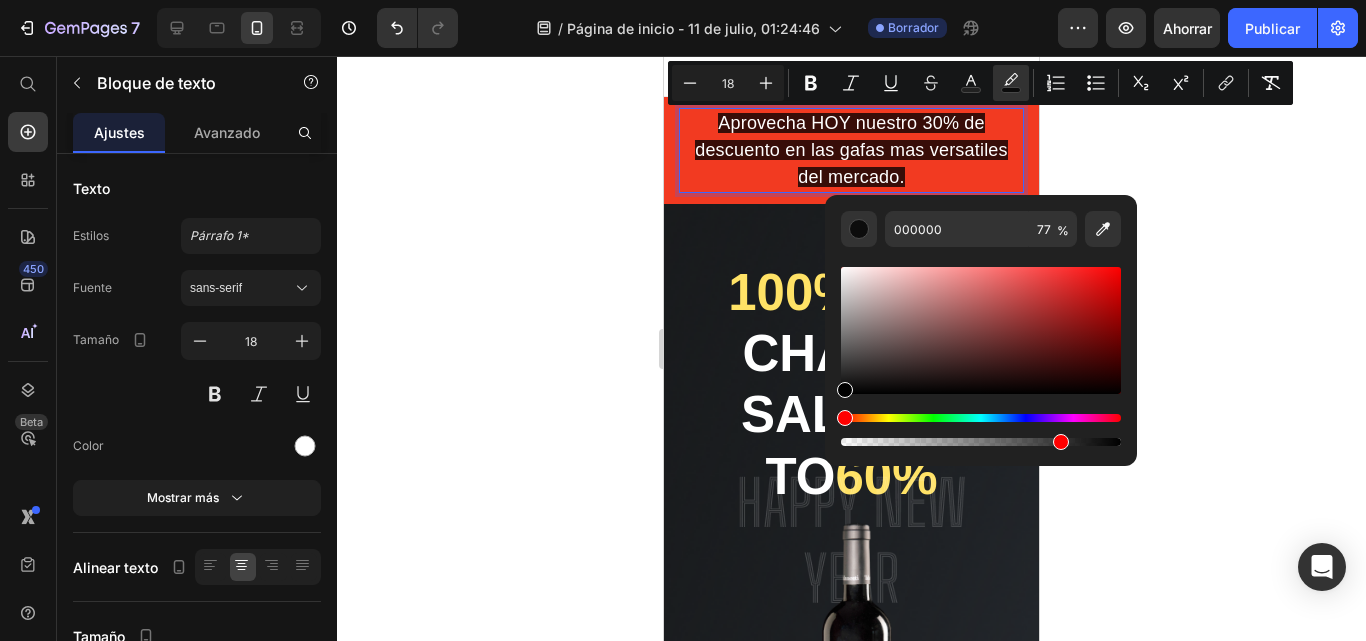click at bounding box center (981, 418) 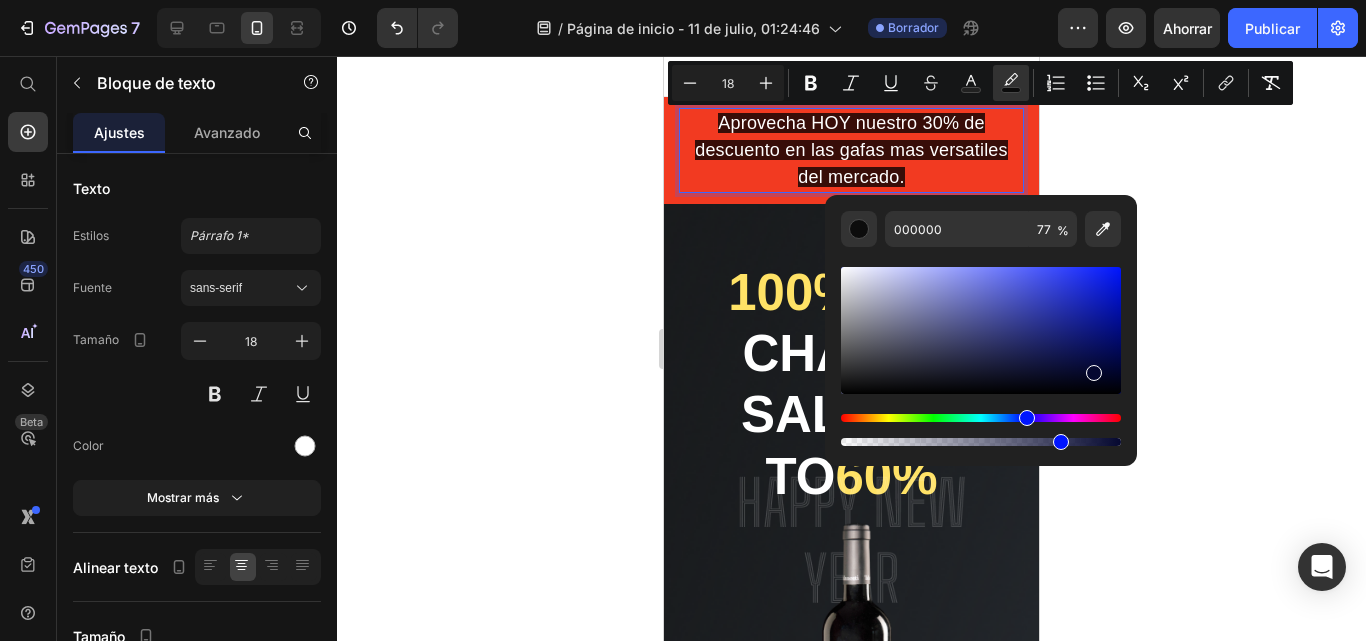 click at bounding box center (981, 330) 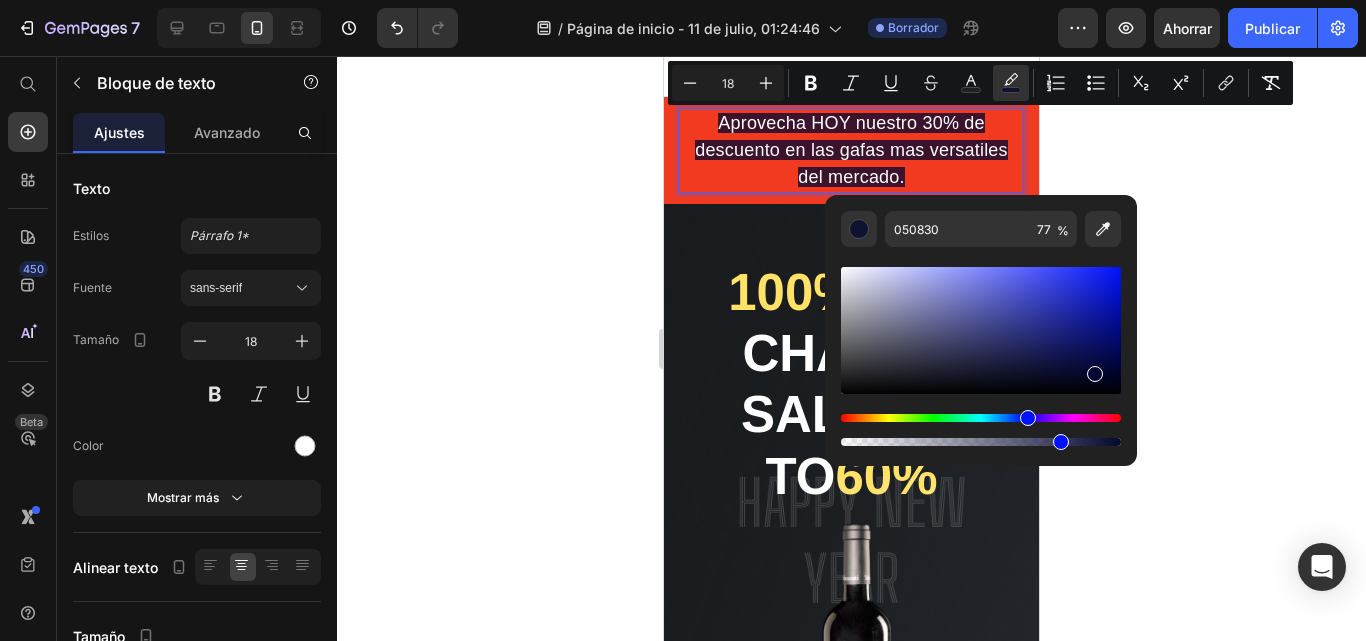 click at bounding box center [981, 330] 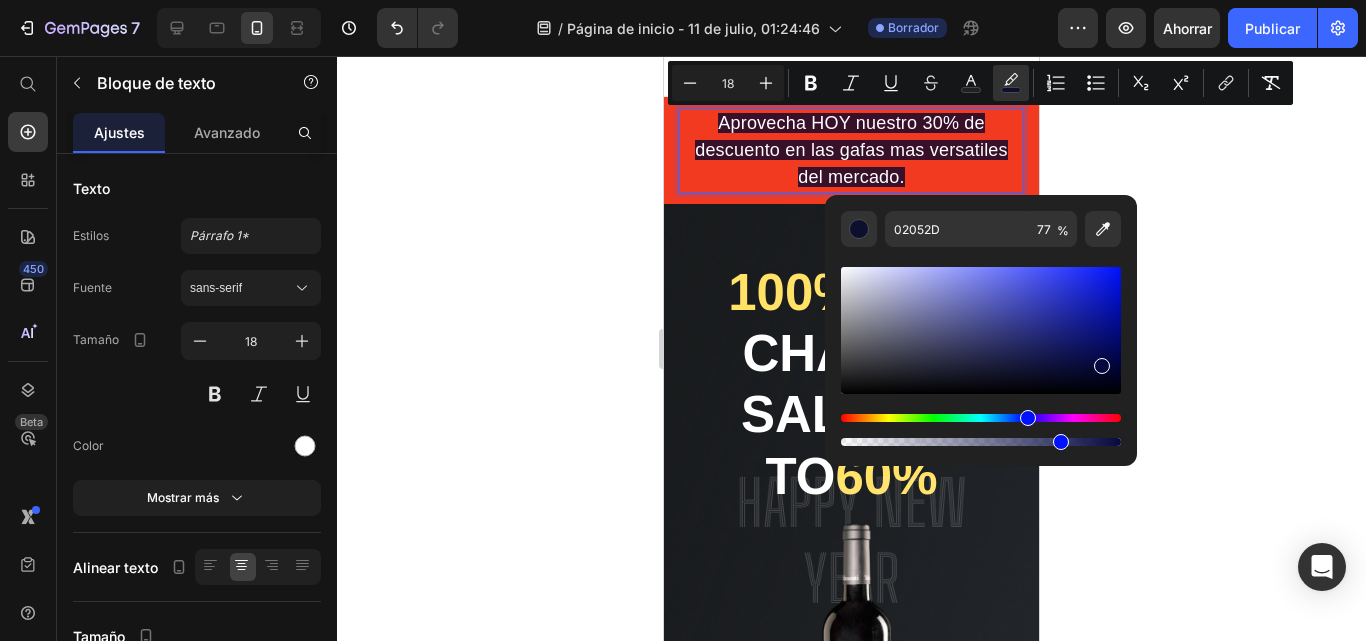 click at bounding box center [981, 330] 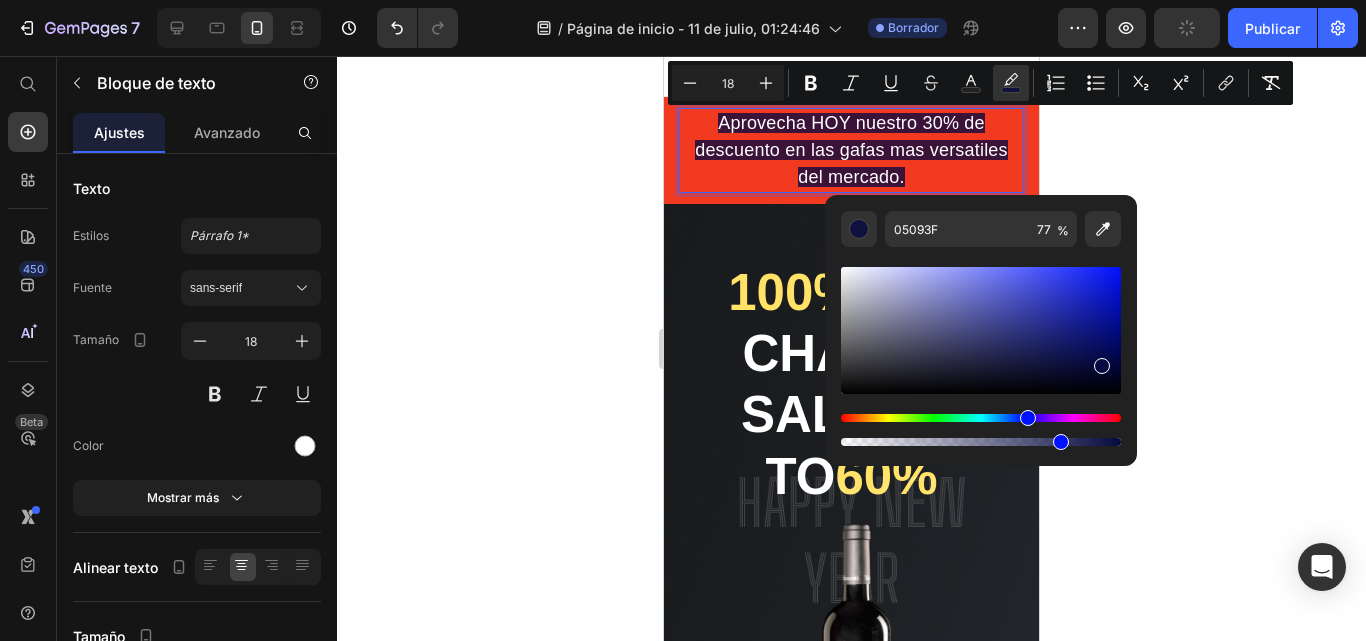 click at bounding box center (981, 330) 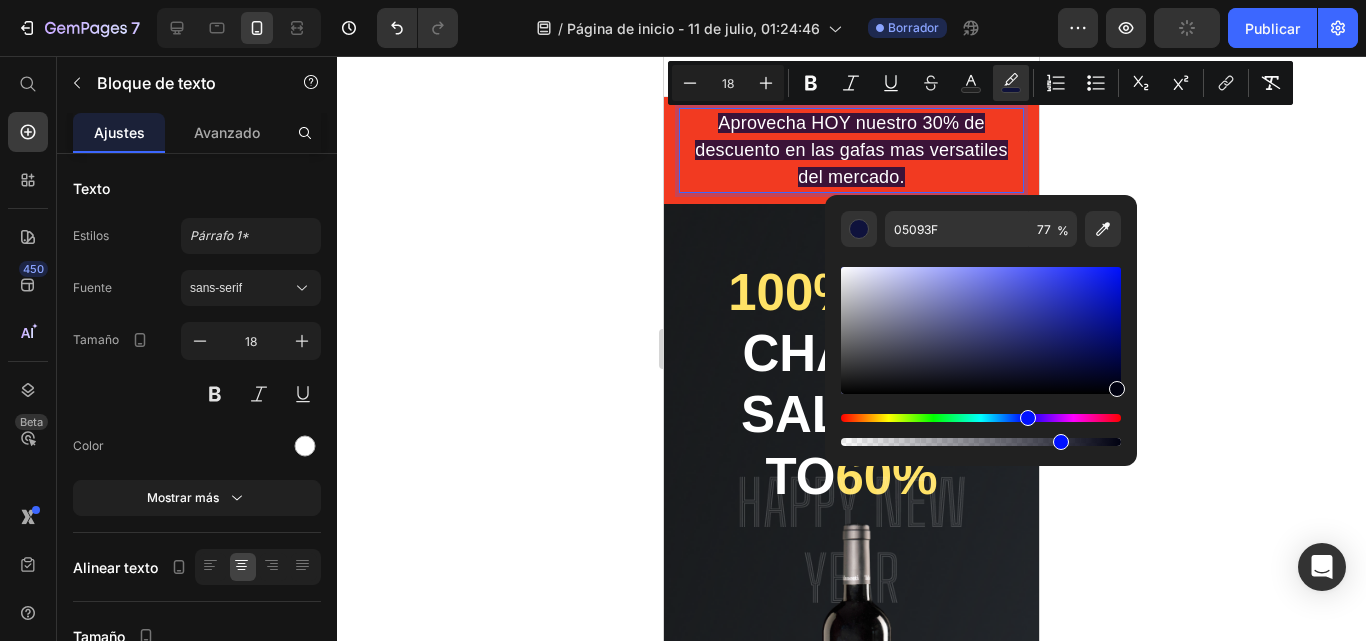 type on "000111" 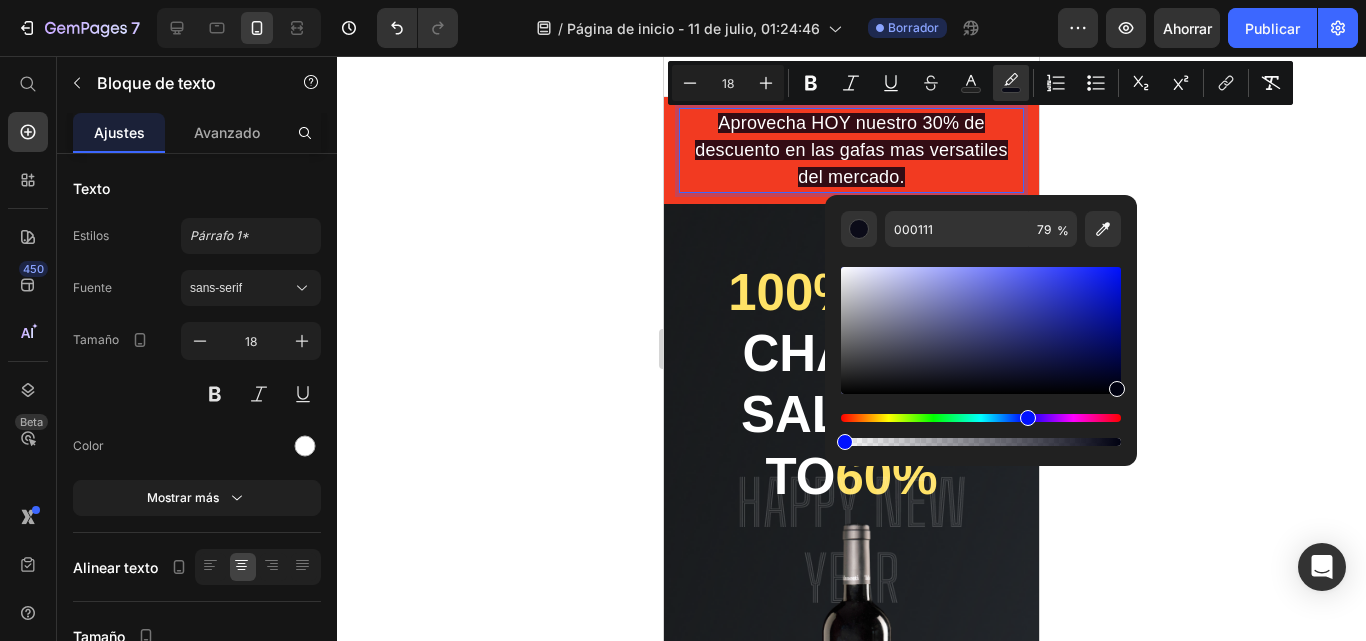 drag, startPoint x: 1062, startPoint y: 440, endPoint x: 835, endPoint y: 444, distance: 227.03523 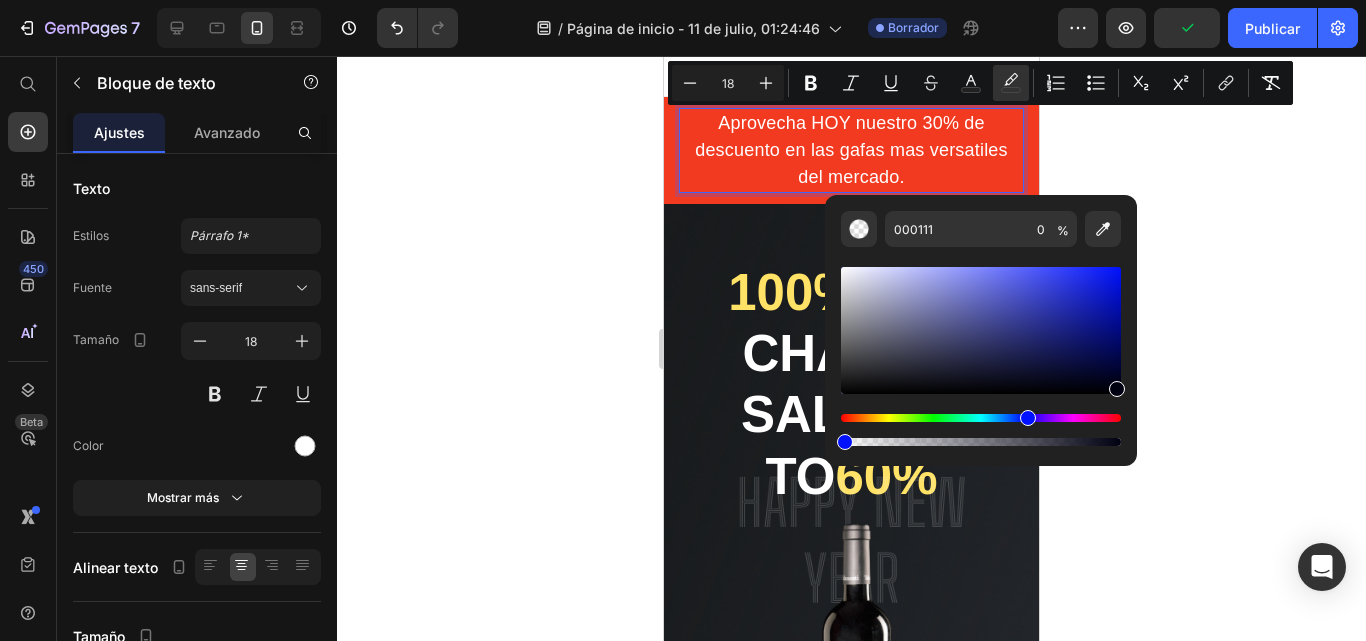 click 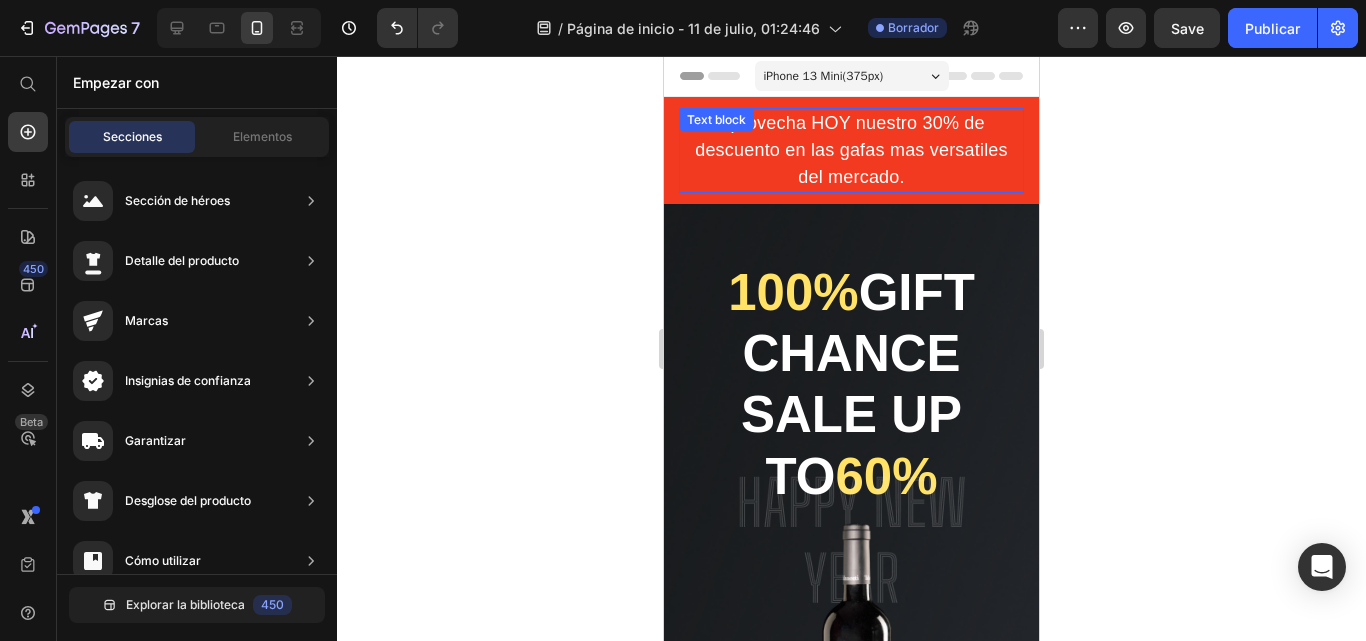 click on "Aprovecha HOY nuestro 30% de descuento en las gafas mas versatiles del mercado." at bounding box center (851, 150) 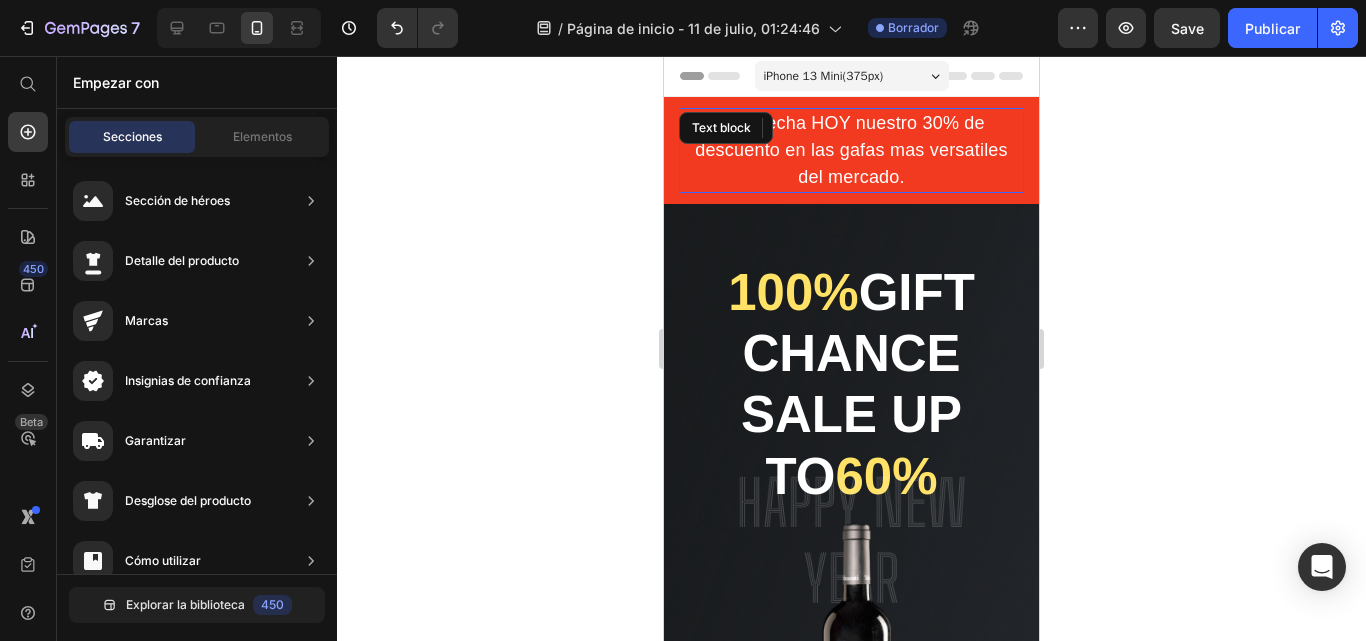 click on "Aprovecha HOY nuestro 30% de descuento en las gafas mas versatiles del mercado." at bounding box center [851, 150] 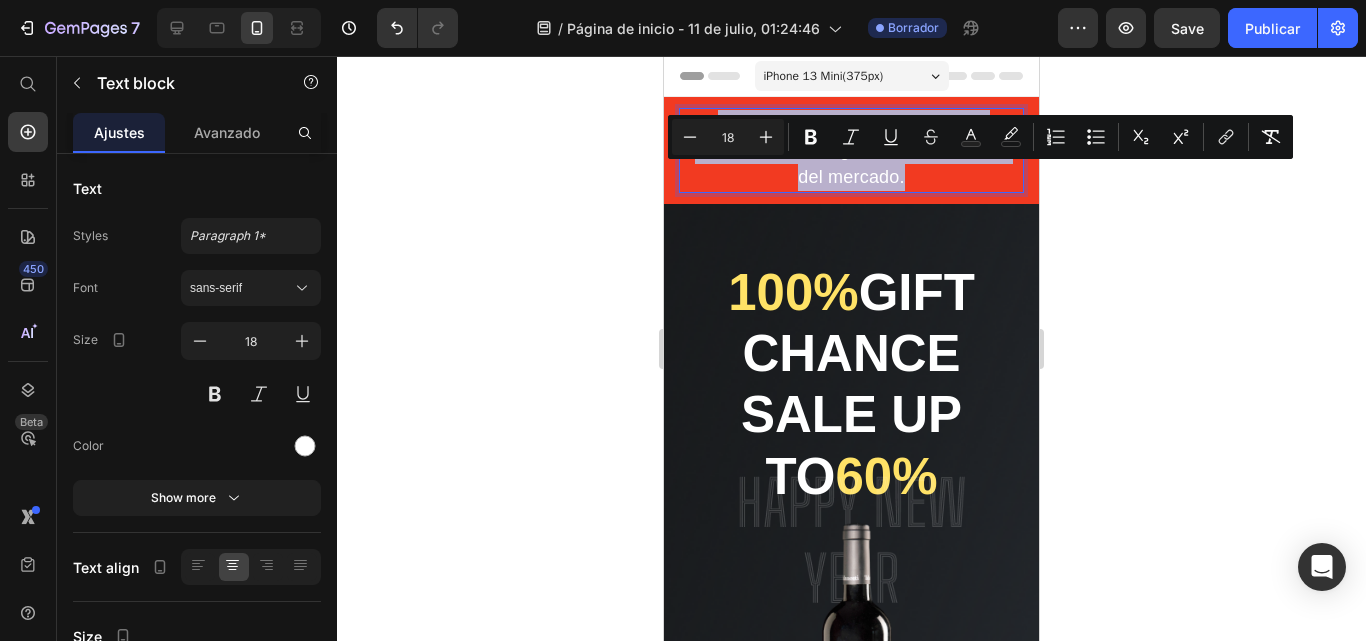 click on "Aprovecha HOY nuestro 30% de descuento en las gafas mas versatiles del mercado." at bounding box center (851, 150) 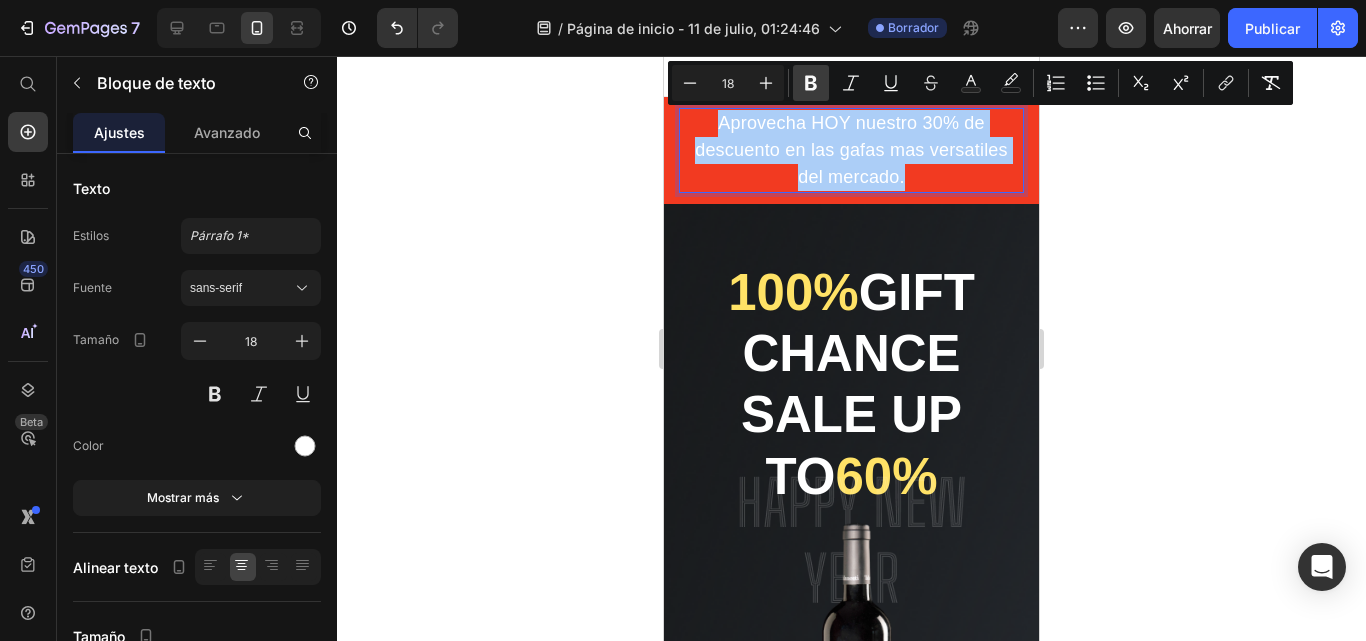 click 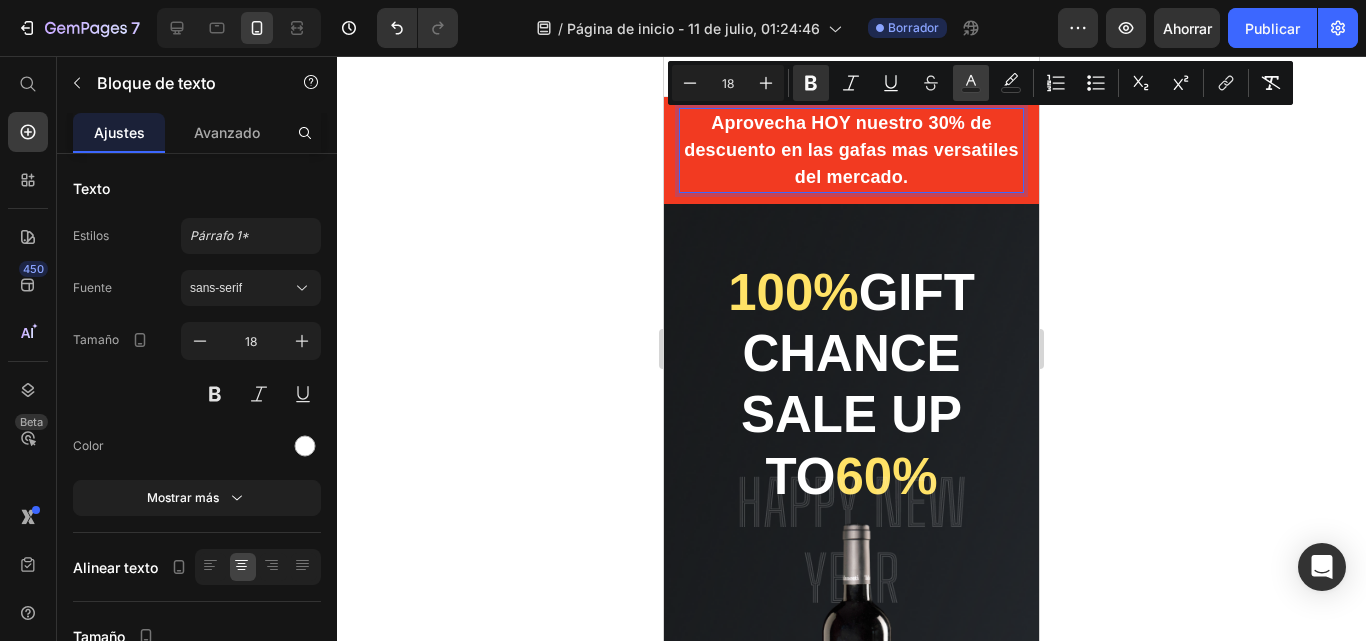 click 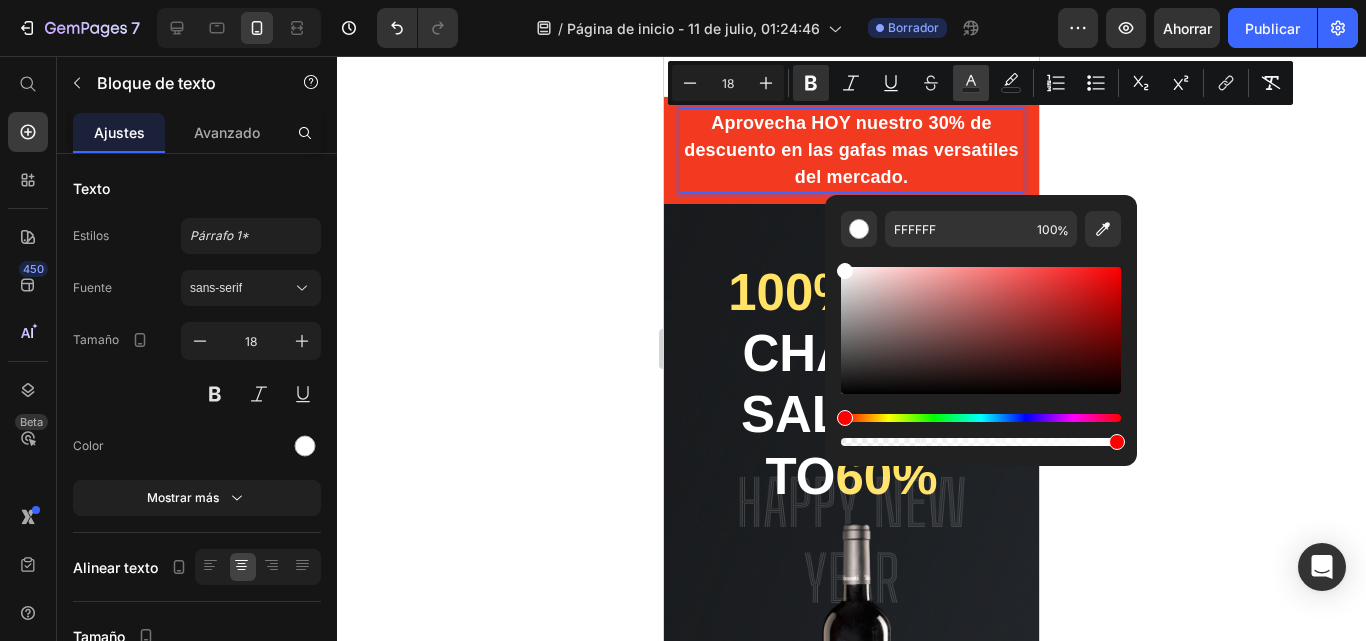 click 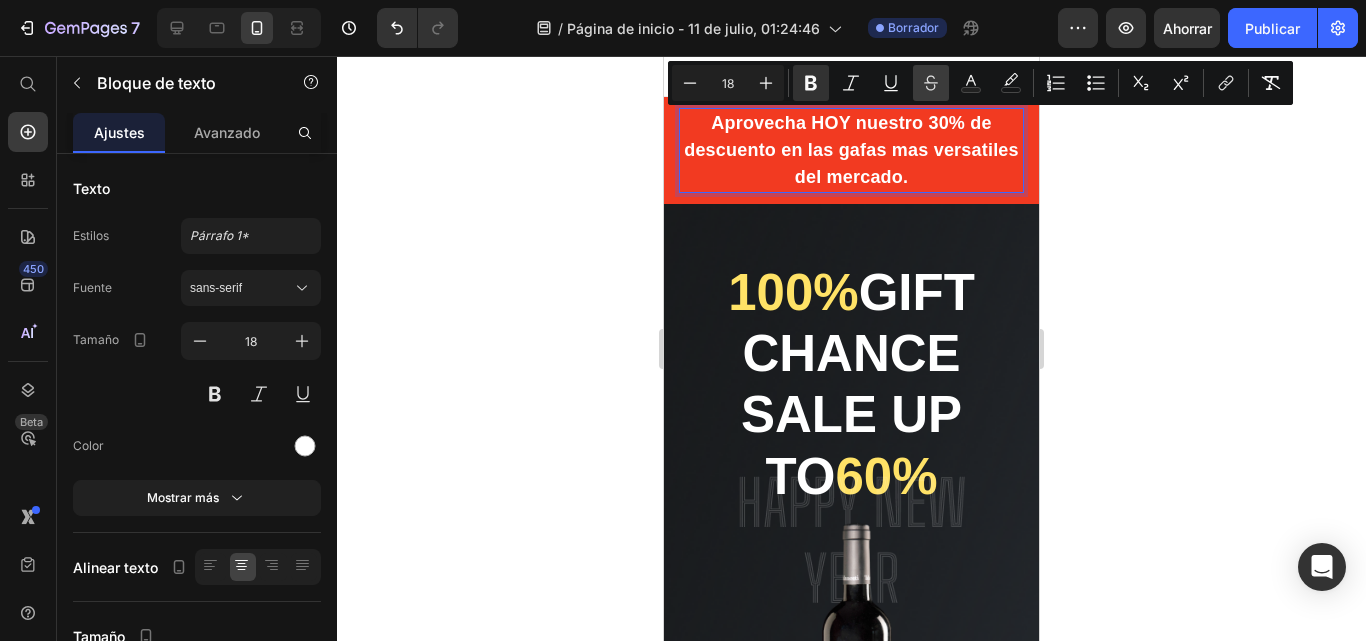 click 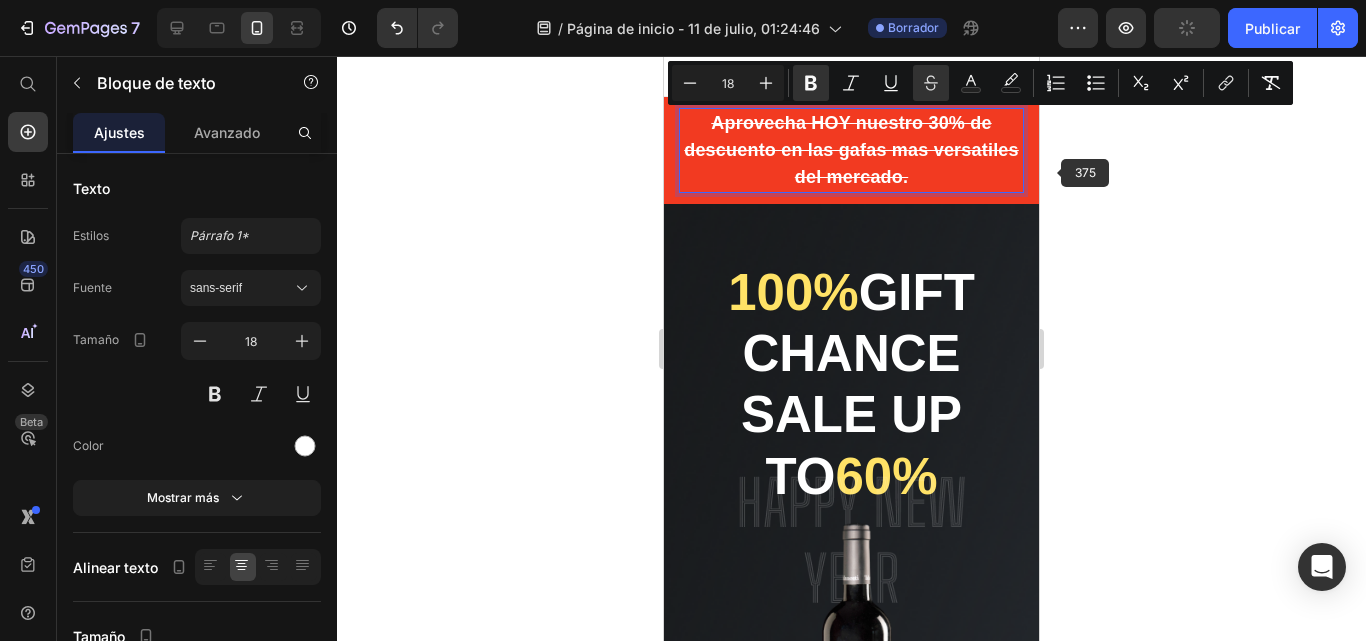 click 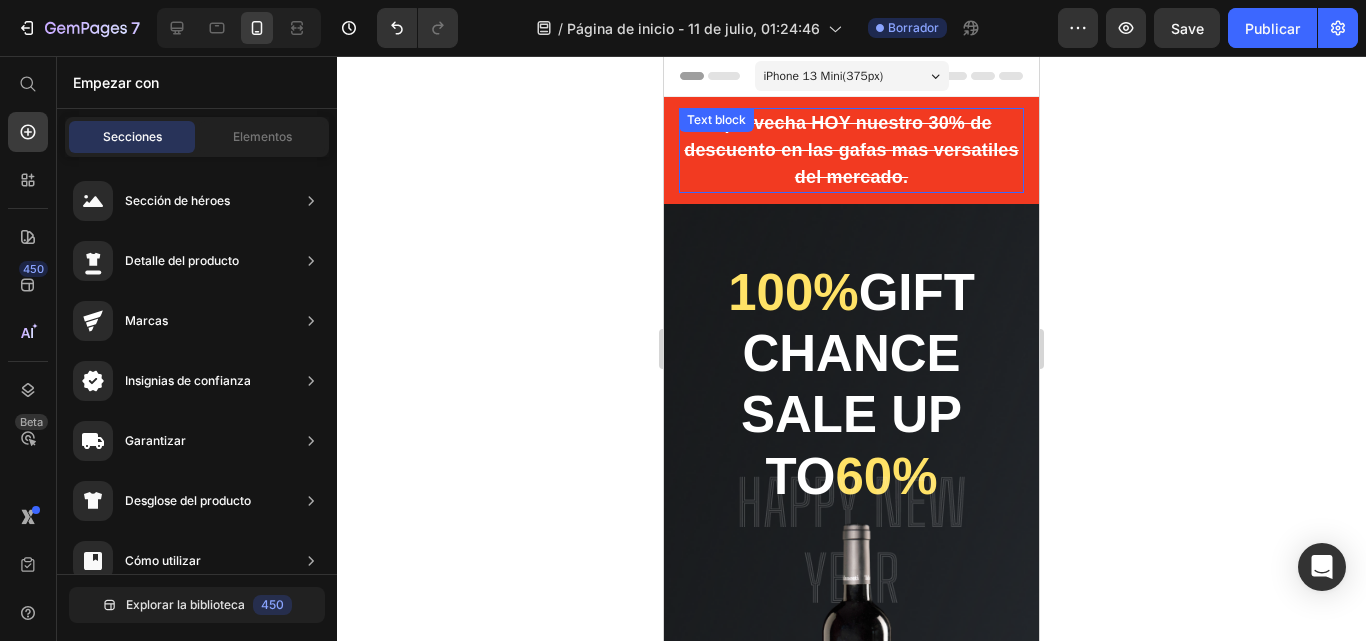 click on "Aprovecha HOY nuestro 30% de descuento en las gafas mas versatiles del mercado." at bounding box center [851, 150] 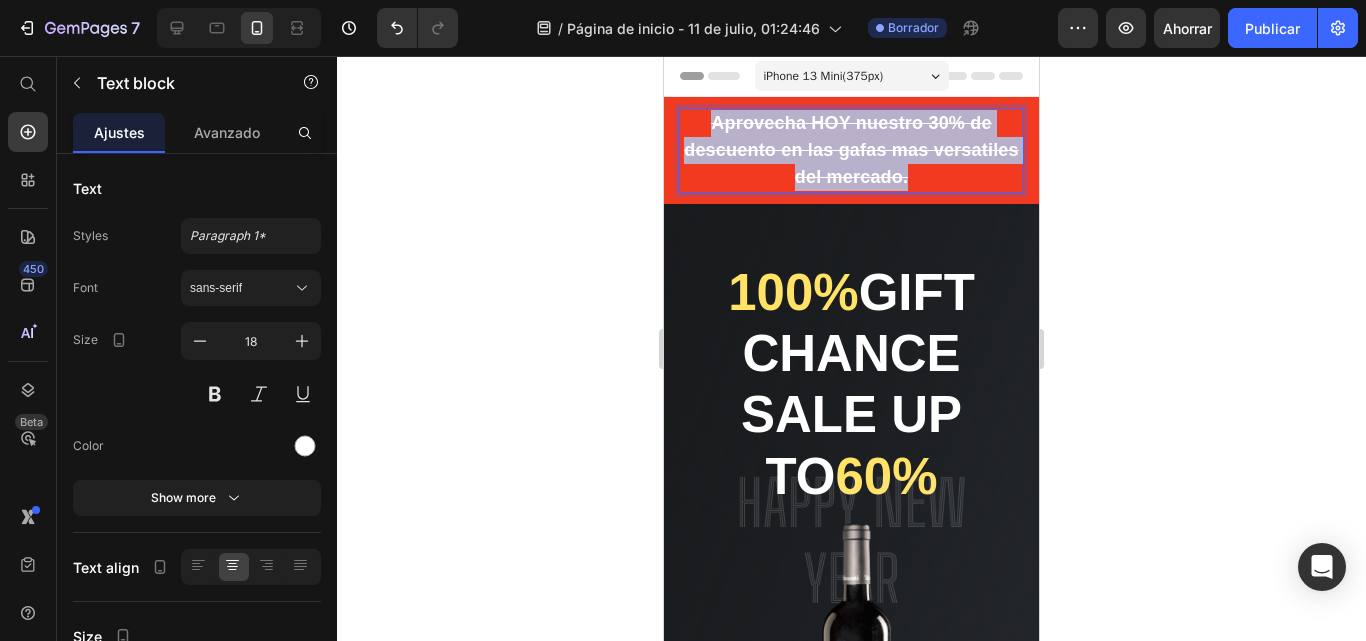 click on "Aprovecha HOY nuestro 30% de descuento en las gafas mas versatiles del mercado." at bounding box center [851, 150] 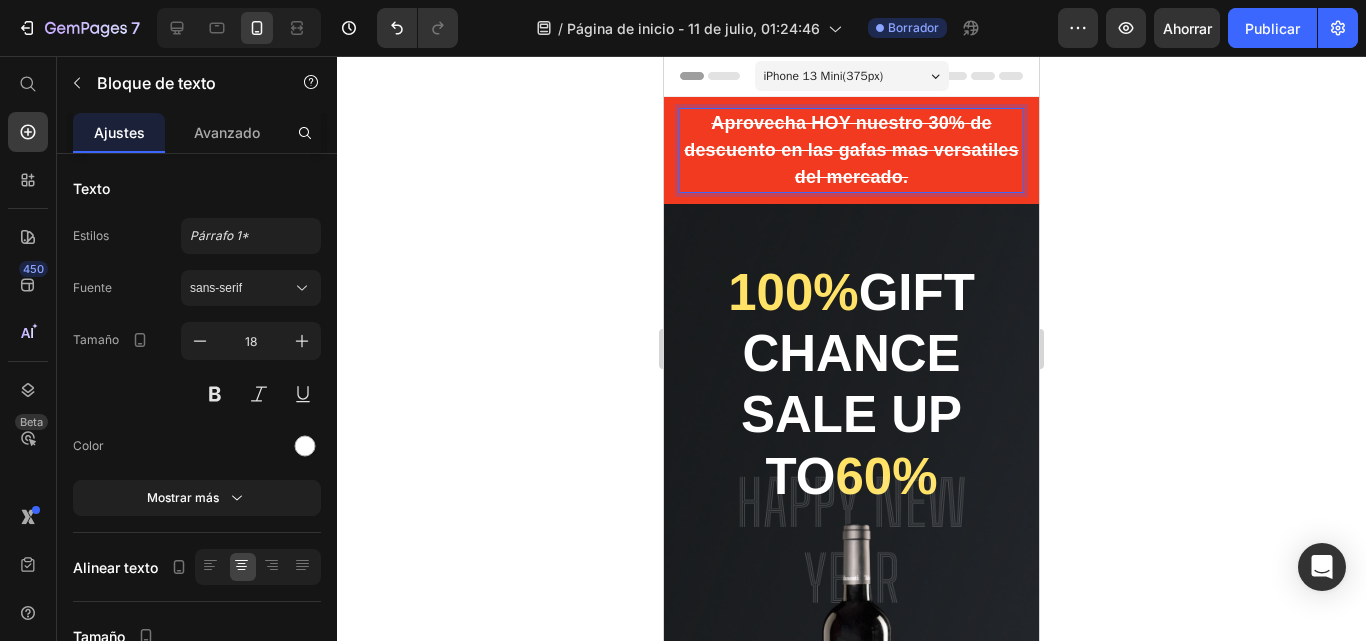 click on "Aprovecha HOY nuestro 30% de descuento en las gafas mas versatiles del mercado." at bounding box center (851, 150) 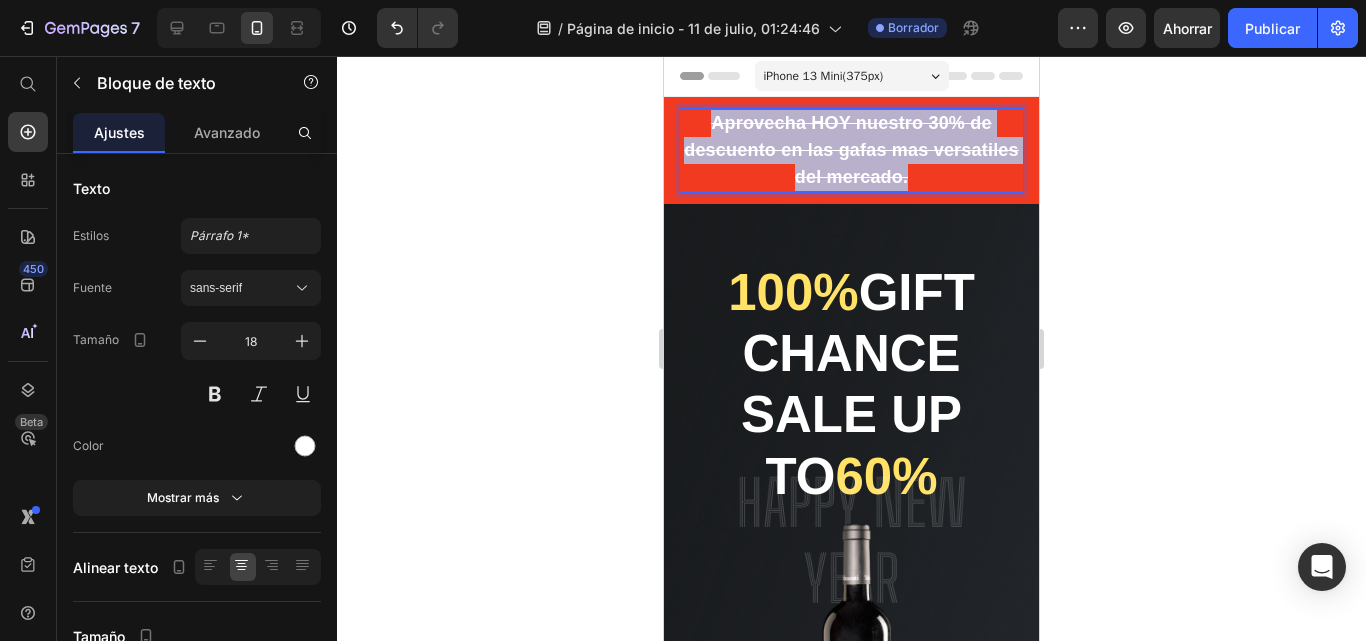 click on "Aprovecha HOY nuestro 30% de descuento en las gafas mas versatiles del mercado." at bounding box center [851, 150] 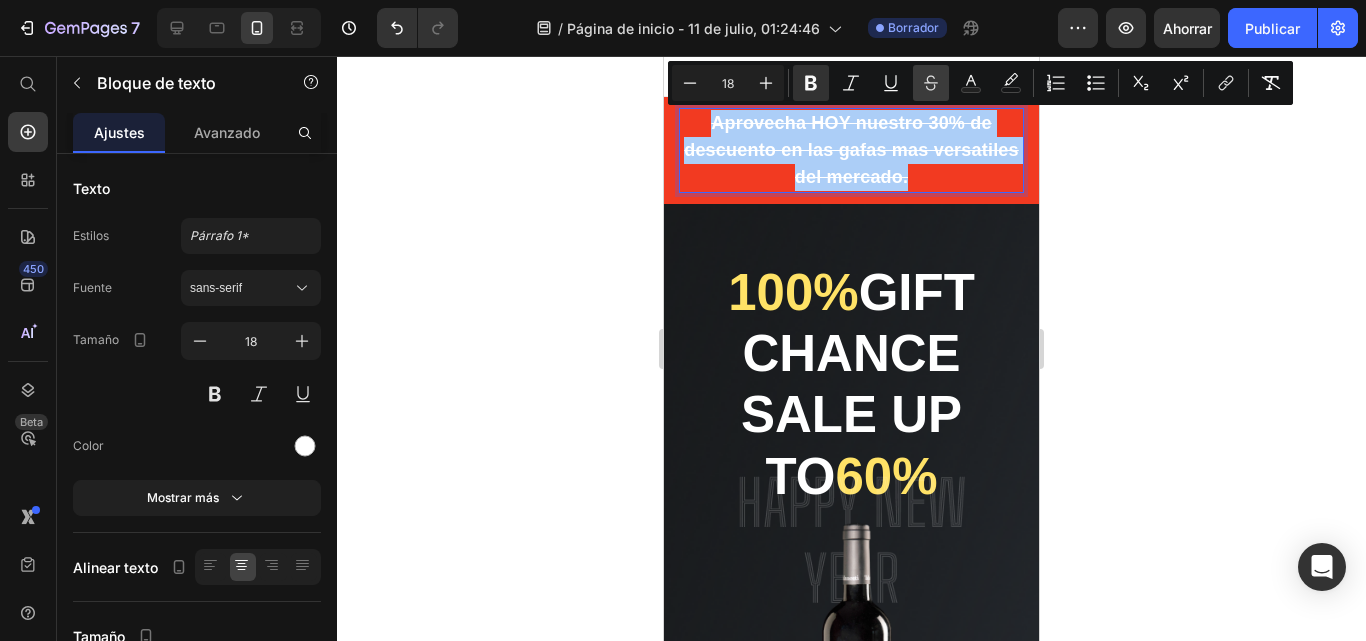 click 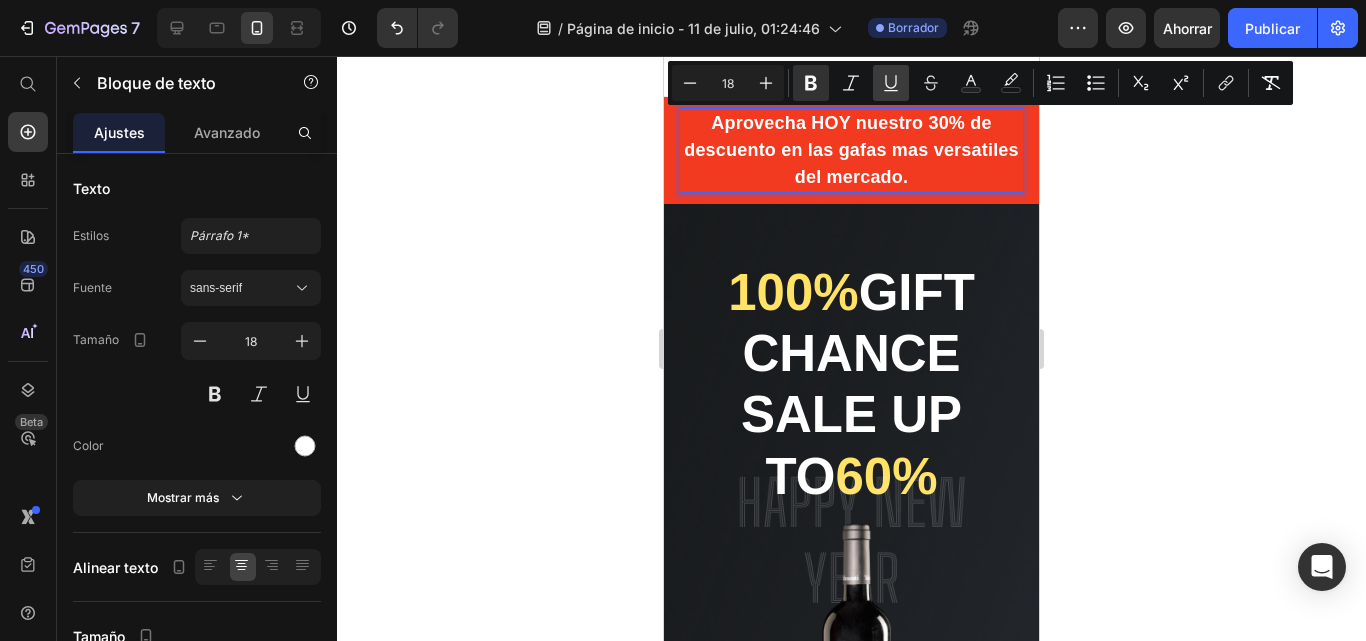 click 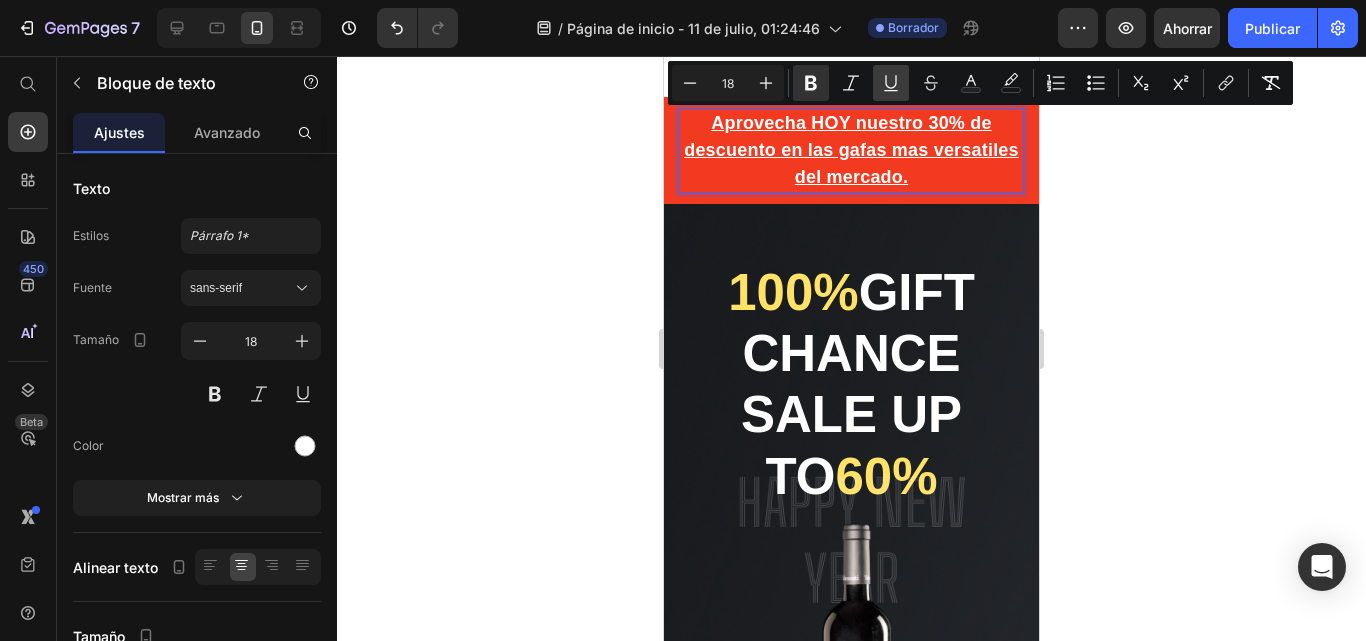 click 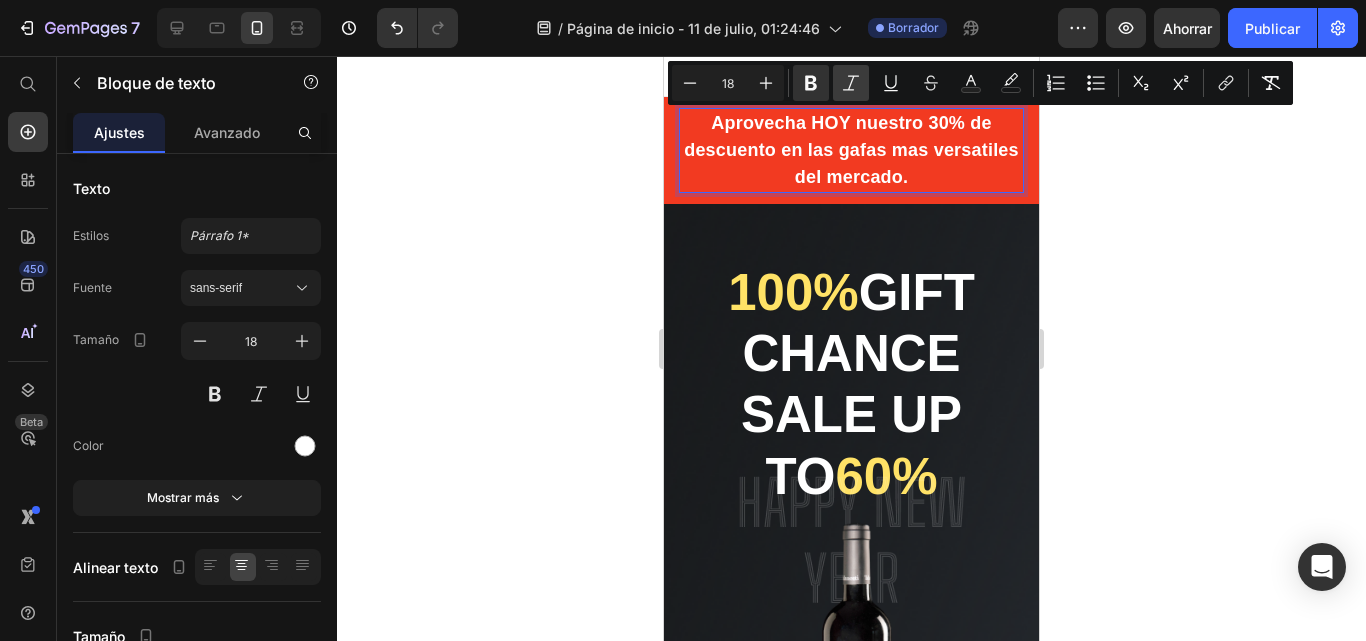 click 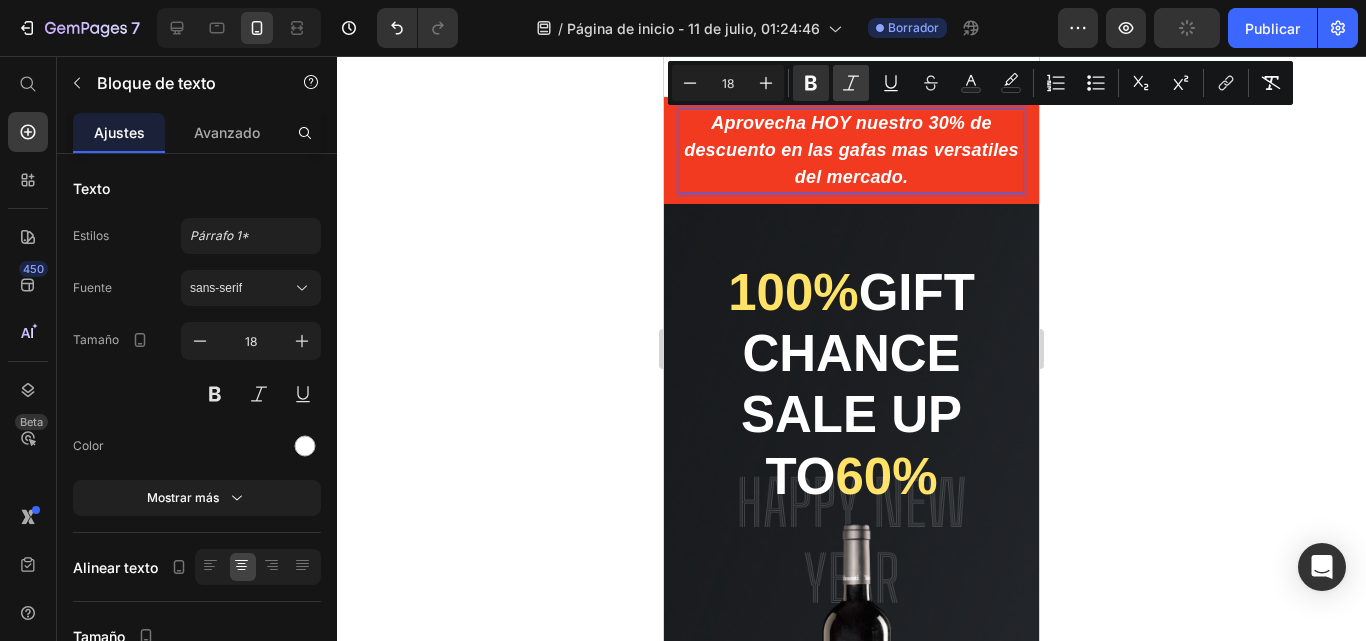 click 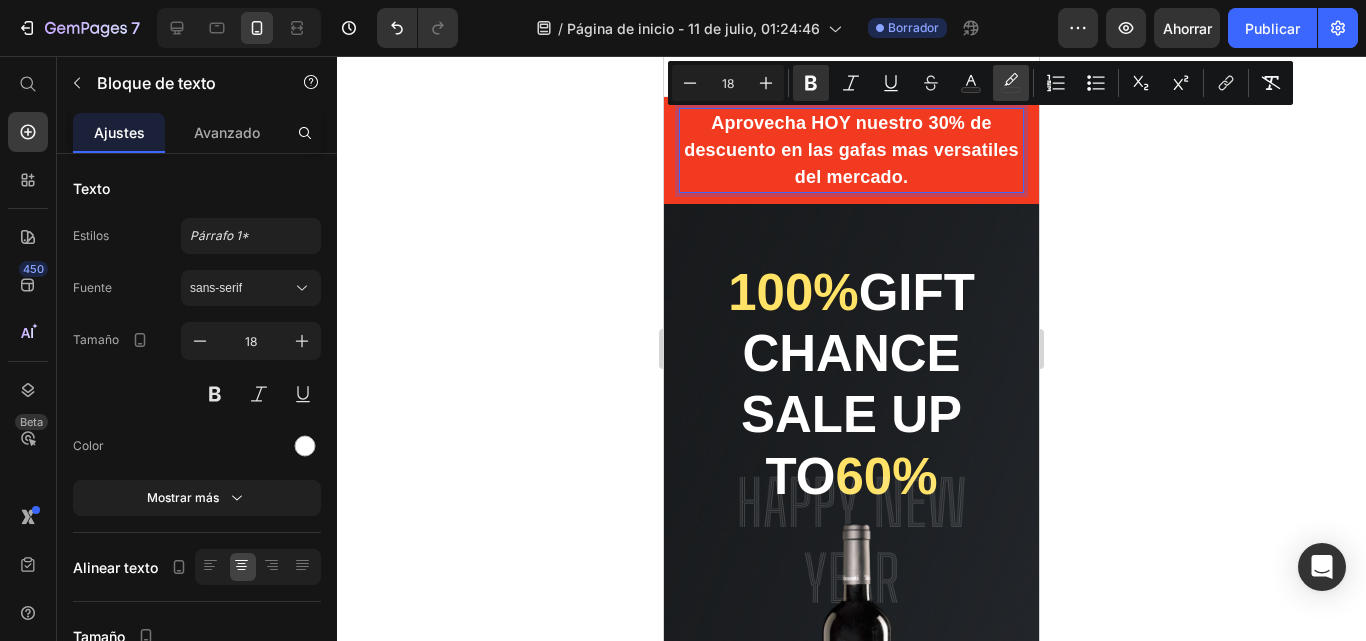 click 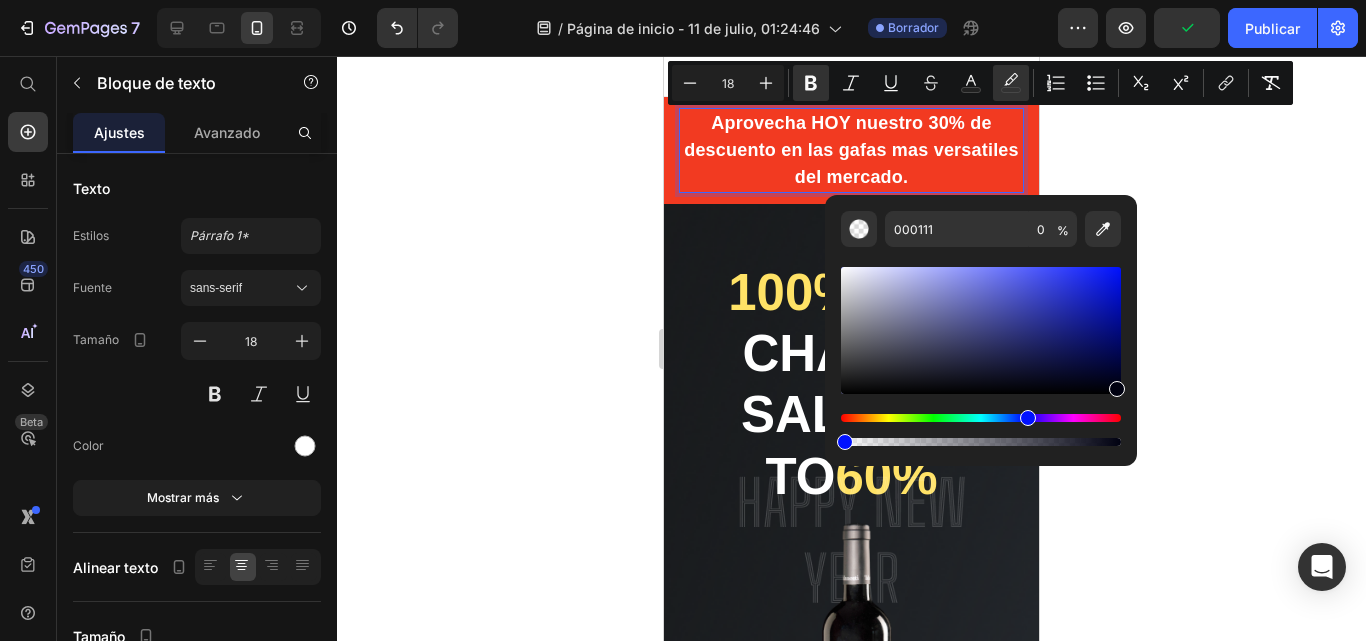 click 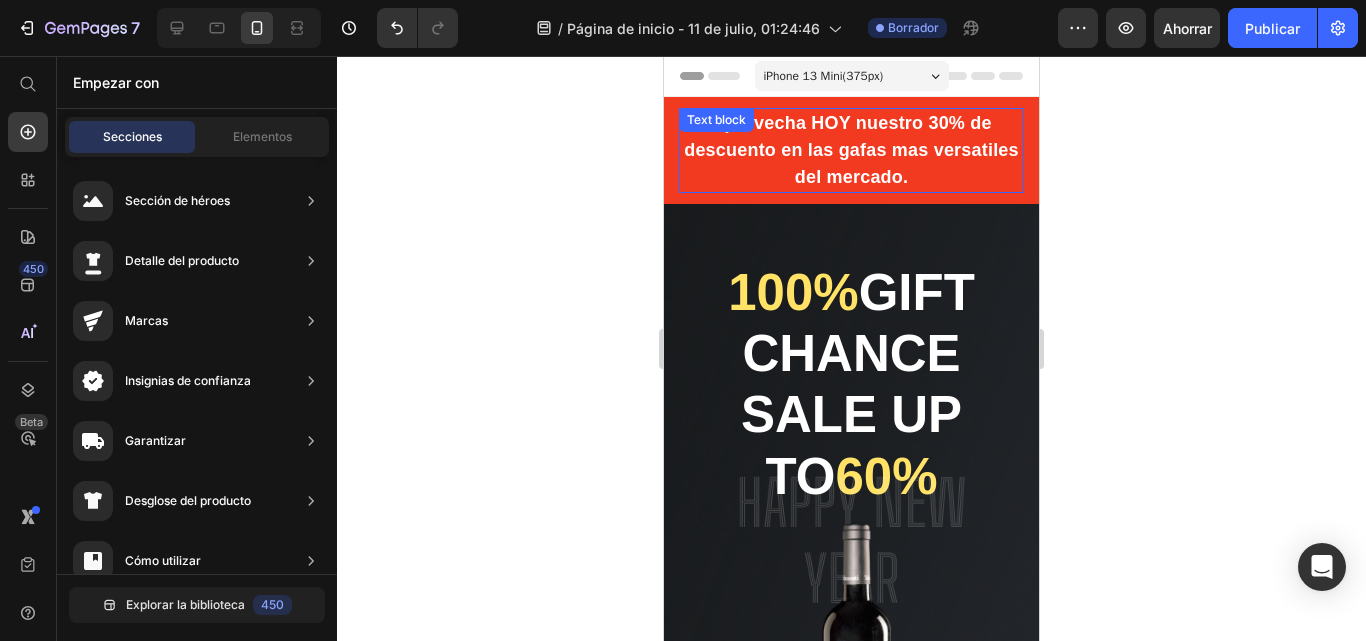 click on "Aprovecha HOY nuestro 30% de descuento en las gafas mas versatiles del mercado." at bounding box center (851, 150) 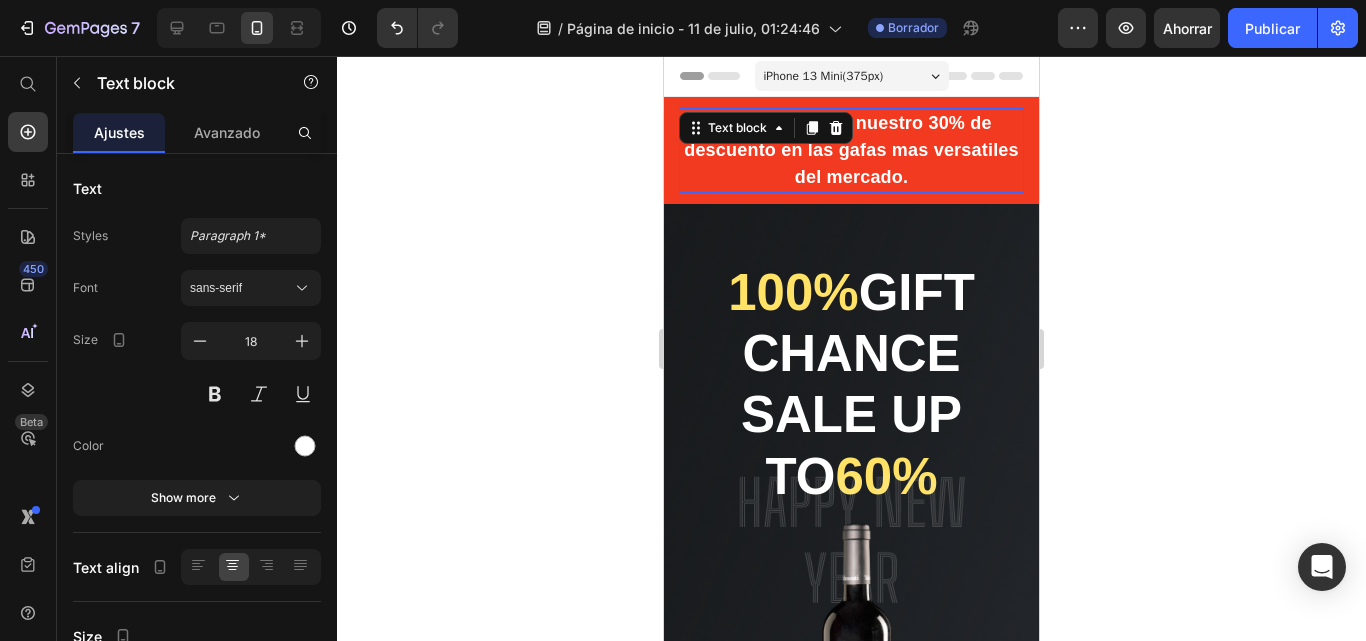 click on "Aprovecha HOY nuestro 30% de descuento en las gafas mas versatiles del mercado." at bounding box center (851, 150) 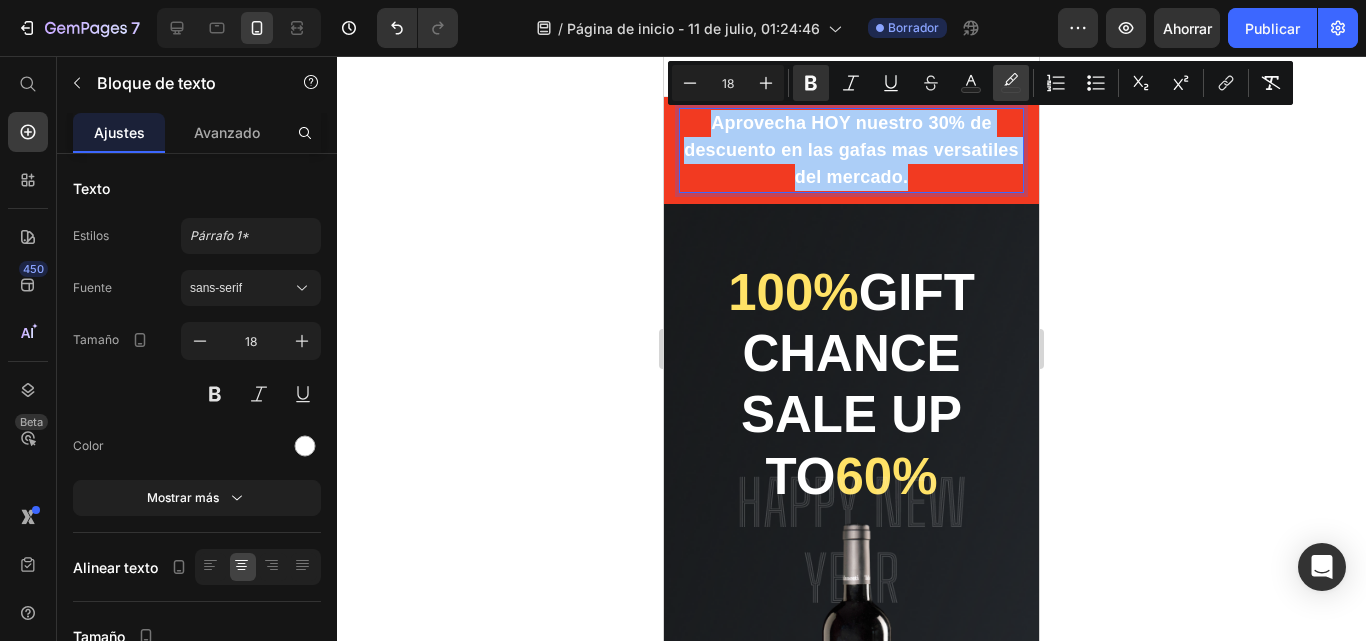 click 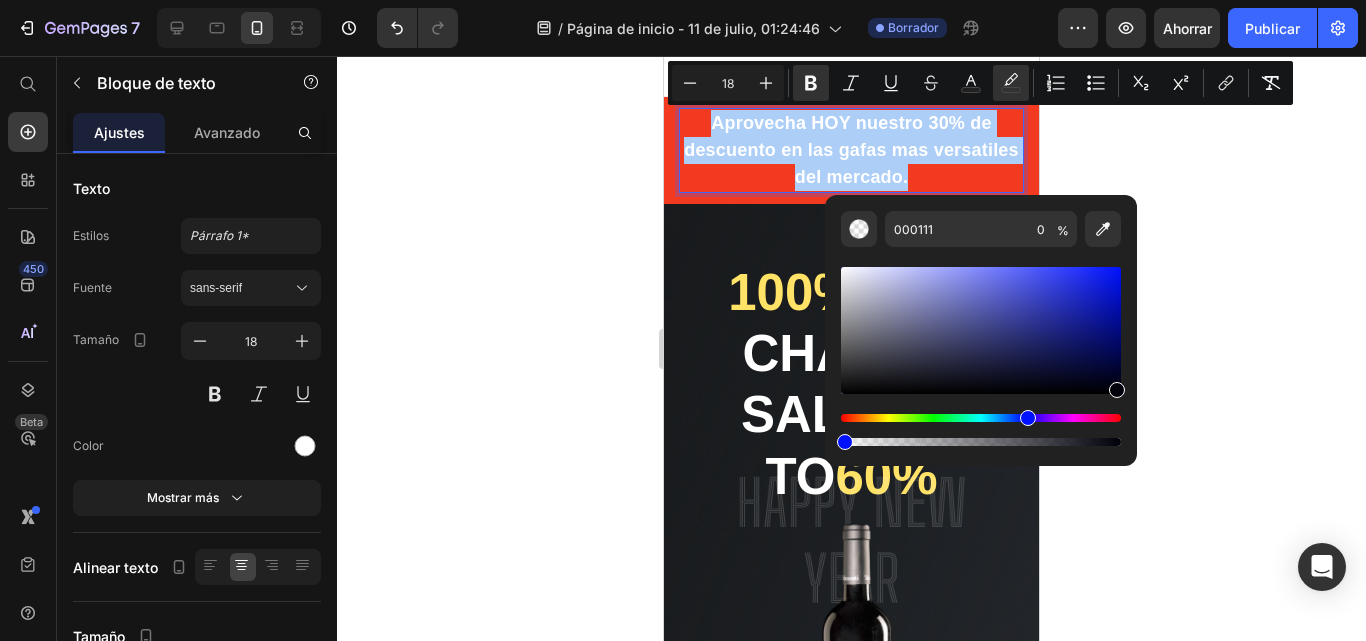 click at bounding box center (1117, 390) 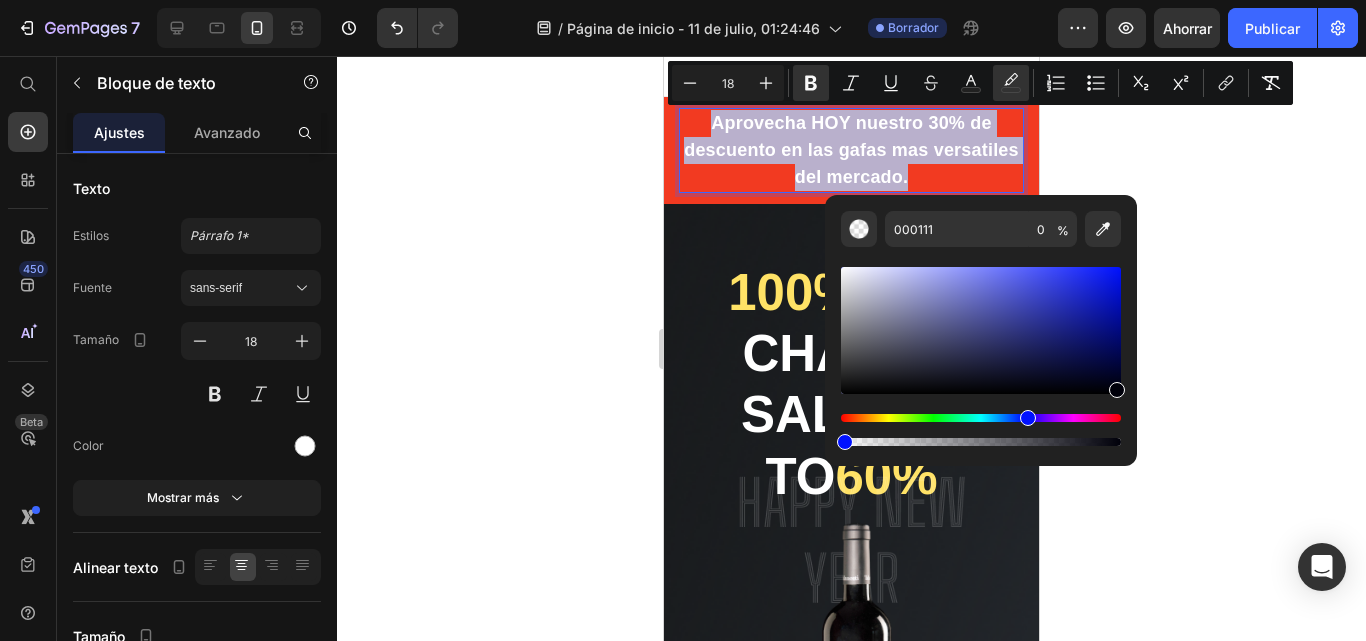 type on "00000A" 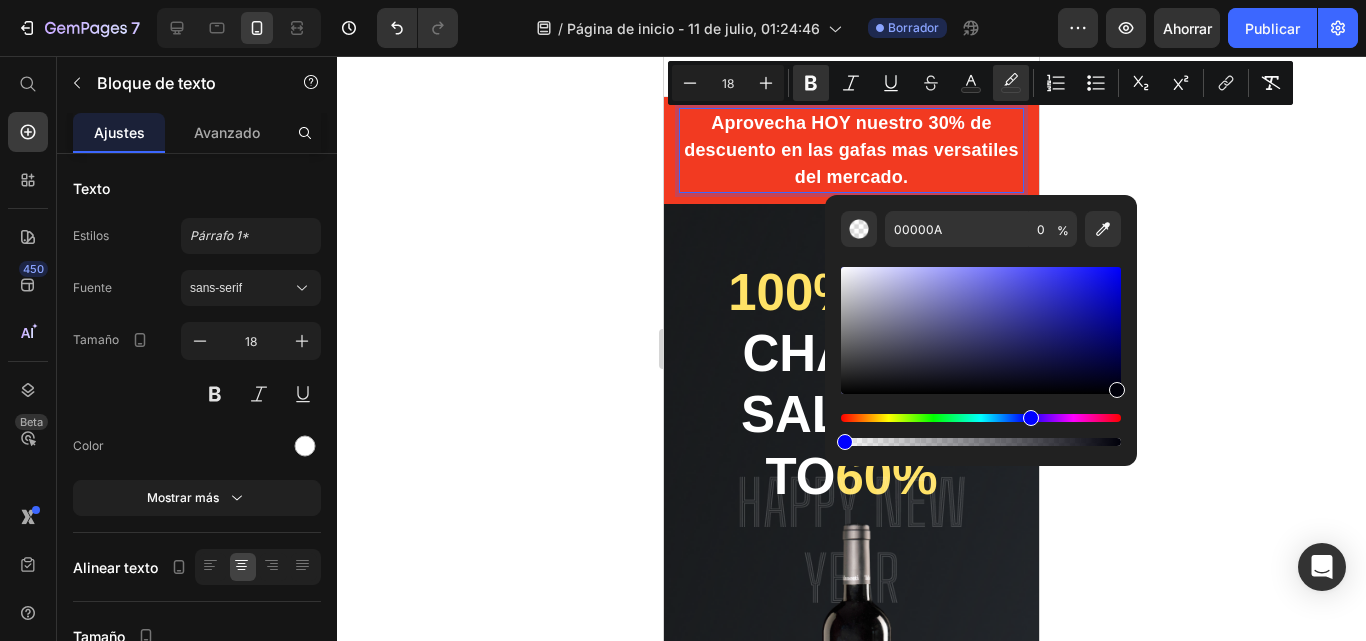 click at bounding box center (1117, 390) 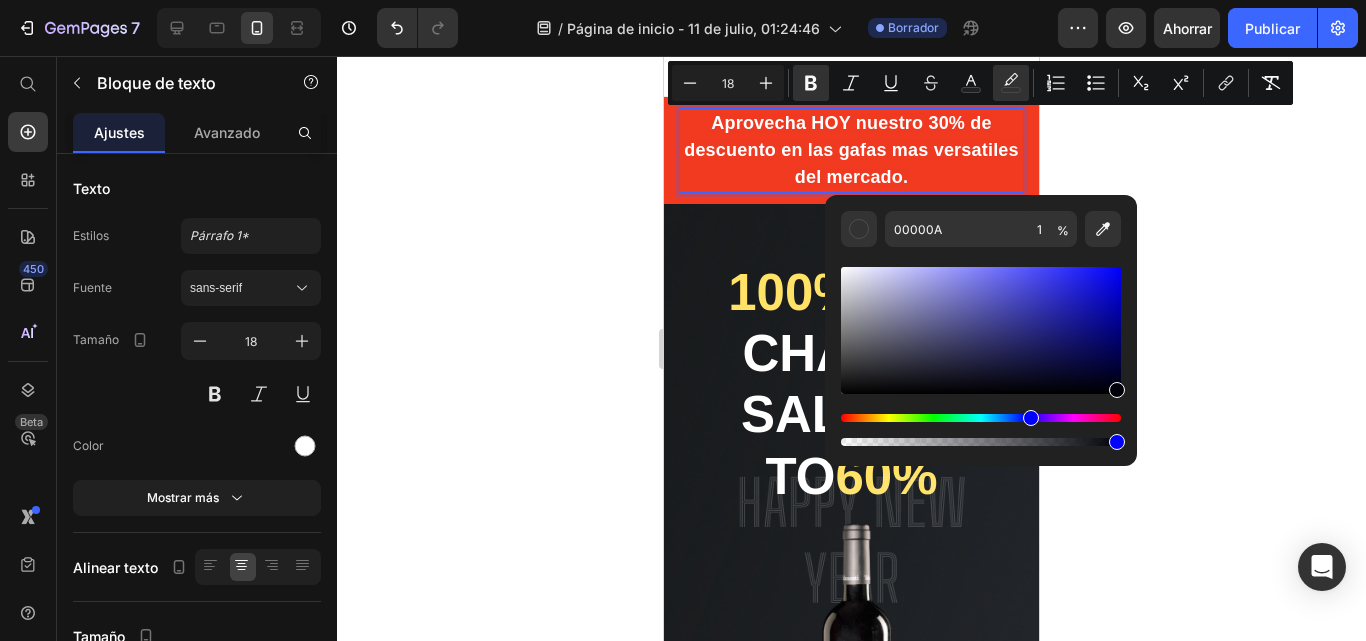 drag, startPoint x: 844, startPoint y: 441, endPoint x: 1160, endPoint y: 454, distance: 316.2673 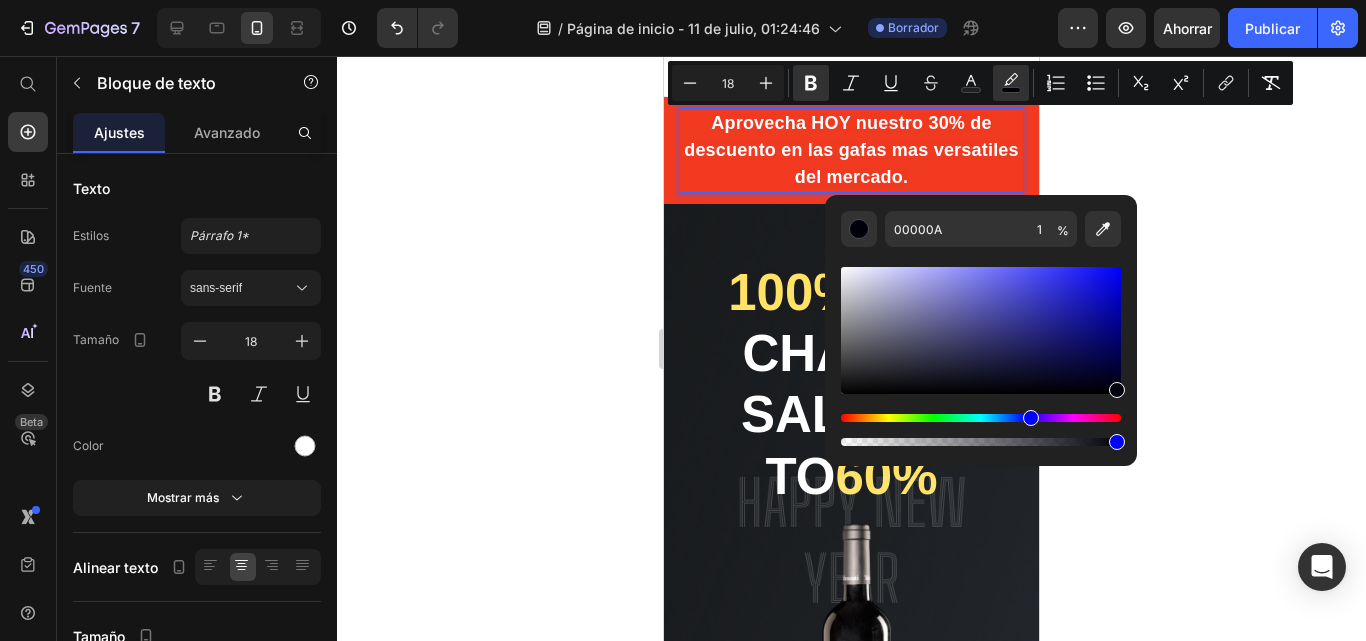 type on "100" 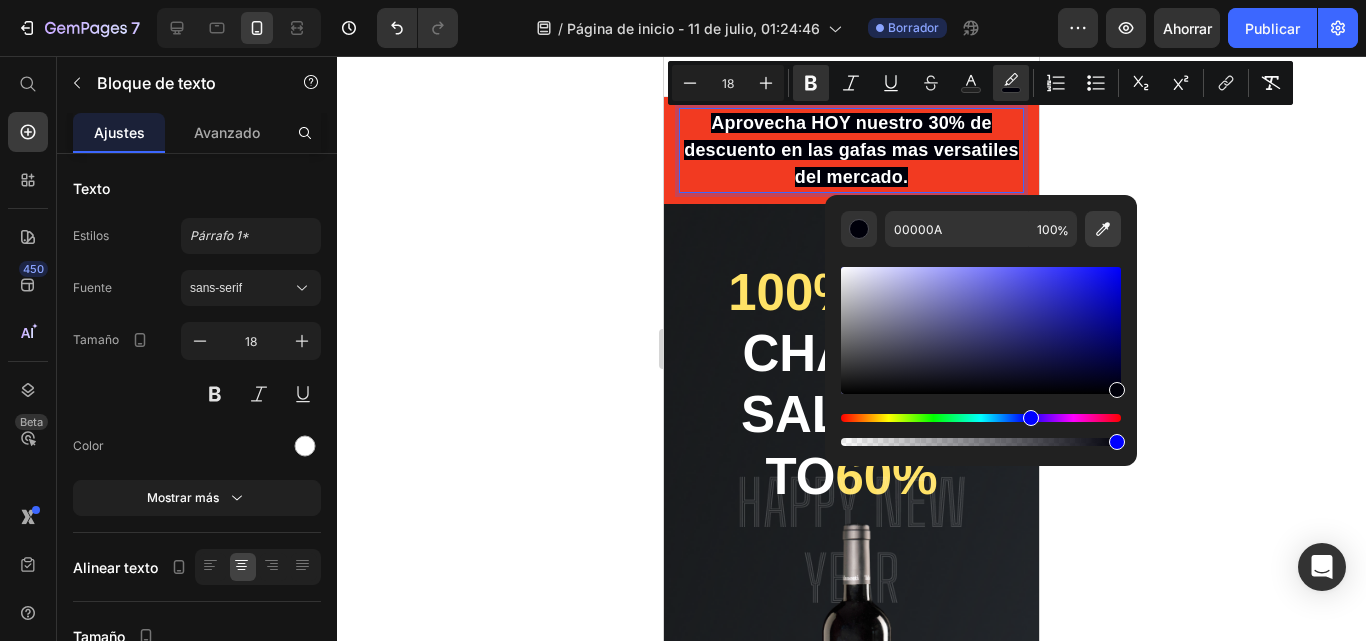 click 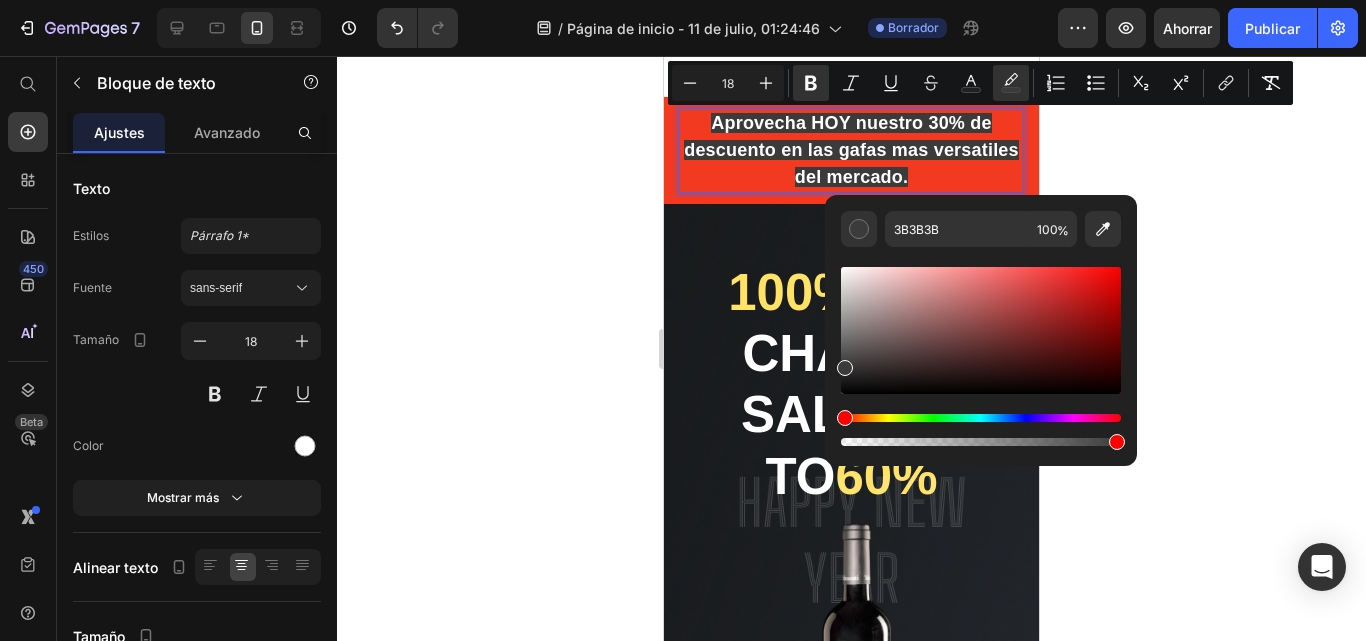click 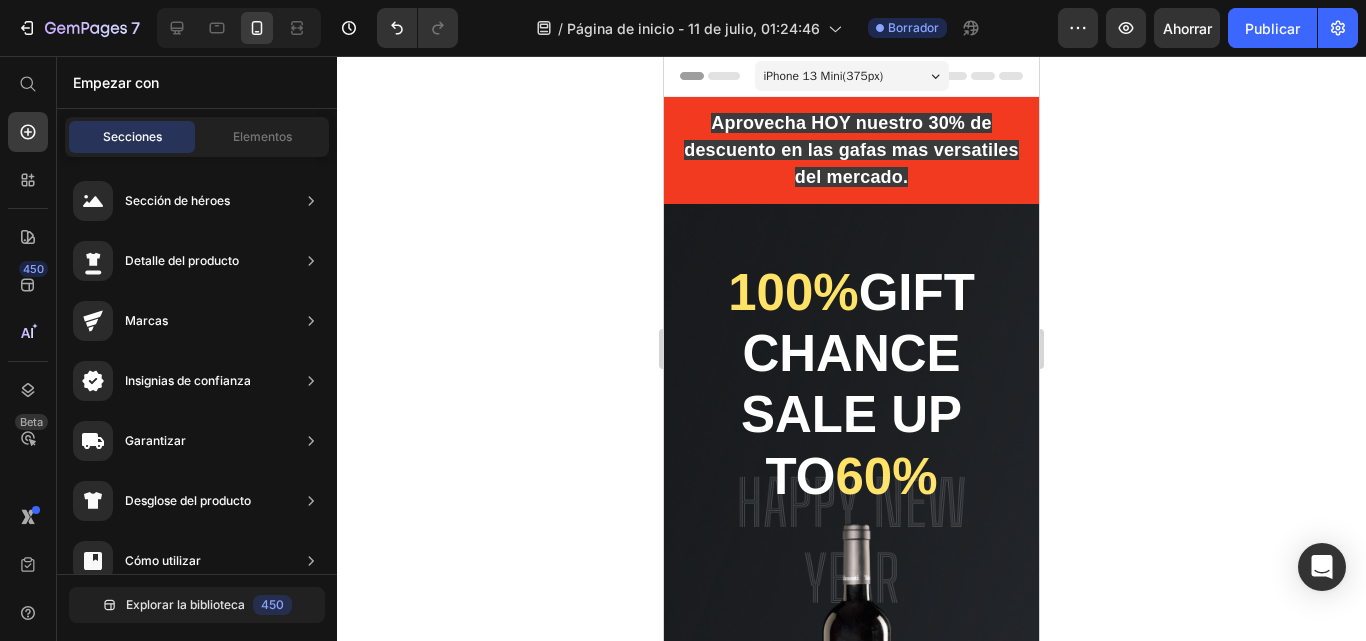 click 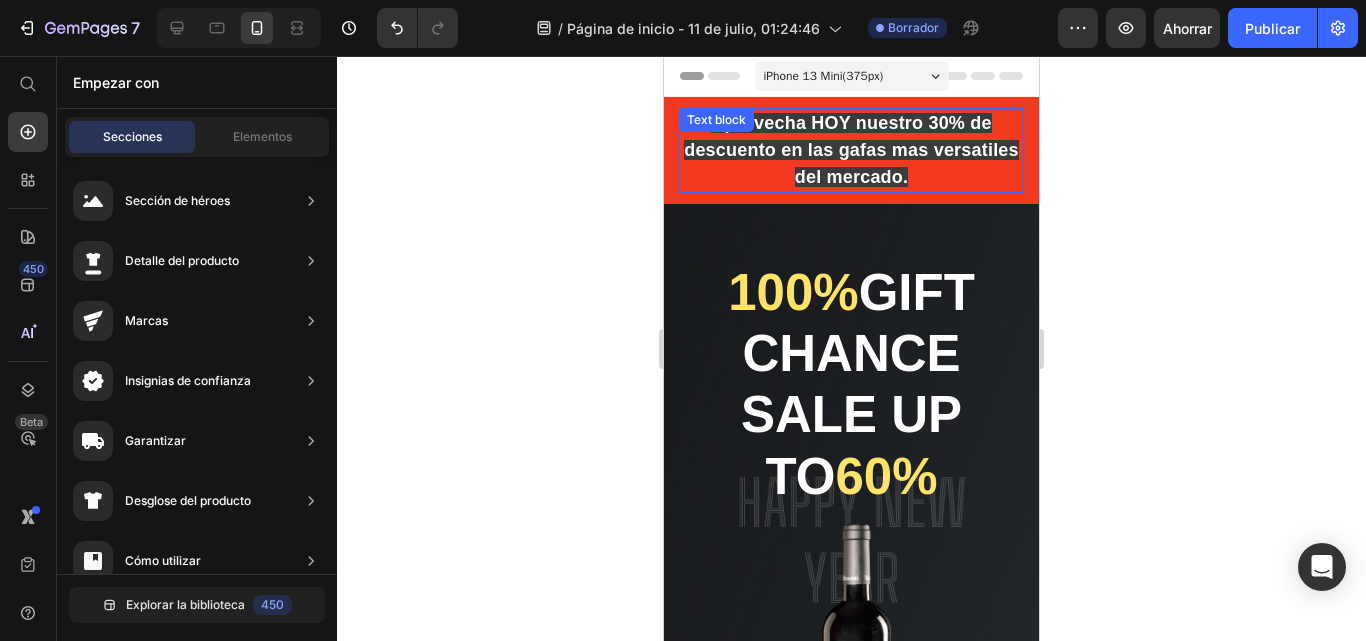 click on "Aprovecha HOY nuestro 30% de descuento en las gafas mas versatiles del mercado." at bounding box center [851, 150] 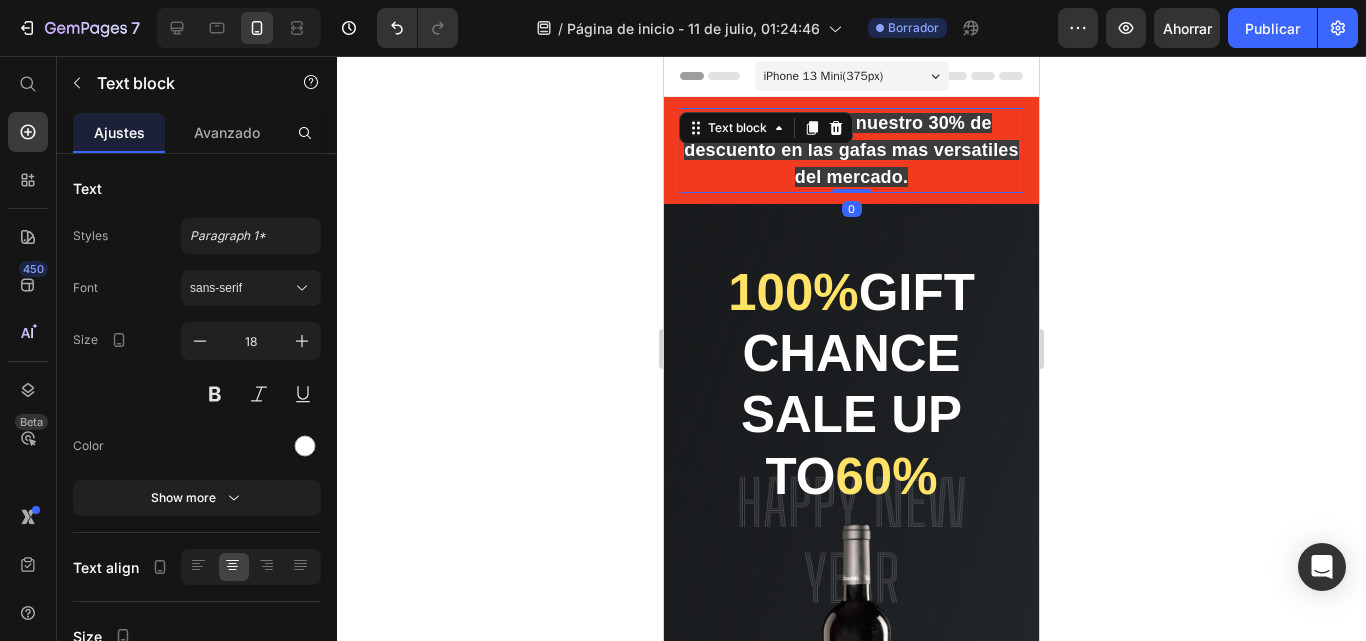 click on "Aprovecha HOY nuestro 30% de descuento en las gafas mas versatiles del mercado." at bounding box center [851, 150] 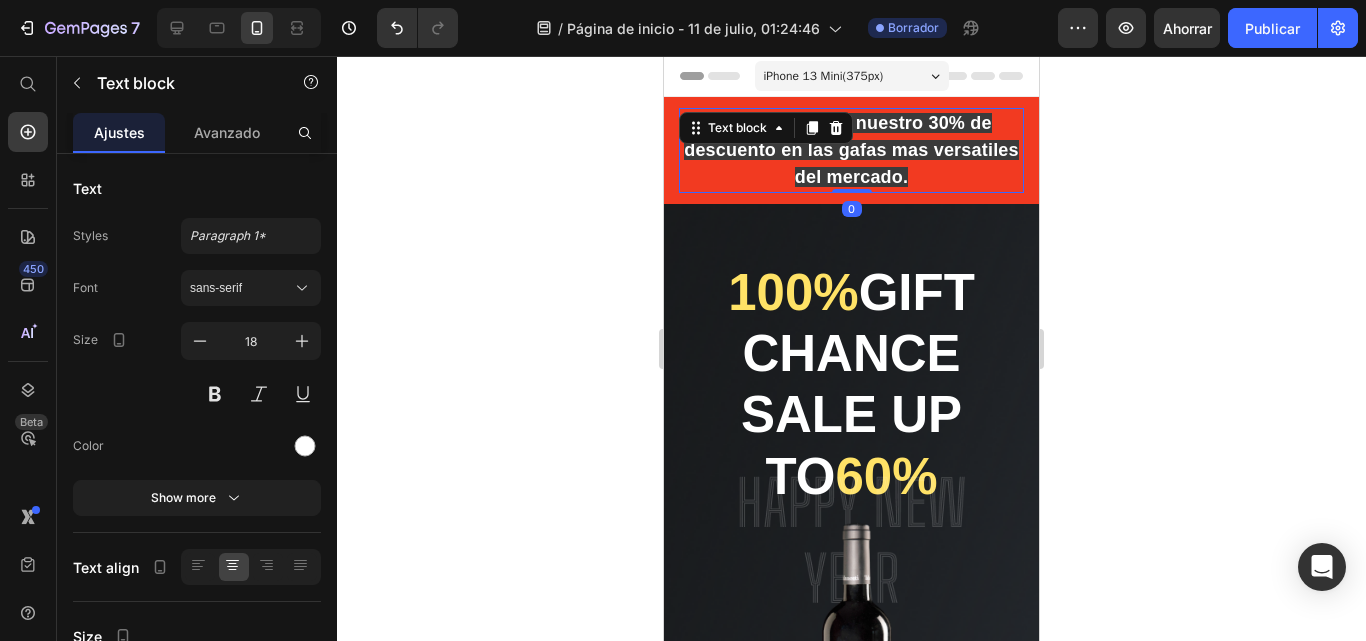 click on "Aprovecha HOY nuestro 30% de descuento en las gafas mas versatiles del mercado." at bounding box center [851, 150] 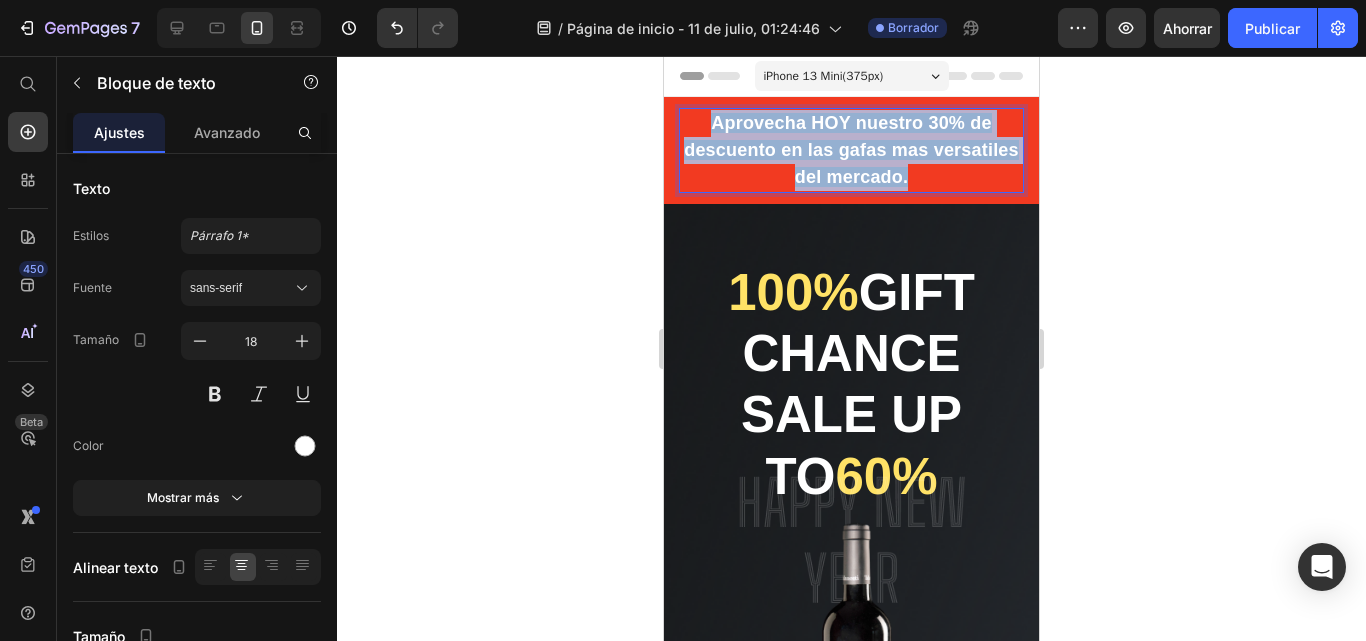 click on "Aprovecha HOY nuestro 30% de descuento en las gafas mas versatiles del mercado." at bounding box center [851, 150] 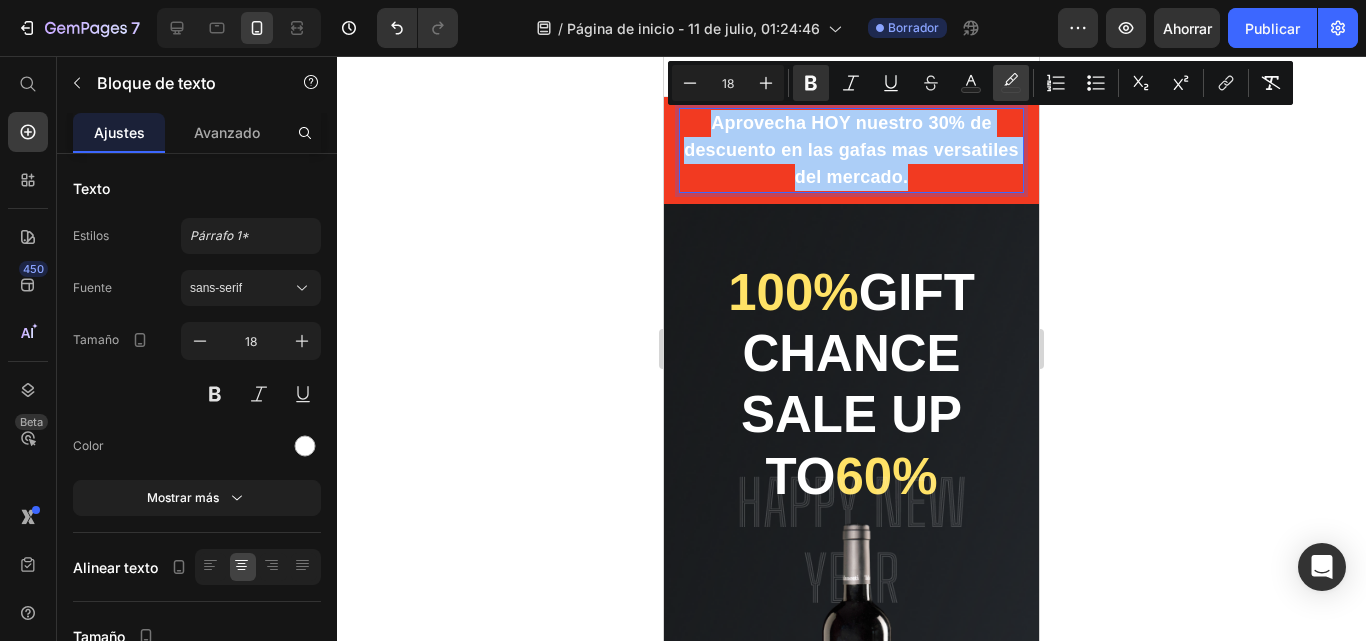 click 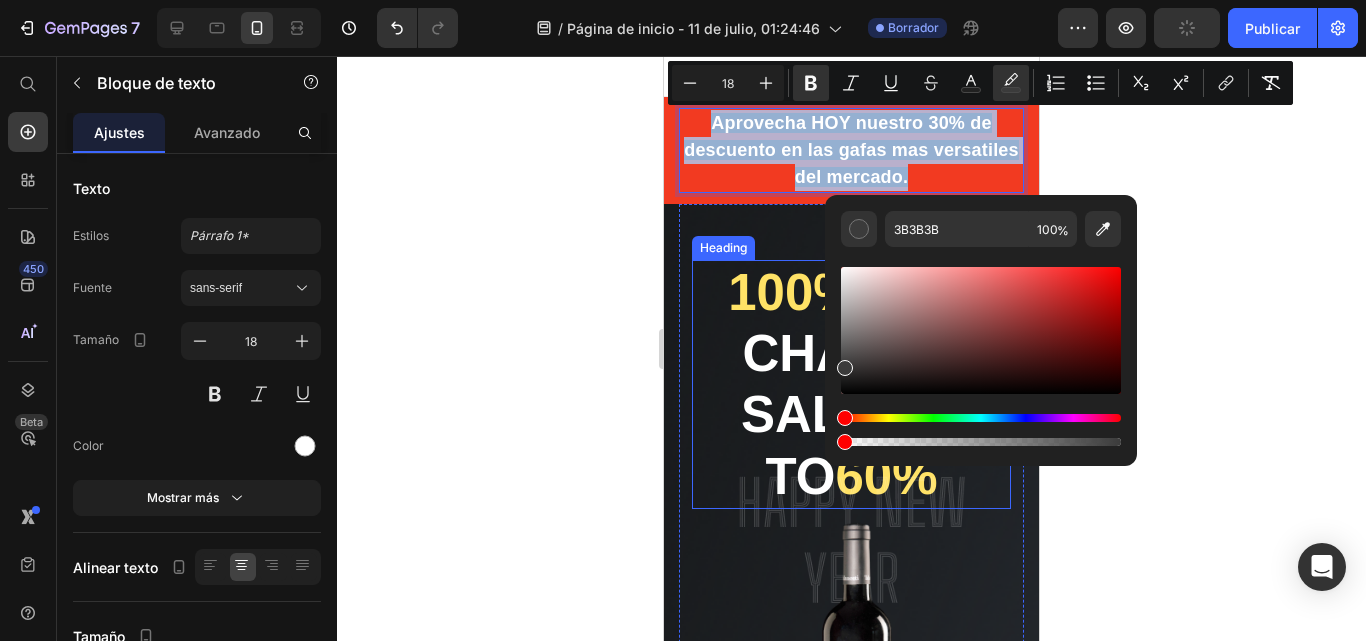 drag, startPoint x: 1782, startPoint y: 498, endPoint x: 783, endPoint y: 411, distance: 1002.7811 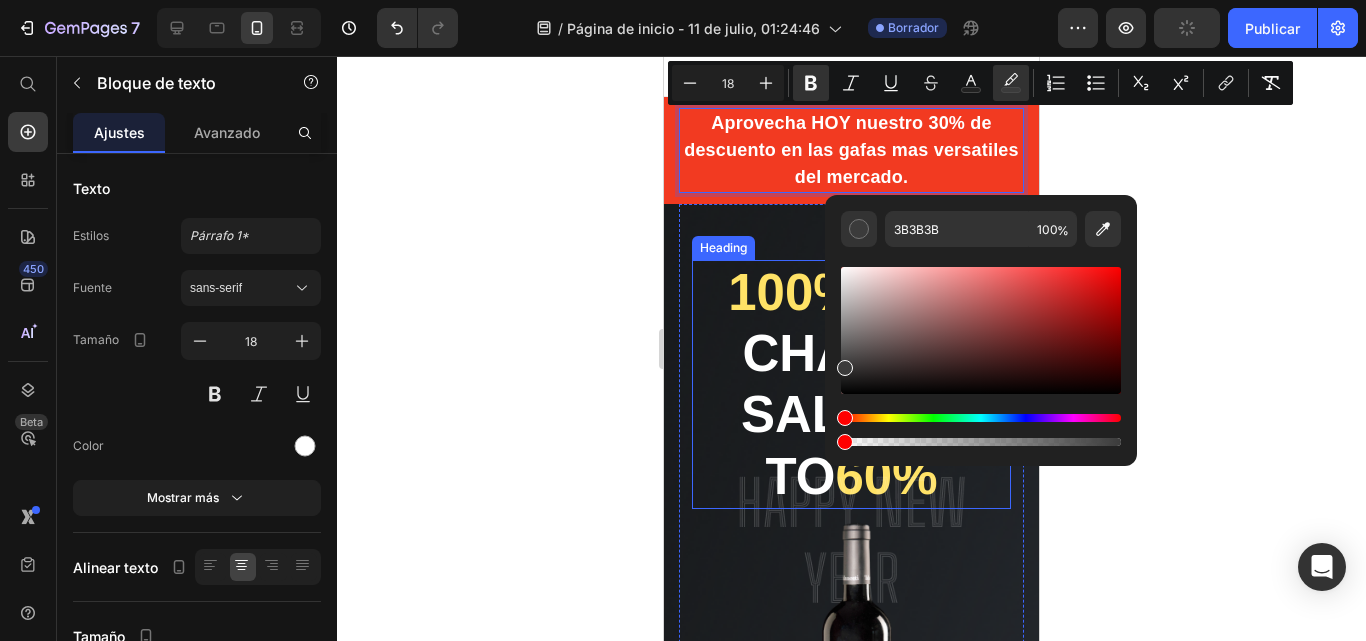 type on "0" 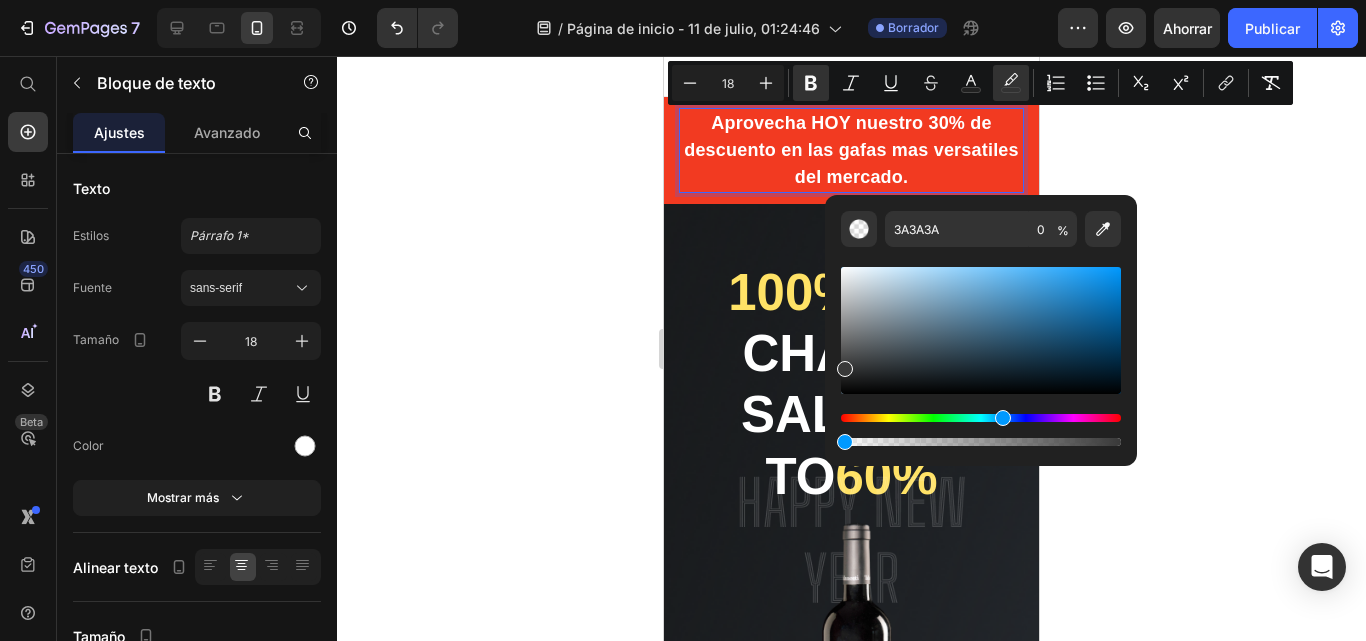 drag, startPoint x: 852, startPoint y: 417, endPoint x: 1007, endPoint y: 417, distance: 155 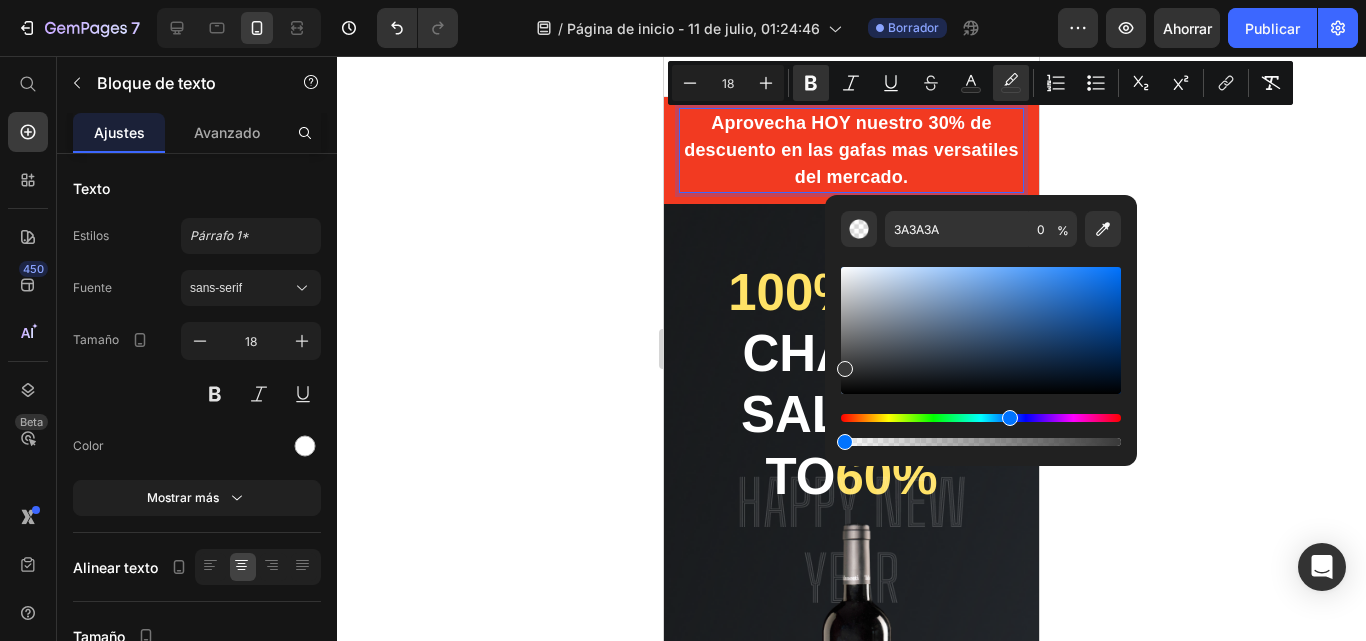 type on "393939" 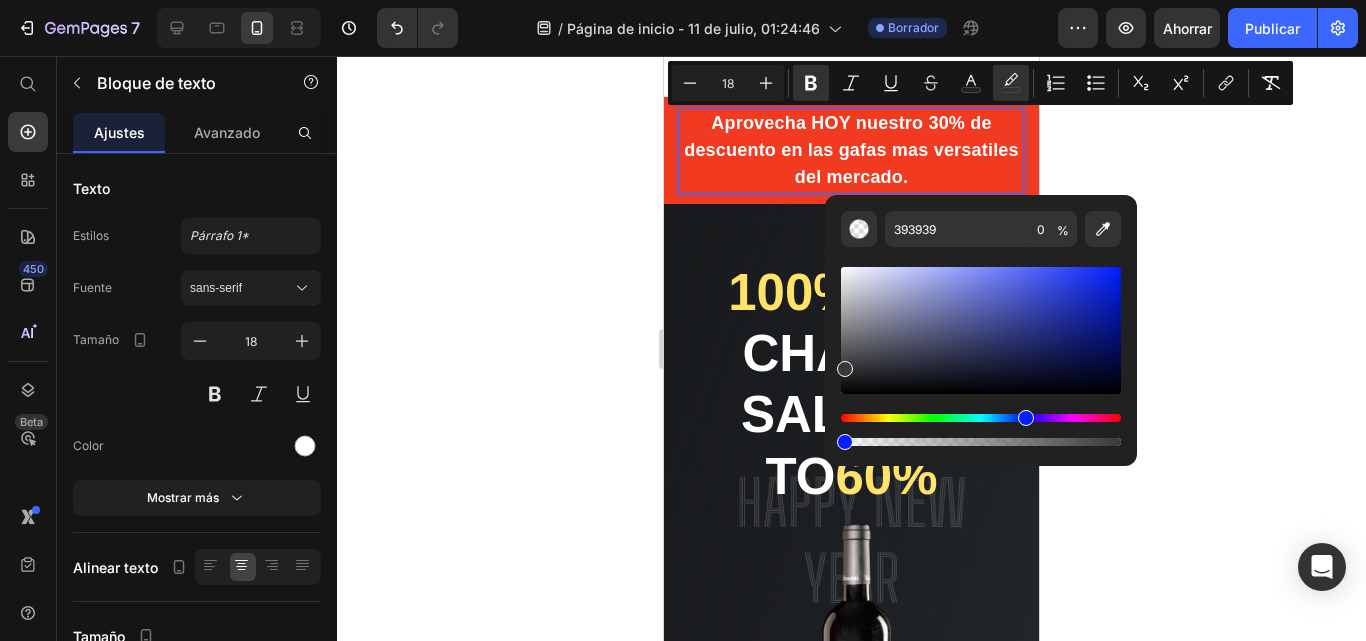 drag, startPoint x: 1007, startPoint y: 417, endPoint x: 1029, endPoint y: 417, distance: 22 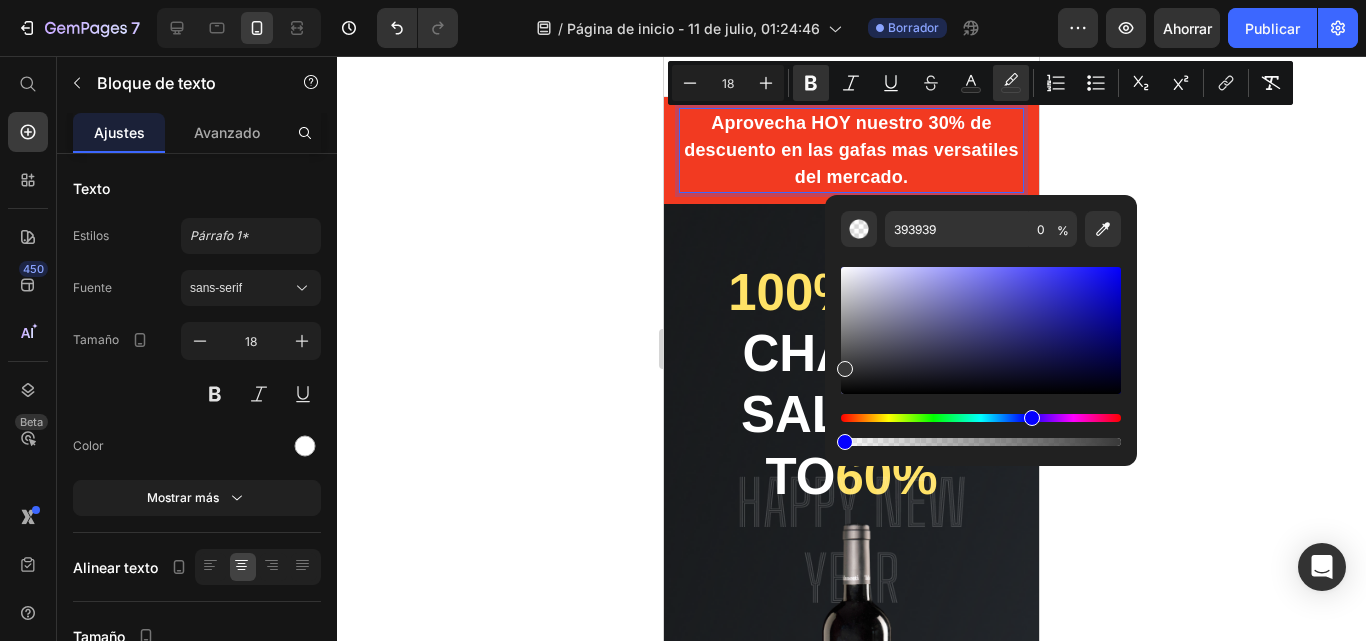click 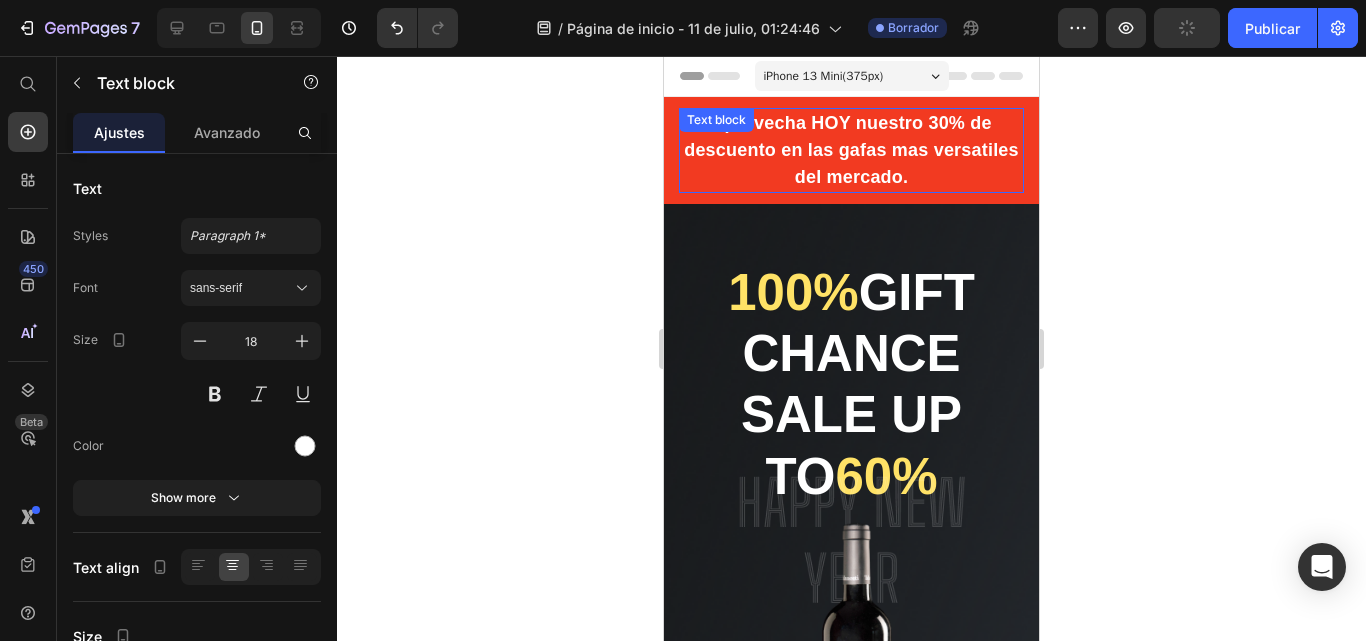 click on "Aprovecha HOY nuestro 30% de descuento en las gafas mas versatiles del mercado." at bounding box center [851, 150] 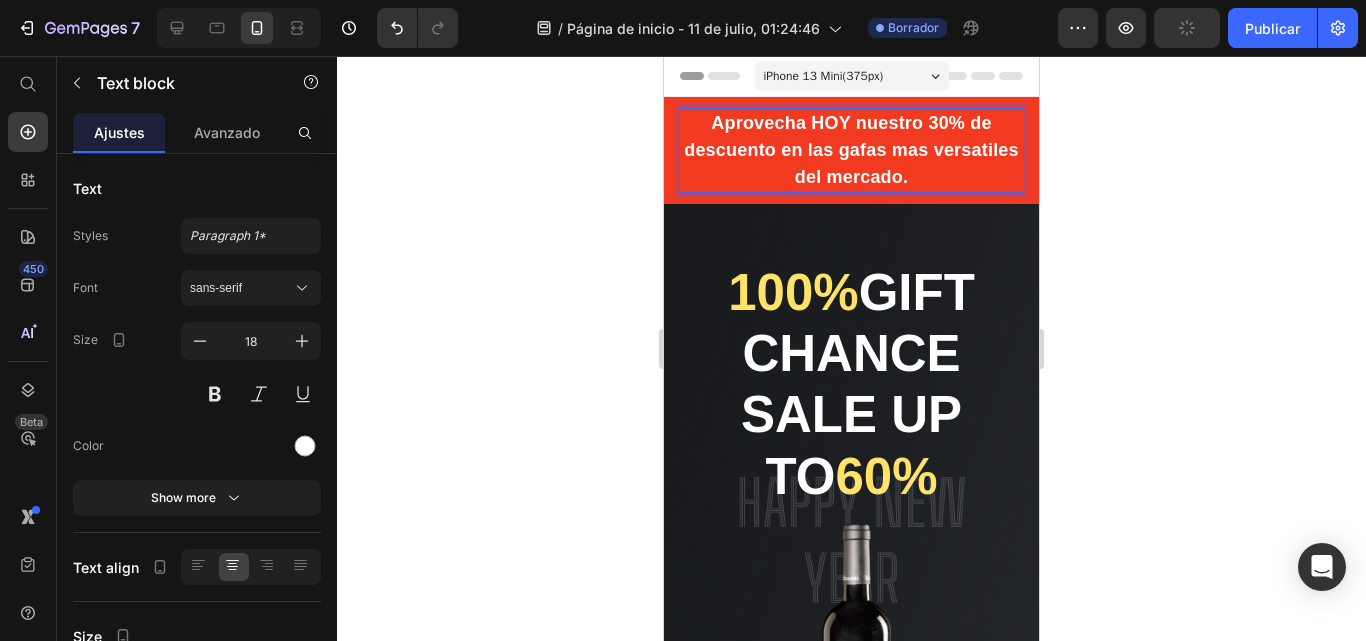 click on "Aprovecha HOY nuestro 30% de descuento en las gafas mas versatiles del mercado." at bounding box center [851, 150] 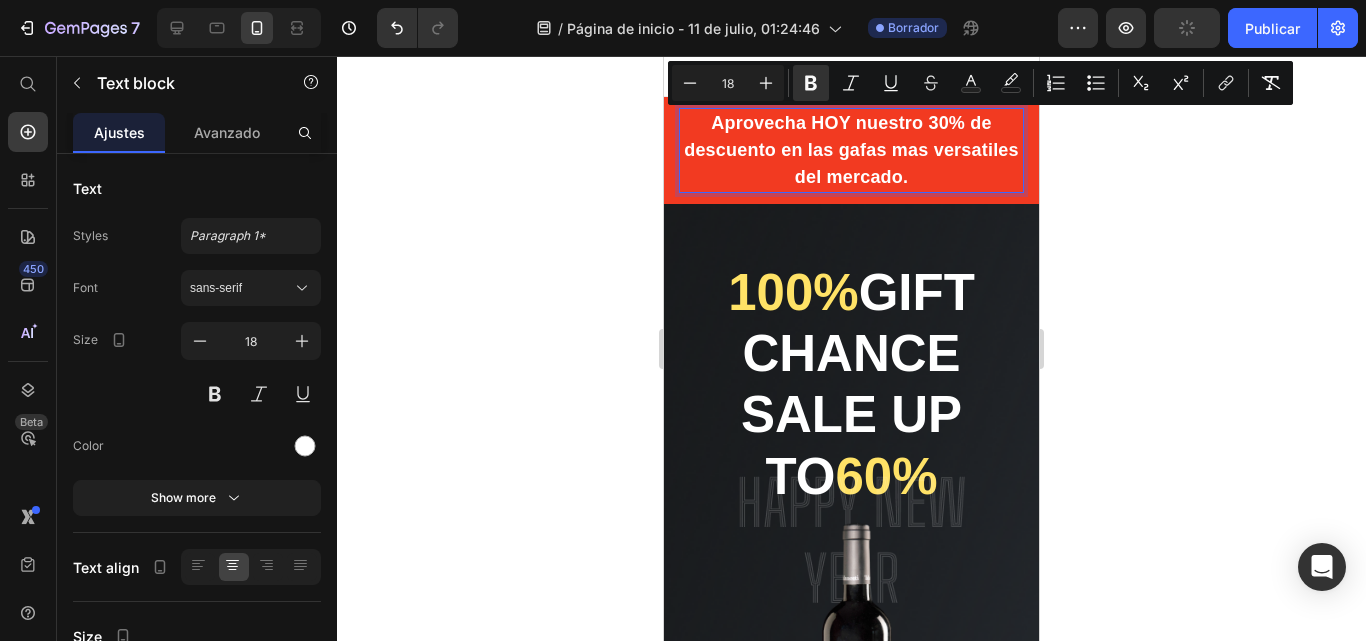 click on "Aprovecha HOY nuestro 30% de descuento en las gafas mas versatiles del mercado." at bounding box center (851, 150) 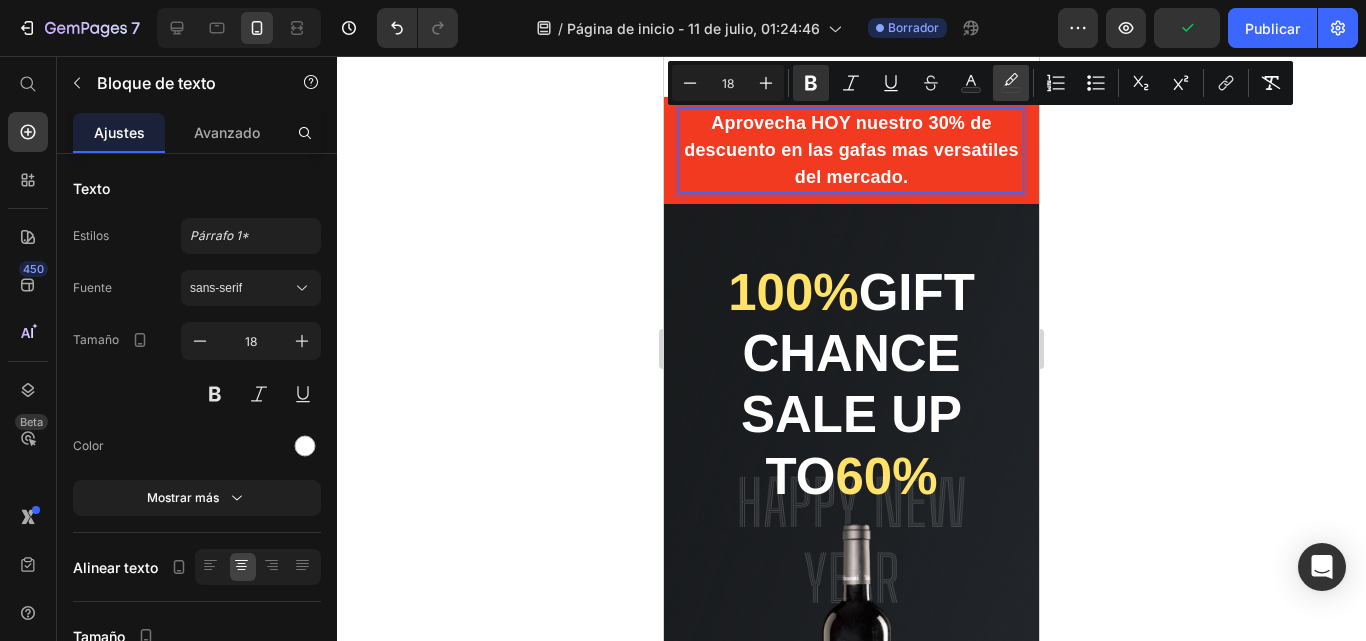 click on "color" at bounding box center [1011, 83] 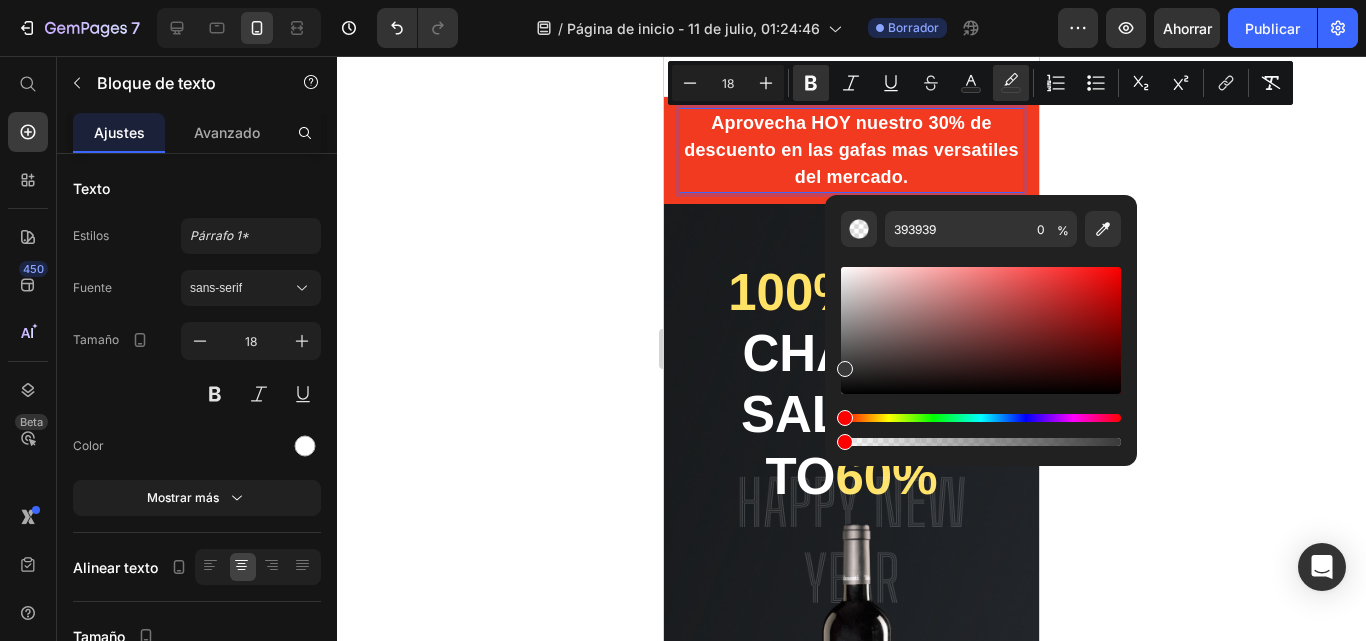 click at bounding box center [981, 356] 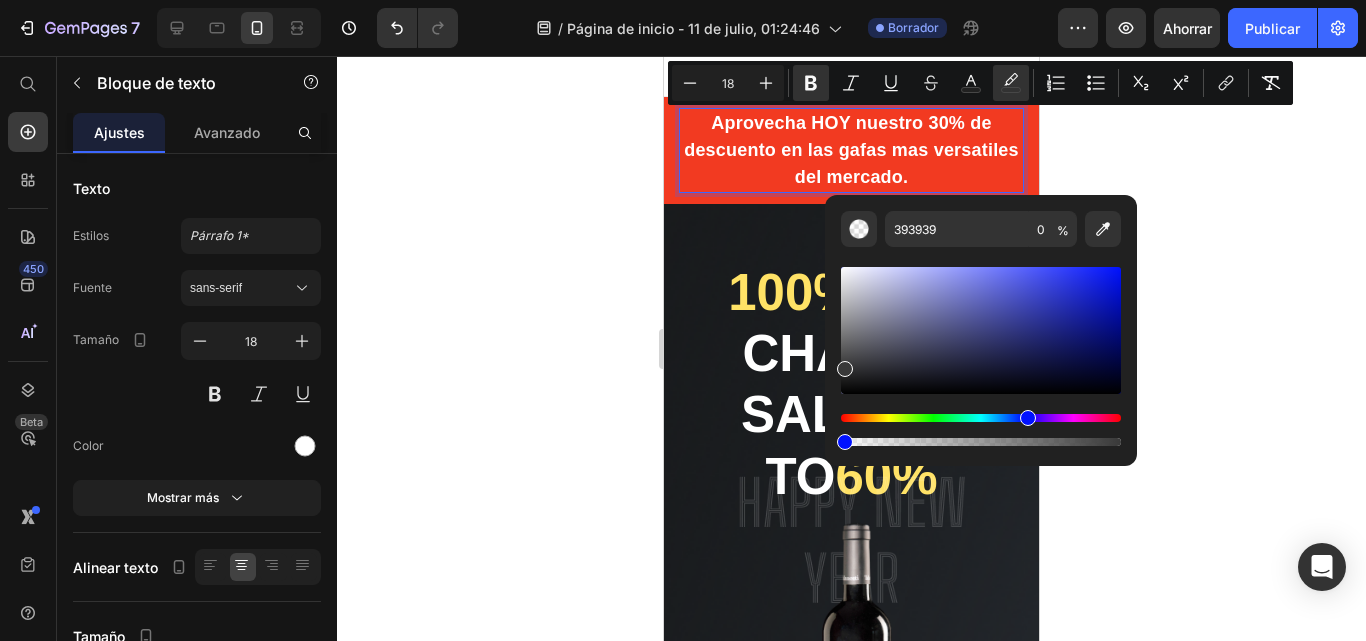 click at bounding box center [981, 418] 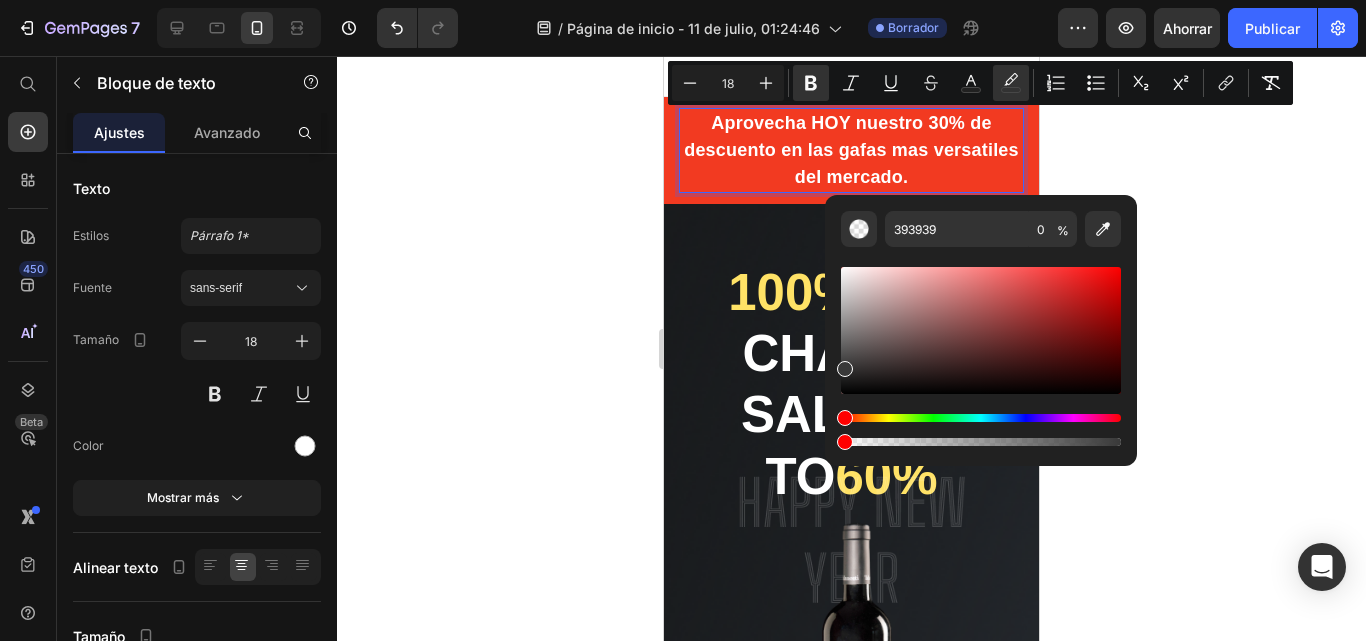 click at bounding box center (981, 418) 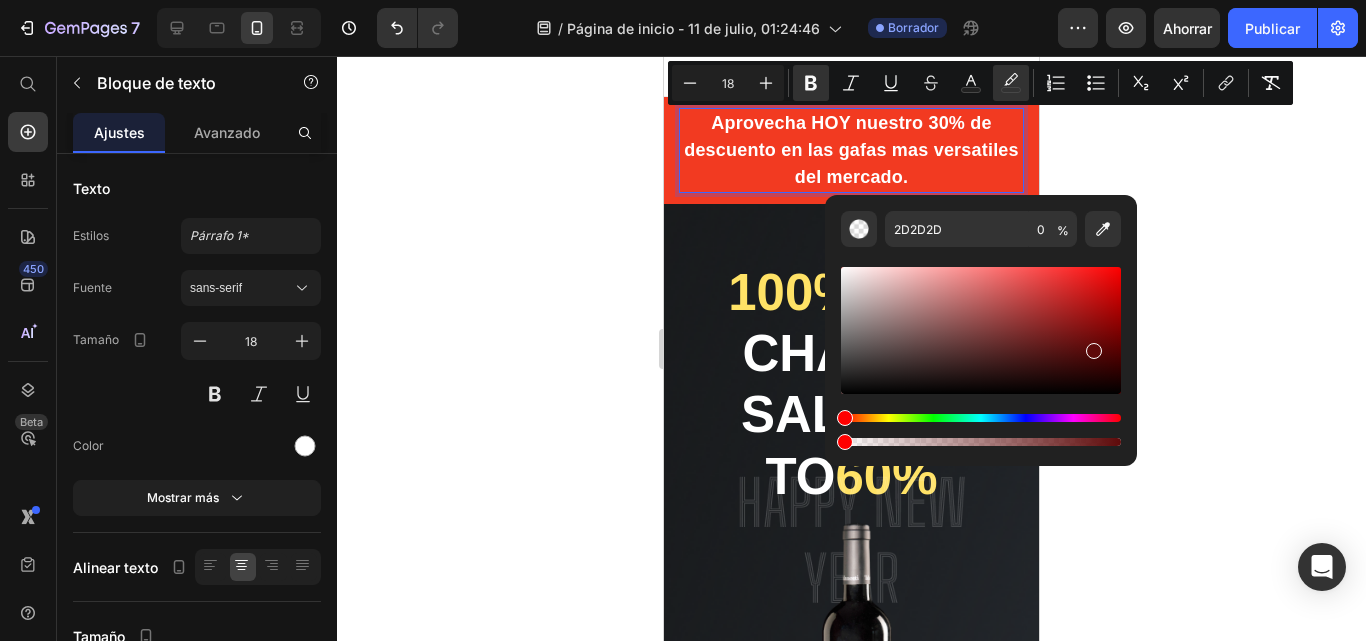 drag, startPoint x: 844, startPoint y: 370, endPoint x: 1090, endPoint y: 347, distance: 247.07286 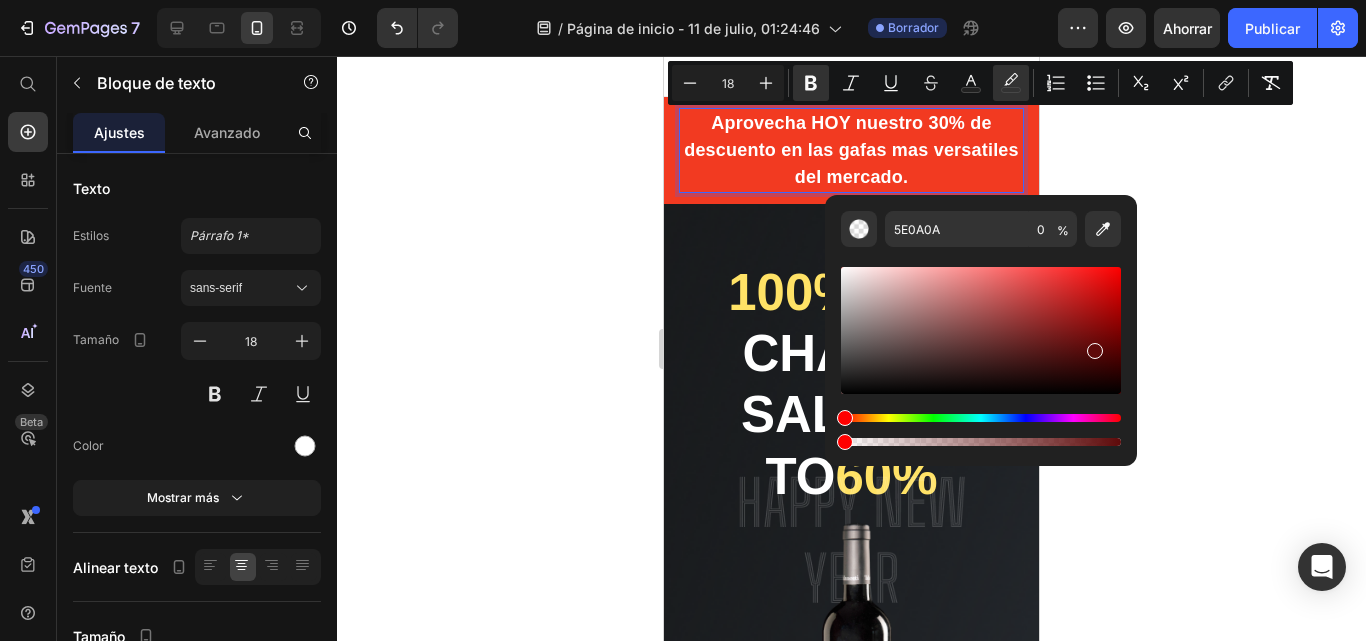 click at bounding box center [981, 418] 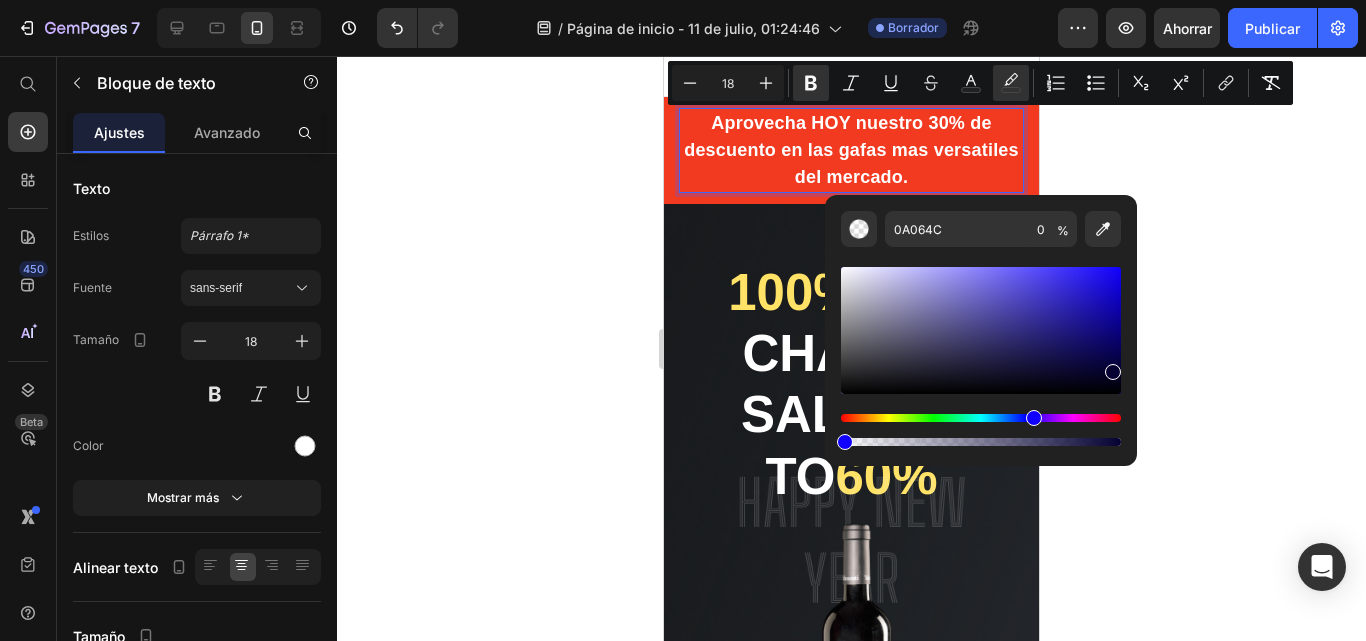 drag, startPoint x: 1099, startPoint y: 355, endPoint x: 1111, endPoint y: 368, distance: 17.691807 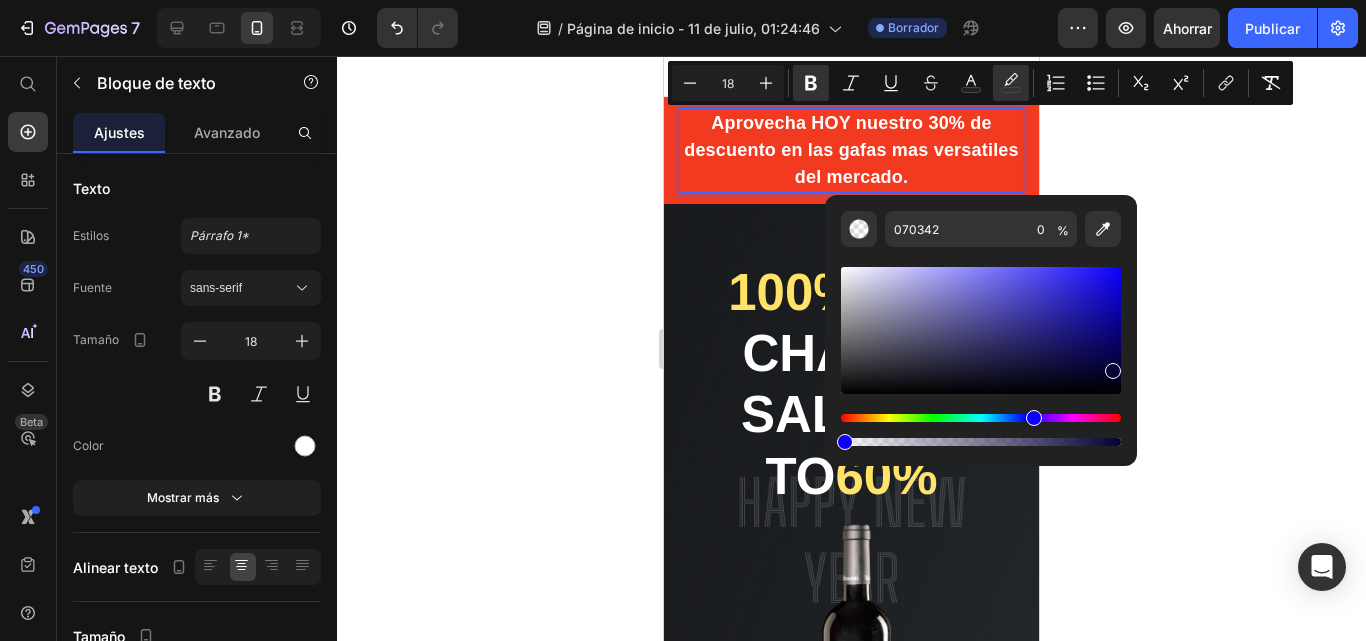 click at bounding box center [1113, 371] 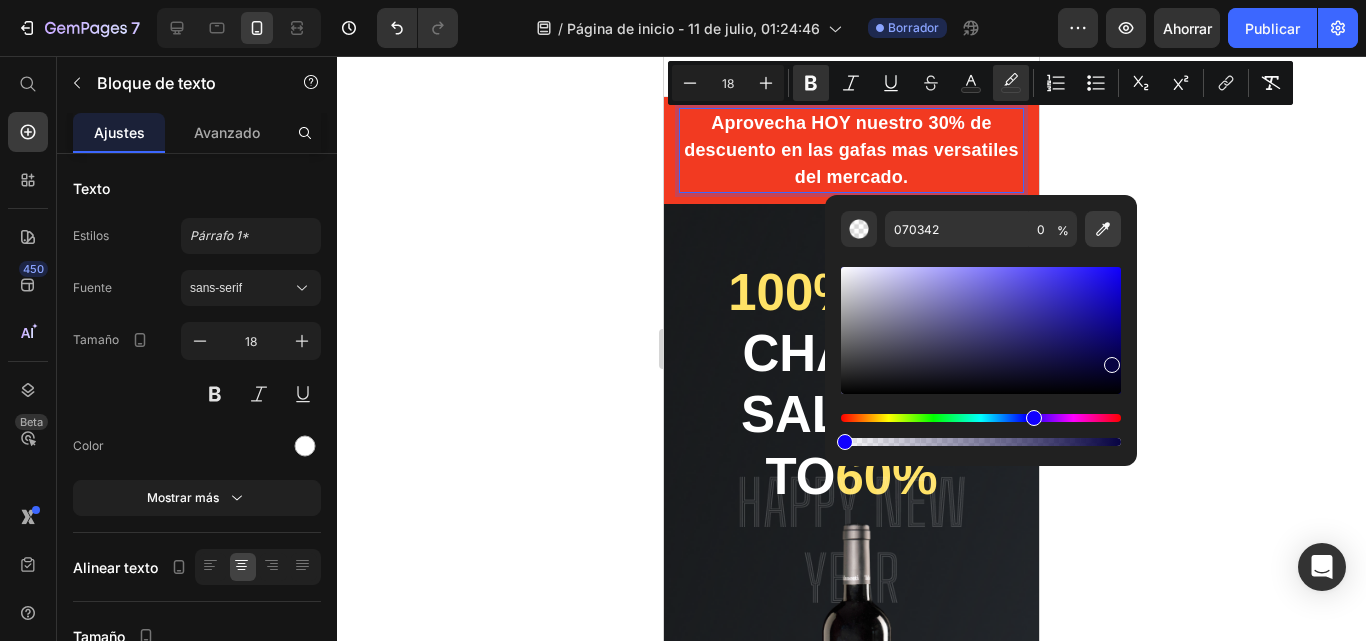click 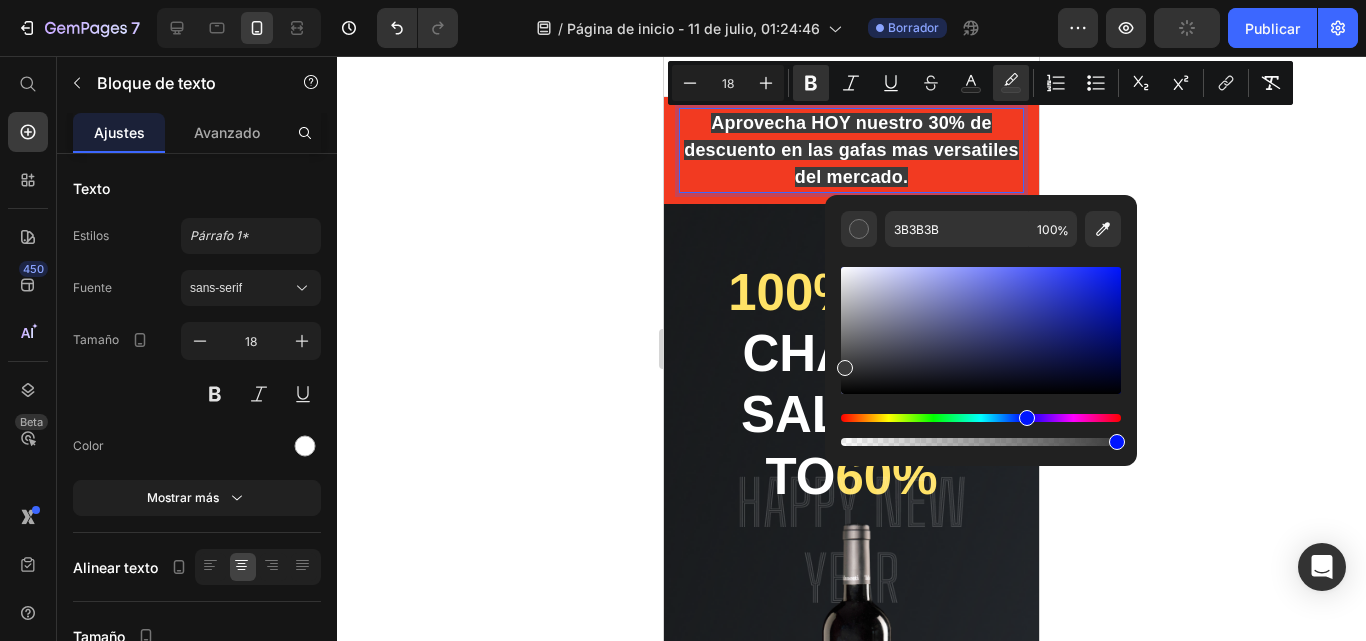 click at bounding box center [981, 418] 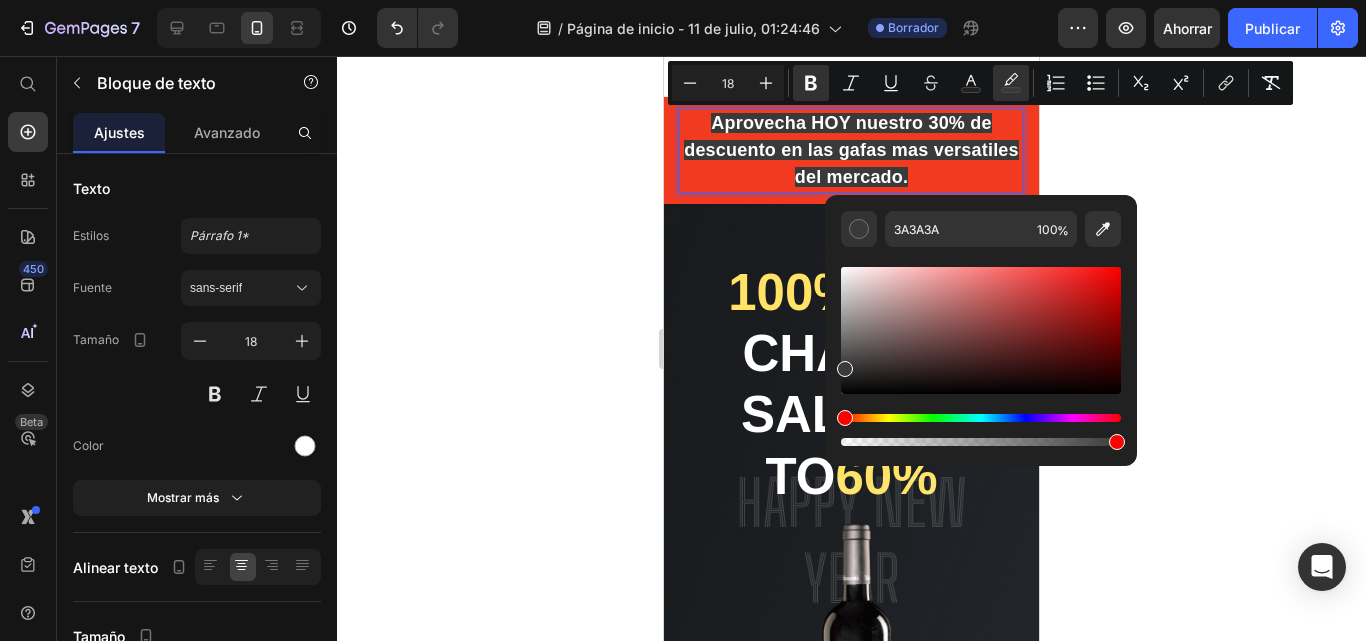 click at bounding box center (981, 356) 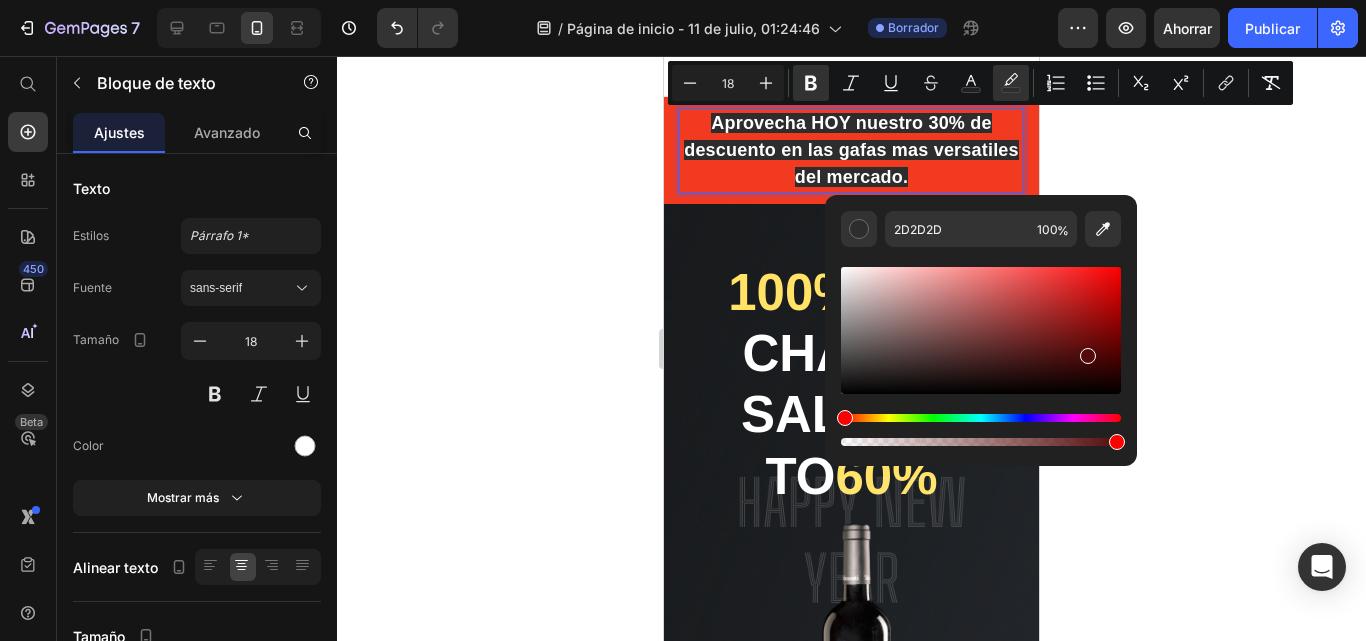 drag, startPoint x: 846, startPoint y: 370, endPoint x: 1089, endPoint y: 353, distance: 243.59392 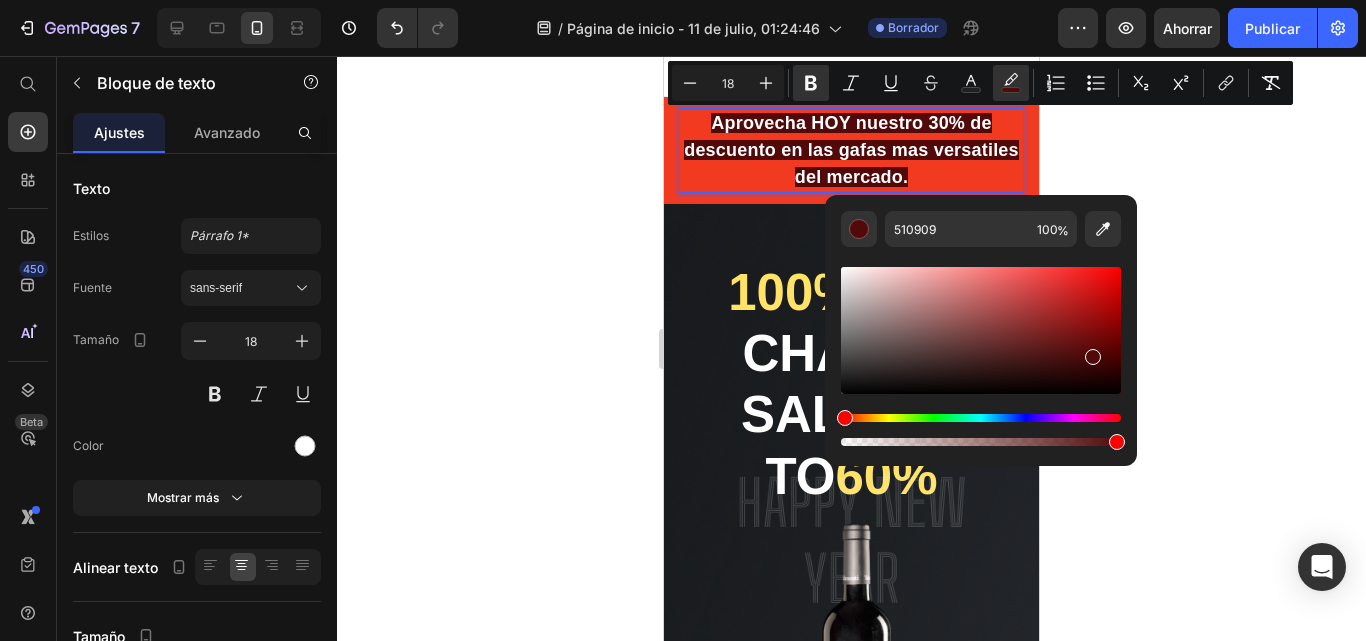 click at bounding box center (981, 418) 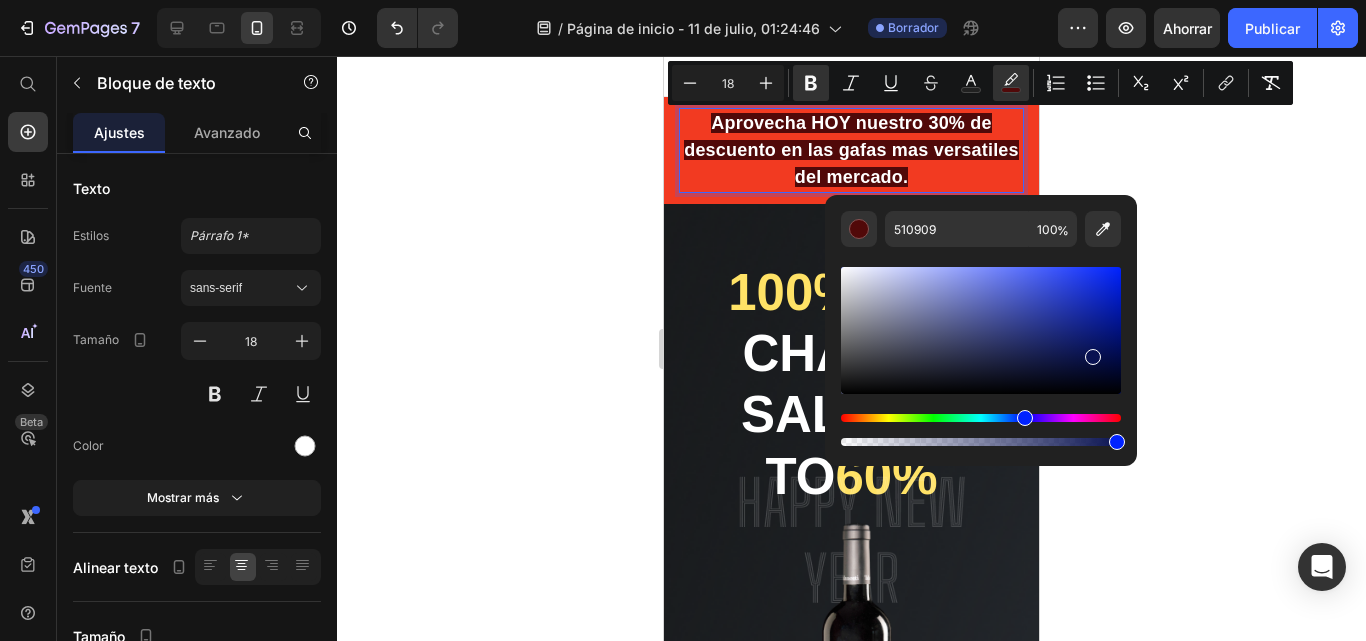 type on "091251" 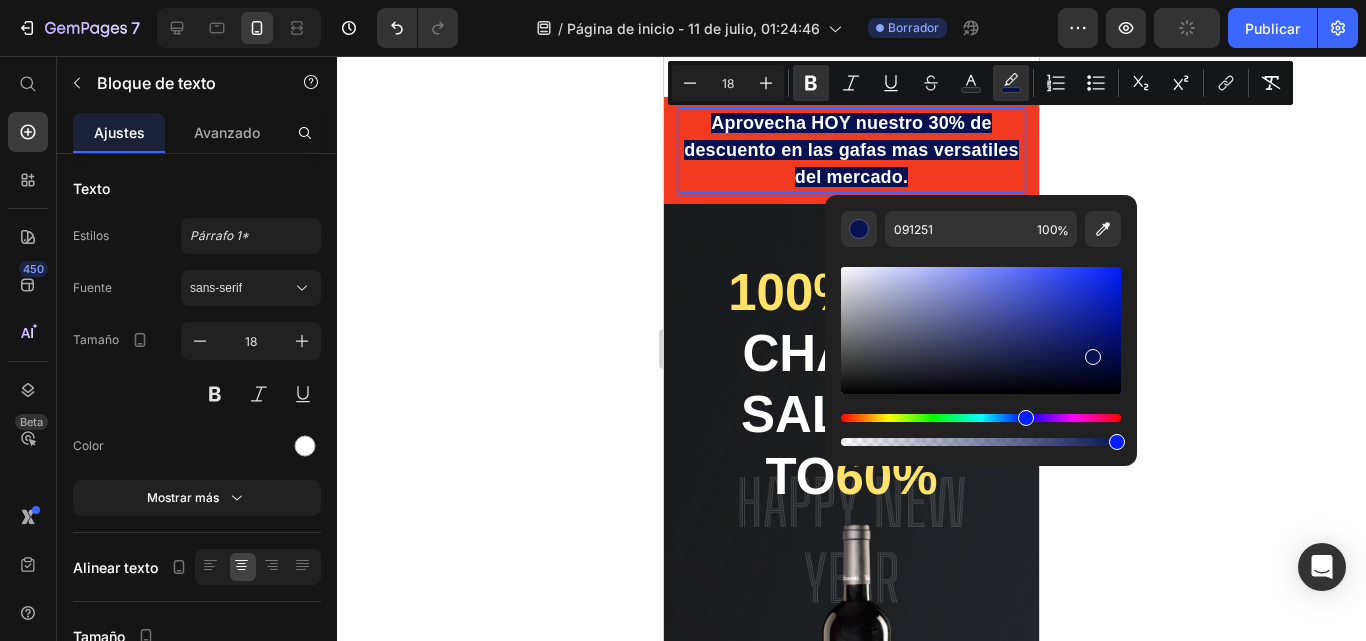 click 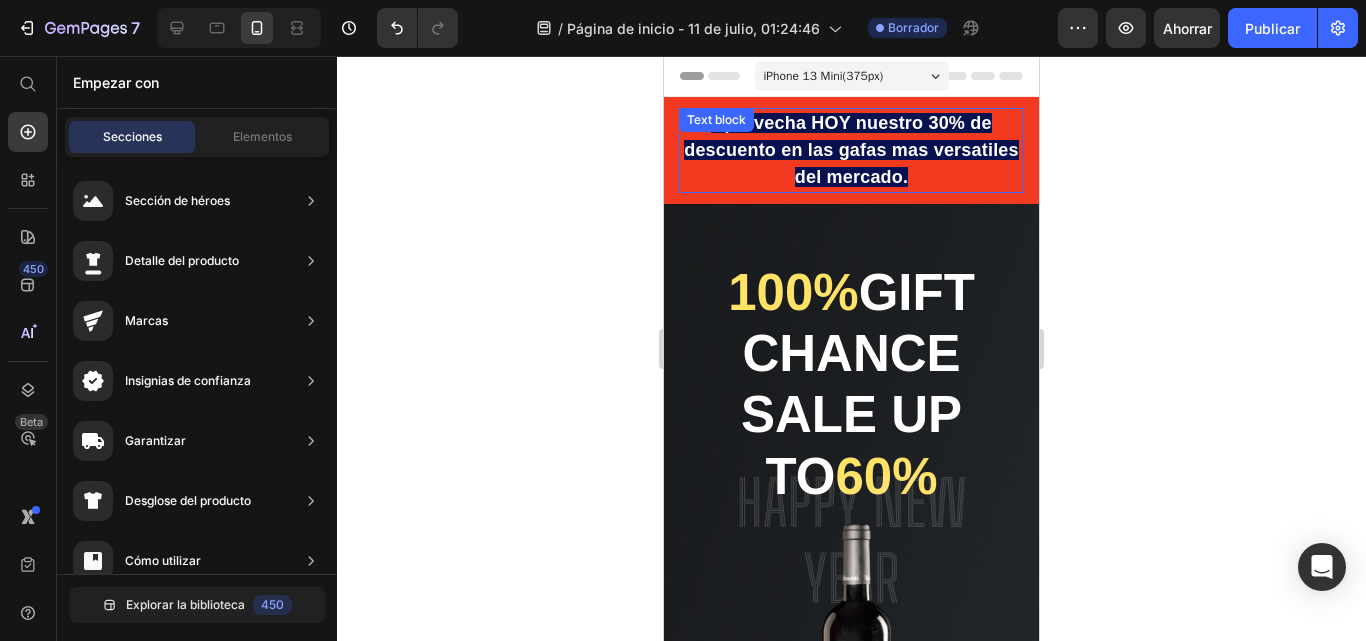 click on "Aprovecha HOY nuestro 30% de descuento en las gafas mas versatiles del mercado." at bounding box center [851, 150] 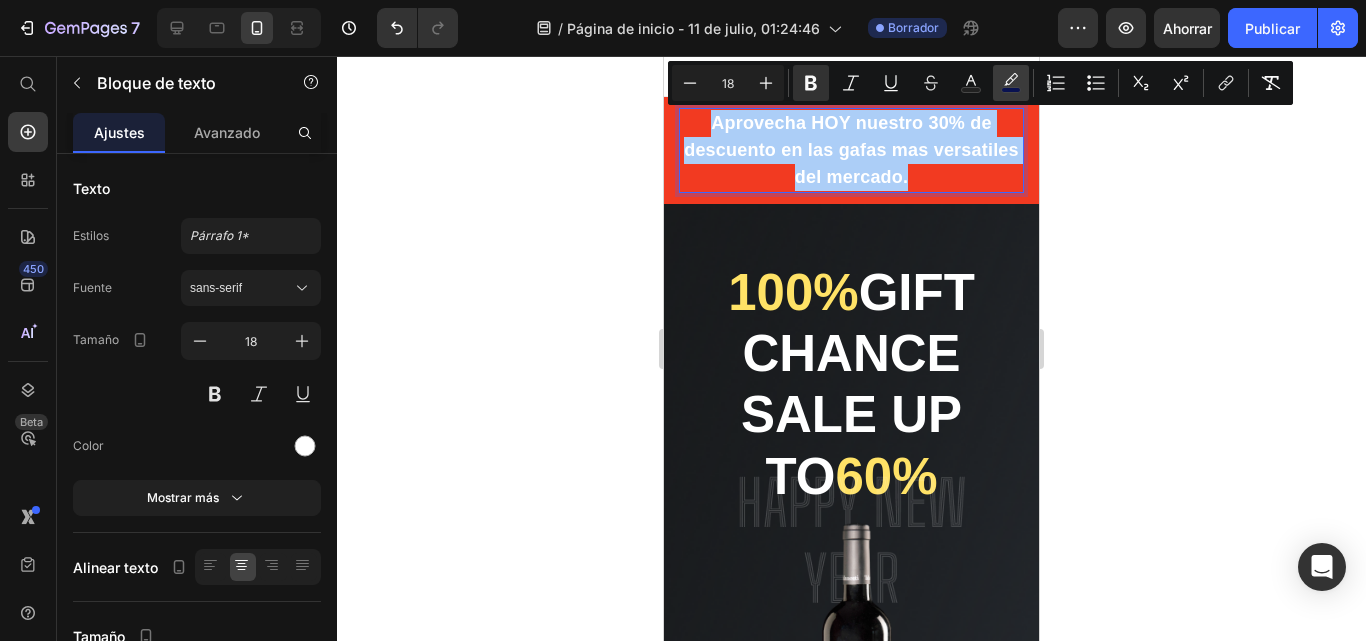 click 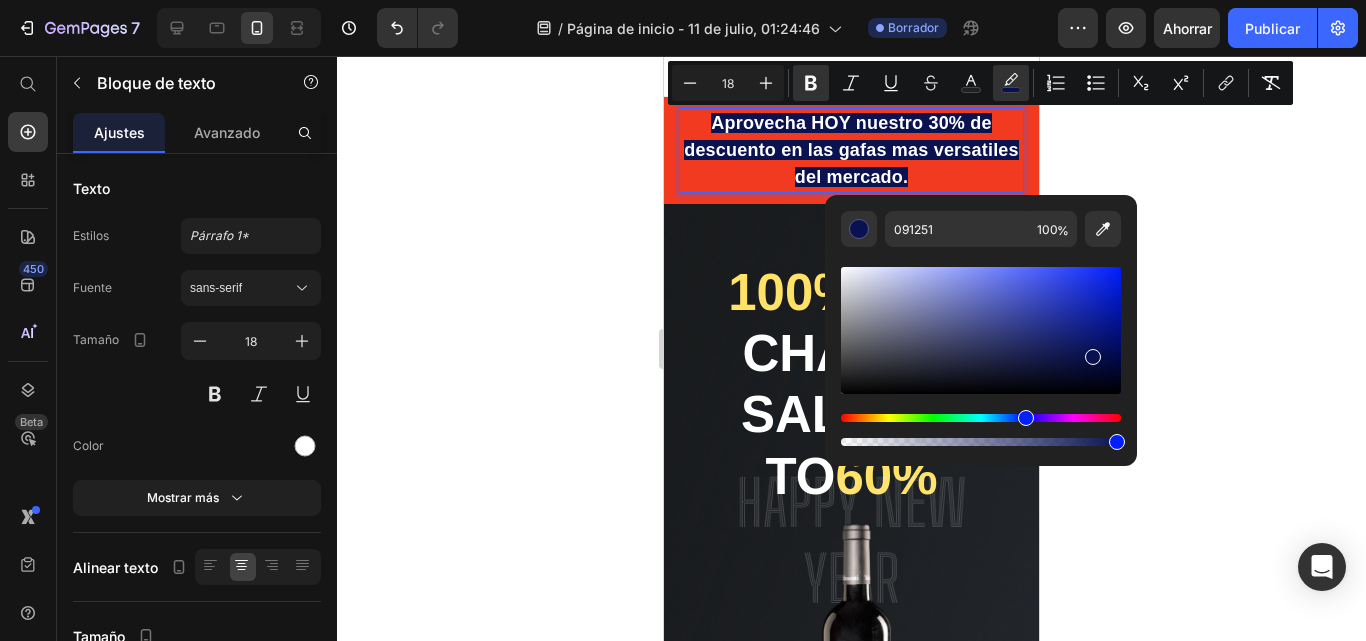 type on "99" 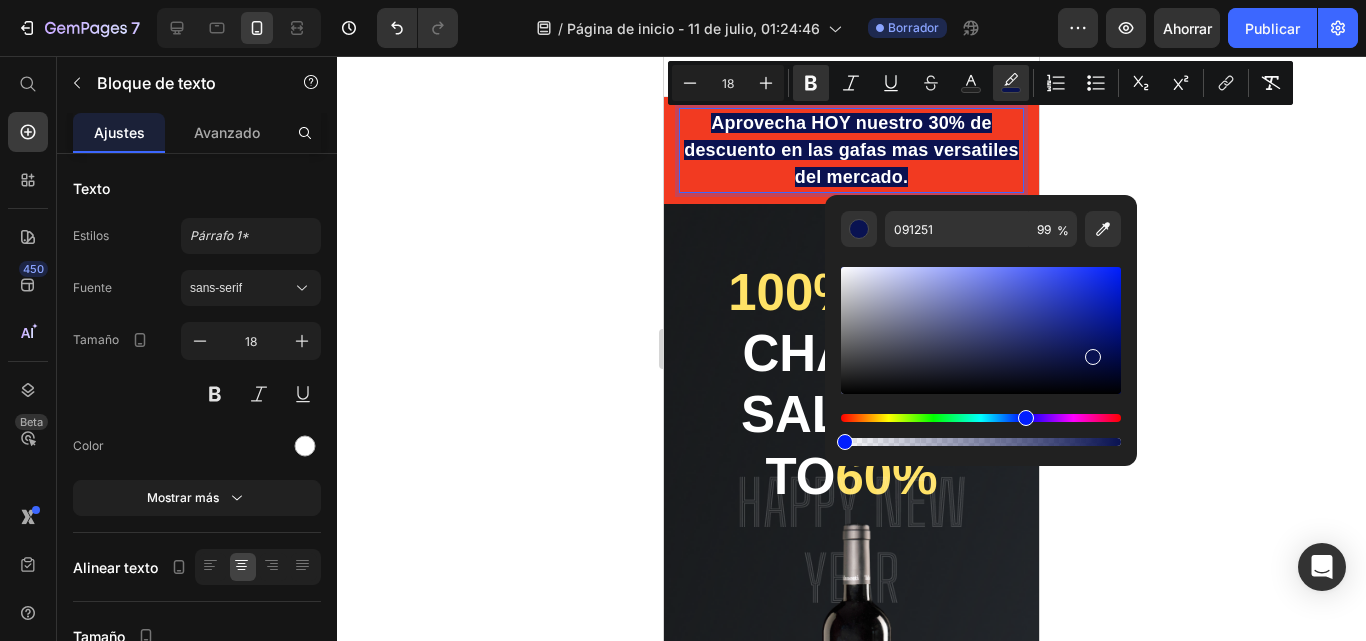 drag, startPoint x: 1118, startPoint y: 442, endPoint x: 841, endPoint y: 430, distance: 277.2598 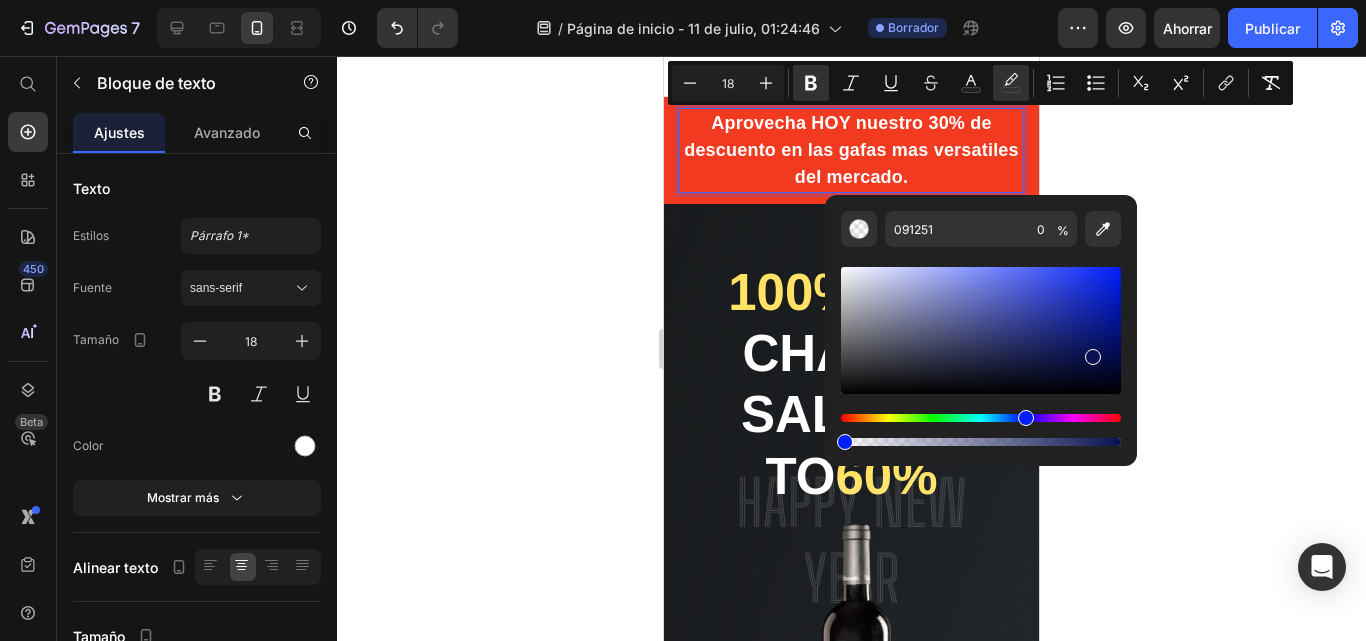 click 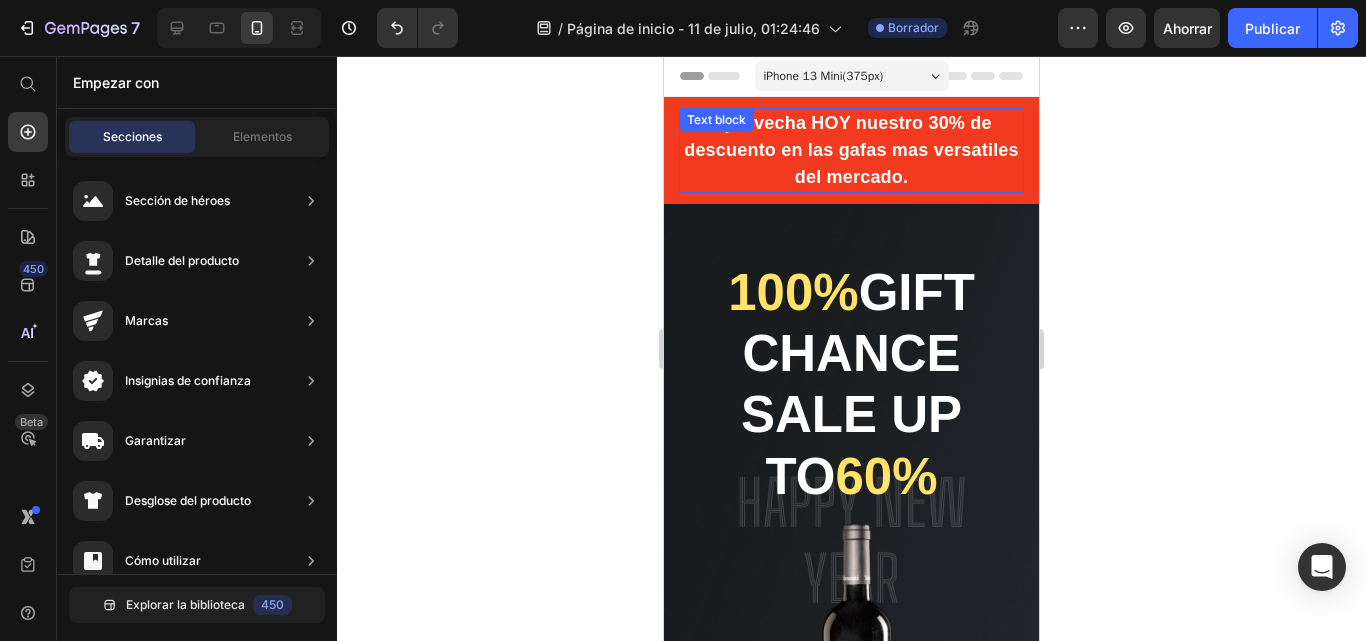 click on "Aprovecha HOY nuestro 30% de descuento en las gafas mas versatiles del mercado." at bounding box center (851, 150) 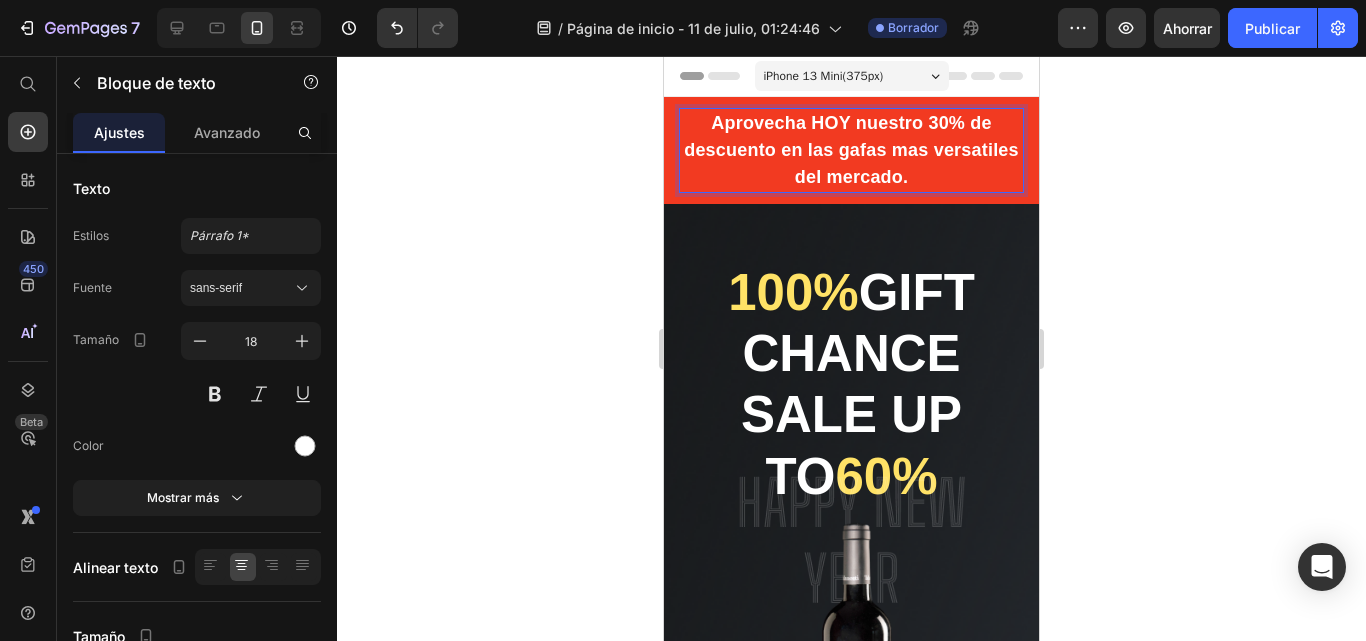 click on "Aprovecha HOY nuestro 30% de descuento en las gafas mas versatiles del mercado." at bounding box center [851, 150] 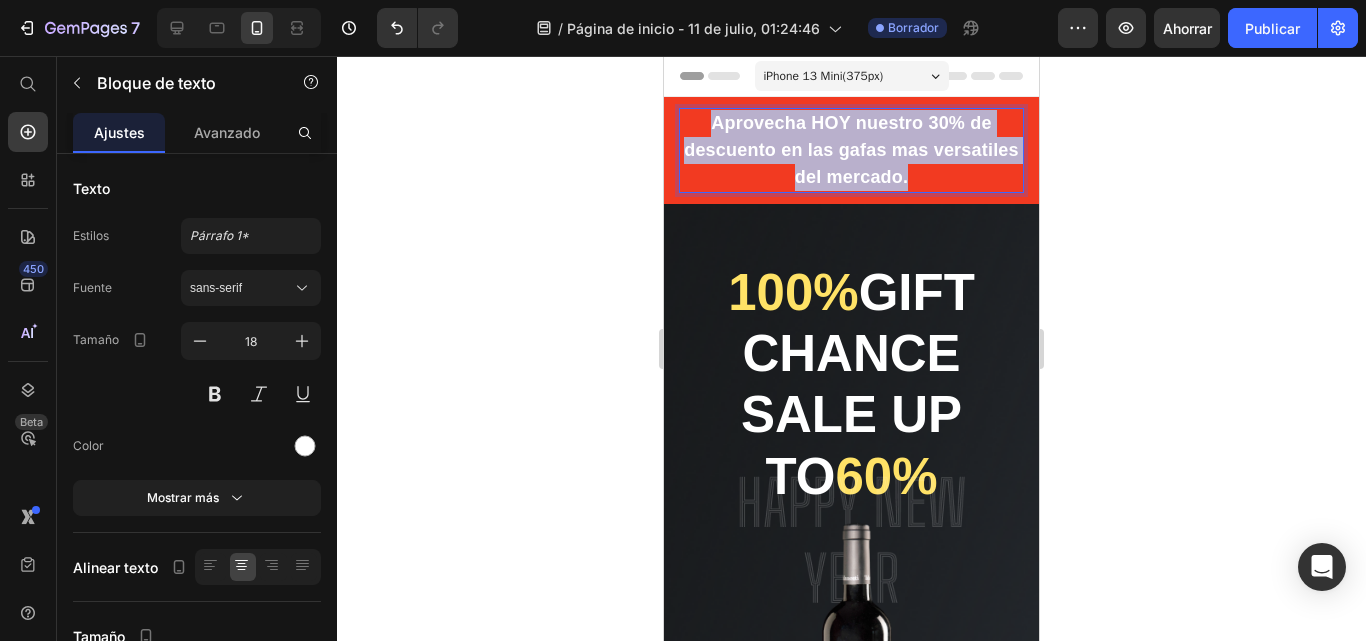 click on "Aprovecha HOY nuestro 30% de descuento en las gafas mas versatiles del mercado." at bounding box center (851, 150) 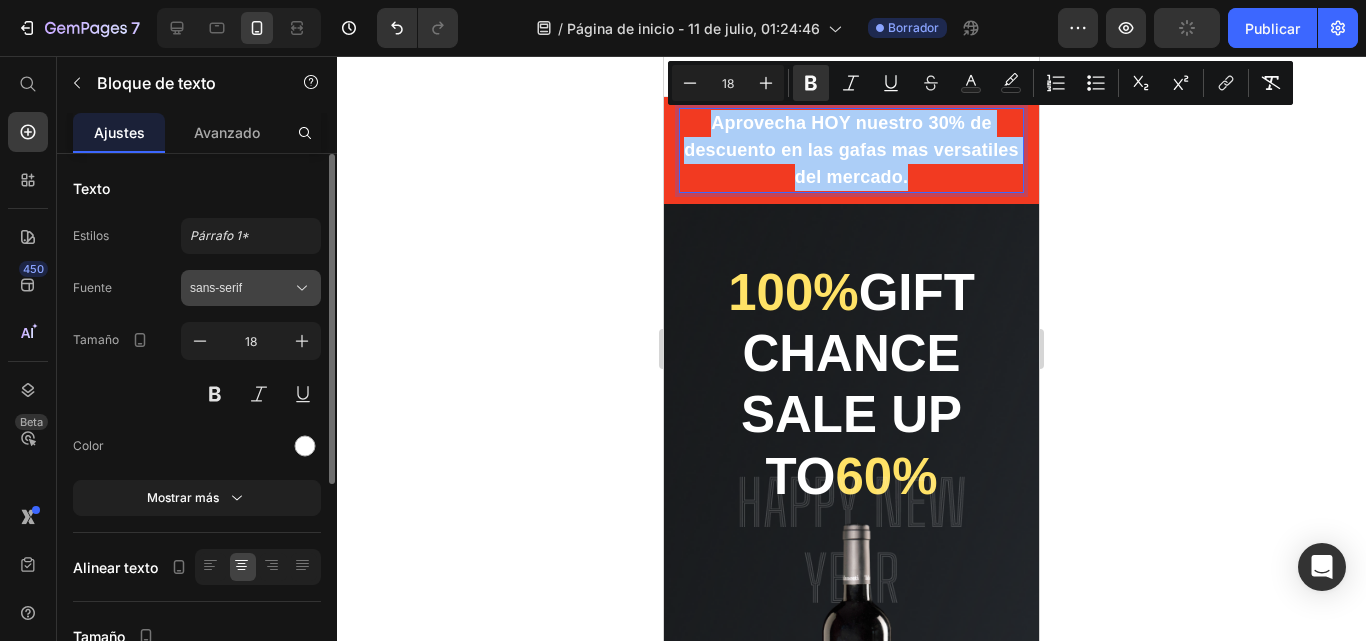click on "sans-serif" at bounding box center [241, 288] 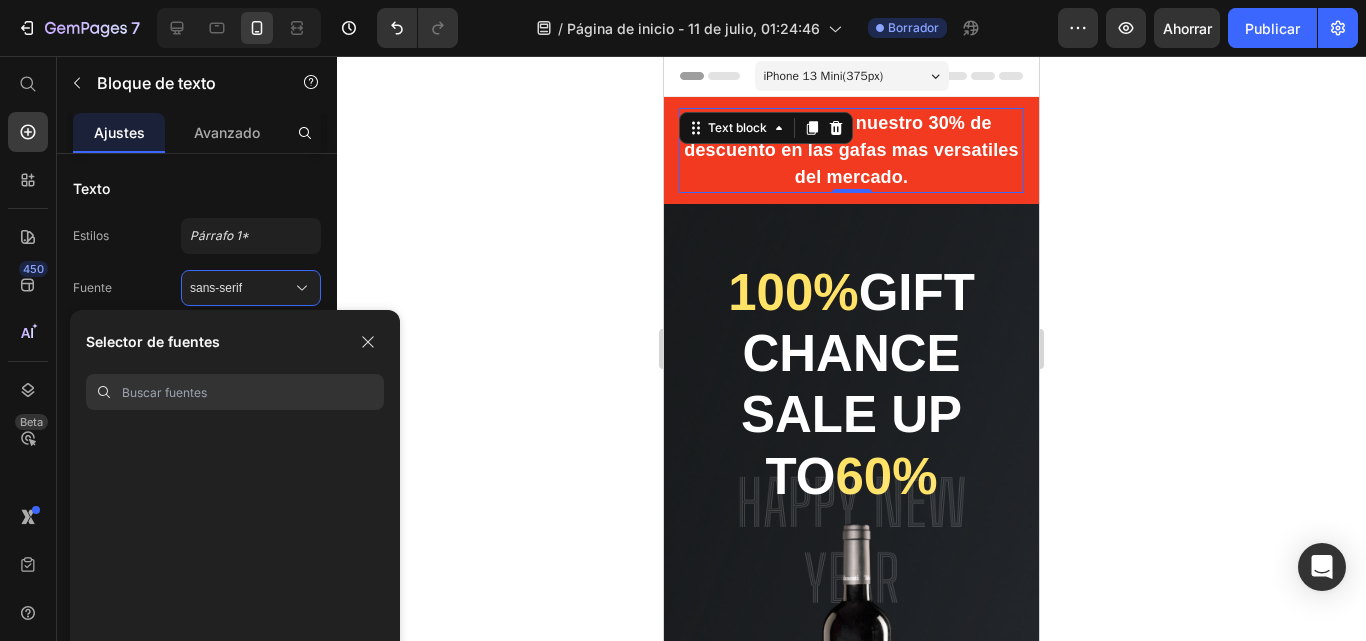 scroll, scrollTop: 0, scrollLeft: 0, axis: both 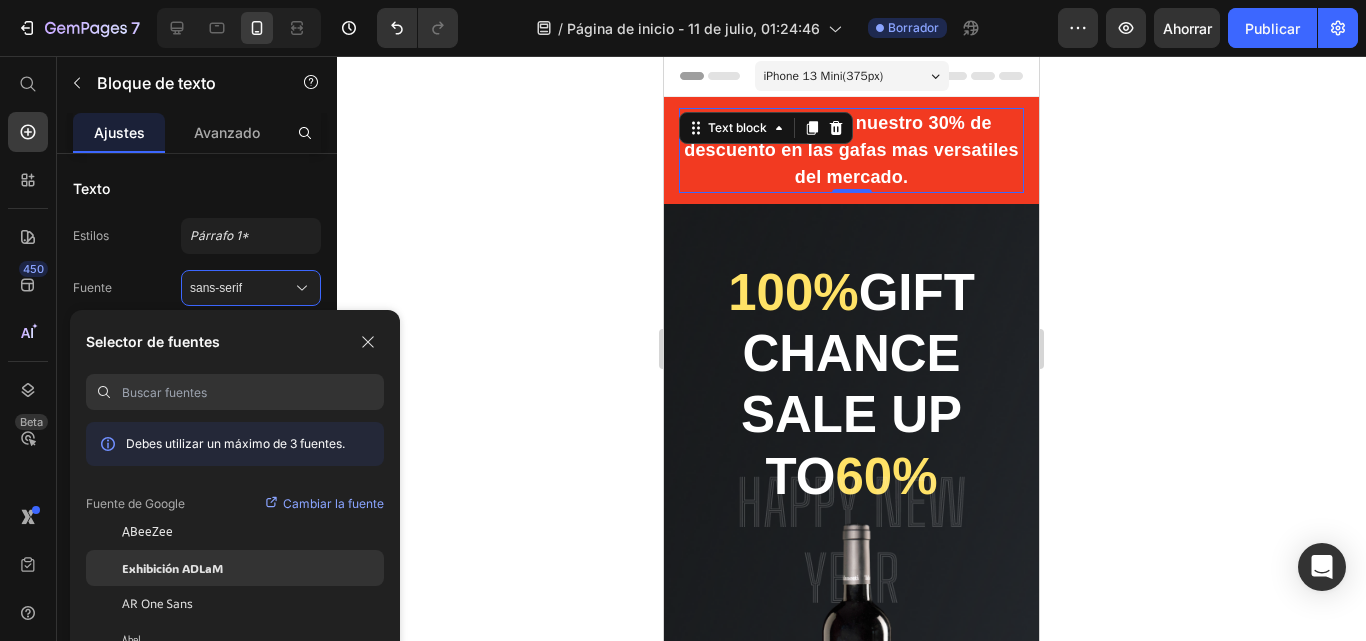 click on "Exhibición ADLaM" 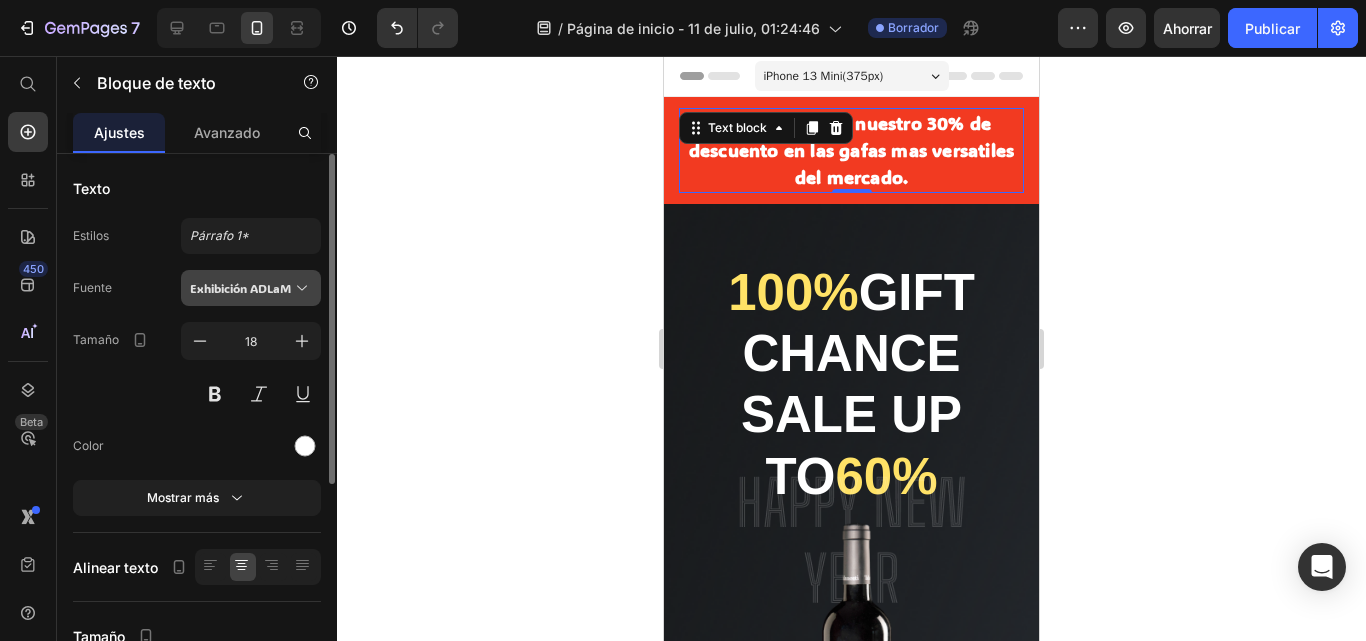 click on "Exhibición ADLaM" at bounding box center (240, 288) 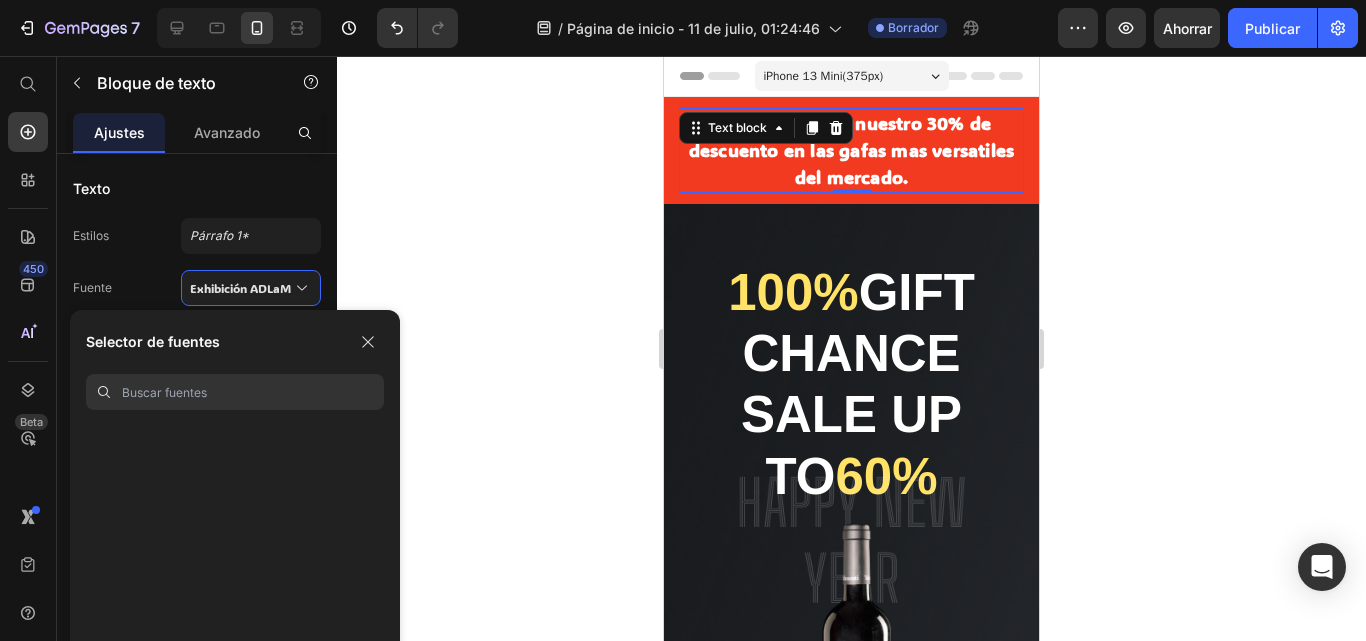 scroll, scrollTop: 952, scrollLeft: 0, axis: vertical 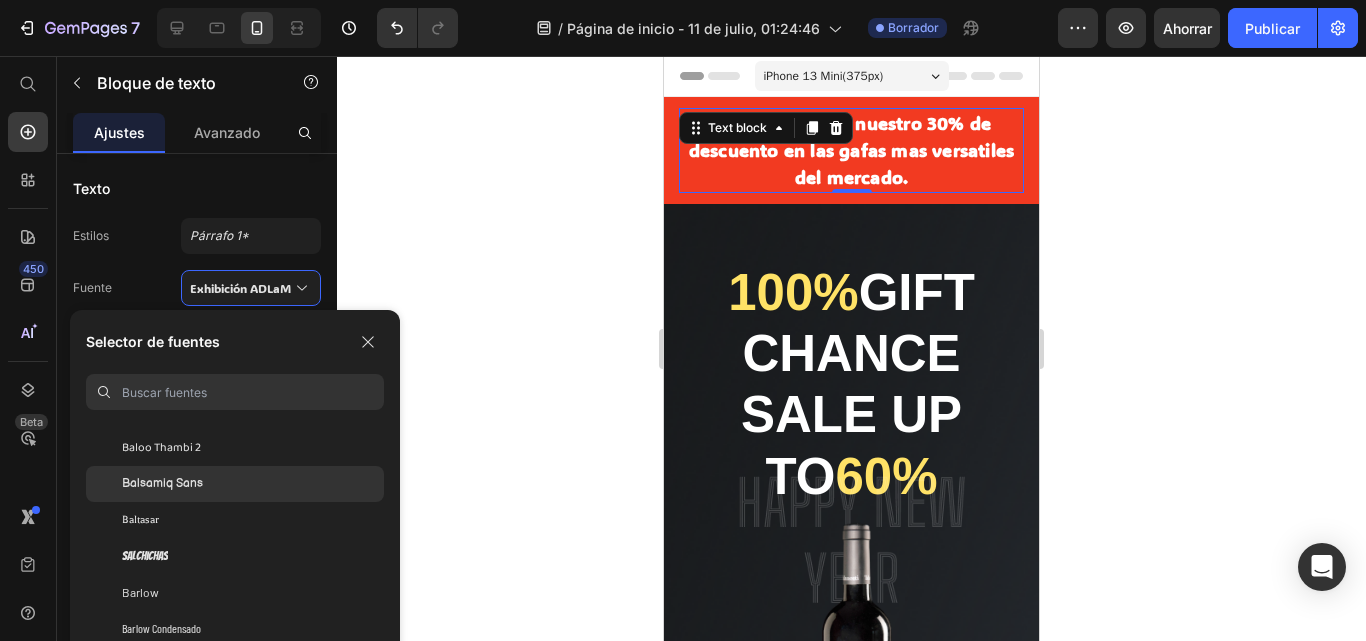 click on "Balsamiq Sans" 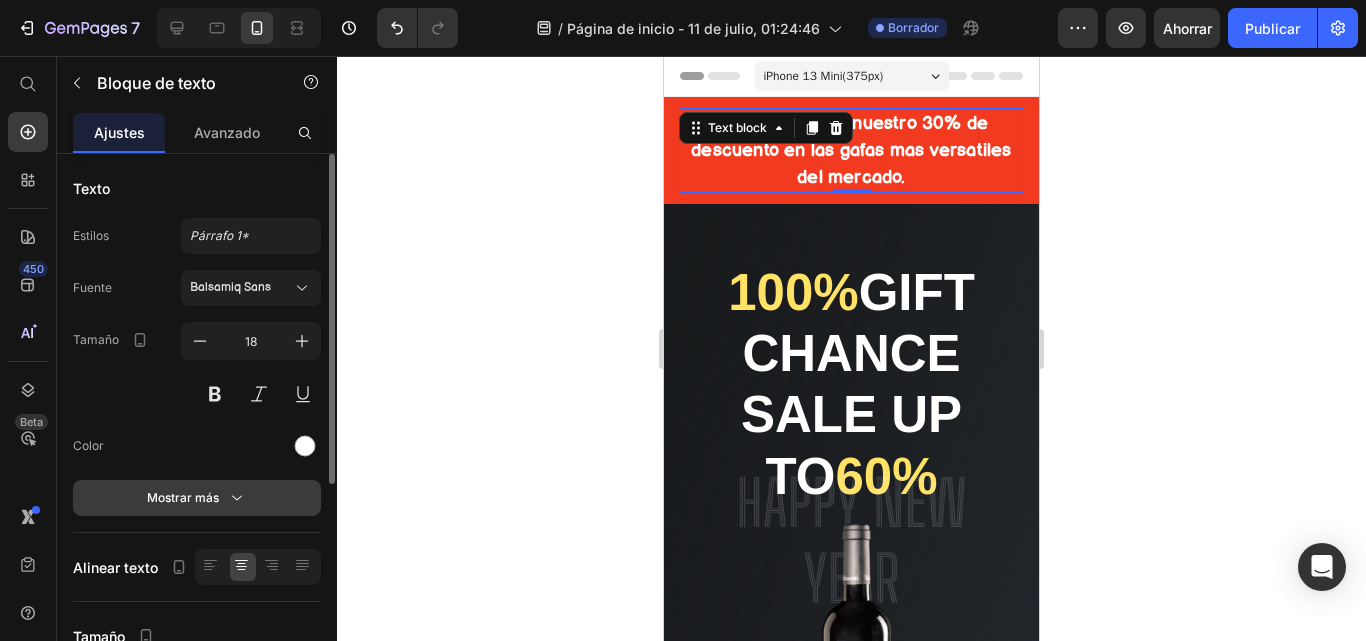 click on "Mostrar más" at bounding box center [197, 498] 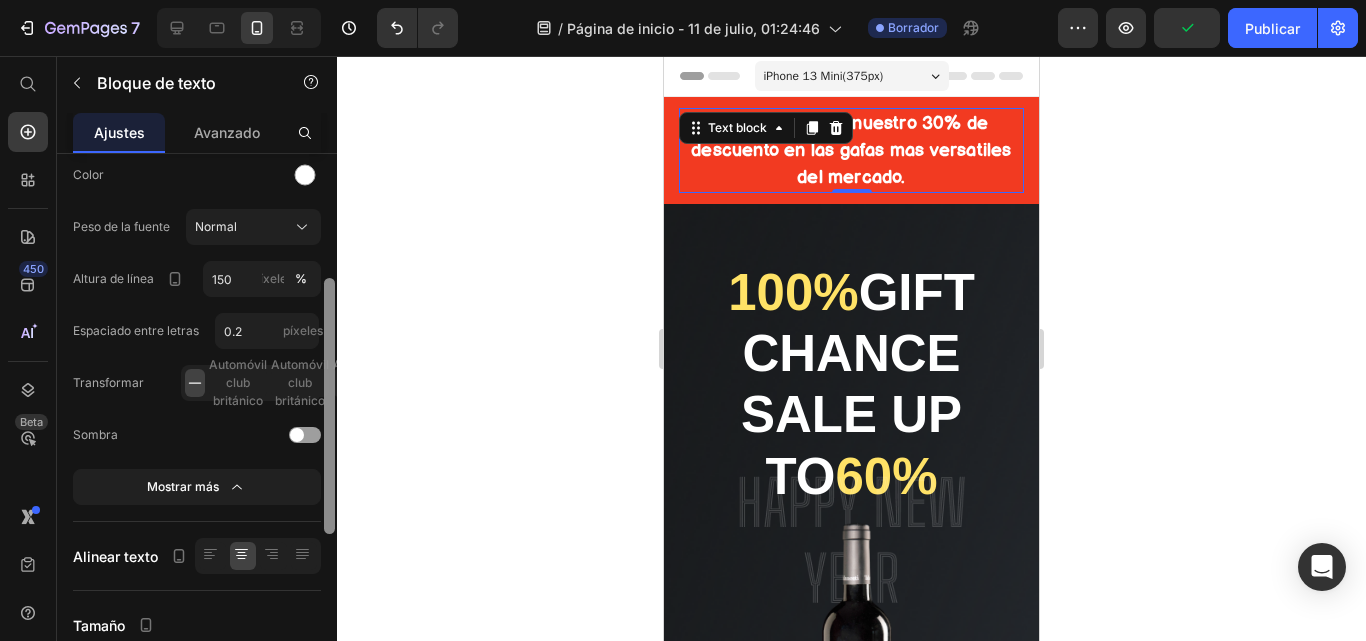 scroll, scrollTop: 269, scrollLeft: 0, axis: vertical 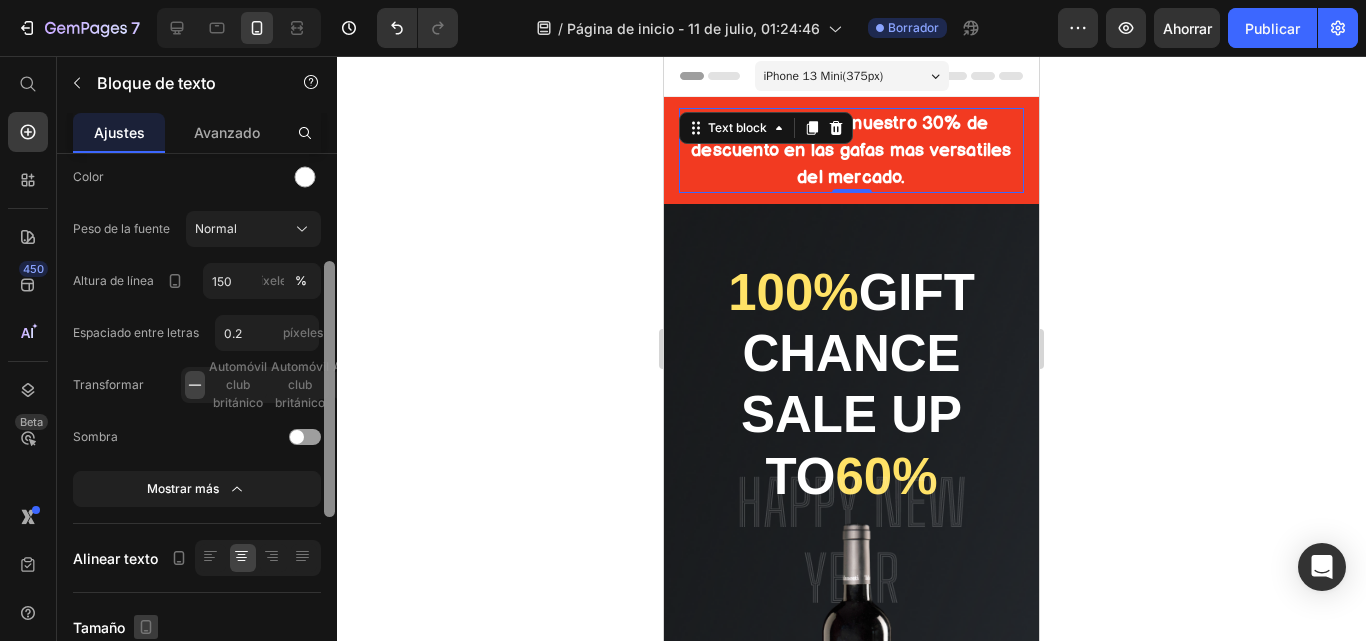 drag, startPoint x: 329, startPoint y: 474, endPoint x: 138, endPoint y: 634, distance: 249.16058 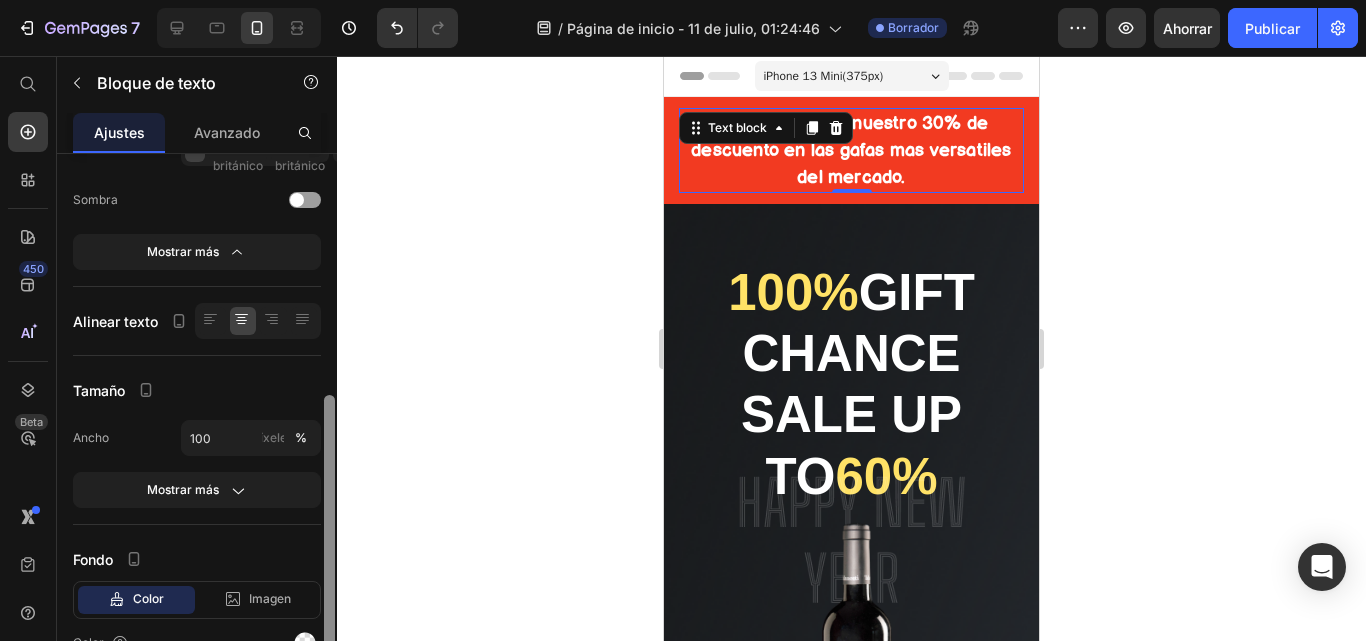 scroll, scrollTop: 508, scrollLeft: 0, axis: vertical 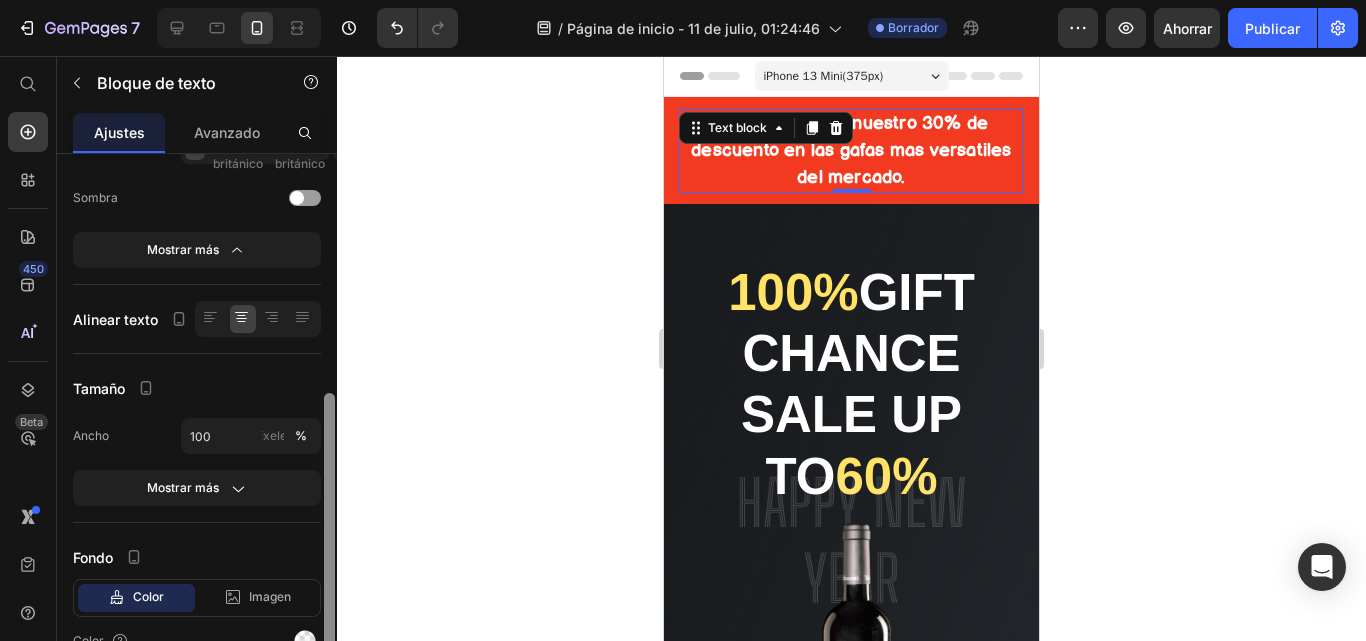 drag, startPoint x: 333, startPoint y: 352, endPoint x: 352, endPoint y: 468, distance: 117.54574 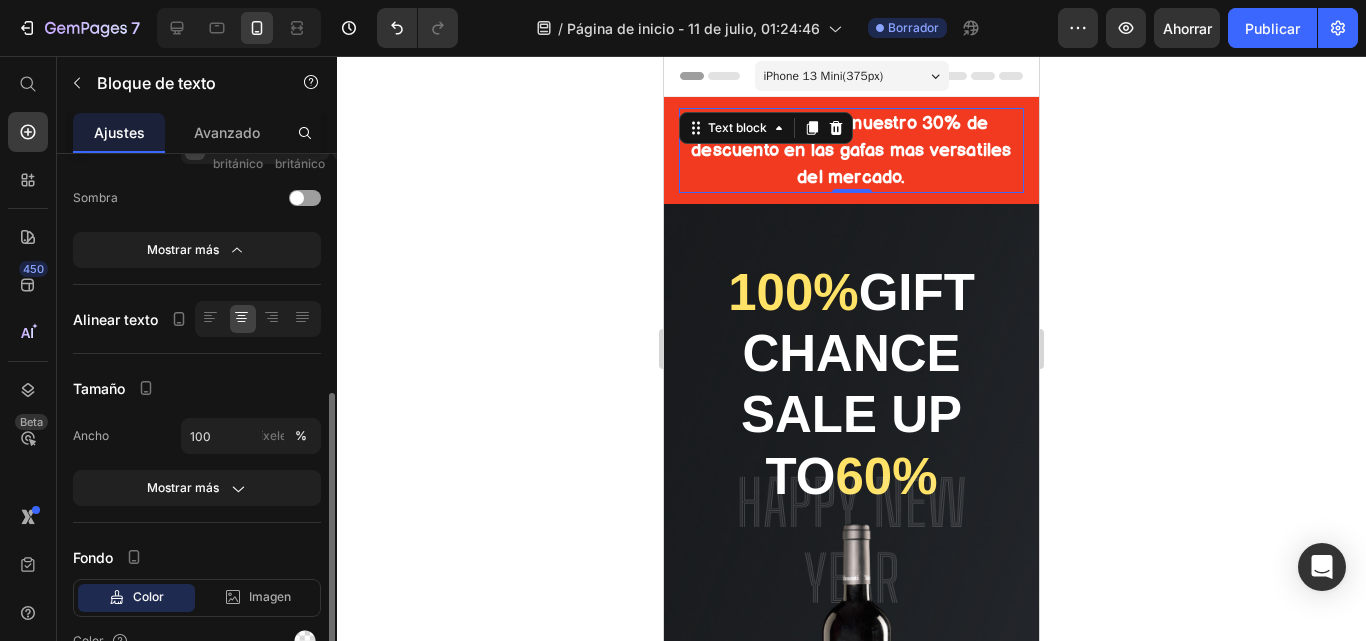 click on "Color" 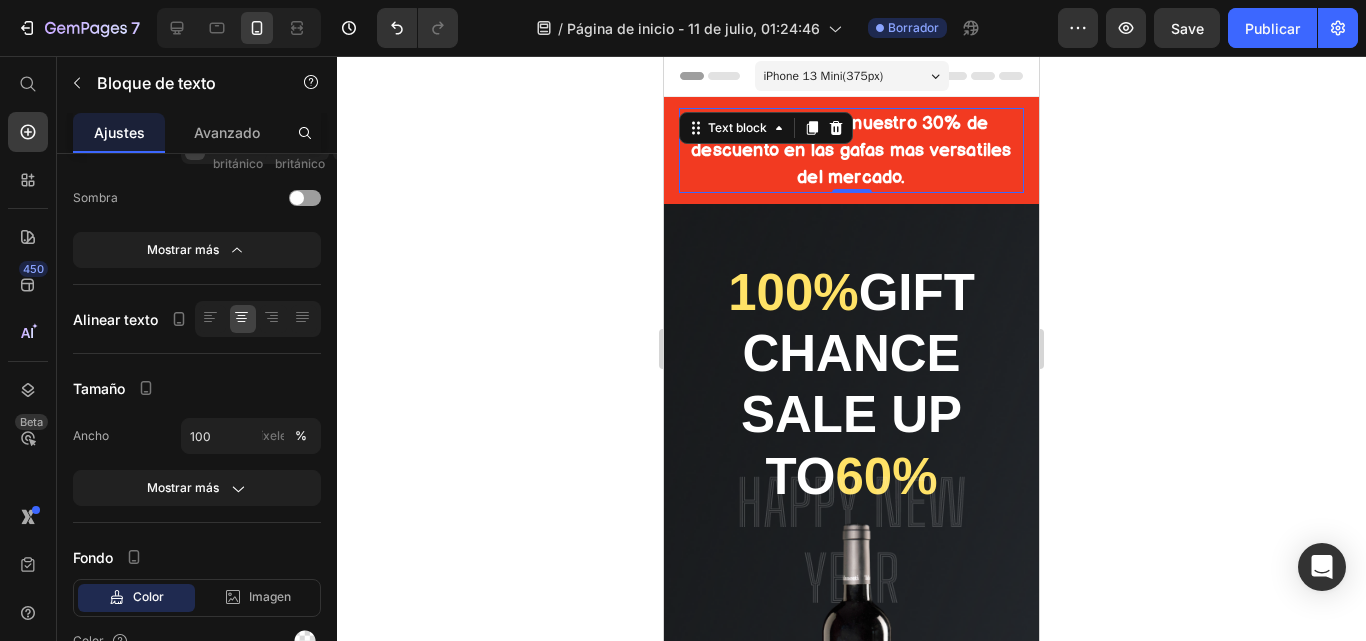 click 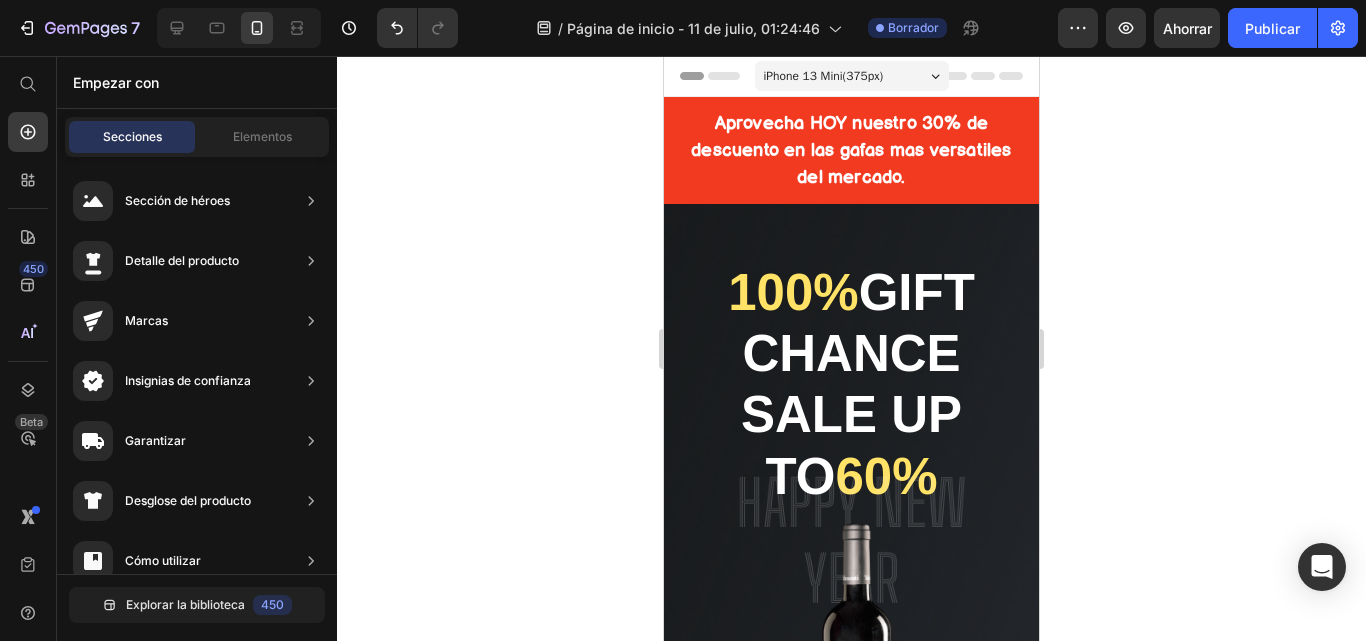 scroll, scrollTop: 493, scrollLeft: 0, axis: vertical 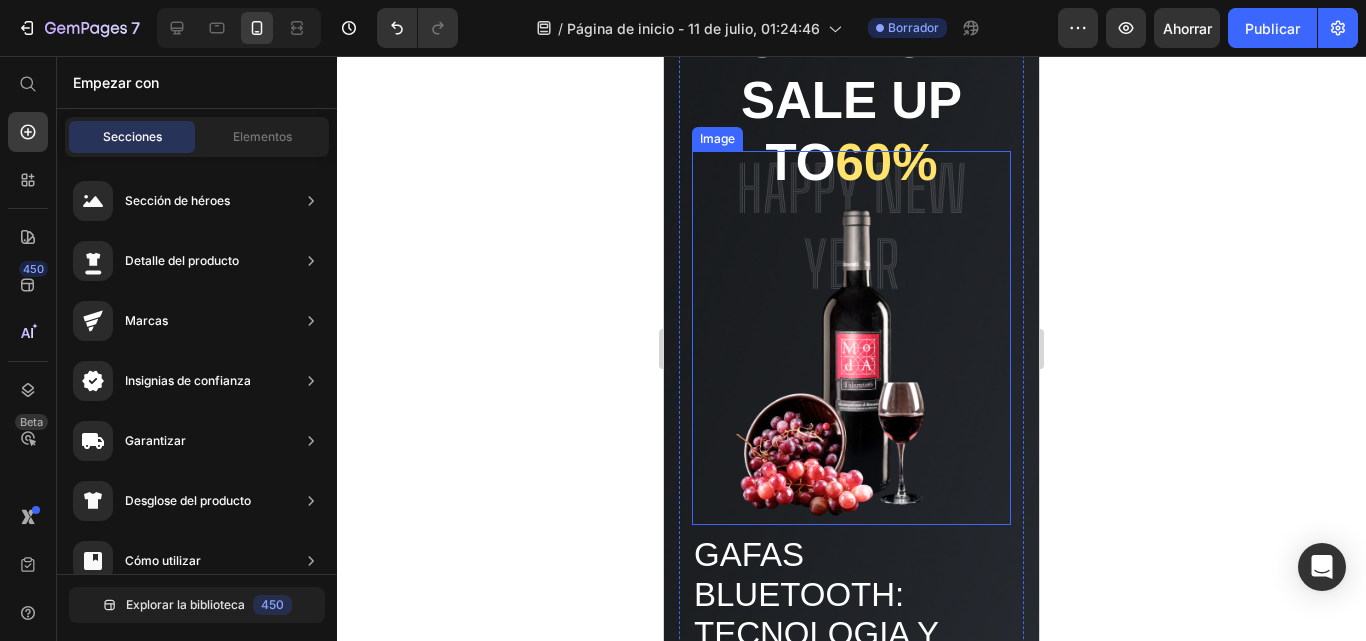 click at bounding box center [851, 338] 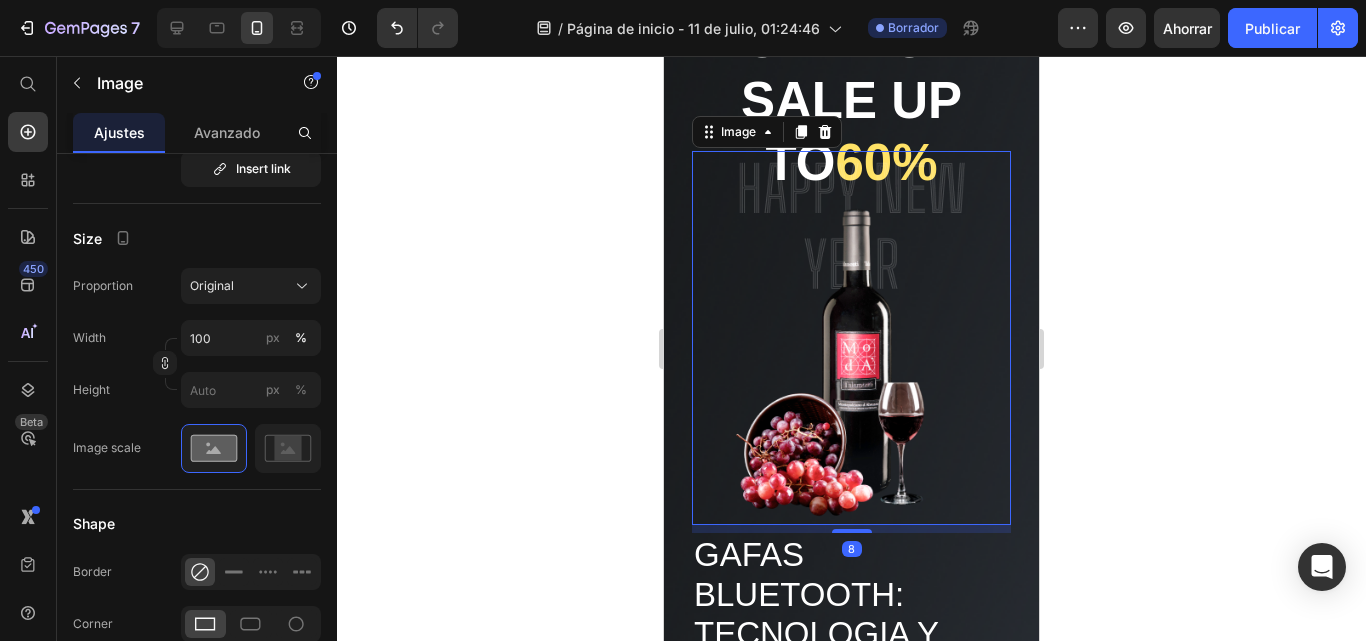 scroll, scrollTop: 0, scrollLeft: 0, axis: both 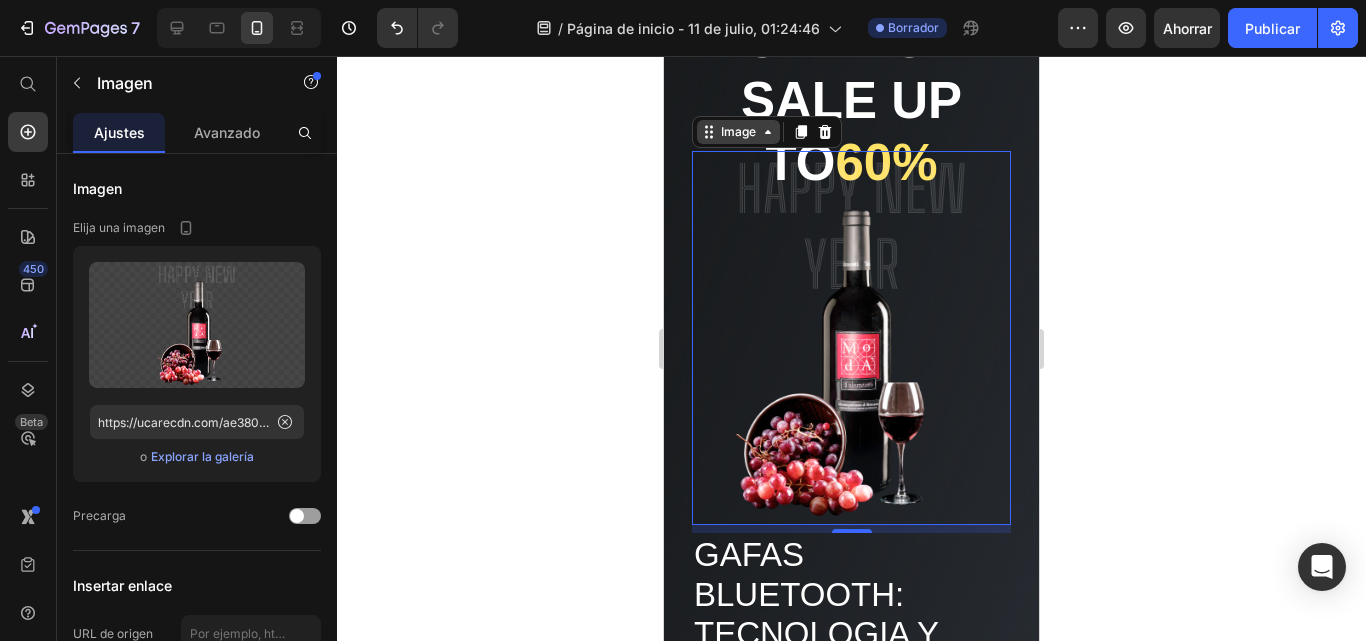 click on "Image" at bounding box center (738, 132) 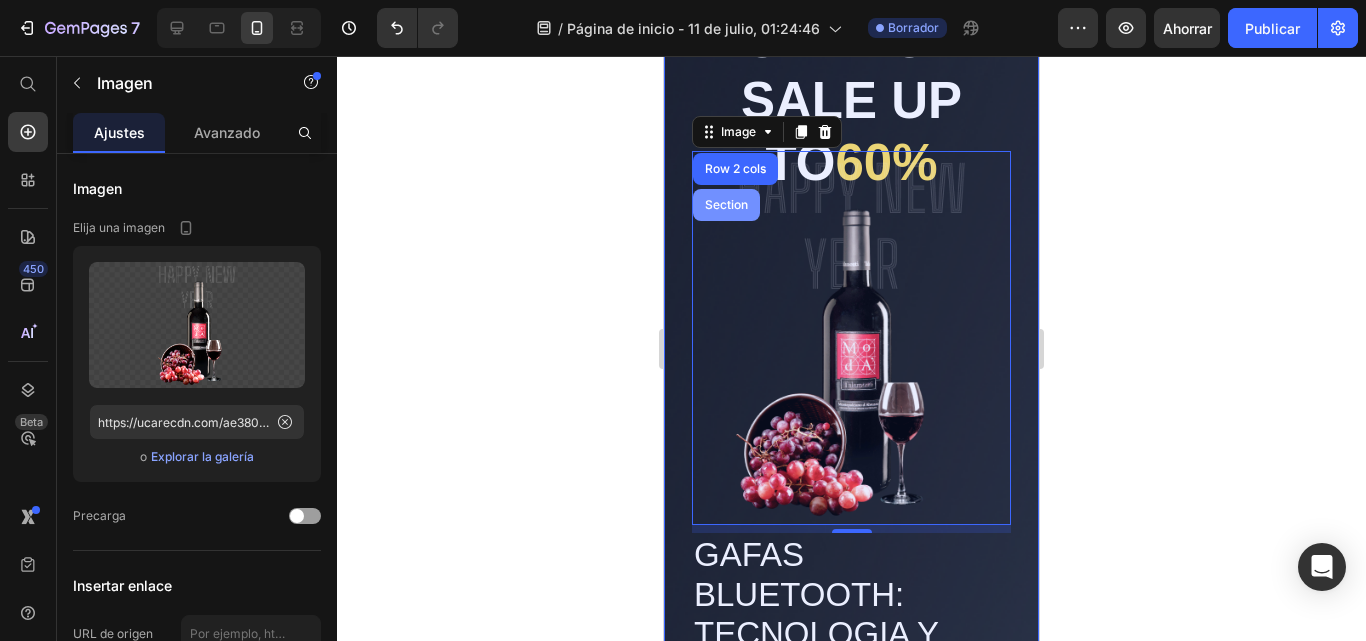 click on "Section" at bounding box center (726, 205) 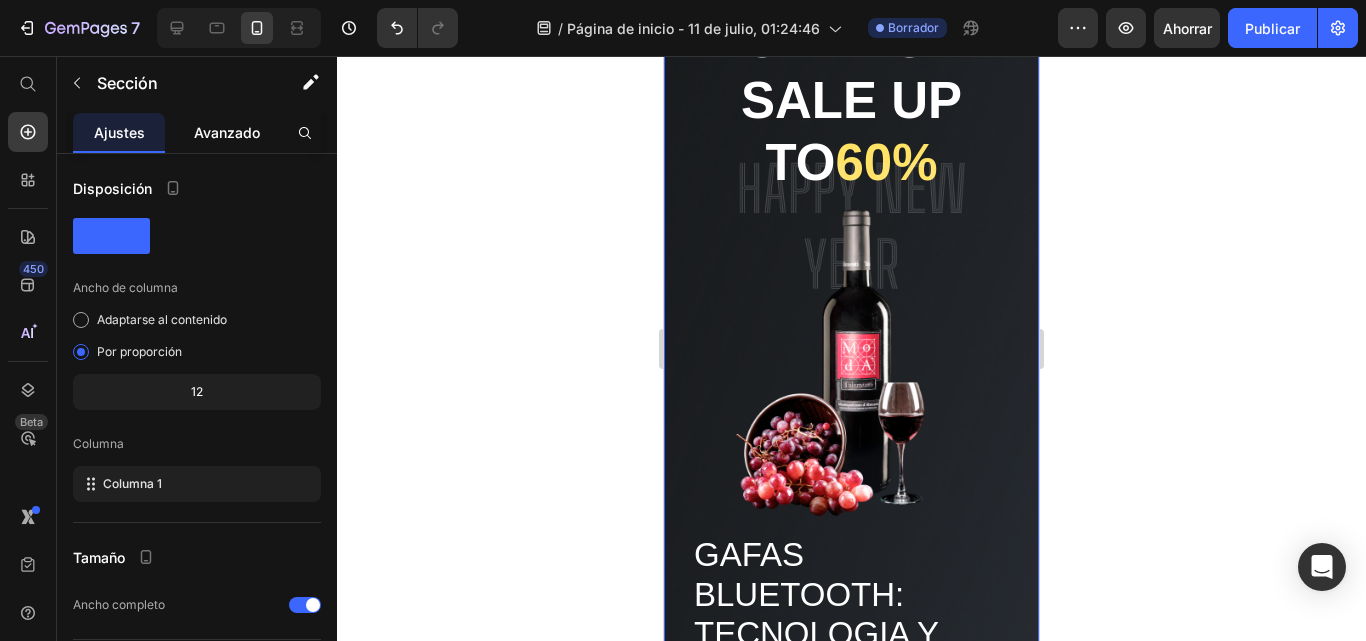 click on "Avanzado" at bounding box center [227, 132] 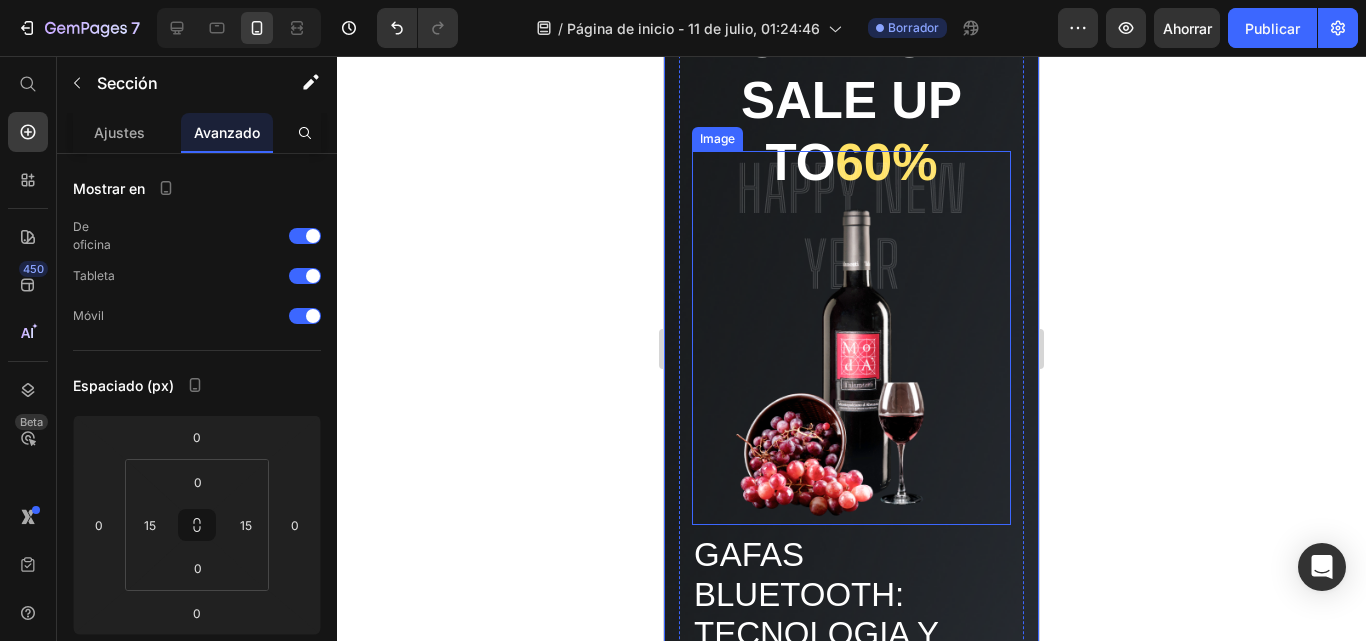 click at bounding box center (851, 338) 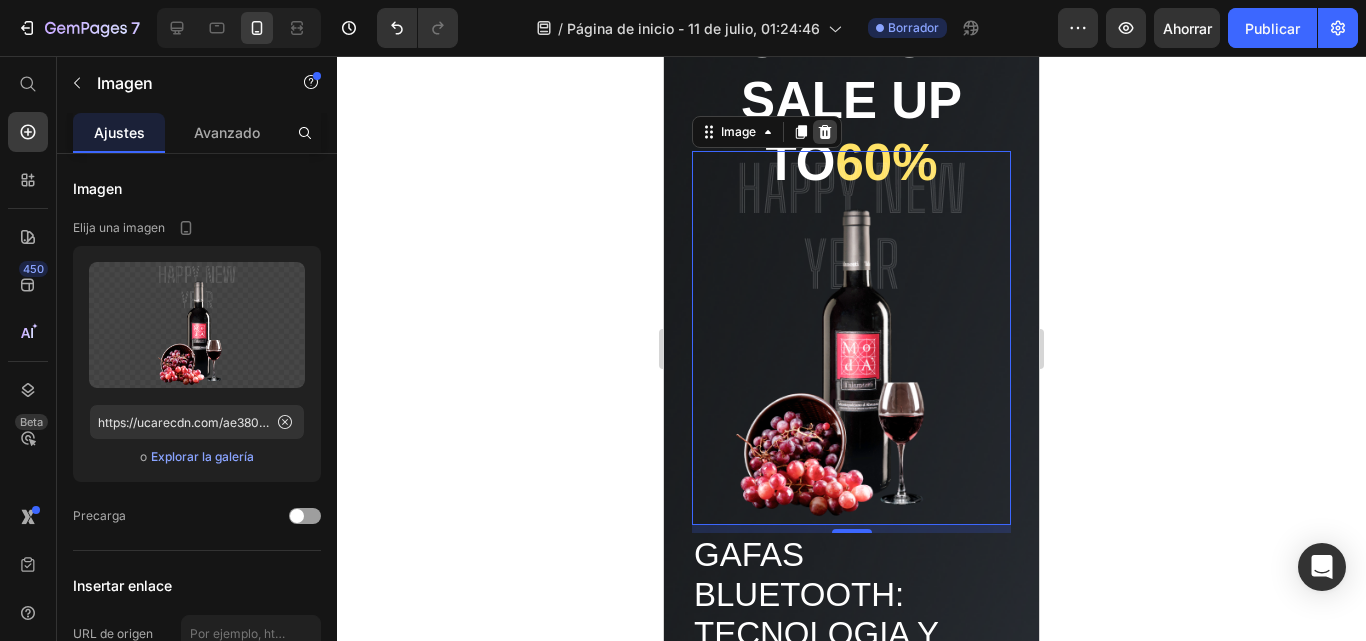 click 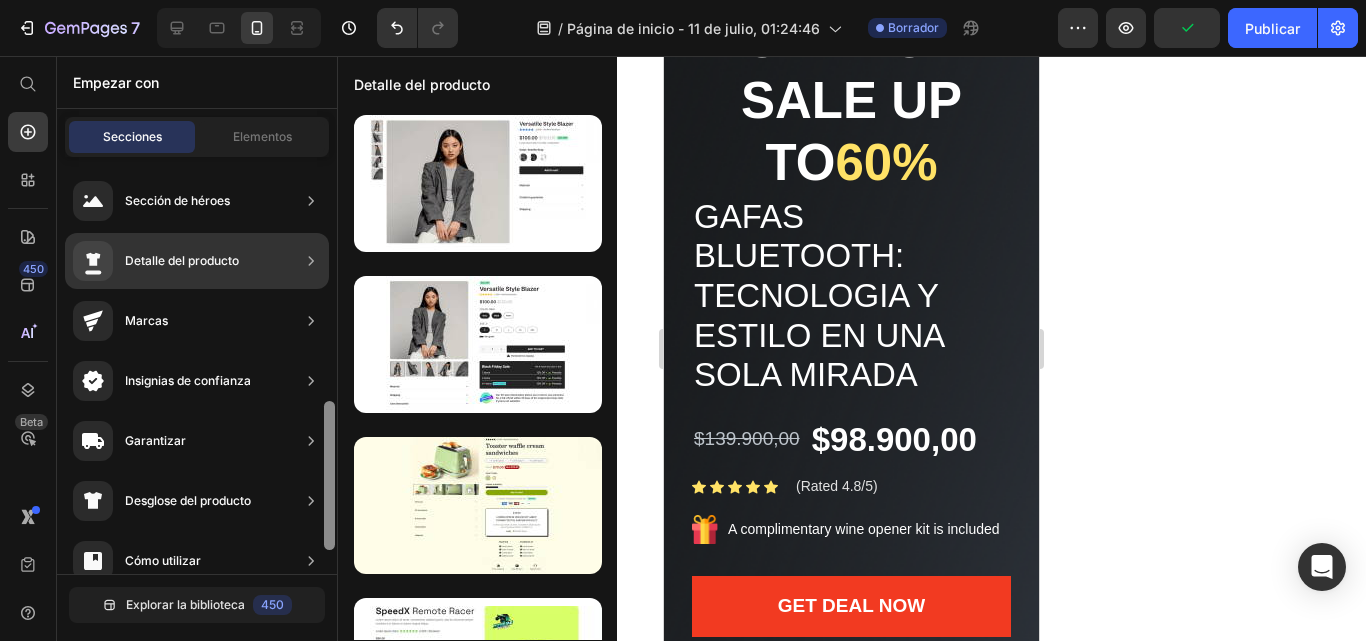 drag, startPoint x: 328, startPoint y: 236, endPoint x: 330, endPoint y: 303, distance: 67.02985 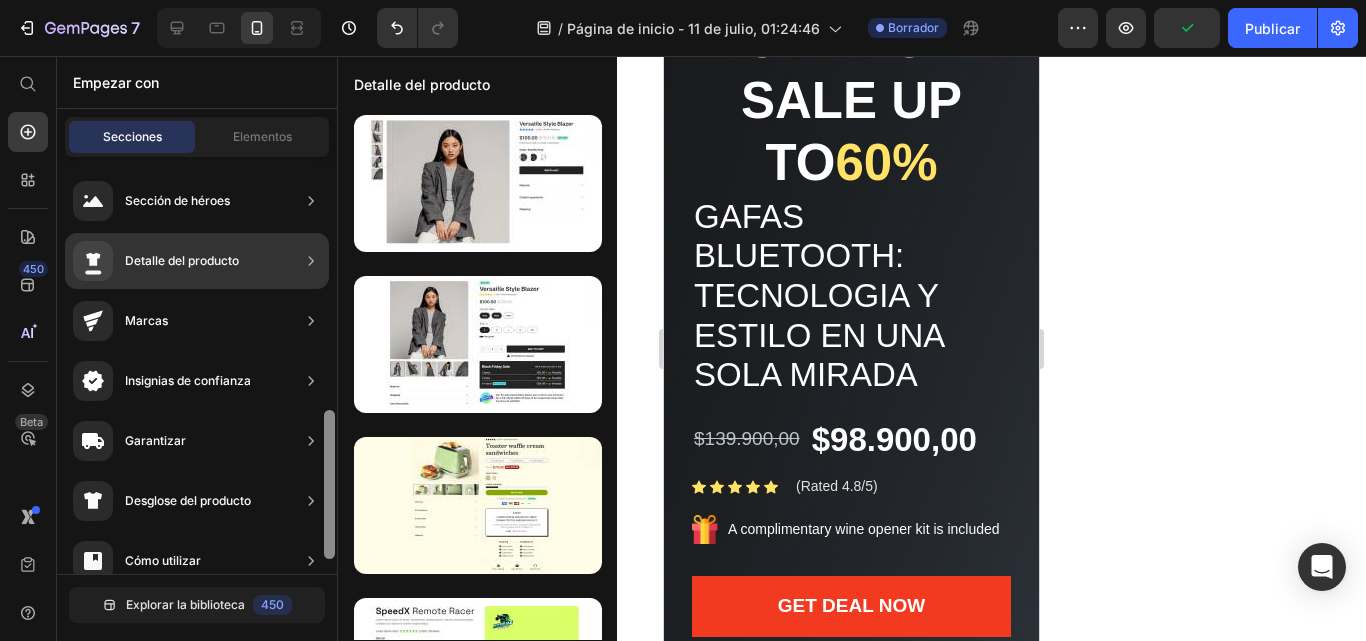 scroll, scrollTop: 186, scrollLeft: 0, axis: vertical 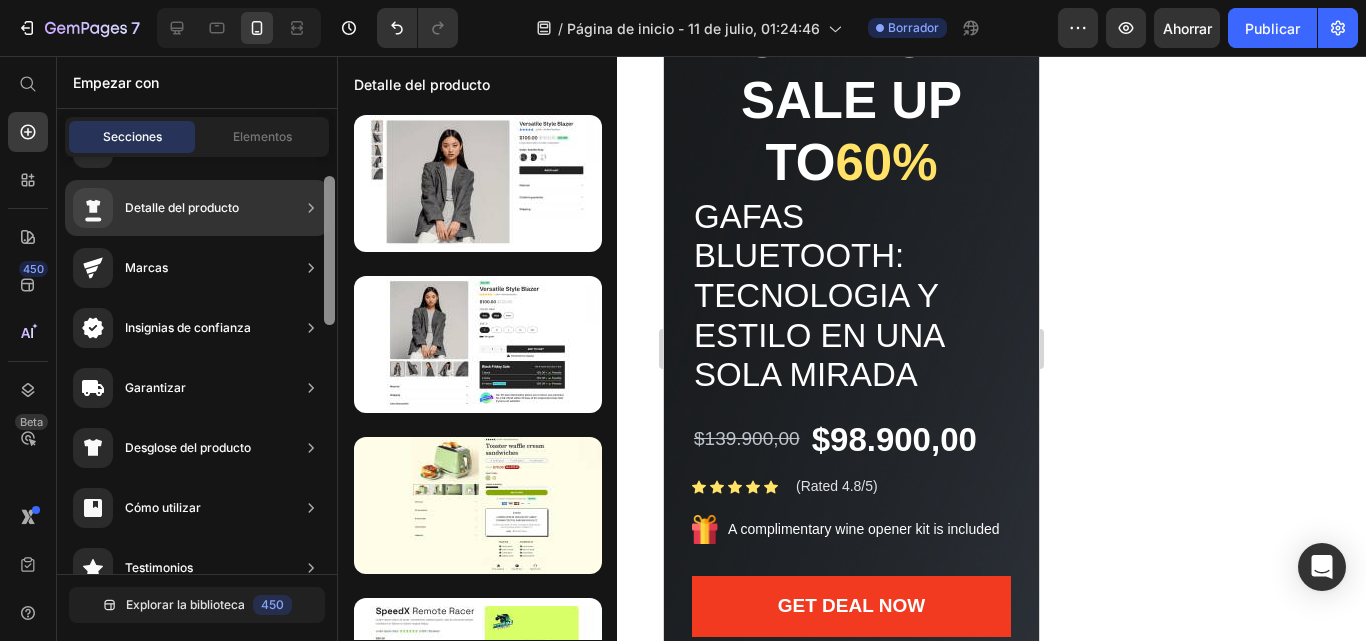 drag, startPoint x: 330, startPoint y: 303, endPoint x: 327, endPoint y: 255, distance: 48.09366 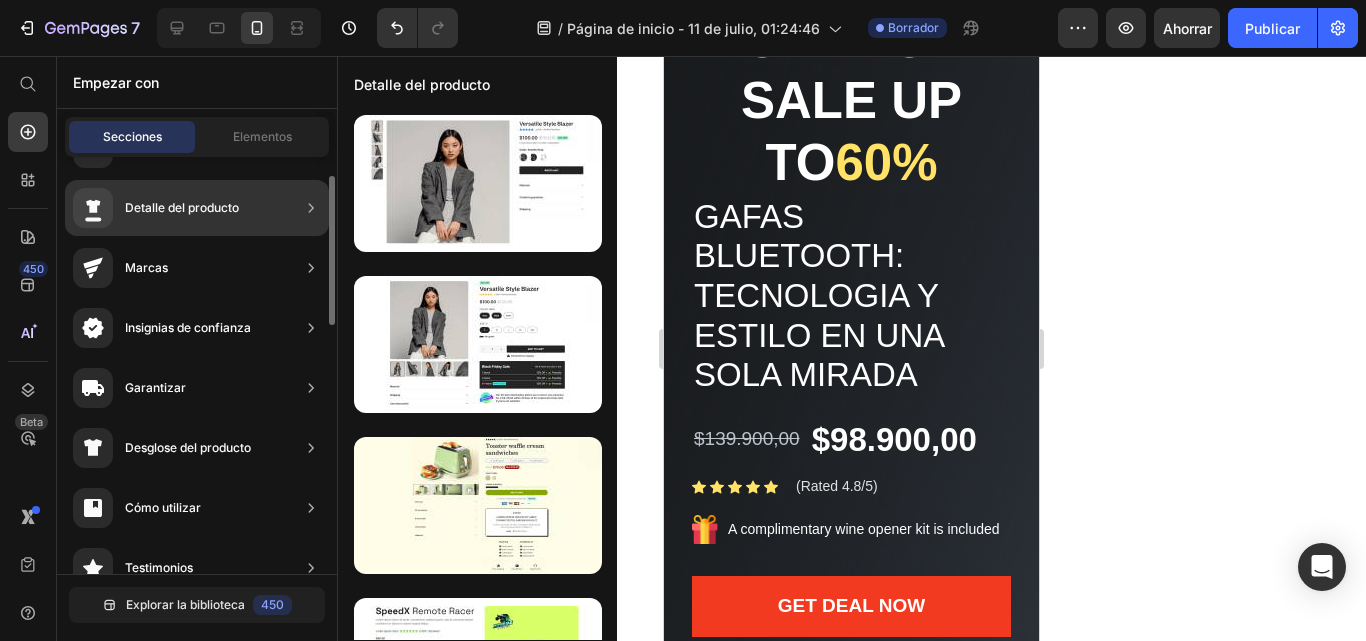 click on "Detalle del producto" 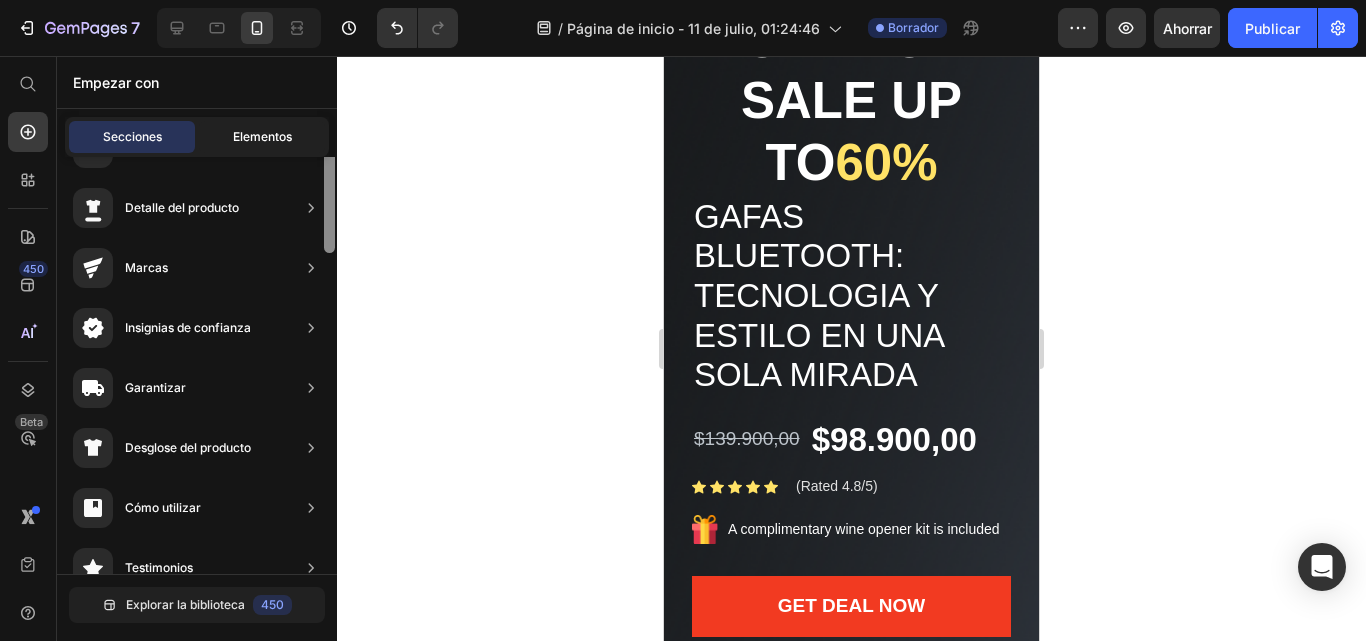 scroll, scrollTop: 0, scrollLeft: 0, axis: both 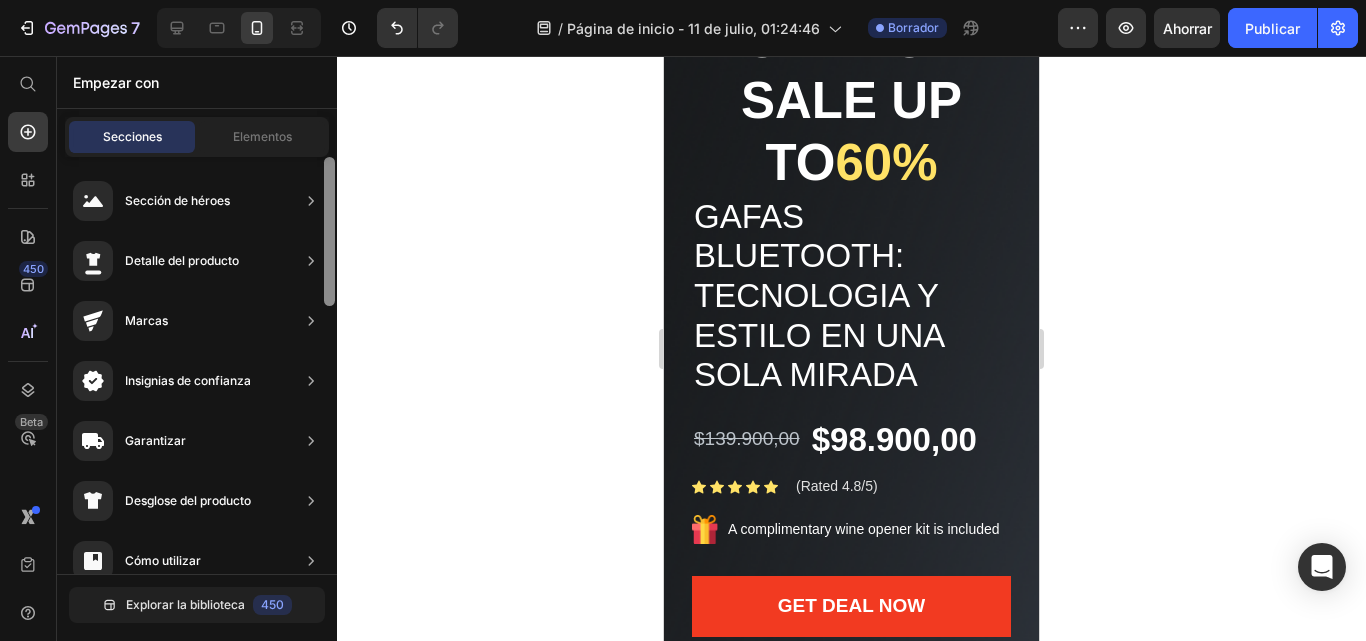 drag, startPoint x: 332, startPoint y: 209, endPoint x: 326, endPoint y: 131, distance: 78.23043 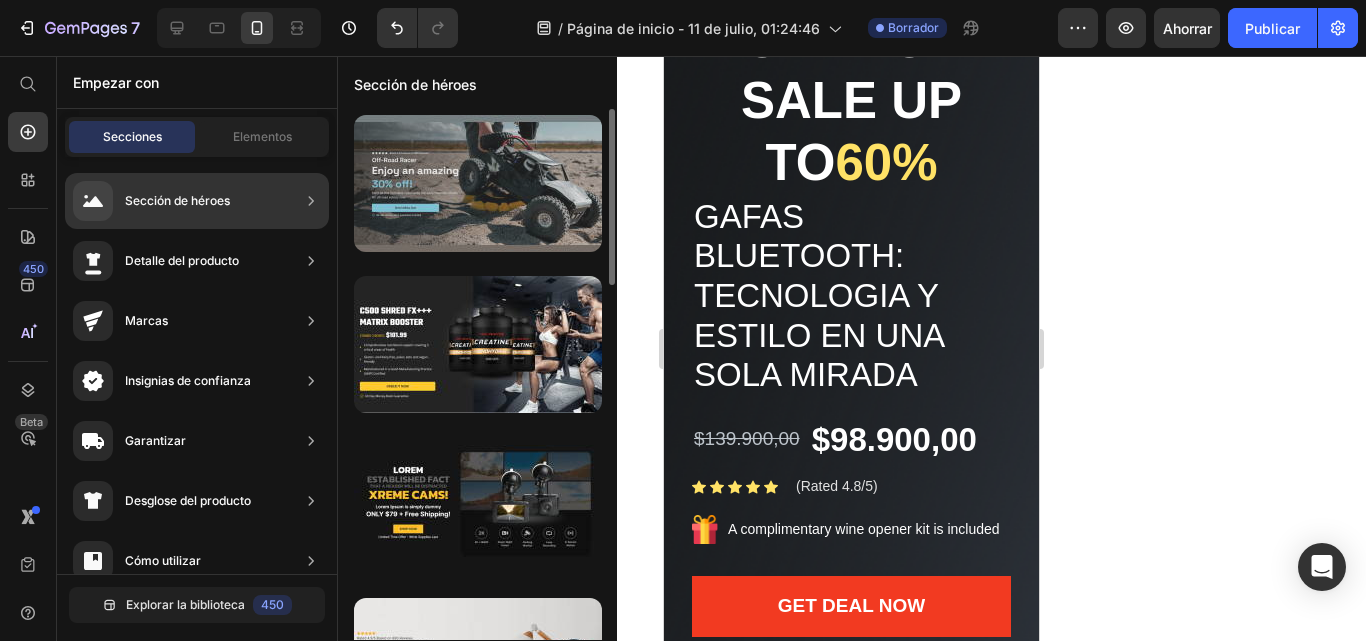 click at bounding box center (478, 183) 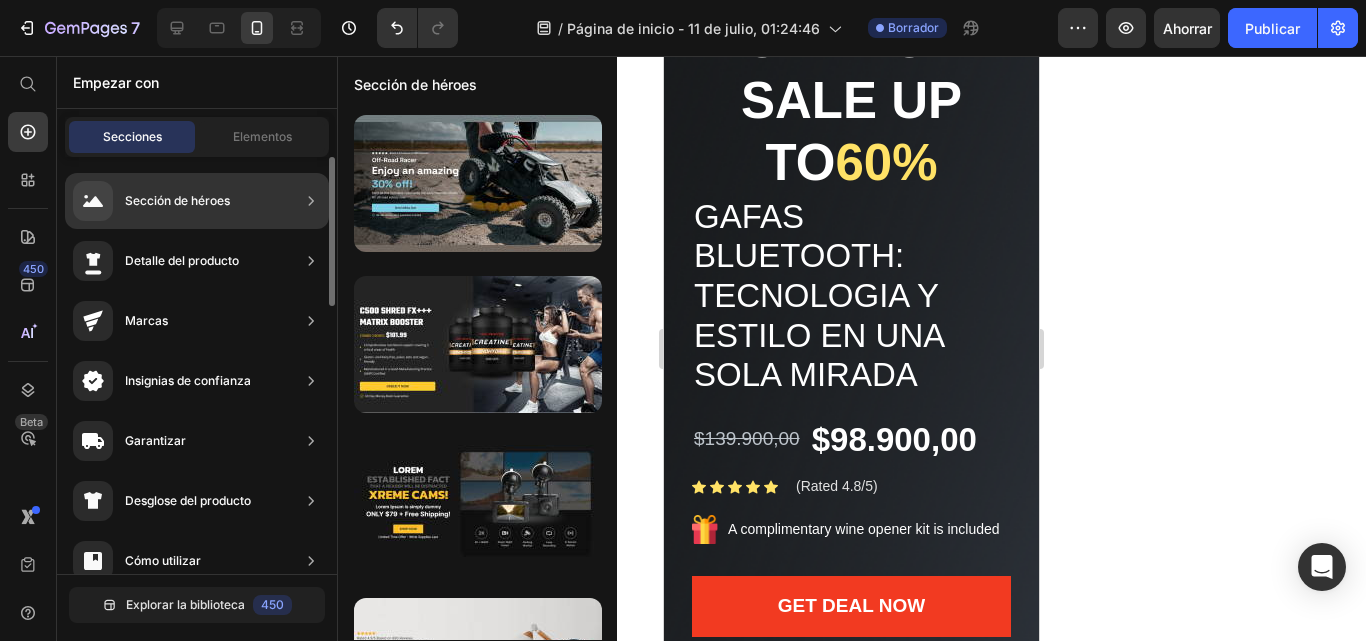 click 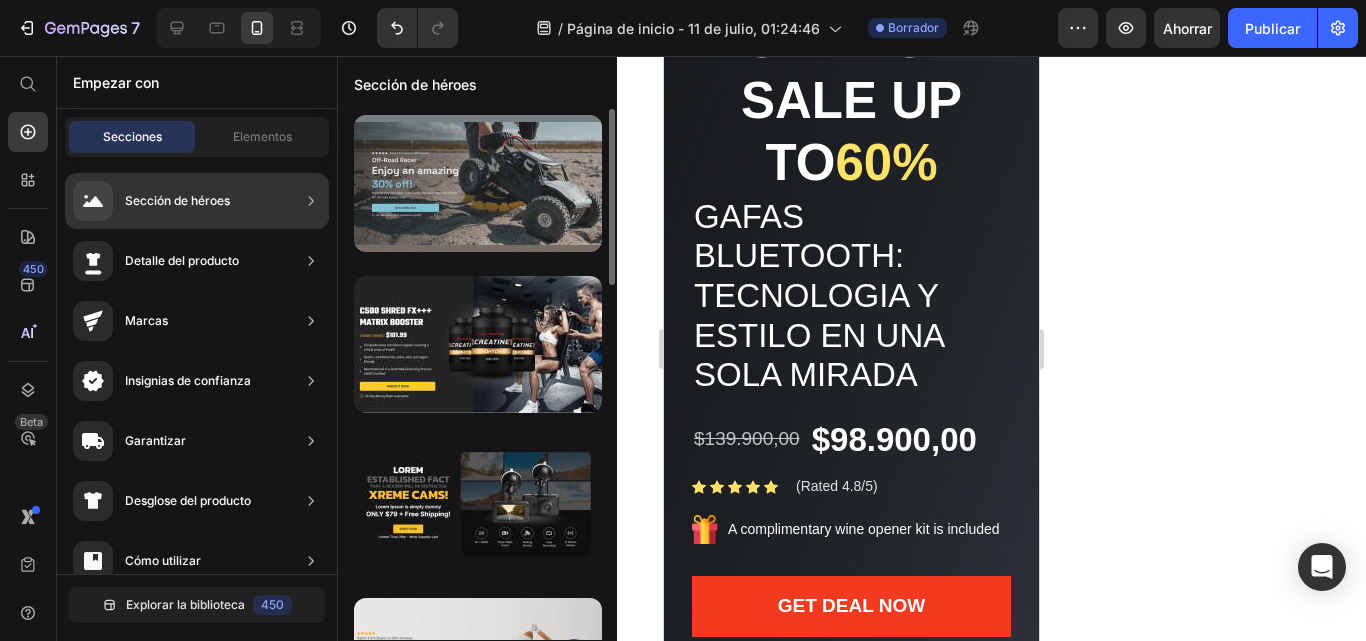 click at bounding box center [478, 183] 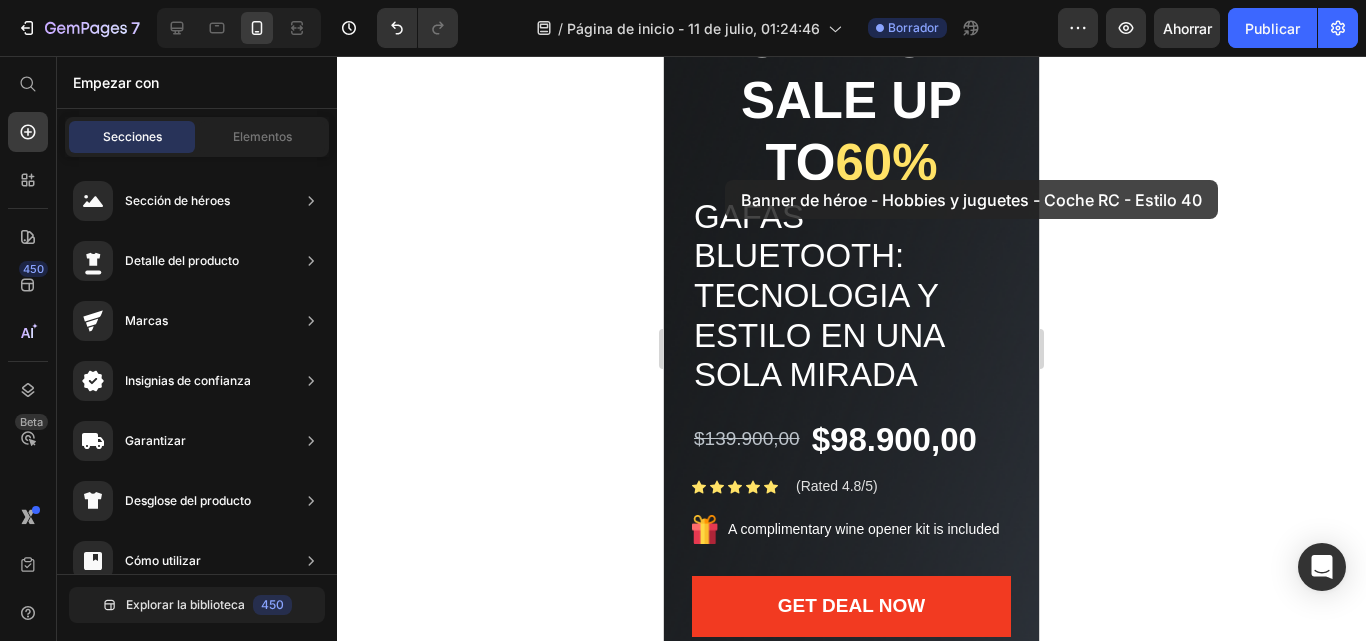 drag, startPoint x: 1105, startPoint y: 236, endPoint x: 822, endPoint y: 196, distance: 285.81287 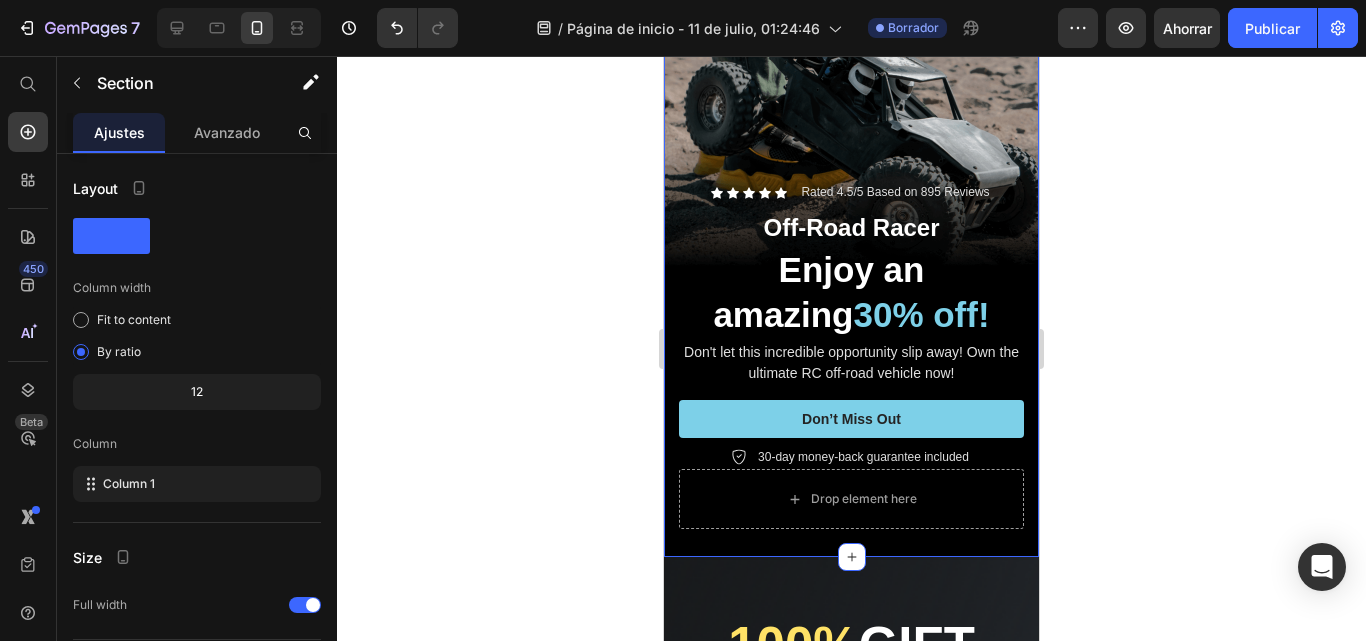 scroll, scrollTop: 78, scrollLeft: 0, axis: vertical 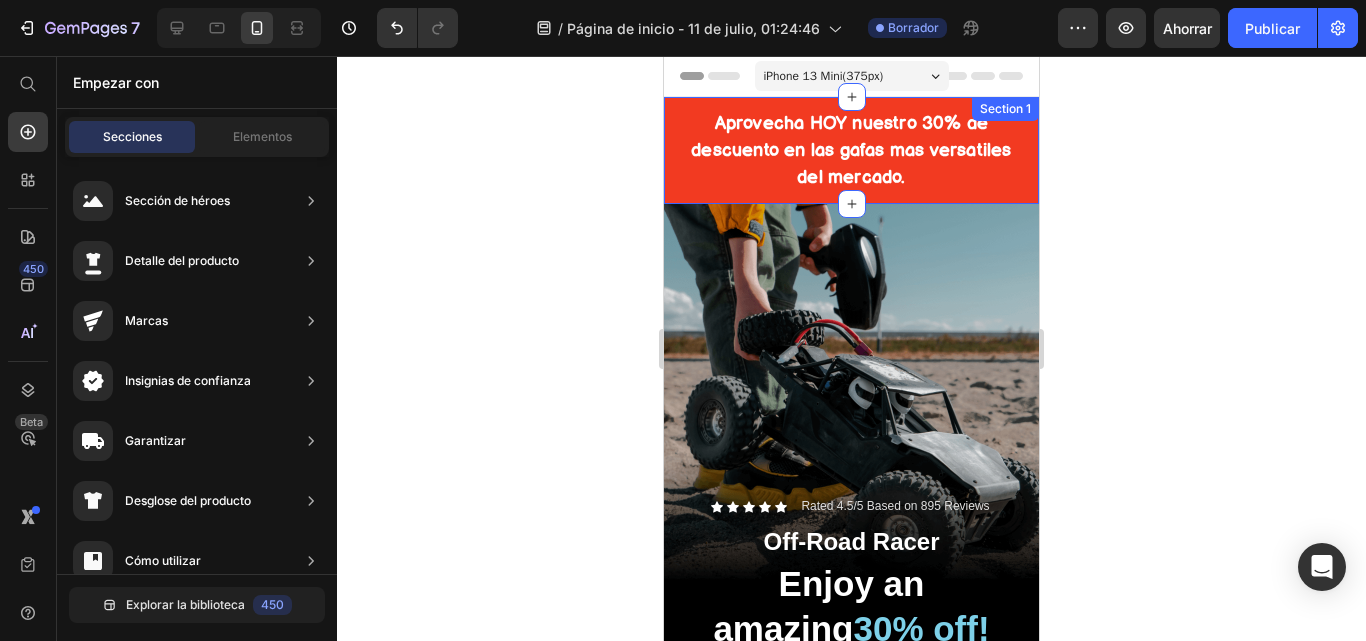 click on "Aprovecha HOY nuestro 30% de descuento en las gafas mas versatiles del mercado. Text block 00 Days 08 Hours 49 Mins 25 Secs CountDown Timer Hot line: Text block (316) 555-0116 Text block Row Row Row Section 1" at bounding box center [851, 150] 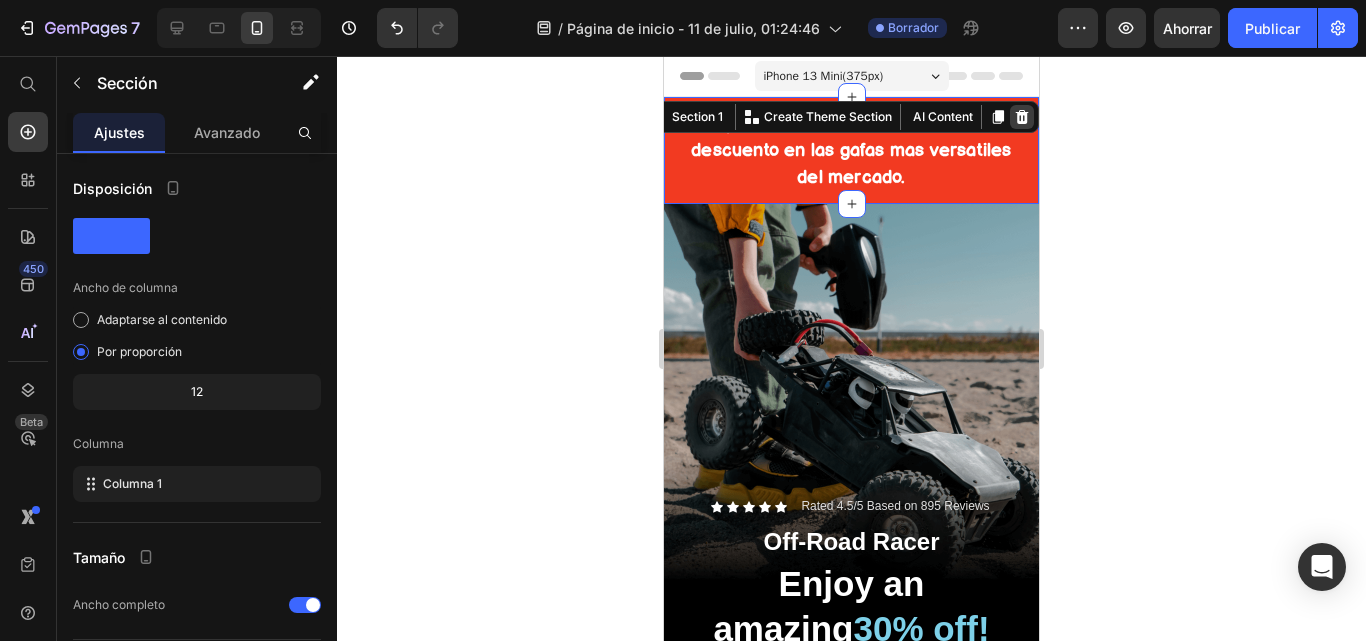 click 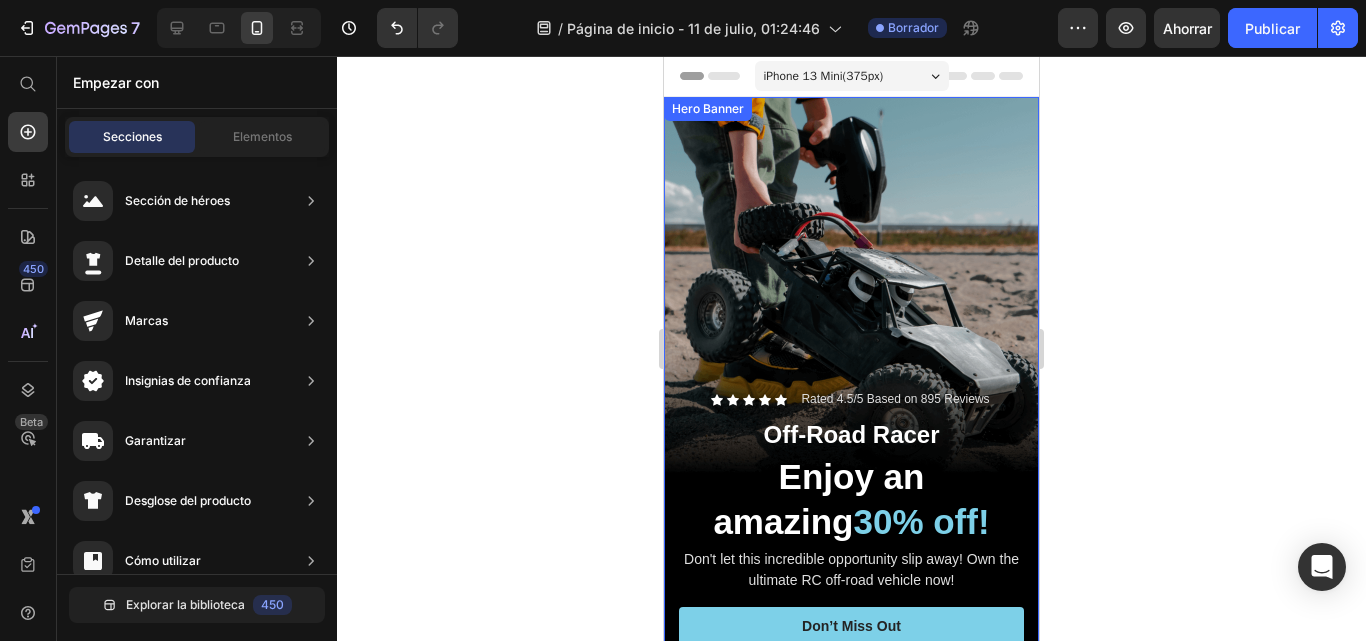 click at bounding box center [851, 430] 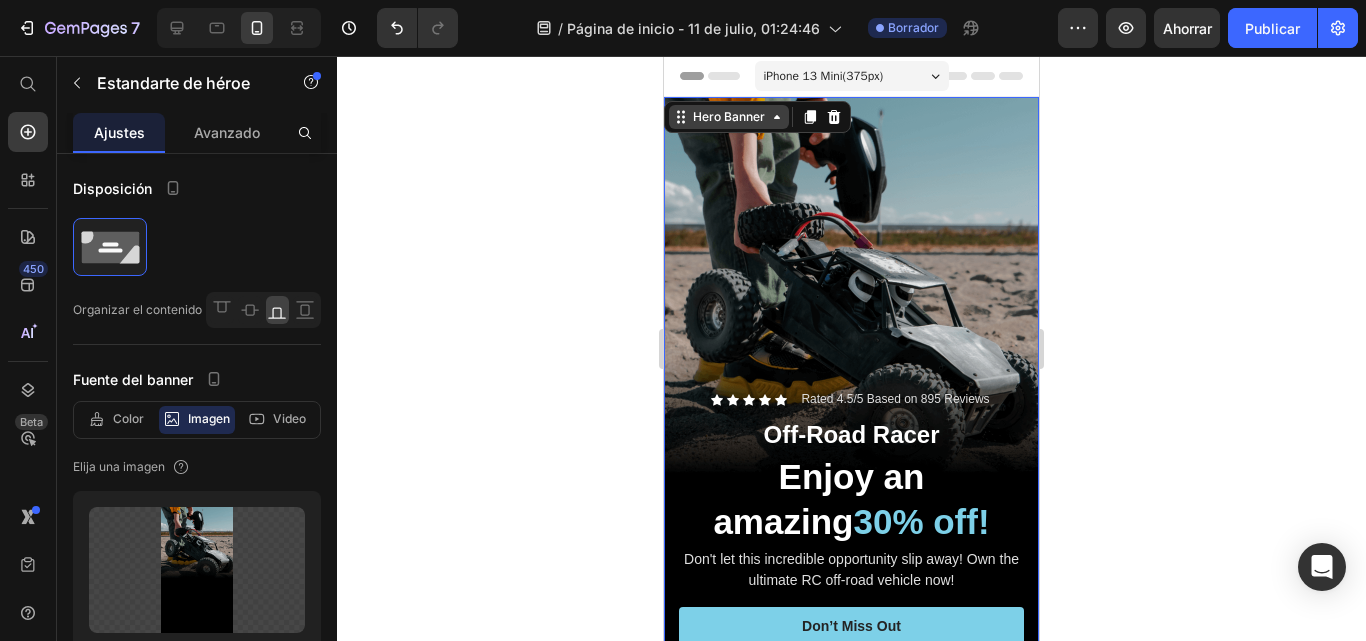 click 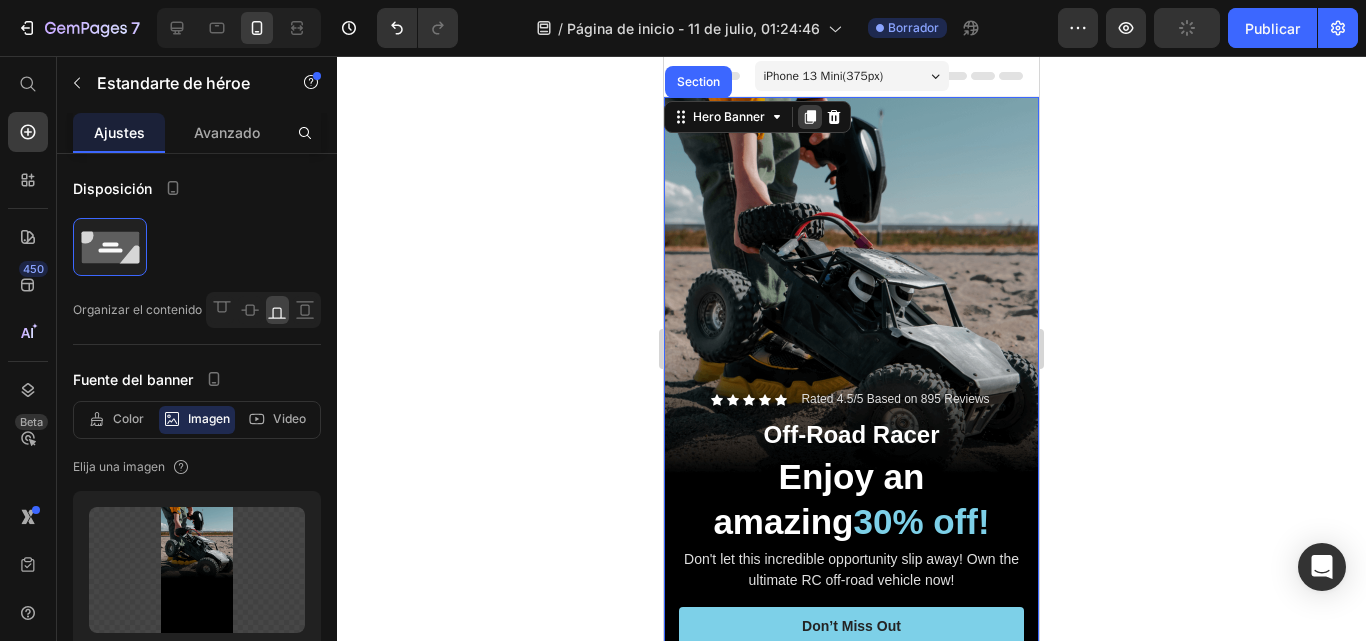 click 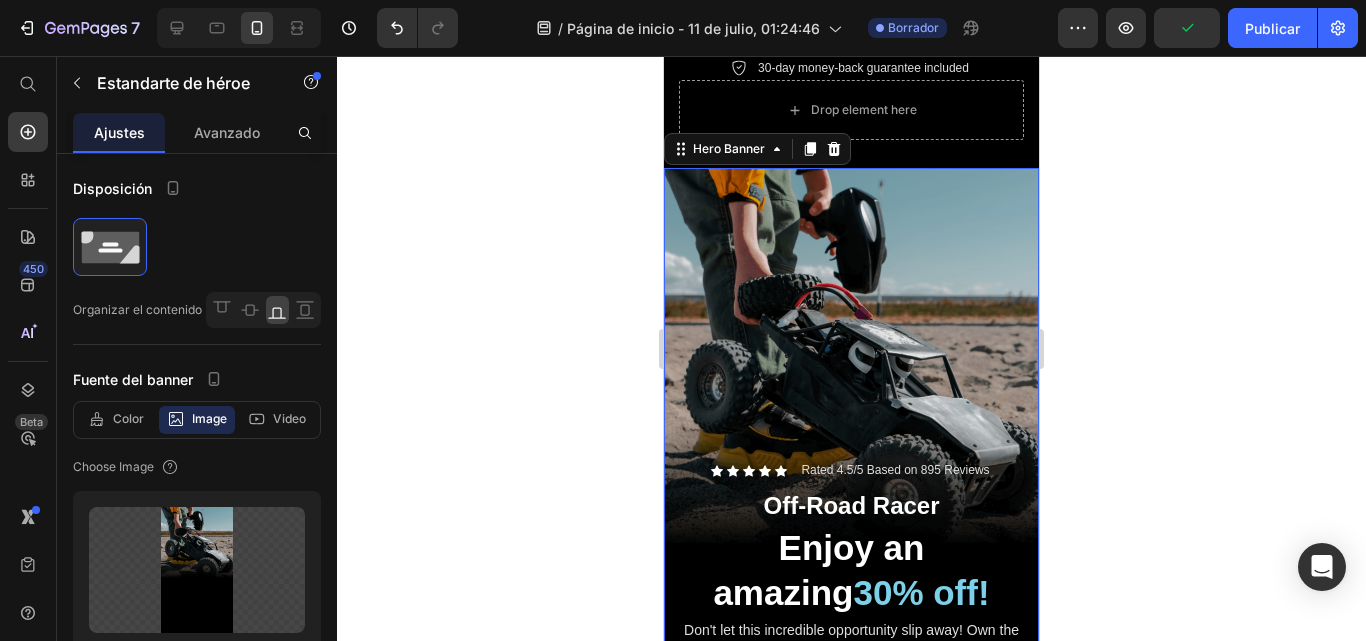 scroll, scrollTop: 611, scrollLeft: 0, axis: vertical 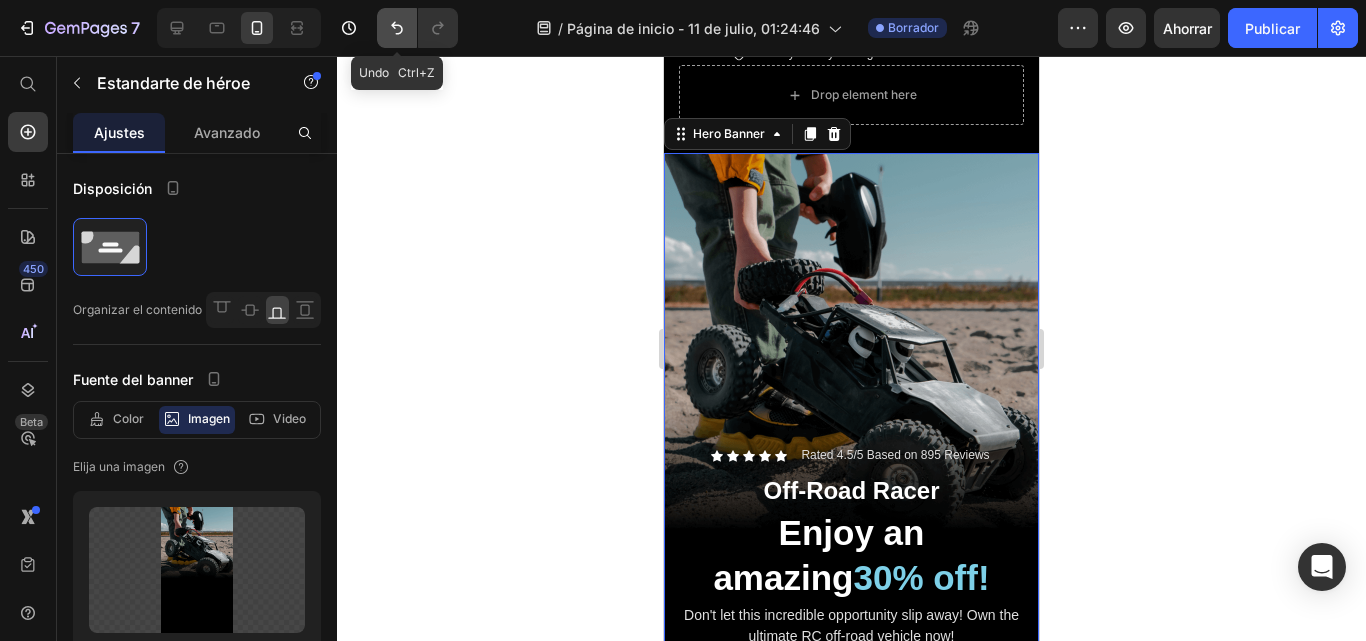 click 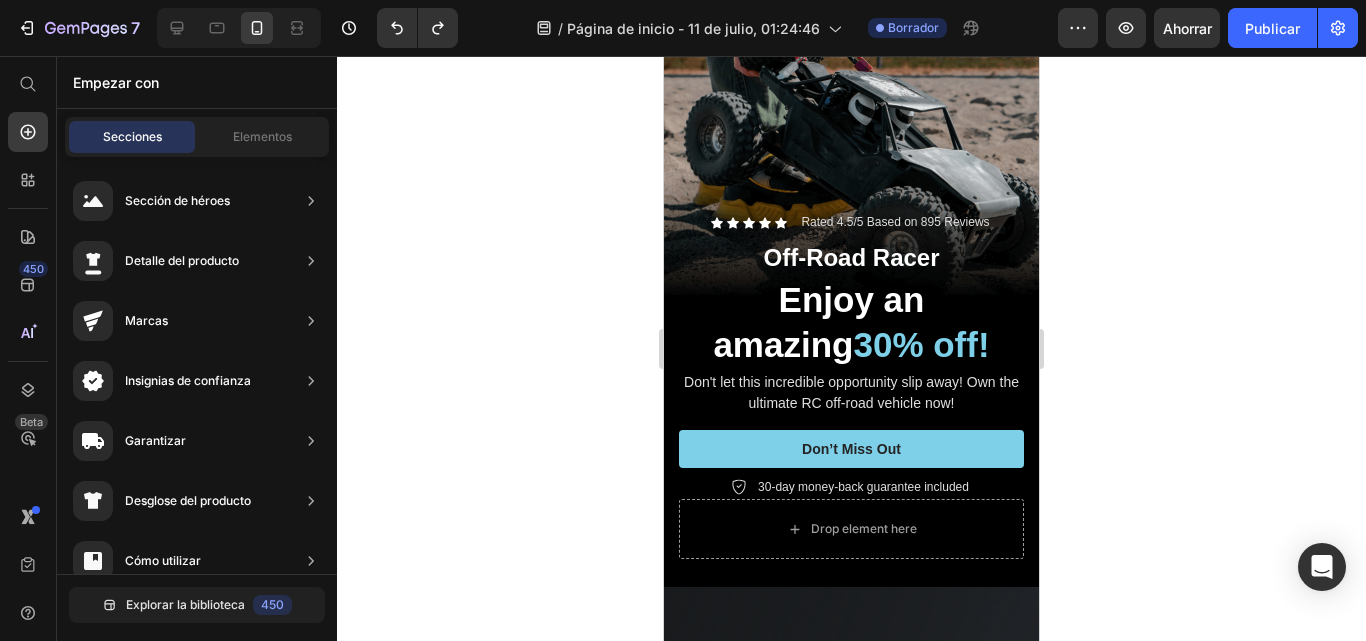 scroll, scrollTop: 0, scrollLeft: 0, axis: both 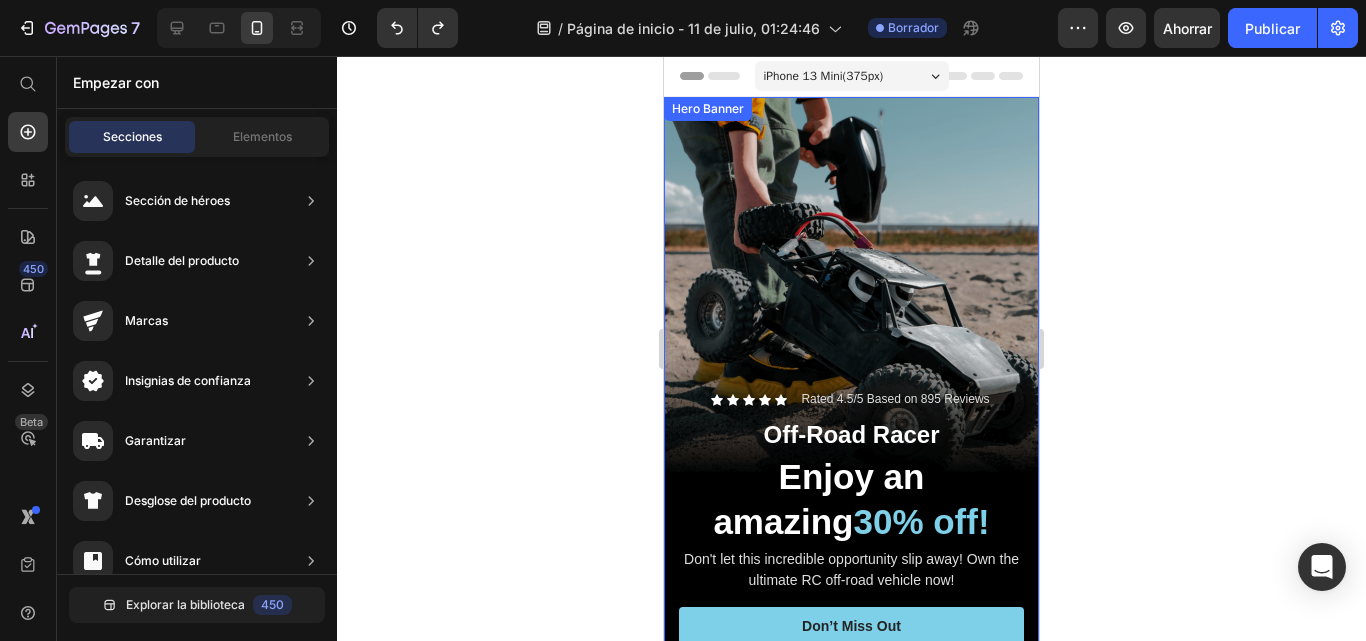 click at bounding box center (851, 430) 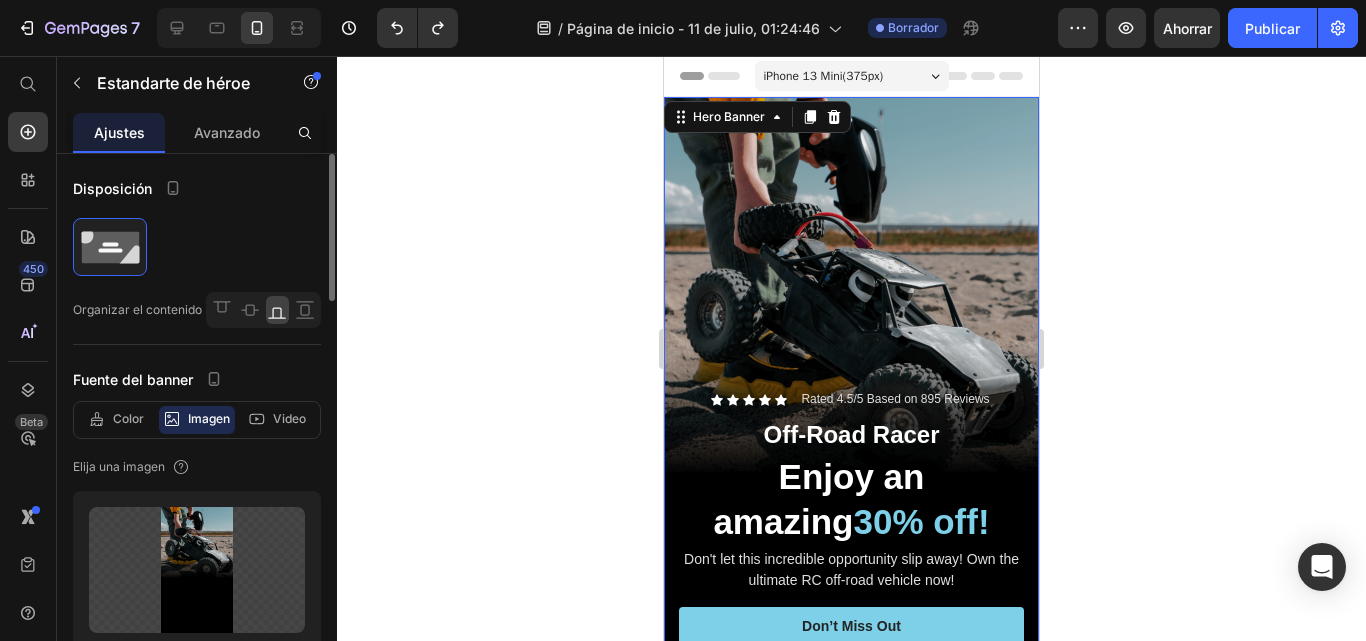 click on "Imagen" at bounding box center [209, 418] 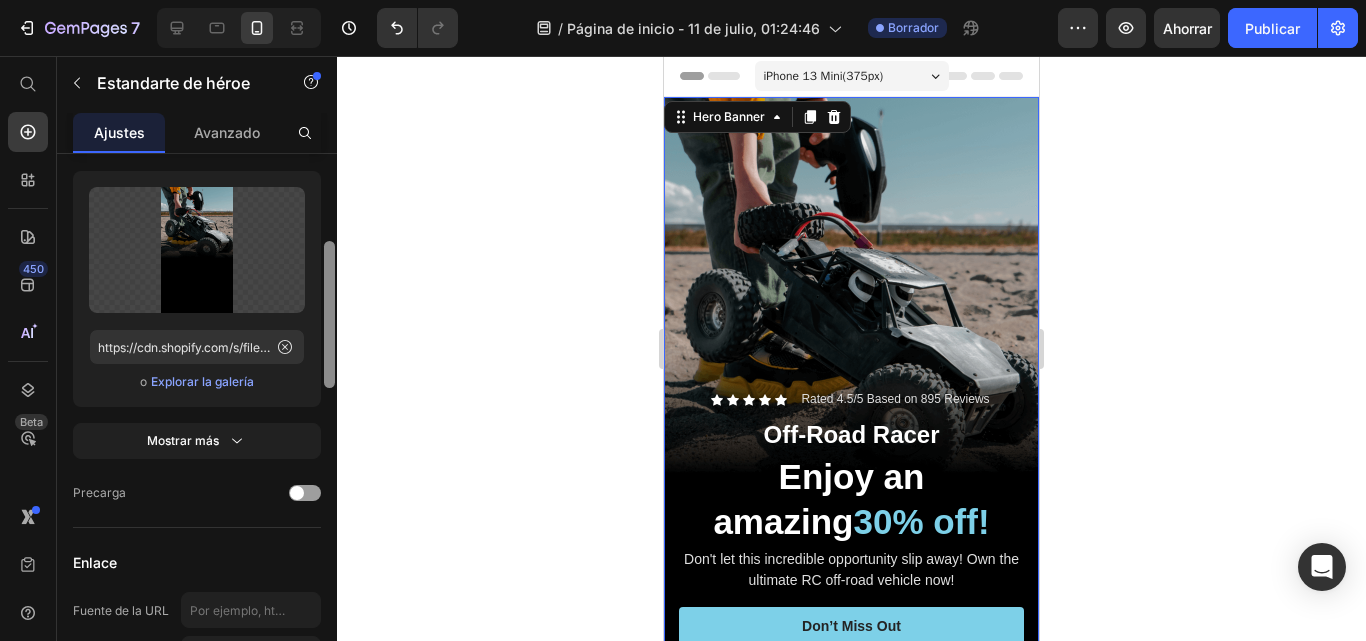 drag, startPoint x: 333, startPoint y: 260, endPoint x: 323, endPoint y: 348, distance: 88.56636 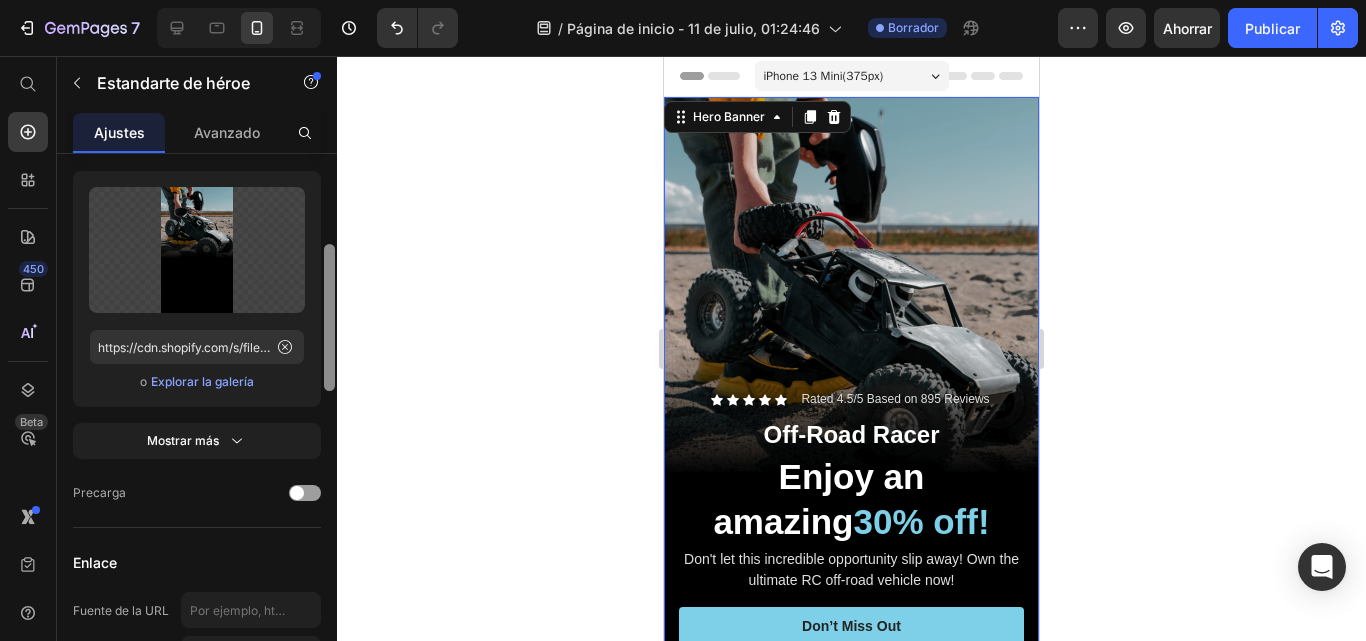 scroll, scrollTop: 323, scrollLeft: 0, axis: vertical 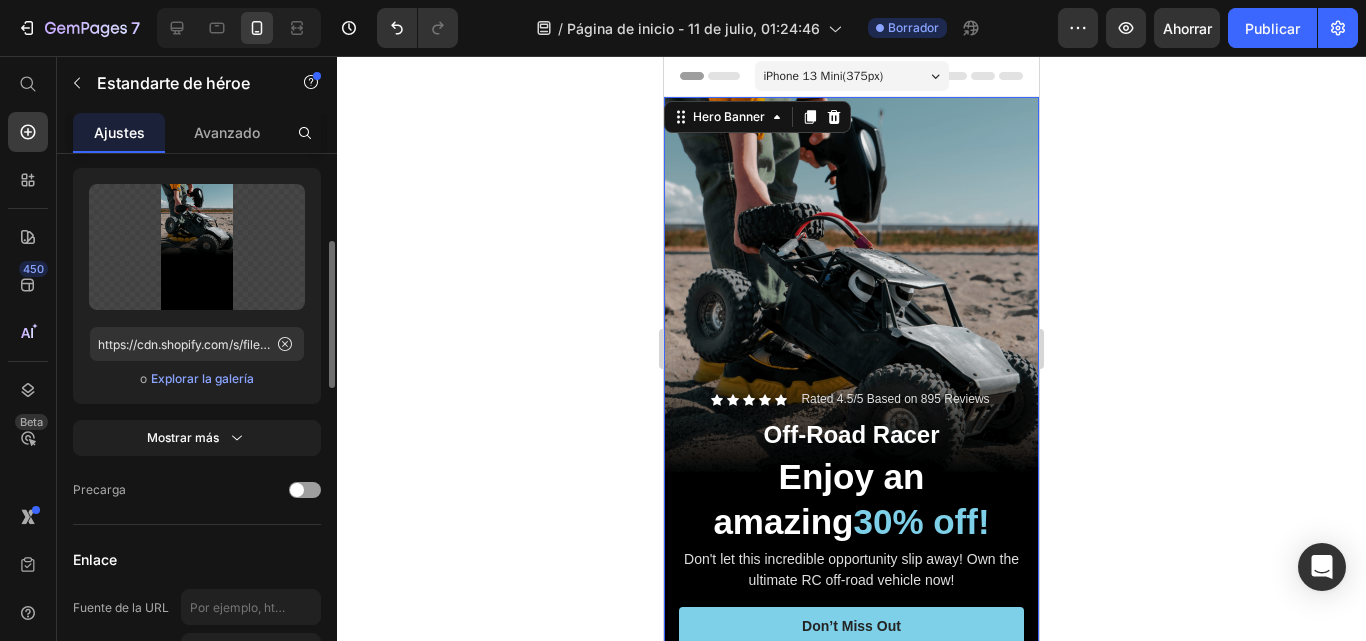 click on "Explorar la galería" at bounding box center (202, 378) 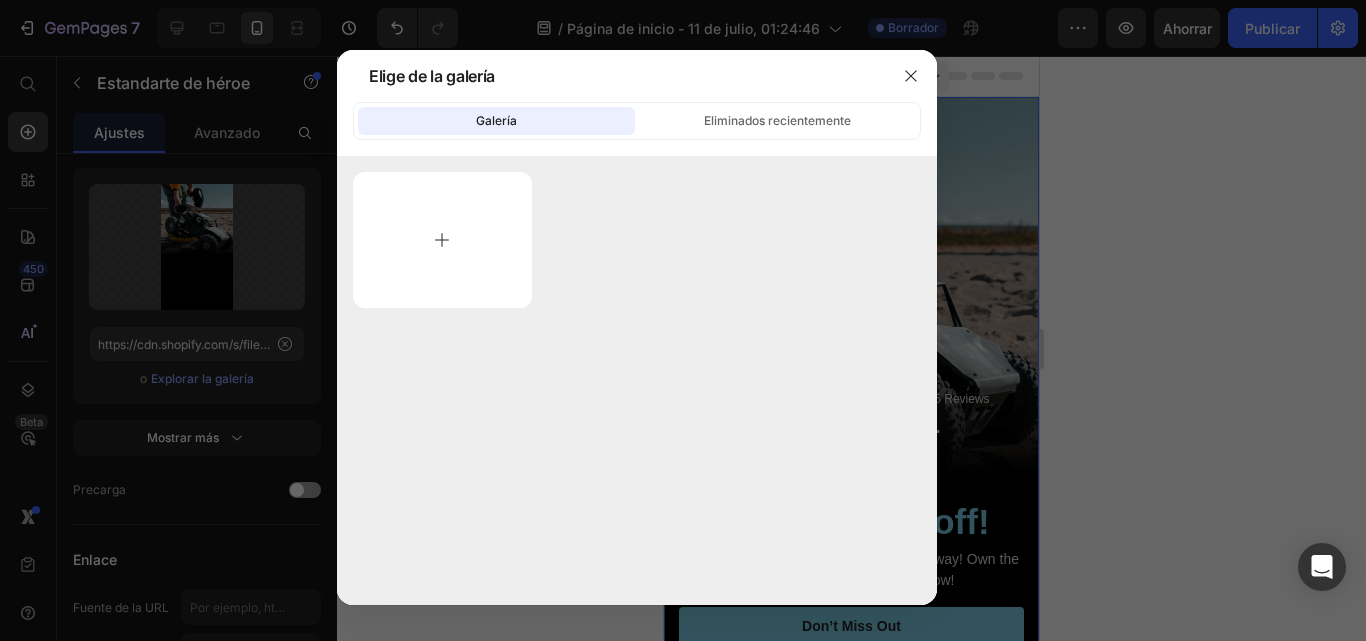 click at bounding box center [442, 240] 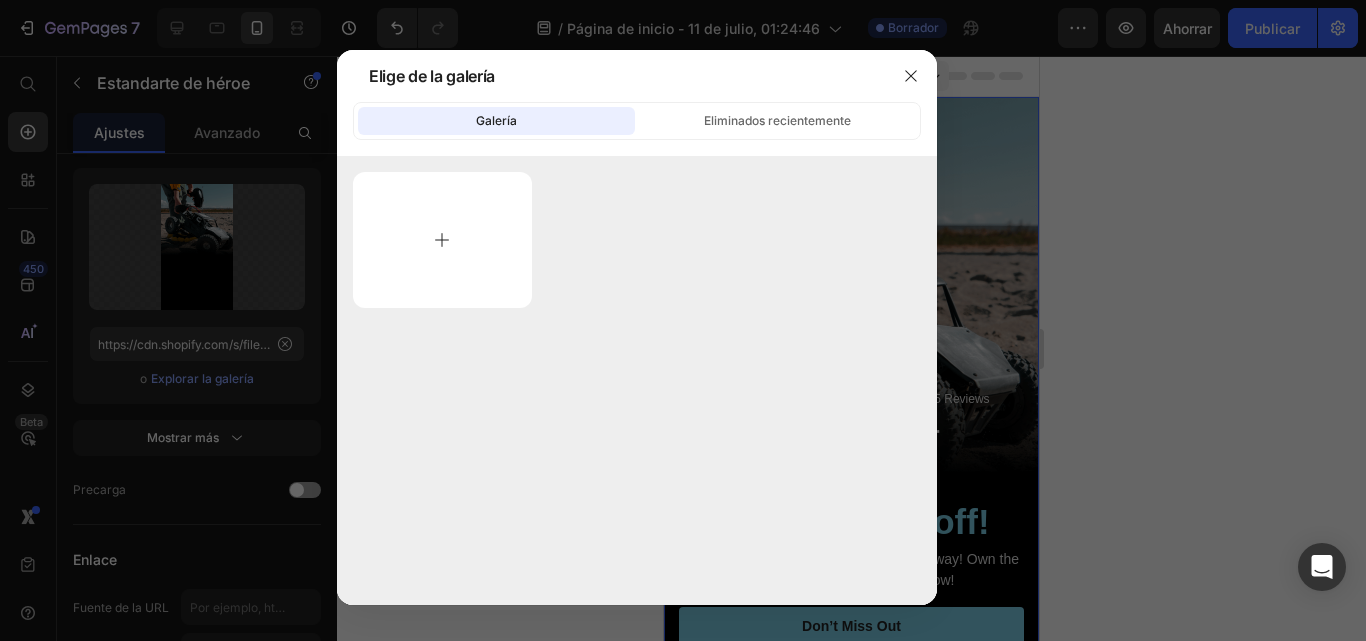 type on "C:\fakepath\WhatsApp Image 2025-07-10 at 11.19.08 PM (3).jpeg" 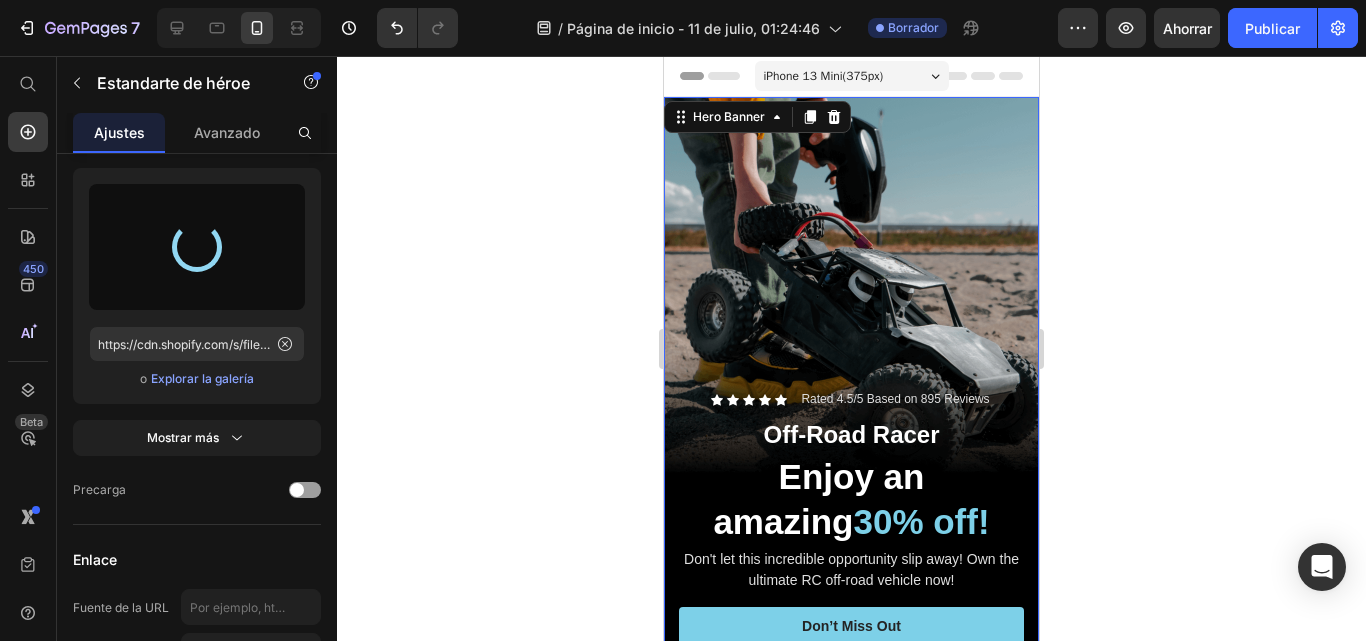 type on "https://cdn.shopify.com/s/files/1/0678/2818/7298/files/gempages_574929121650410608-9a6985bf-05e4-4626-8758-543e1c163a6b.jpg" 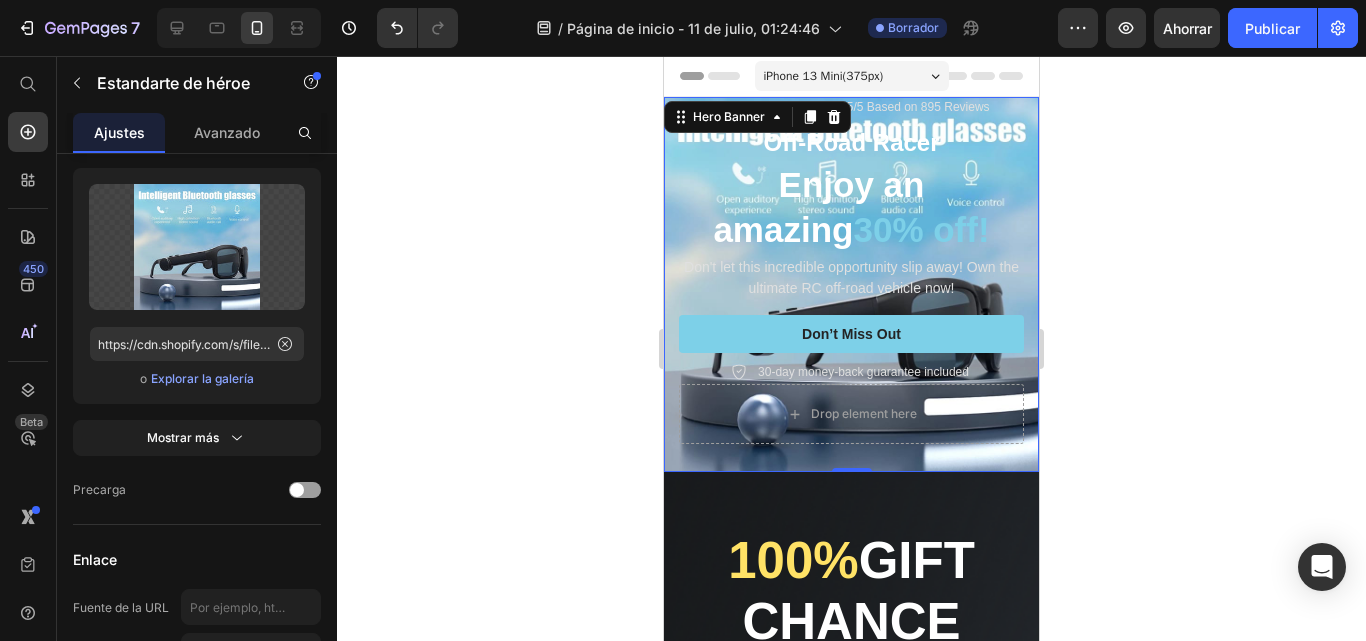 click 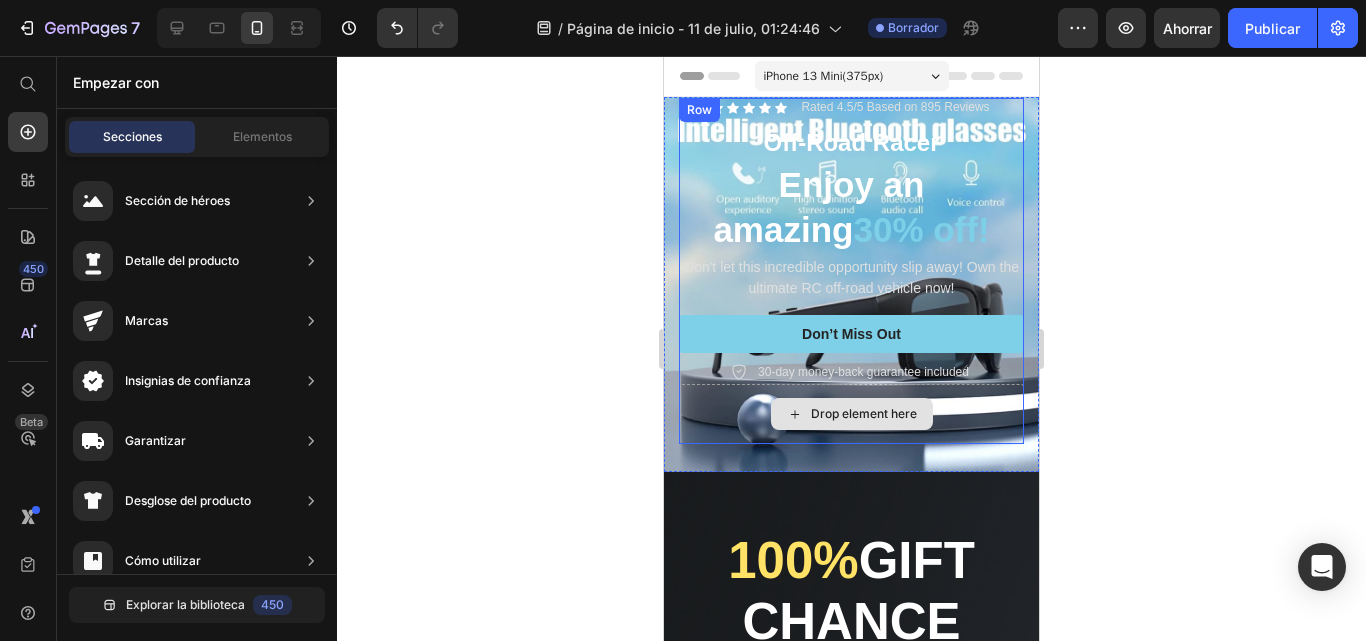 click on "Drop element here" at bounding box center [864, 414] 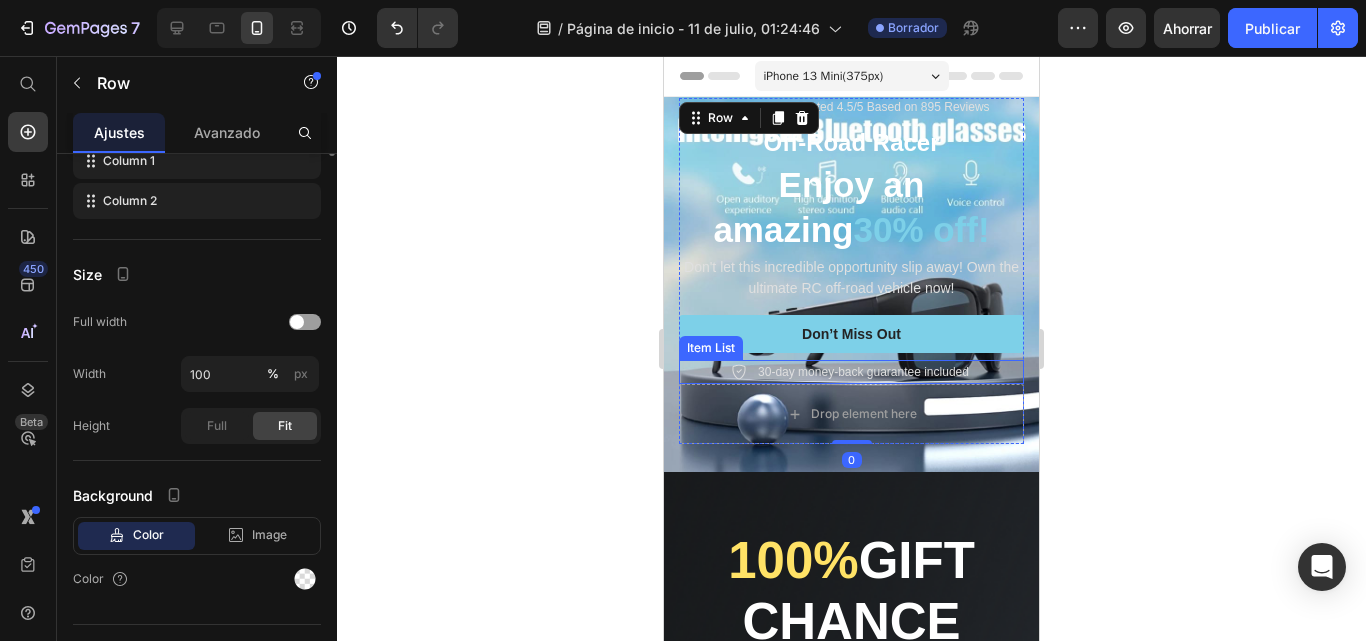 scroll, scrollTop: 0, scrollLeft: 0, axis: both 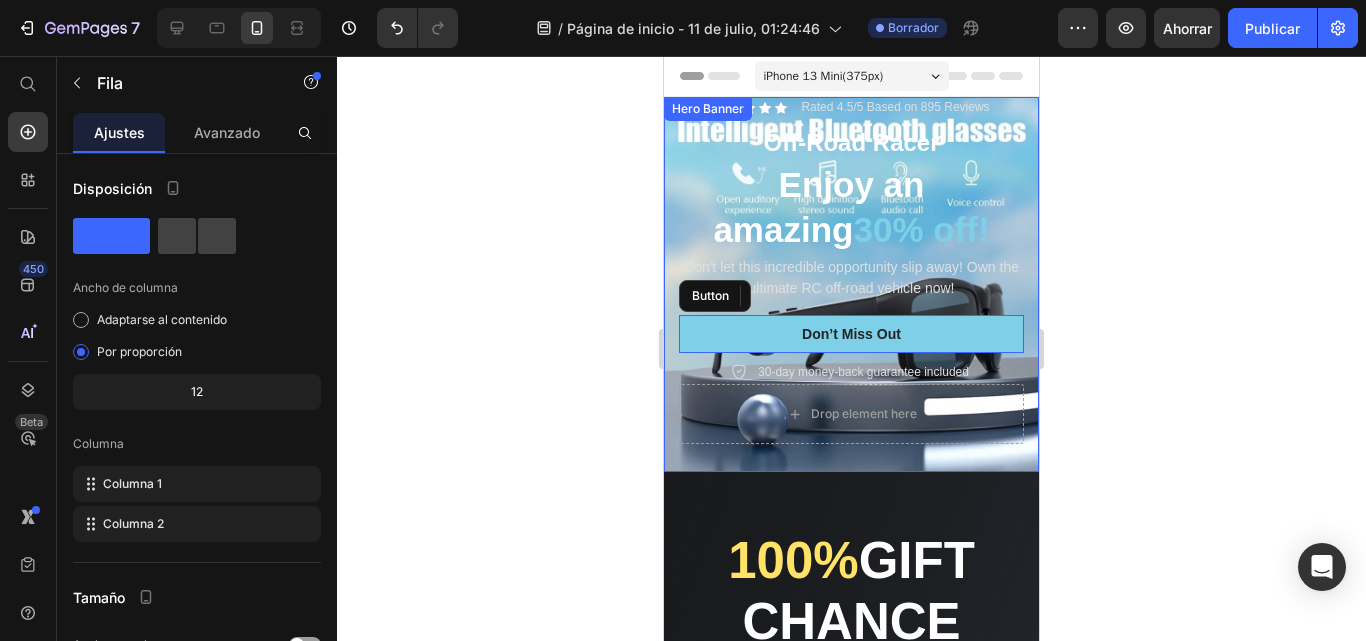drag, startPoint x: 964, startPoint y: 320, endPoint x: 962, endPoint y: 443, distance: 123.01626 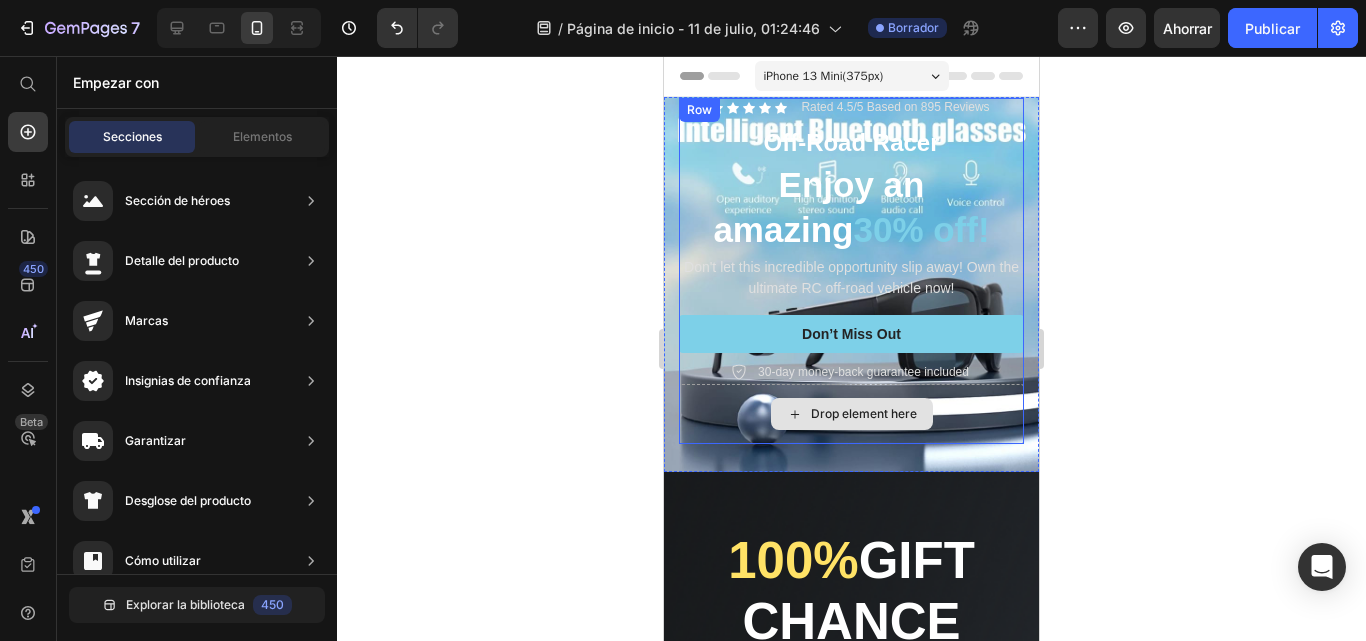 click on "Drop element here" at bounding box center (864, 414) 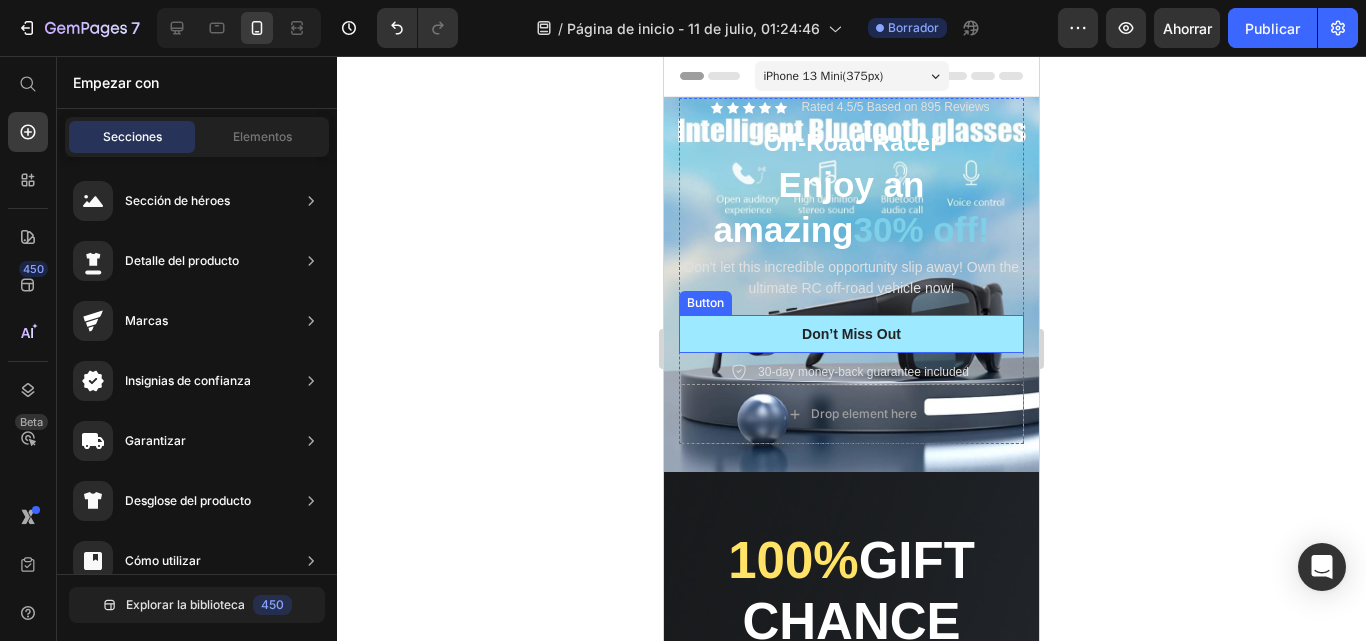 click on "Don’t Miss Out" at bounding box center [851, 334] 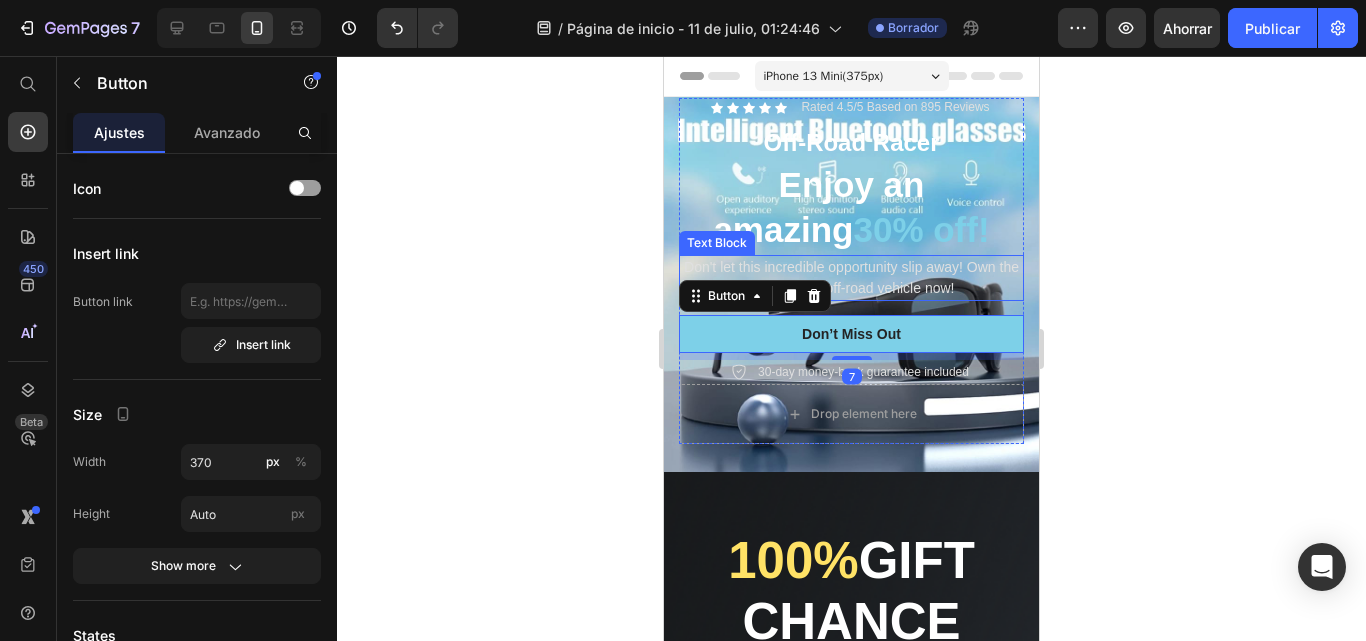 click on "Don't let this incredible opportunity slip away! Own the ultimate RC off-road vehicle now!" at bounding box center [851, 278] 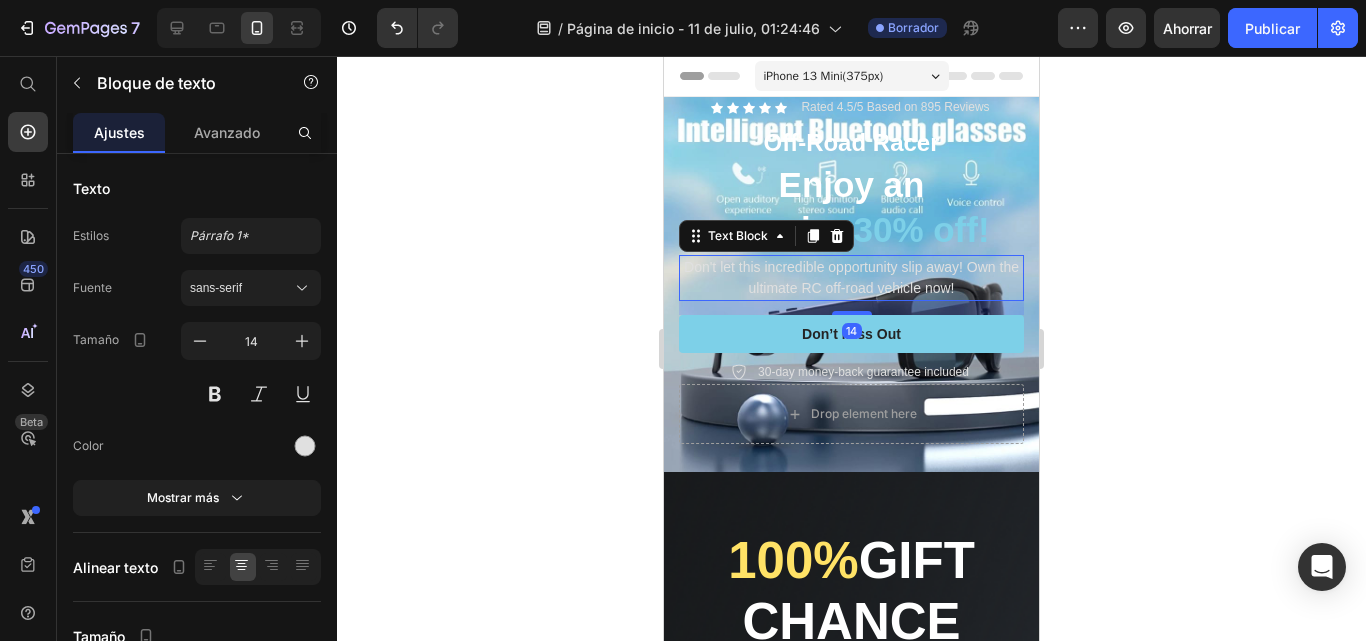 click on "14" at bounding box center [851, 308] 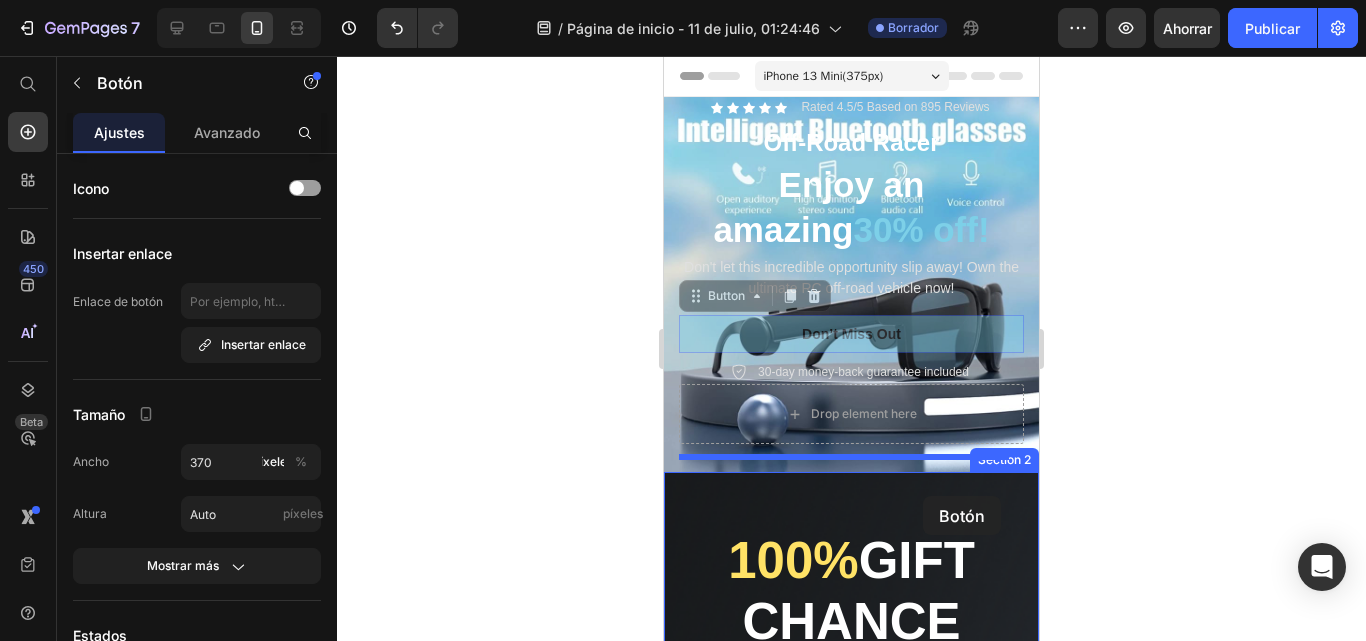 drag, startPoint x: 964, startPoint y: 323, endPoint x: 923, endPoint y: 496, distance: 177.792 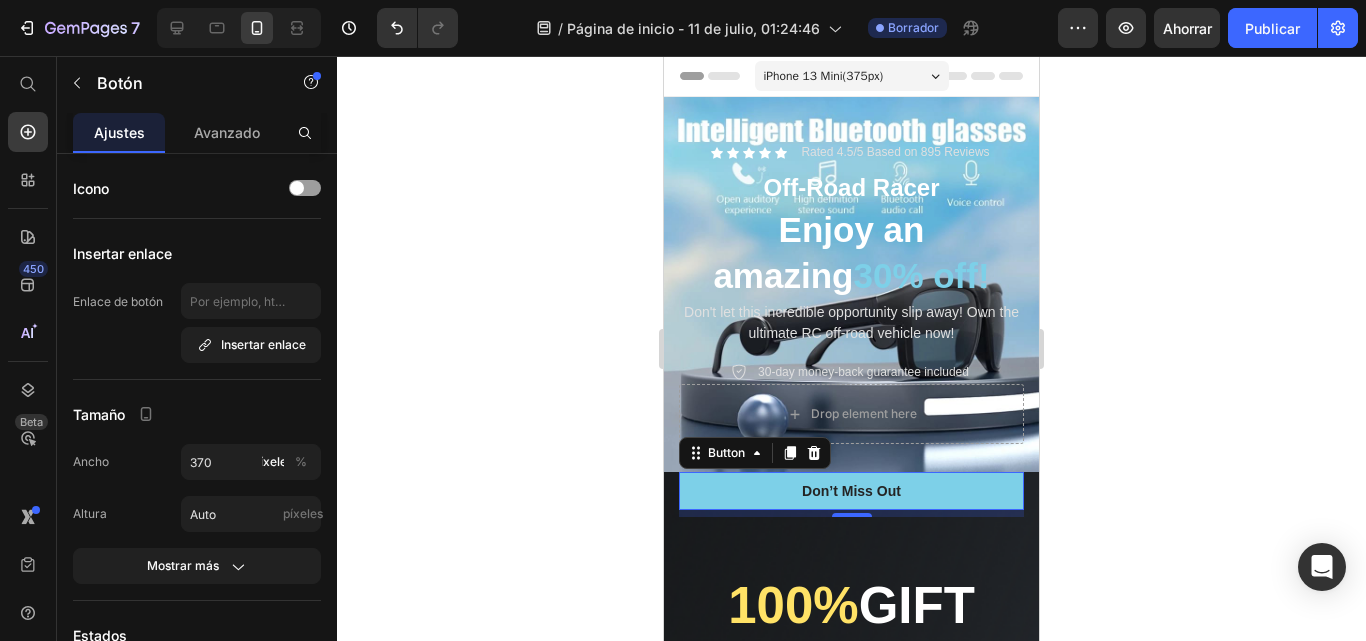 click 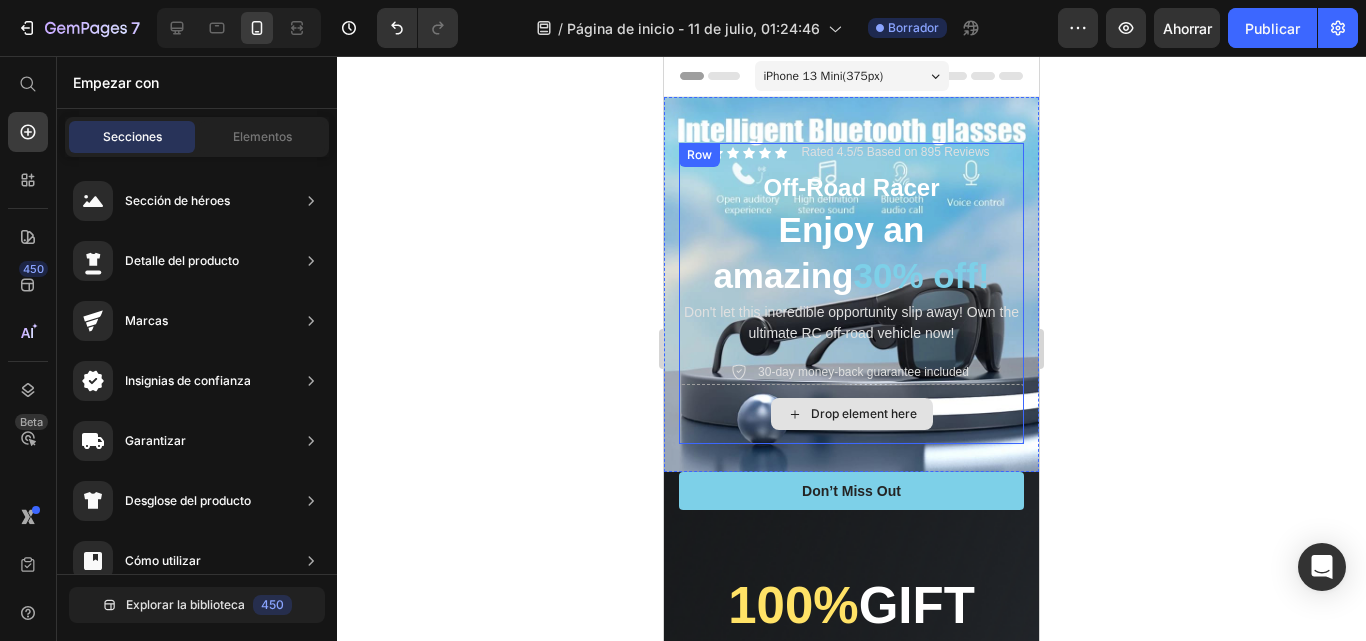 click on "Drop element here" at bounding box center (851, 414) 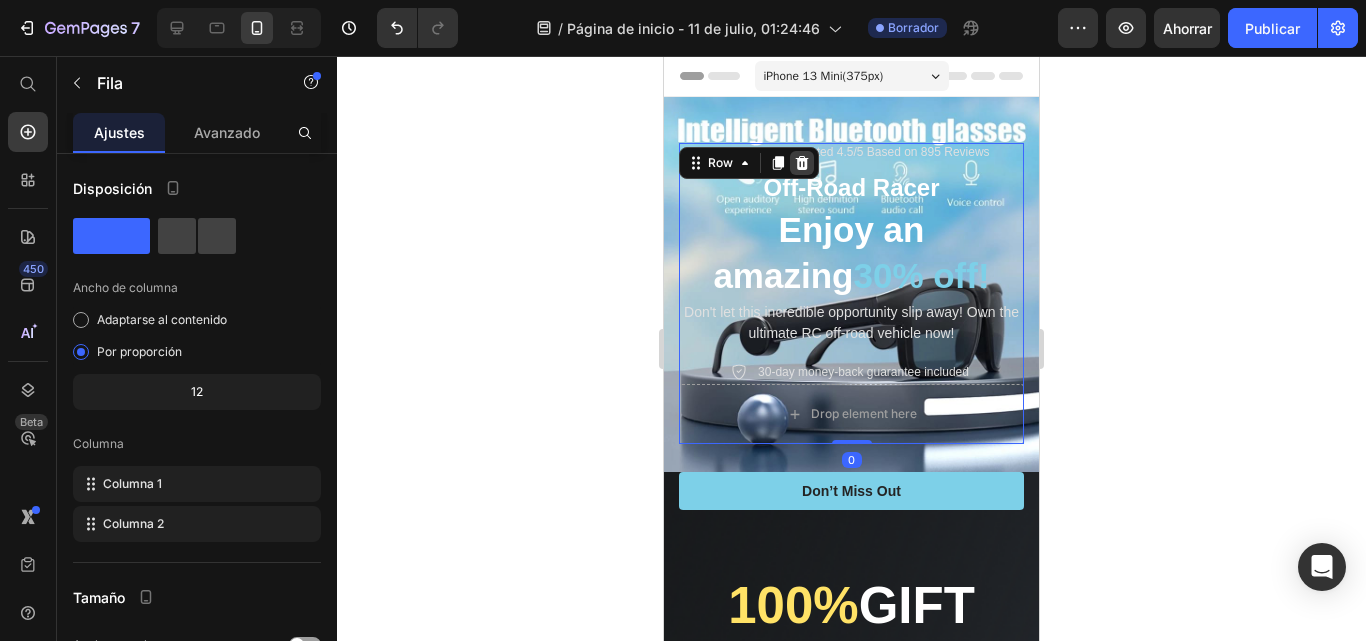 click 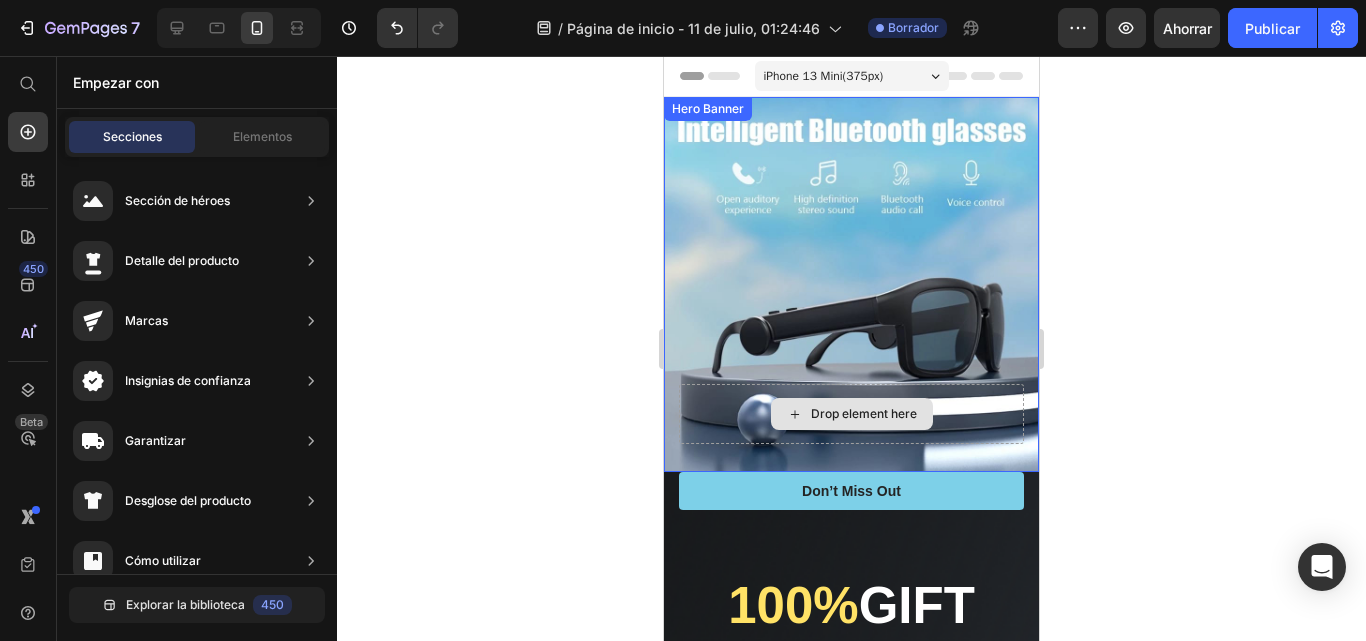 click on "Drop element here" at bounding box center [851, 414] 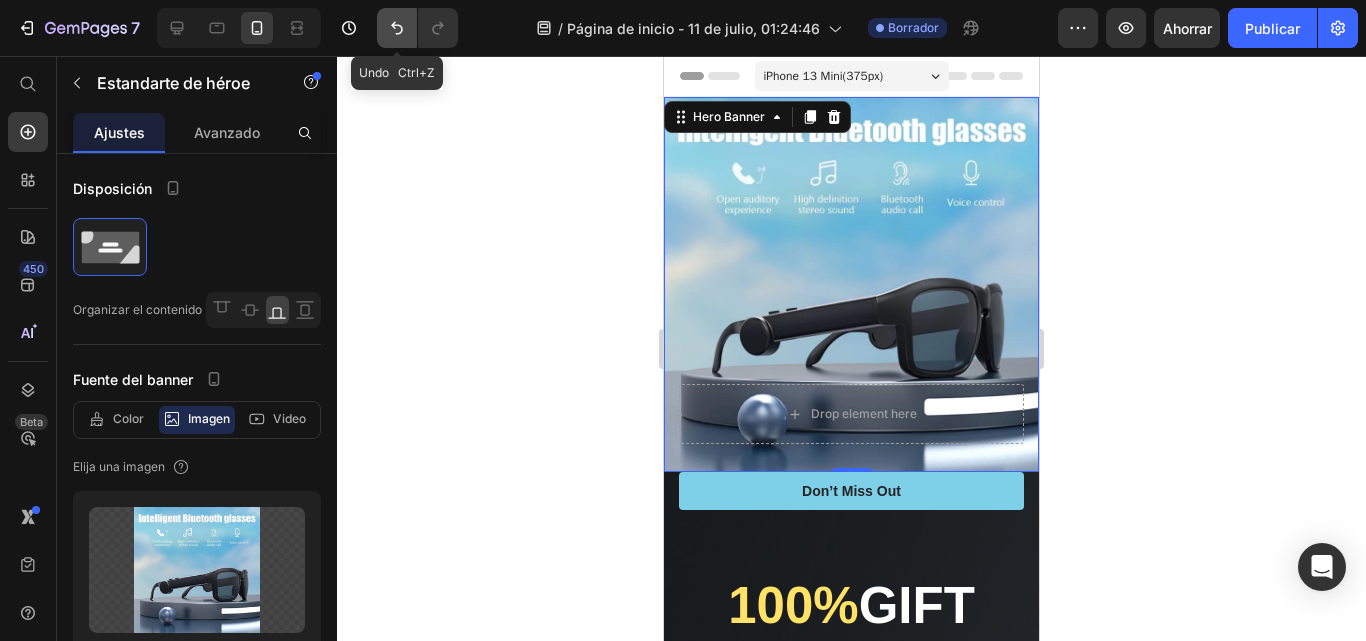 click 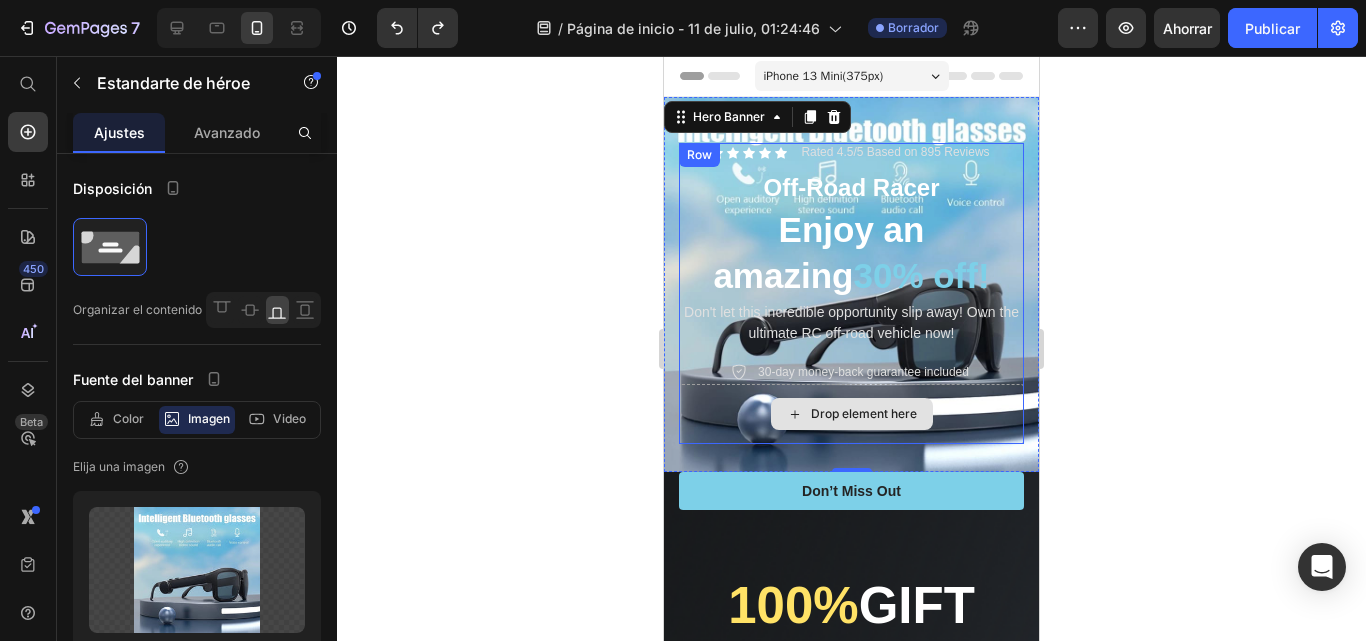 click on "Drop element here" at bounding box center [851, 414] 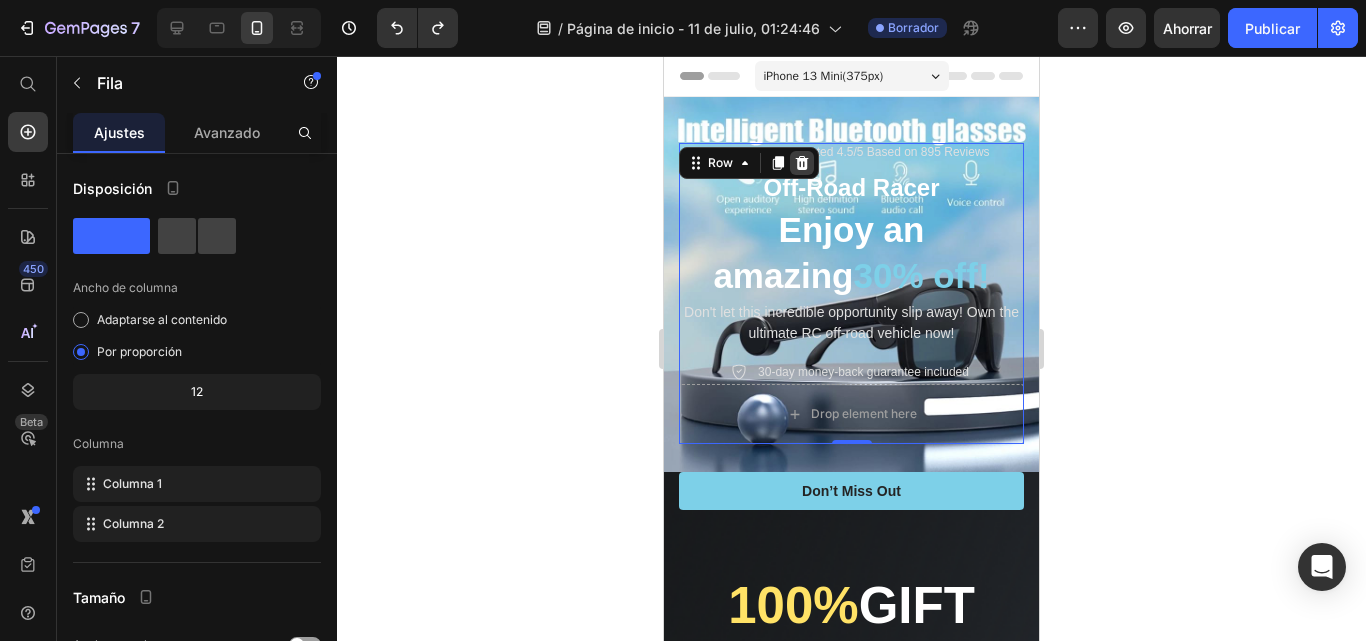 click 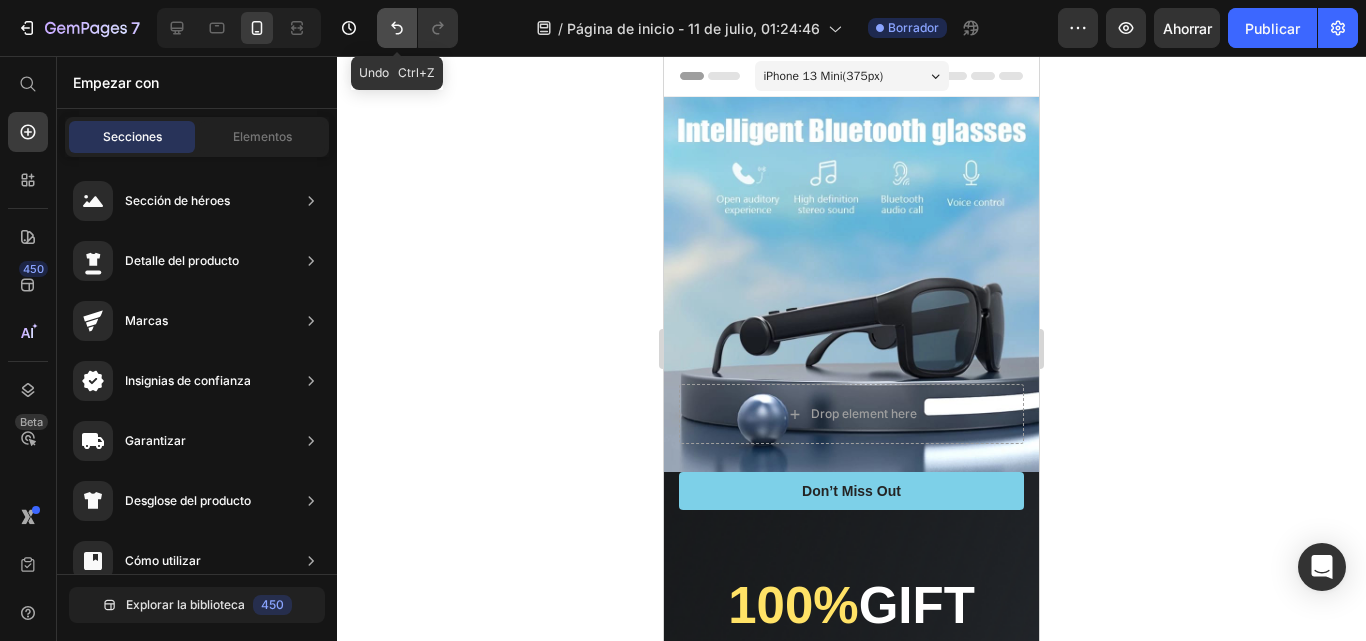 click 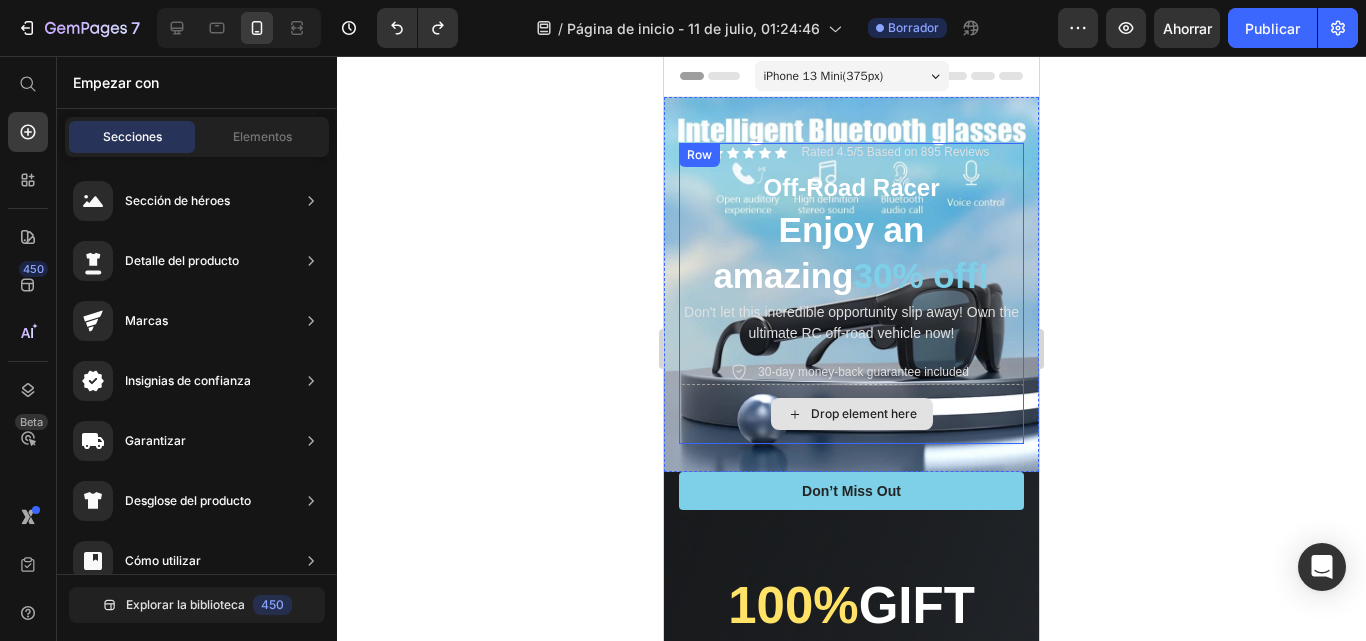 click on "Drop element here" at bounding box center (851, 414) 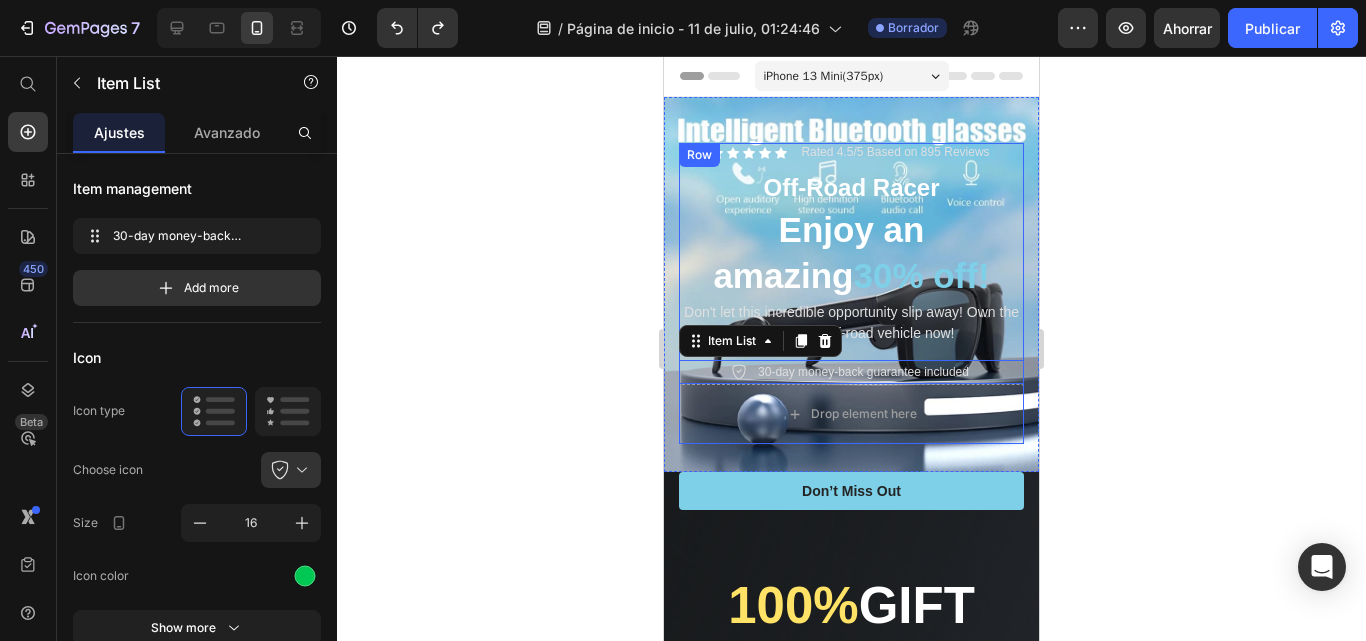 click on "Icon Icon Icon Icon Icon Icon List Rated 4.5/5 Based on 895 Reviews Text Block Row Off-Road Racer Text Block Enjoy an amazing  30% off! Heading Don't let this incredible opportunity slip away! Own the ultimate RC off-road vehicle now! Text Block
30-day money-back guarantee included  Item List   0
Drop element here Row" at bounding box center [851, 293] 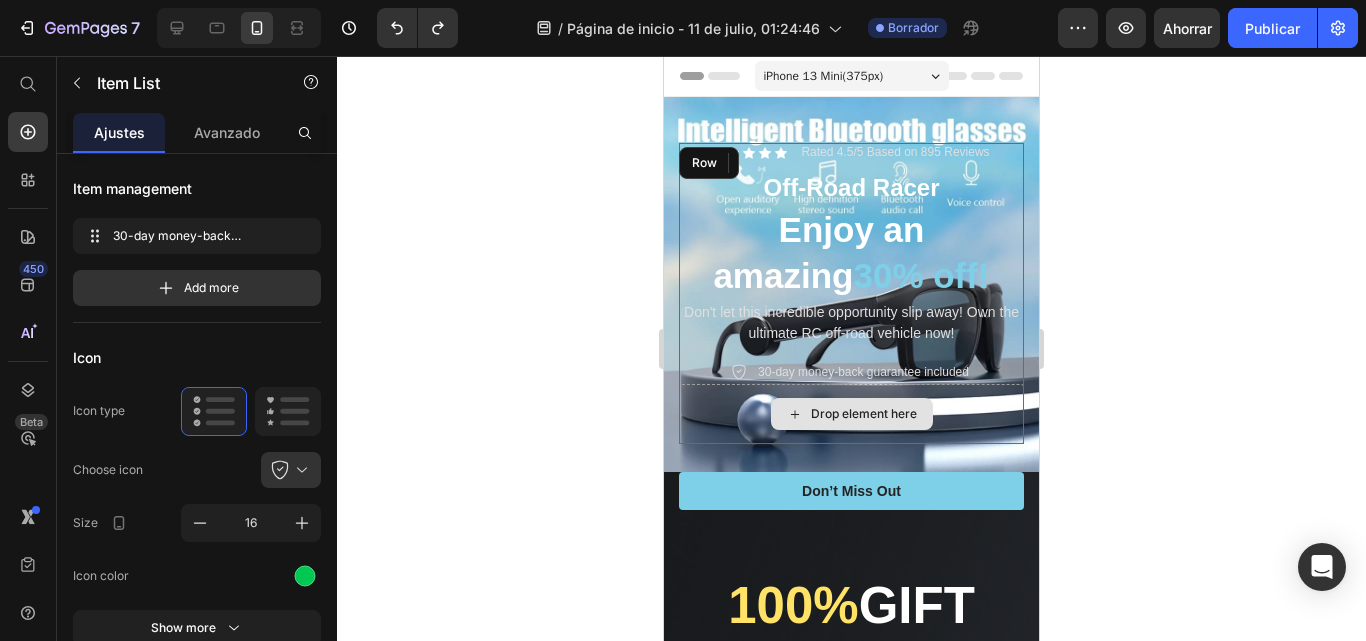 click on "Drop element here" at bounding box center [851, 414] 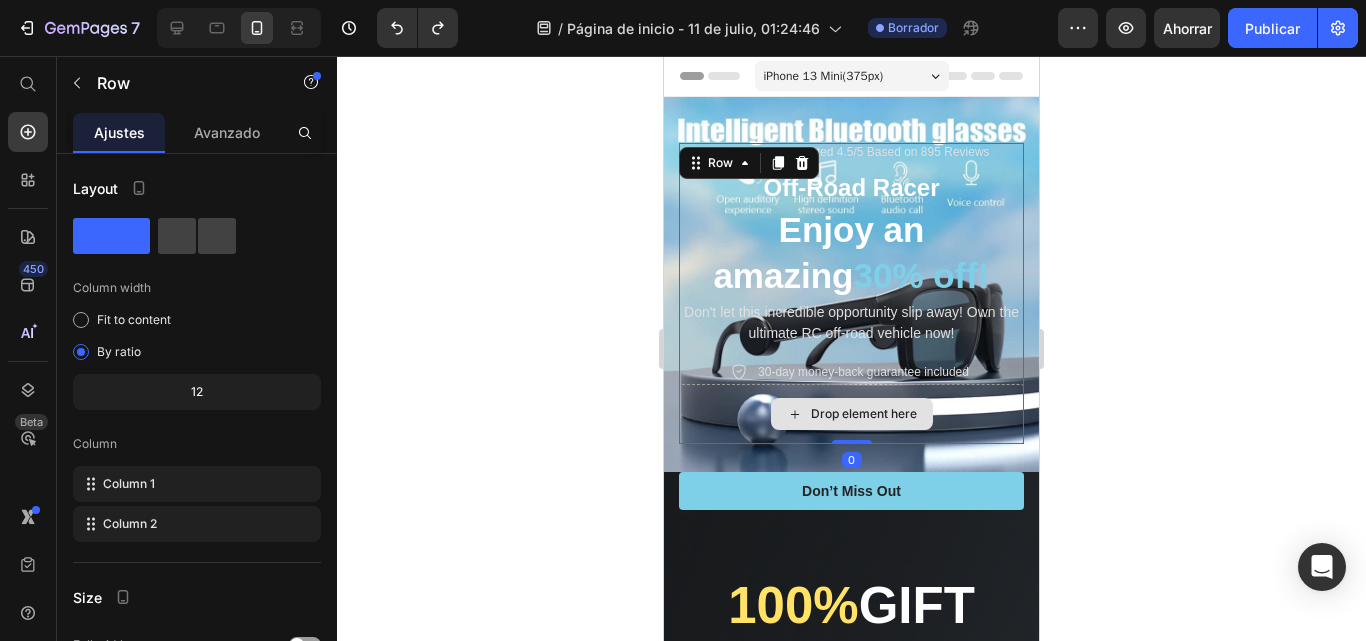 click on "Drop element here" at bounding box center (851, 414) 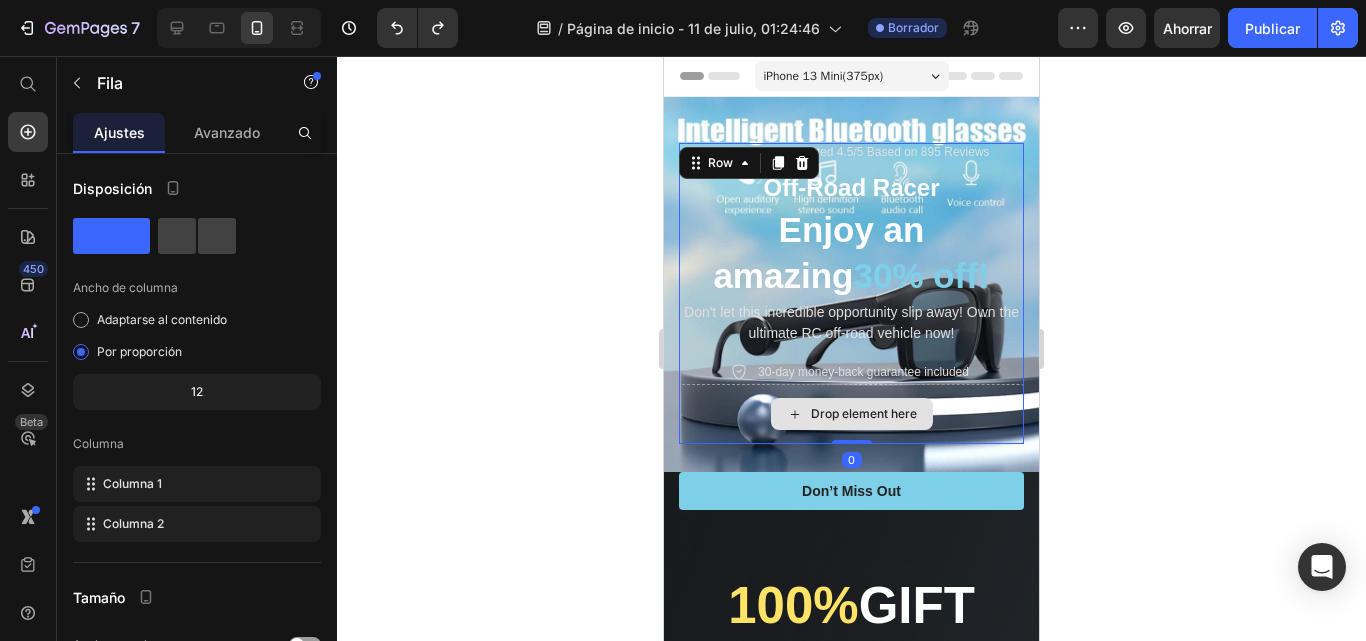 click on "Drop element here" at bounding box center [851, 414] 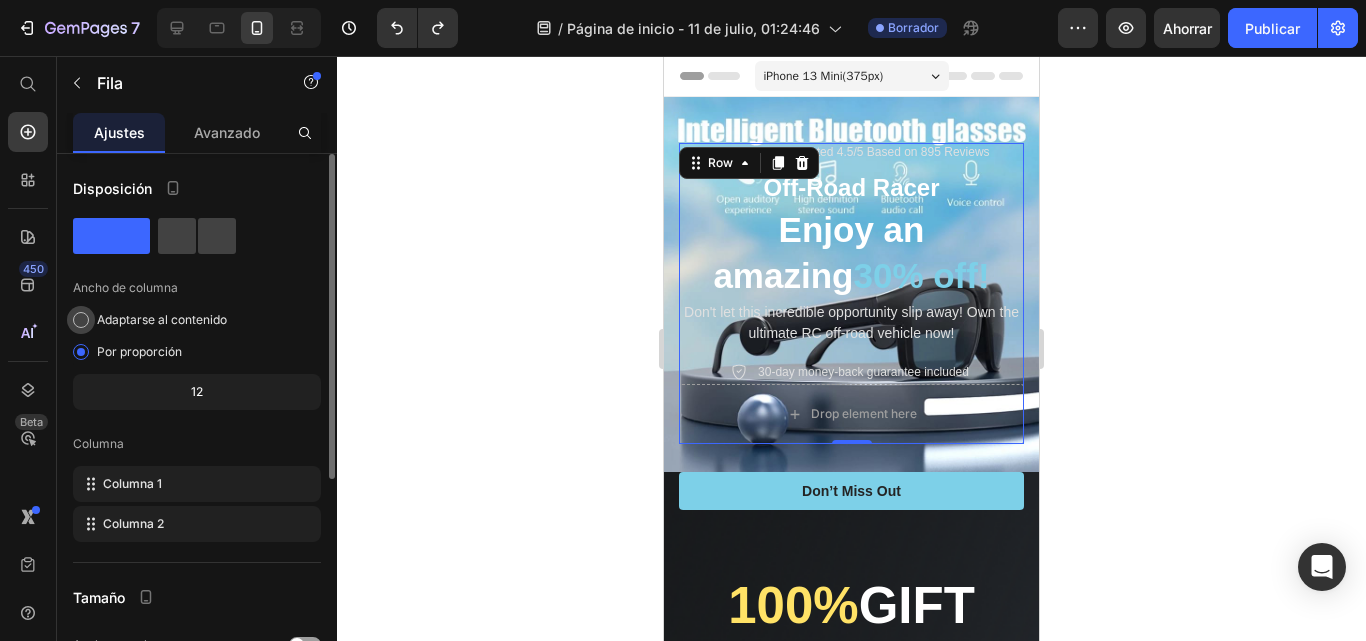 click at bounding box center [81, 320] 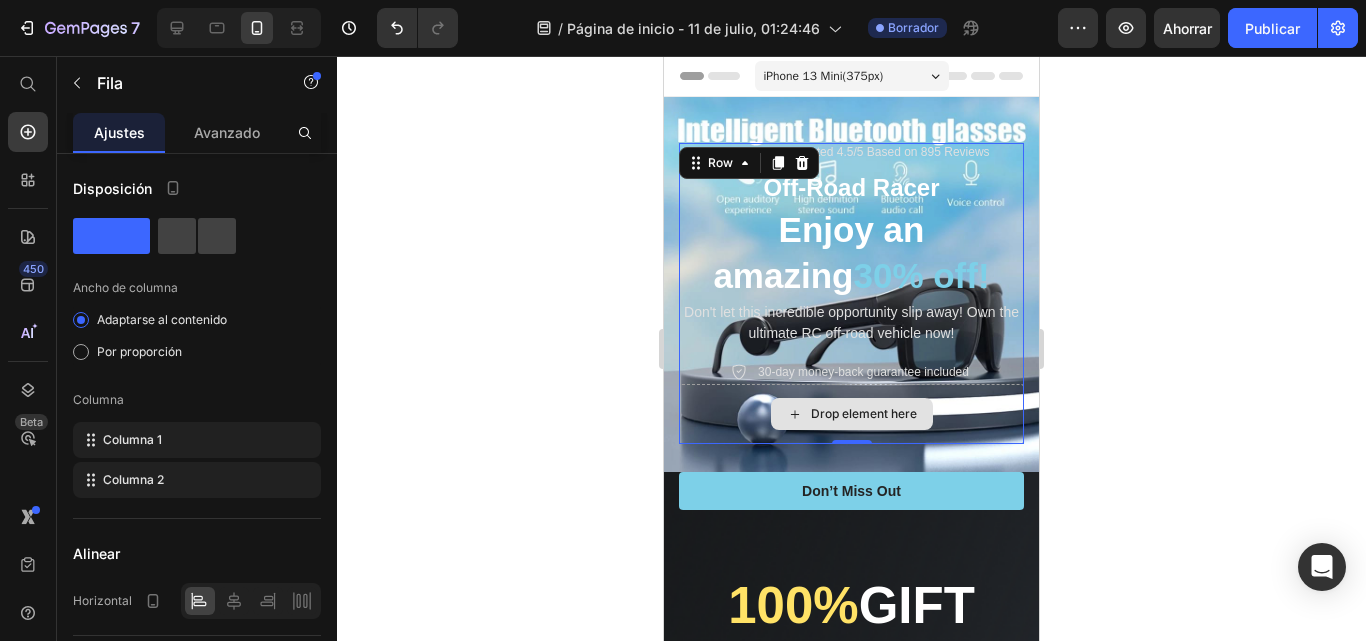 click on "Drop element here" at bounding box center (851, 414) 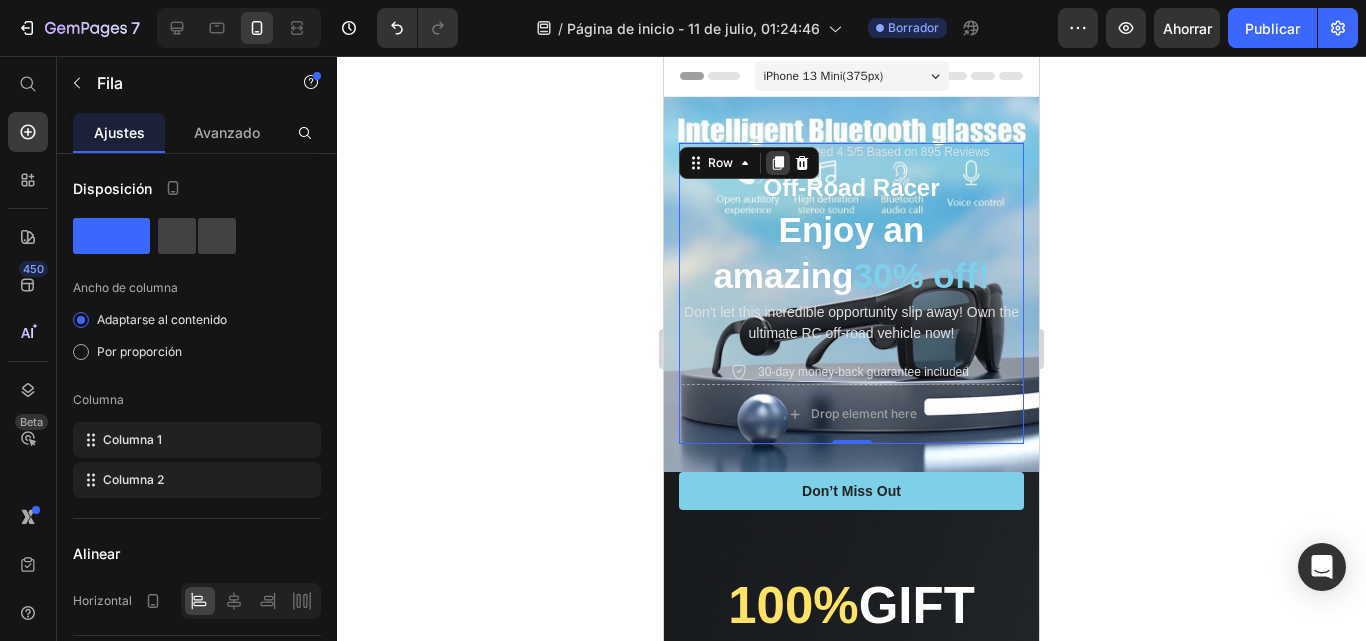 click 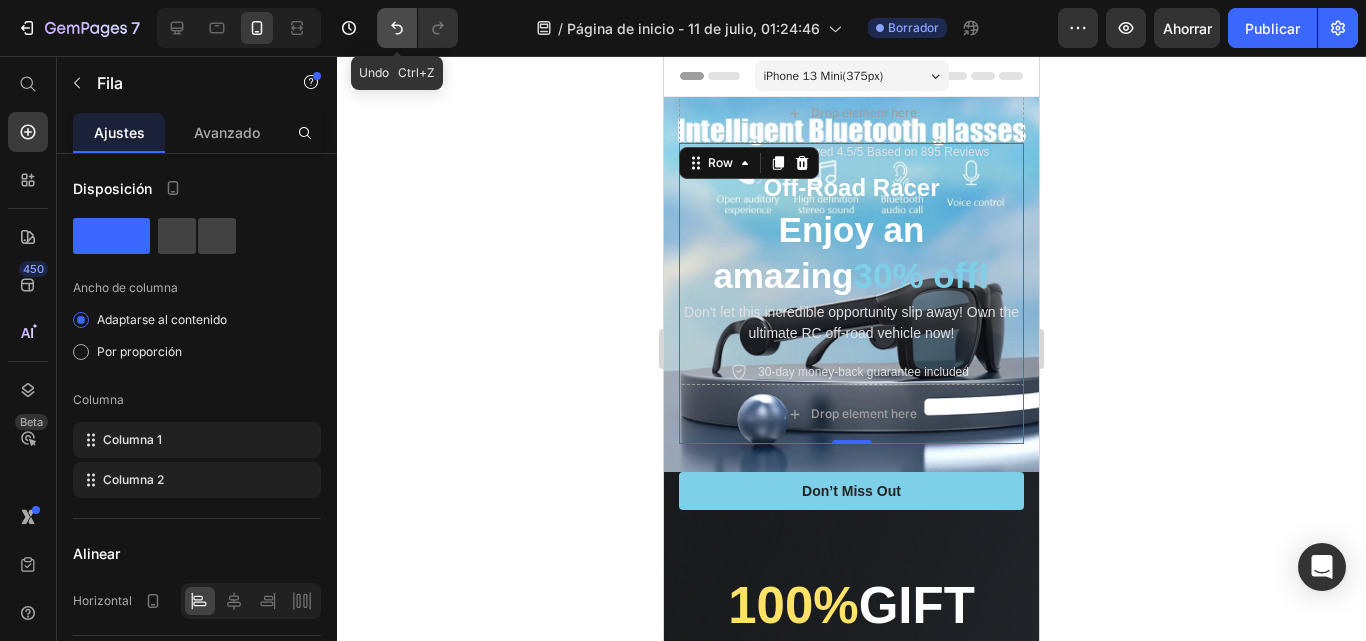 click 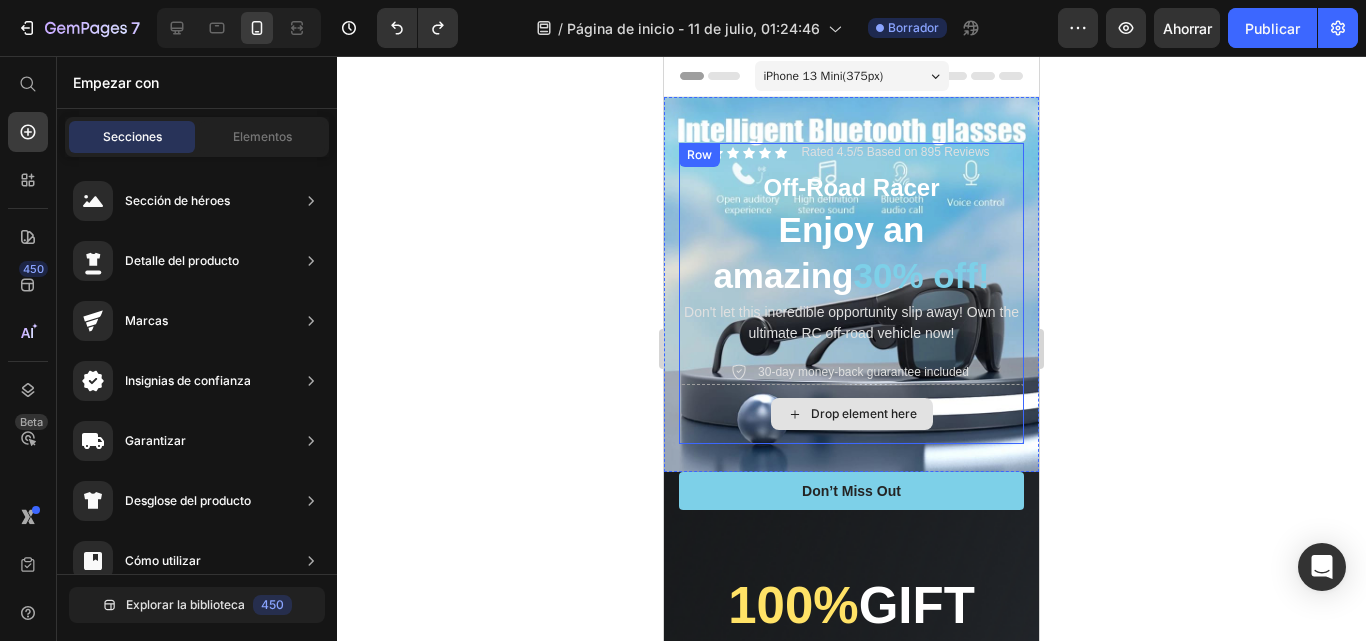 click on "Drop element here" at bounding box center [851, 414] 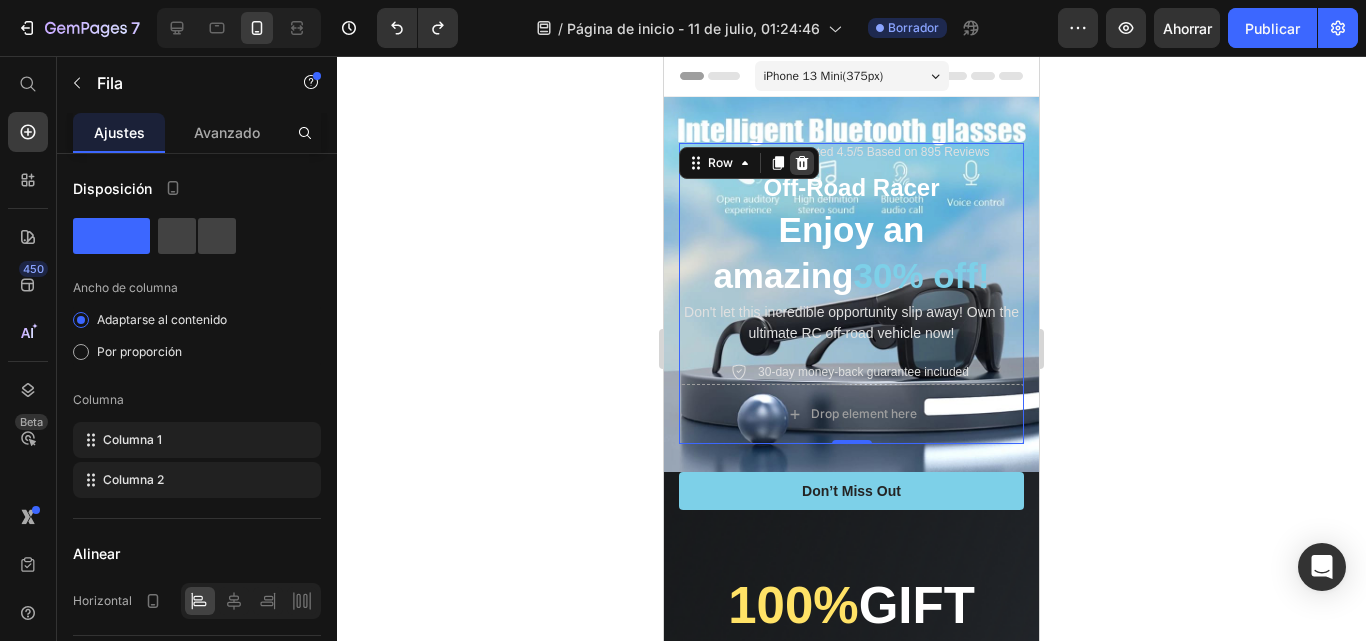 click 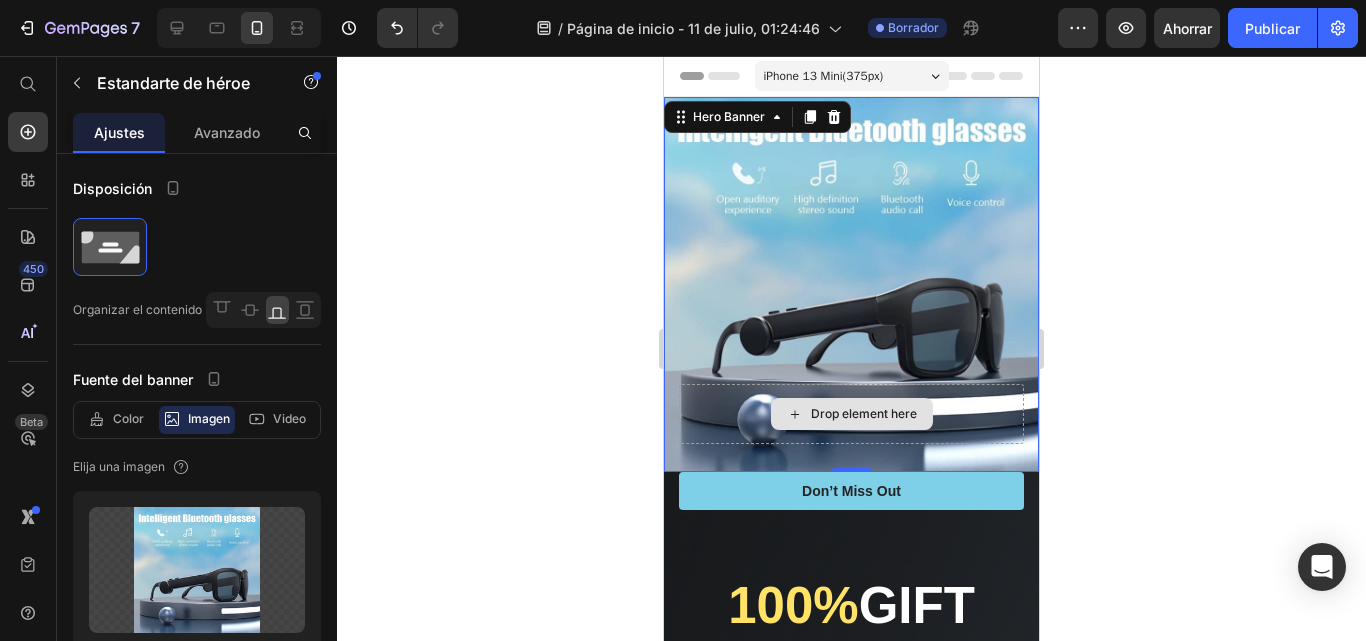 click on "Drop element here" at bounding box center [851, 414] 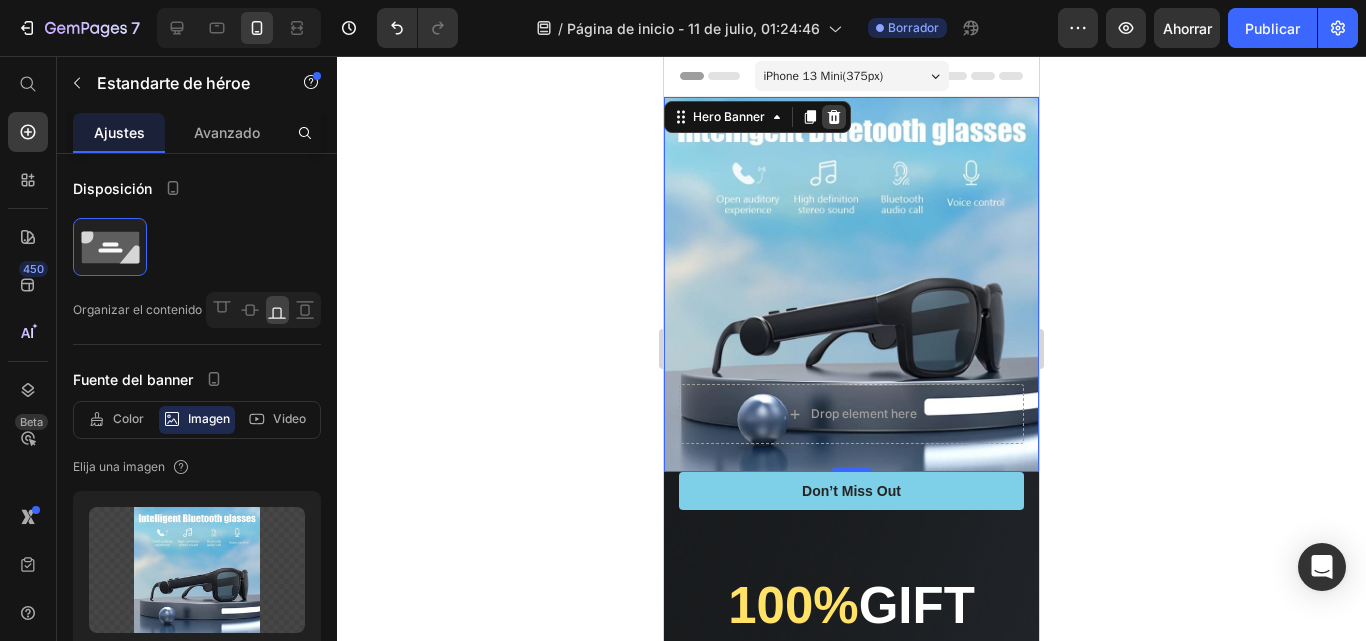 click 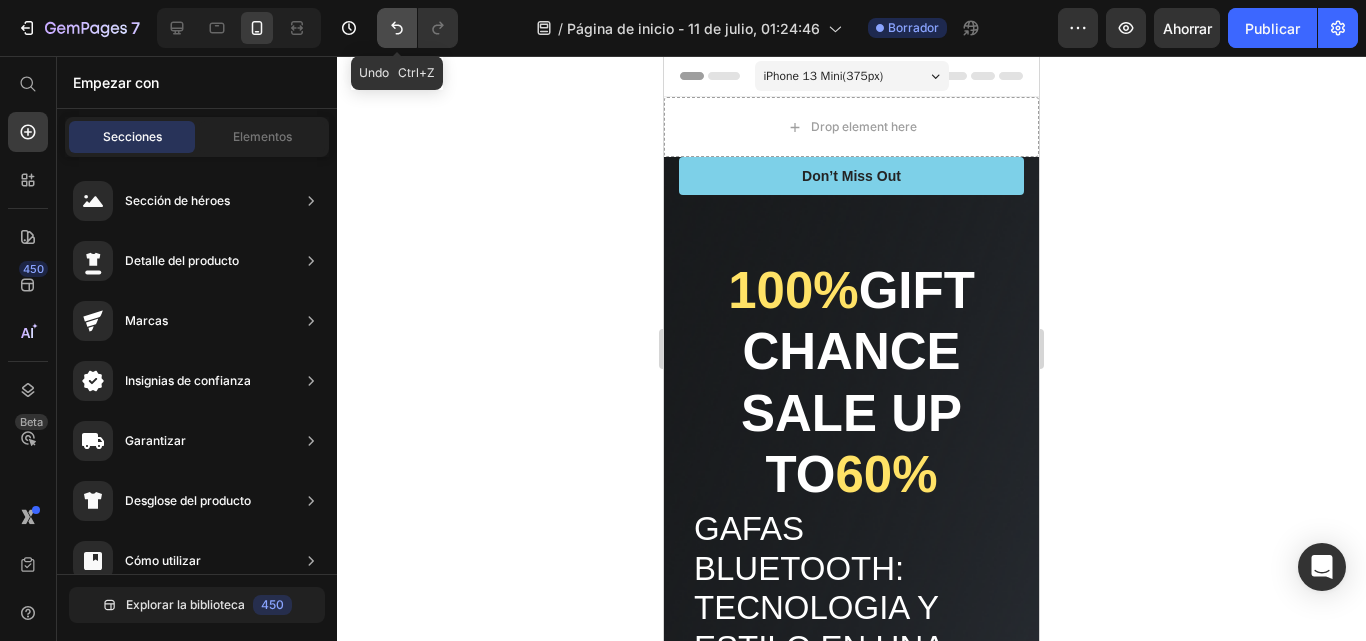 click 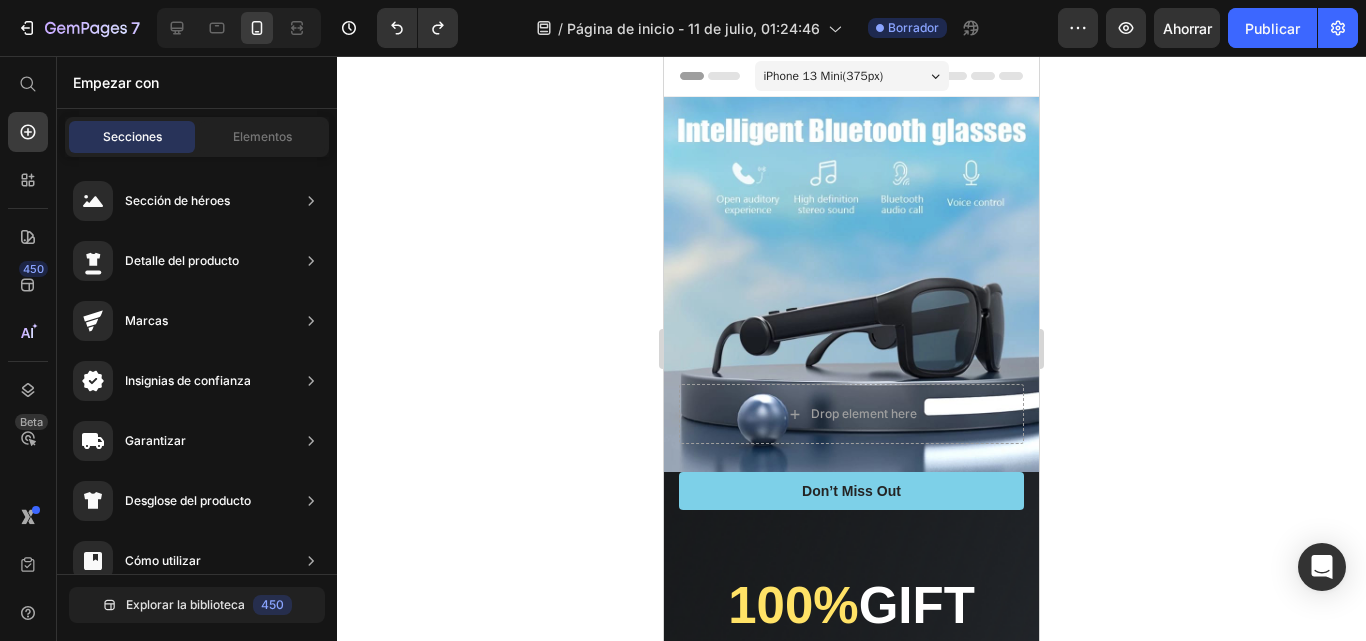 click 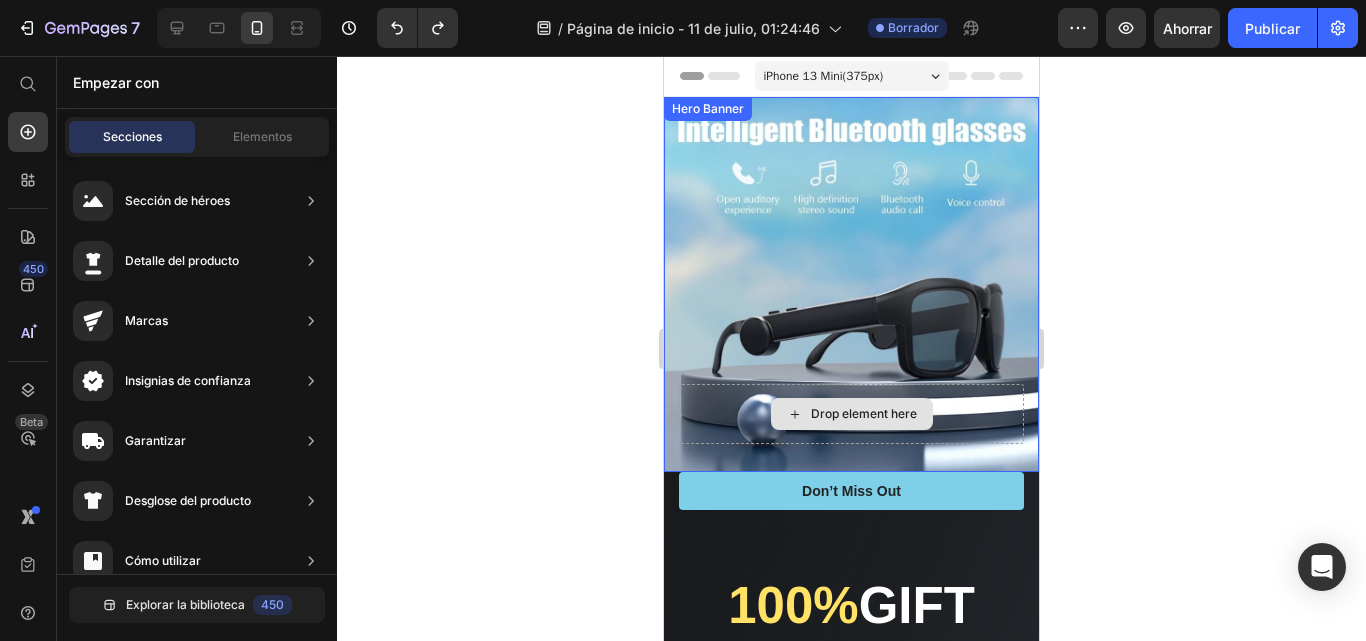 click on "Drop element here" at bounding box center [864, 414] 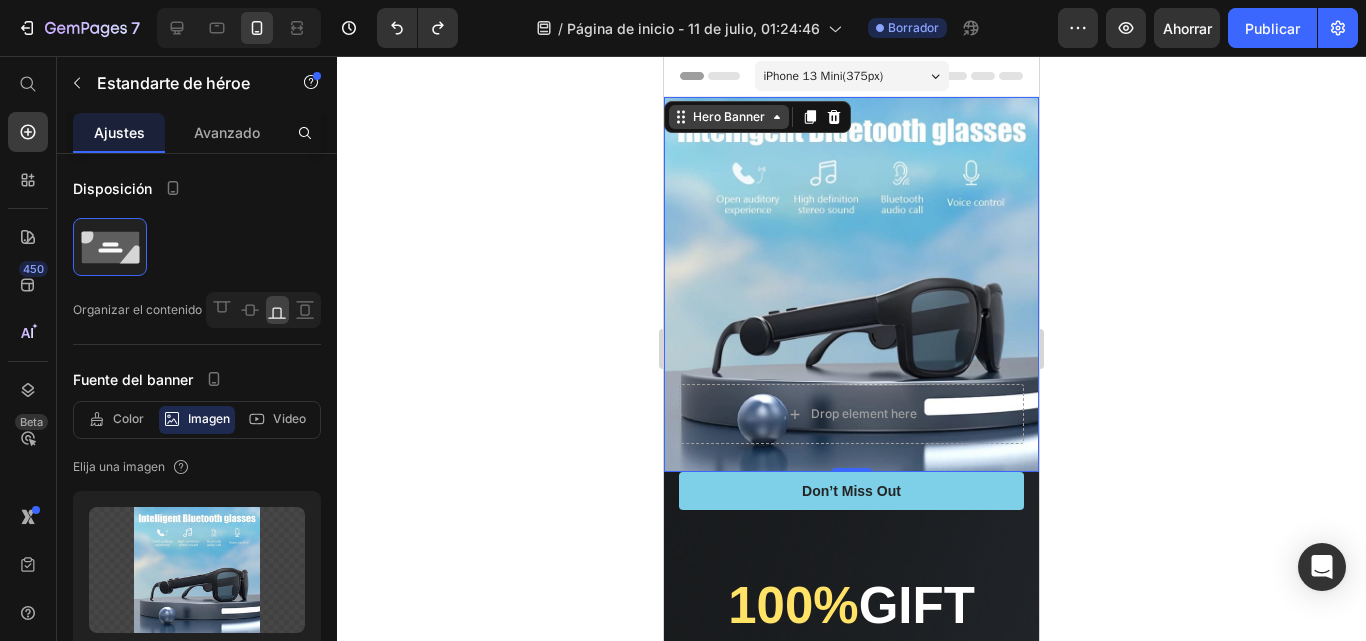 click 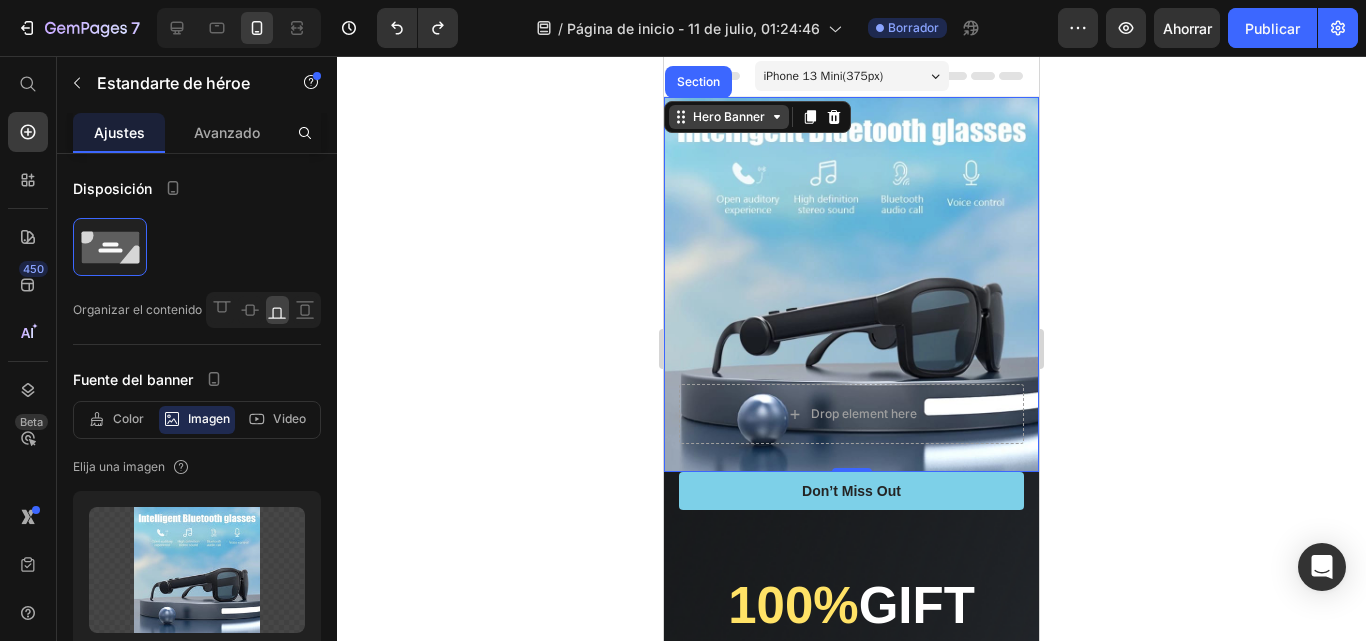 click 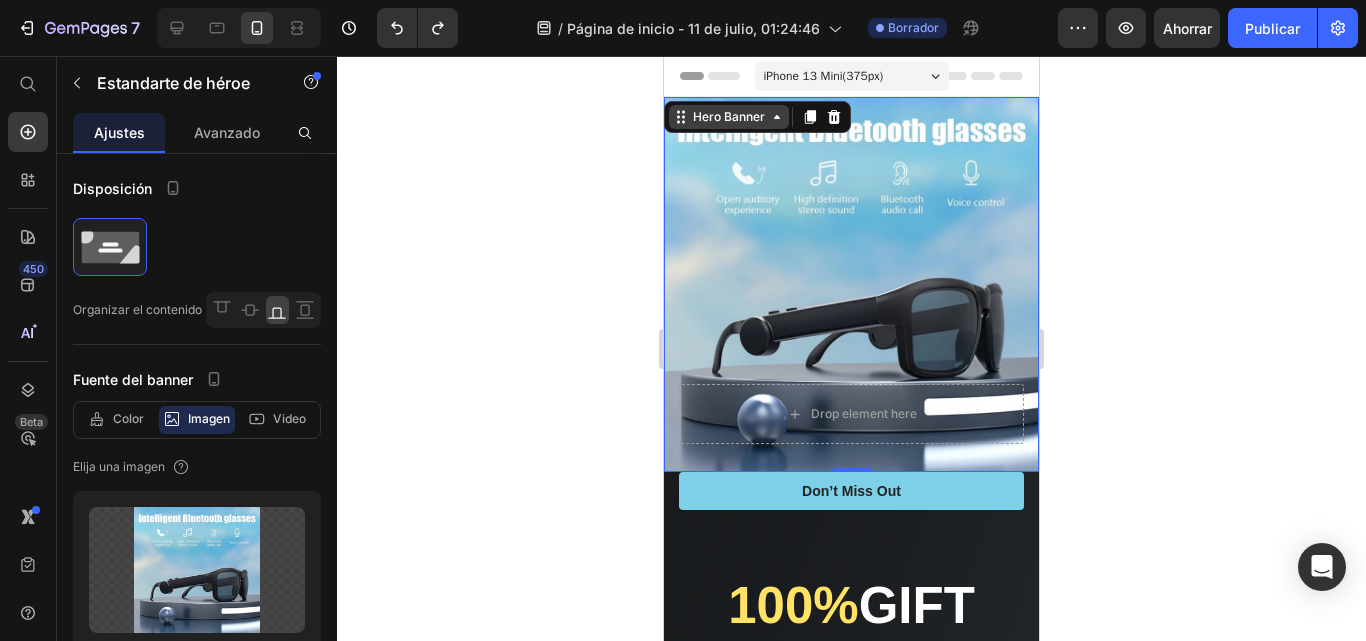 click 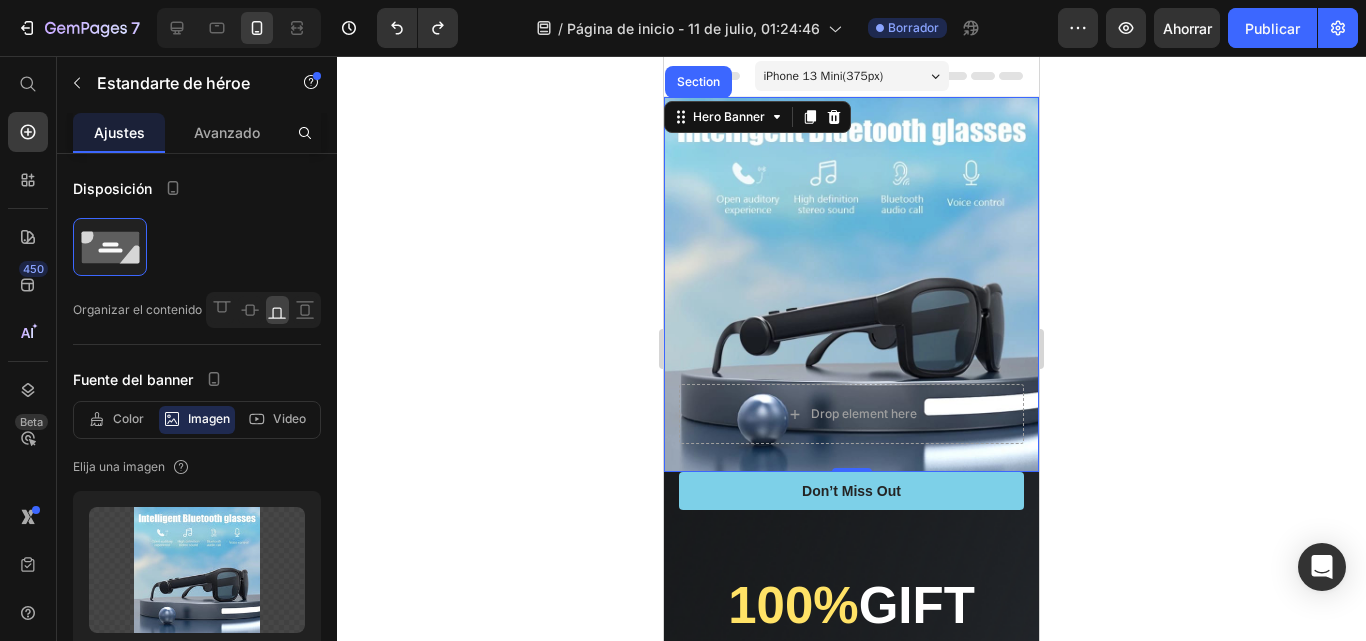 click 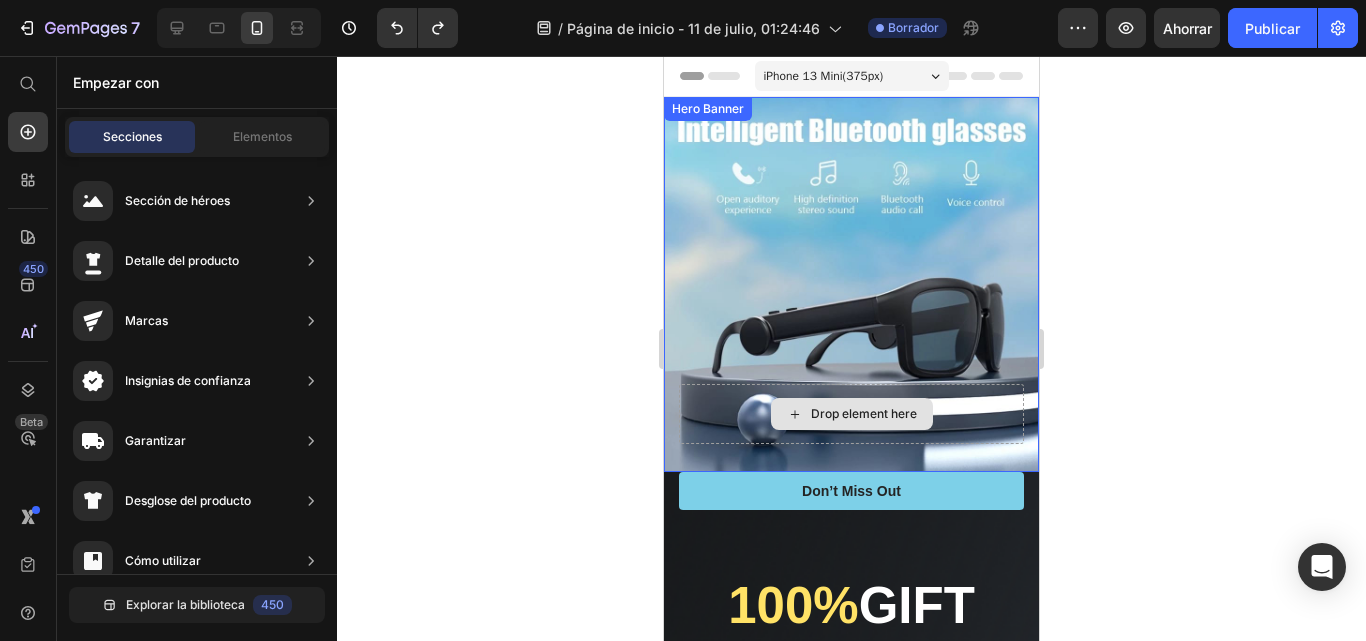 click on "Drop element here" at bounding box center [864, 414] 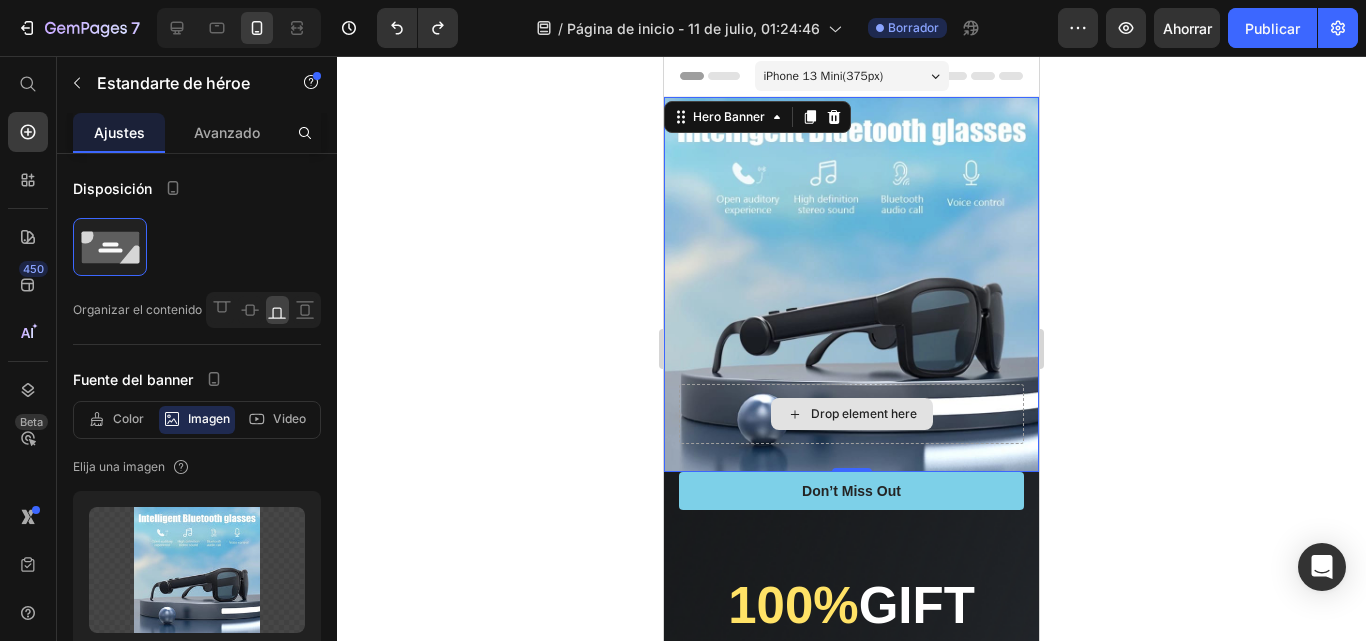 click on "Drop element here" at bounding box center (851, 414) 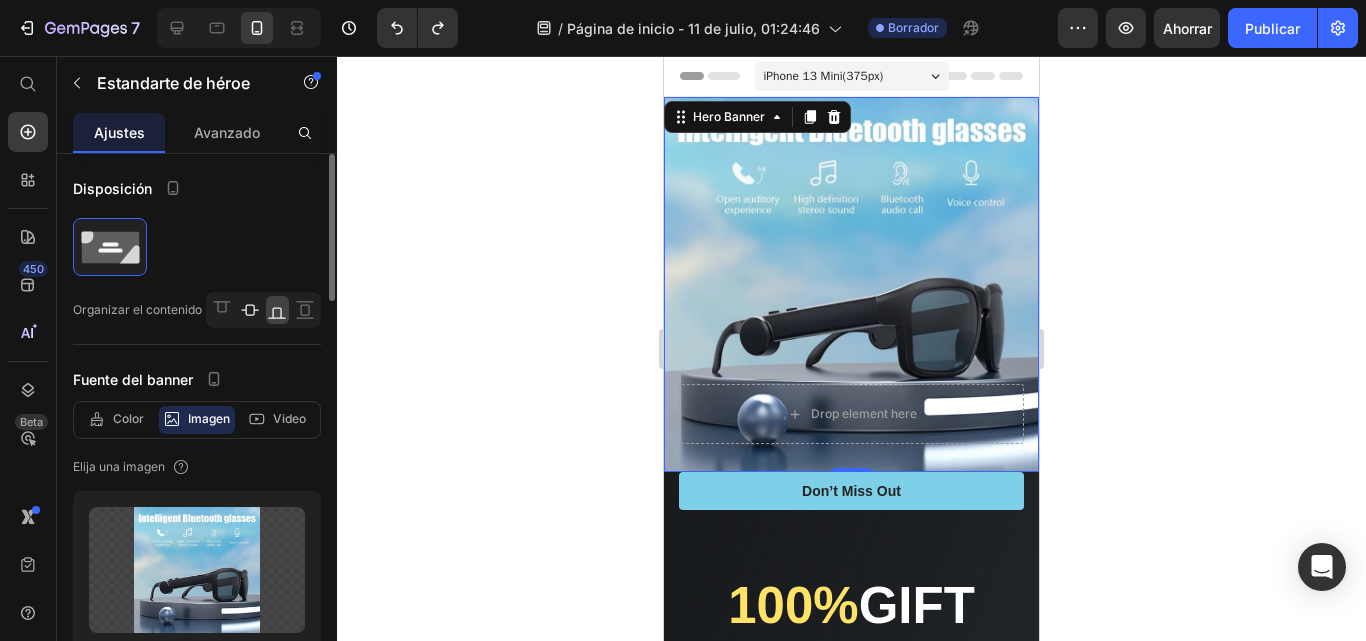 click 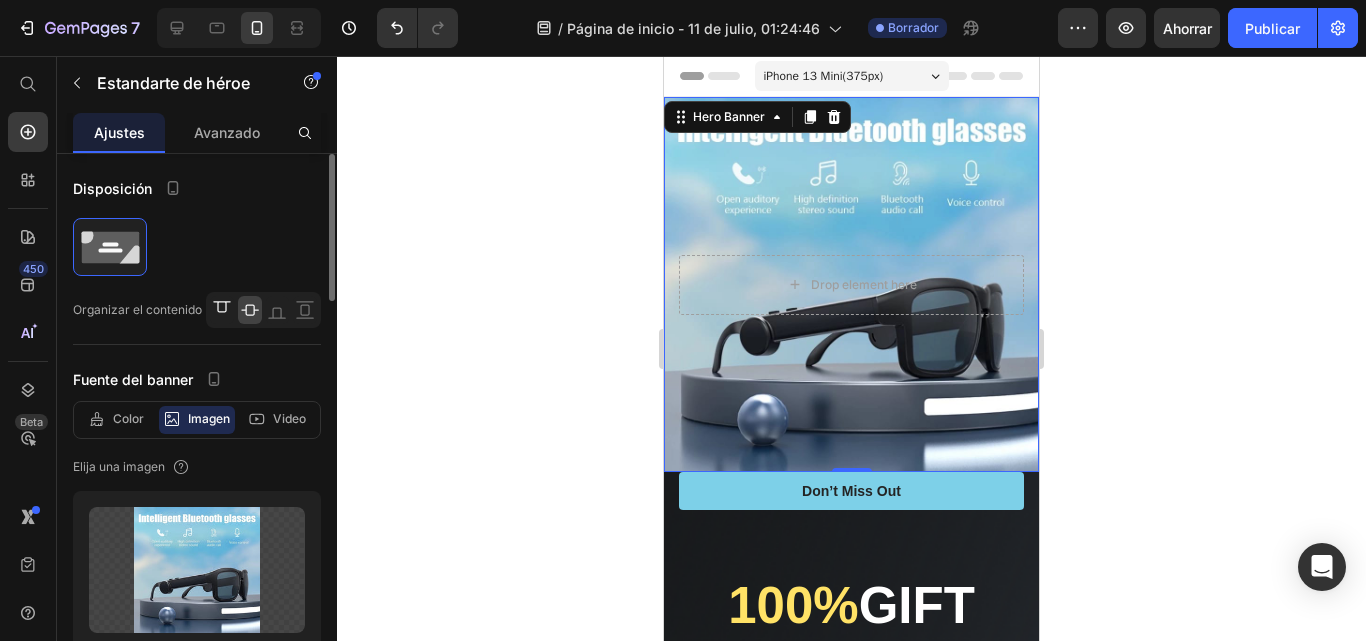 click 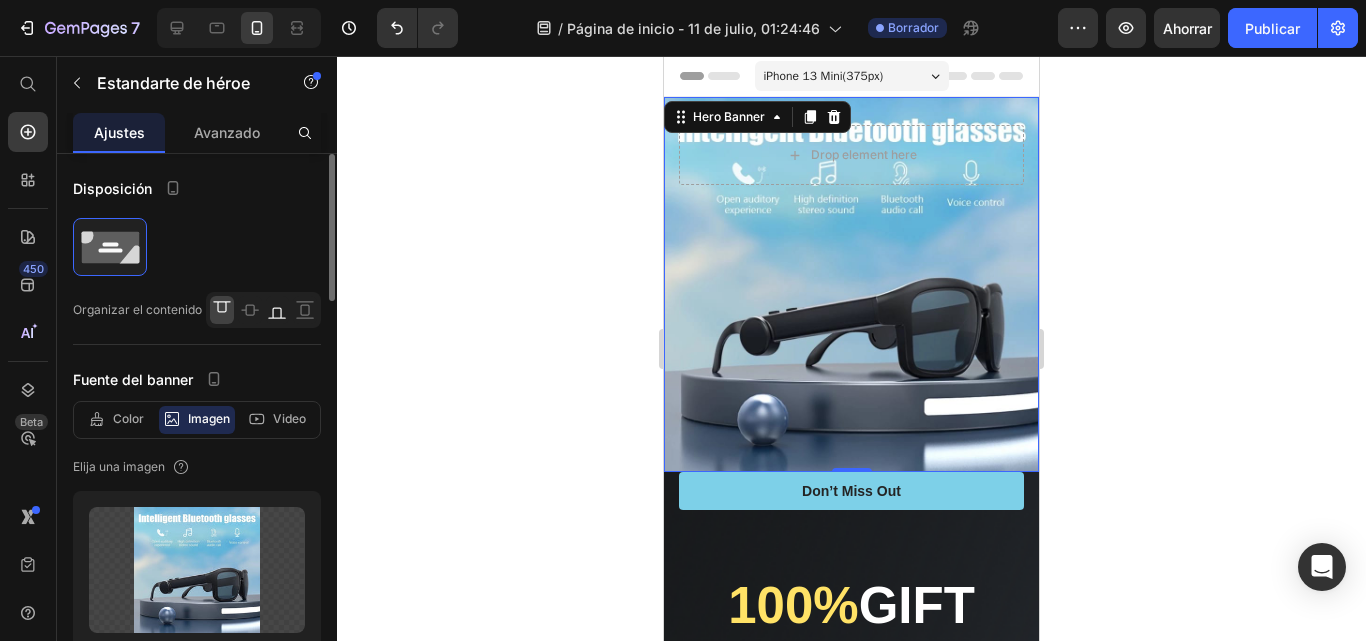 click 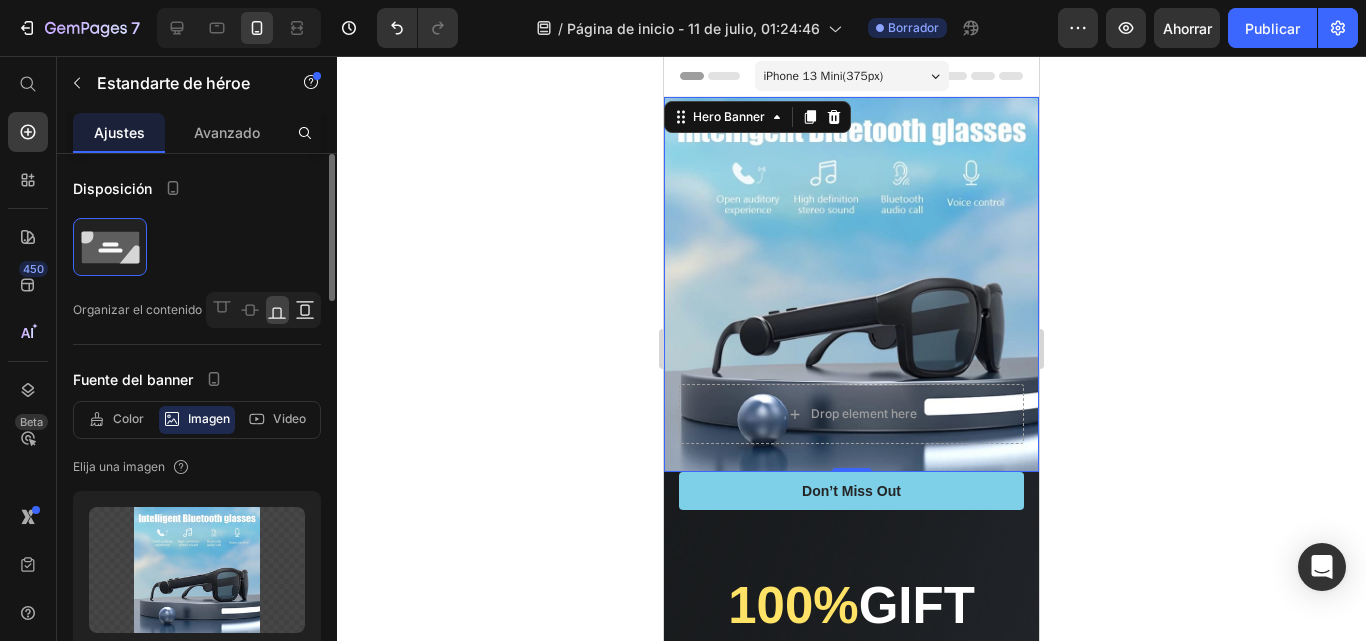 click 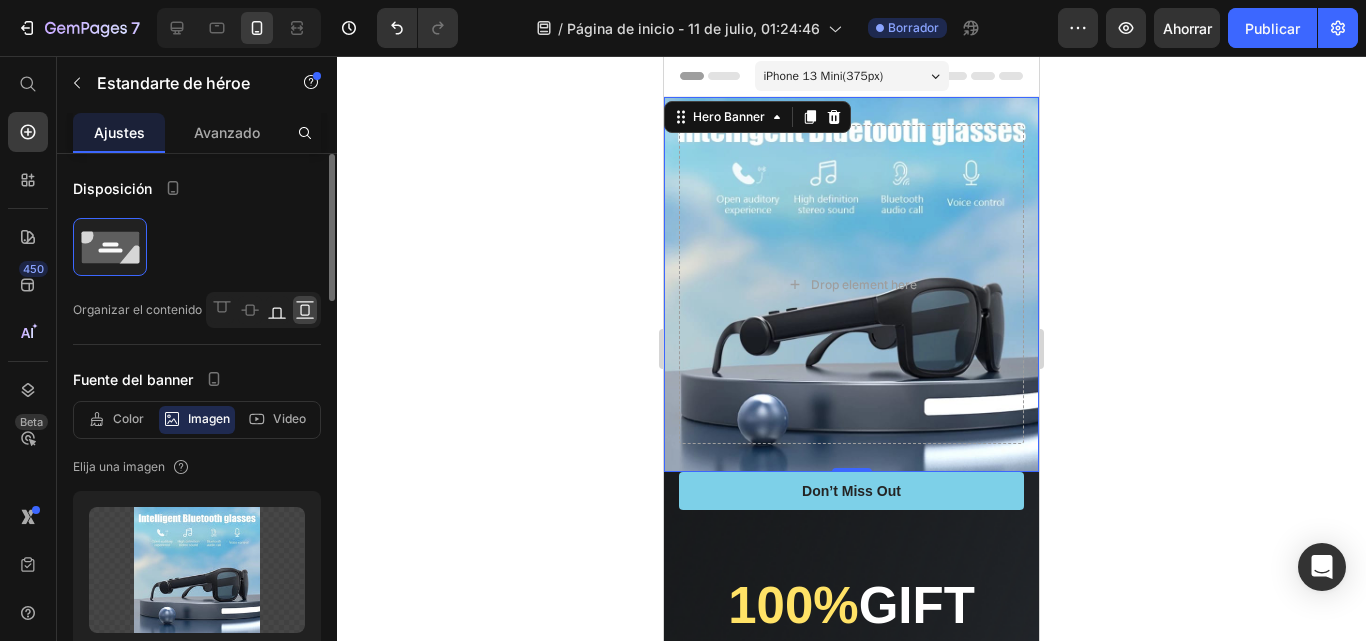click 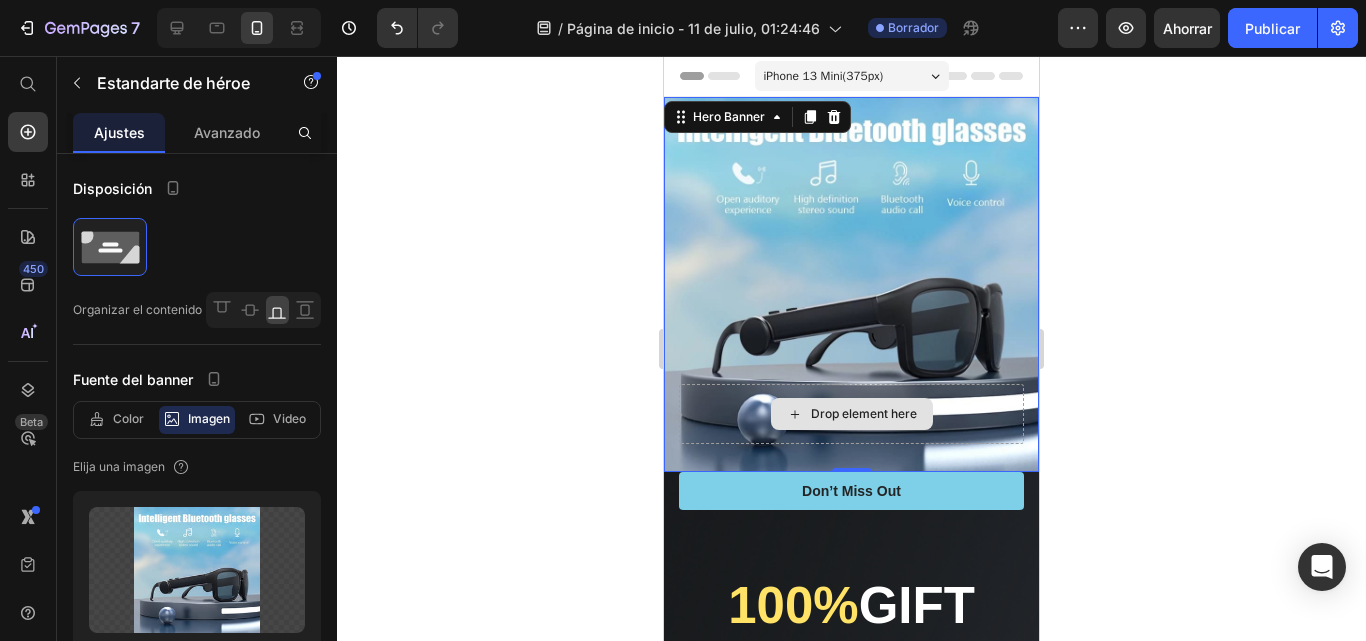 click on "Drop element here" at bounding box center [851, 414] 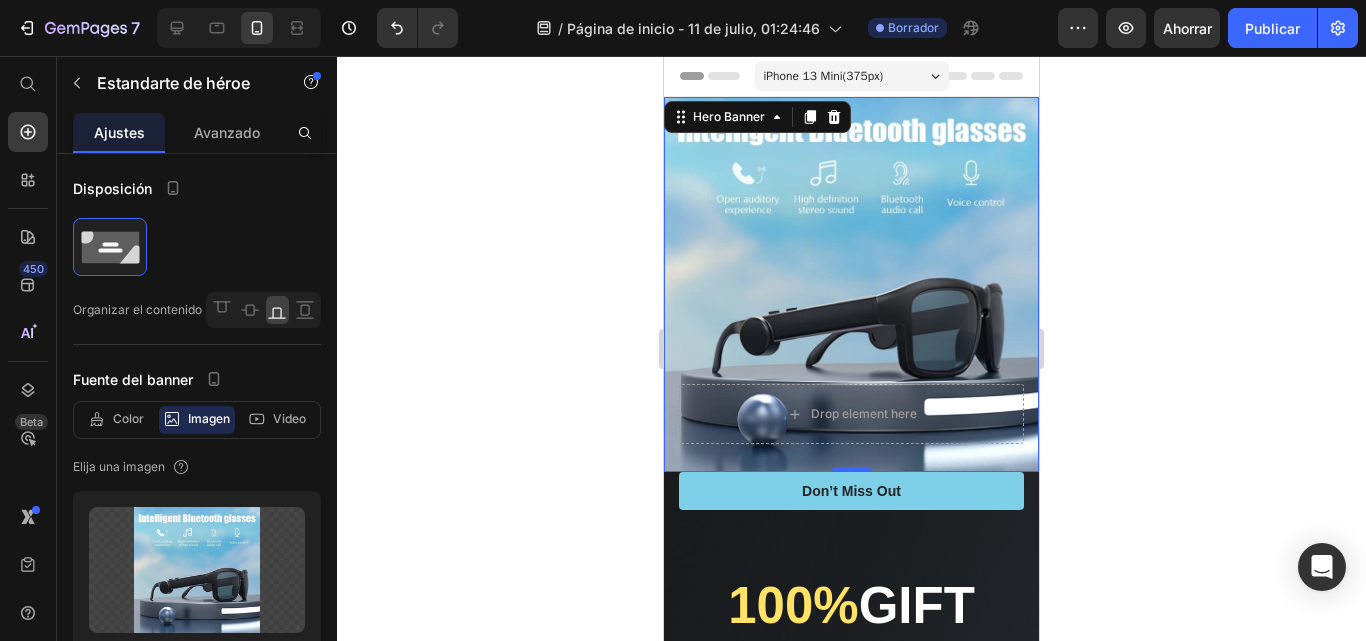 click on "Drop element here" at bounding box center (851, 414) 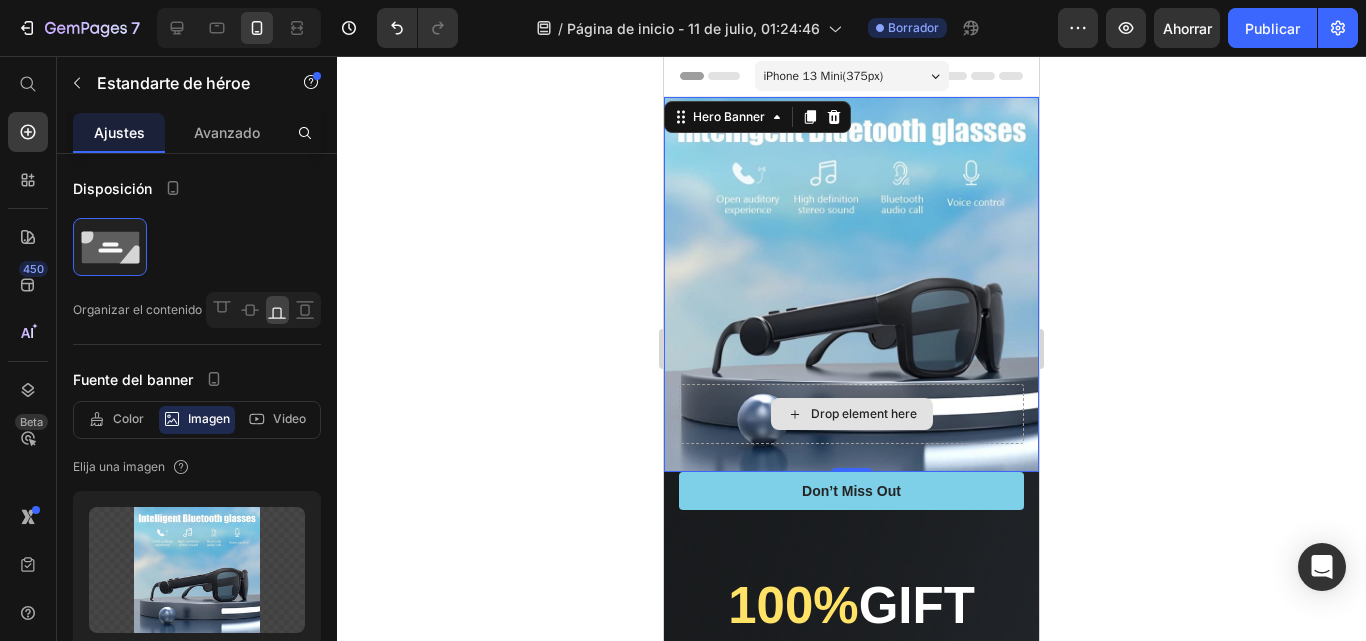 click on "Drop element here" at bounding box center [851, 414] 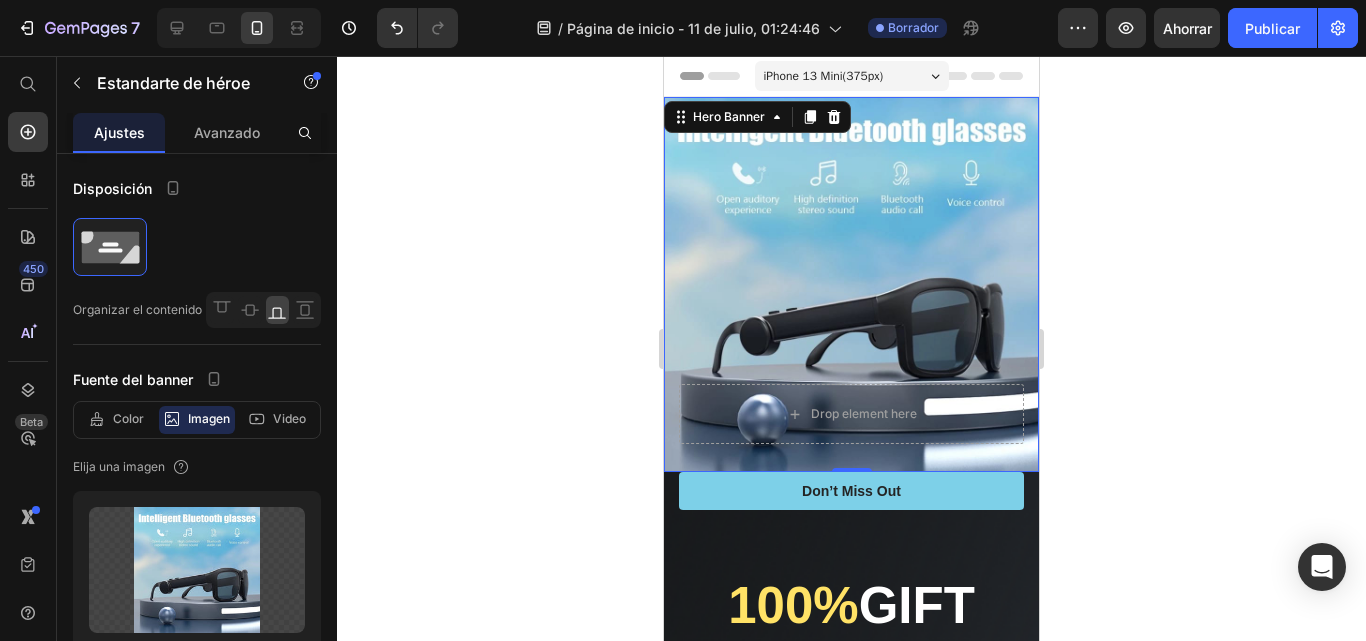 click 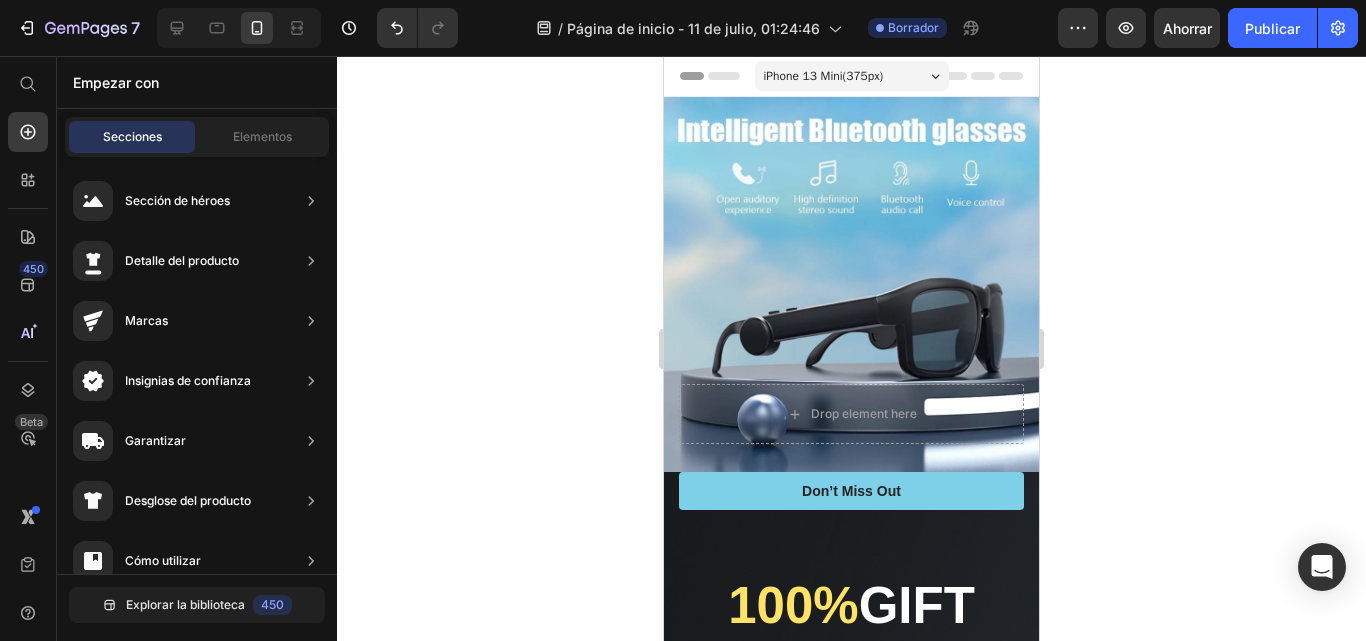 click 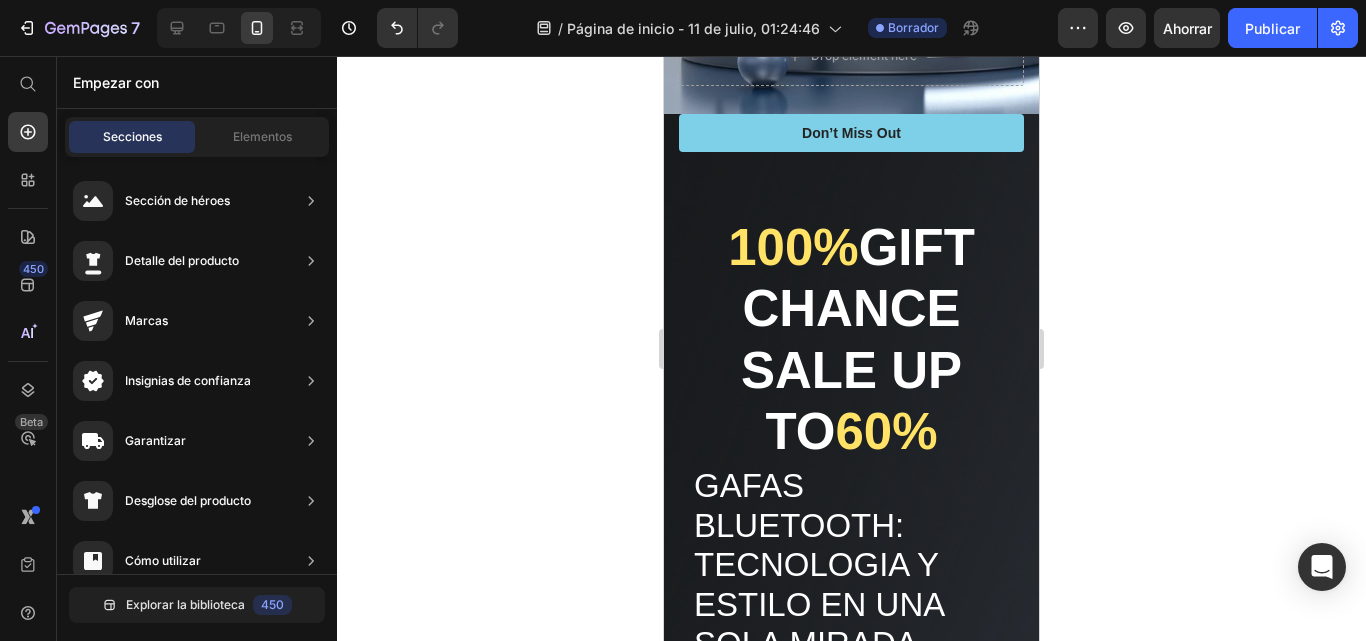 scroll, scrollTop: 291, scrollLeft: 0, axis: vertical 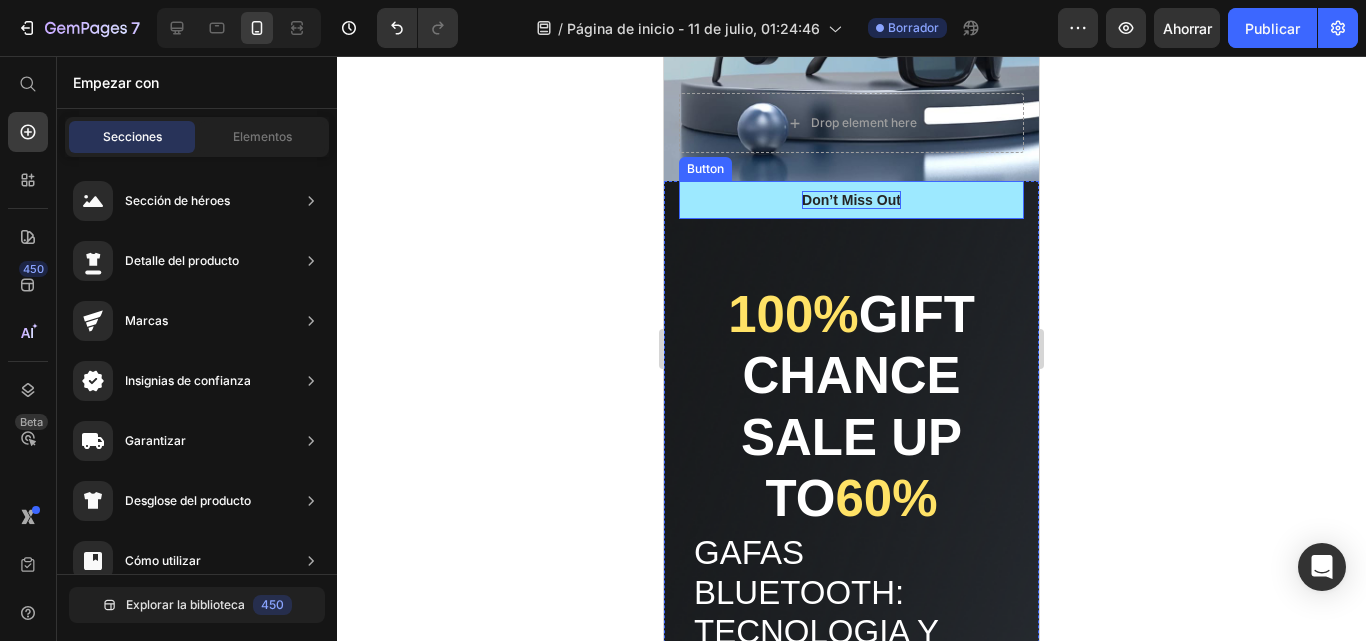 click on "Don’t Miss Out" at bounding box center (851, 200) 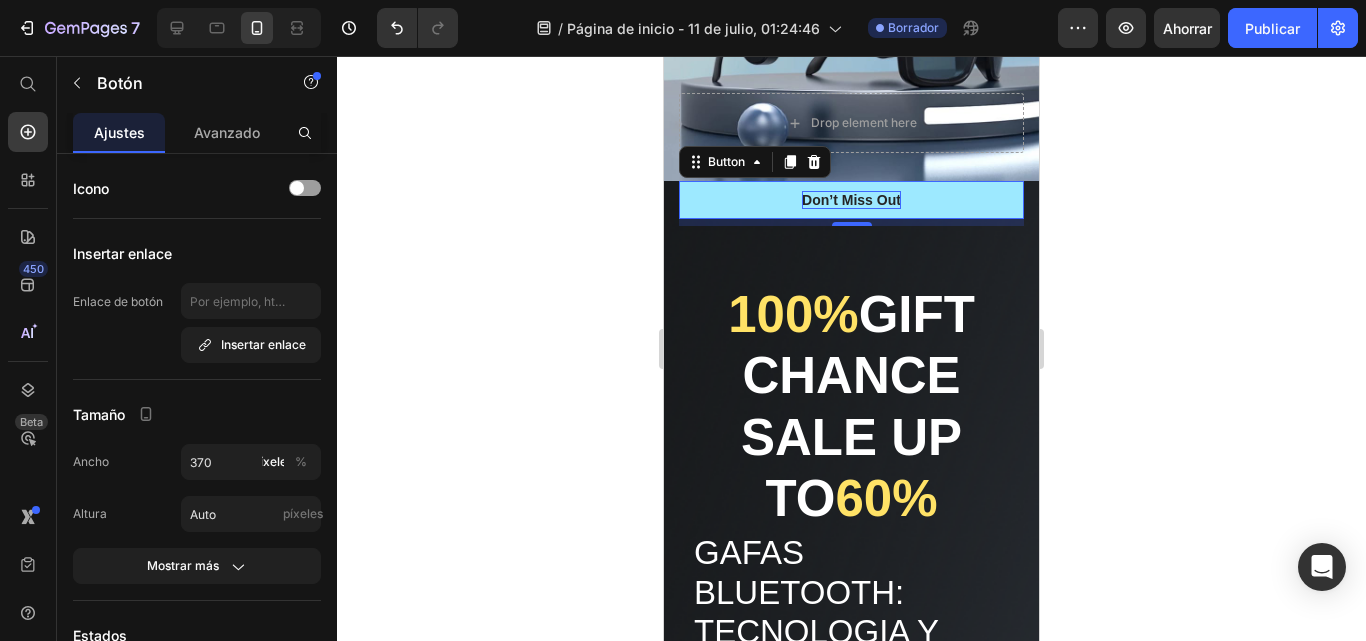 type 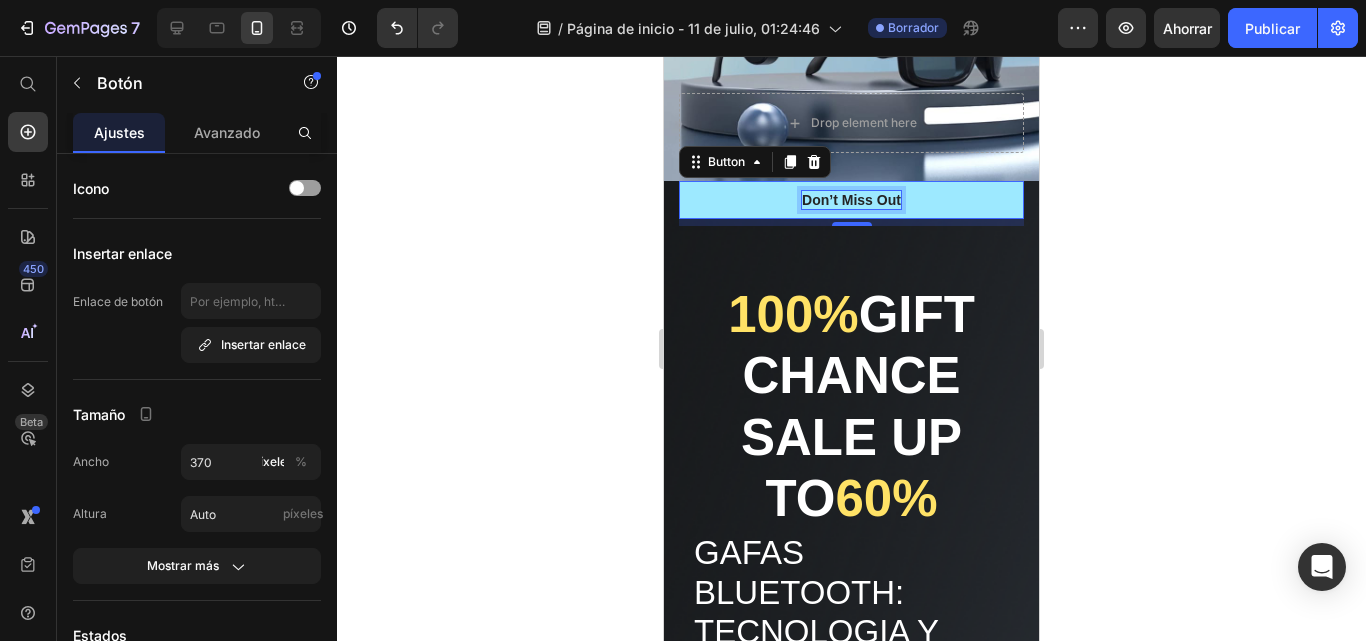 click on "Don’t Miss Out" at bounding box center [851, 200] 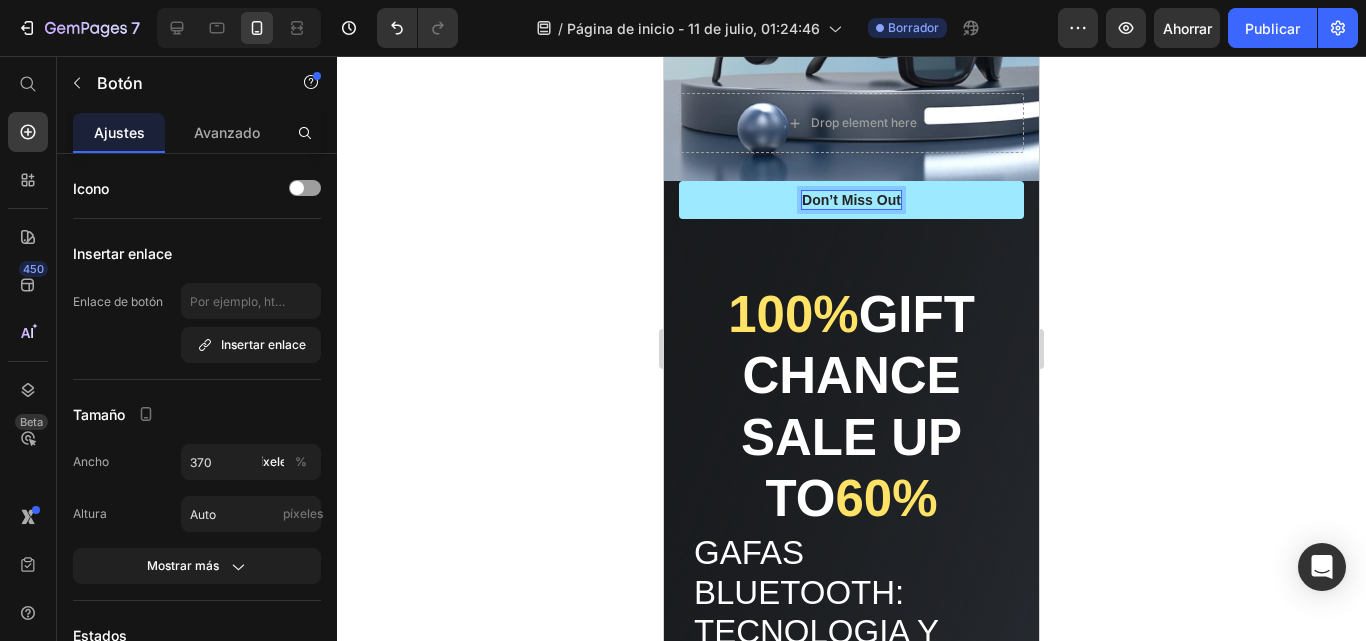 click on "Don’t Miss Out" at bounding box center [851, 200] 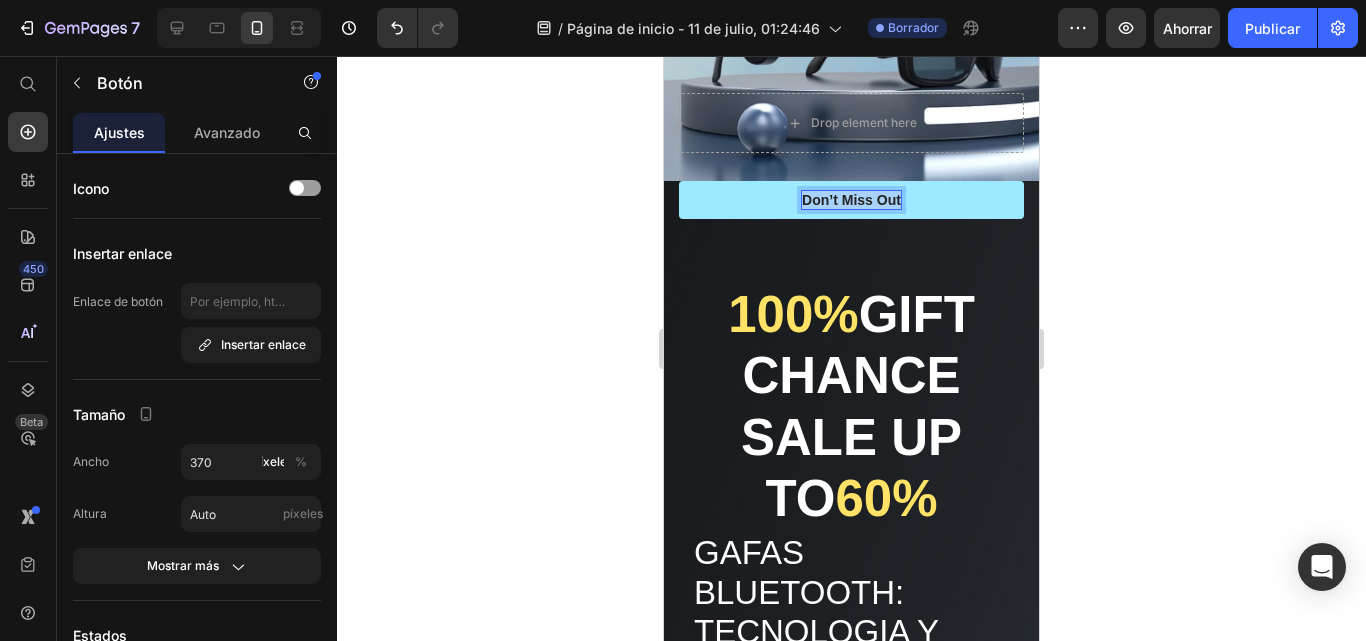 click on "Don’t Miss Out" at bounding box center [851, 200] 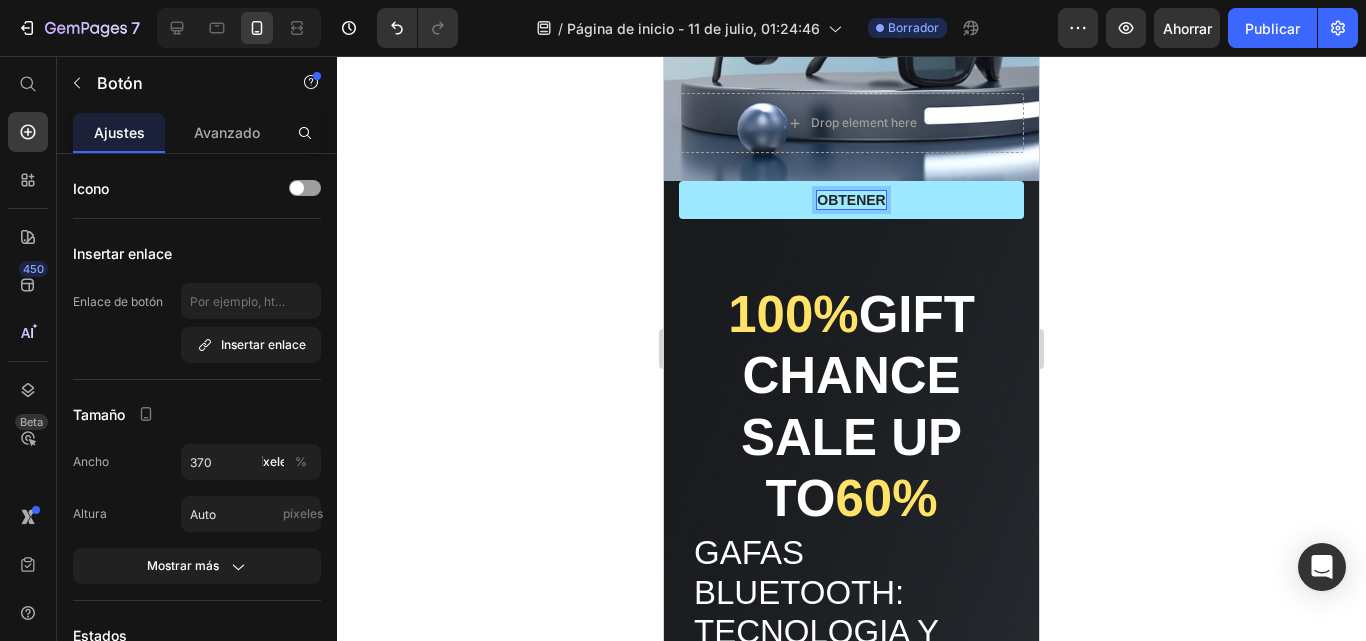 click on "OBTENER" at bounding box center (851, 200) 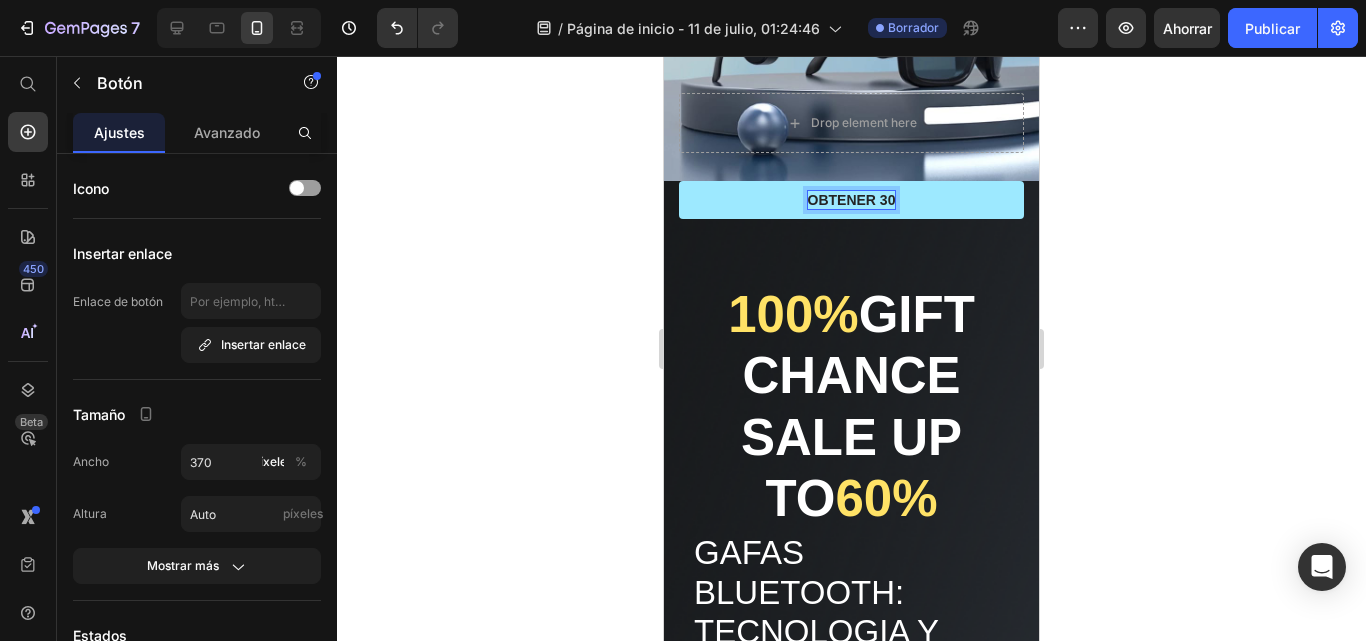 click on "OBTENER 30" at bounding box center [851, 200] 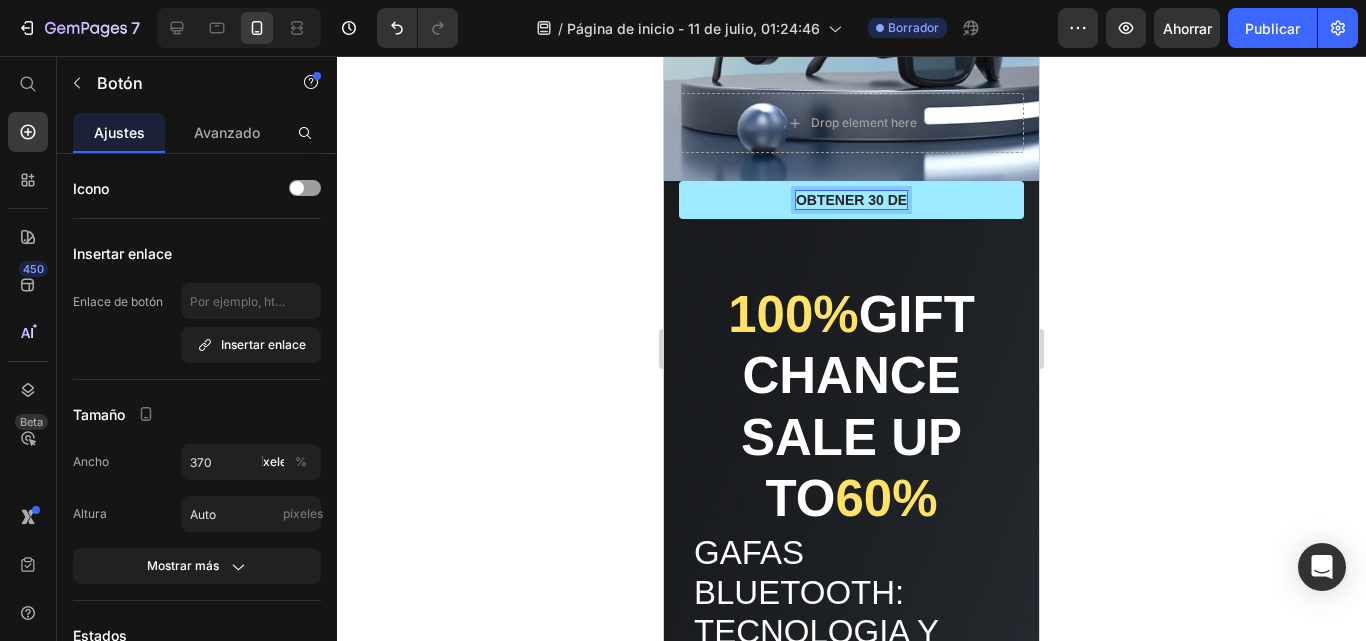 click on "OBTENER 30 DE" at bounding box center (851, 200) 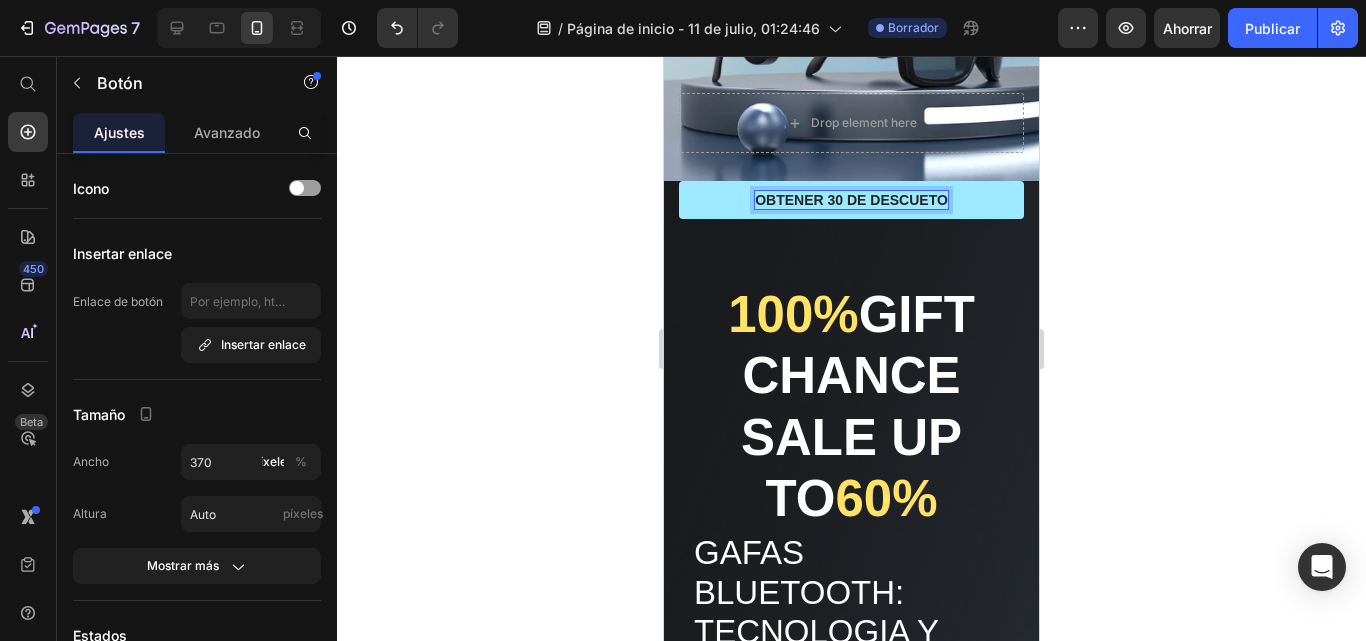 click on "OBTENER 30 DE DESCUETO" at bounding box center [851, 200] 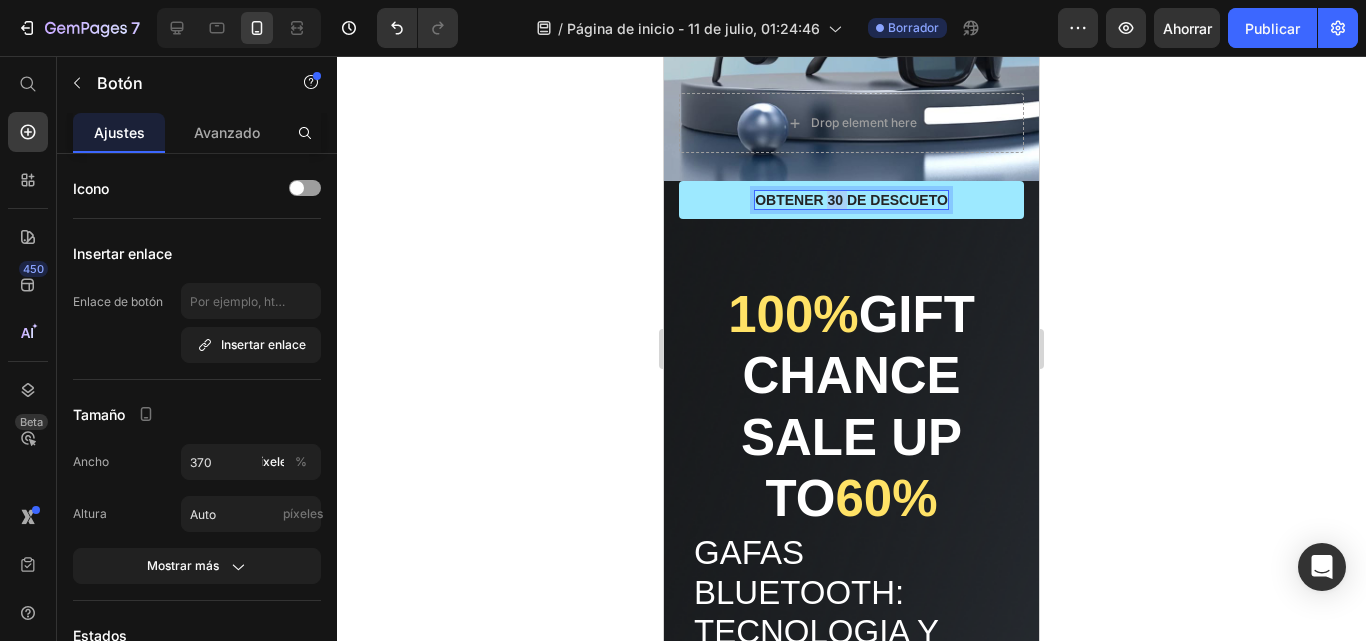 click on "OBTENER 30 DE DESCUETO" at bounding box center (851, 200) 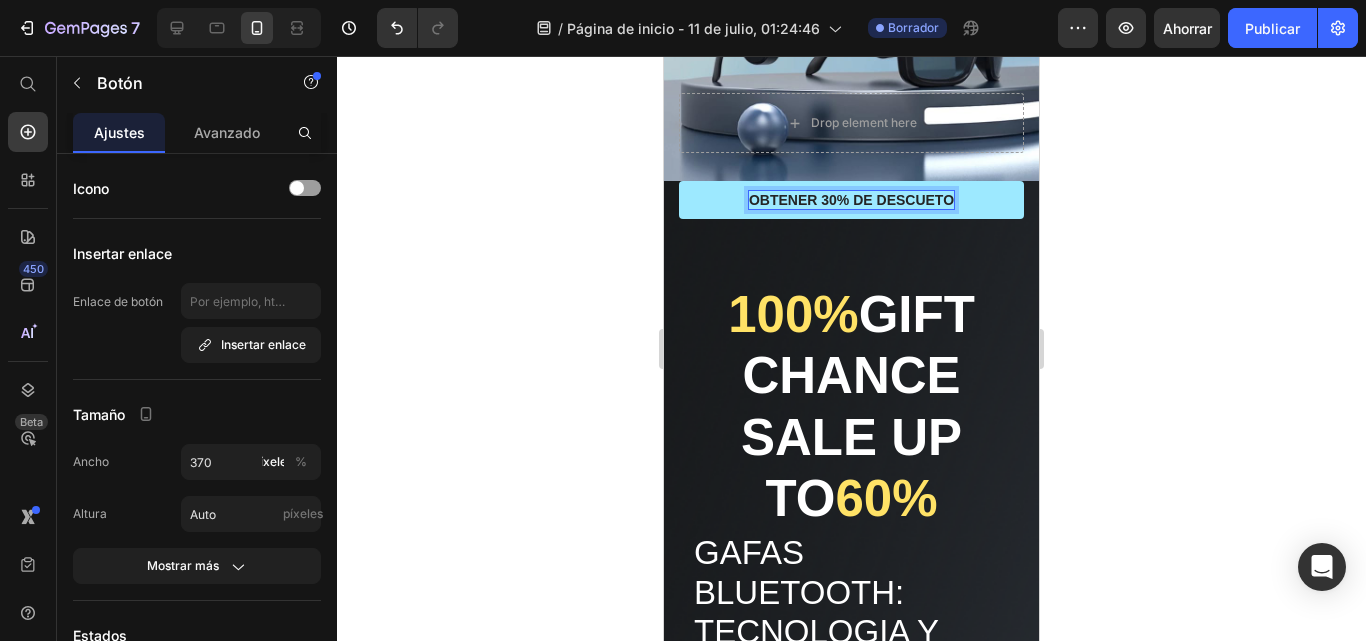 click on "OBTENER 30% DE DESCUETO" at bounding box center [851, 200] 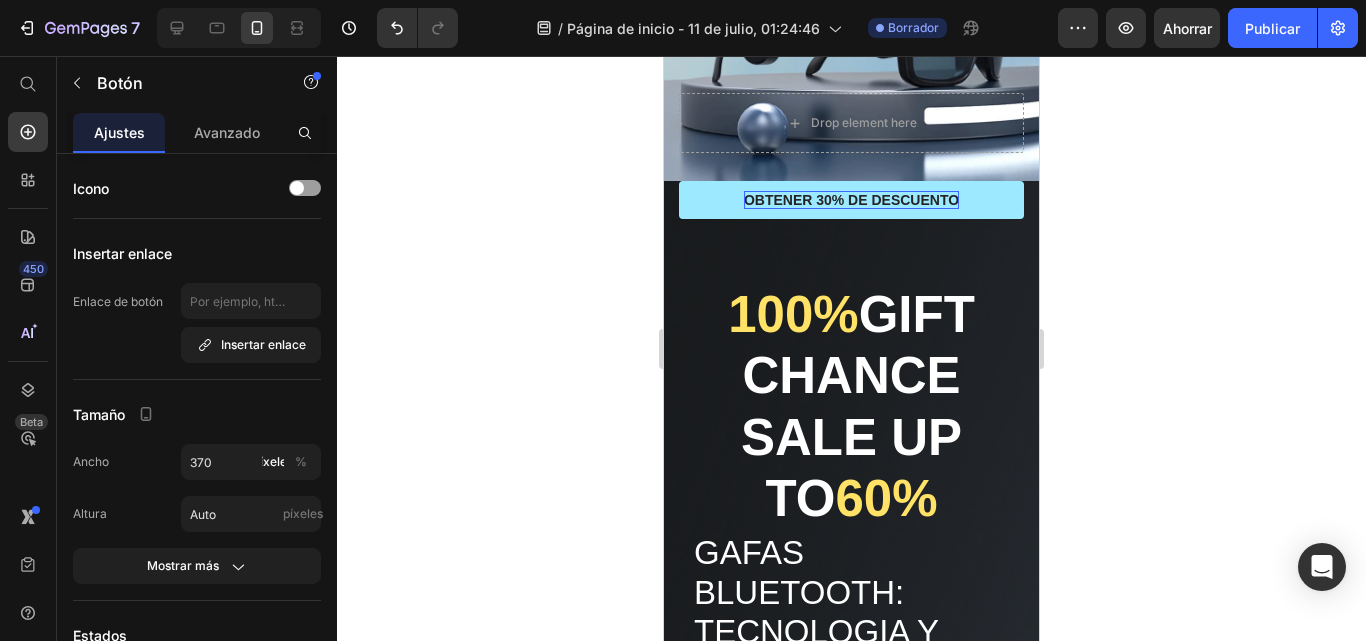 click 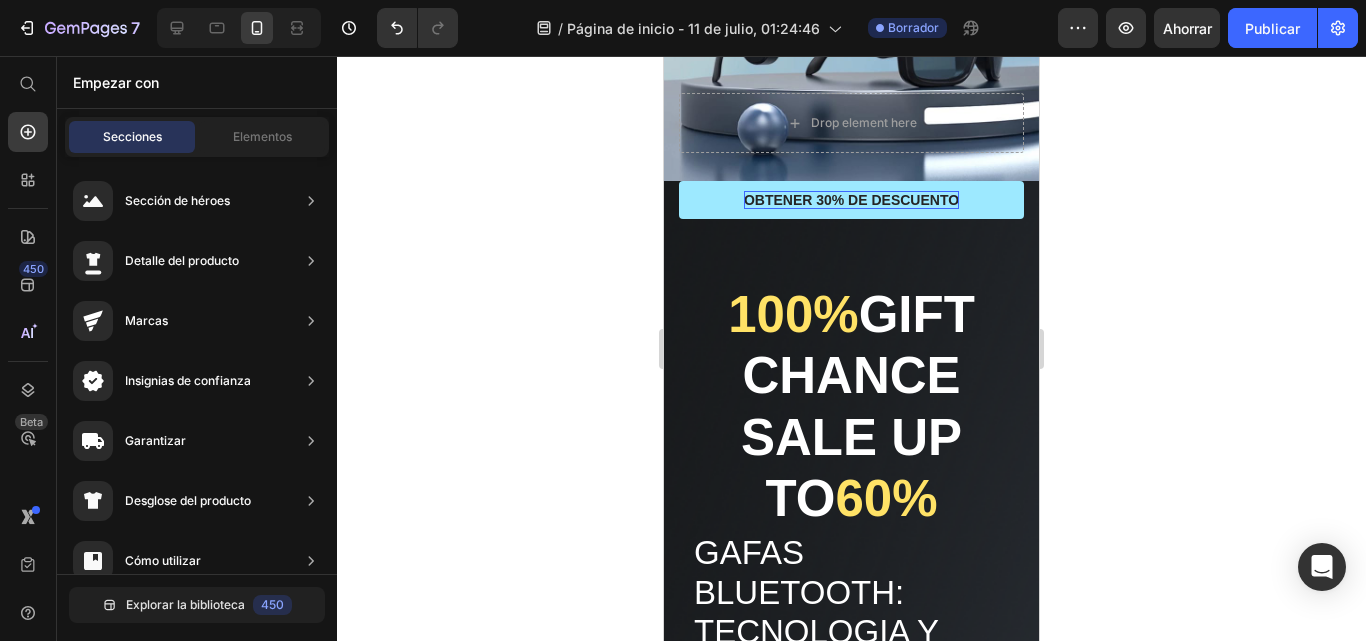 scroll, scrollTop: 0, scrollLeft: 0, axis: both 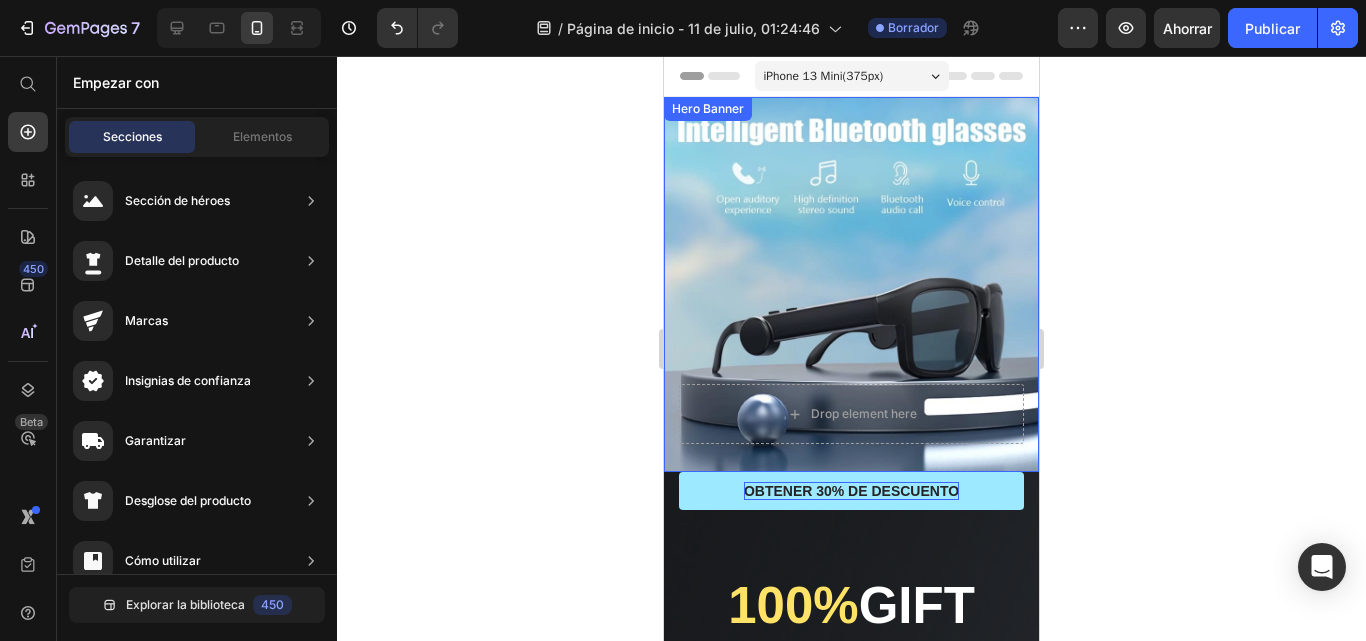 click at bounding box center [851, 284] 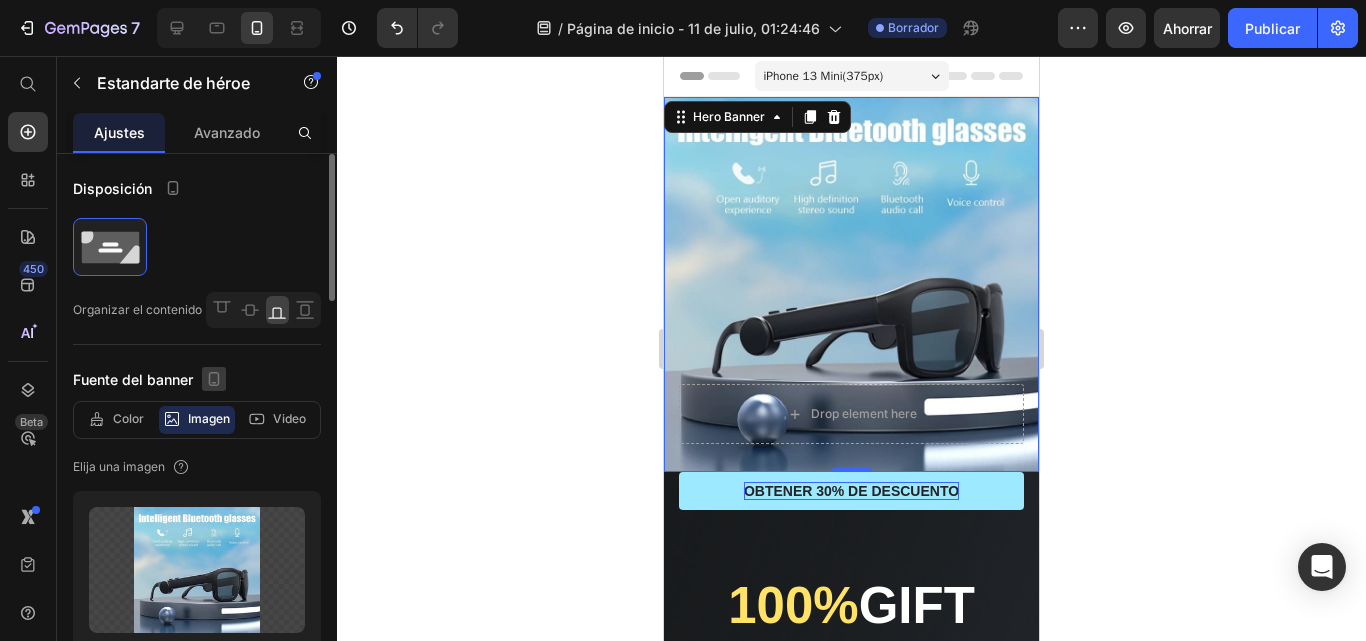 click 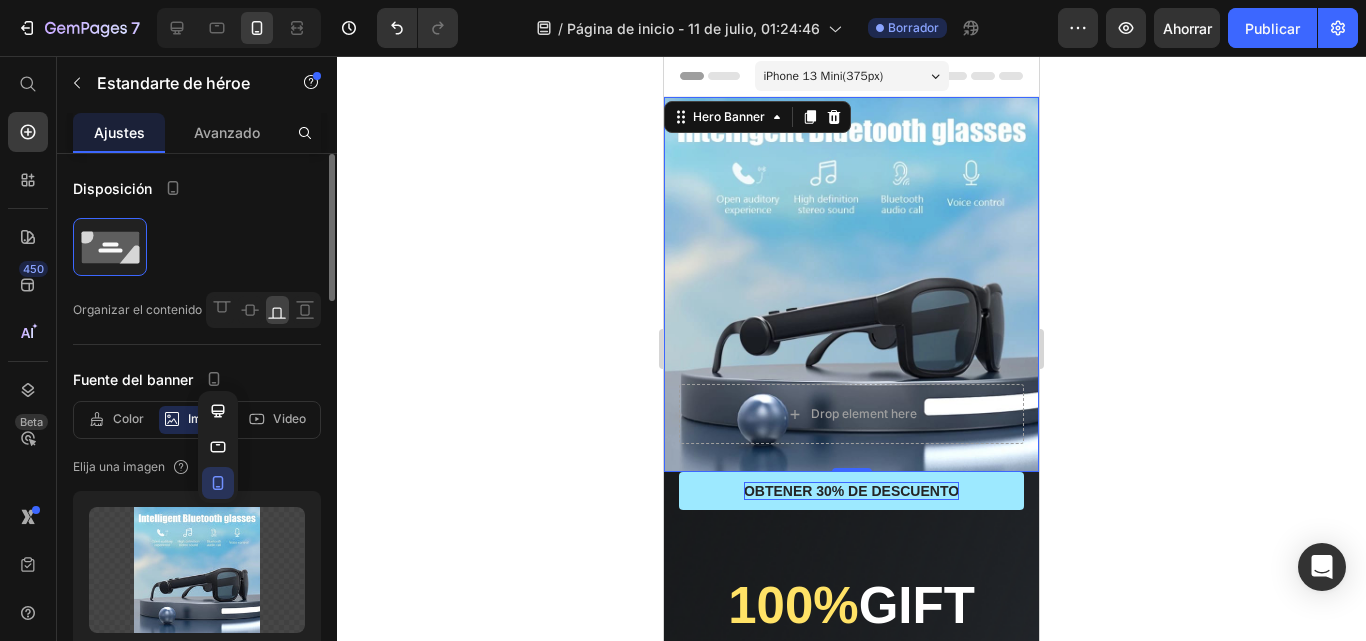click on "Fuente del banner" at bounding box center [197, 379] 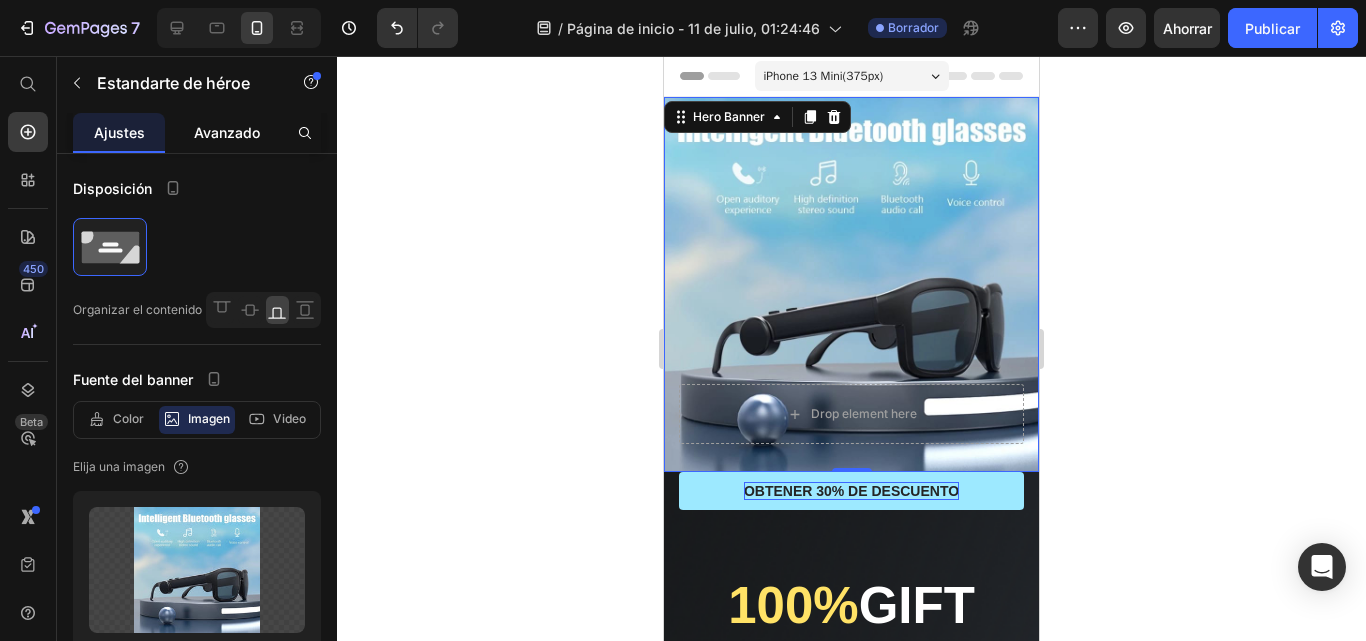 click on "Avanzado" at bounding box center (227, 132) 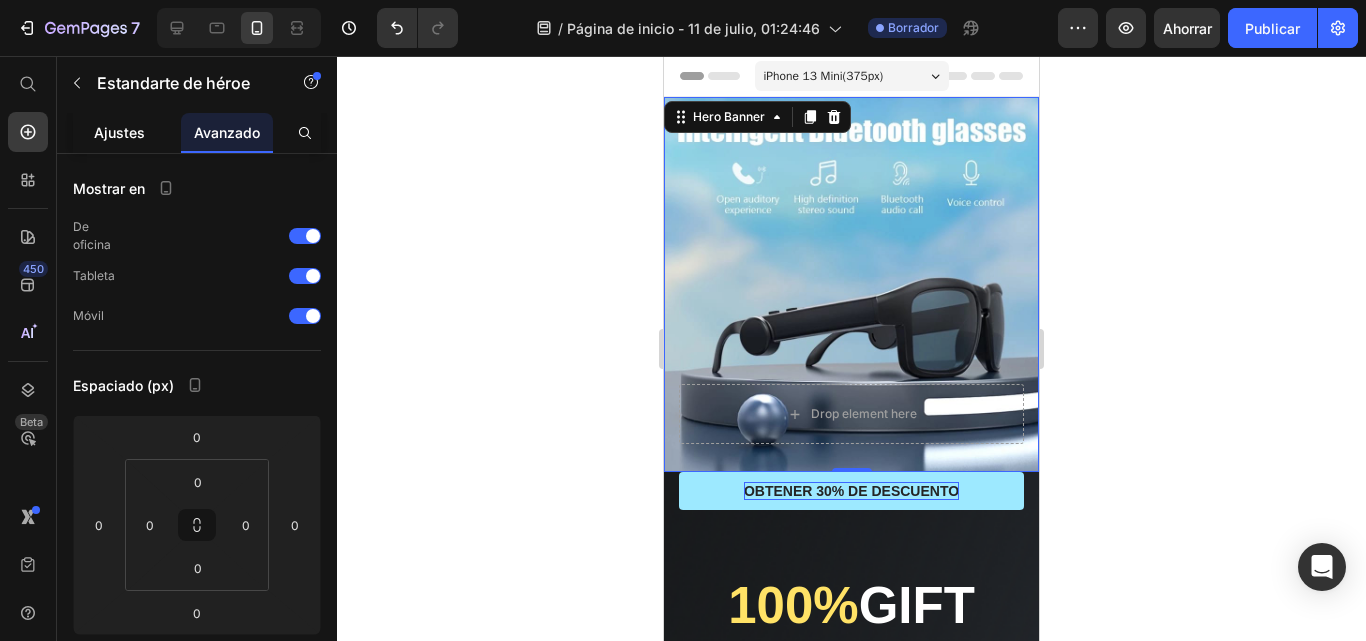 click on "Ajustes" at bounding box center (119, 132) 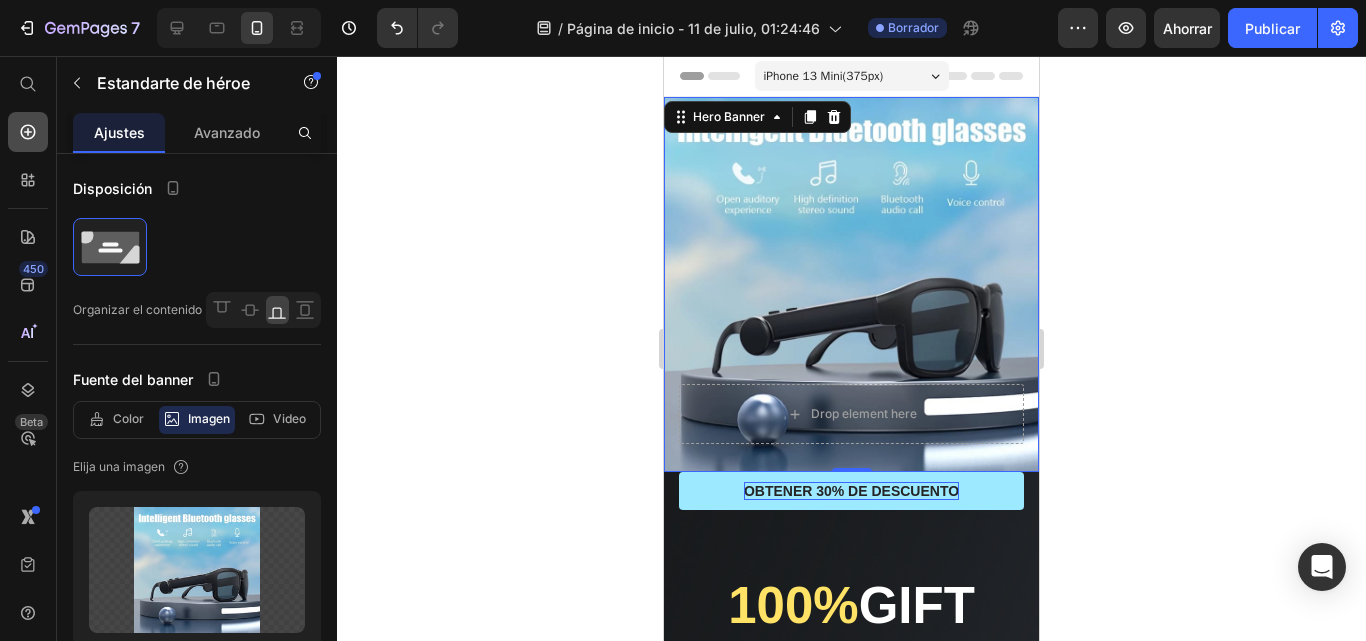 click 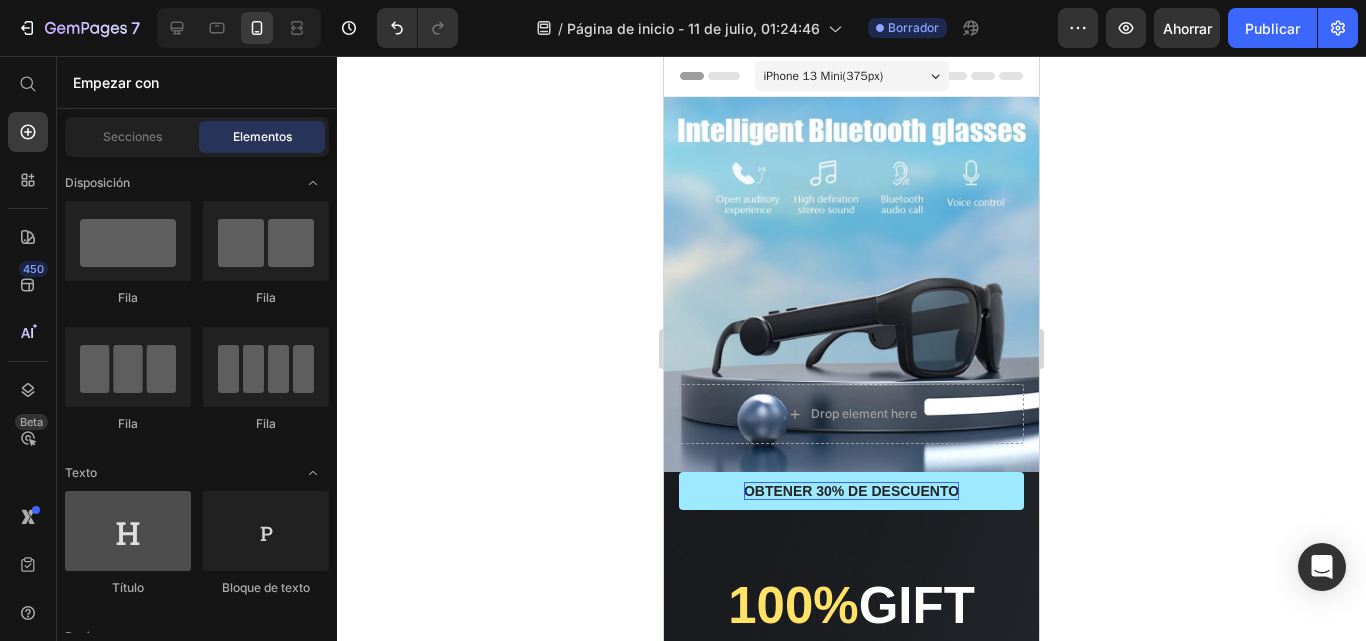 click at bounding box center (128, 531) 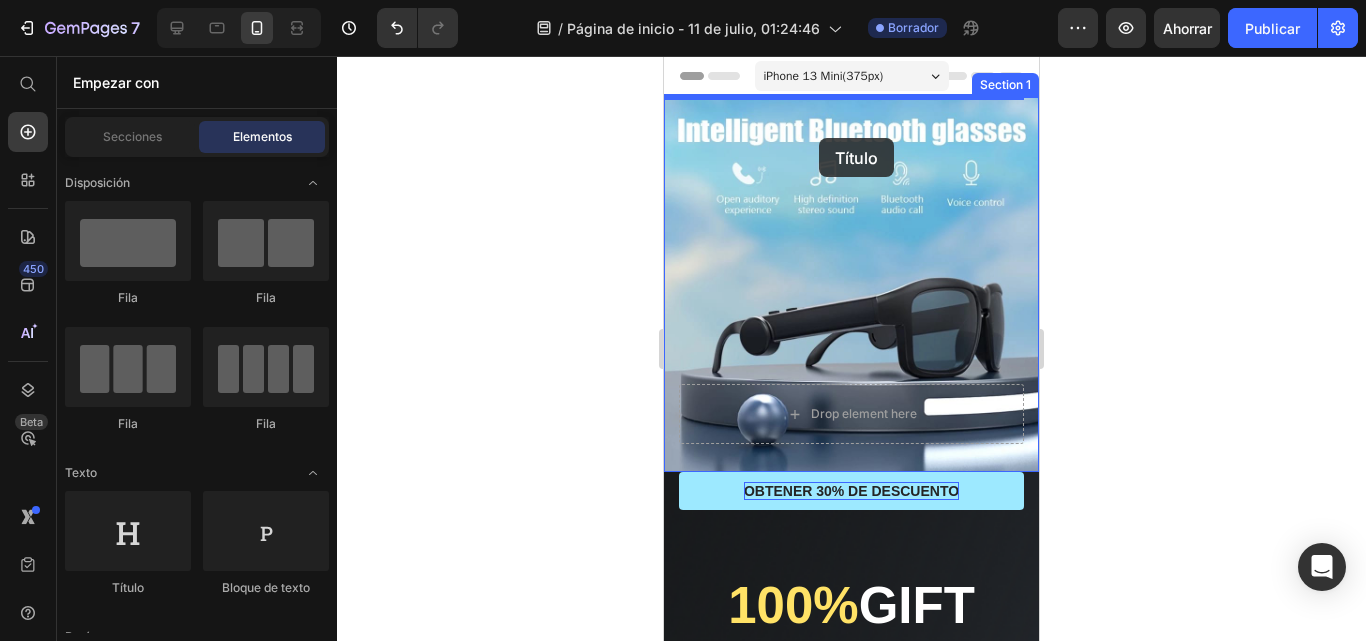 drag, startPoint x: 742, startPoint y: 196, endPoint x: 819, endPoint y: 138, distance: 96.40021 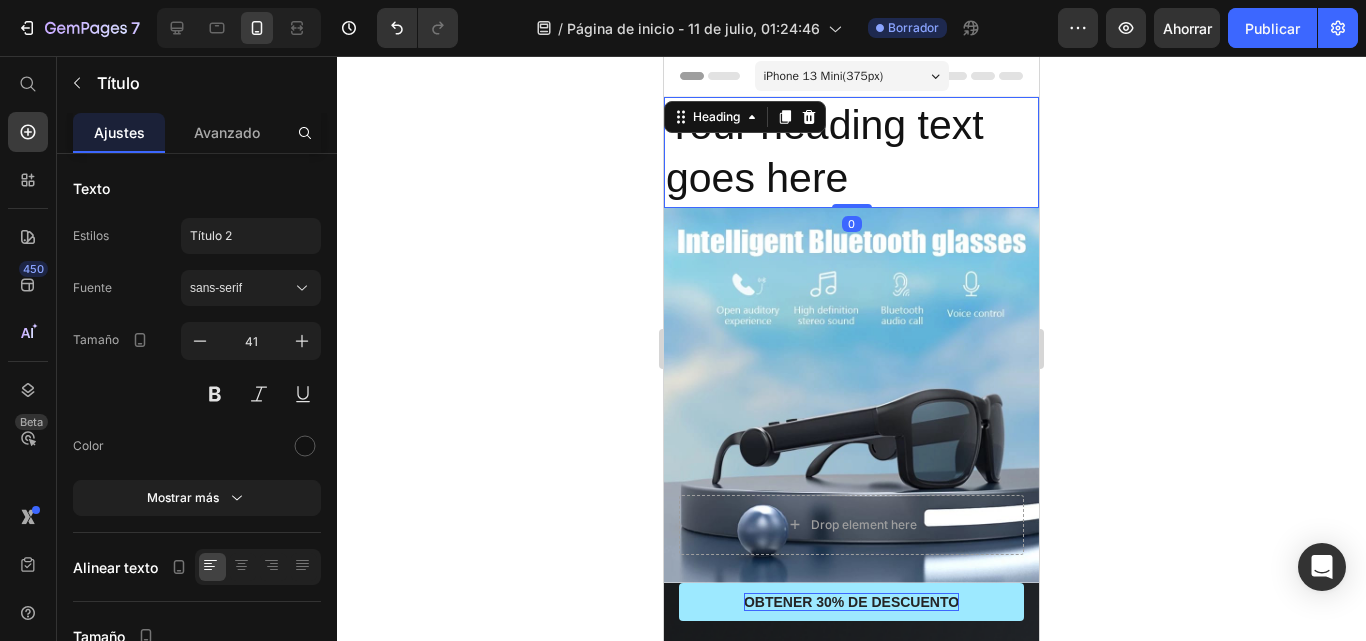 drag, startPoint x: 844, startPoint y: 223, endPoint x: 837, endPoint y: 122, distance: 101.24229 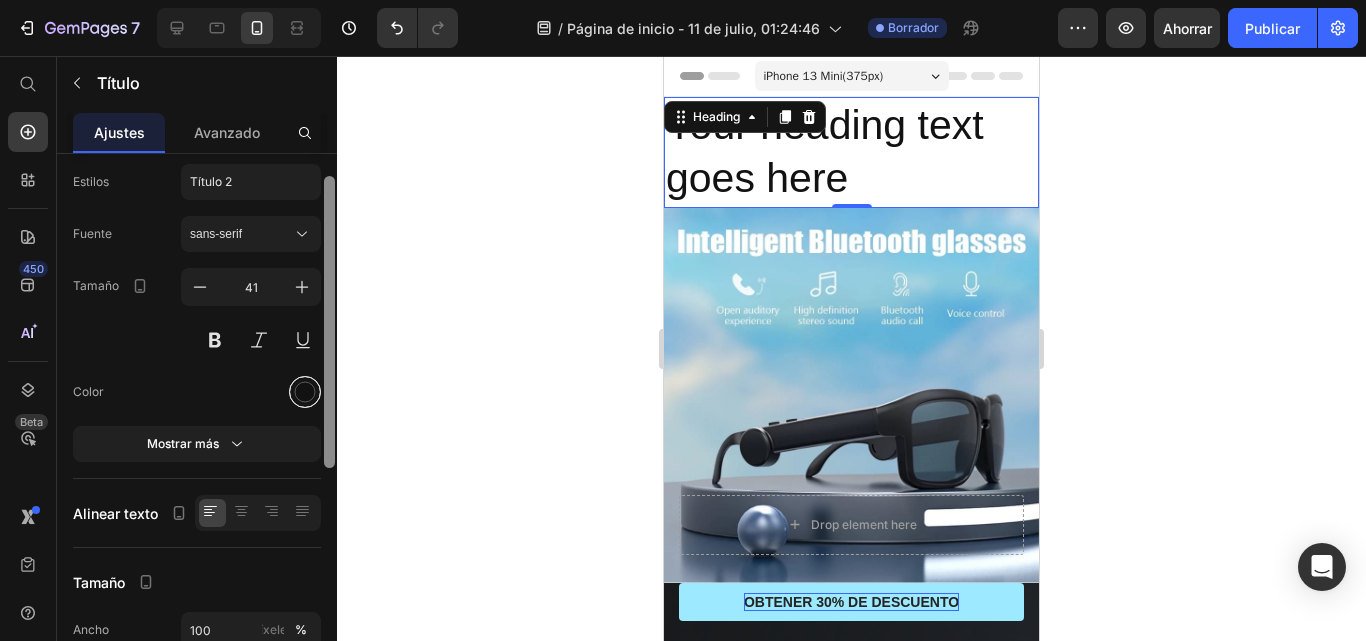 scroll, scrollTop: 50, scrollLeft: 0, axis: vertical 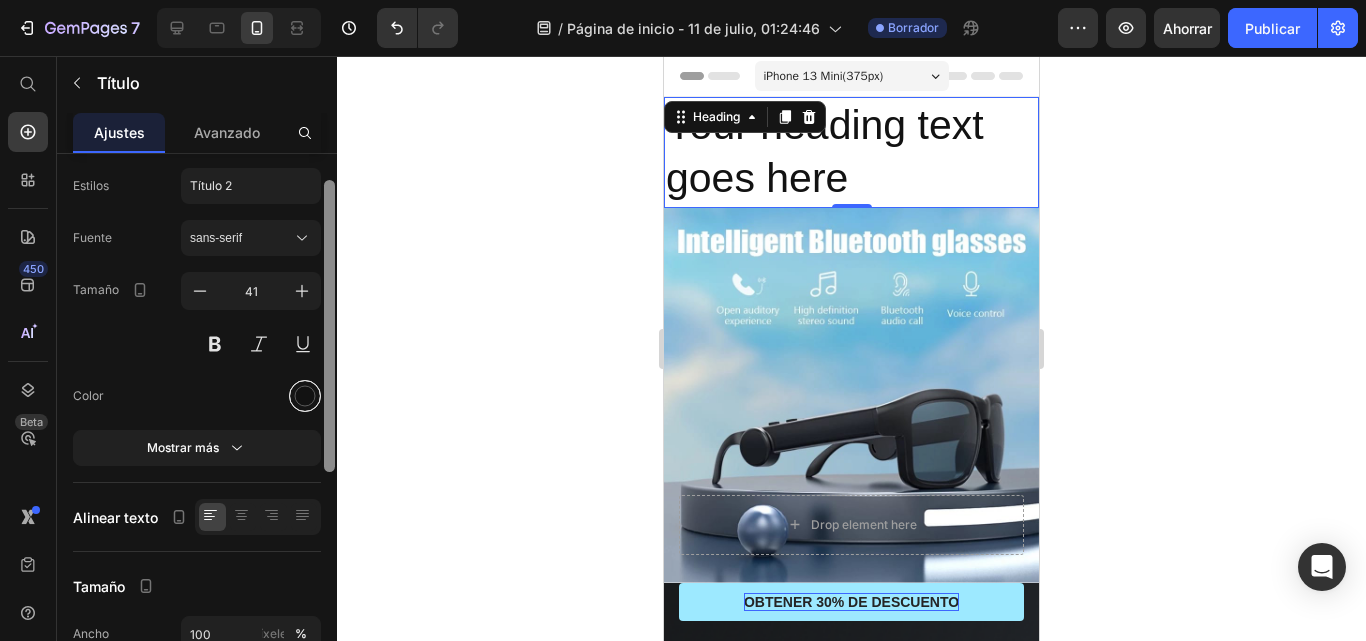 drag, startPoint x: 331, startPoint y: 370, endPoint x: 317, endPoint y: 397, distance: 30.413813 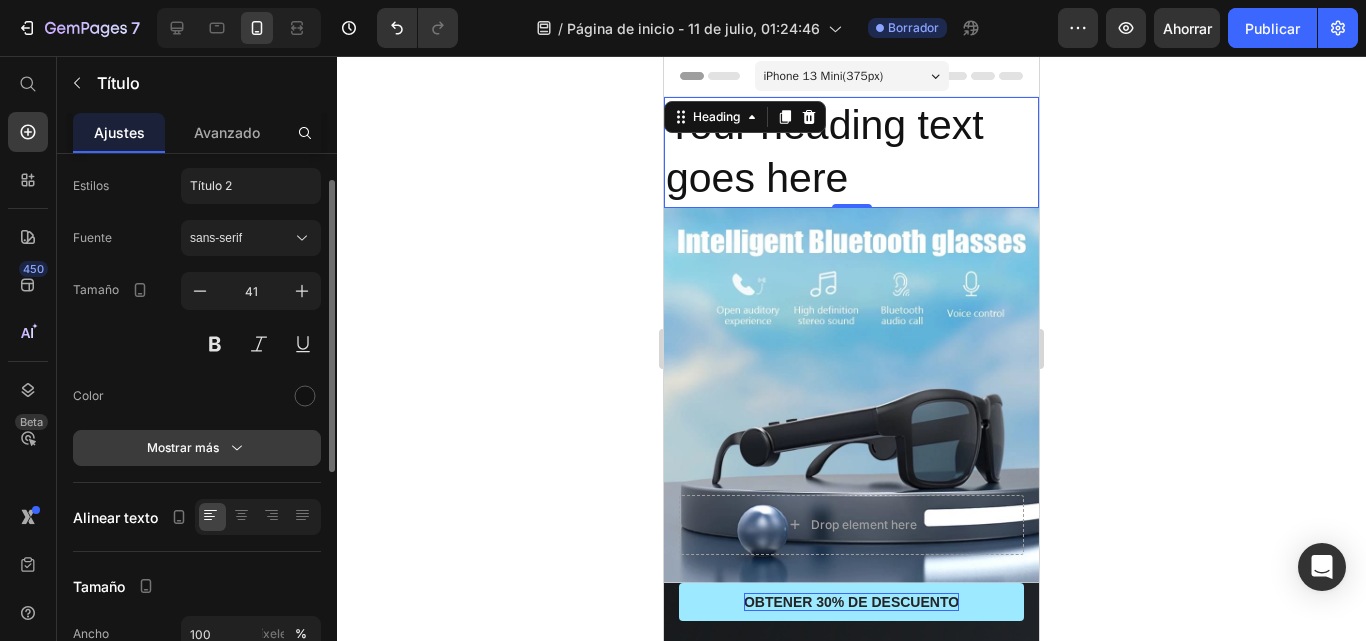 click 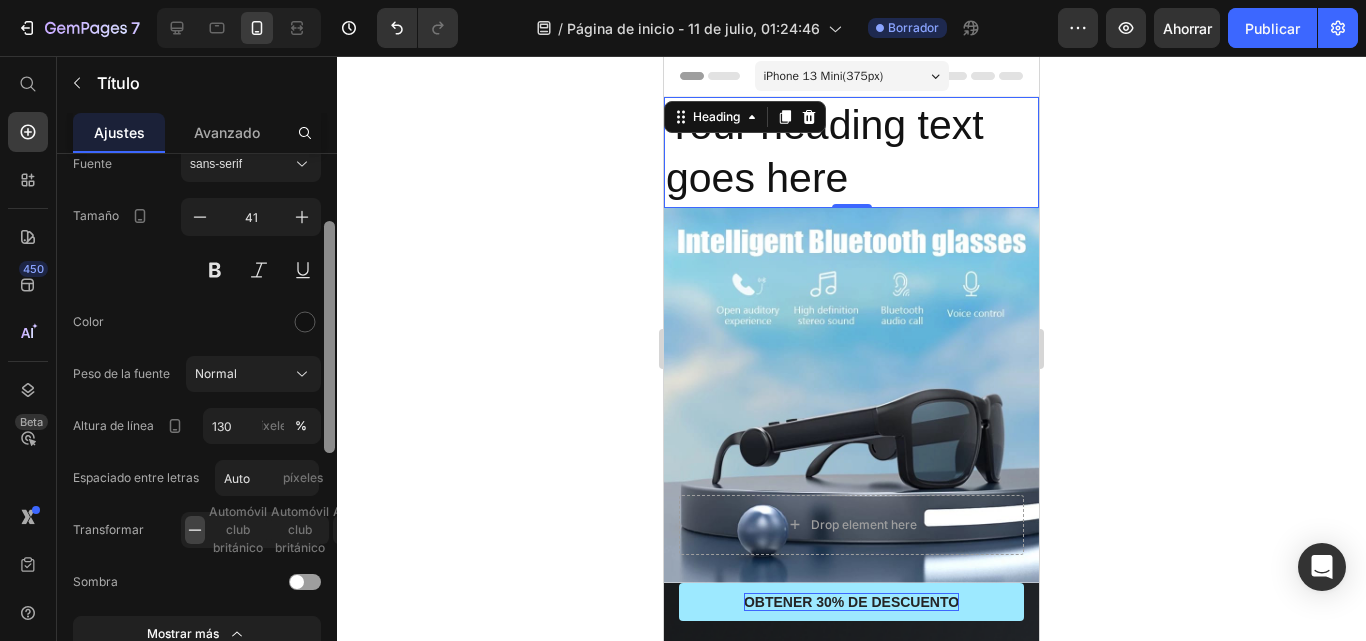 scroll, scrollTop: 134, scrollLeft: 0, axis: vertical 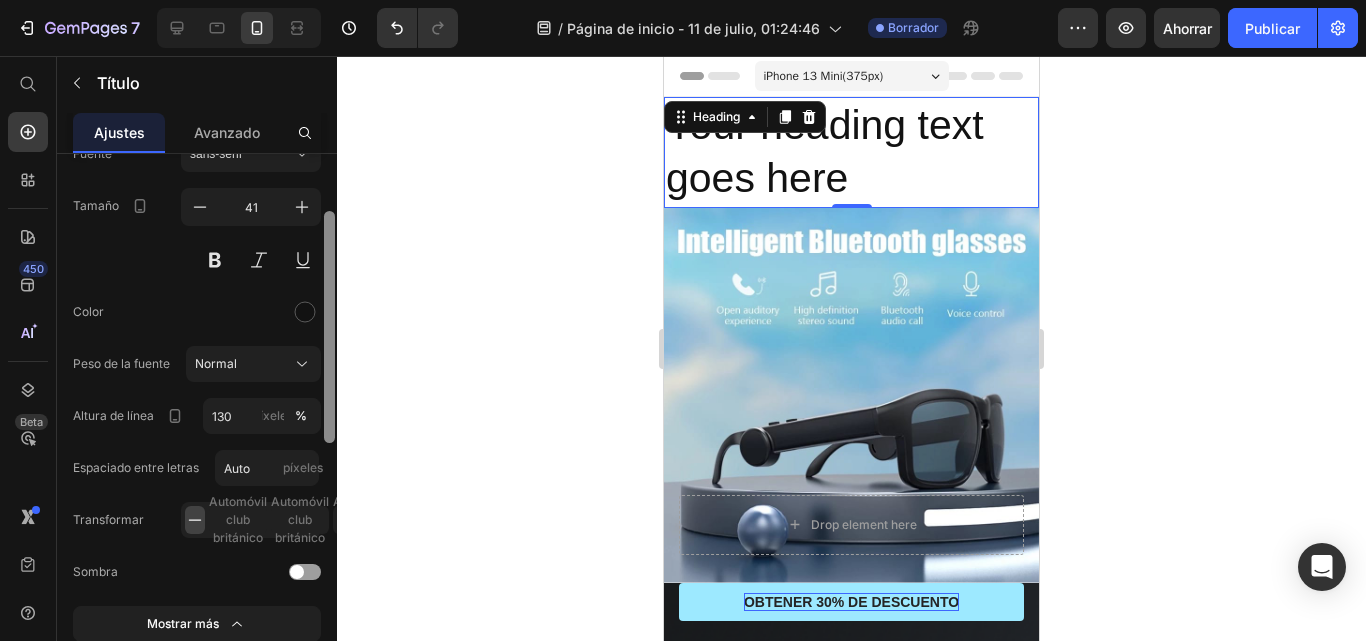 drag, startPoint x: 331, startPoint y: 423, endPoint x: 334, endPoint y: 468, distance: 45.099888 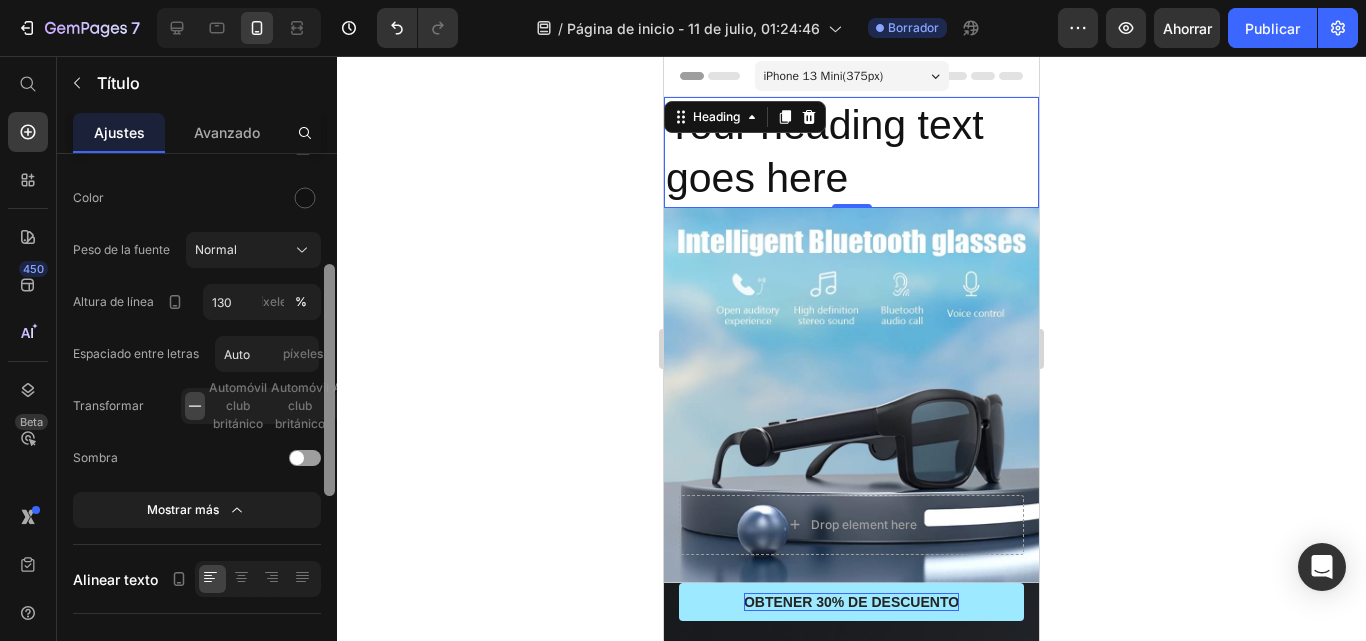 scroll, scrollTop: 251, scrollLeft: 0, axis: vertical 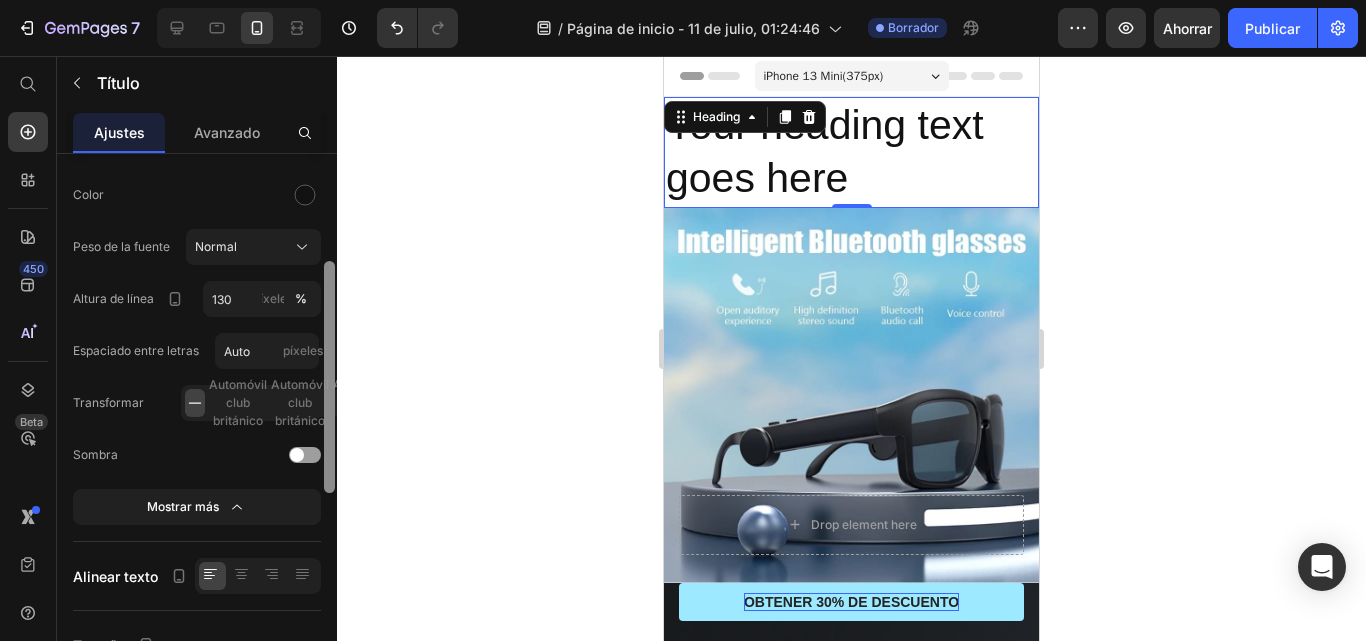 drag, startPoint x: 328, startPoint y: 409, endPoint x: 329, endPoint y: 459, distance: 50.01 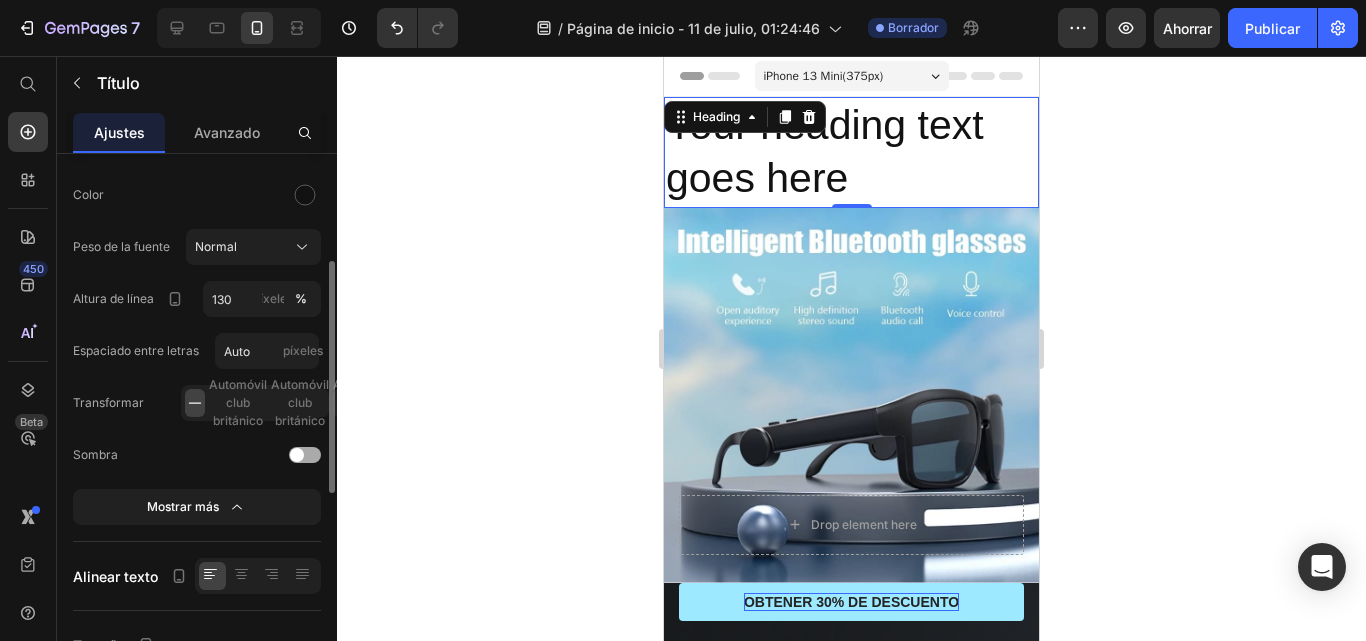 click at bounding box center [305, 455] 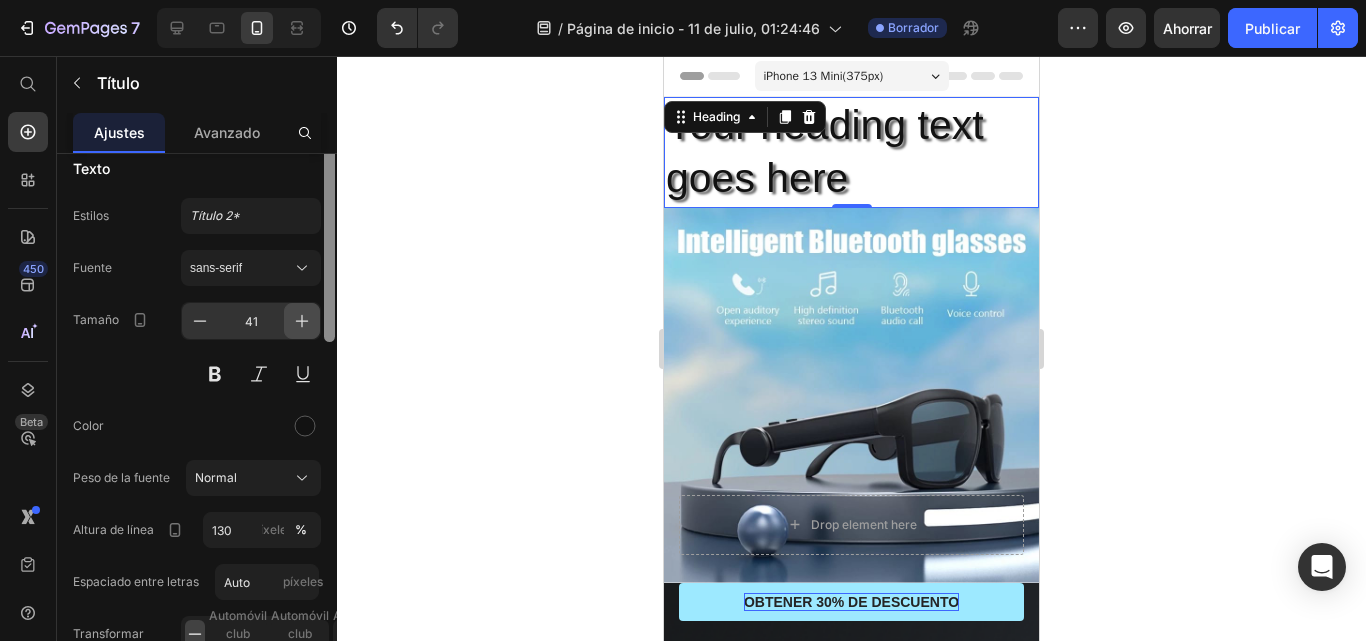 scroll, scrollTop: 0, scrollLeft: 0, axis: both 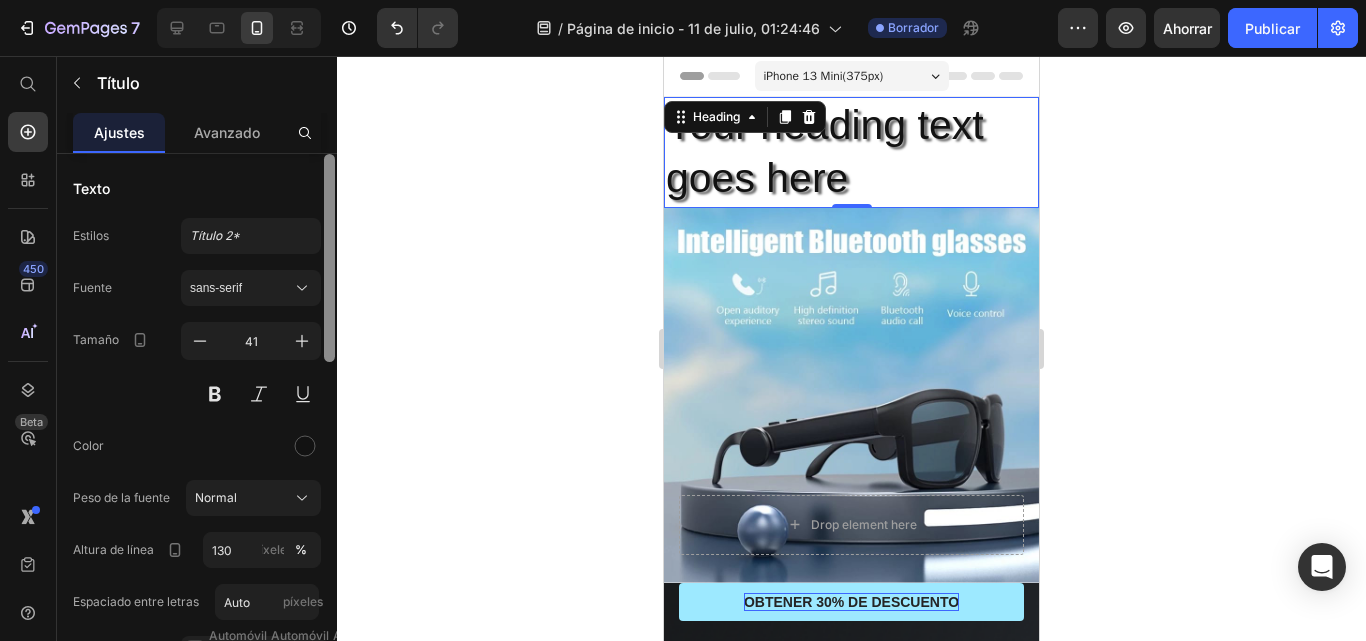drag, startPoint x: 332, startPoint y: 429, endPoint x: 321, endPoint y: 307, distance: 122.494896 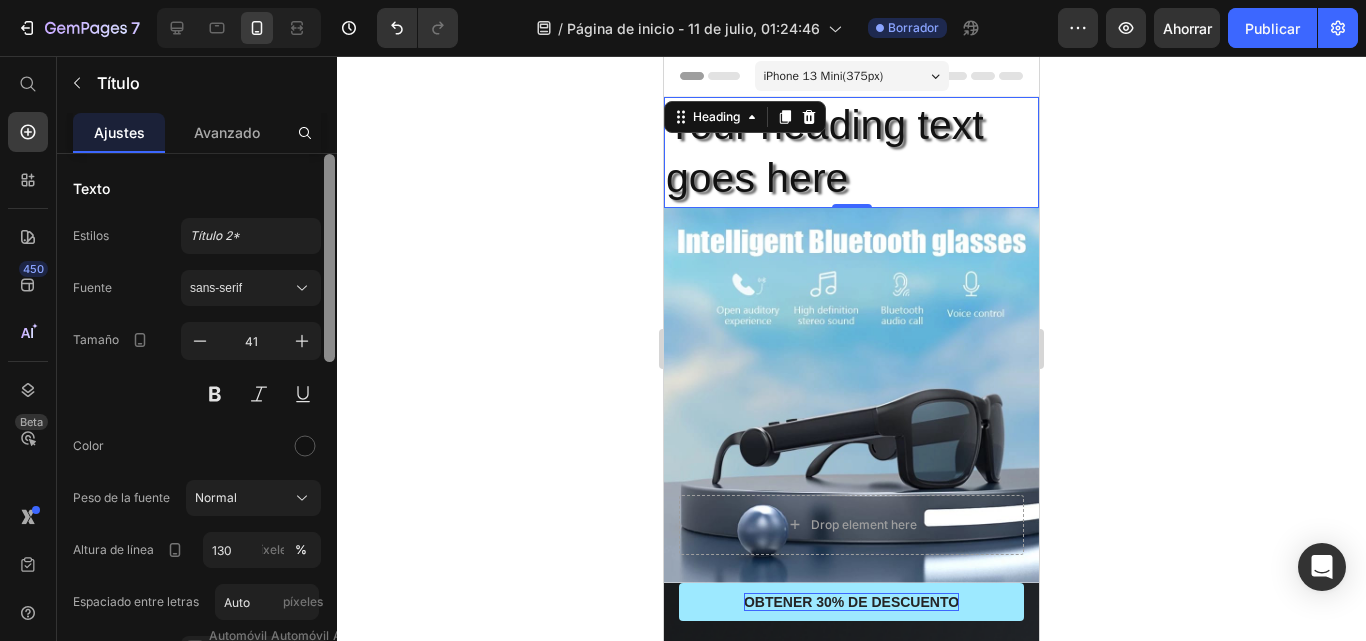 click on "TEXTO Estilos Título 2* Fuente sans-serif Tamaño 41 Color Peso de la fuente Normal Altura de línea 130 píxeles % Espaciado entre letras Auto píxeles Transformar
Automóvil club británico Automóvil club británico Automóvil club británico Sombra 37 Color Distancia 4 píxeles Difuminar 2 píxeles Mostrar más Alinear texto Tamaño Ancho 100 píxeles % Mostrar más Fondo Color Imagen Video Color Posicionamiento web (SEO) Etiqueta HTML H2 Eliminar elemento" at bounding box center [197, 426] 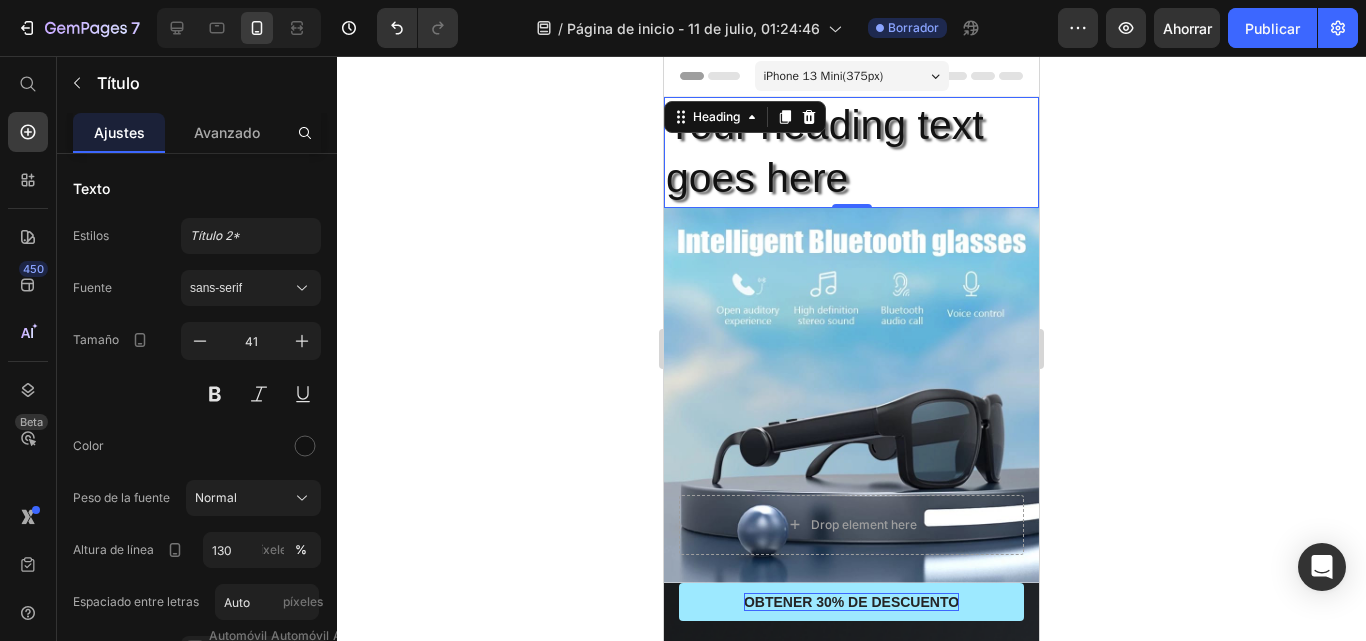 click on "Your heading text goes here" at bounding box center [851, 152] 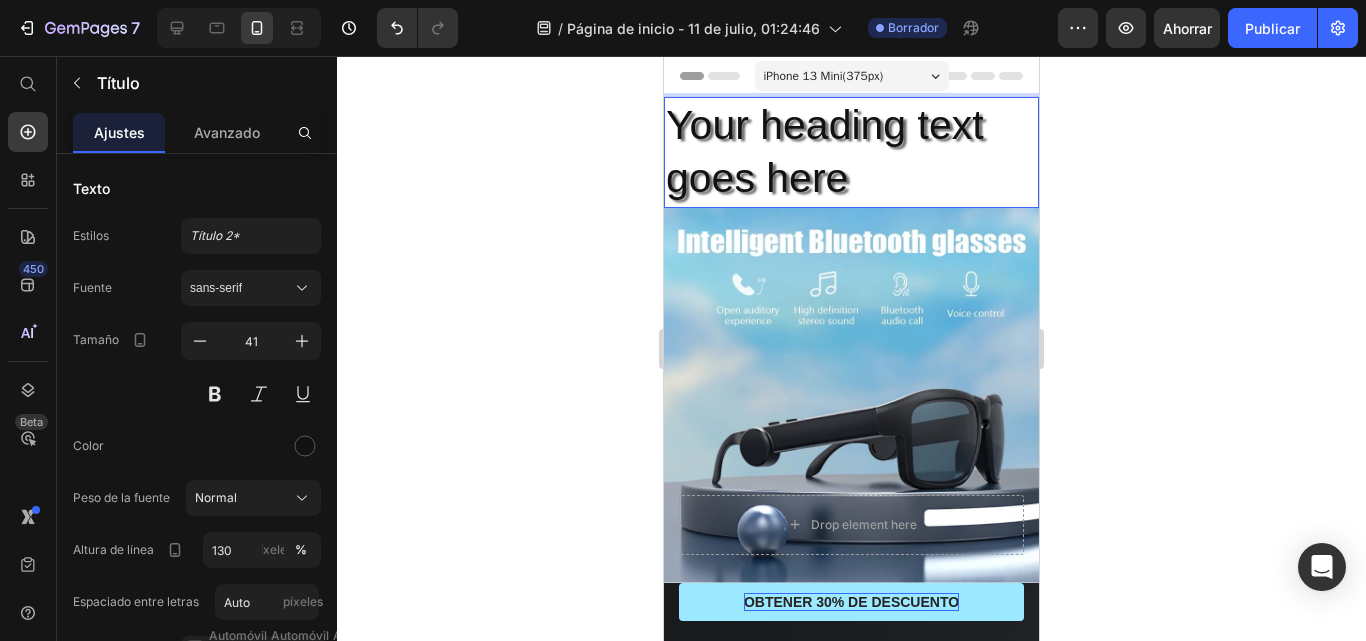 click on "Your heading text goes here" at bounding box center (851, 152) 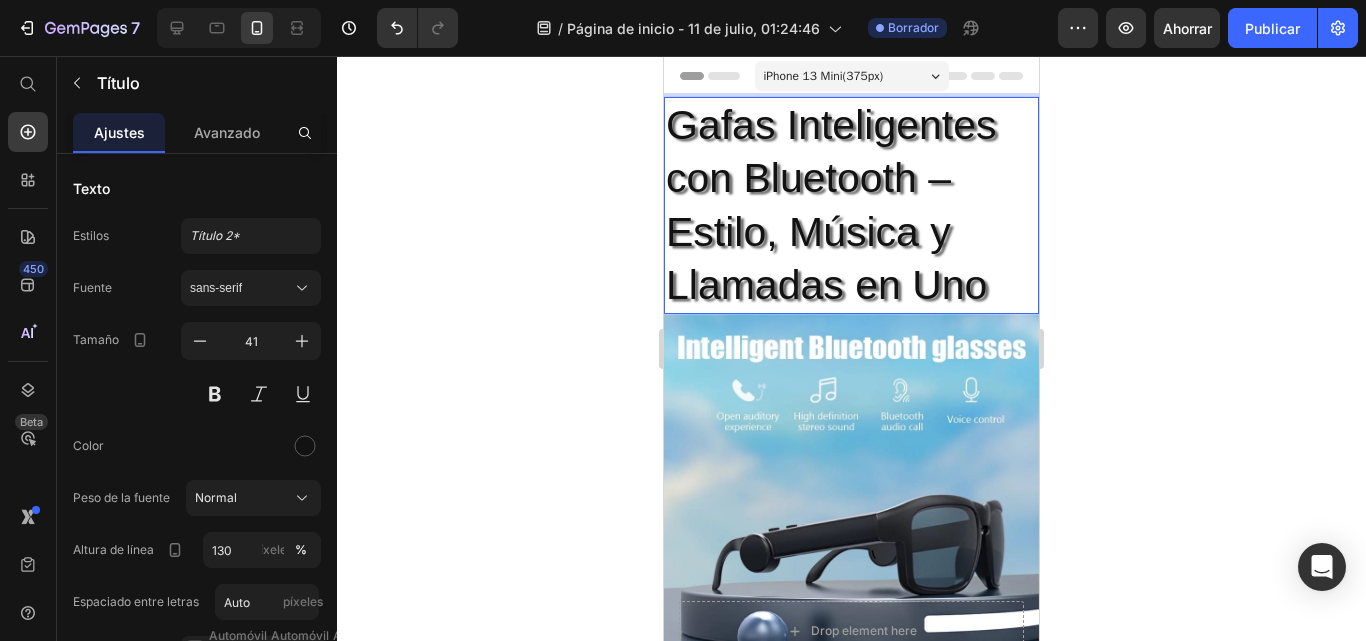 click on "Gafas Inteligentes con Bluetooth – Estilo, Música y Llamadas en Uno" at bounding box center [851, 205] 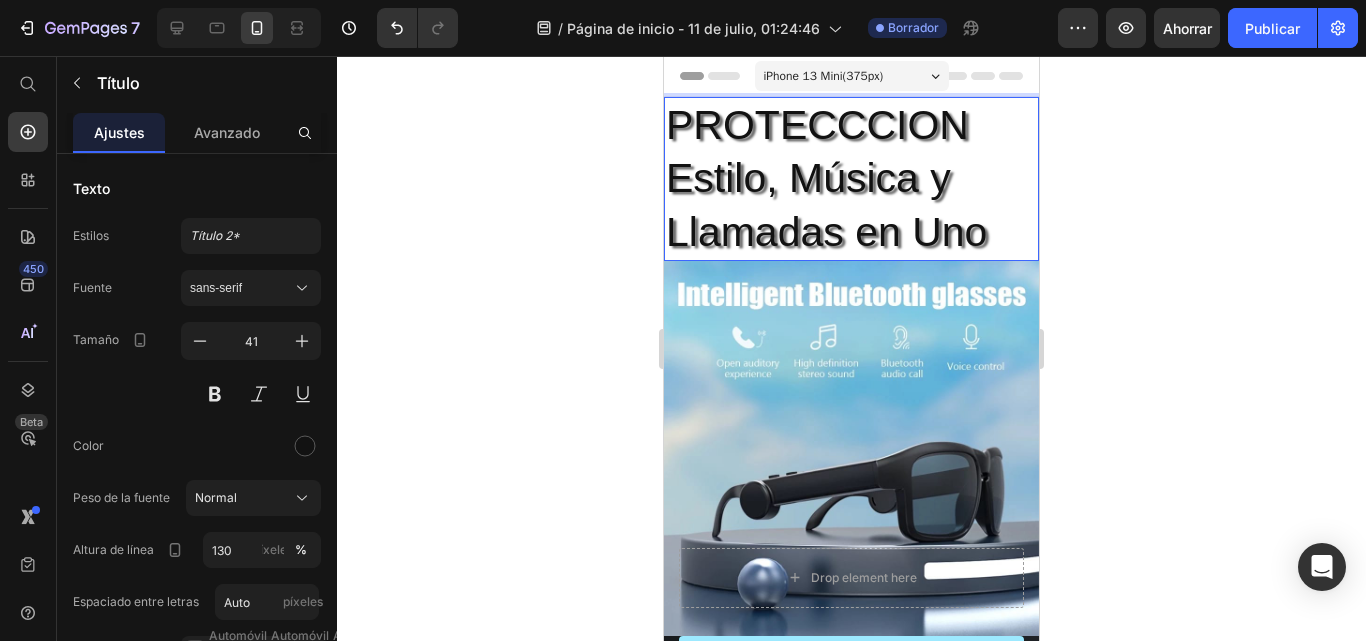 click on "PROTECCCION Estilo, Música y Llamadas en Uno" at bounding box center (851, 179) 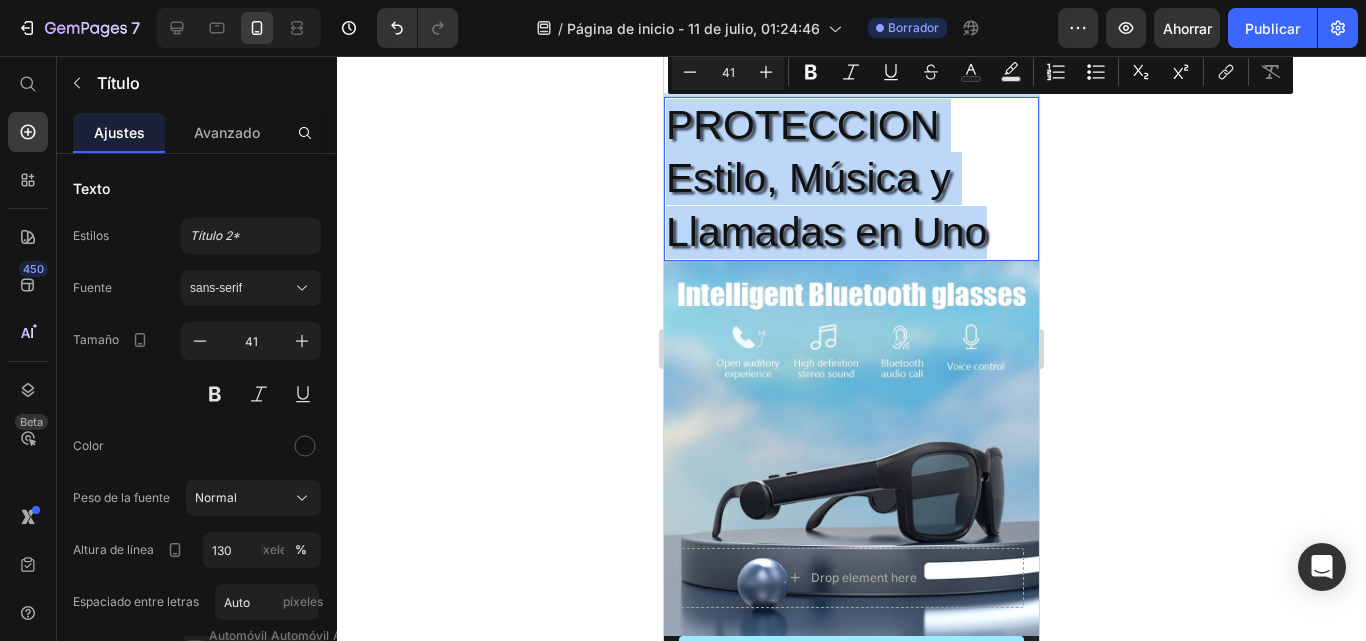 drag, startPoint x: 990, startPoint y: 237, endPoint x: 675, endPoint y: 127, distance: 333.65402 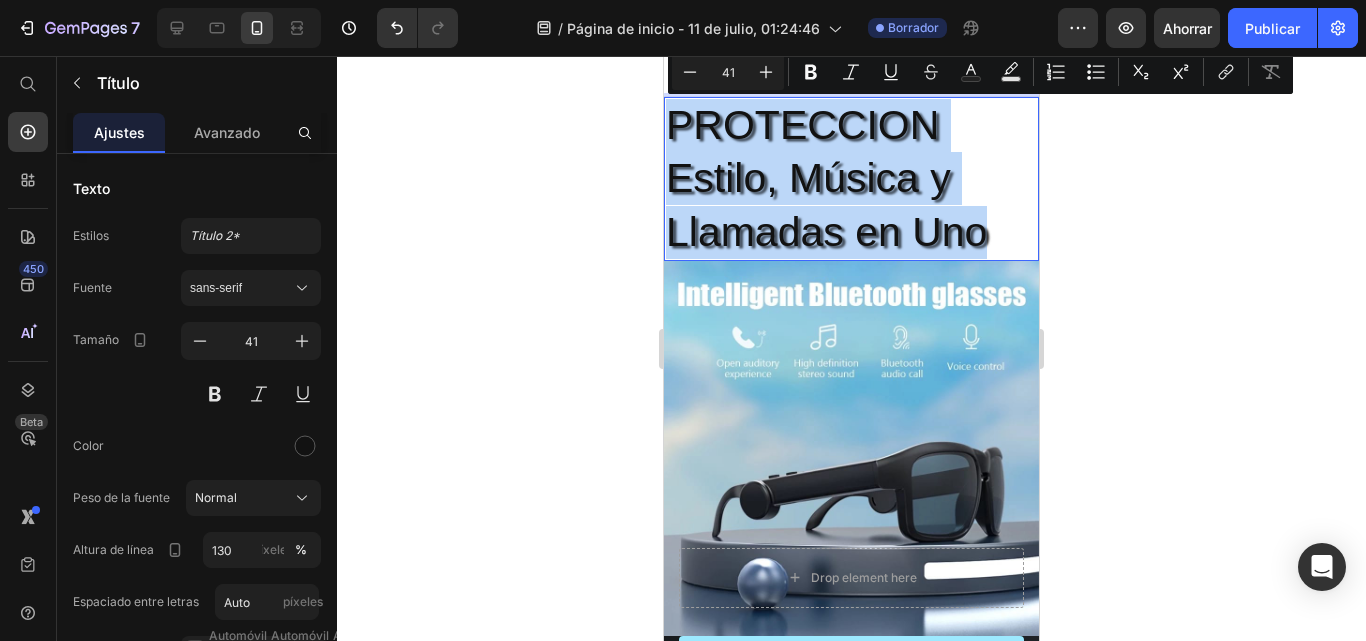 click on "PROTECCION Estilo, Música y Llamadas en Uno" at bounding box center [851, 179] 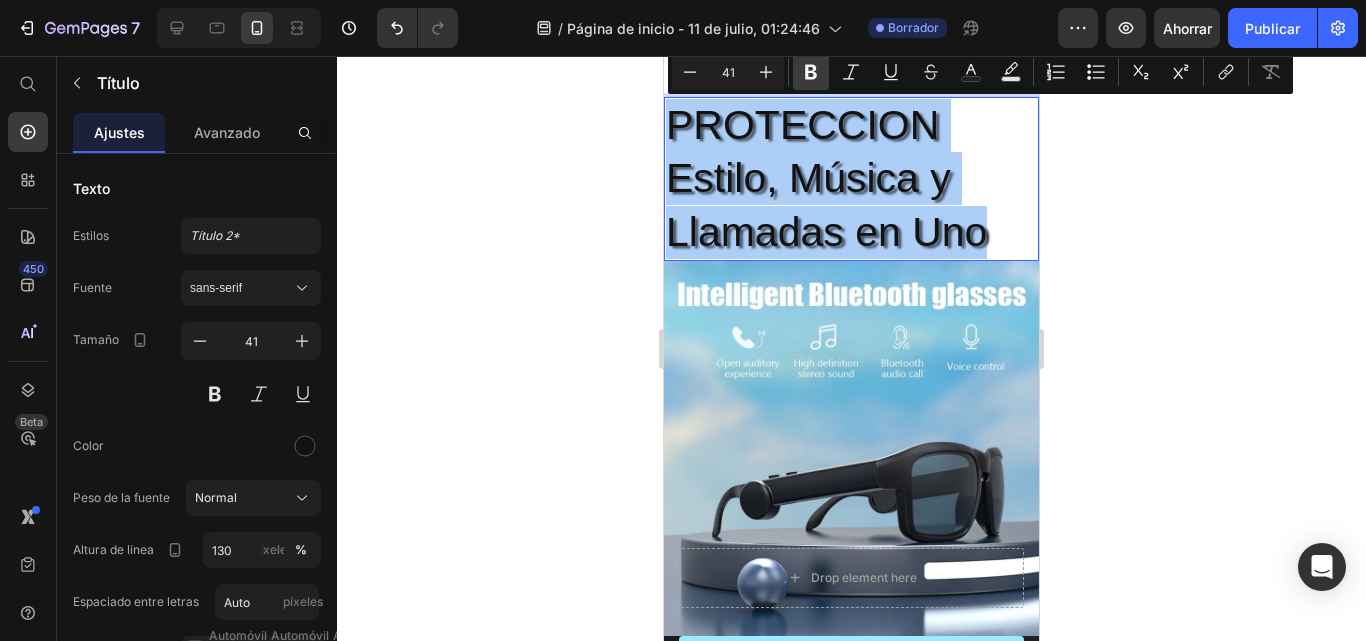 click 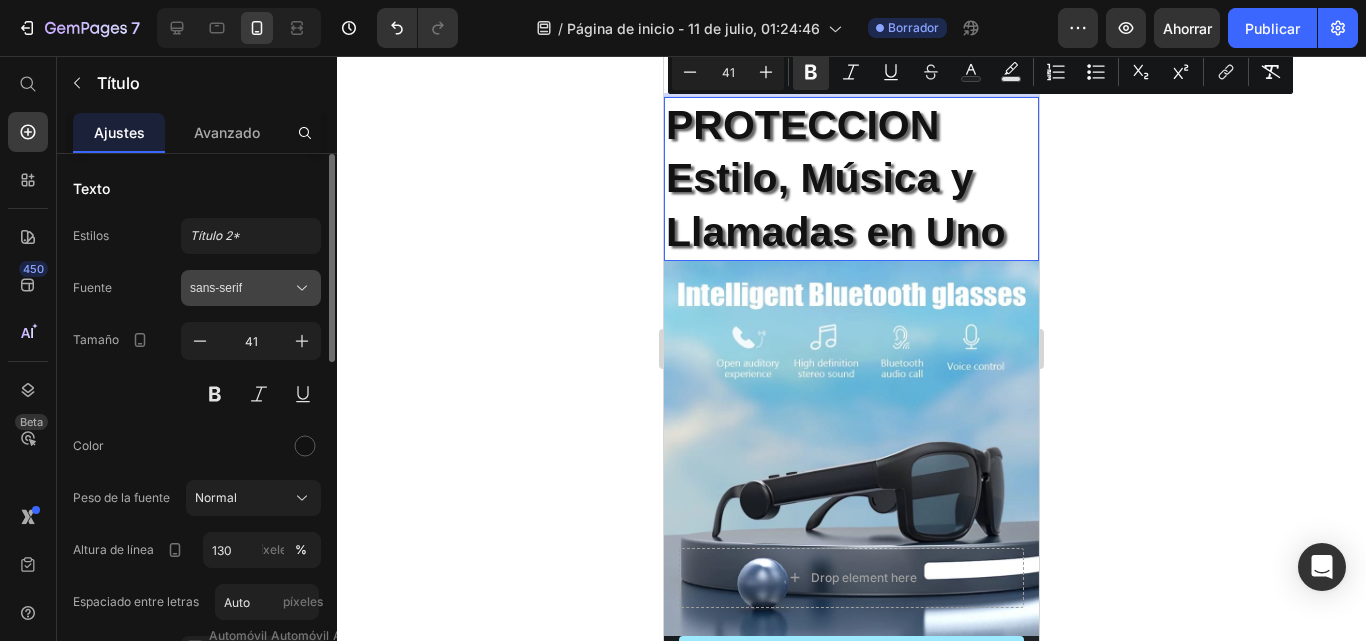 click on "sans-serif" at bounding box center (241, 288) 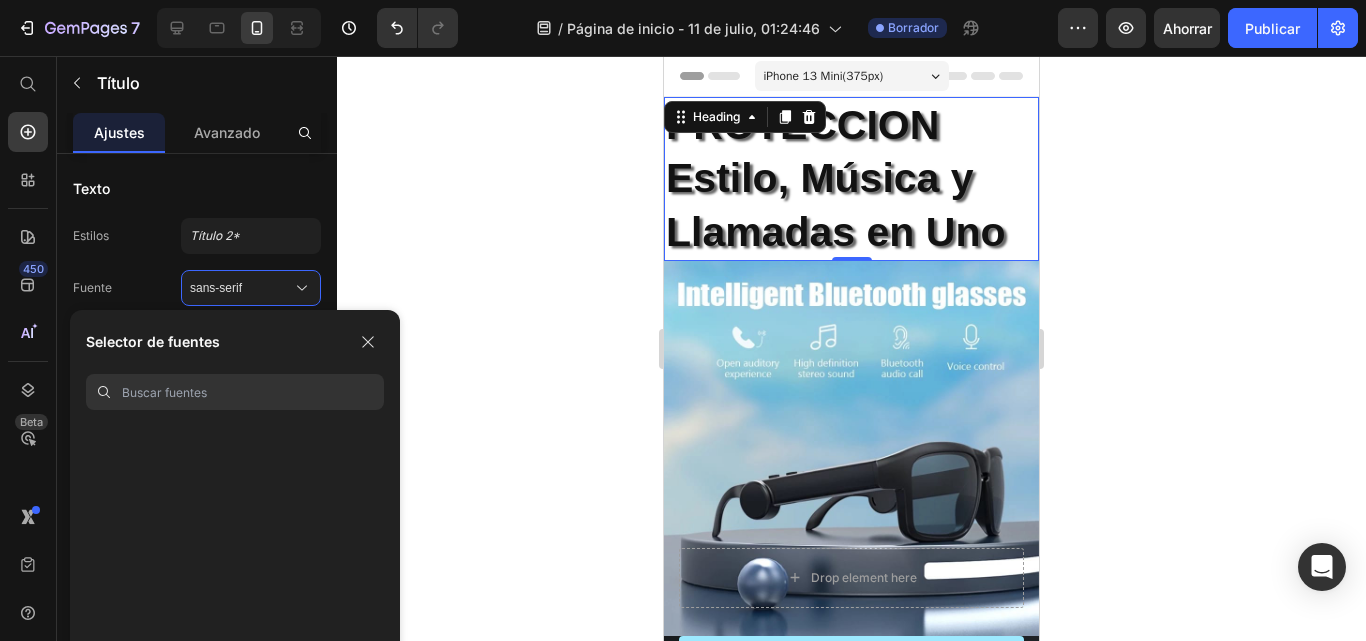scroll, scrollTop: 3572, scrollLeft: 0, axis: vertical 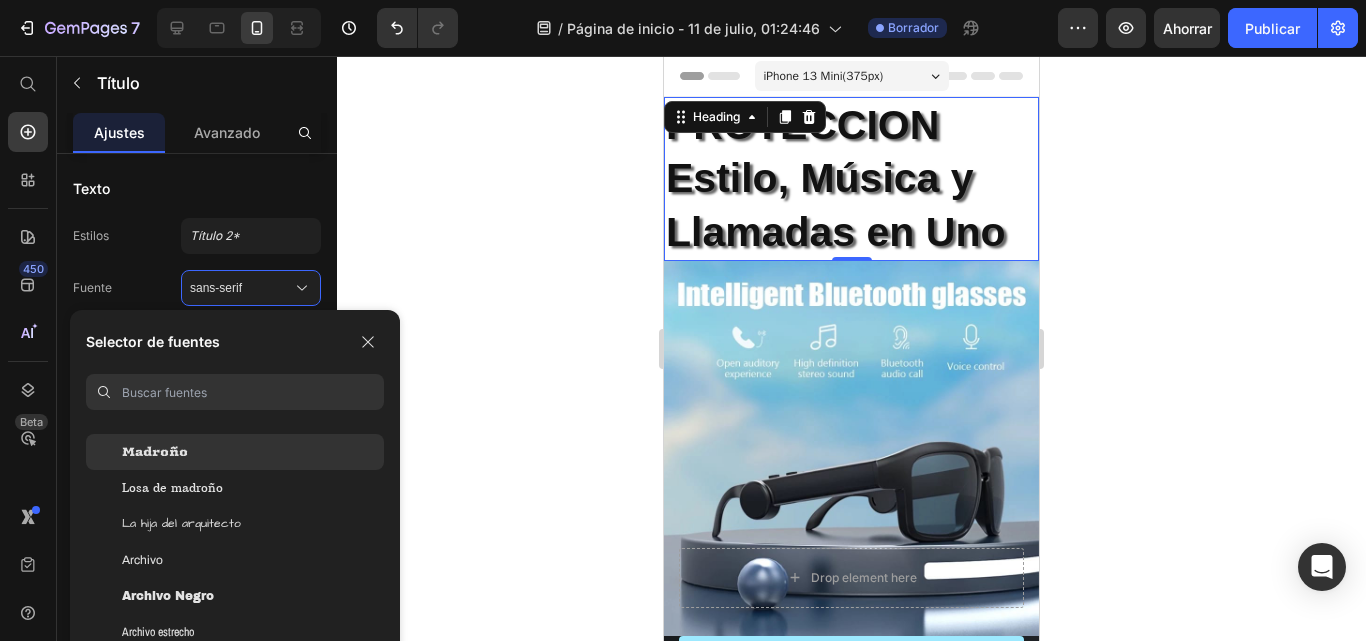 click on "Madroño" at bounding box center [155, 451] 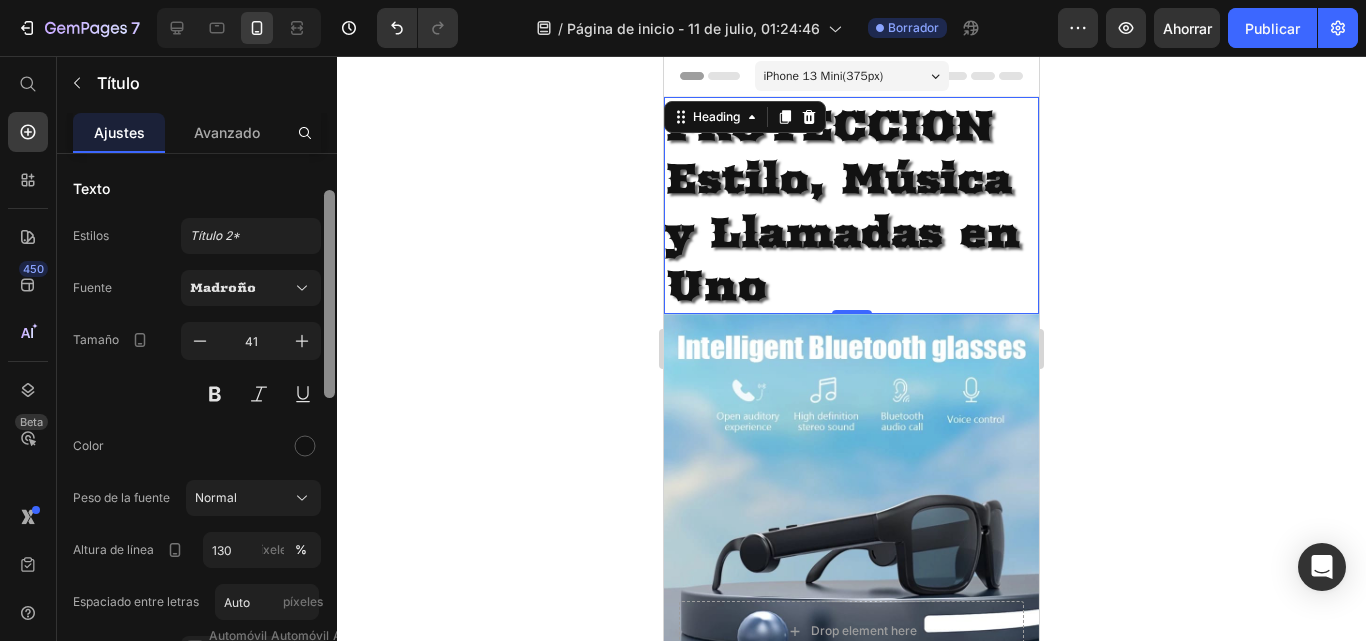 scroll, scrollTop: 29, scrollLeft: 0, axis: vertical 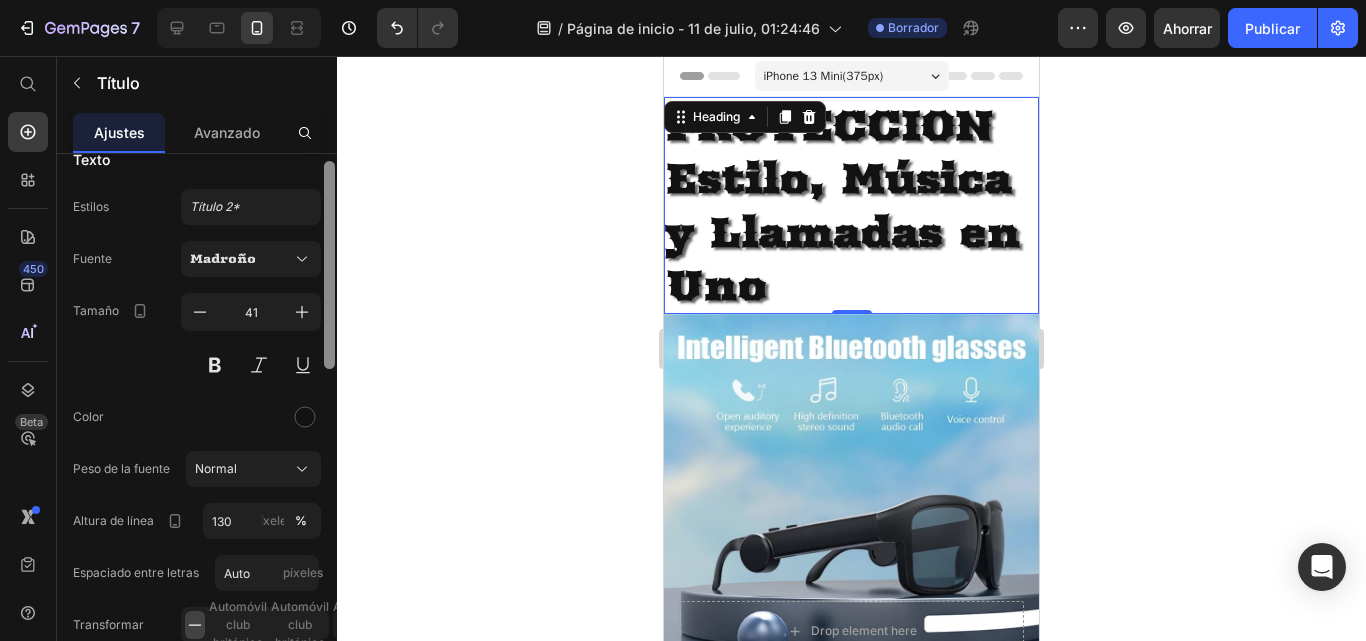 drag, startPoint x: 333, startPoint y: 295, endPoint x: 333, endPoint y: 306, distance: 11 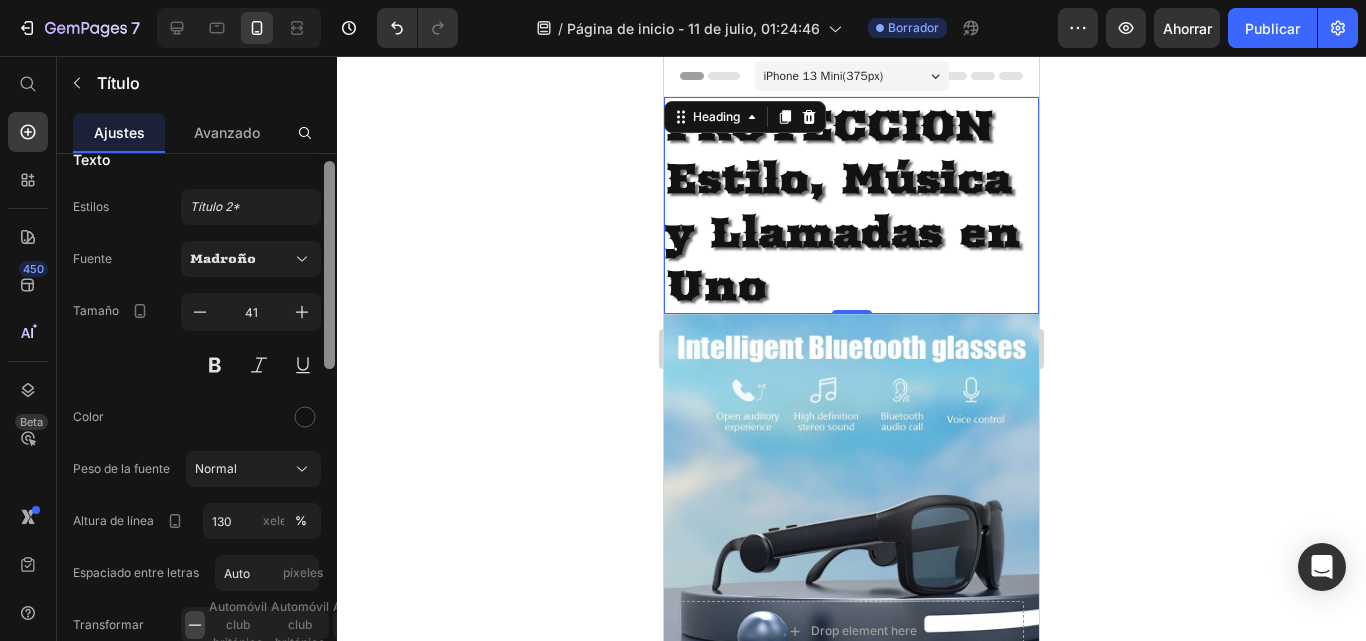 click at bounding box center [329, 265] 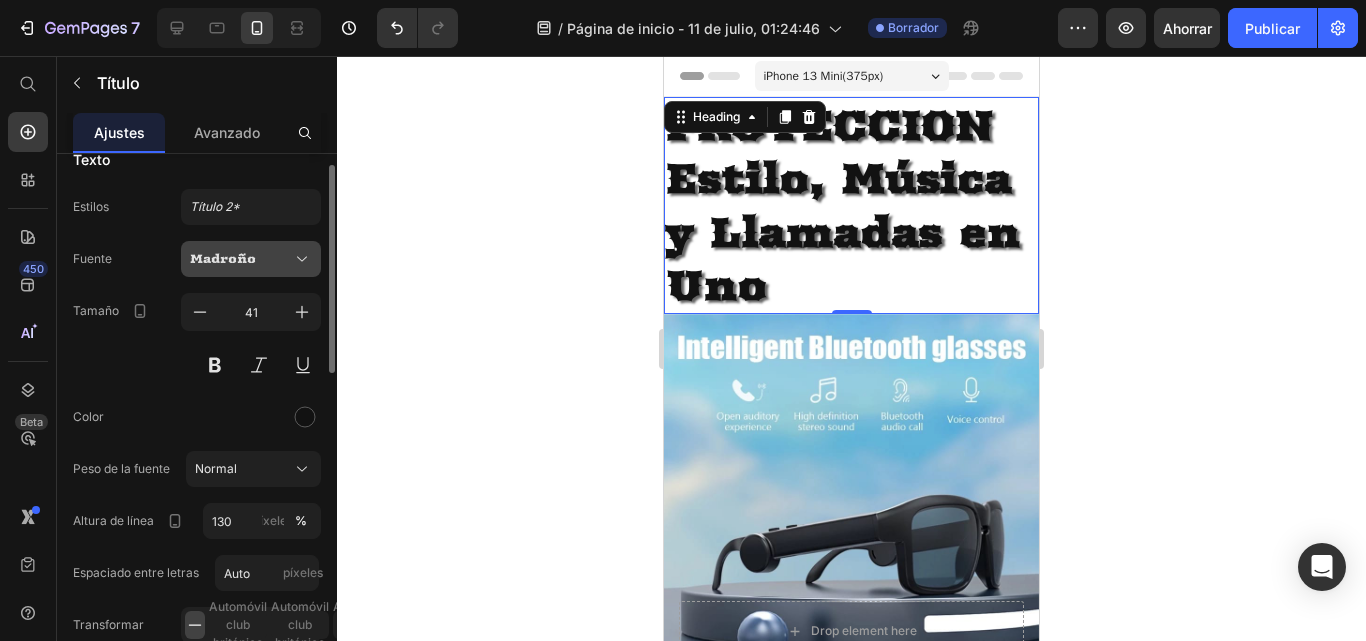 click on "Madroño" at bounding box center [241, 259] 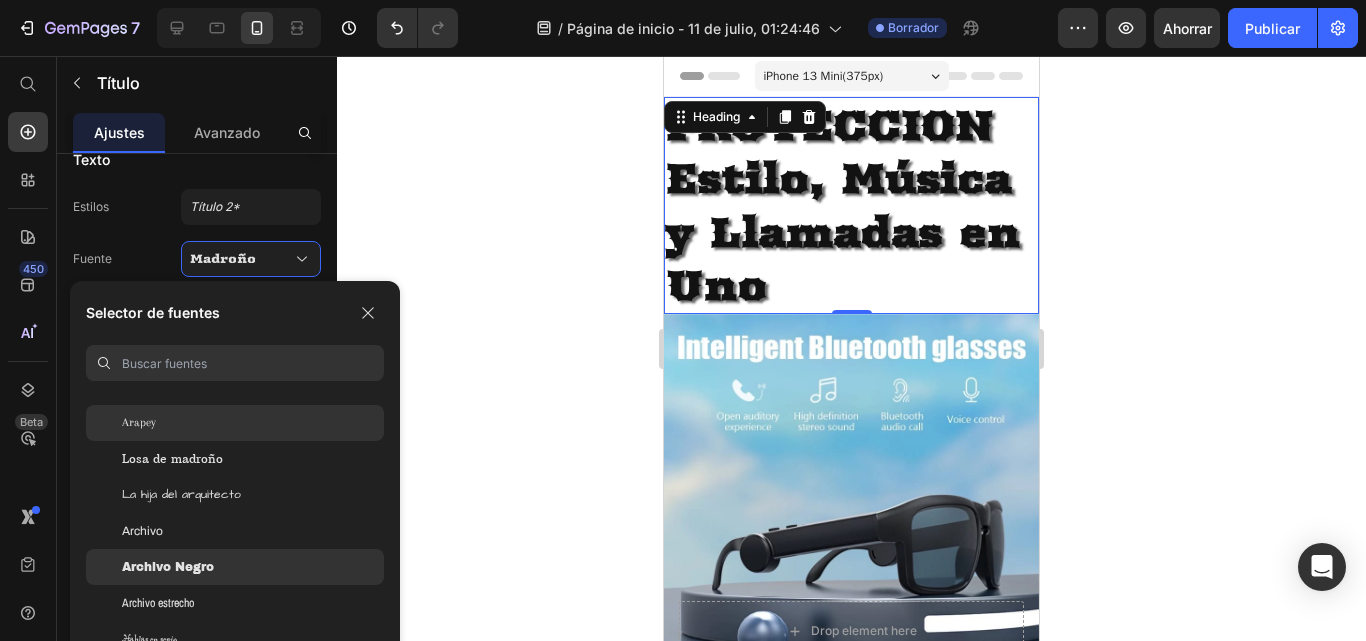 click on "Archivo Negro" 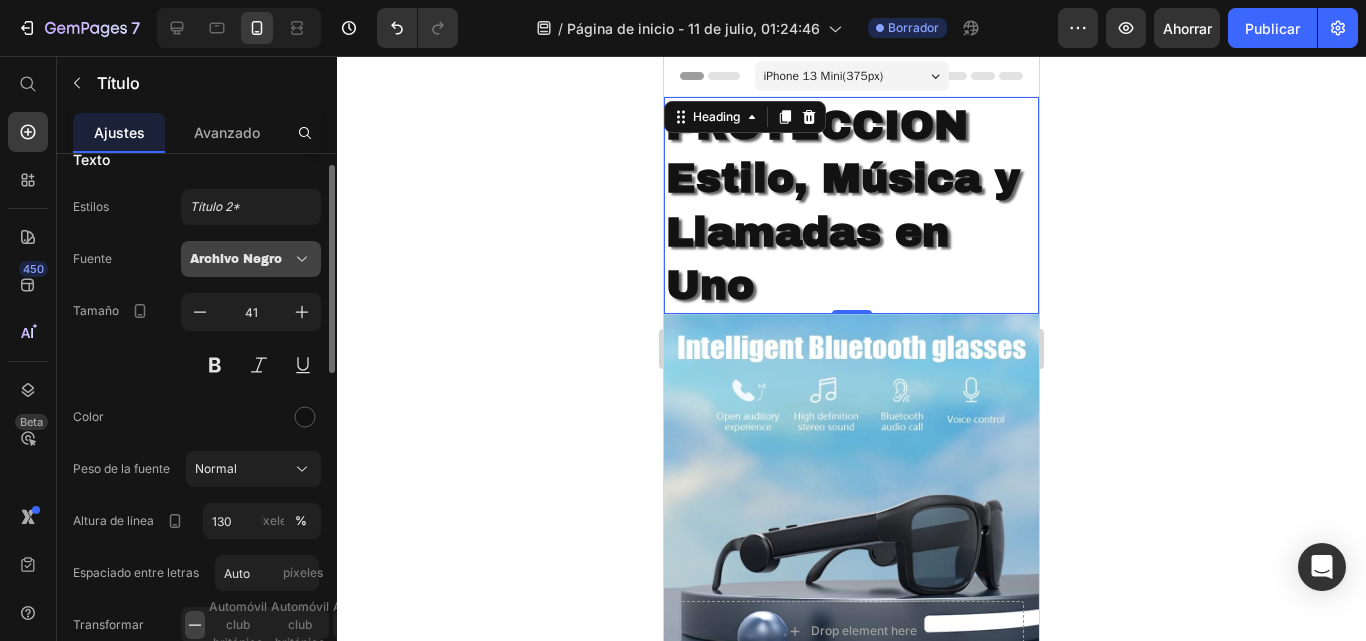 click on "Archivo Negro" at bounding box center (241, 259) 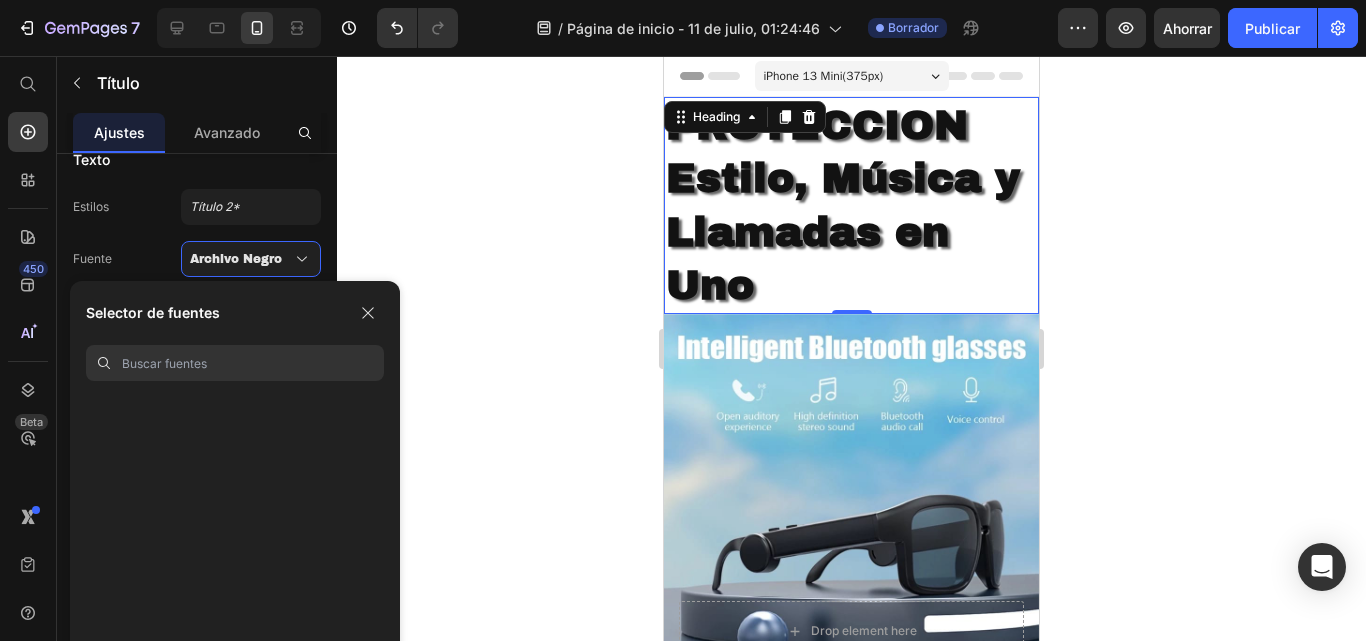 scroll, scrollTop: 12856, scrollLeft: 0, axis: vertical 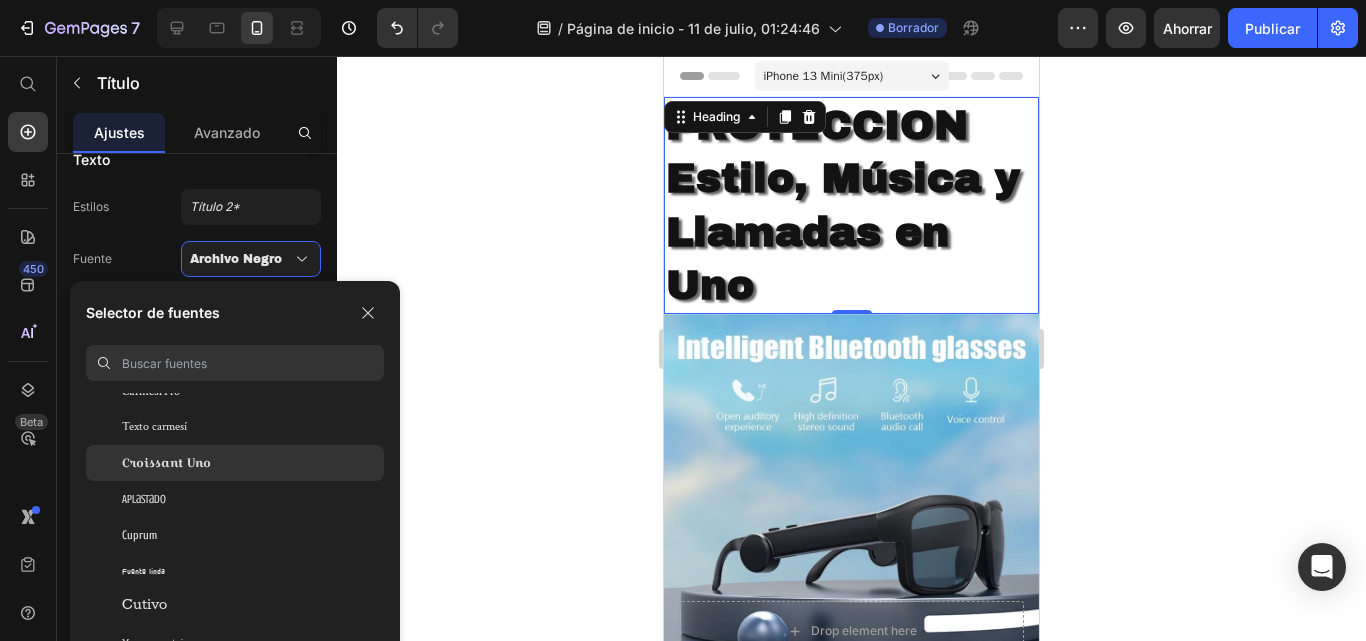 click on "Croissant Uno" at bounding box center [166, 462] 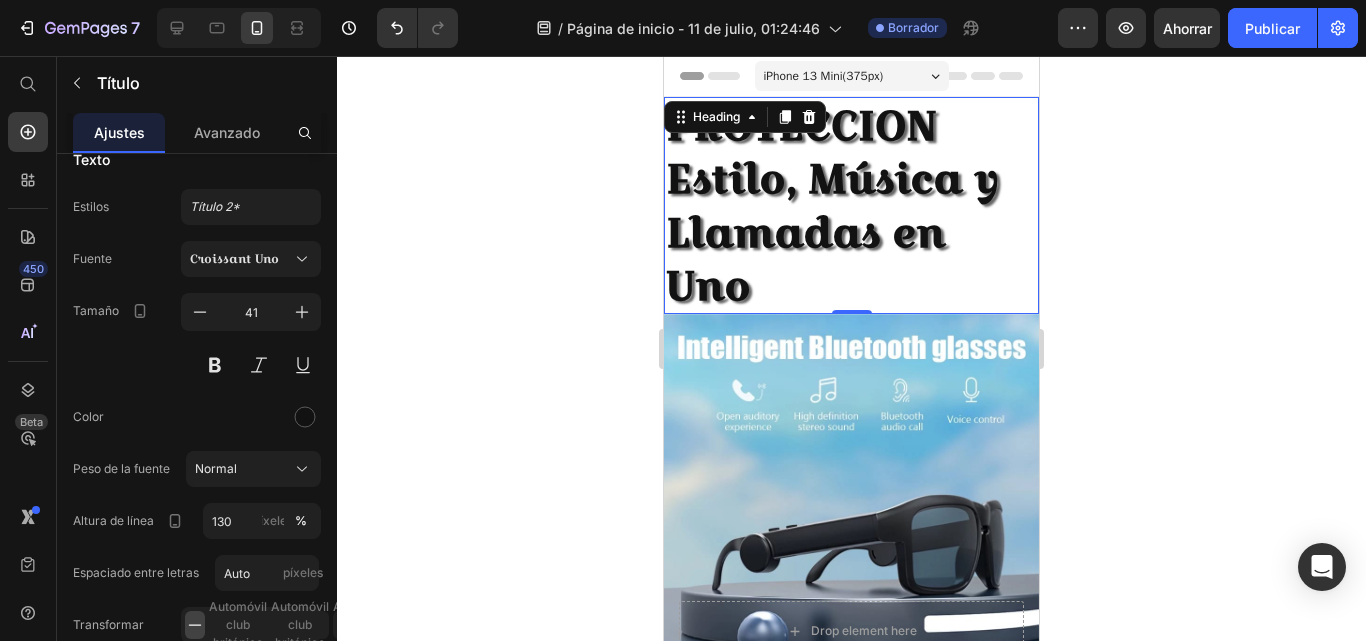 click 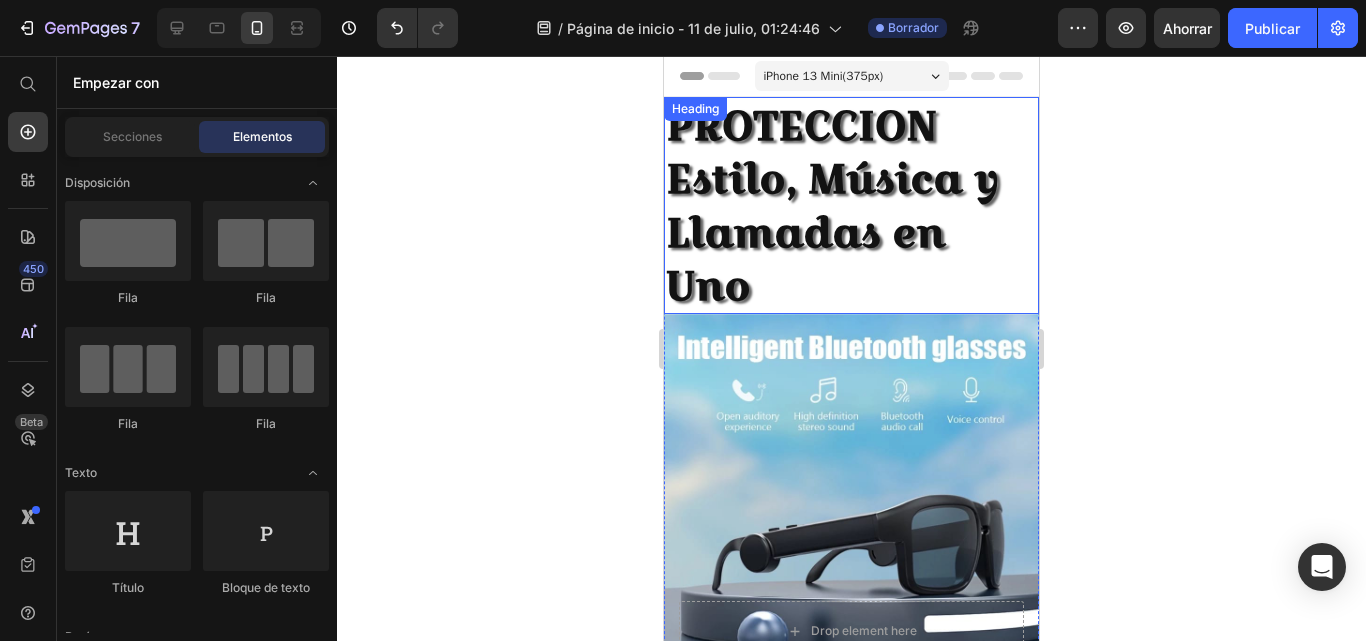 click on "PROTECCION Estilo, Música y Llamadas en Uno" at bounding box center (833, 205) 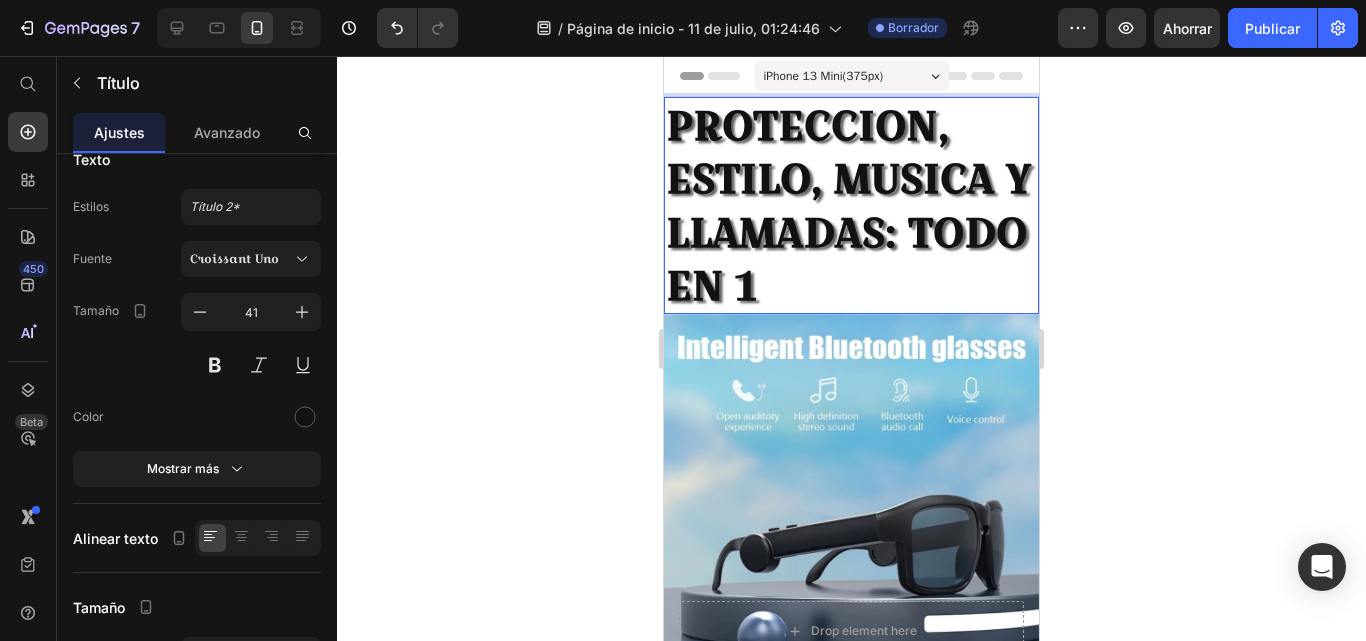 click on "PROTECCION, ESTILO, MUSICA Y LLAMADAS: TODO EN 1" at bounding box center [848, 205] 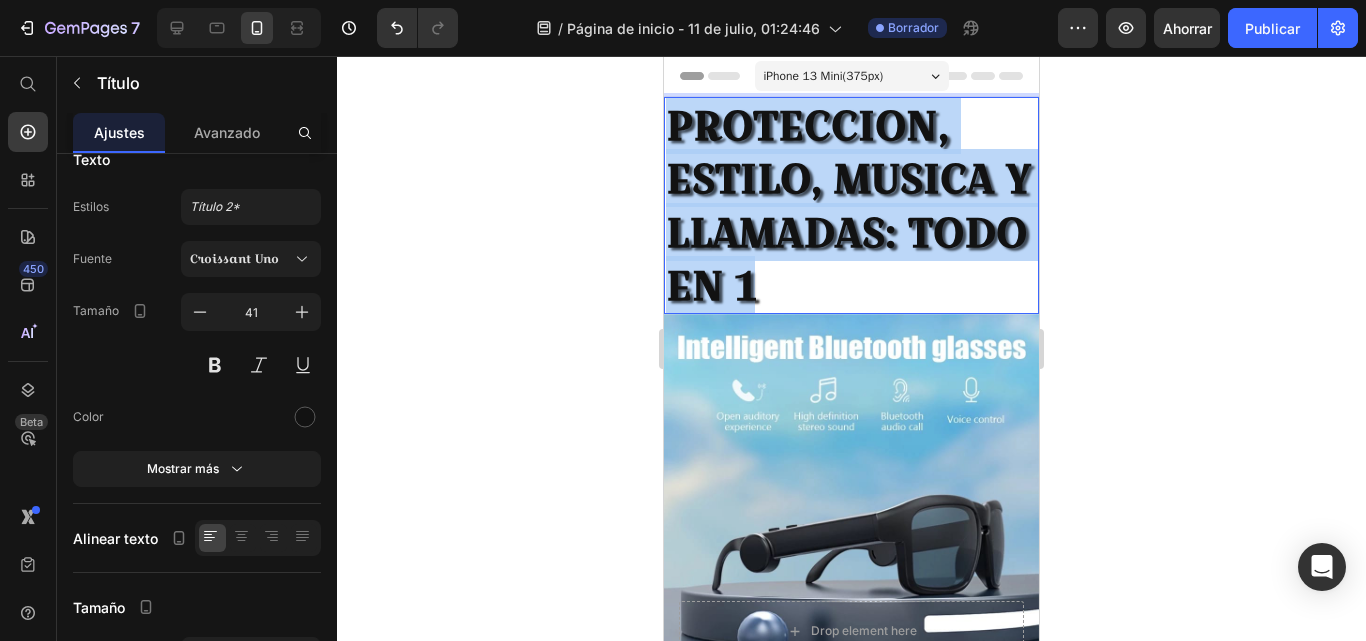 click on "PROTECCION, ESTILO, MUSICA Y LLAMADAS: TODO EN 1" at bounding box center (848, 205) 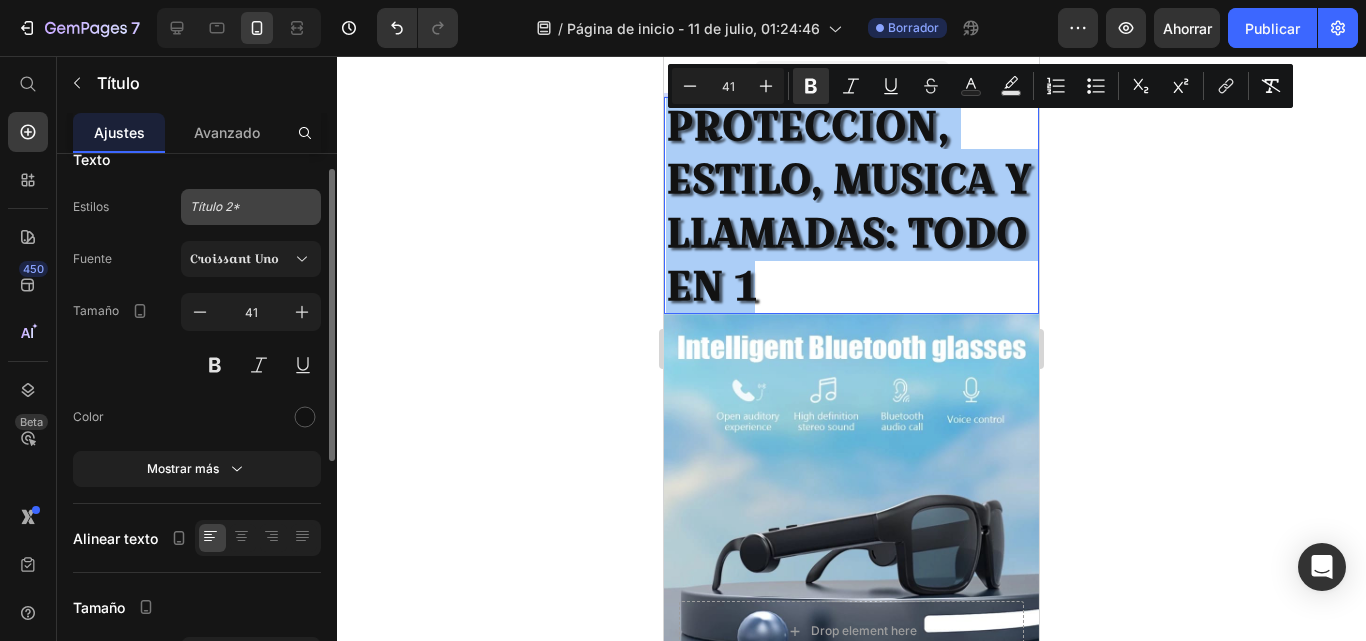 click on "Título 2*" at bounding box center (251, 207) 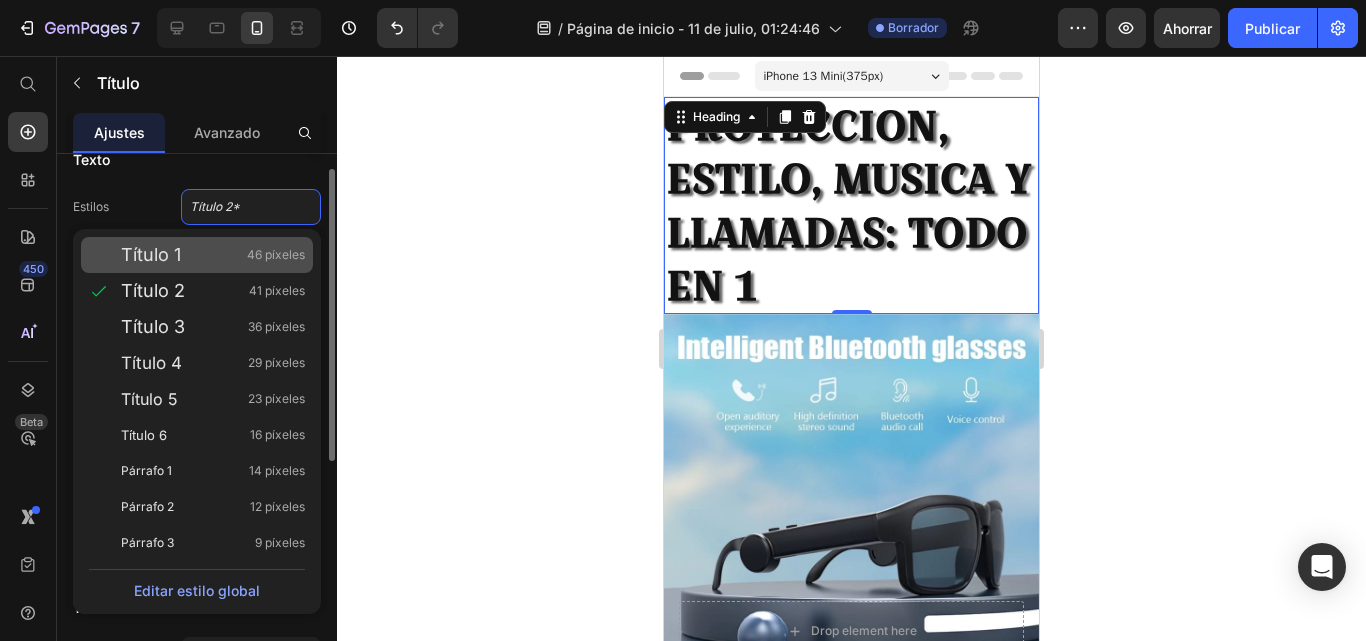 click on "Título 1 46 píxeles" at bounding box center [213, 255] 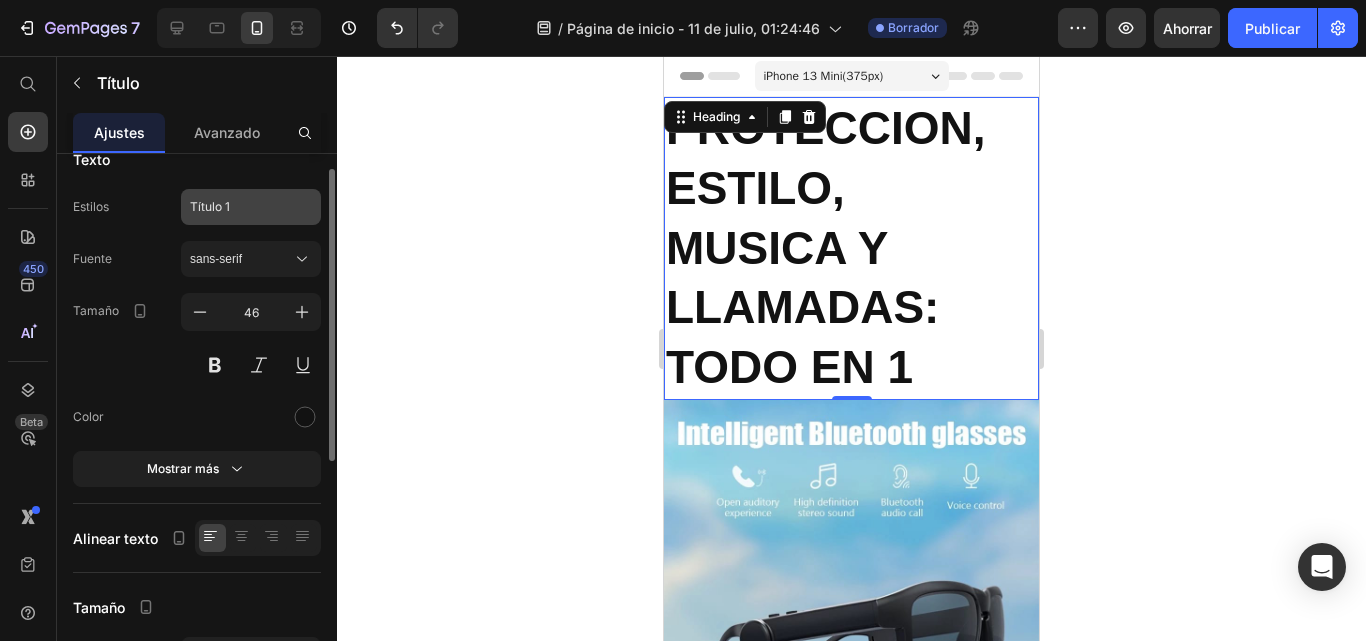 click on "Título 1" at bounding box center (239, 207) 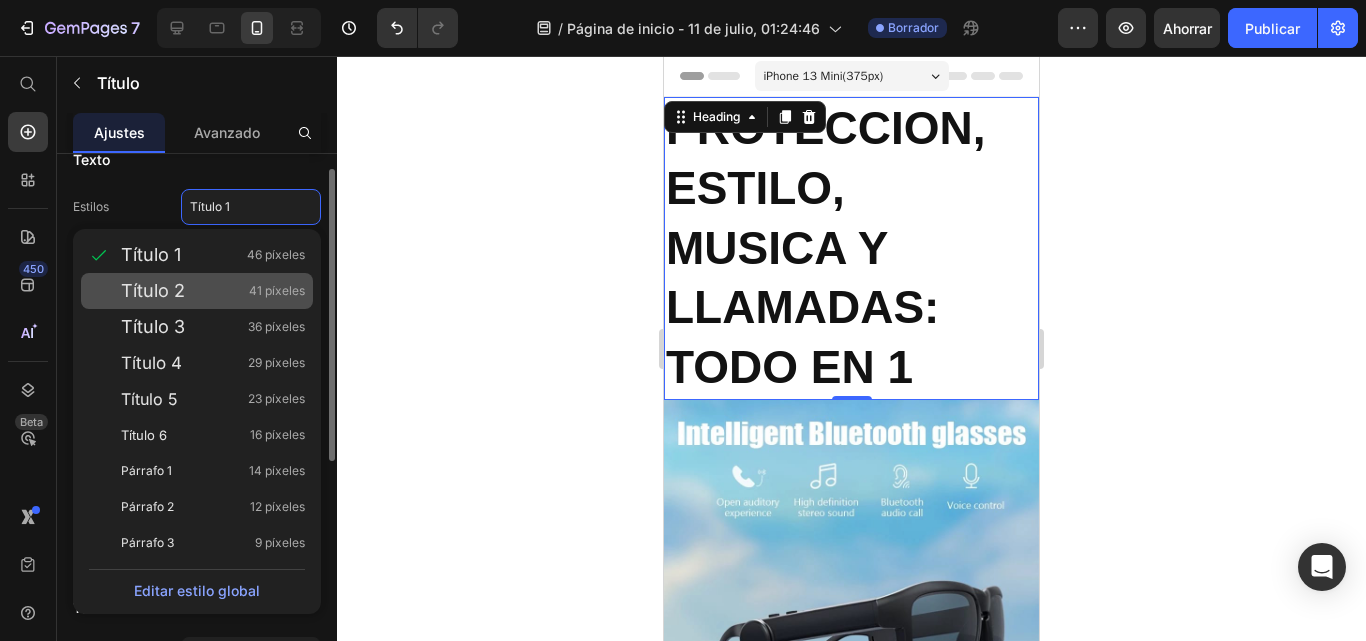 click on "Título 2 41 píxeles" at bounding box center (213, 291) 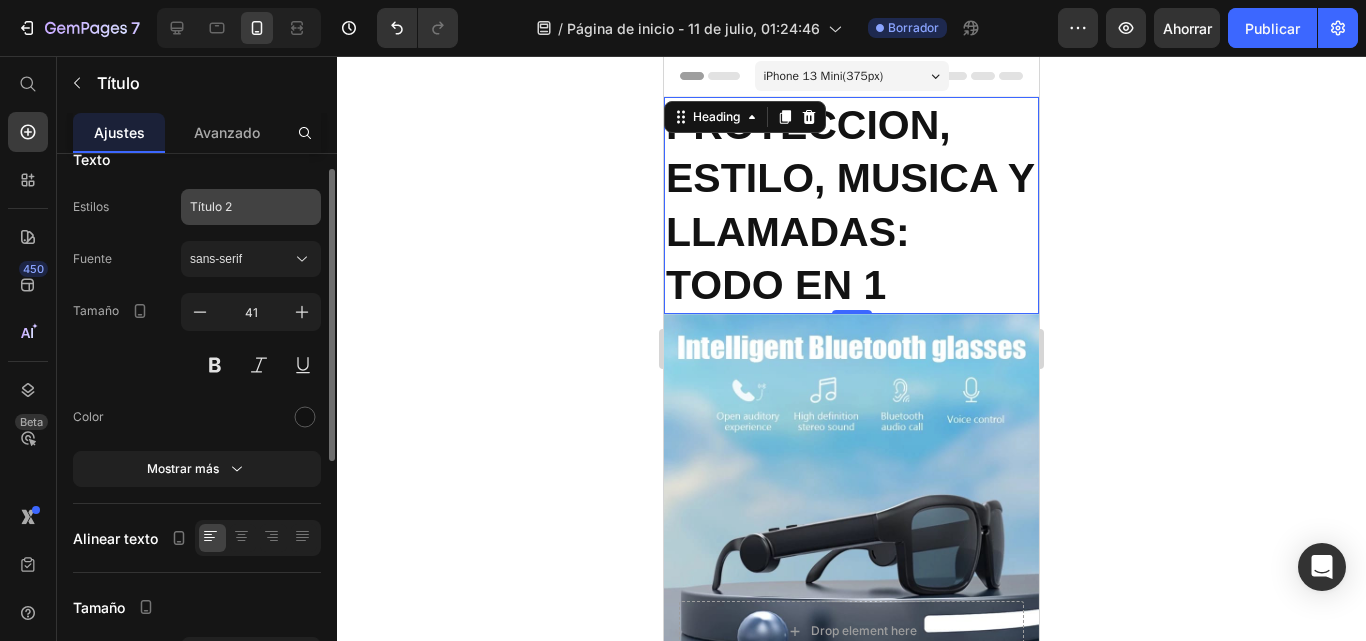 click on "Título 2" at bounding box center [239, 207] 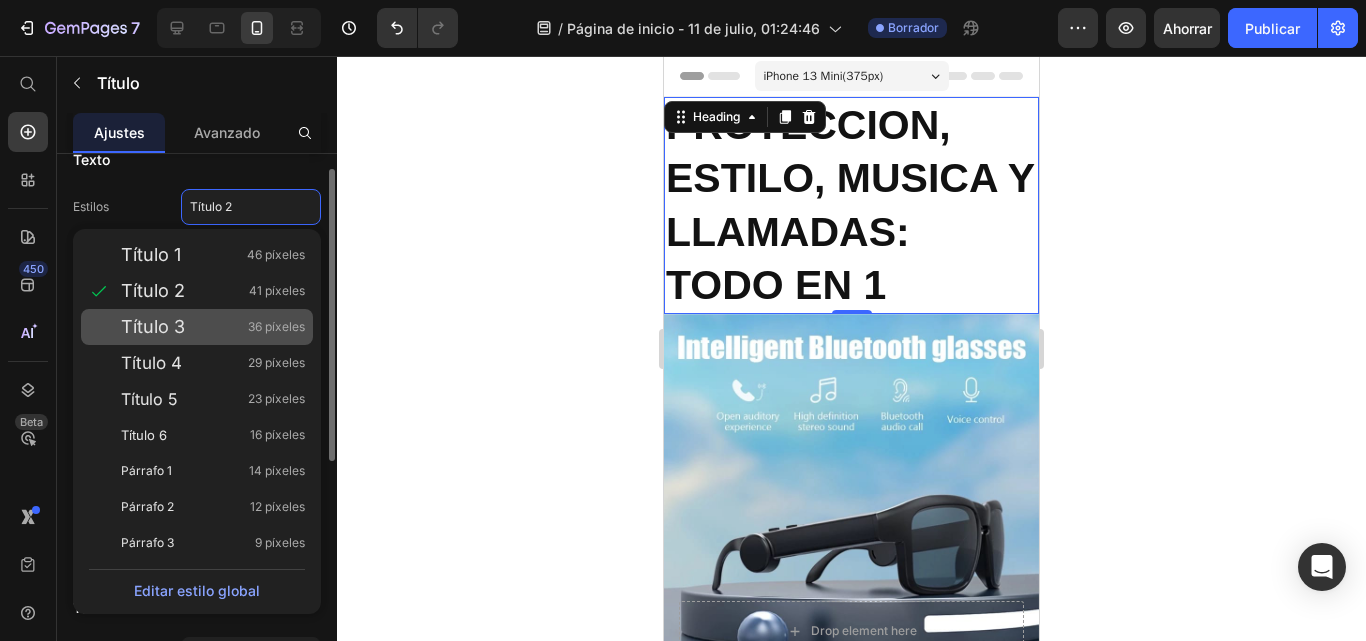 click on "Título 3 36 píxeles" at bounding box center (213, 327) 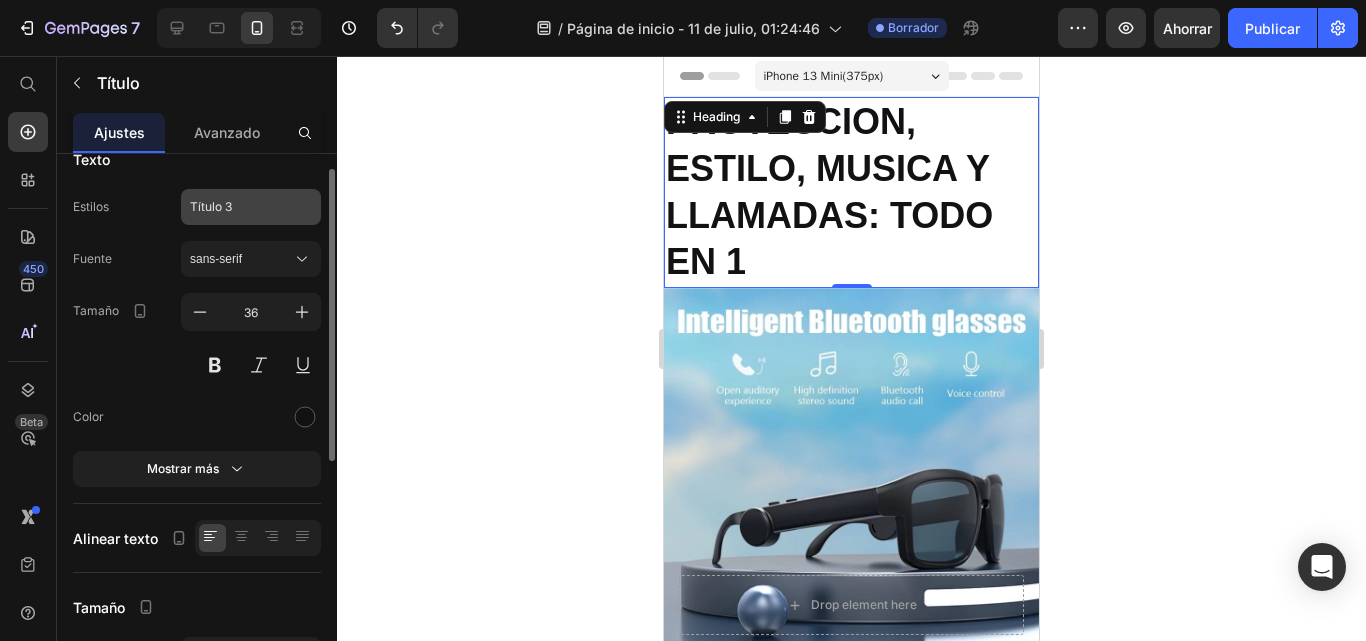 click on "Título 3" at bounding box center (239, 207) 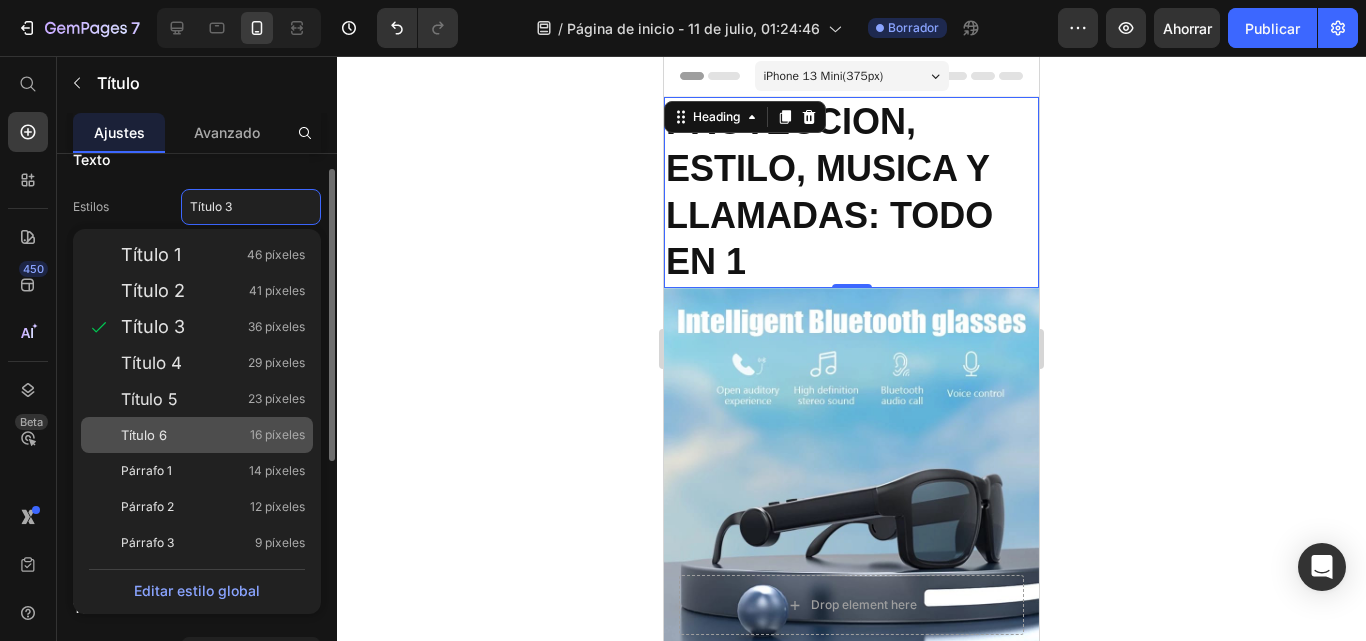 click on "Título 6 16 píxeles" at bounding box center [213, 435] 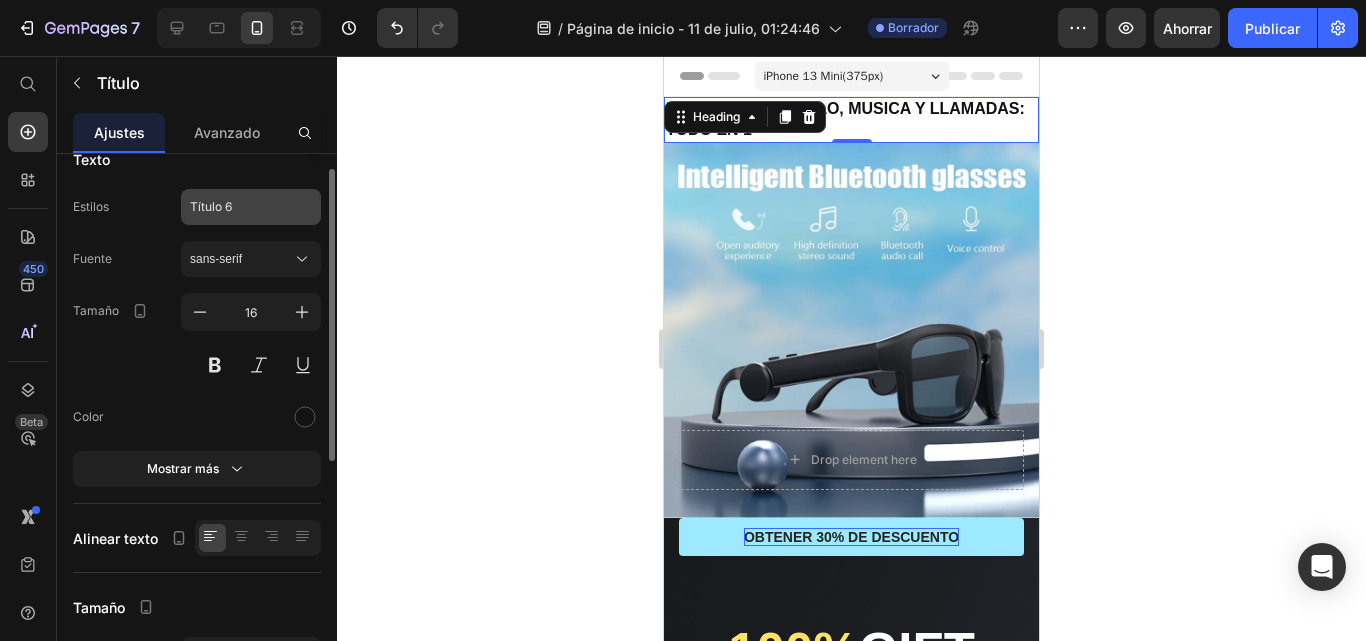 click on "Título 6" at bounding box center (239, 207) 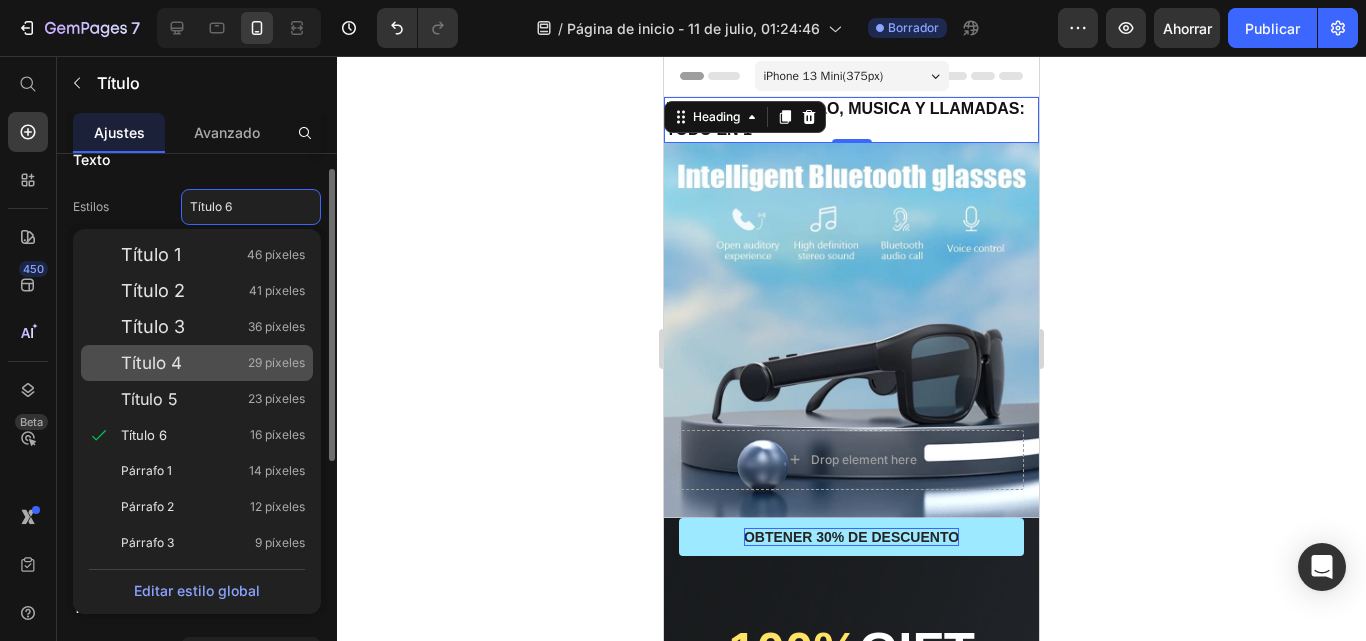 click on "Título 4 29 píxeles" 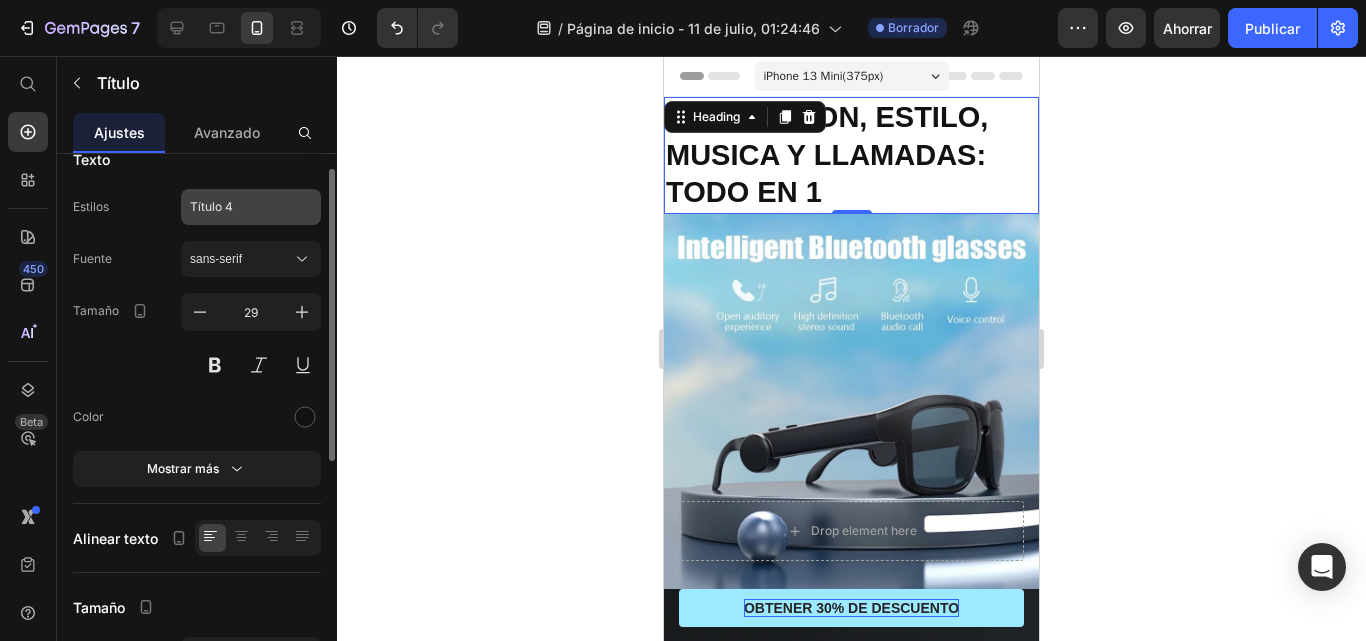 click on "Título 4" at bounding box center (239, 207) 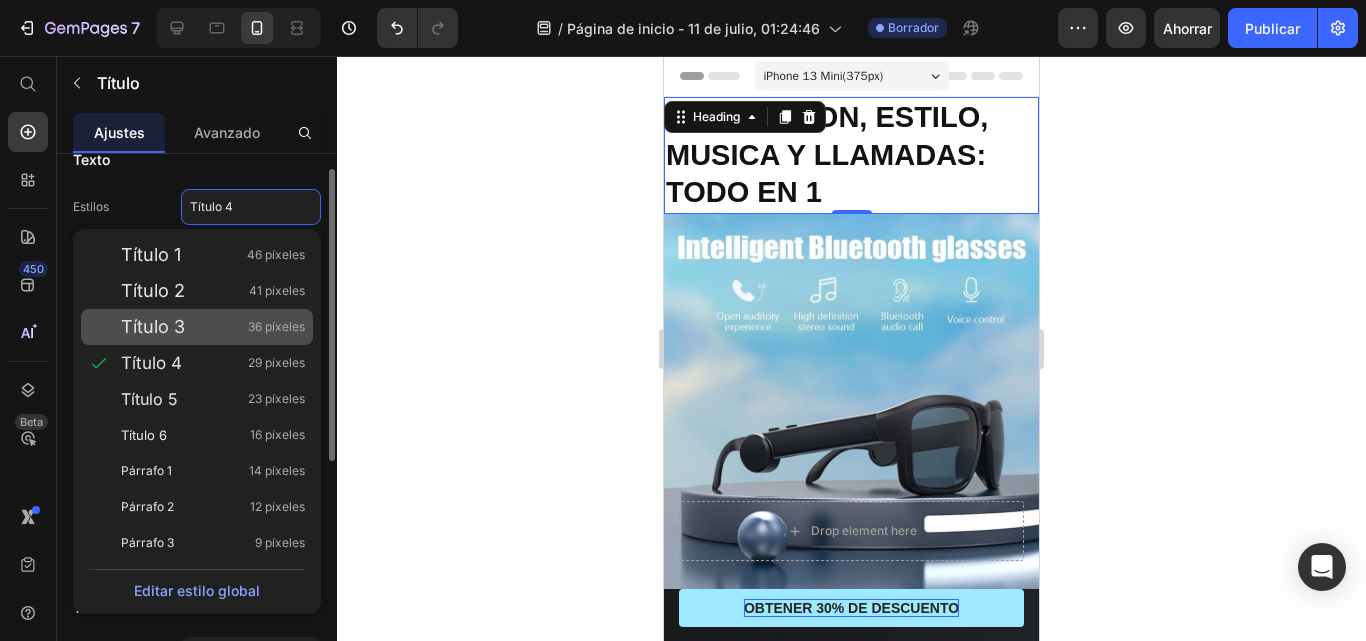 click on "Título 3" at bounding box center (153, 326) 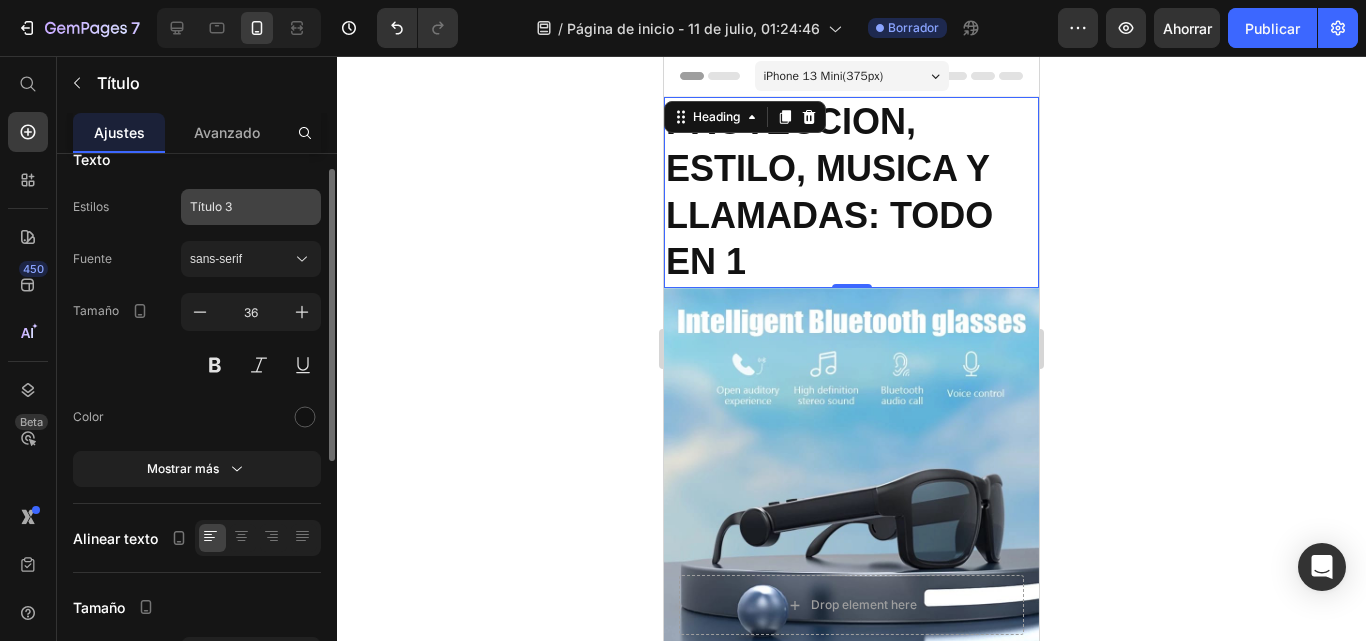 click on "Título 3" at bounding box center (239, 207) 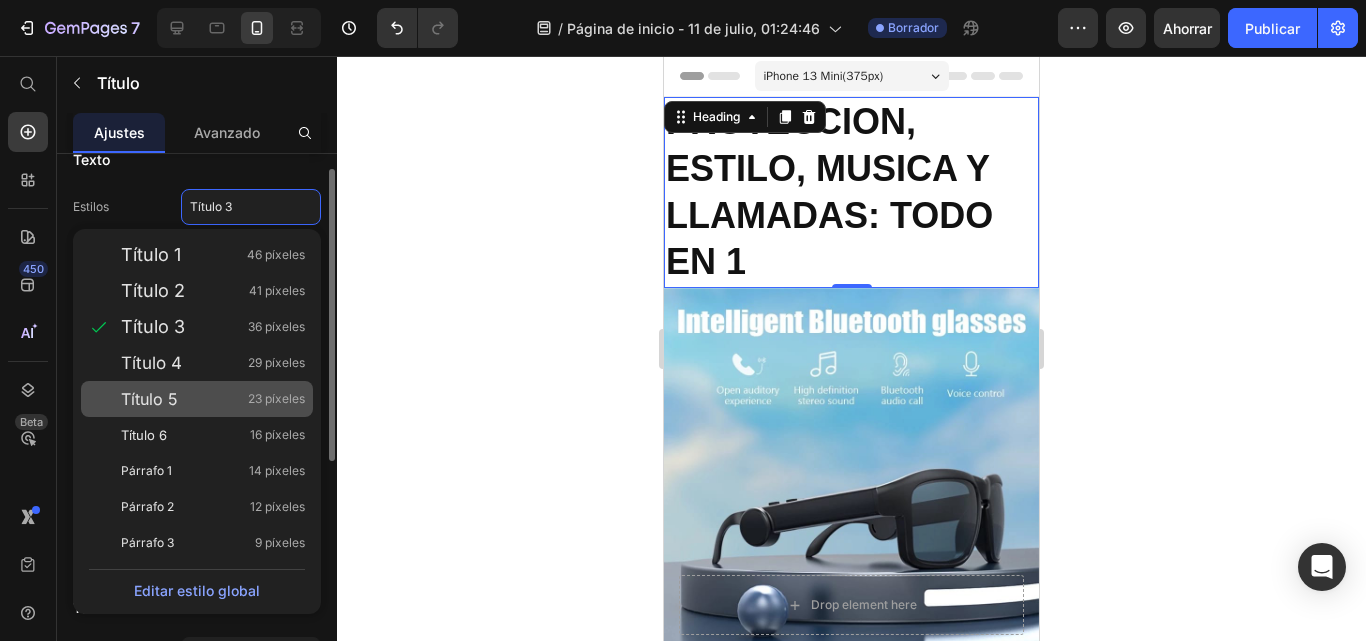 click on "Título 5" at bounding box center (149, 399) 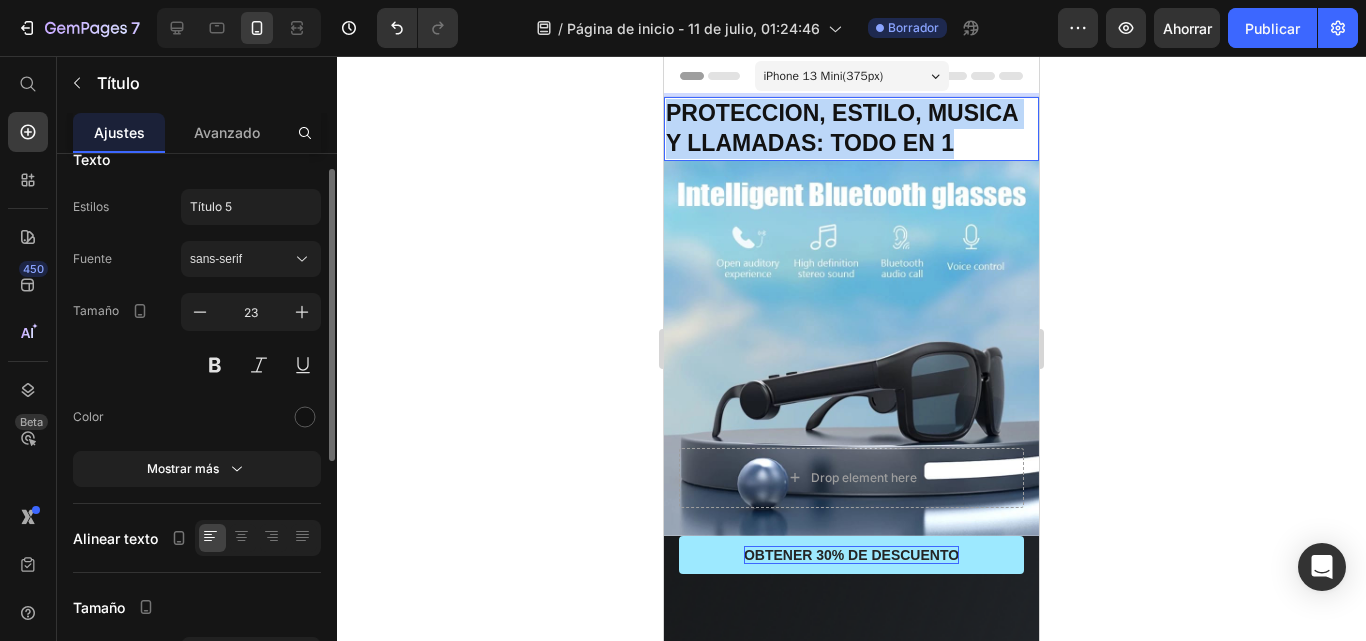 click on "PROTECCION, ESTILO, MUSICA Y LLAMADAS: TODO EN 1" at bounding box center [842, 128] 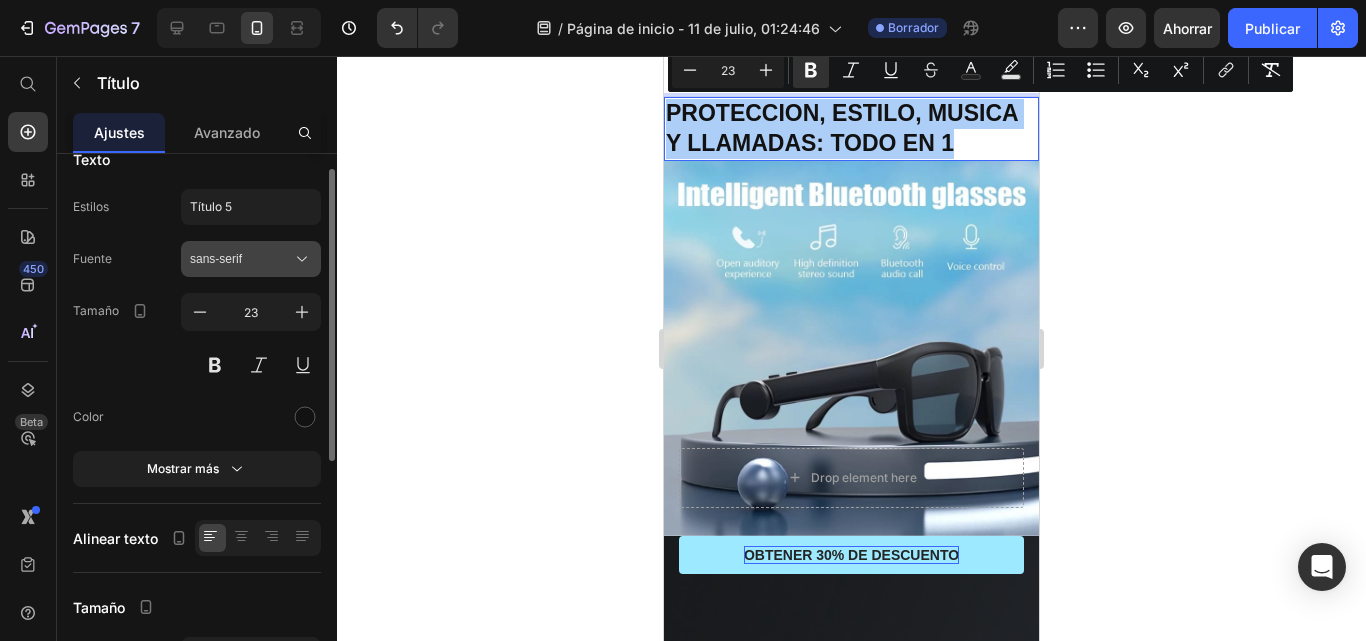 click on "sans-serif" at bounding box center [241, 259] 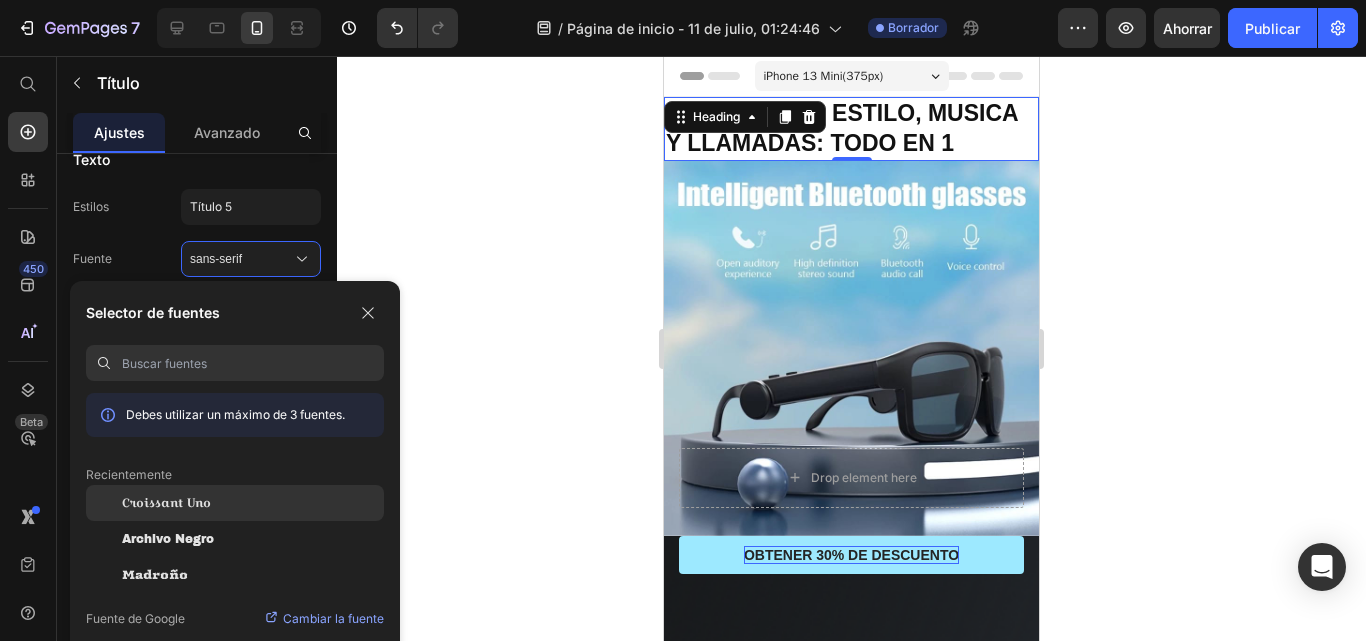 click on "Croissant Uno" at bounding box center (166, 502) 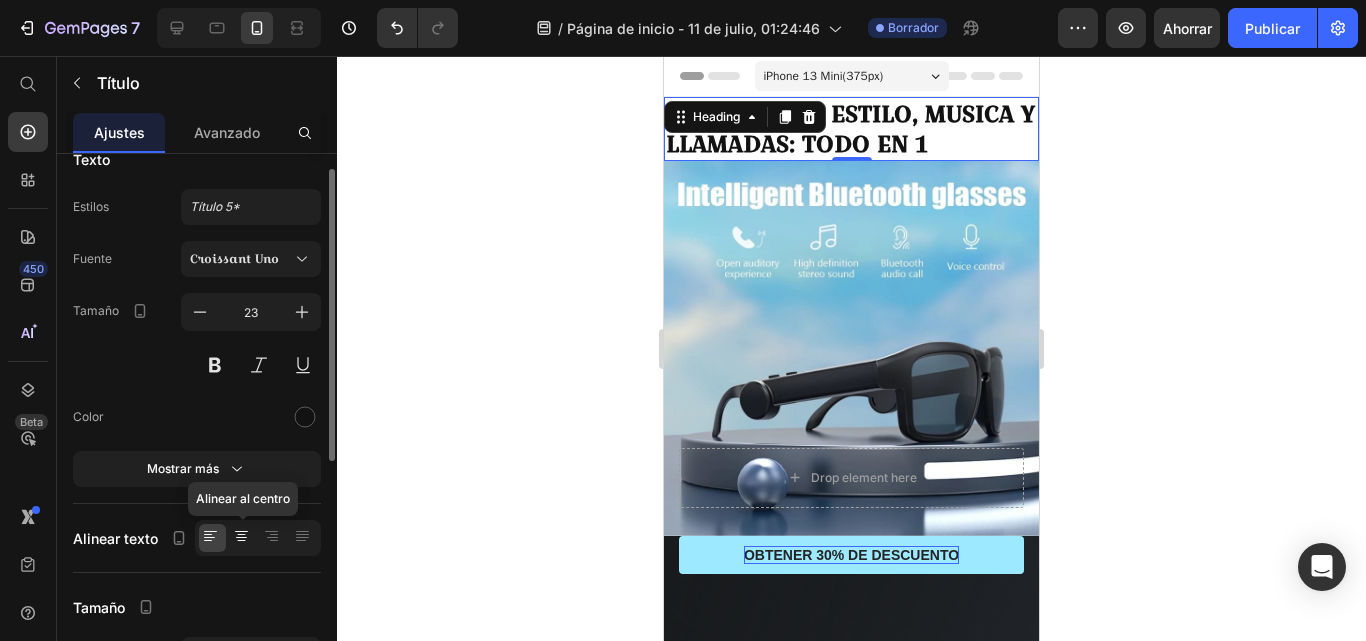 click 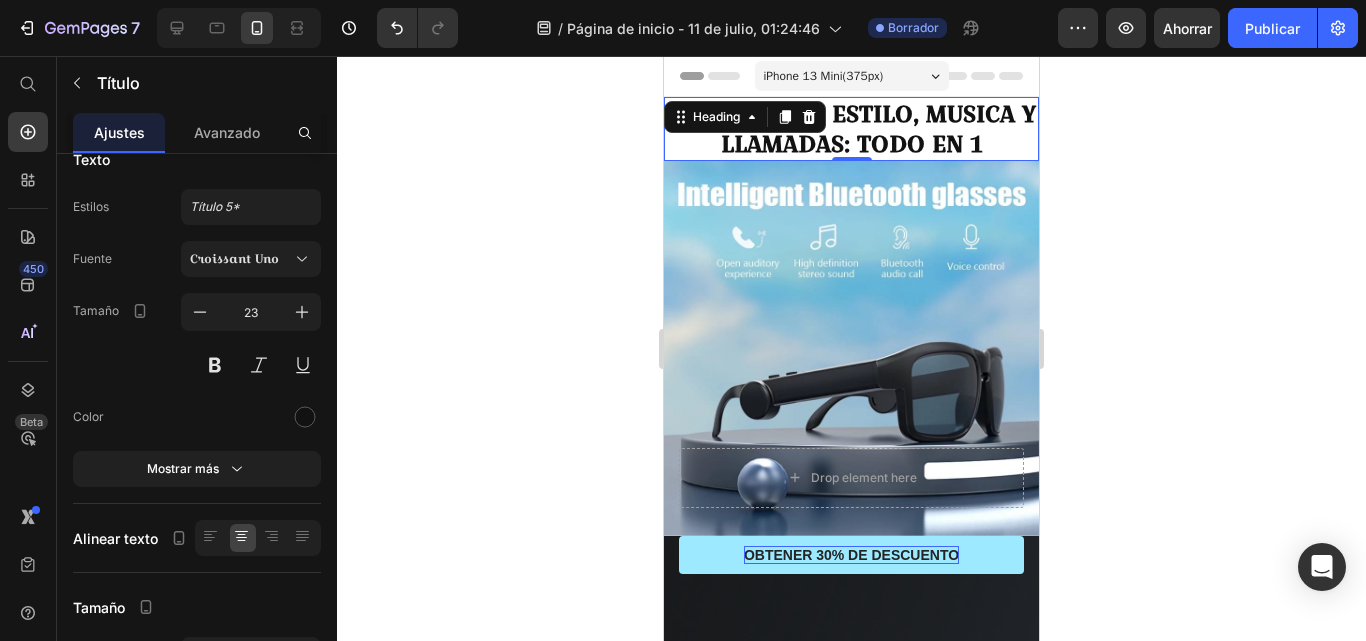 drag, startPoint x: 1143, startPoint y: 217, endPoint x: 3, endPoint y: 215, distance: 1140.0017 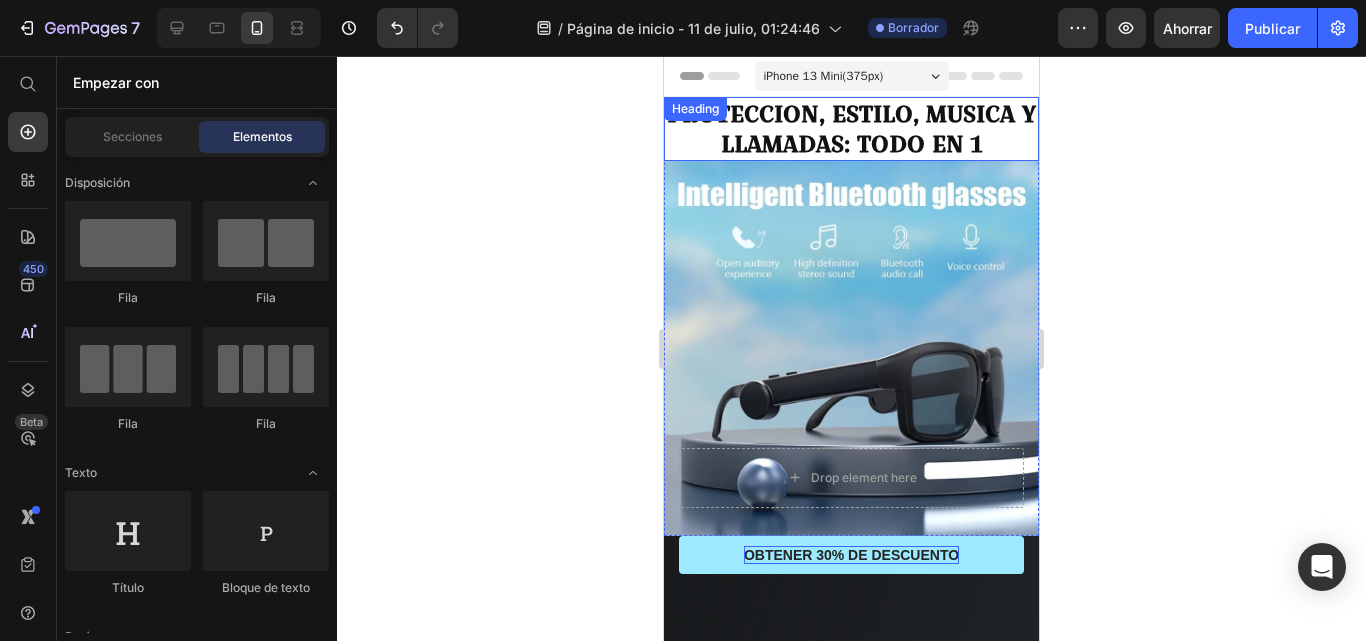 click on "⁠⁠⁠⁠⁠⁠⁠ PROTECCION, ESTILO, MUSICA Y LLAMADAS: TODO EN 1" at bounding box center (851, 129) 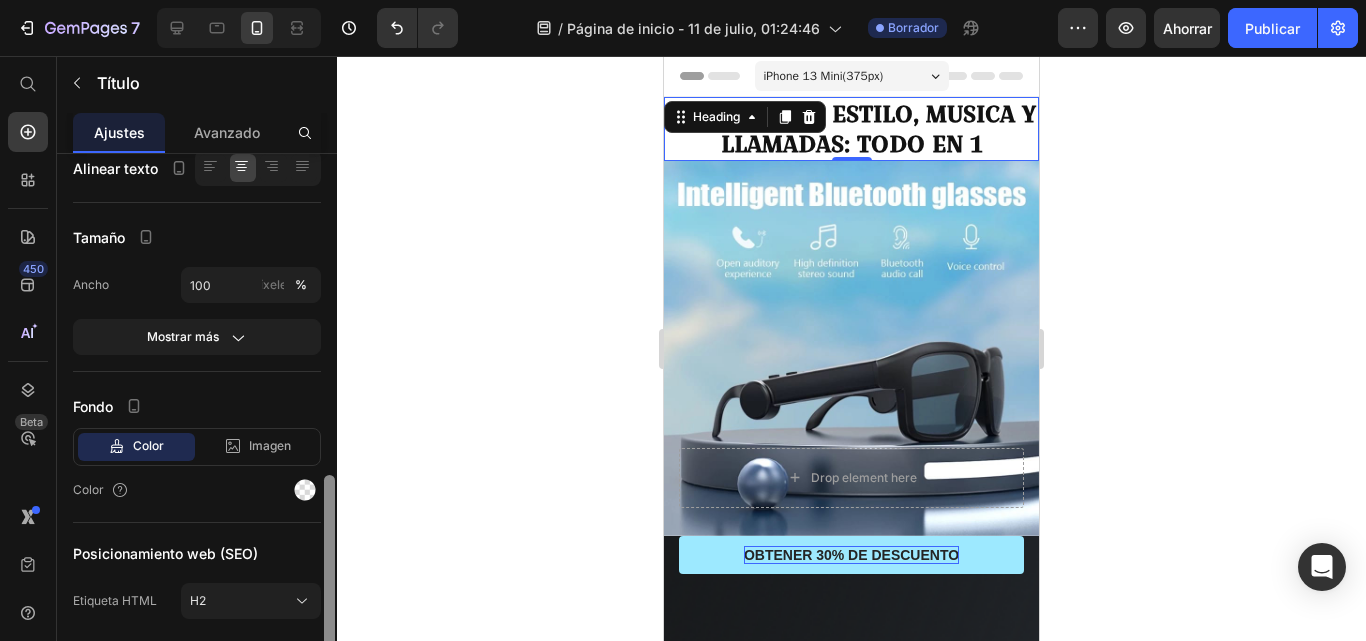 scroll, scrollTop: 468, scrollLeft: 0, axis: vertical 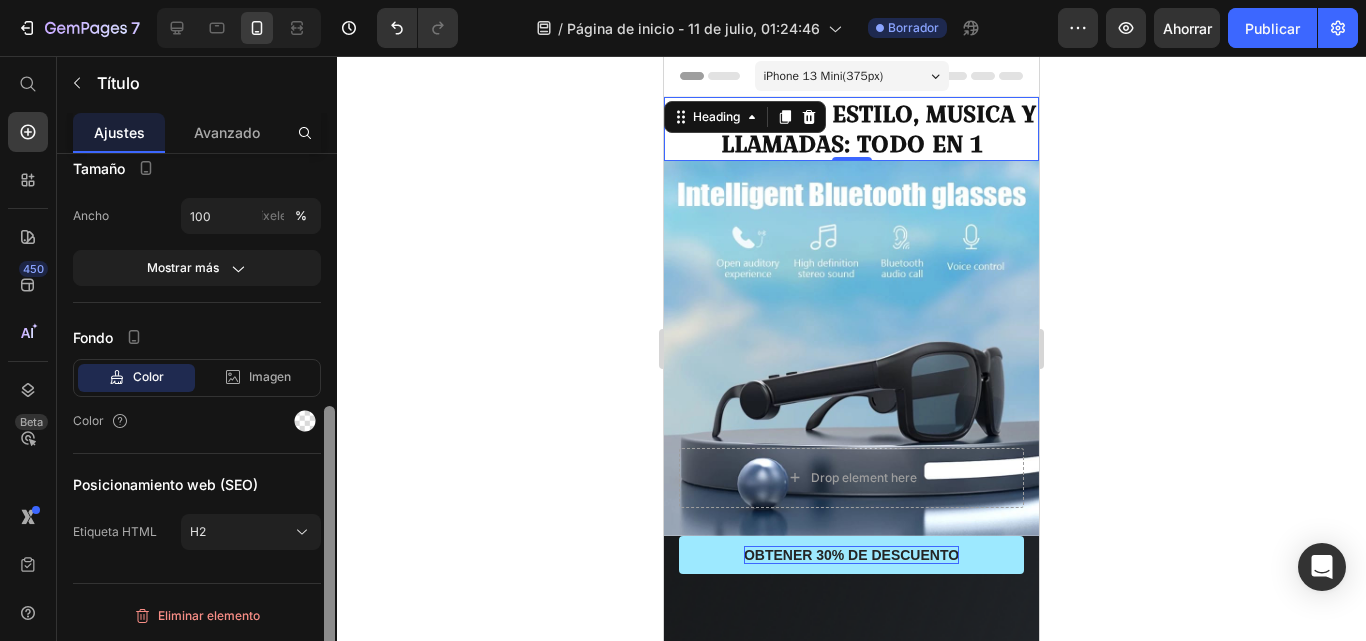 drag, startPoint x: 328, startPoint y: 347, endPoint x: 348, endPoint y: 602, distance: 255.78311 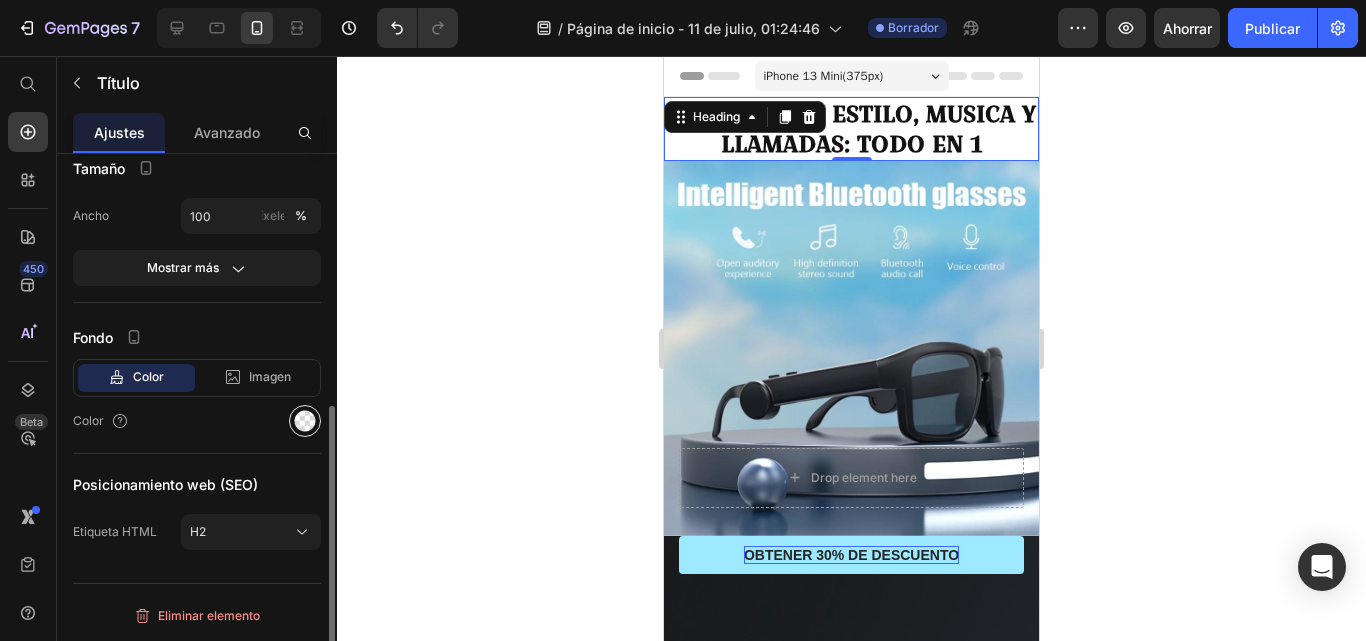 click at bounding box center (305, 421) 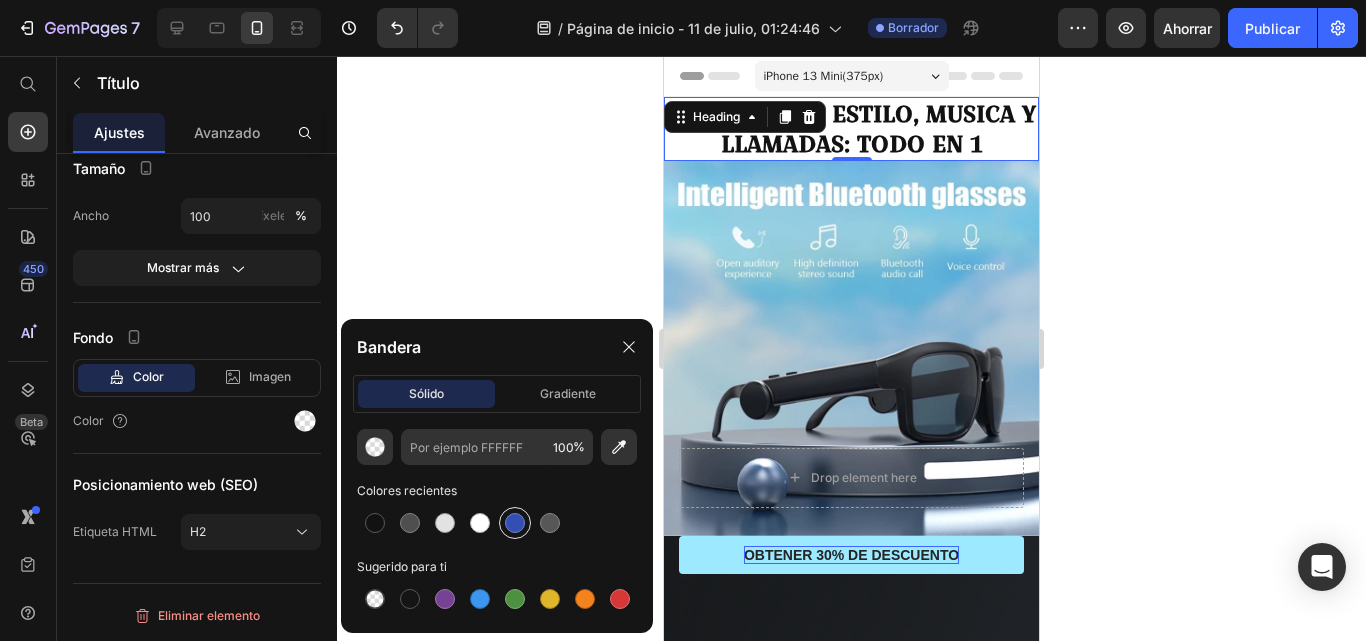 click at bounding box center (515, 523) 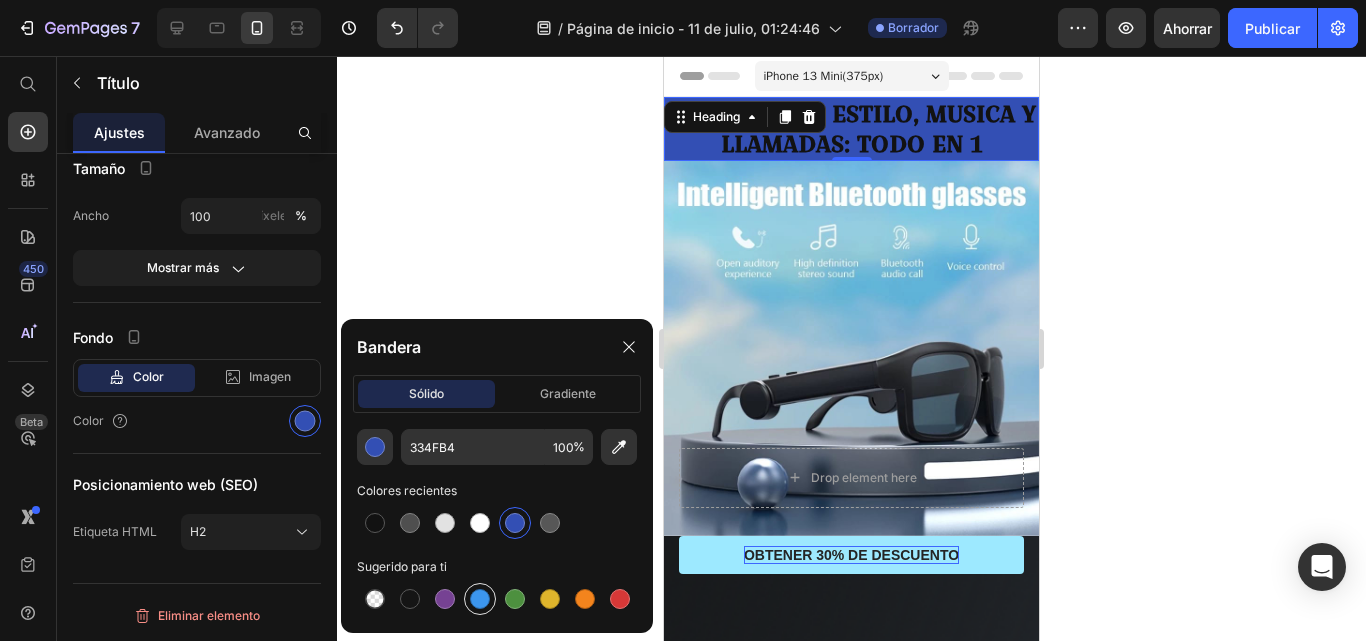 click at bounding box center (480, 599) 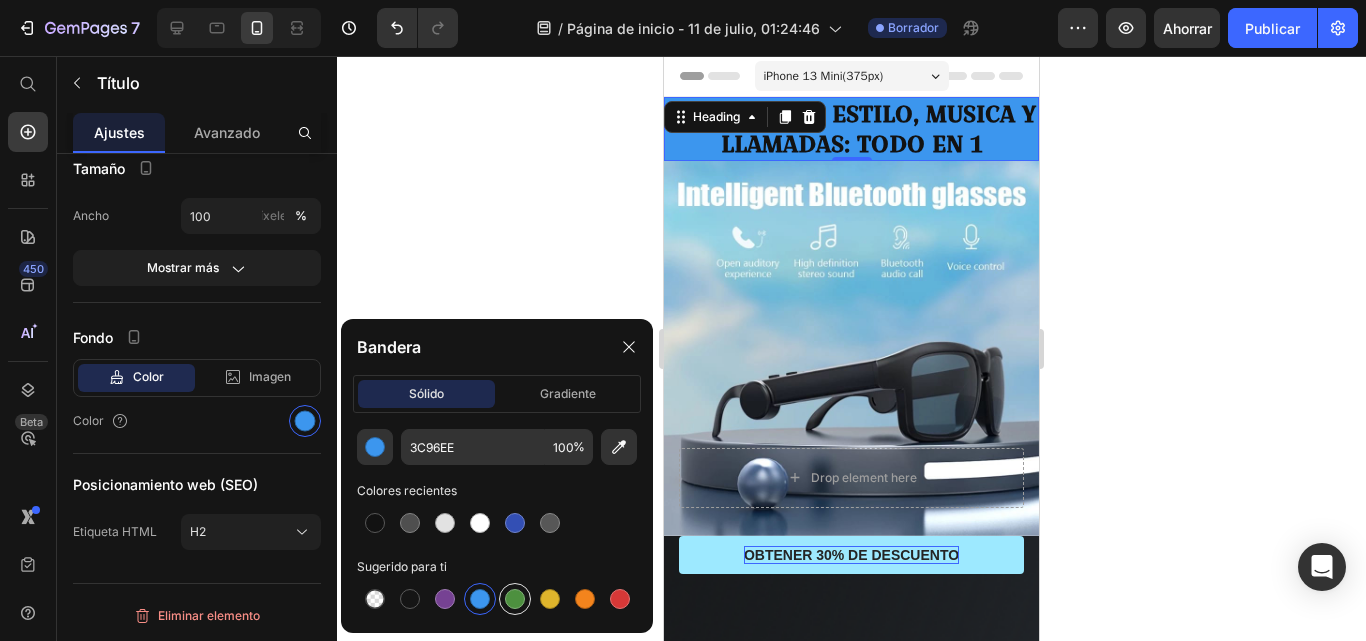 click at bounding box center [515, 599] 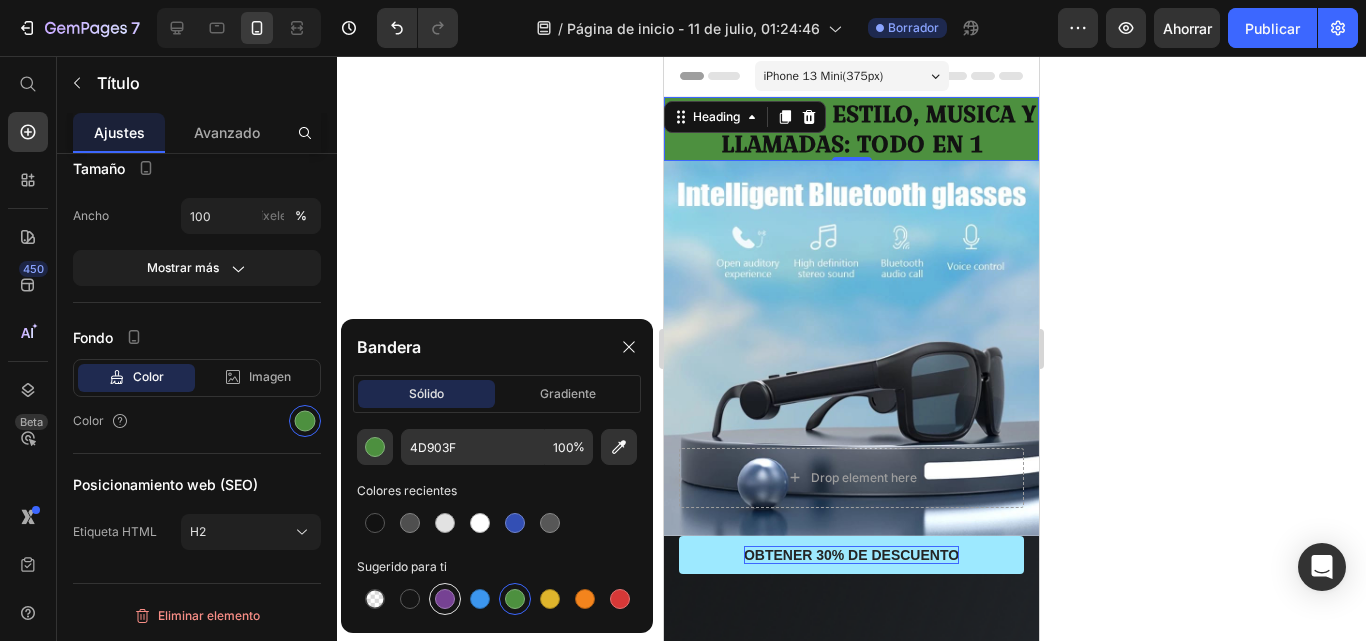 click at bounding box center [445, 599] 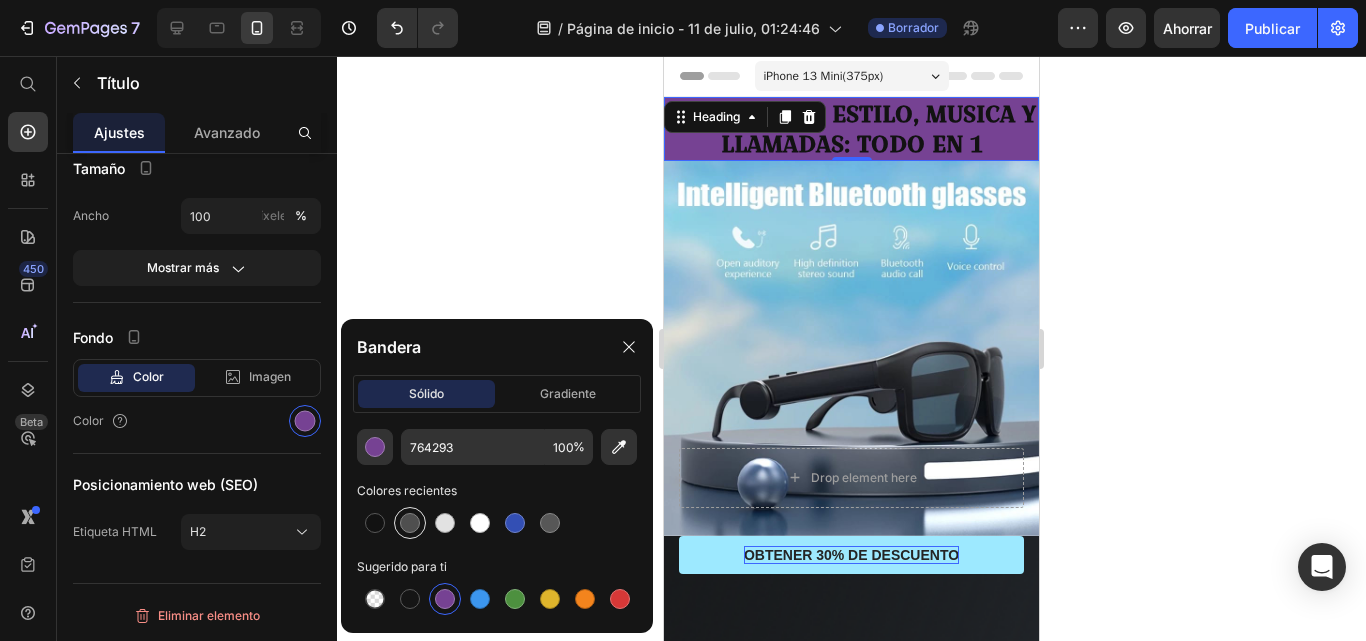 click at bounding box center [410, 523] 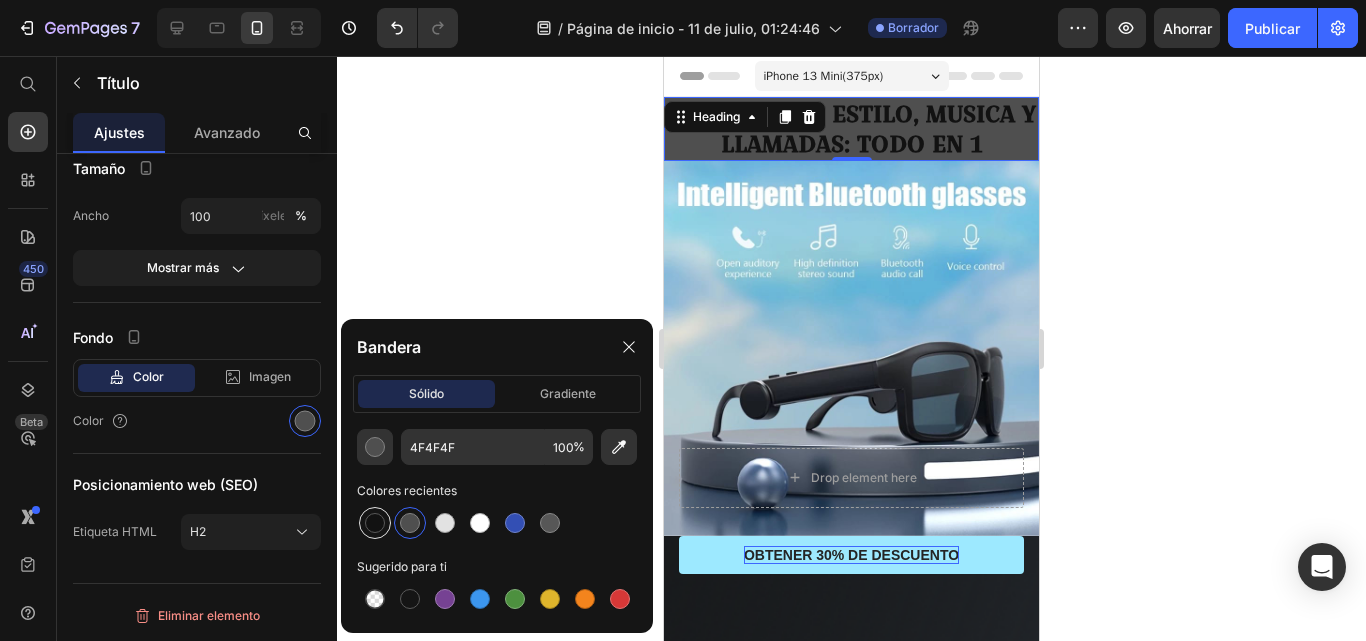 click at bounding box center [375, 523] 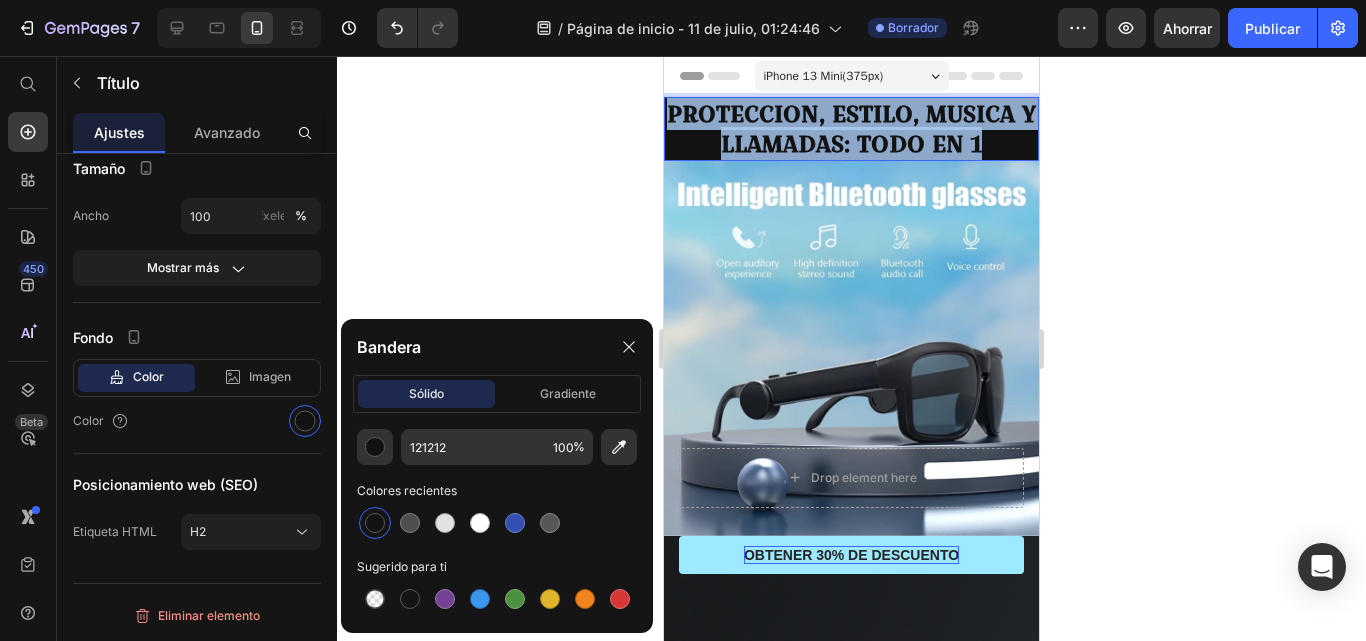 click on "PROTECCION, ESTILO, MUSICA Y LLAMADAS: TODO EN 1" at bounding box center (851, 128) 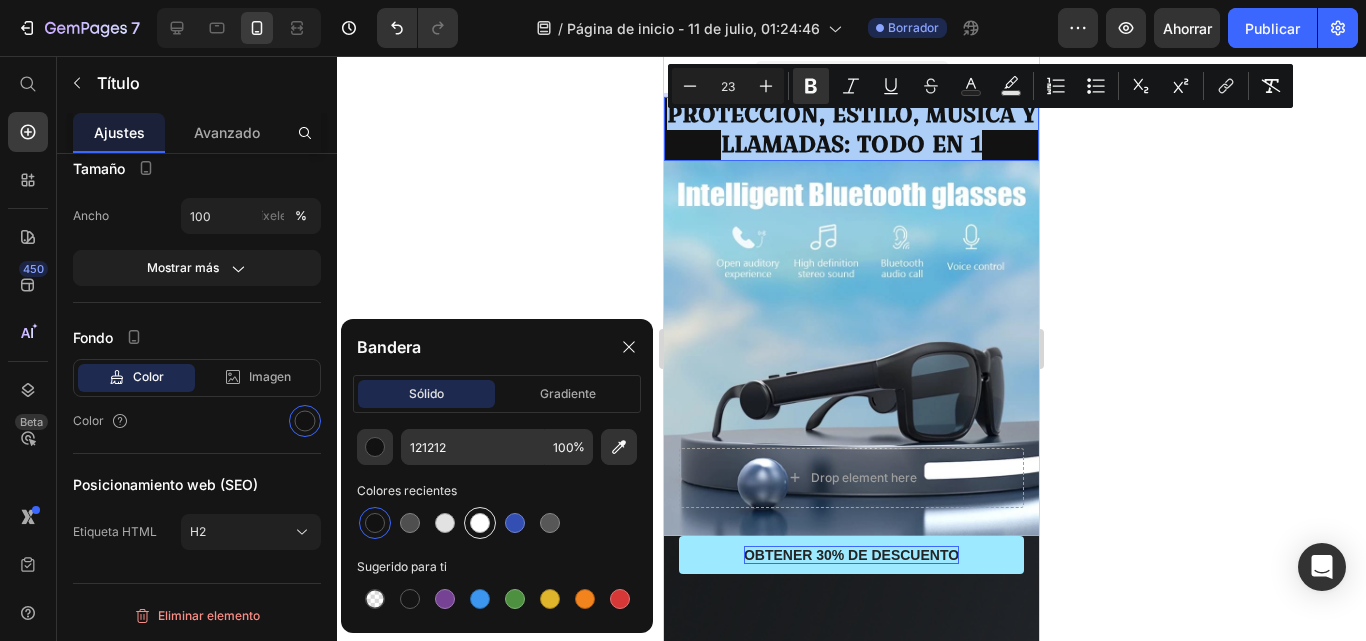 click at bounding box center [480, 523] 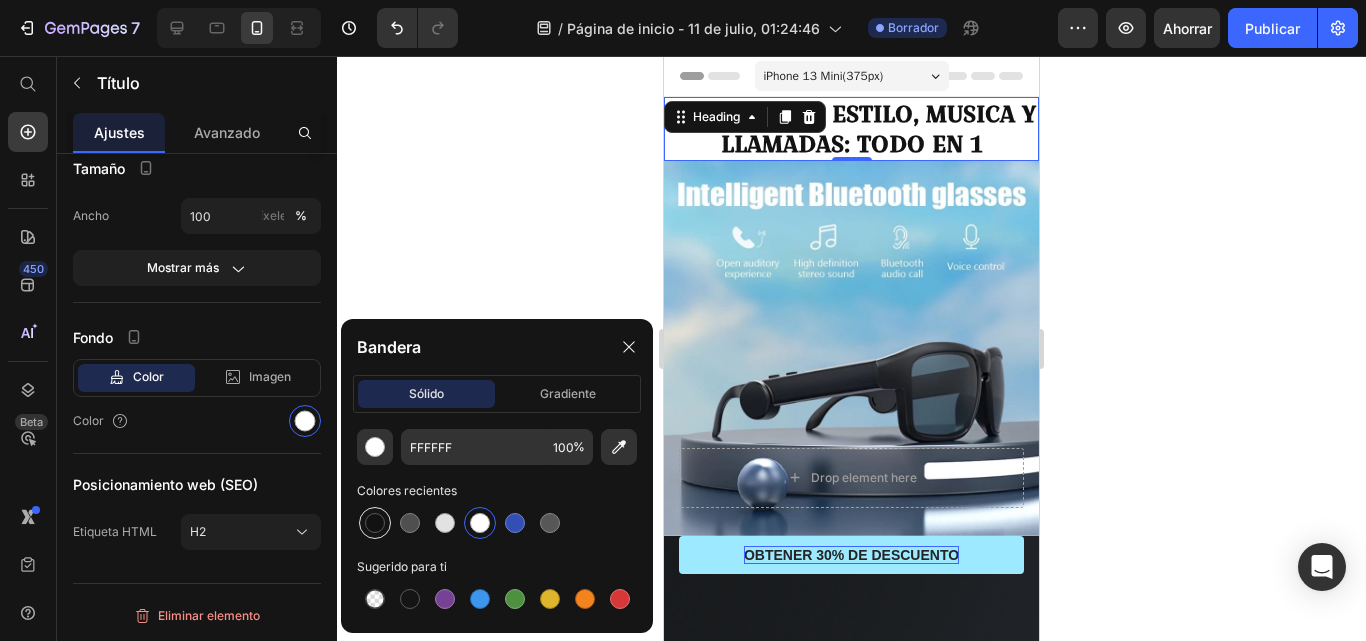 click at bounding box center (375, 523) 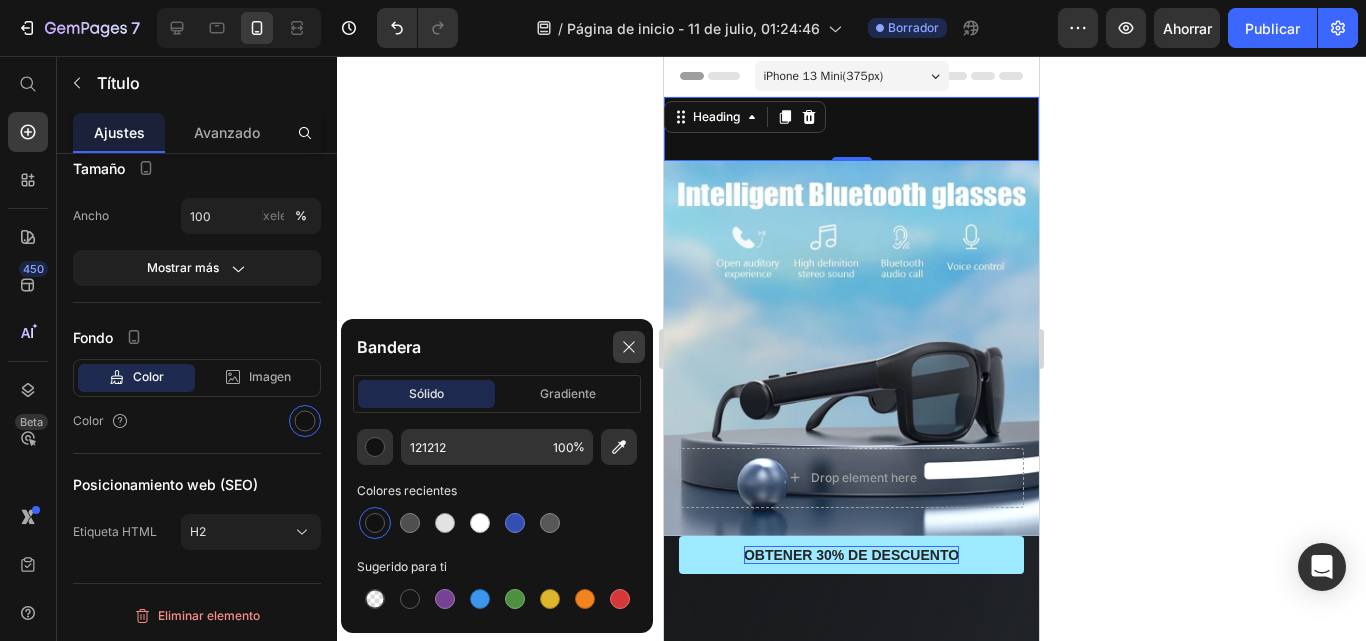 click 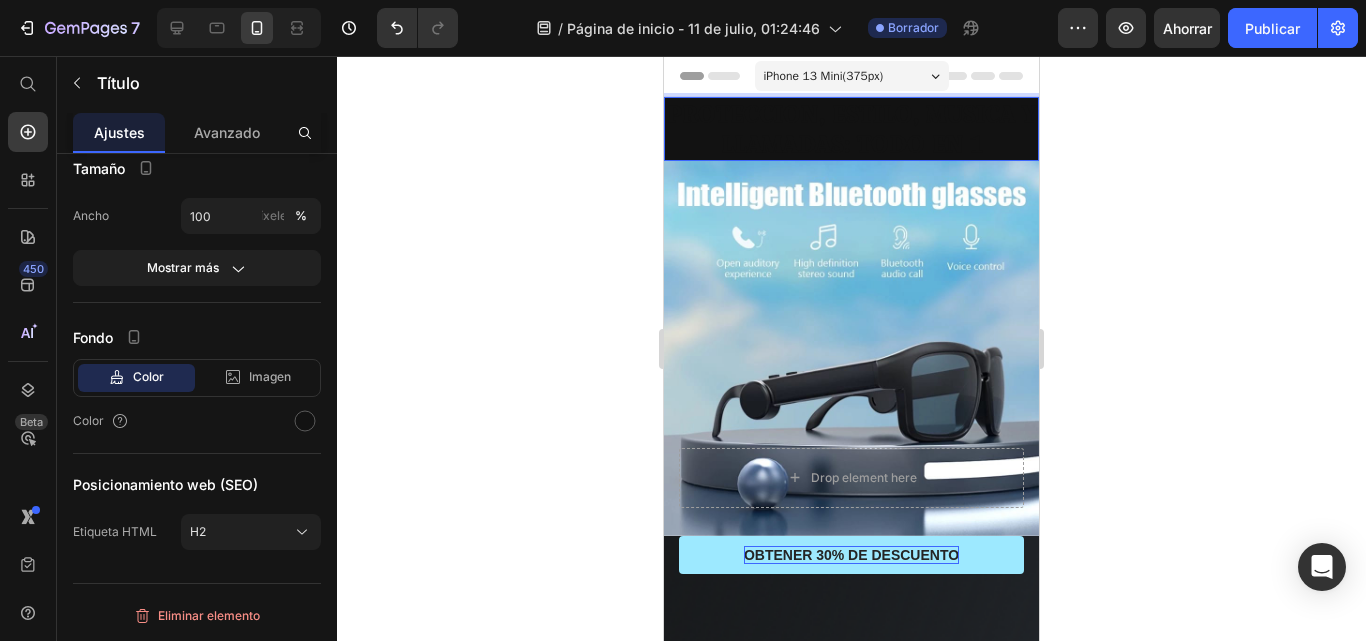 click on "PROTECCION, ESTILO, MUSICA Y LLAMADAS: TODO EN 1" at bounding box center (851, 128) 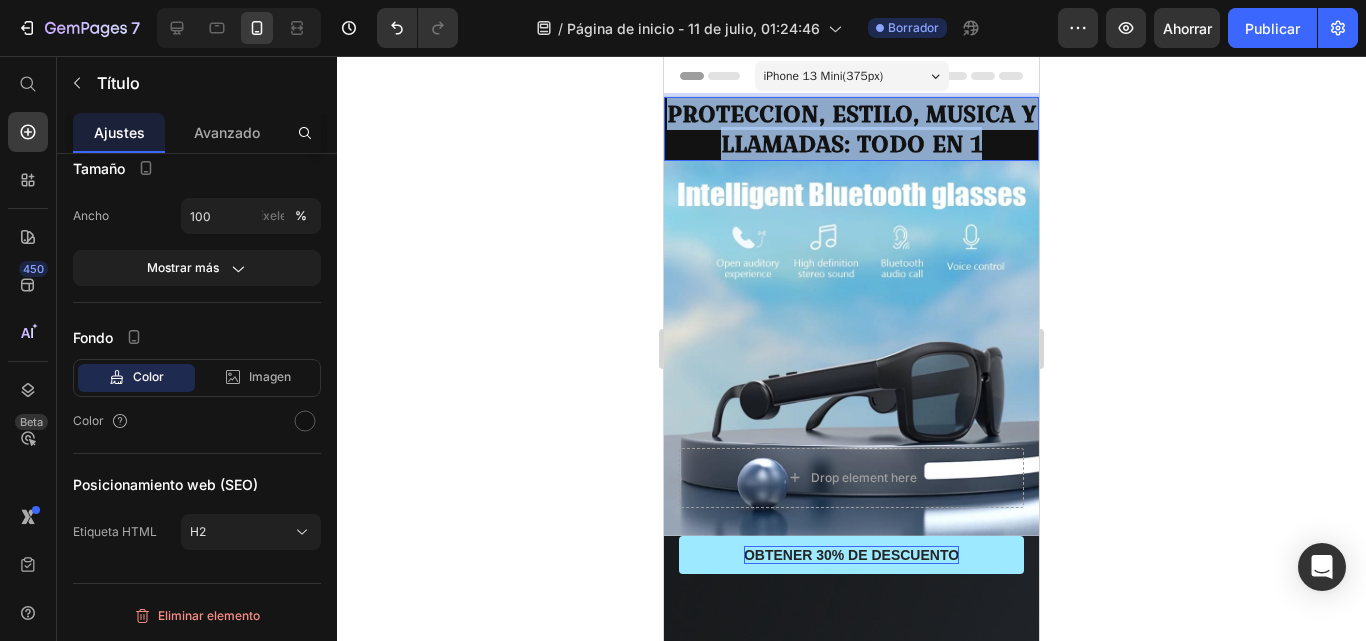 click on "PROTECCION, ESTILO, MUSICA Y LLAMADAS: TODO EN 1" at bounding box center [851, 128] 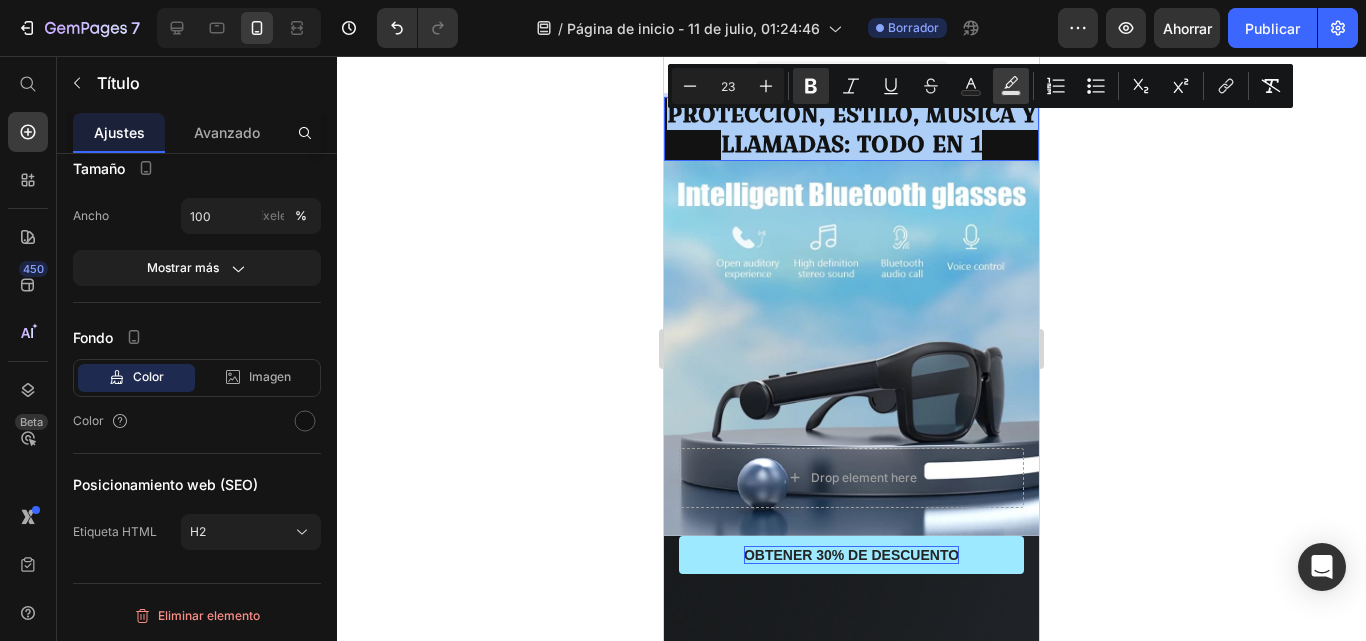 click 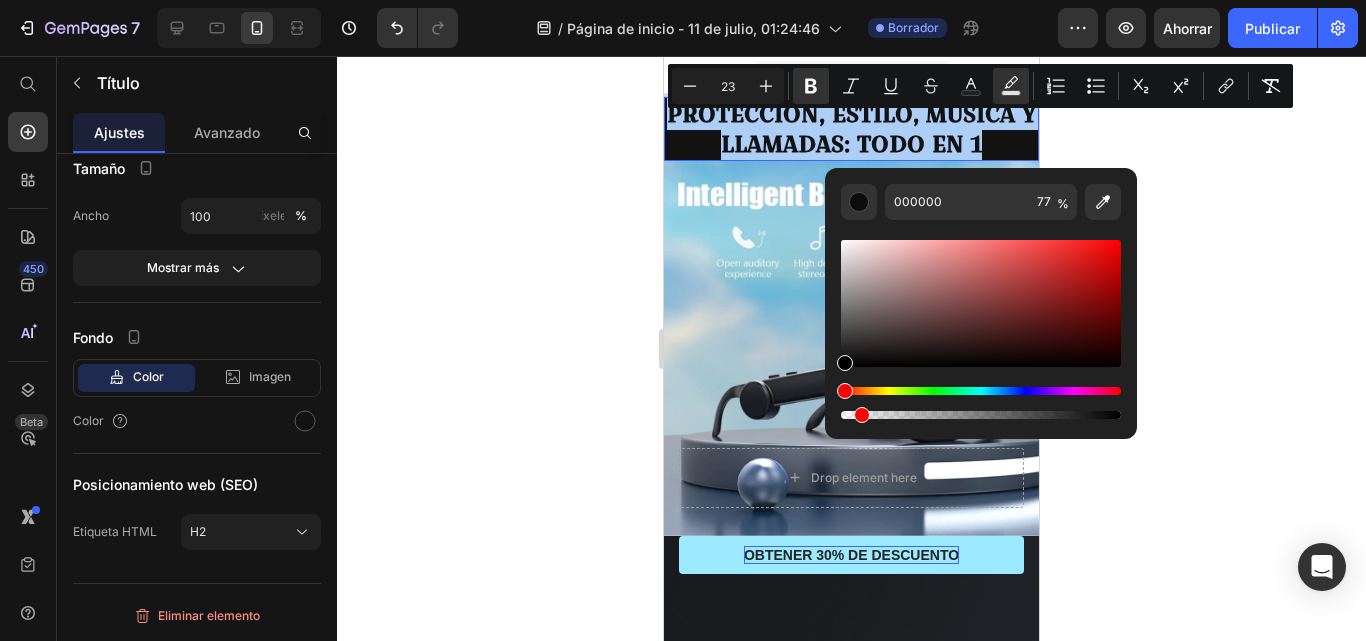 click at bounding box center (981, 415) 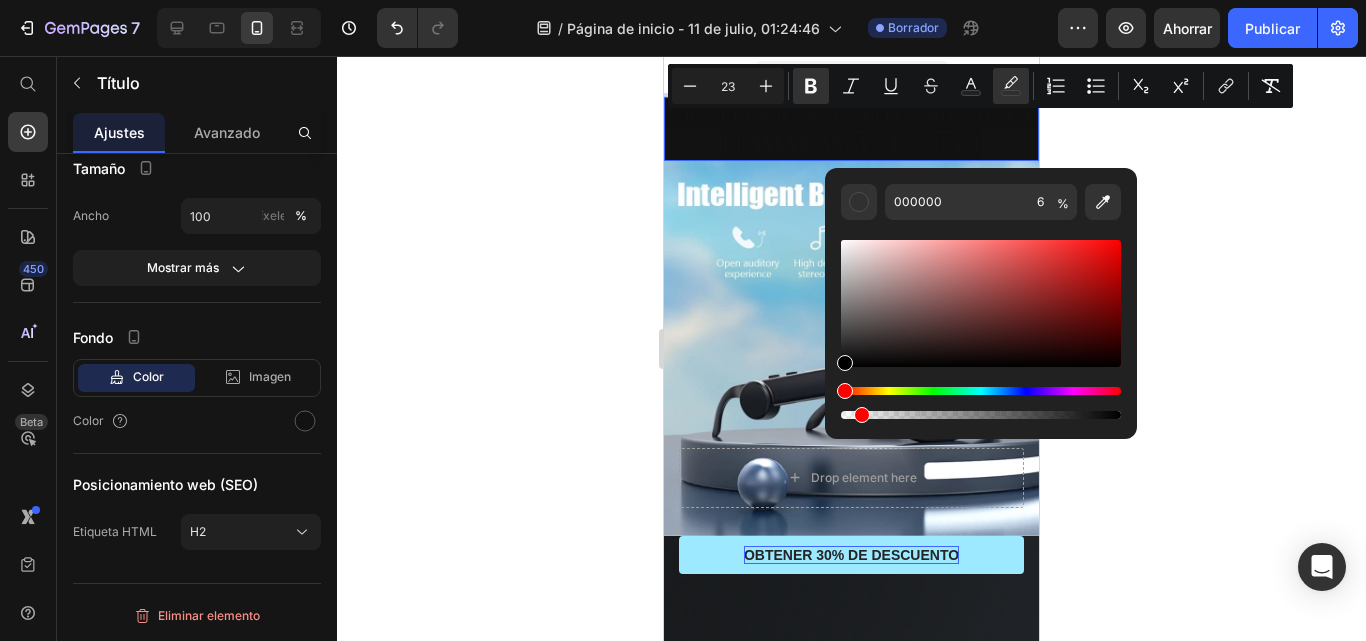 drag, startPoint x: 1522, startPoint y: 471, endPoint x: 821, endPoint y: 417, distance: 703.0768 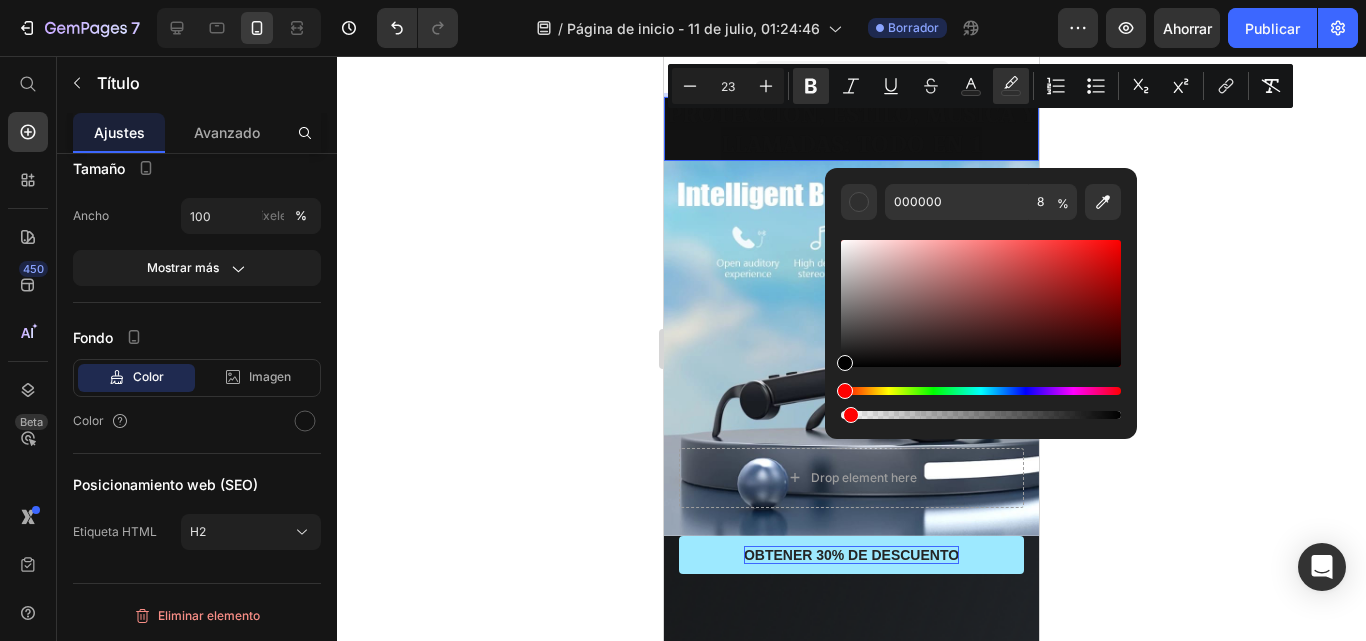 drag, startPoint x: 863, startPoint y: 416, endPoint x: 846, endPoint y: 416, distance: 17 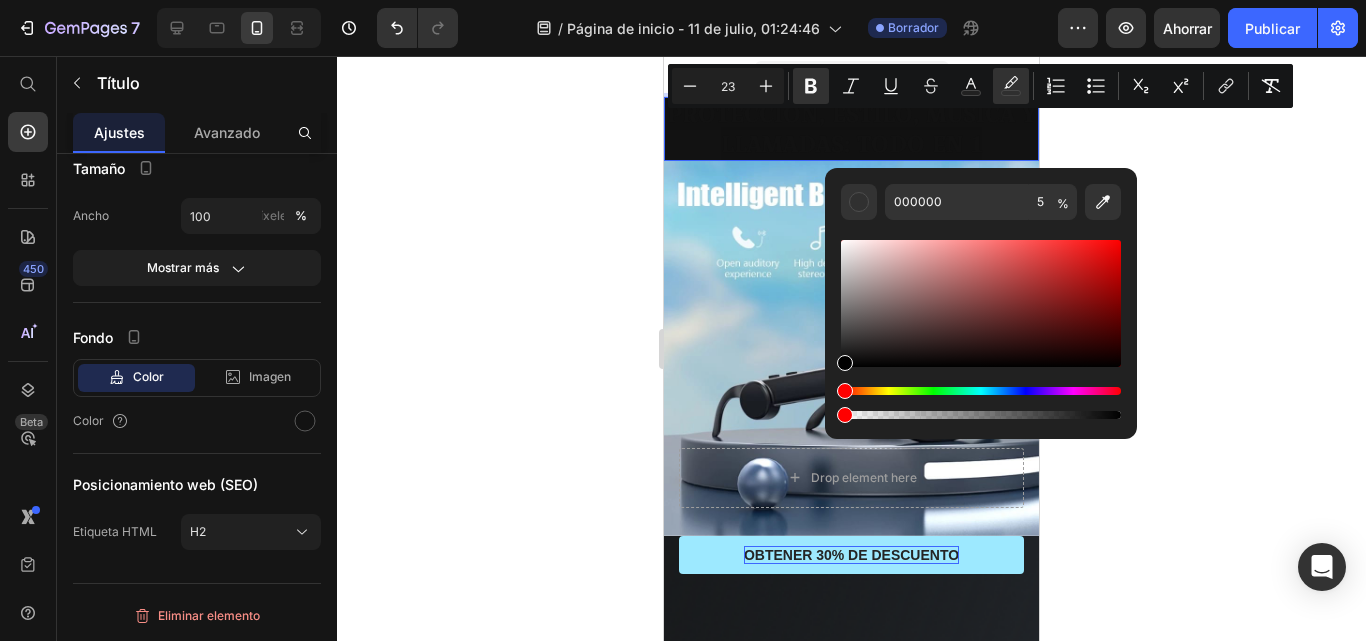 drag, startPoint x: 854, startPoint y: 415, endPoint x: 827, endPoint y: 413, distance: 27.073973 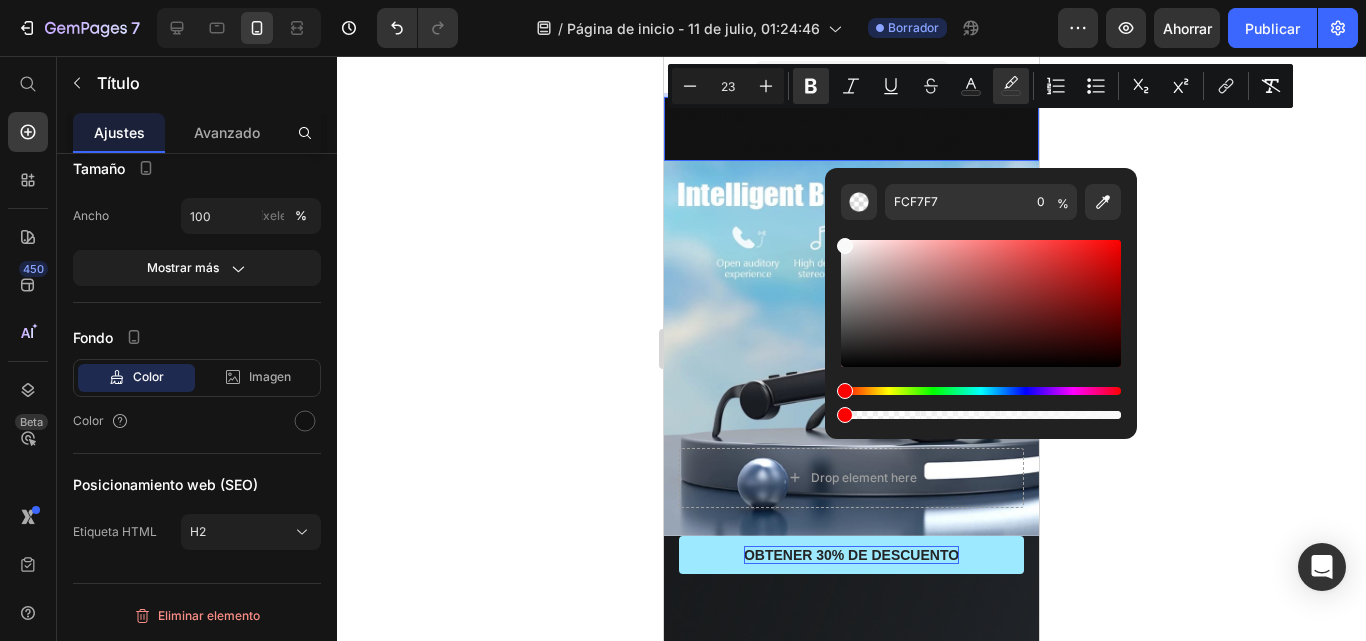 type on "F9F9F9" 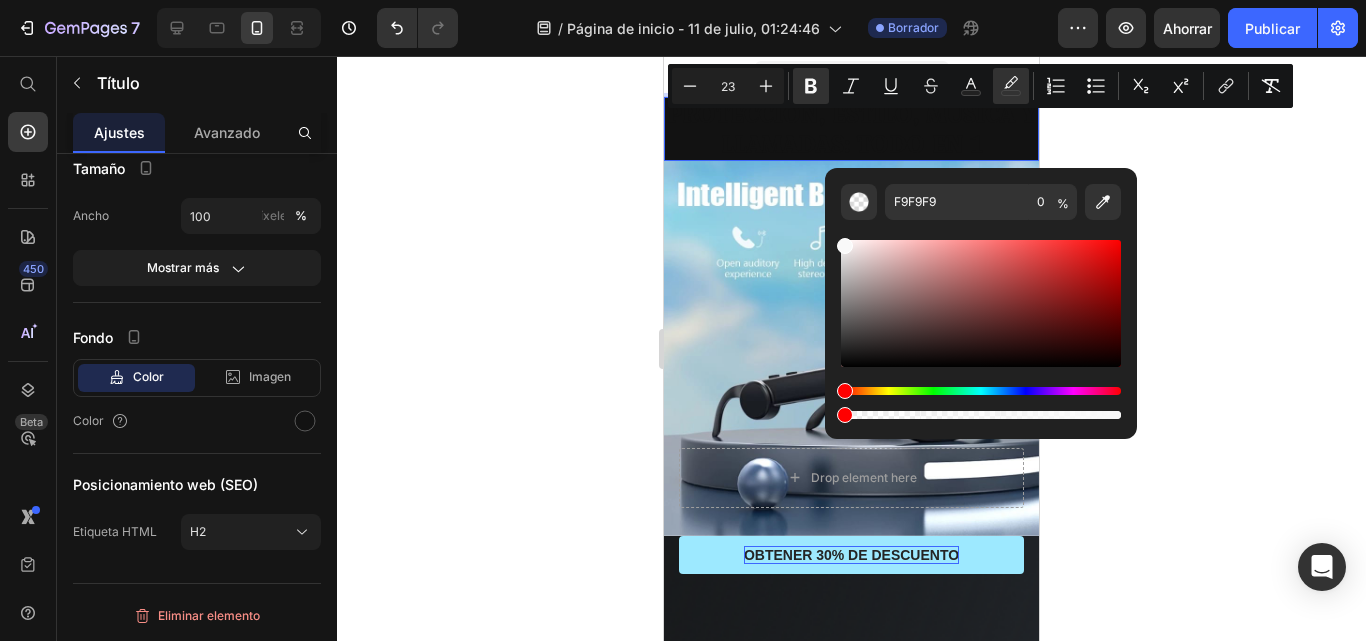 drag, startPoint x: 846, startPoint y: 358, endPoint x: 842, endPoint y: 242, distance: 116.06895 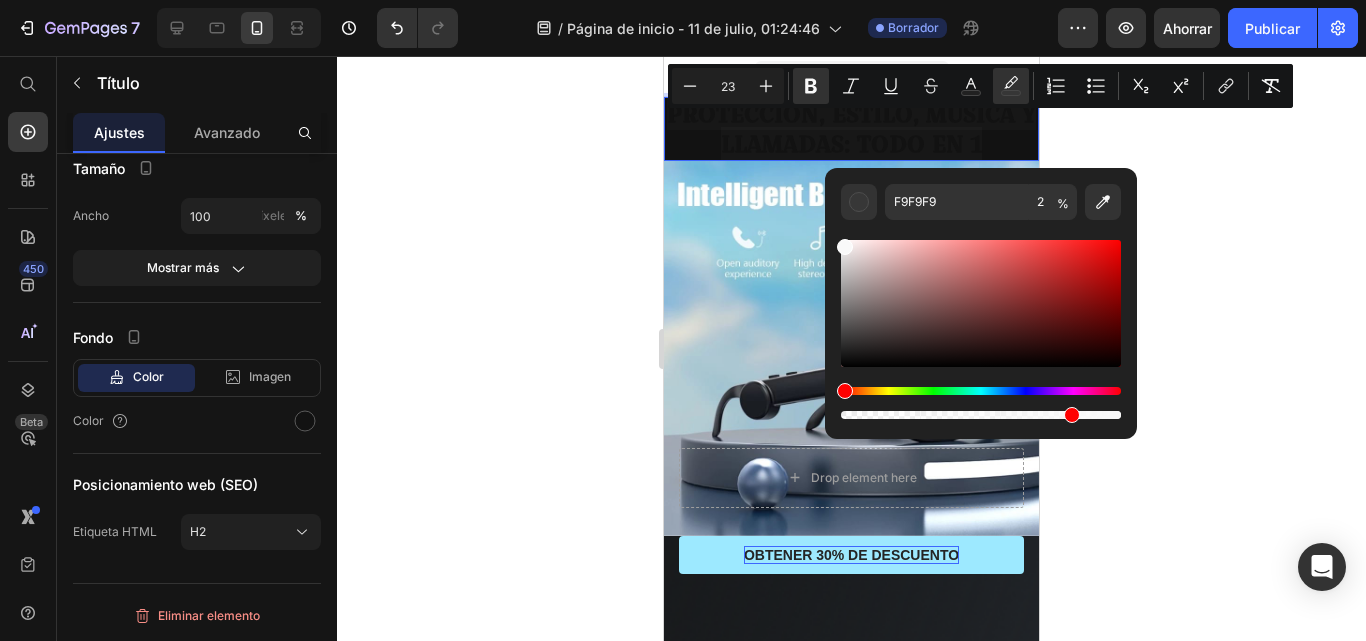 drag, startPoint x: 845, startPoint y: 414, endPoint x: 1068, endPoint y: 415, distance: 223.00224 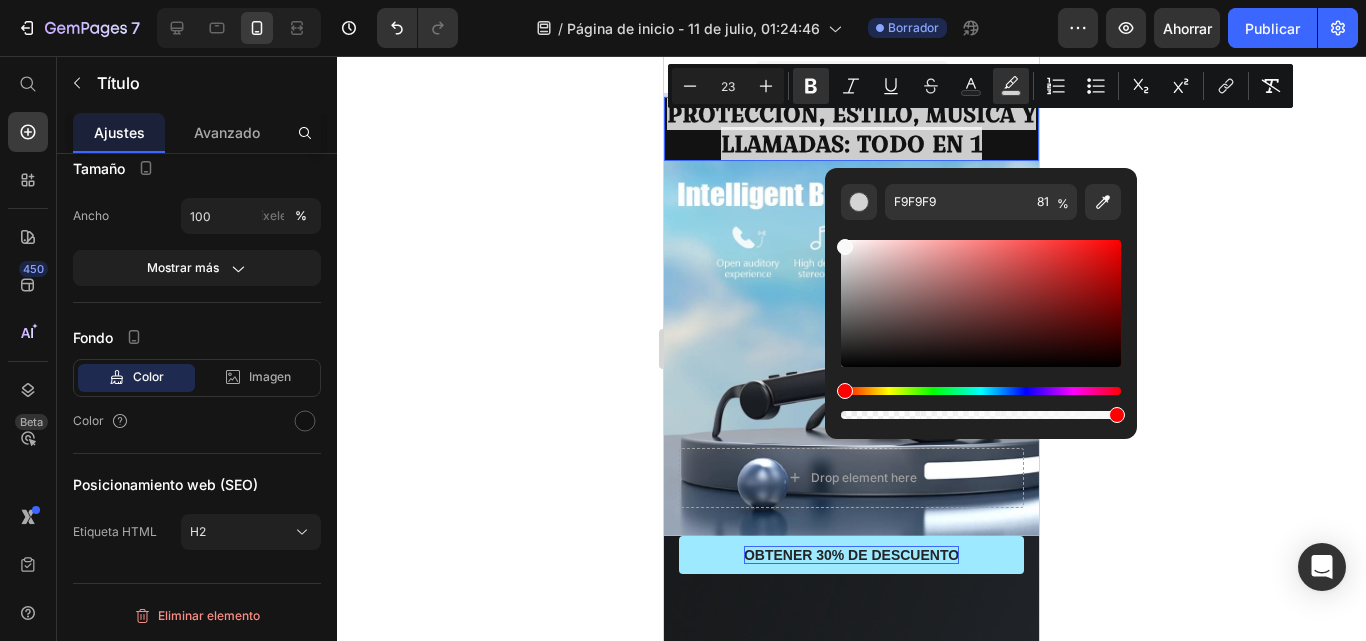 drag, startPoint x: 1068, startPoint y: 415, endPoint x: 1120, endPoint y: 414, distance: 52.009613 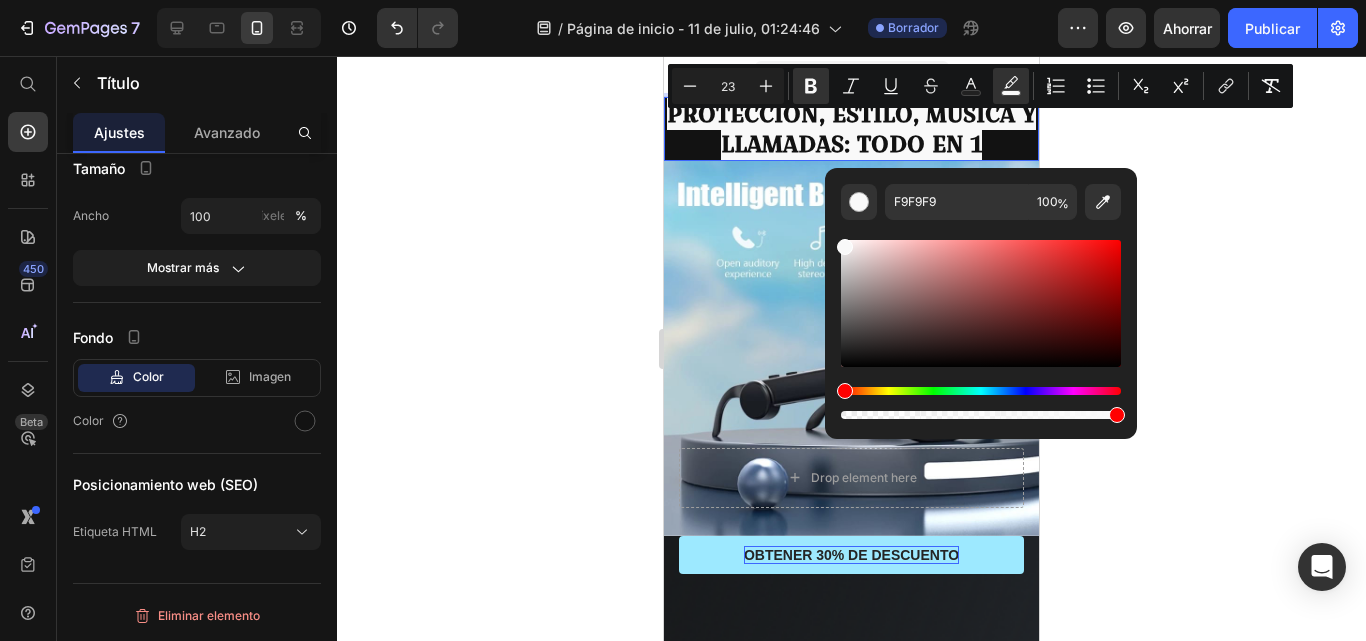 click 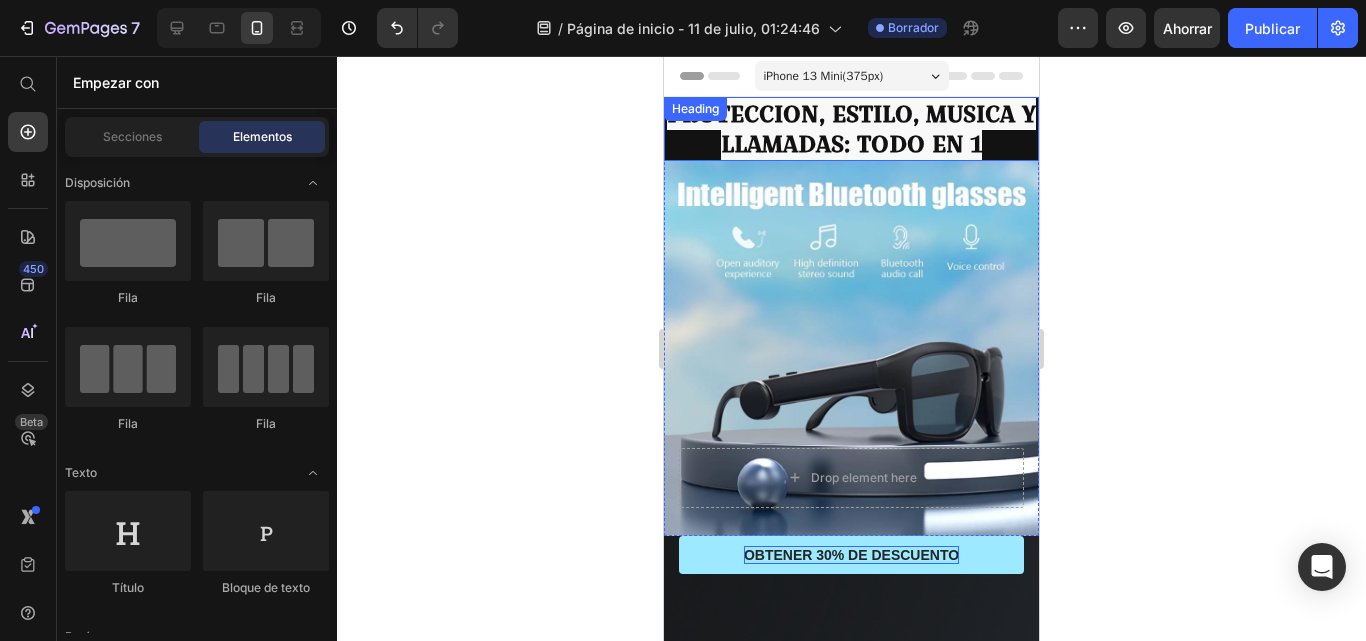 click on "PROTECCION, ESTILO, MUSICA Y LLAMADAS: TODO EN 1" at bounding box center (851, 128) 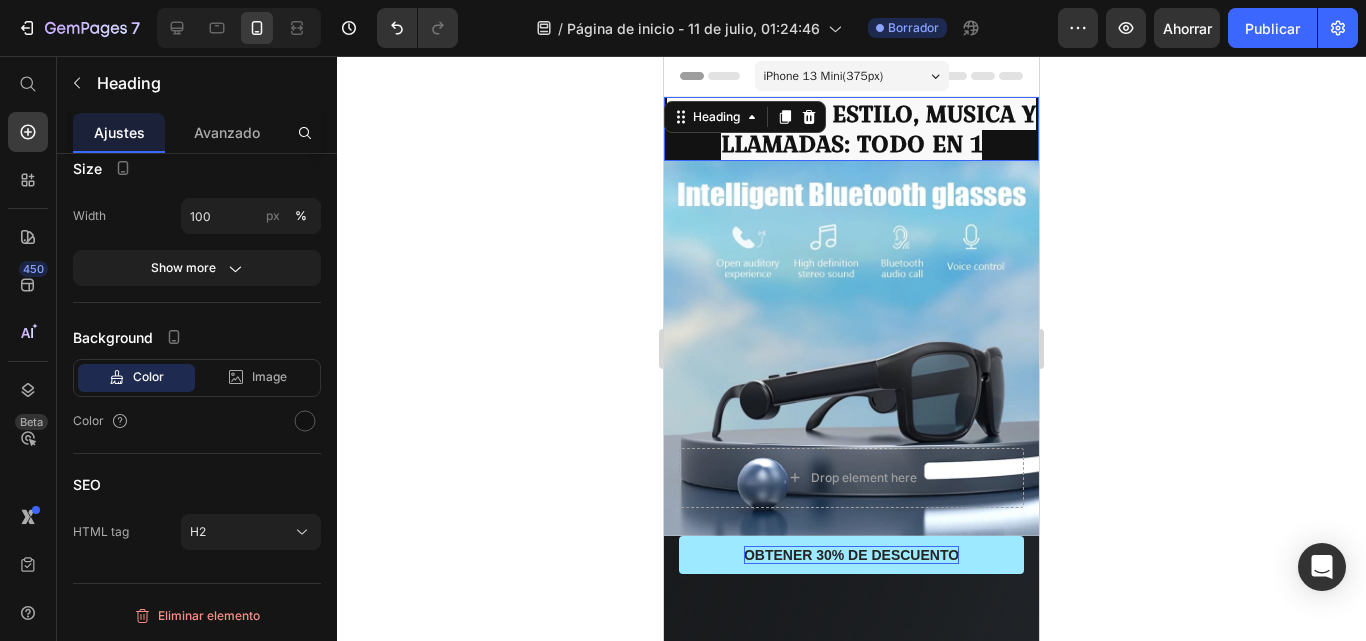 click on "PROTECCION, ESTILO, MUSICA Y LLAMADAS: TODO EN 1" at bounding box center [851, 128] 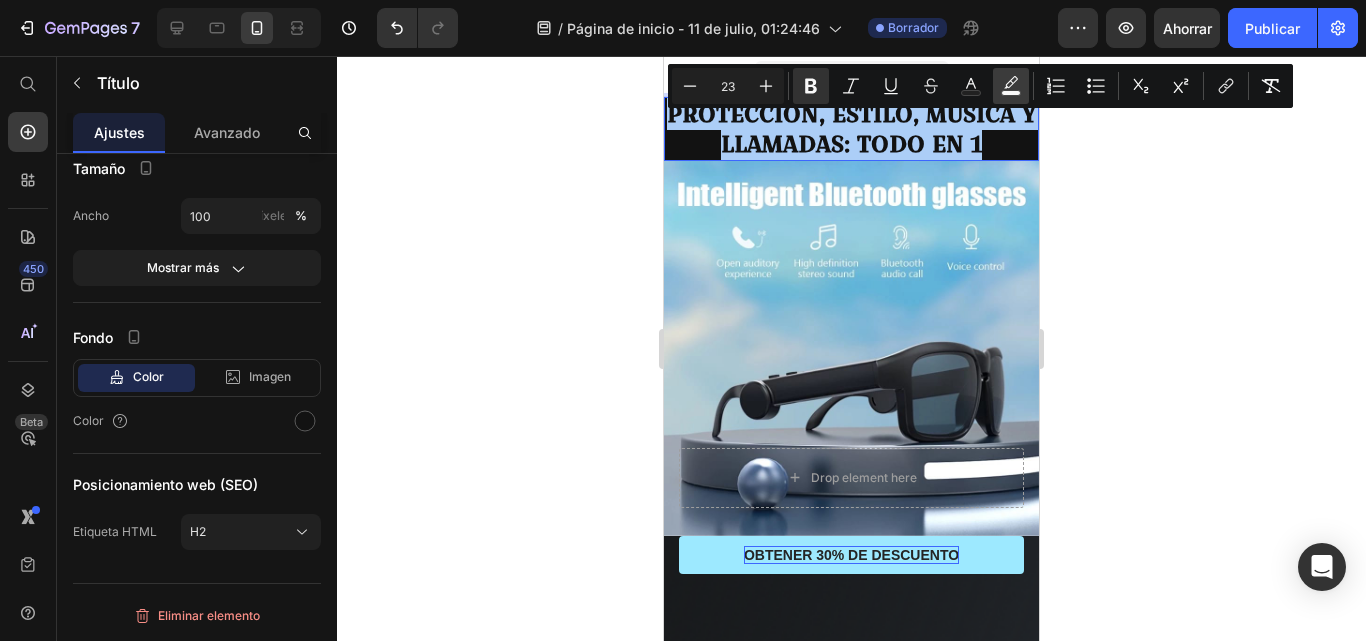 click 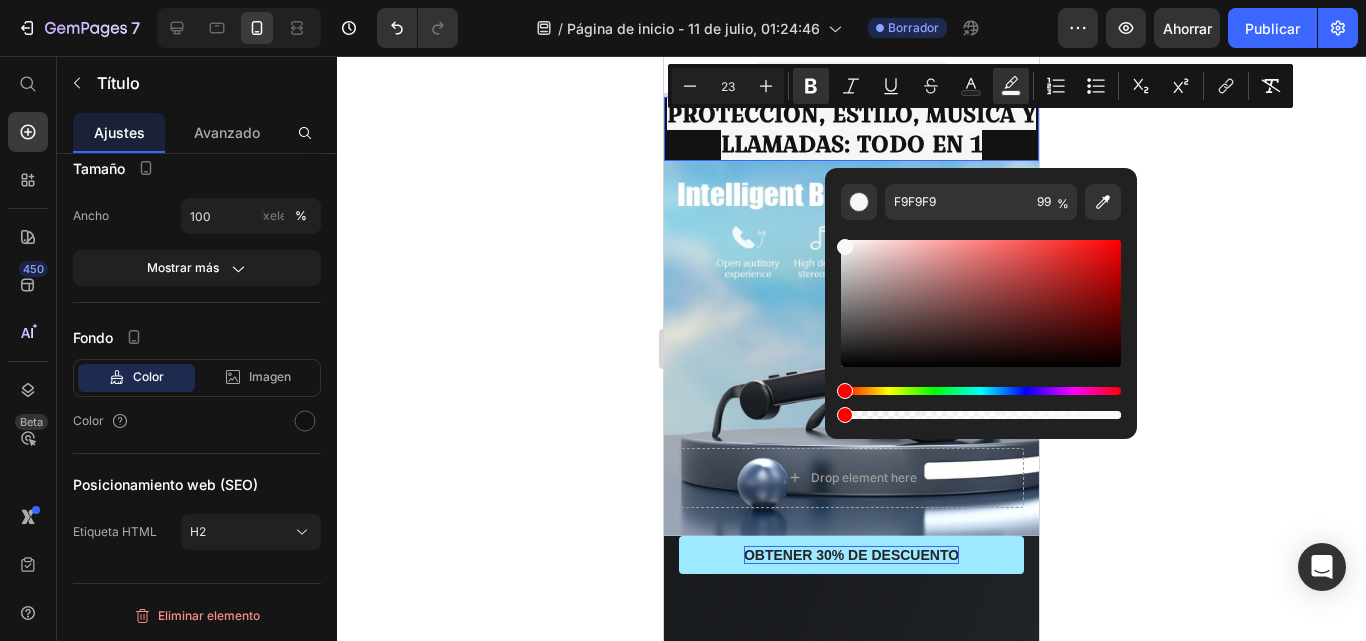 drag, startPoint x: 1118, startPoint y: 417, endPoint x: 828, endPoint y: 410, distance: 290.08447 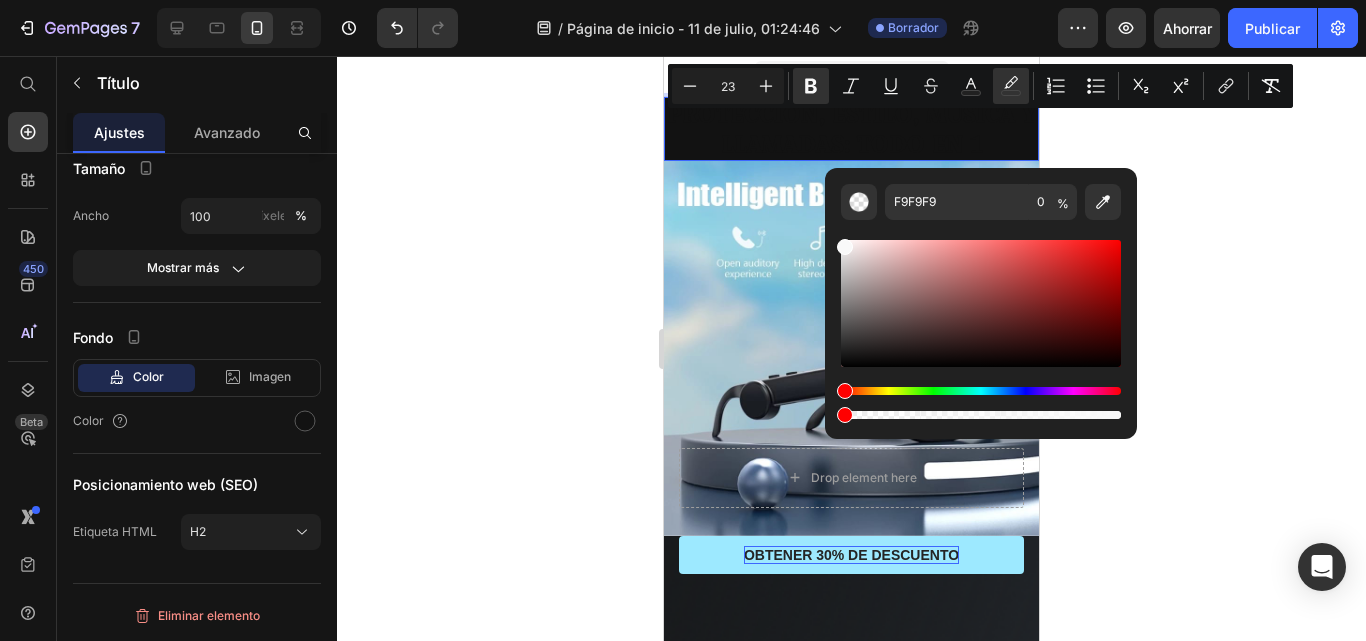 type on "F8F8F8" 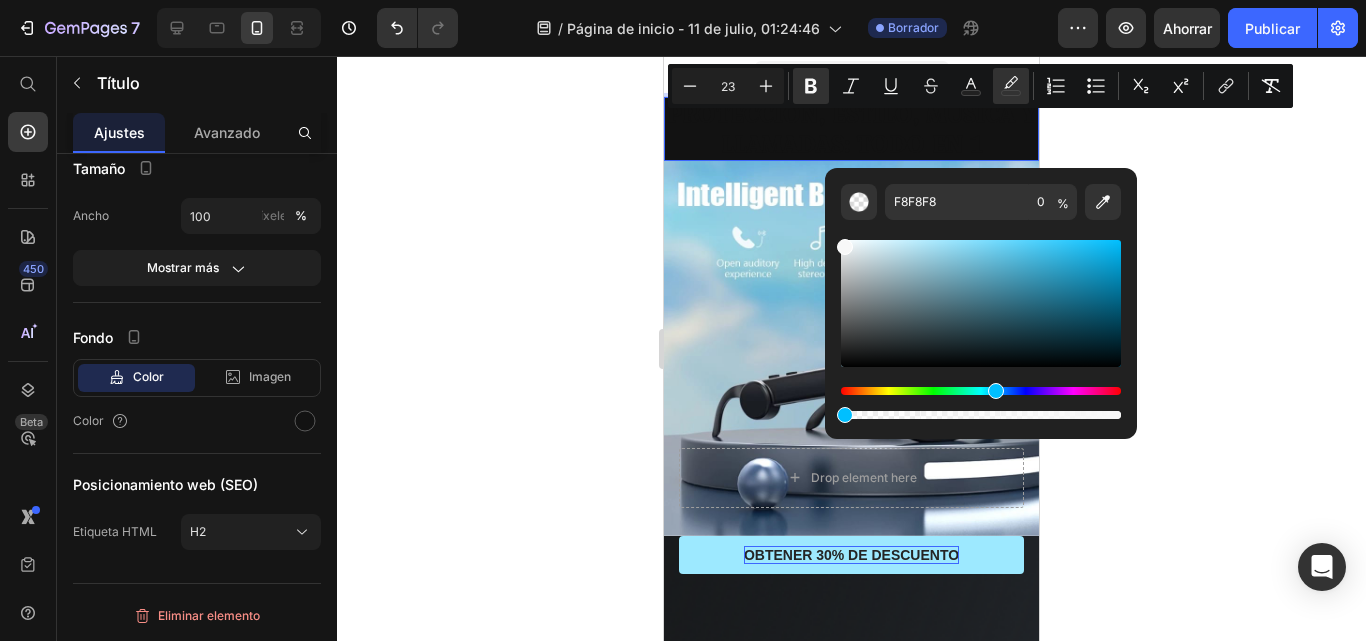 drag, startPoint x: 840, startPoint y: 386, endPoint x: 993, endPoint y: 389, distance: 153.0294 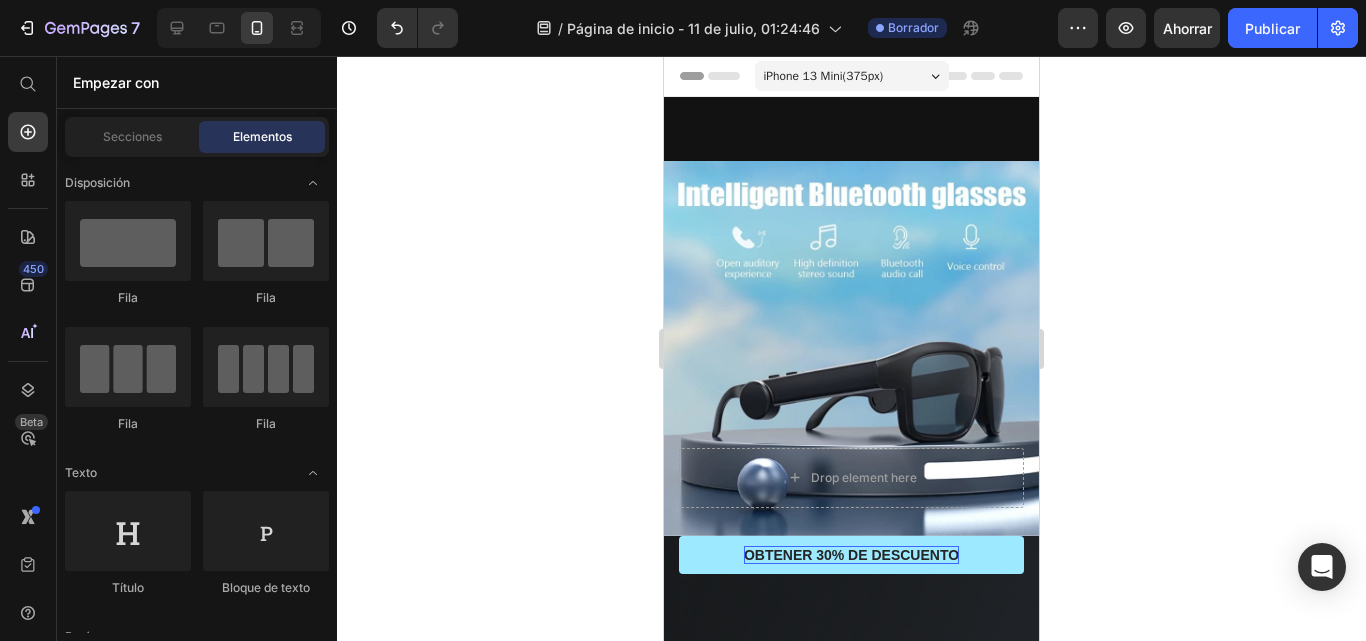 click 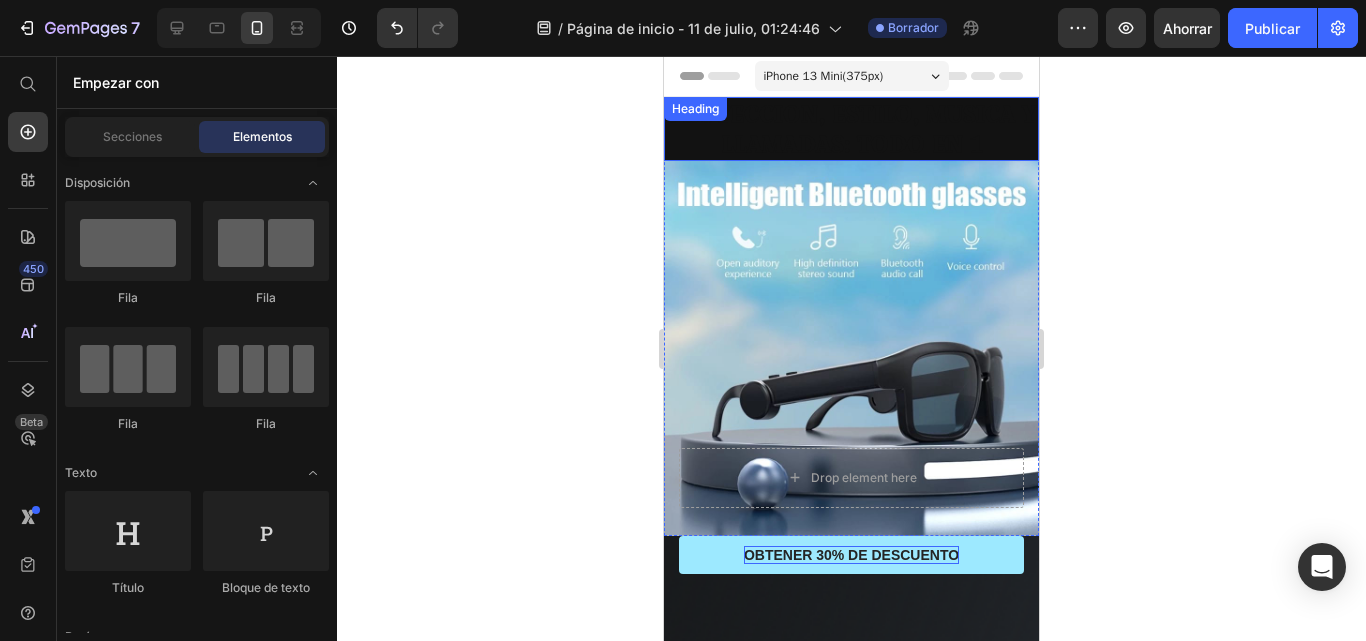 click on "PROTECCION, ESTILO, MUSICA Y LLAMADAS: TODO EN 1" at bounding box center (851, 128) 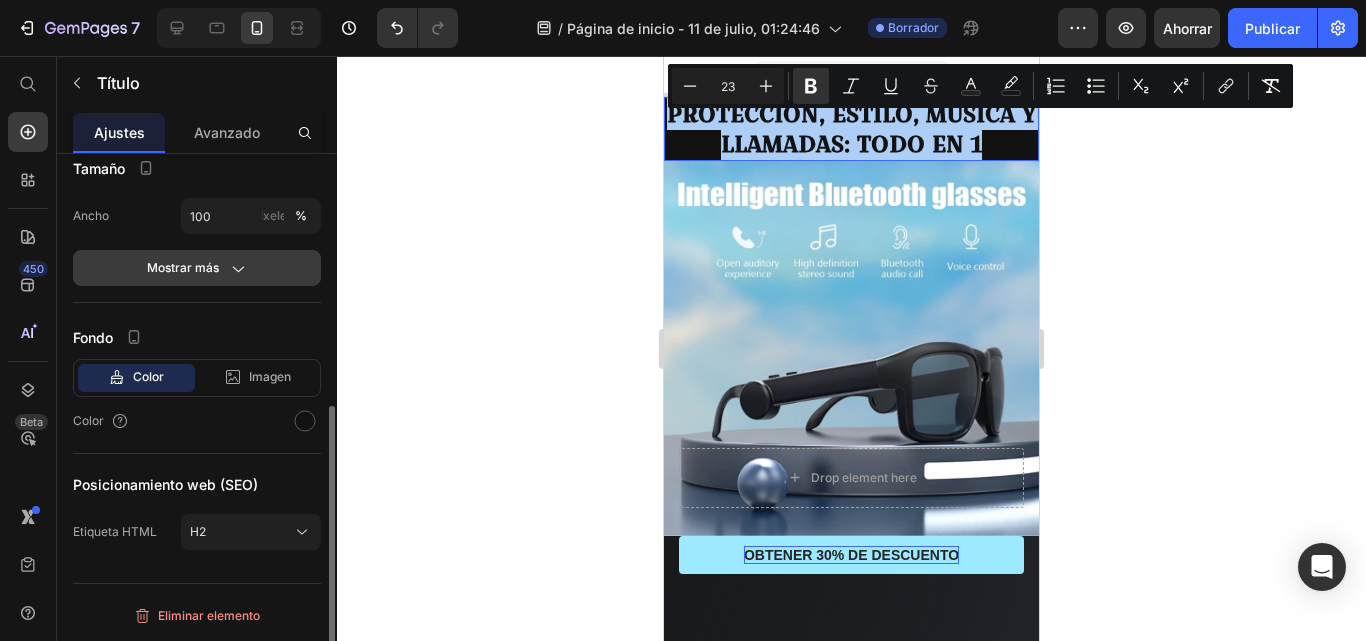 click 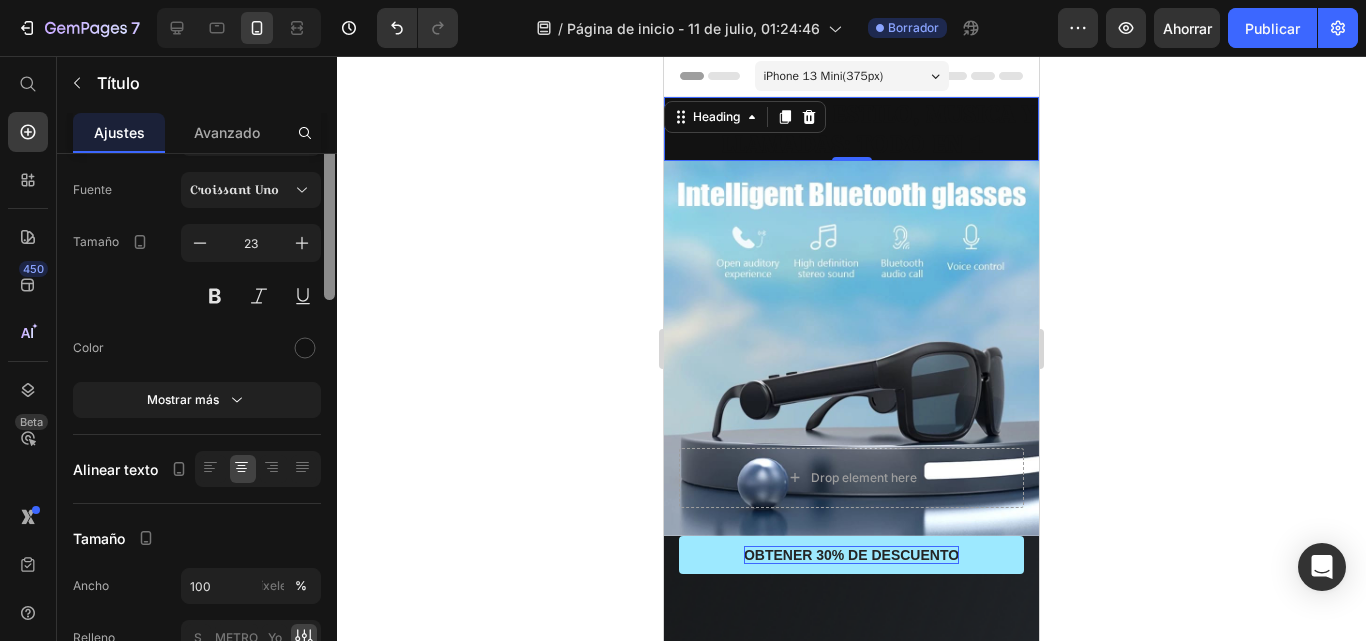scroll, scrollTop: 0, scrollLeft: 0, axis: both 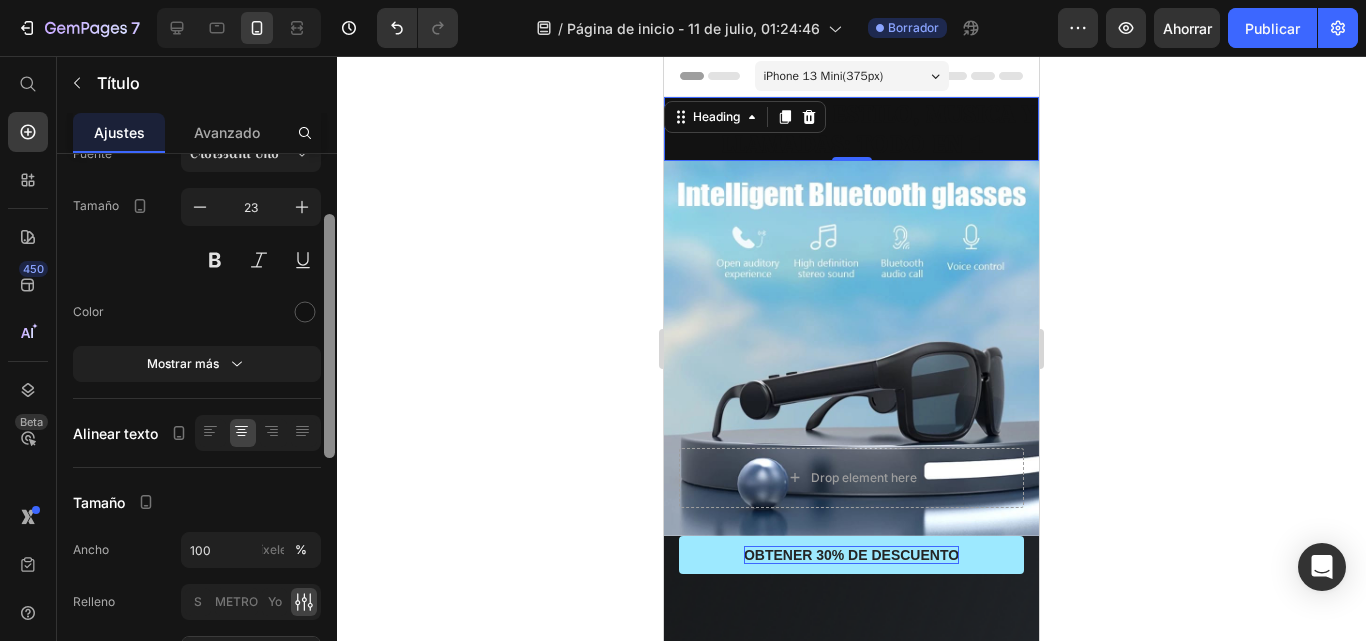 drag, startPoint x: 329, startPoint y: 379, endPoint x: 333, endPoint y: 235, distance: 144.05554 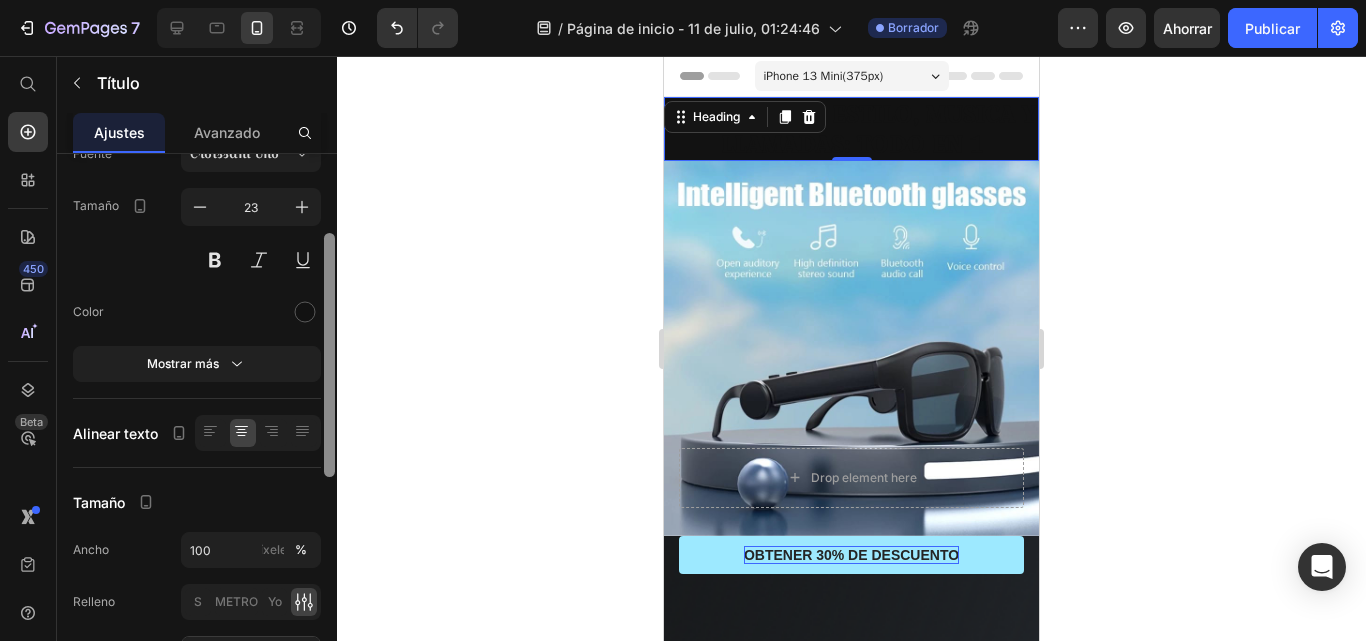 scroll, scrollTop: 147, scrollLeft: 0, axis: vertical 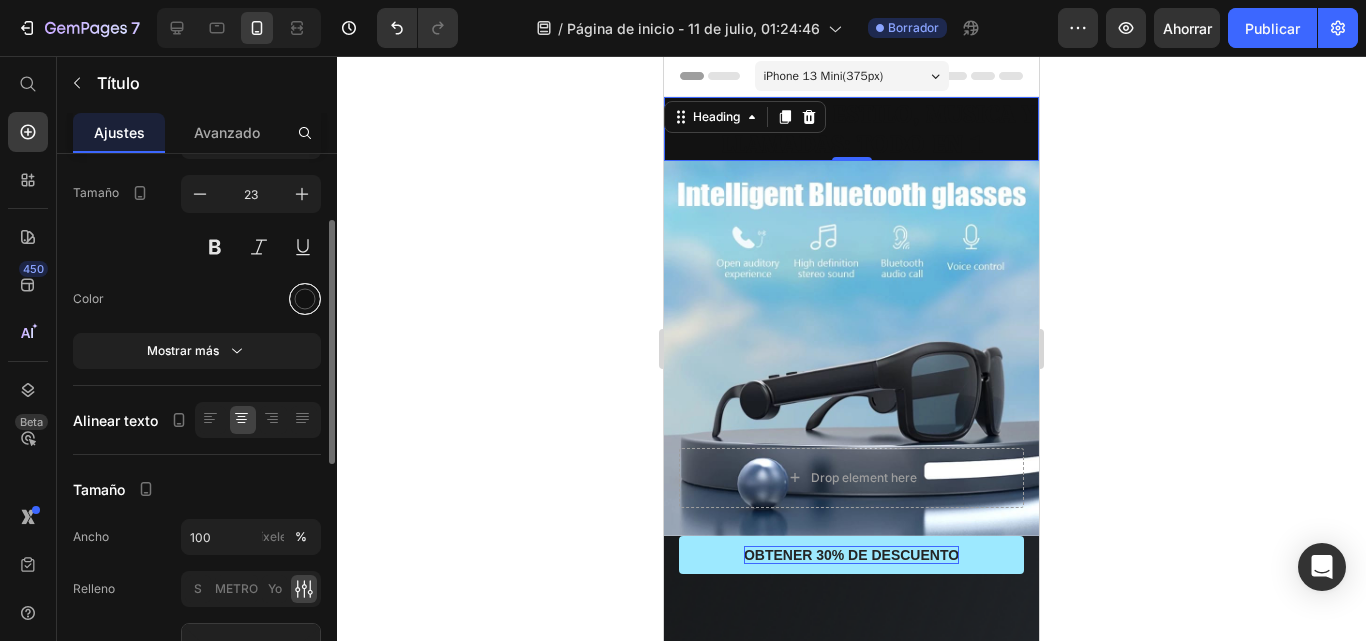 click at bounding box center [305, 299] 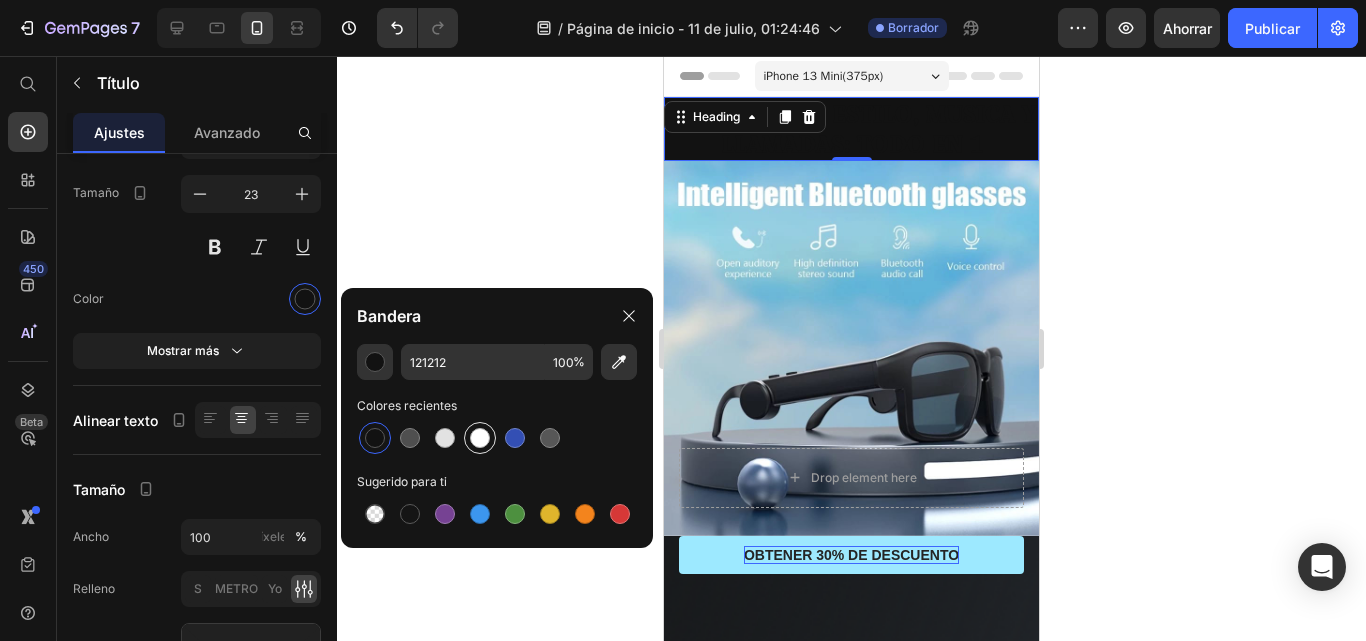 click at bounding box center (480, 438) 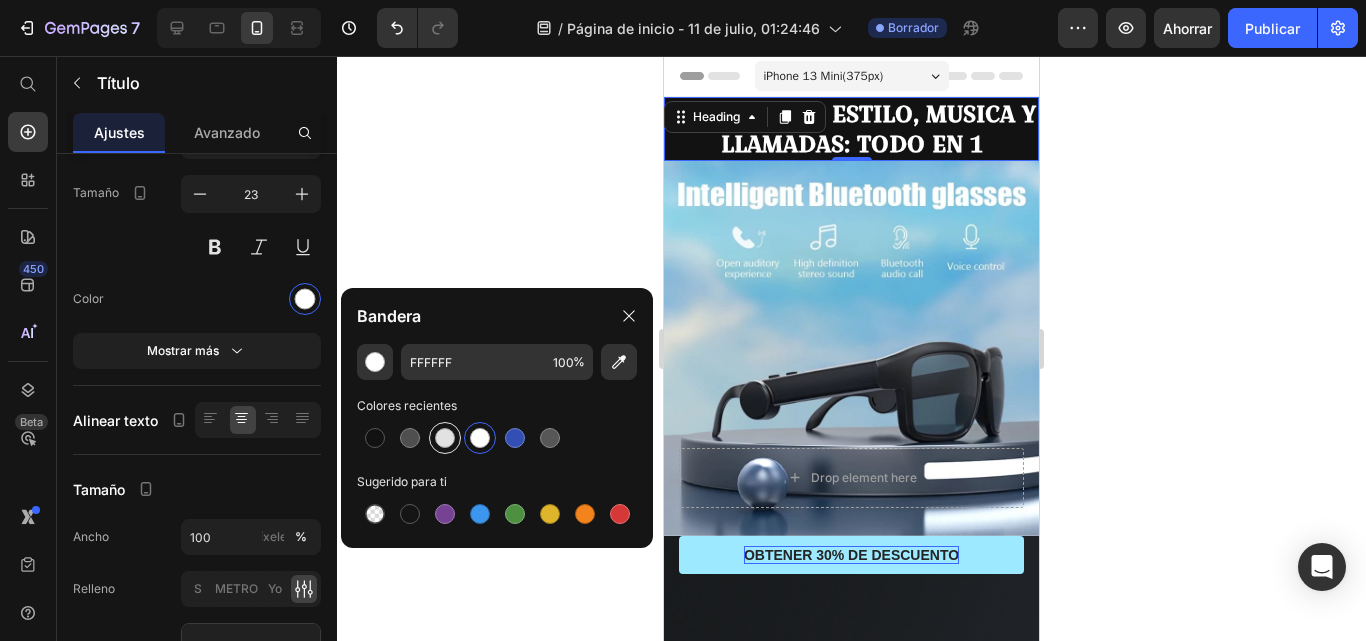 click at bounding box center (445, 438) 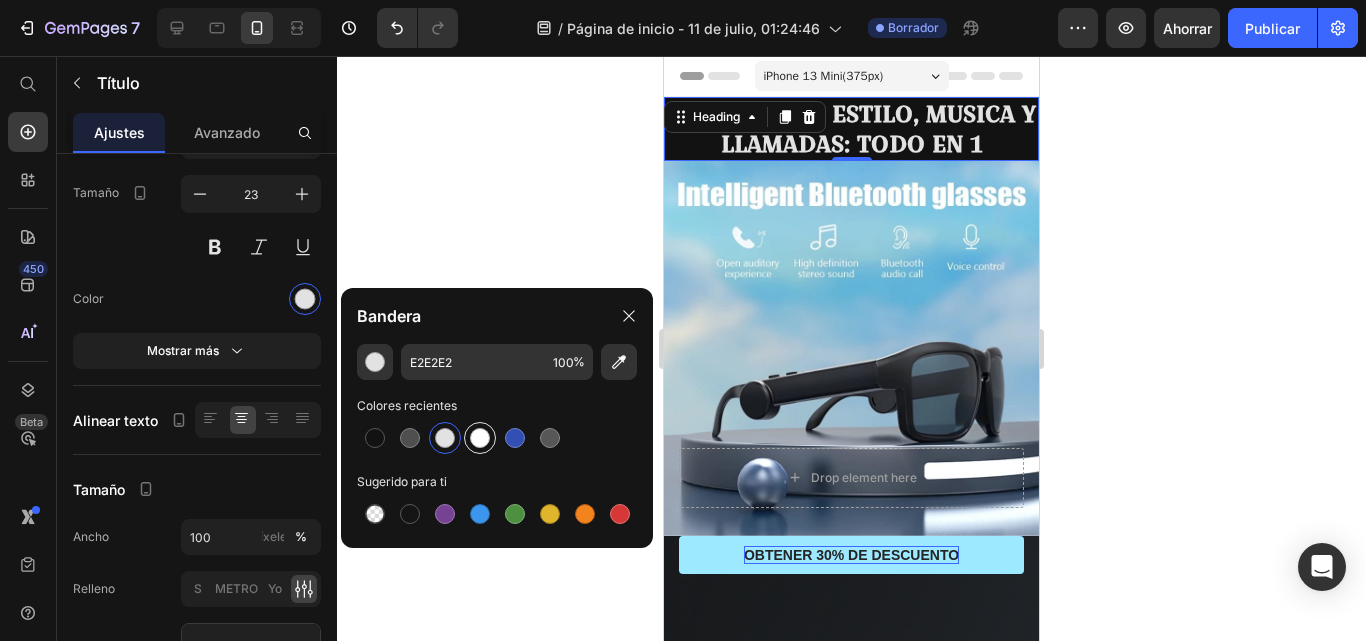 click at bounding box center (480, 438) 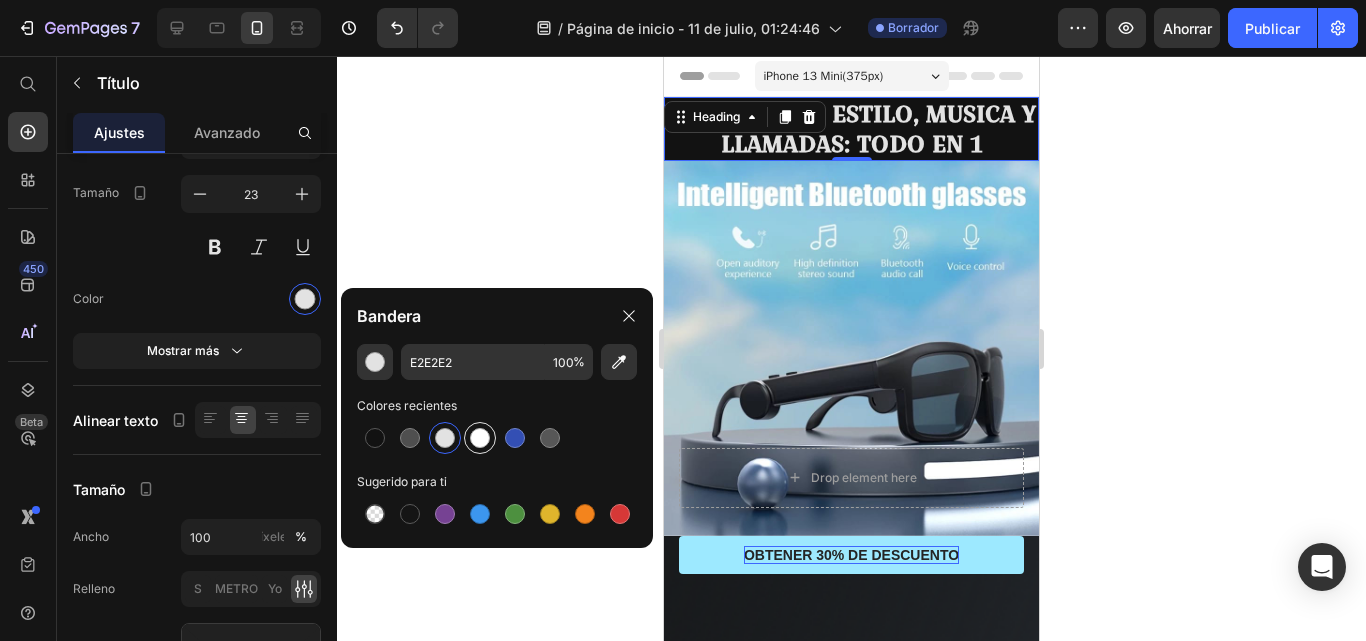 type on "FFFFFF" 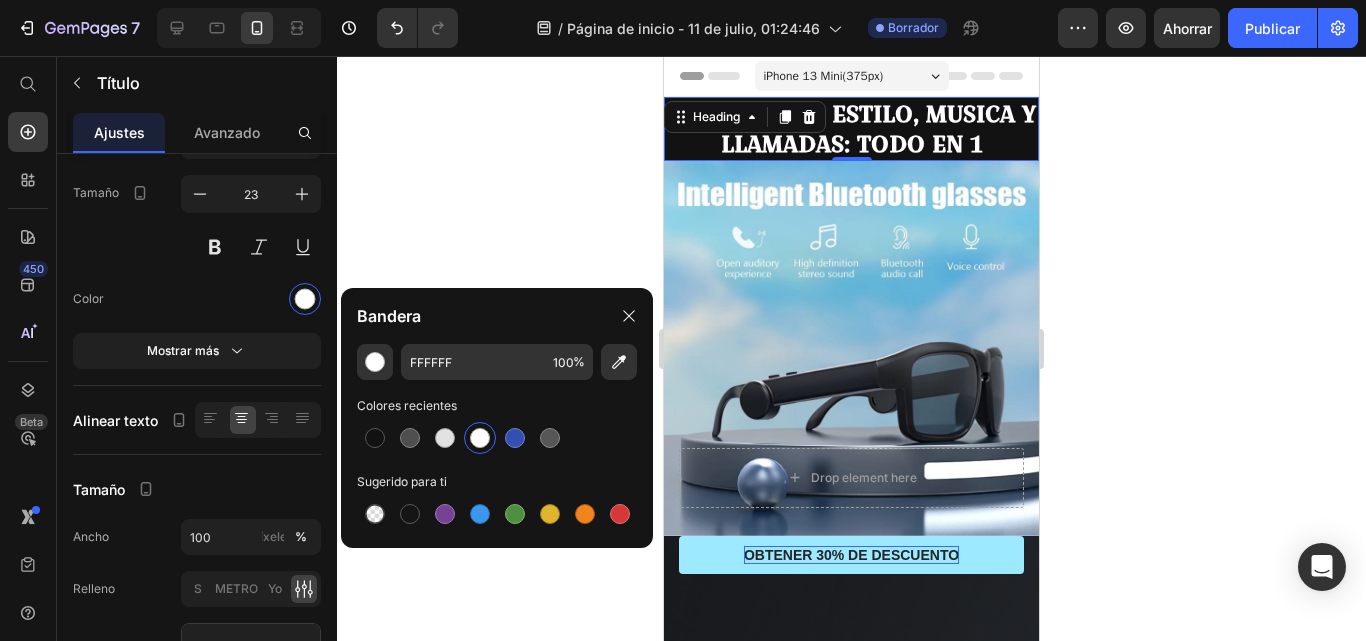 click 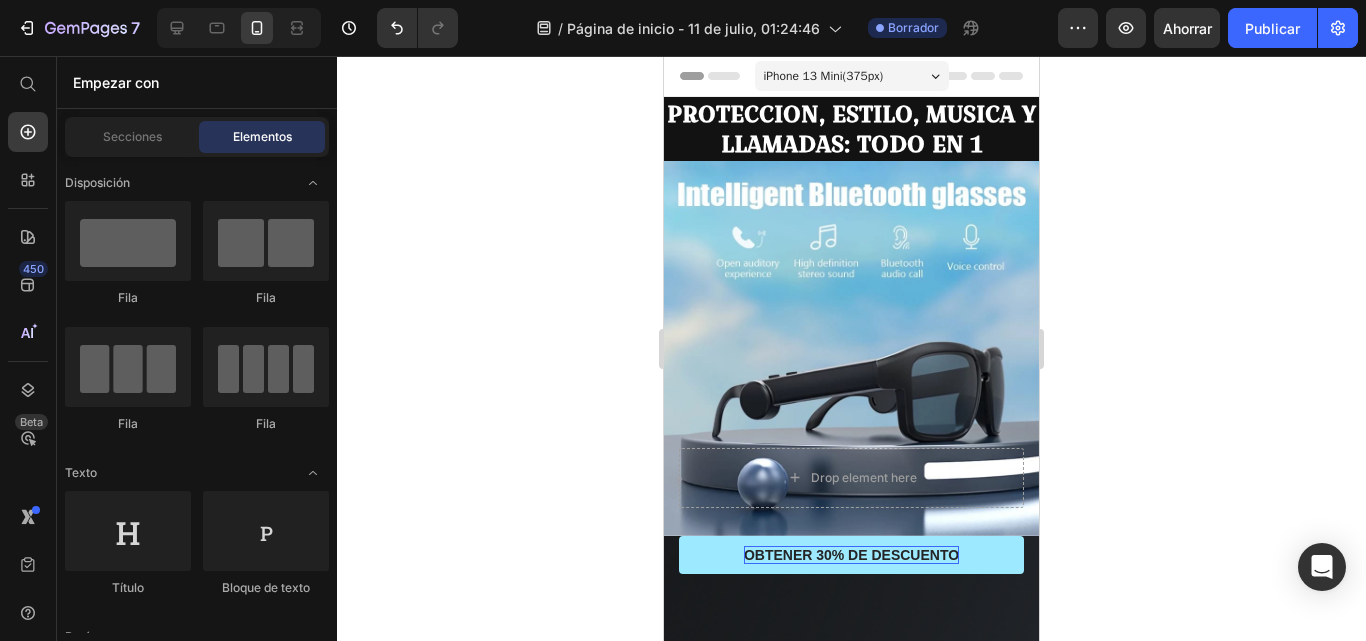 click 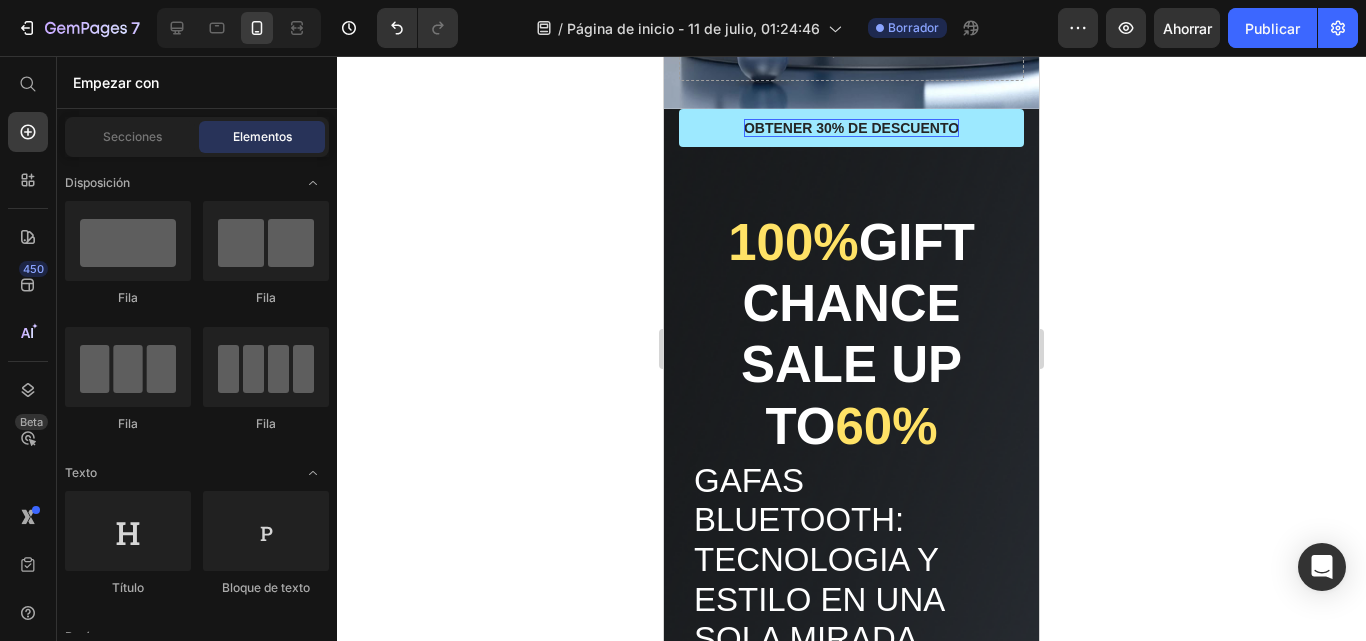 scroll, scrollTop: 450, scrollLeft: 0, axis: vertical 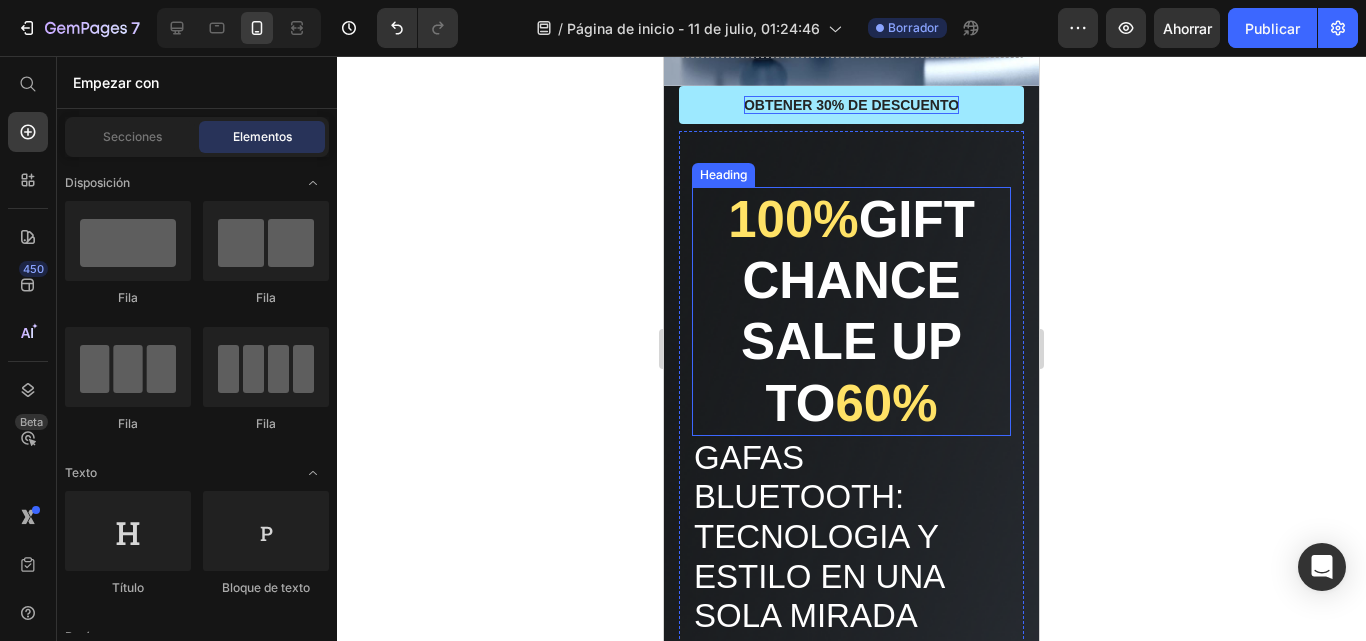 click on "100%" at bounding box center (793, 219) 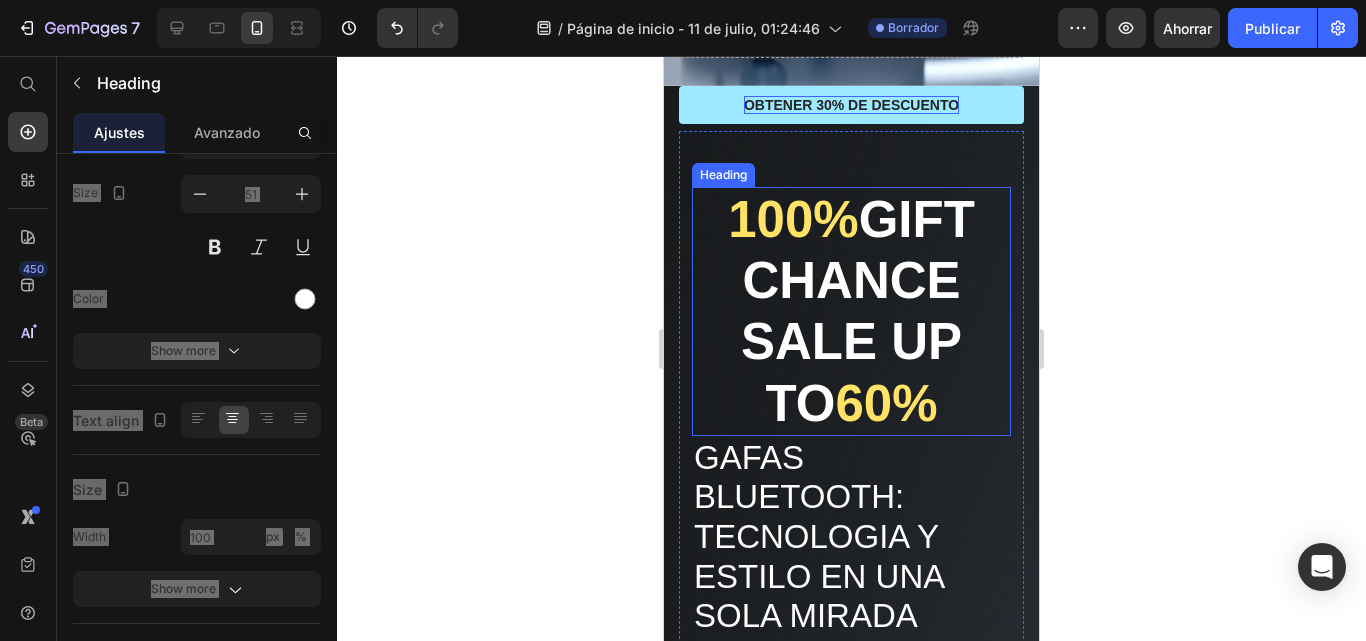 click on "100%" at bounding box center (793, 219) 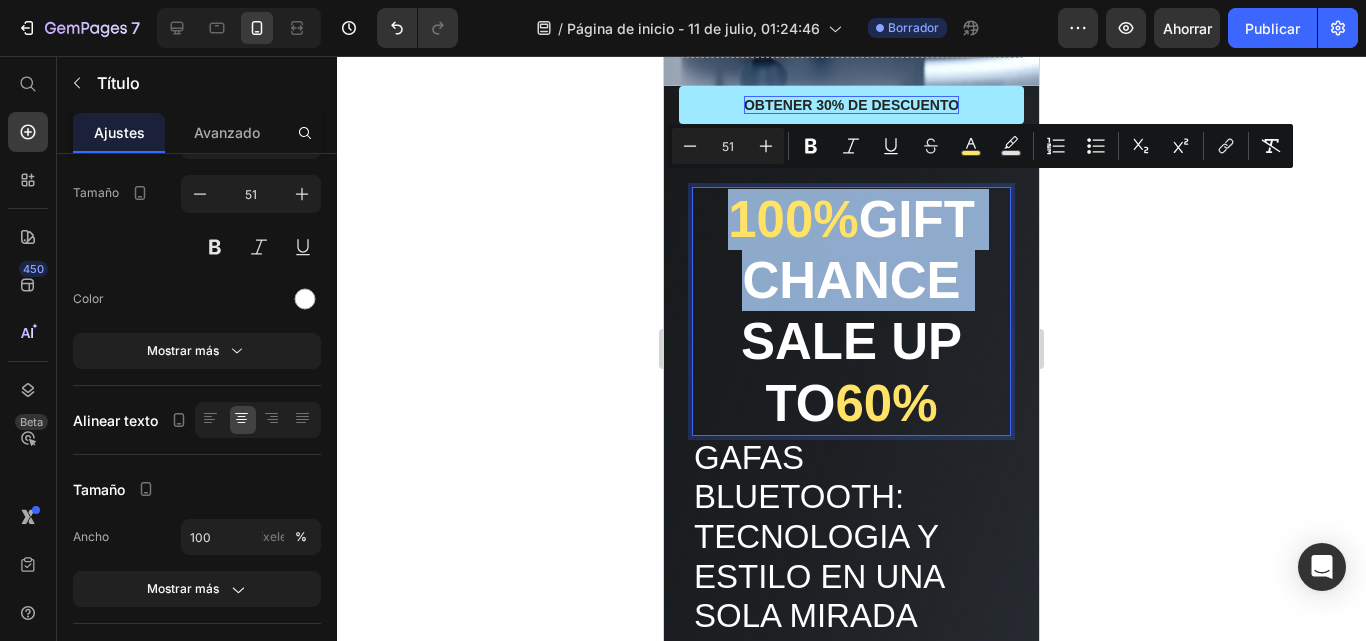 click on "100%" at bounding box center [793, 219] 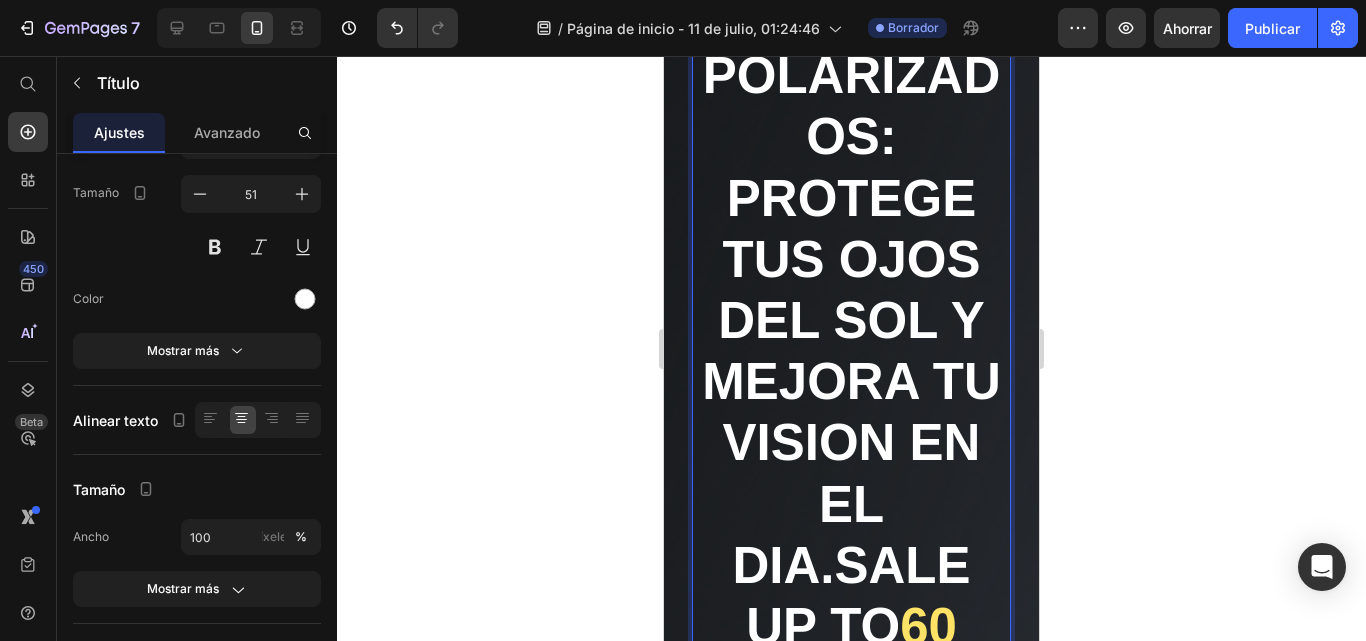 scroll, scrollTop: 674, scrollLeft: 0, axis: vertical 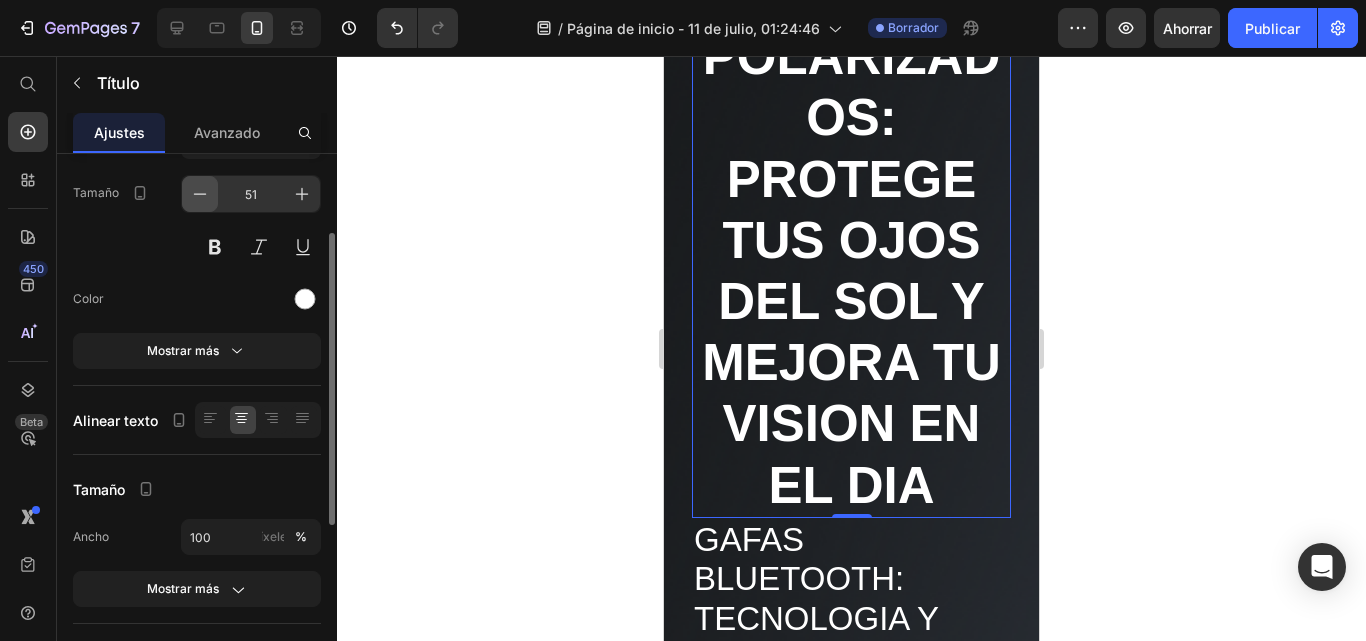 click 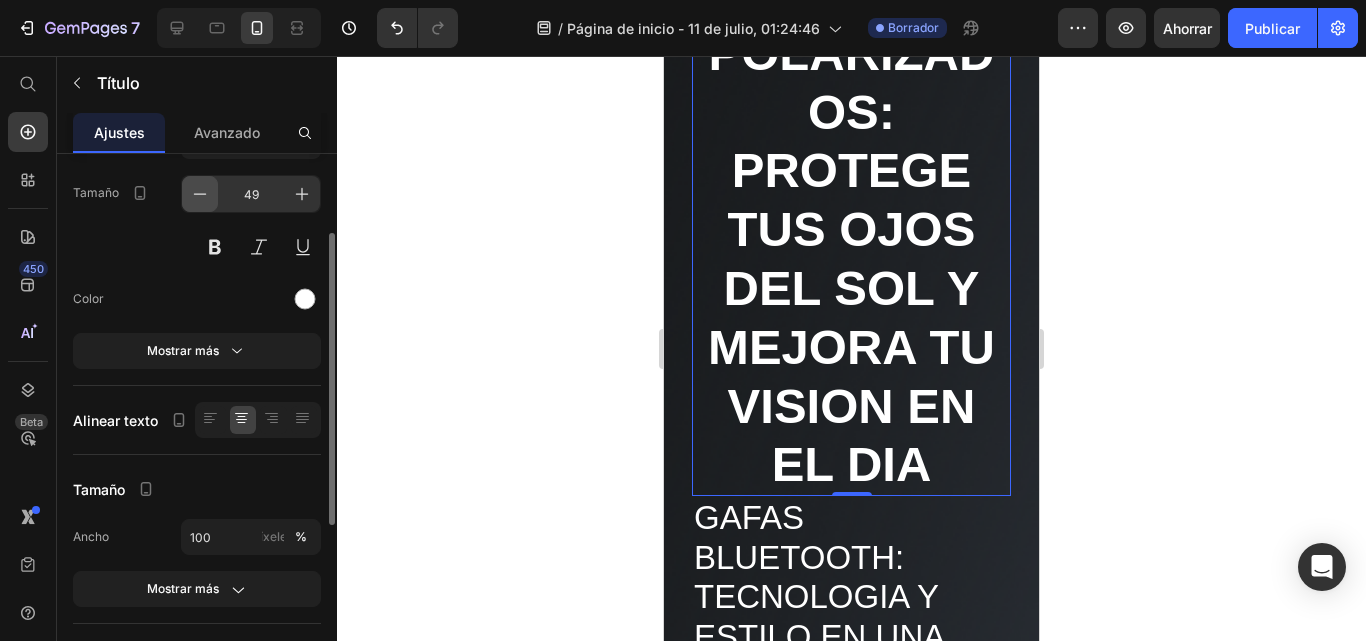 click 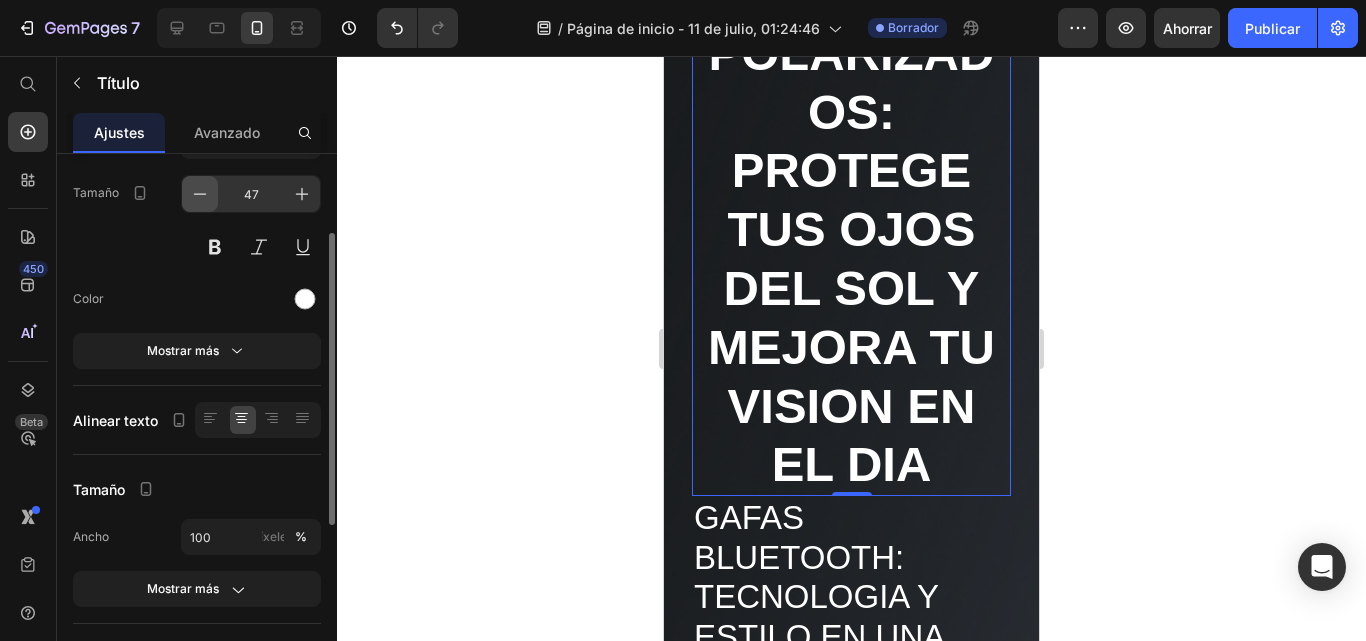 click 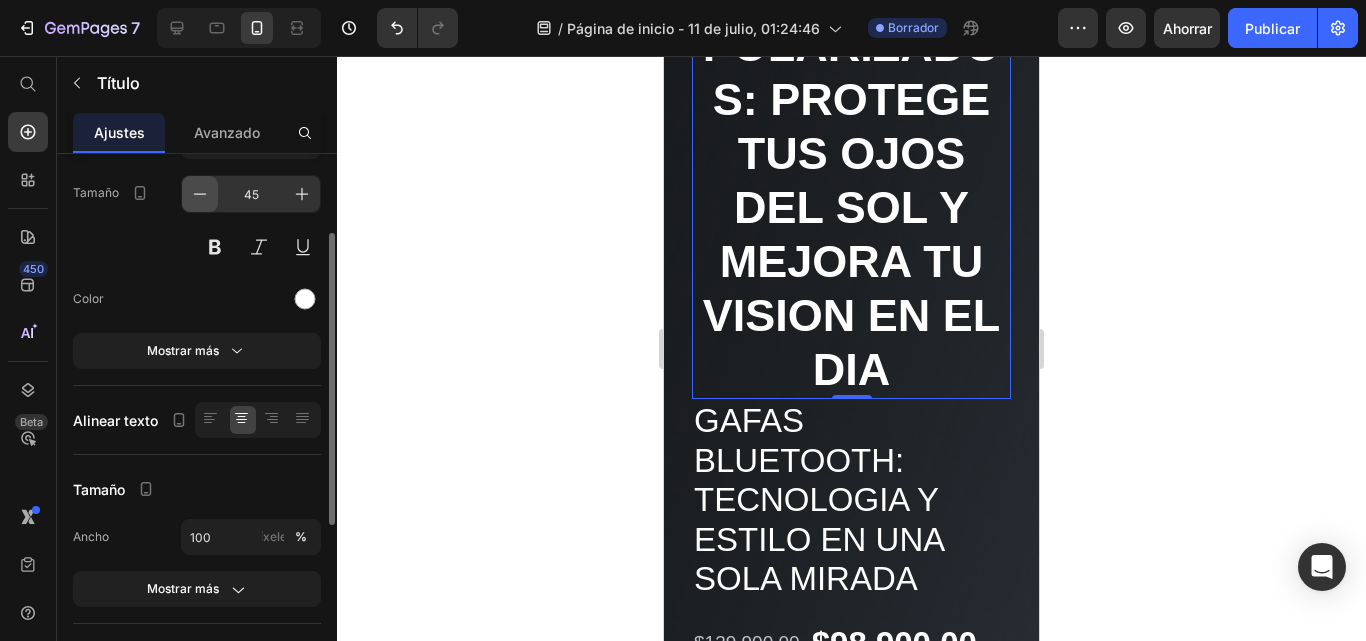 click 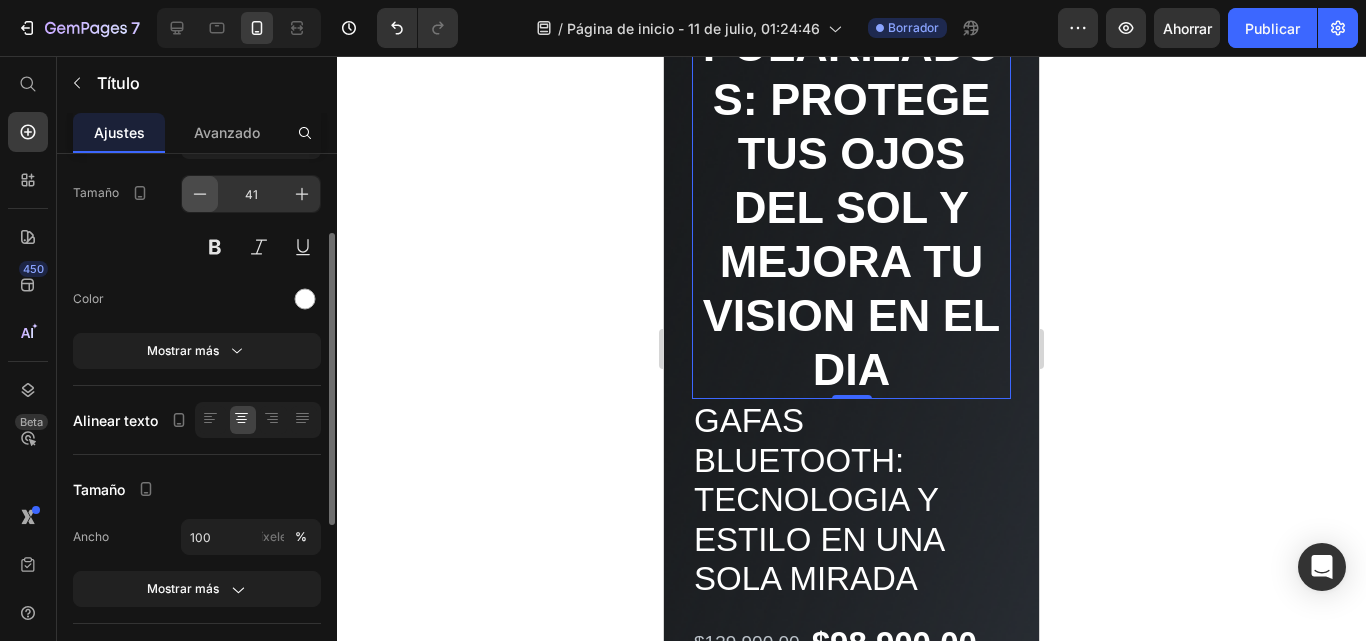 click 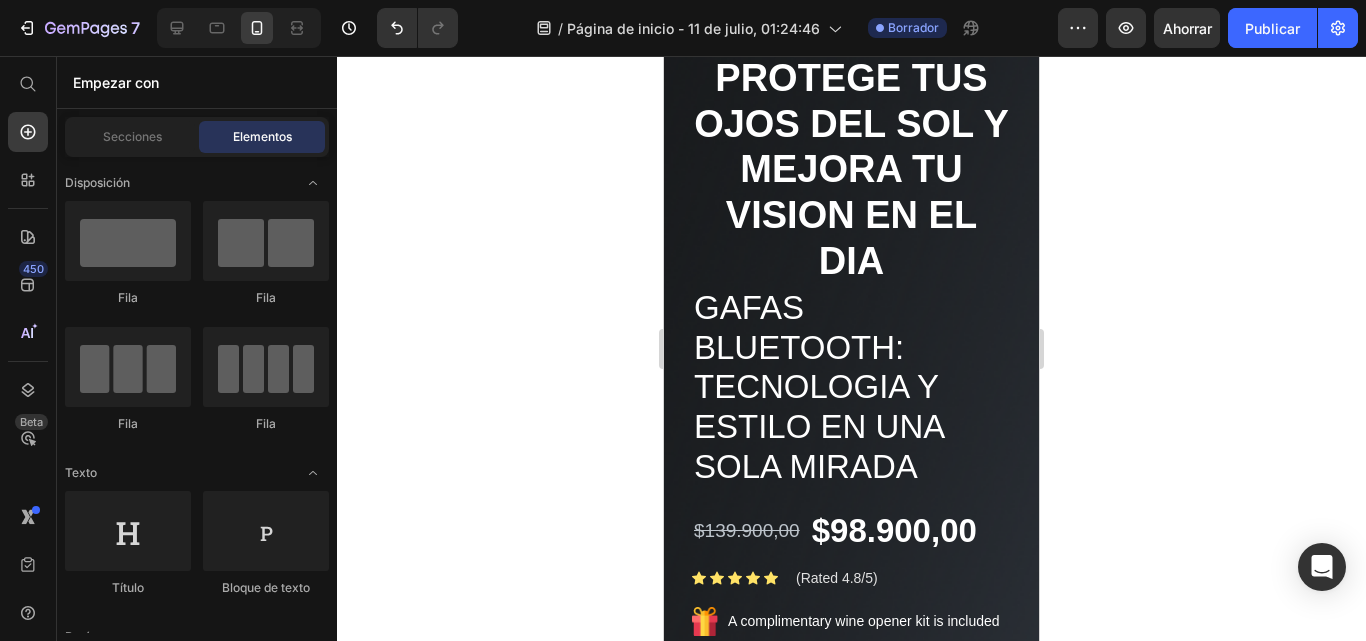 scroll, scrollTop: 289, scrollLeft: 0, axis: vertical 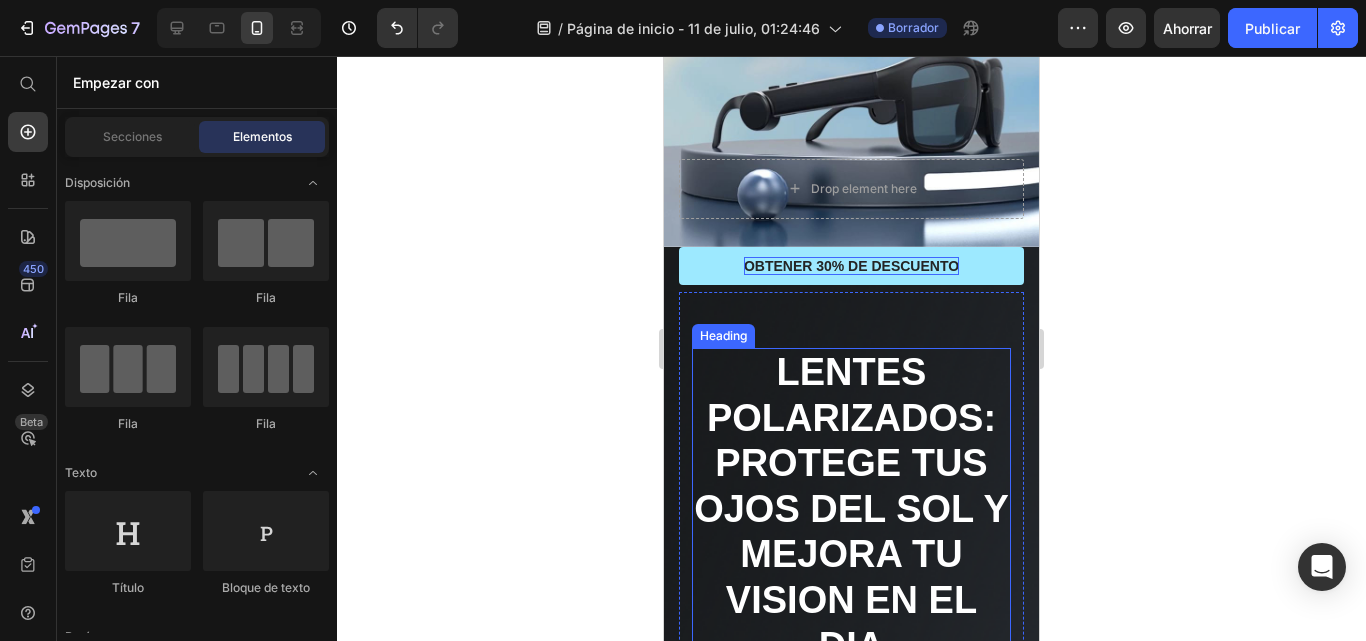 click on "LENTES POLARIZADOS: Protege tus ojos del sol y mejora tu vision en el dia" at bounding box center [851, 509] 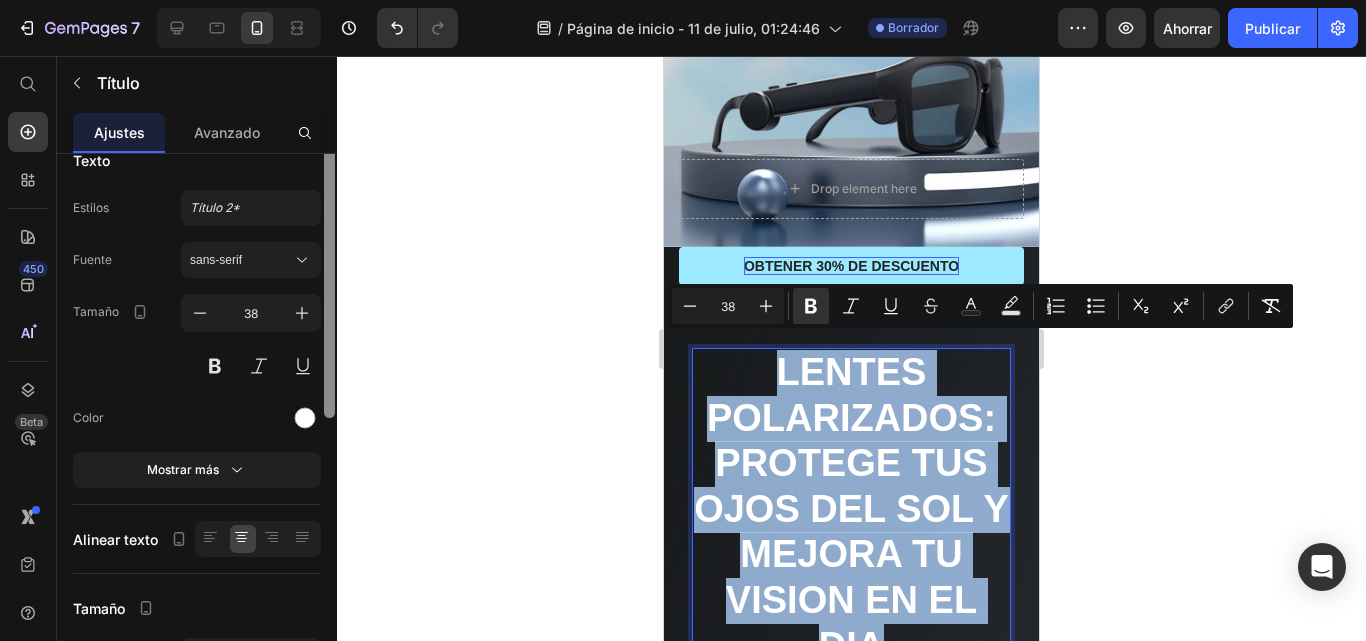scroll, scrollTop: 0, scrollLeft: 0, axis: both 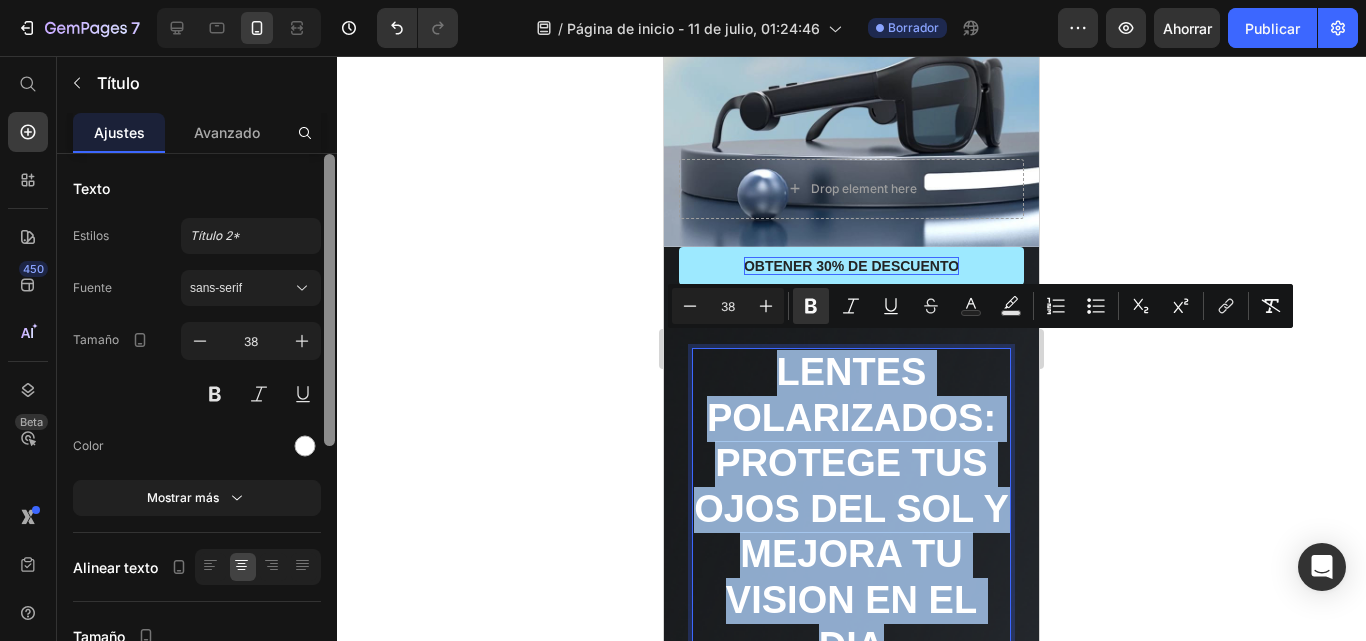drag, startPoint x: 328, startPoint y: 275, endPoint x: 317, endPoint y: 157, distance: 118.511604 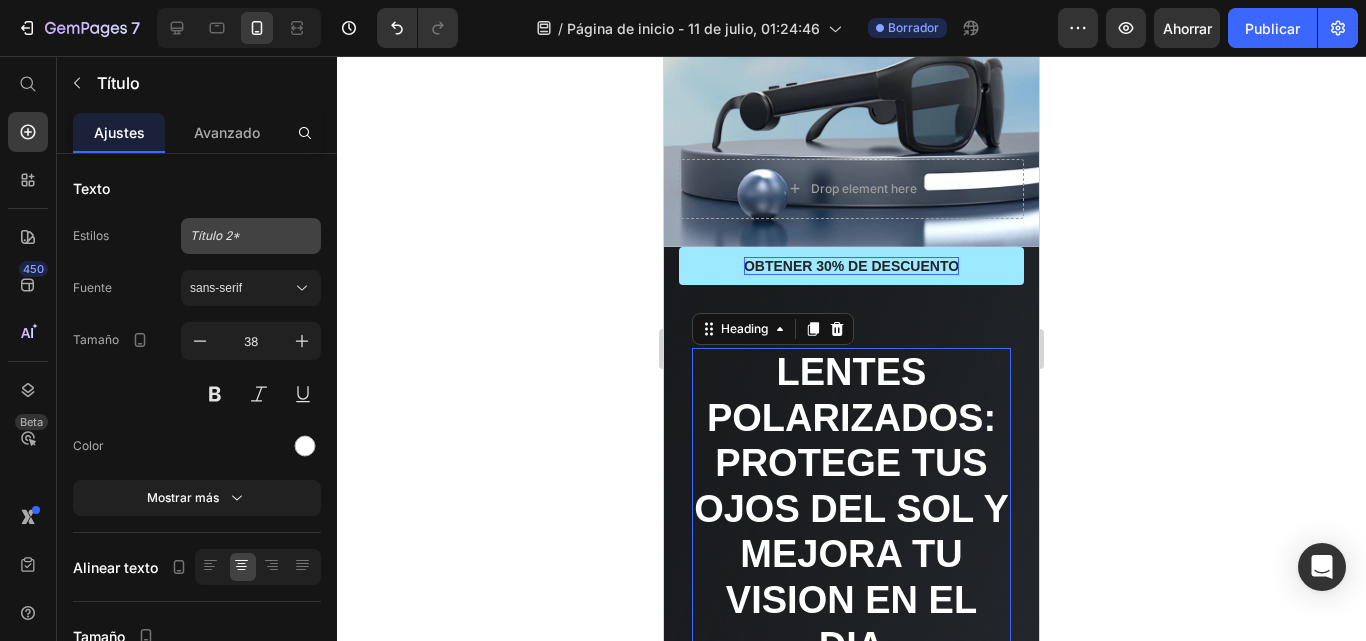 click on "Título 2*" at bounding box center (239, 236) 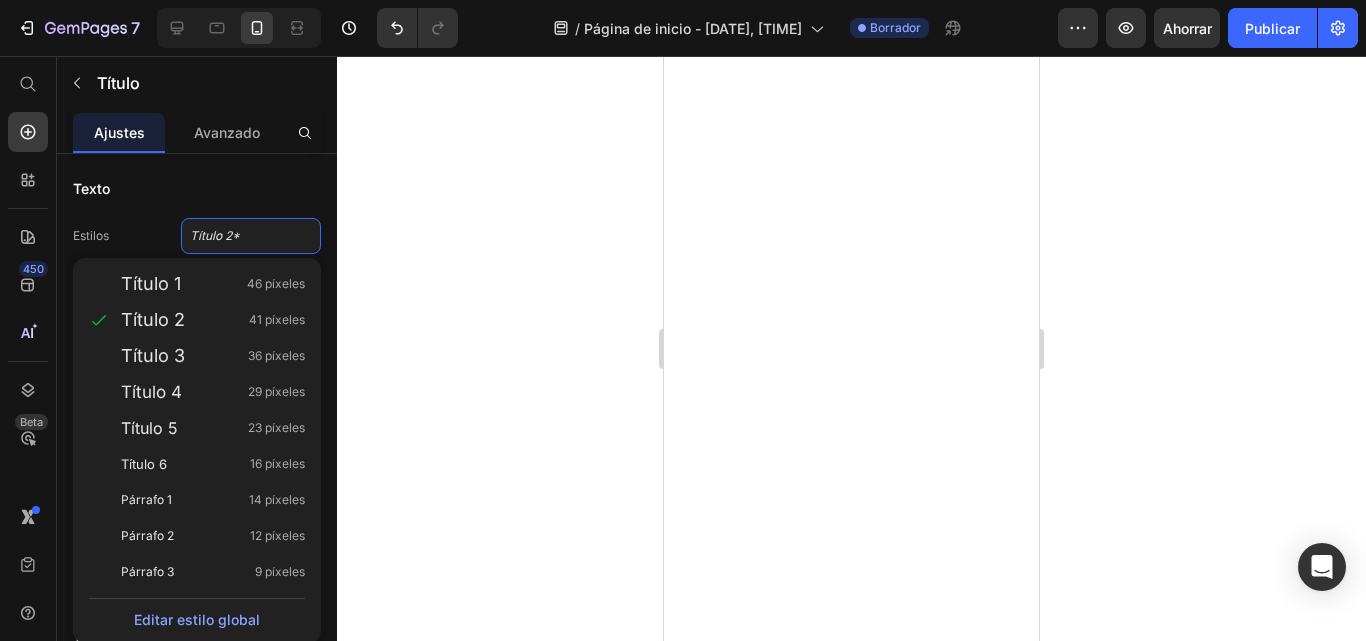 scroll, scrollTop: 0, scrollLeft: 0, axis: both 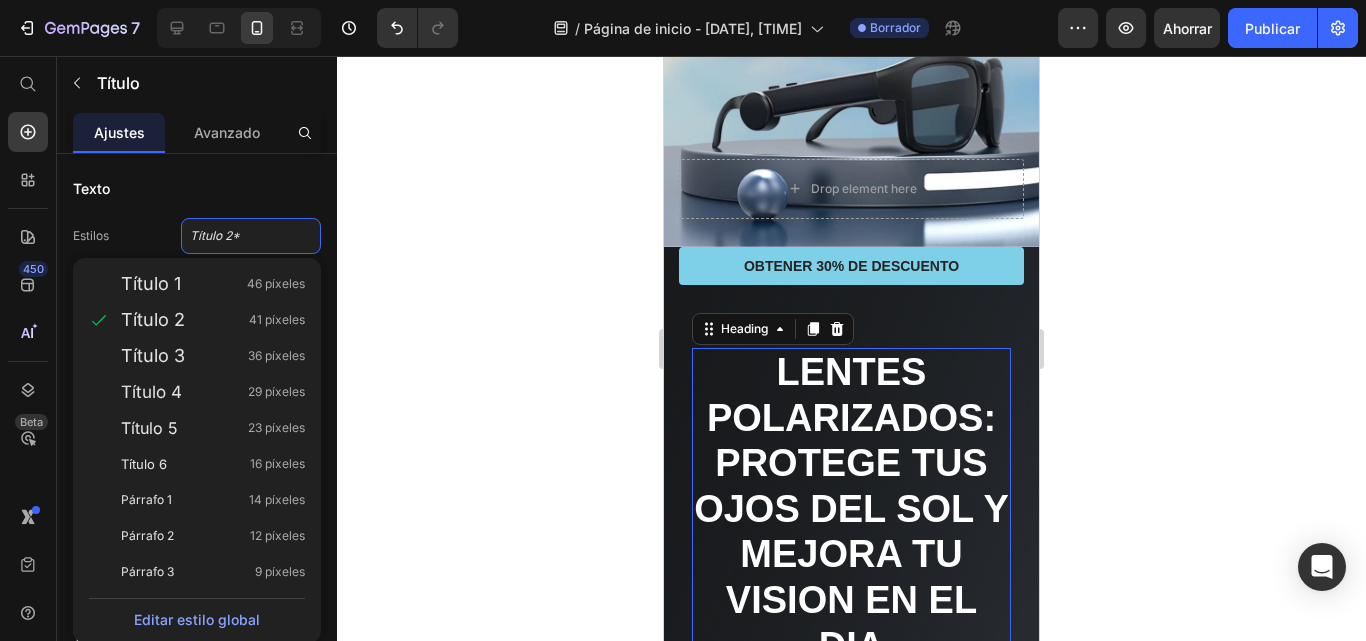 click on "Título 5" at bounding box center [149, 428] 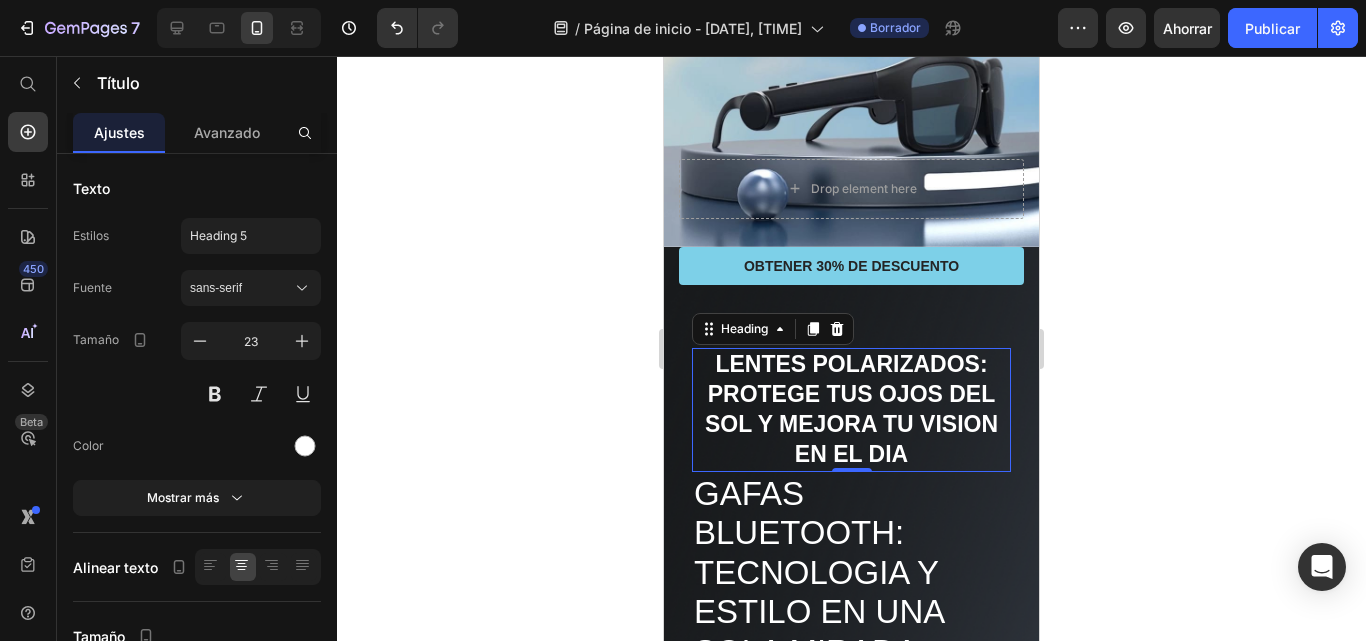 scroll, scrollTop: 289, scrollLeft: 0, axis: vertical 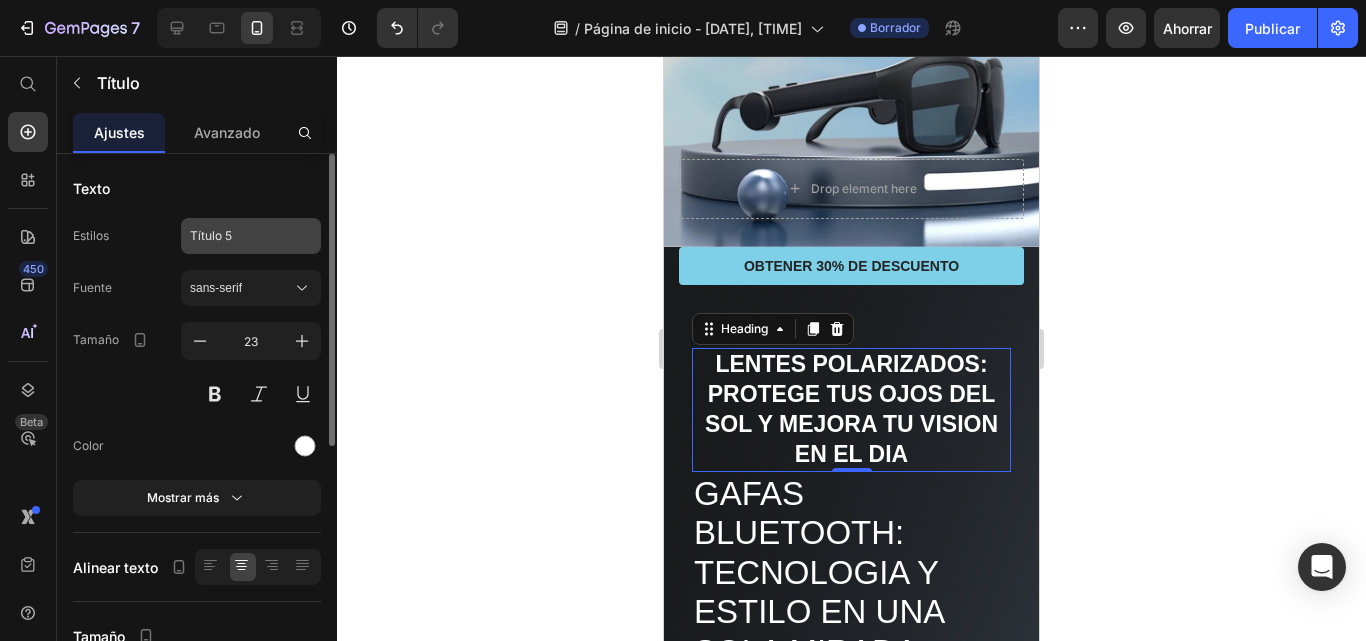 click on "Título 5" at bounding box center (251, 236) 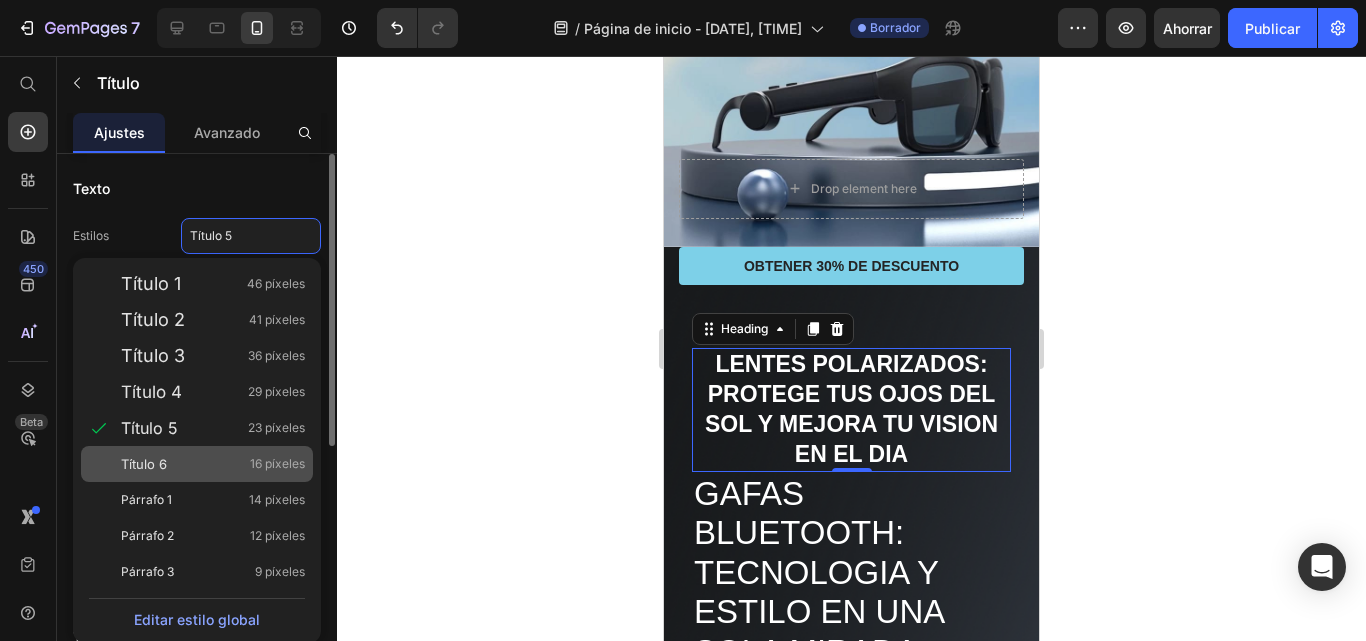 click on "Título 6 16 píxeles" at bounding box center [213, 464] 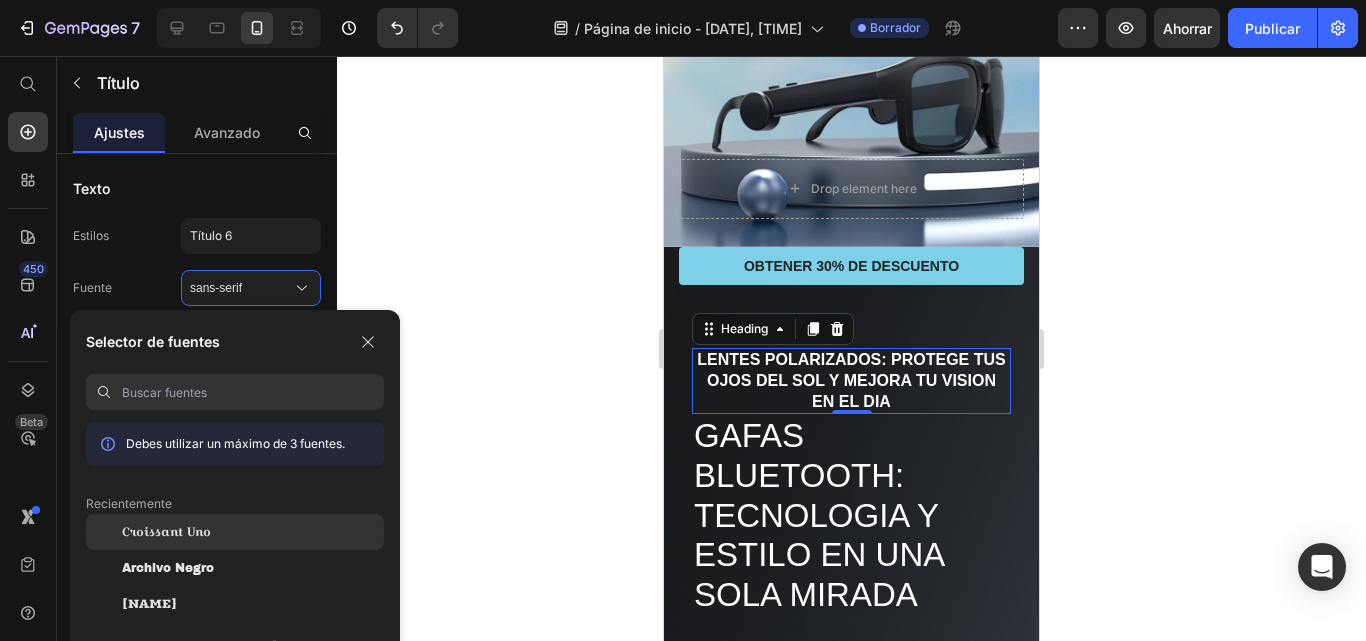 click on "Croissant Uno" at bounding box center (166, 531) 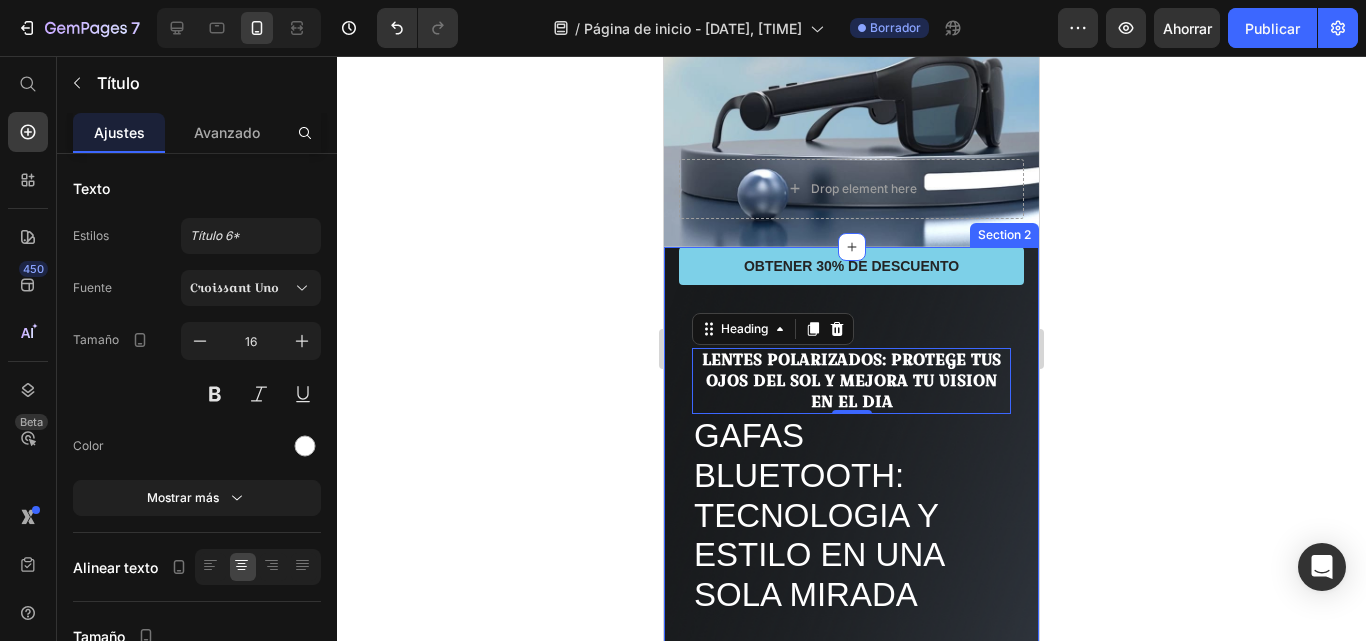 click on "OBTENER 30% DE DESCUENTO Button Image Gemwine Heading ⁠⁠⁠⁠⁠⁠⁠ LENTES POLARIZADOS: Protege tus ojos del sol y mejora tu vision en el dia Heading   0 GAFAS BLUETOOTH: Tecnologia y estilo en una sola mirada Product Title $139.900,00 Product Price $98.900,00 Product Price Row                Icon                Icon                Icon                Icon                Icon Icon List Hoz (Rated 4.8/5) Text block Row Image A complimentary wine opener kit is included Text block Row Get Deal Now Product Cart Button                Title Line 100% No-Risk Money Back Guarantee Text block                Title Line Row Image Image Image Image Image Row Product Row Image Image Image Image Row Section 2" at bounding box center [851, 660] 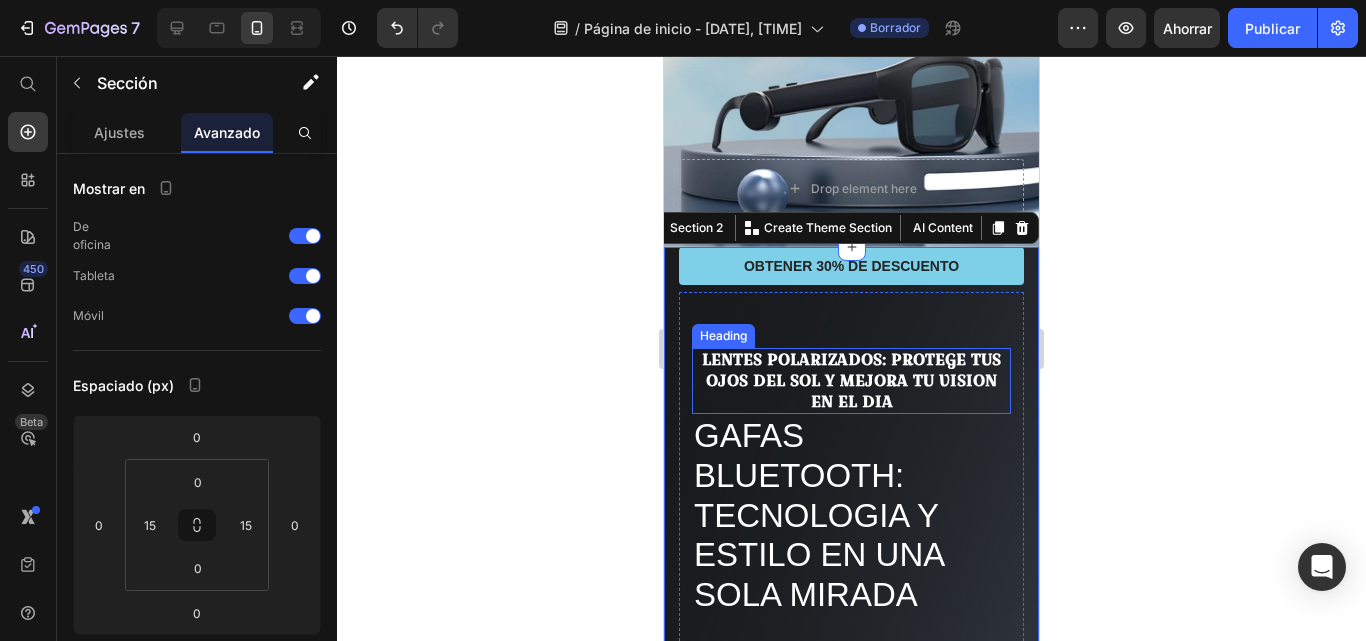 click on "LENTES POLARIZADOS: Protege tus ojos del sol y mejora tu vision en el dia" at bounding box center [851, 380] 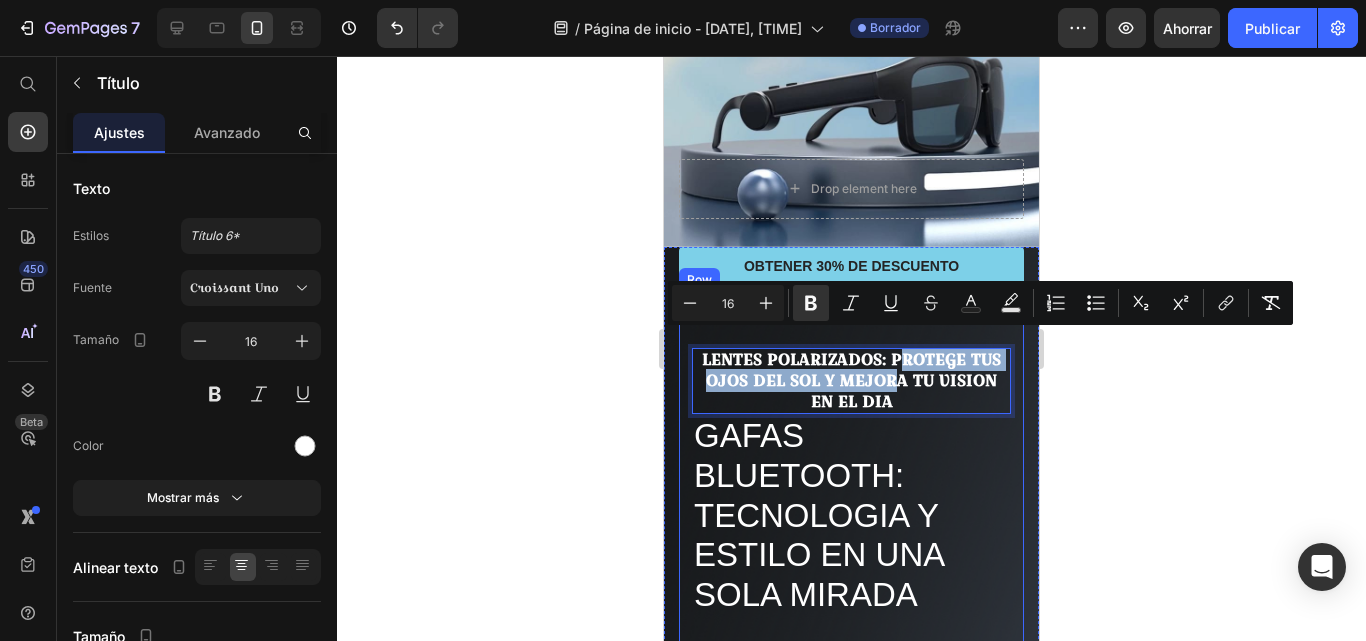 drag, startPoint x: 894, startPoint y: 358, endPoint x: 1553, endPoint y: 364, distance: 659.02734 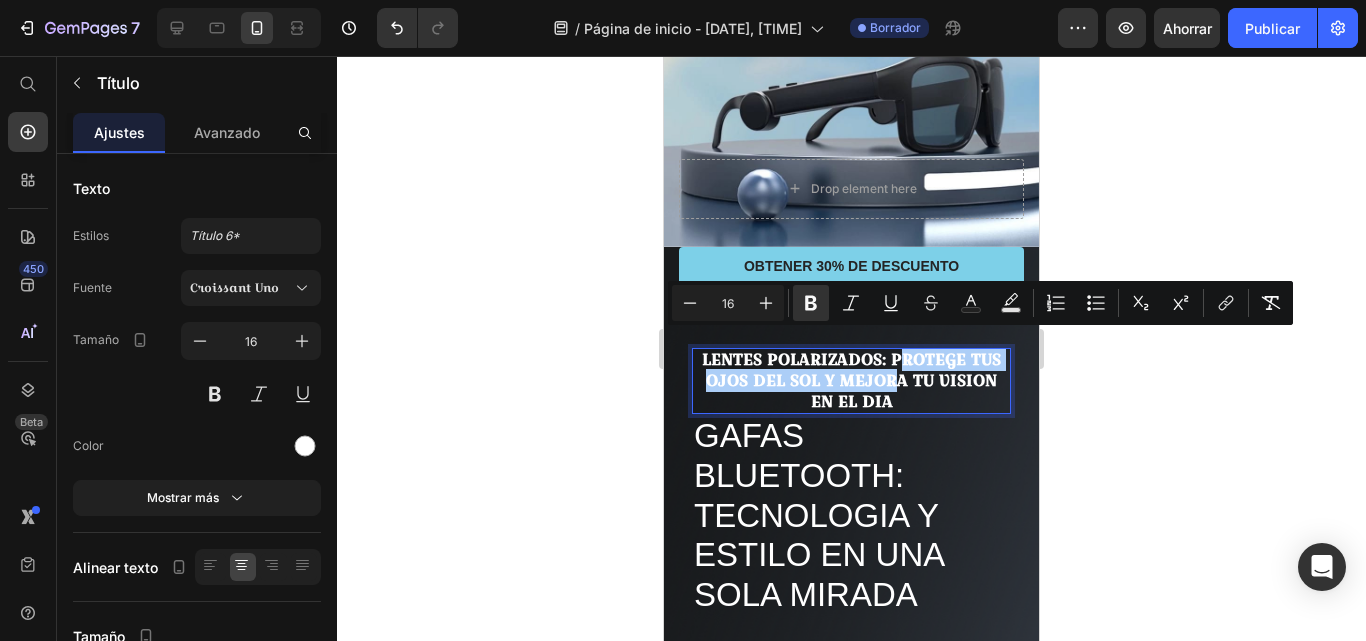 click 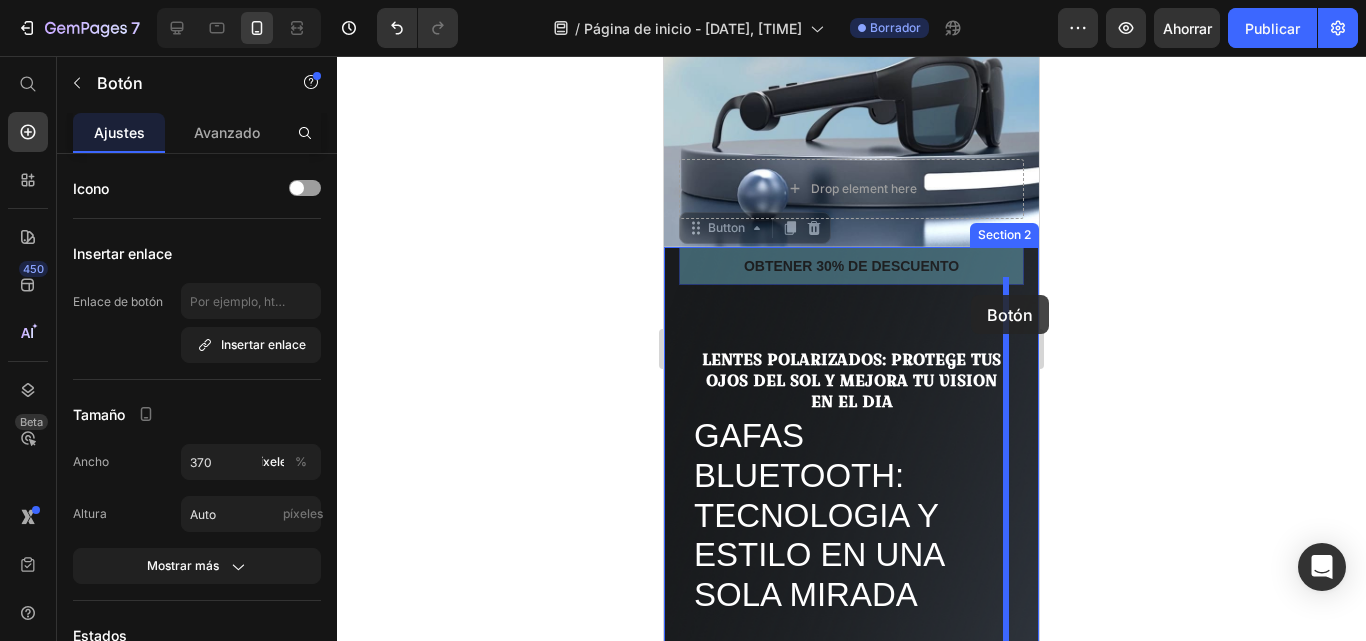 drag, startPoint x: 970, startPoint y: 242, endPoint x: 971, endPoint y: 295, distance: 53.009434 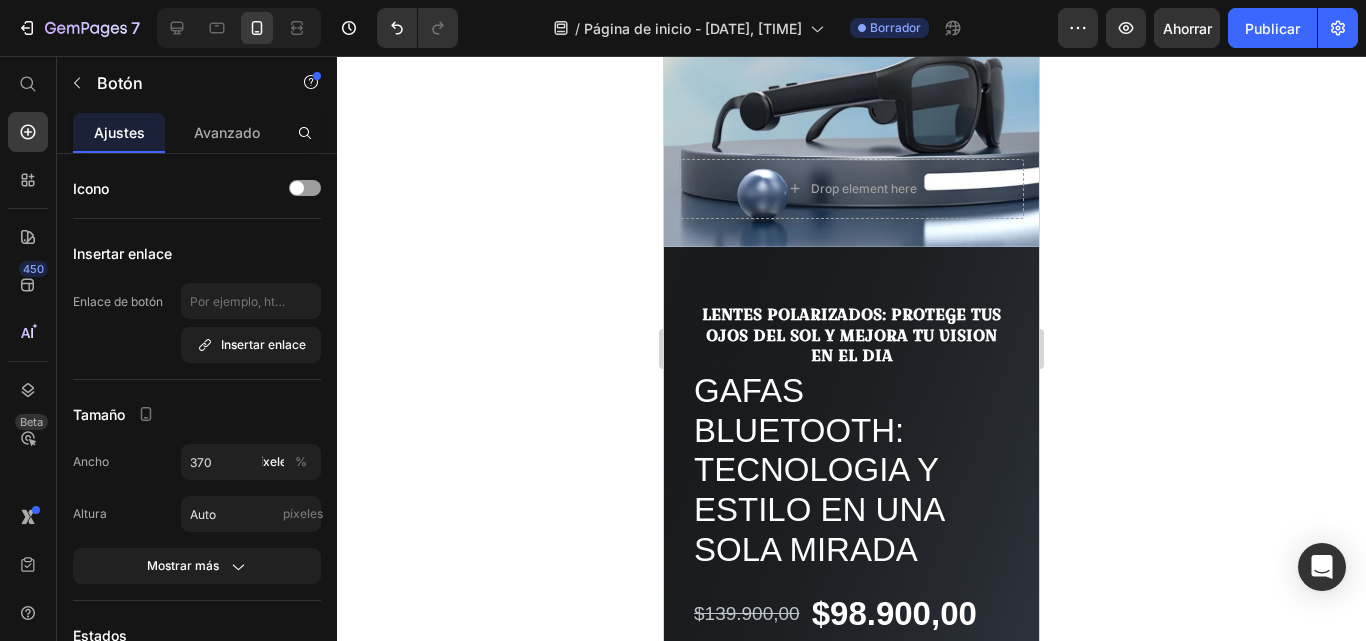click 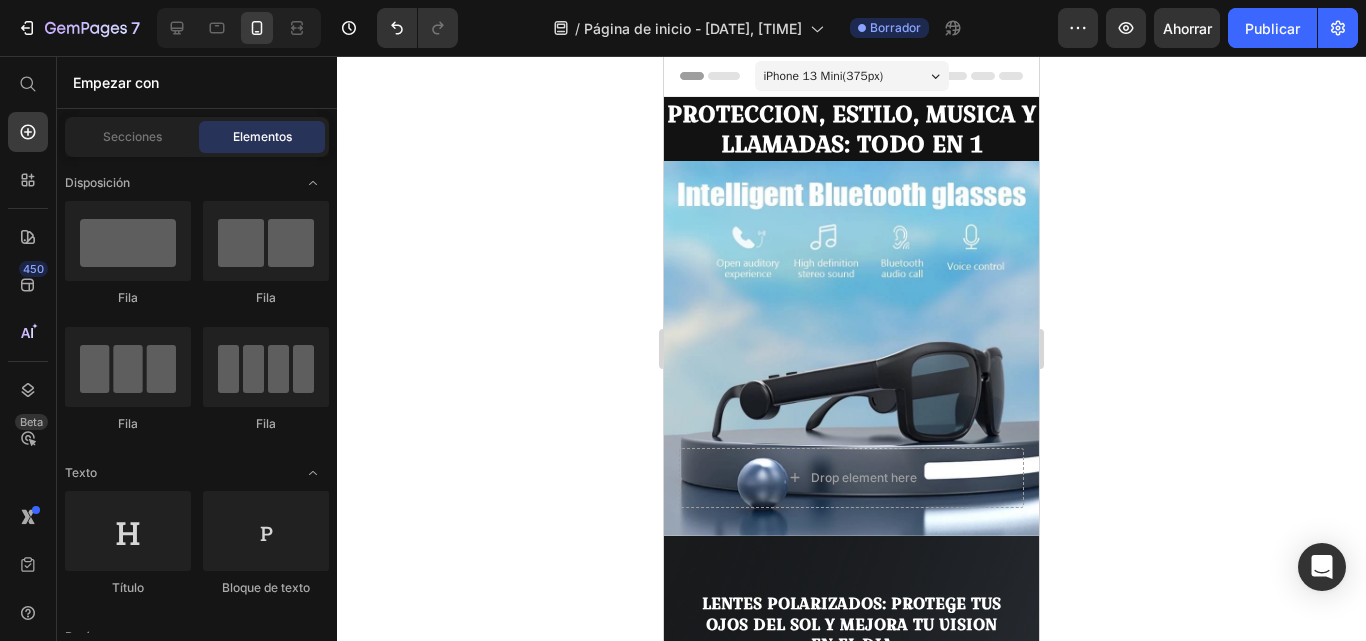 scroll, scrollTop: 1, scrollLeft: 0, axis: vertical 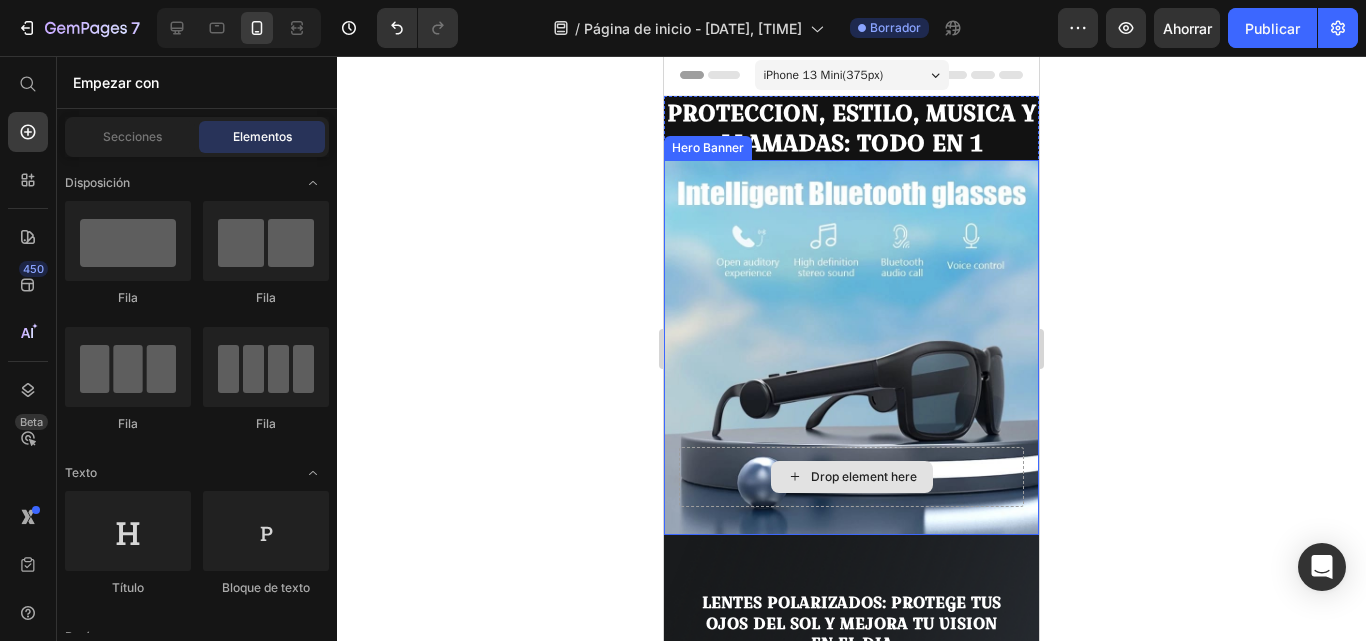 click on "Drop element here" at bounding box center (852, 477) 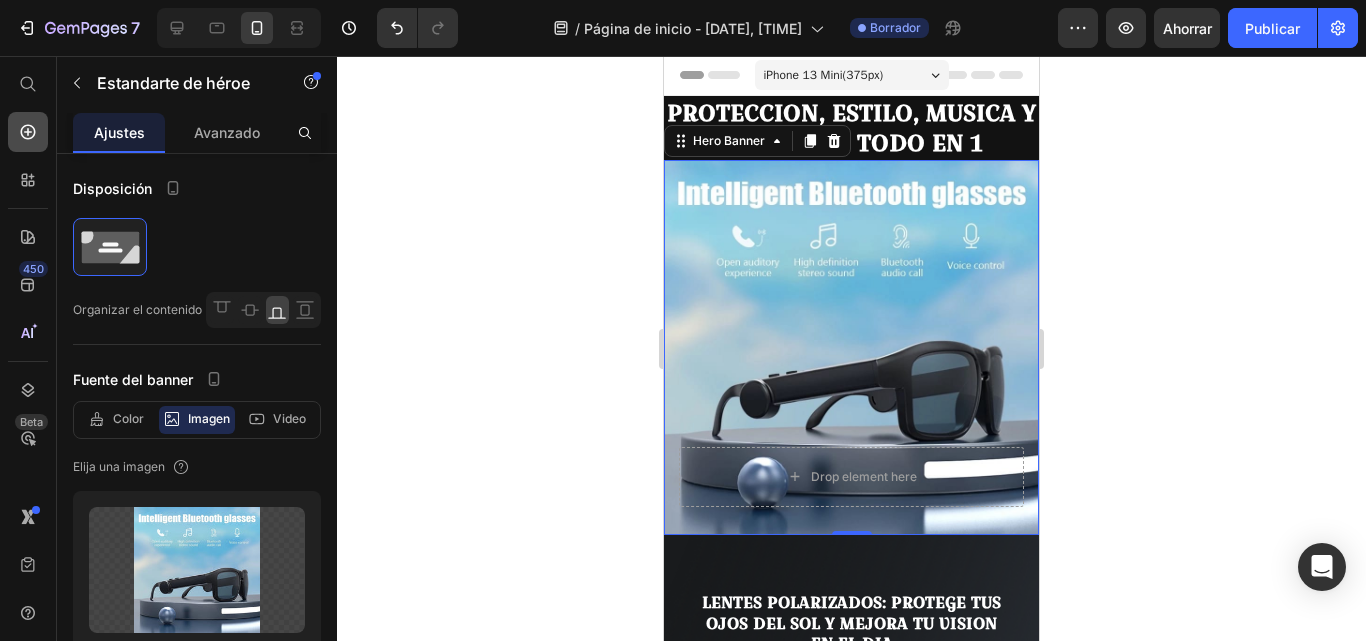 click 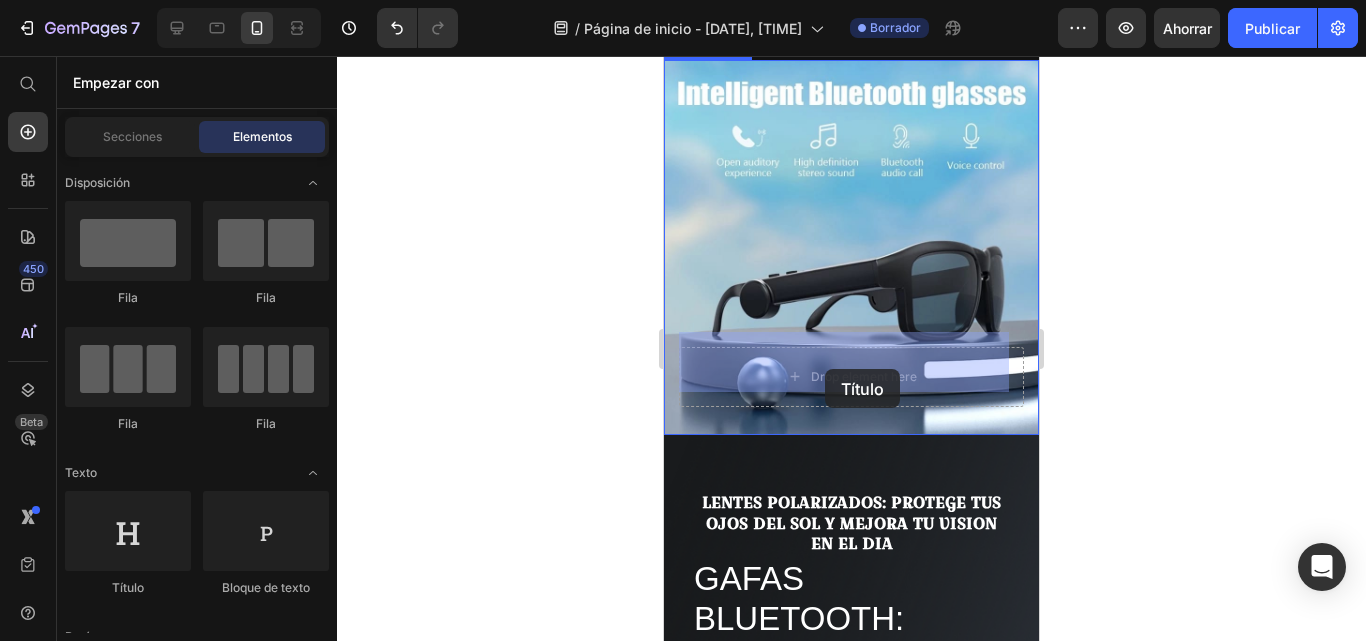 scroll, scrollTop: 111, scrollLeft: 0, axis: vertical 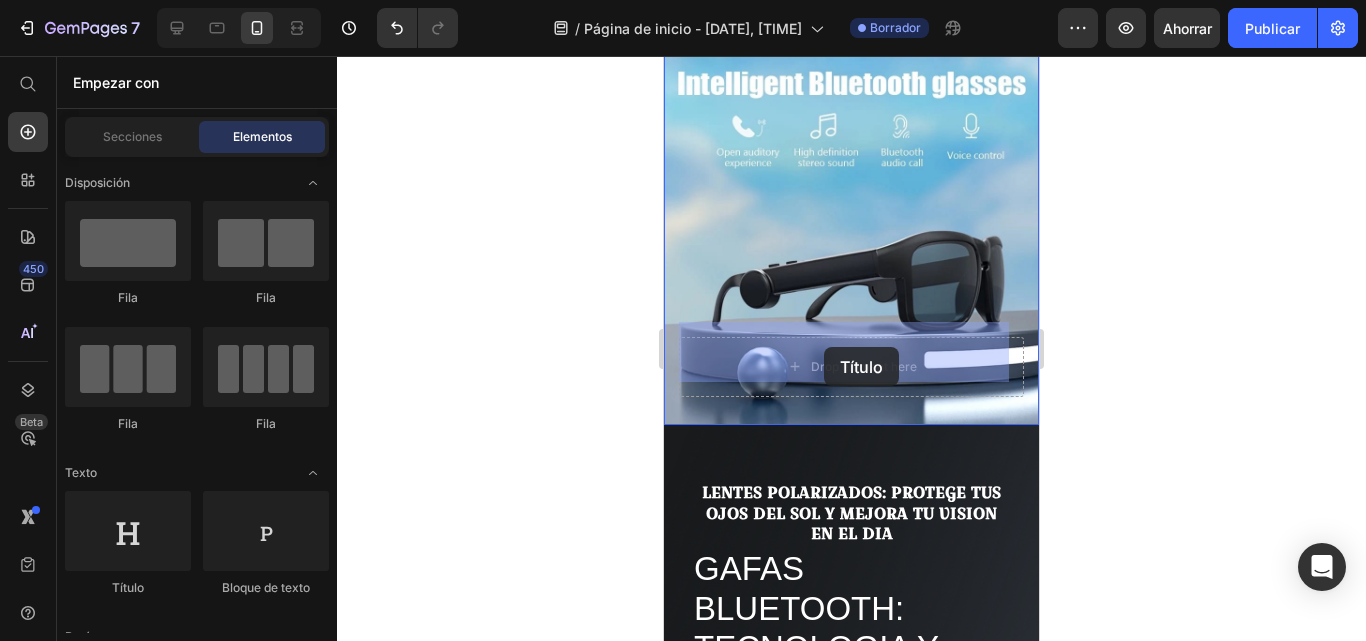 drag, startPoint x: 812, startPoint y: 586, endPoint x: 824, endPoint y: 347, distance: 239.30107 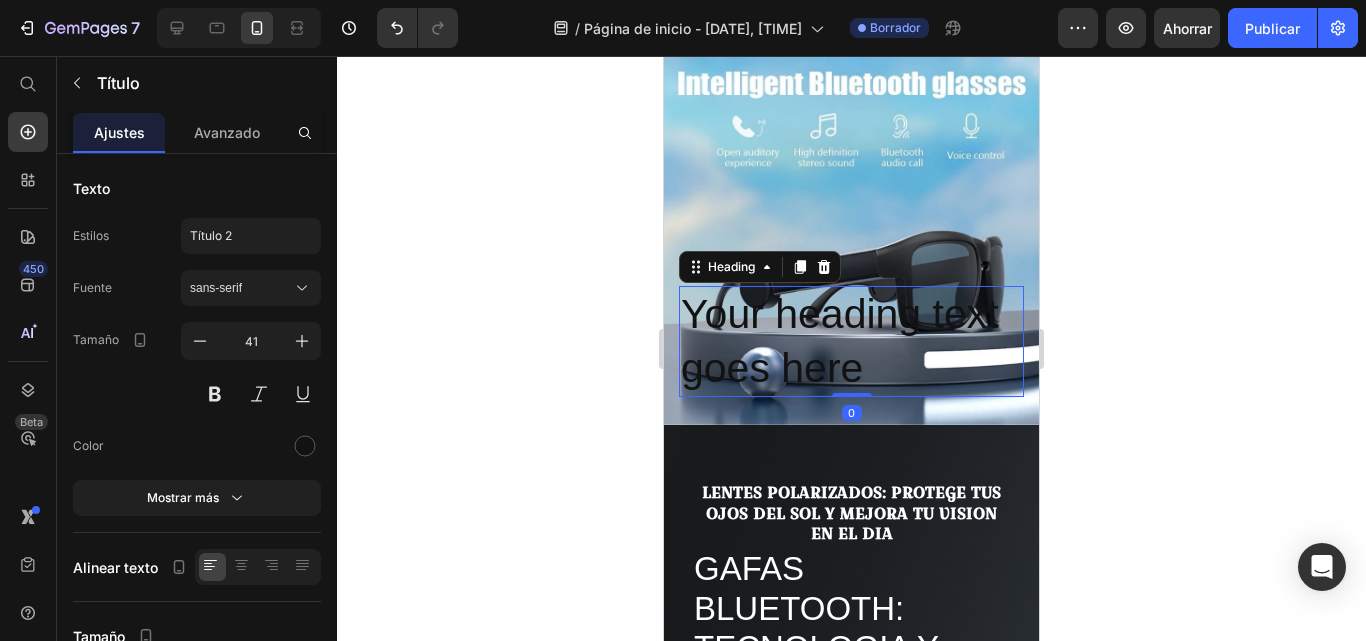 click on "Your heading text goes here" at bounding box center [851, 341] 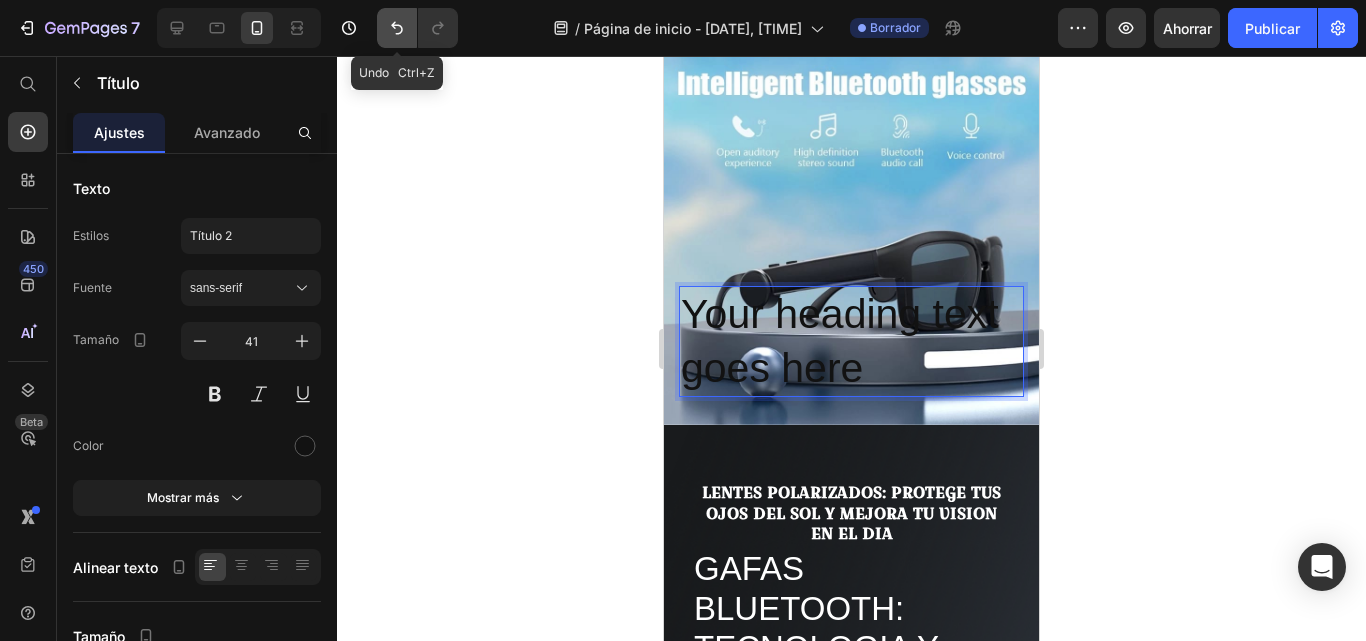 click 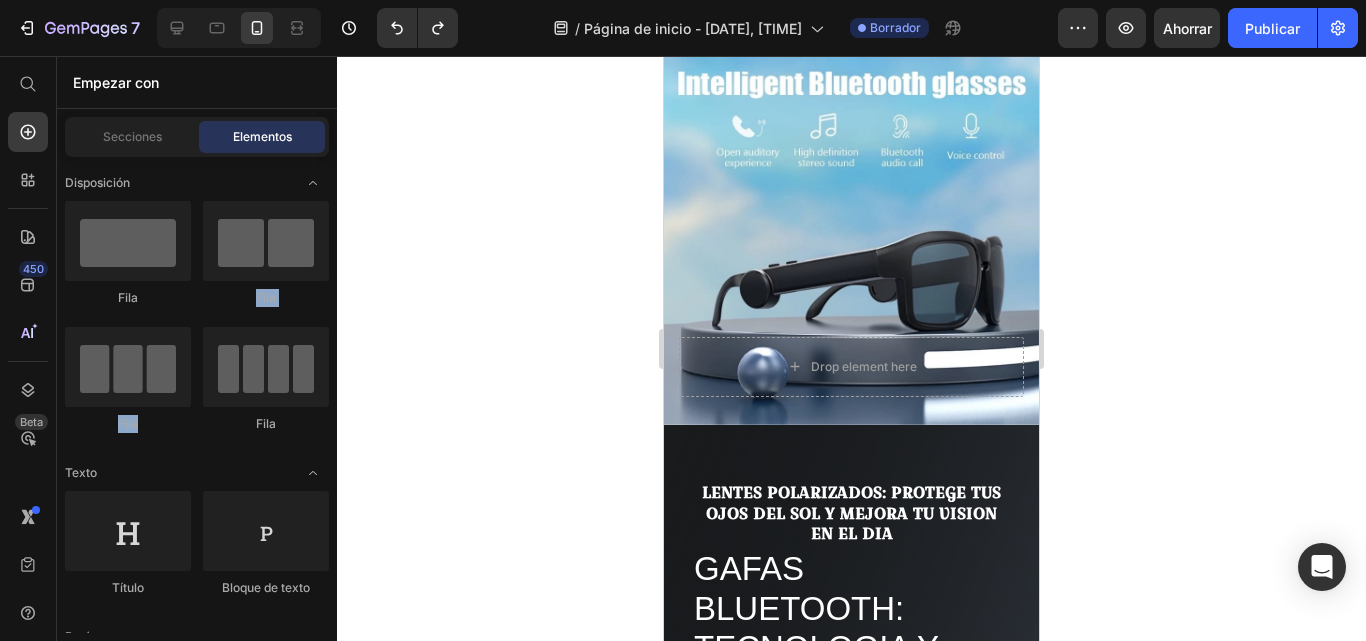 drag, startPoint x: 333, startPoint y: 214, endPoint x: 330, endPoint y: 335, distance: 121.037186 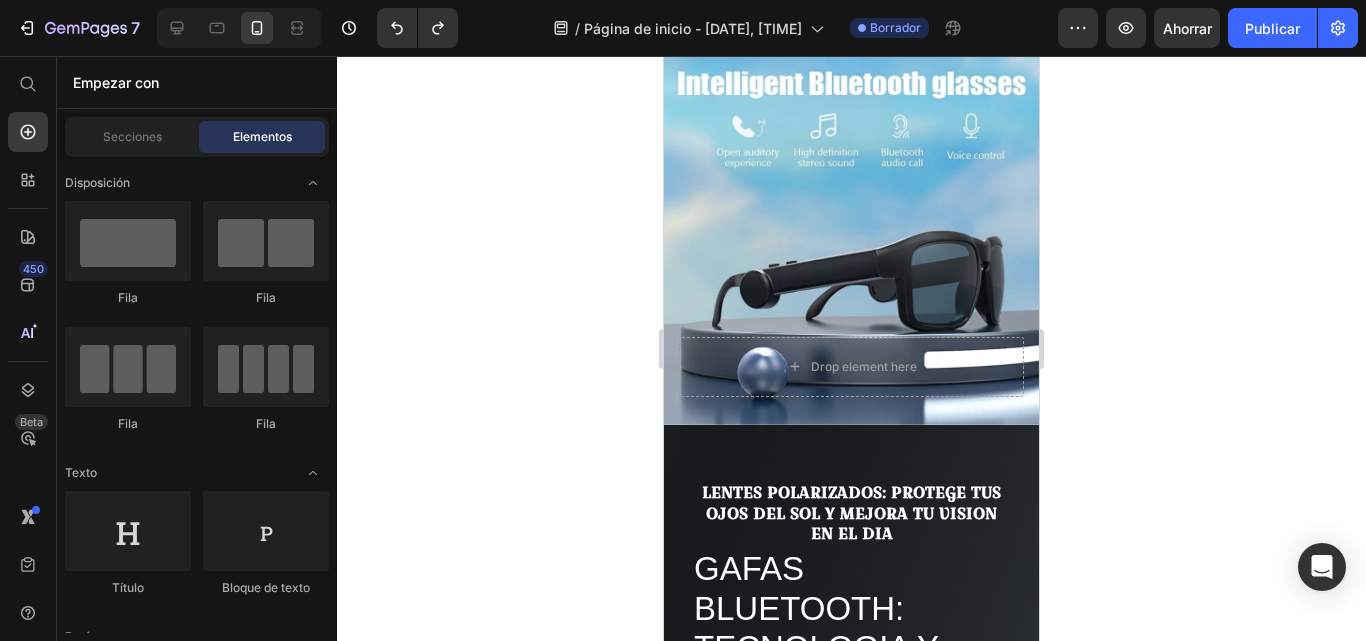 click 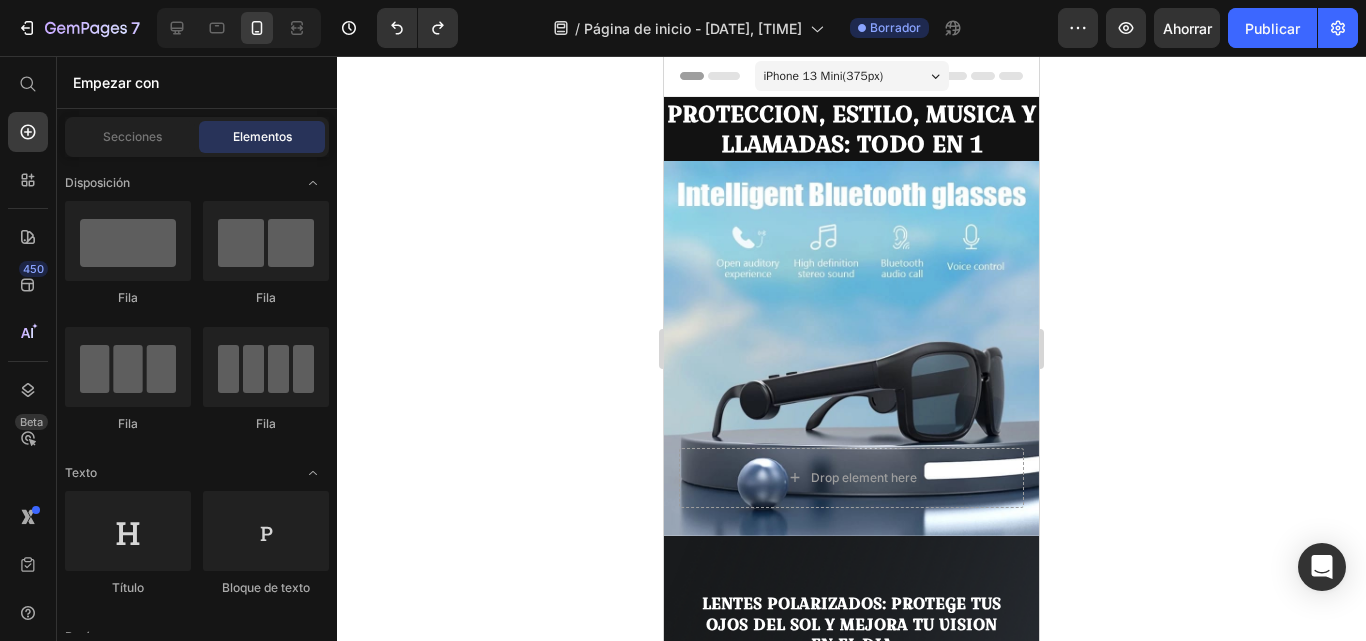 scroll, scrollTop: 554, scrollLeft: 0, axis: vertical 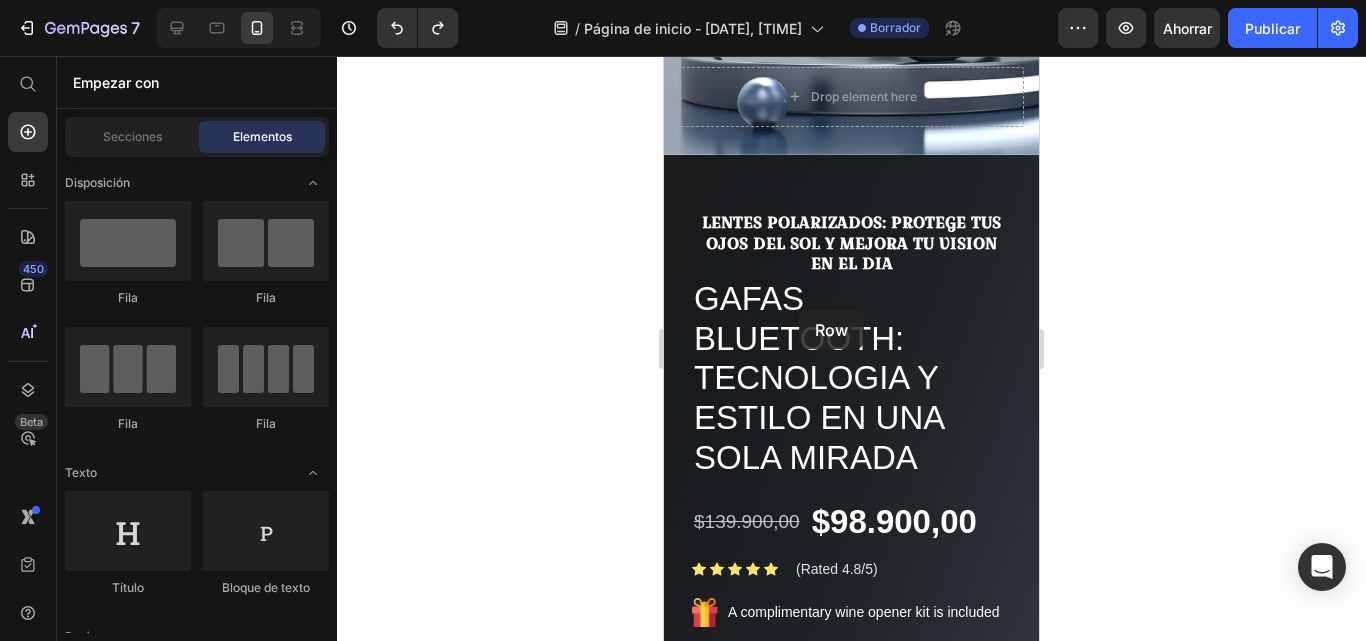 drag, startPoint x: 796, startPoint y: 306, endPoint x: 1289, endPoint y: 326, distance: 493.40552 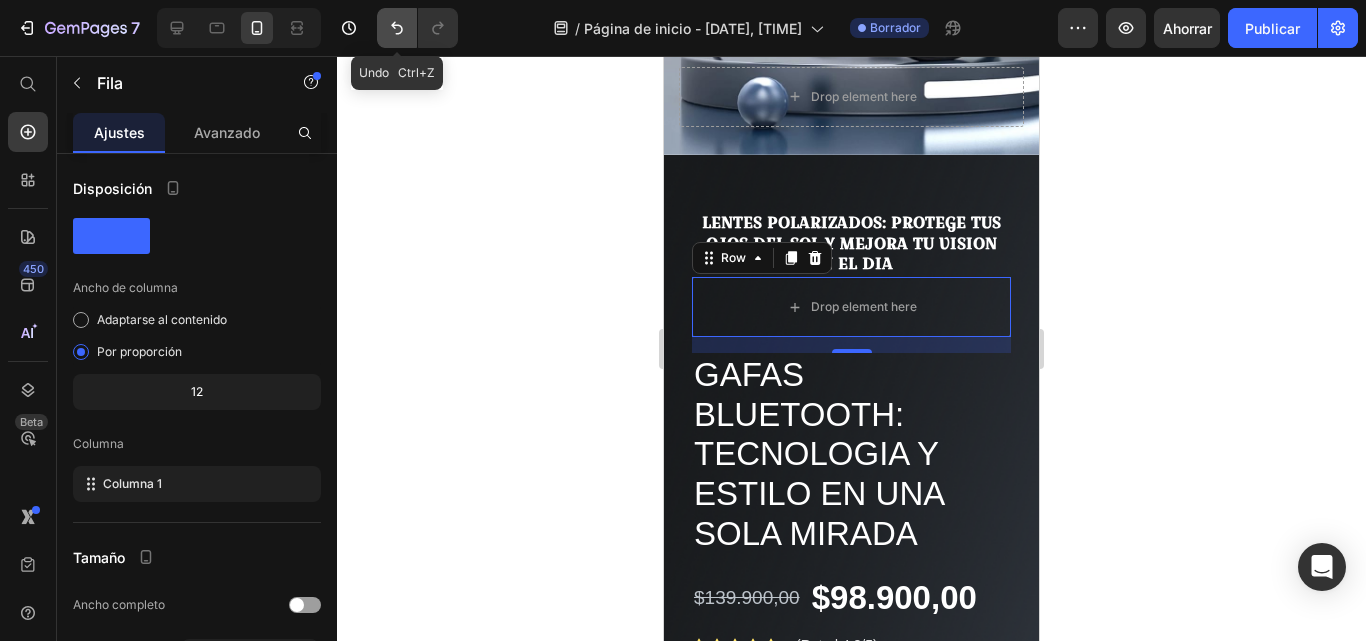 click 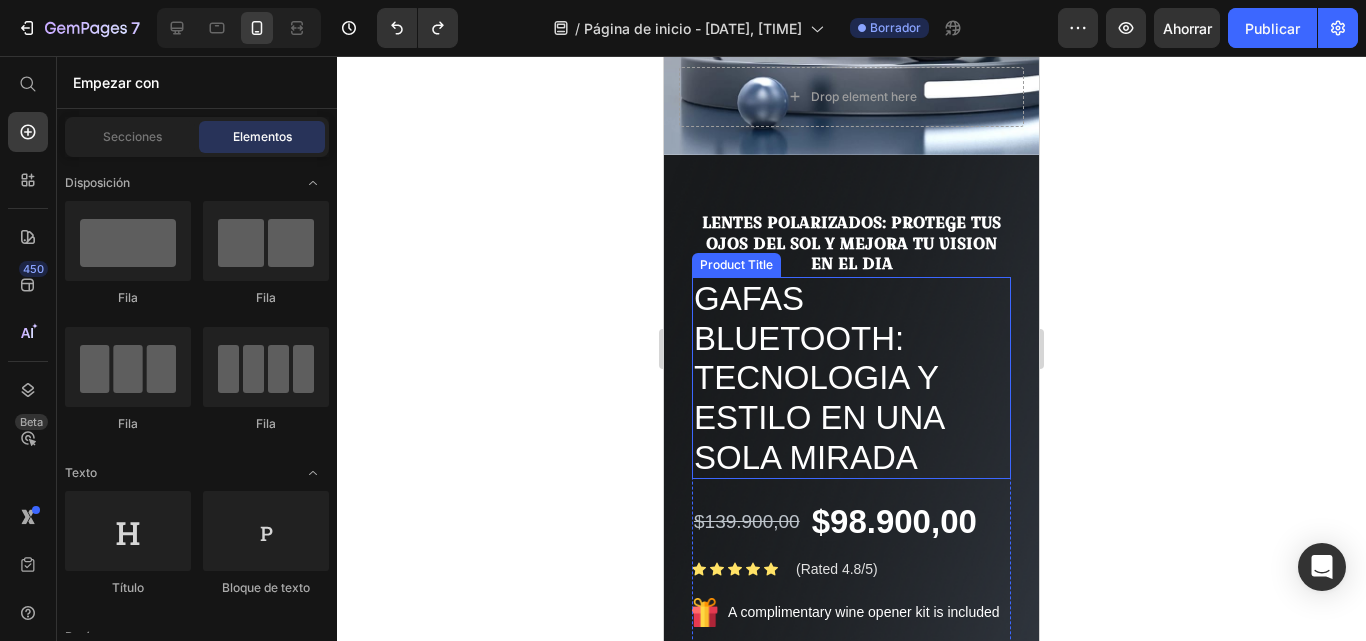 click on "GAFAS BLUETOOTH: Tecnologia y estilo en una sola mirada" at bounding box center (851, 378) 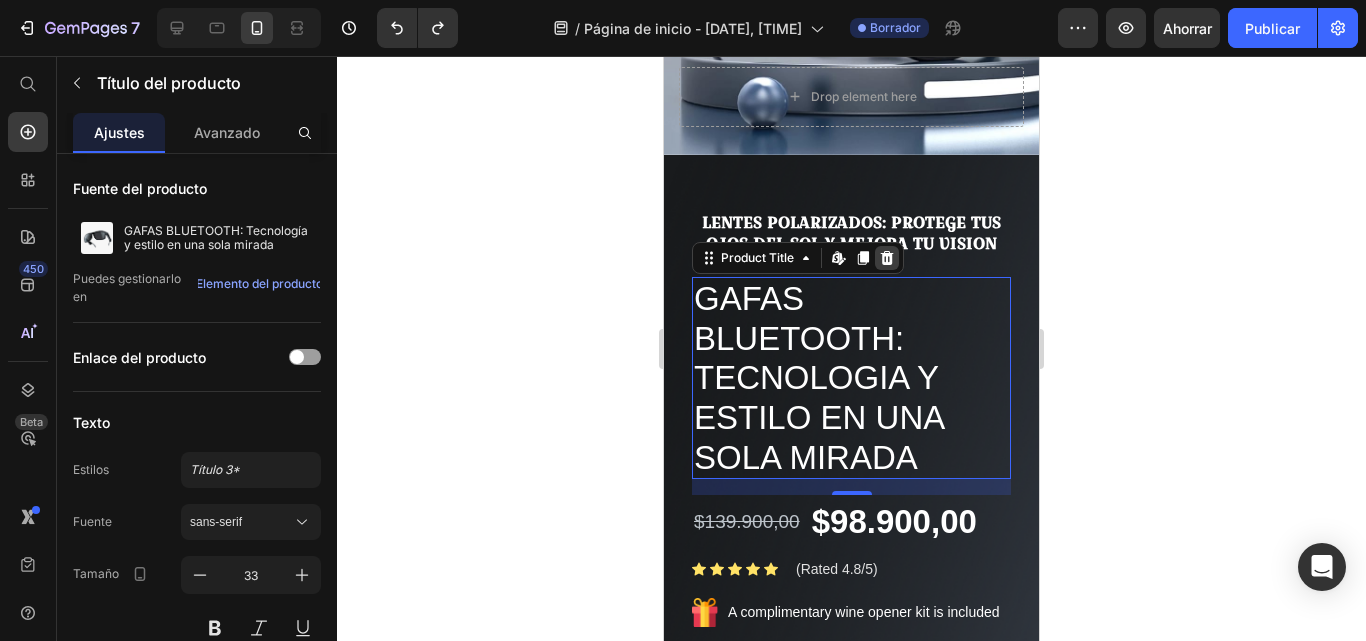 click 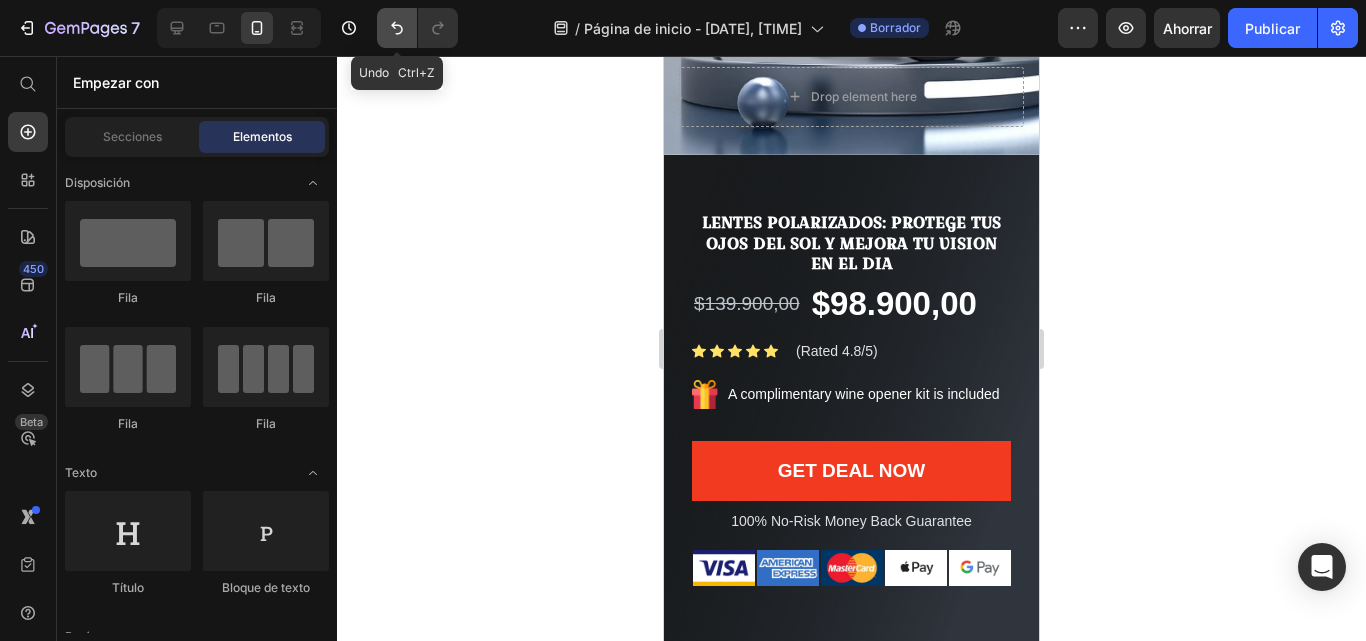 click 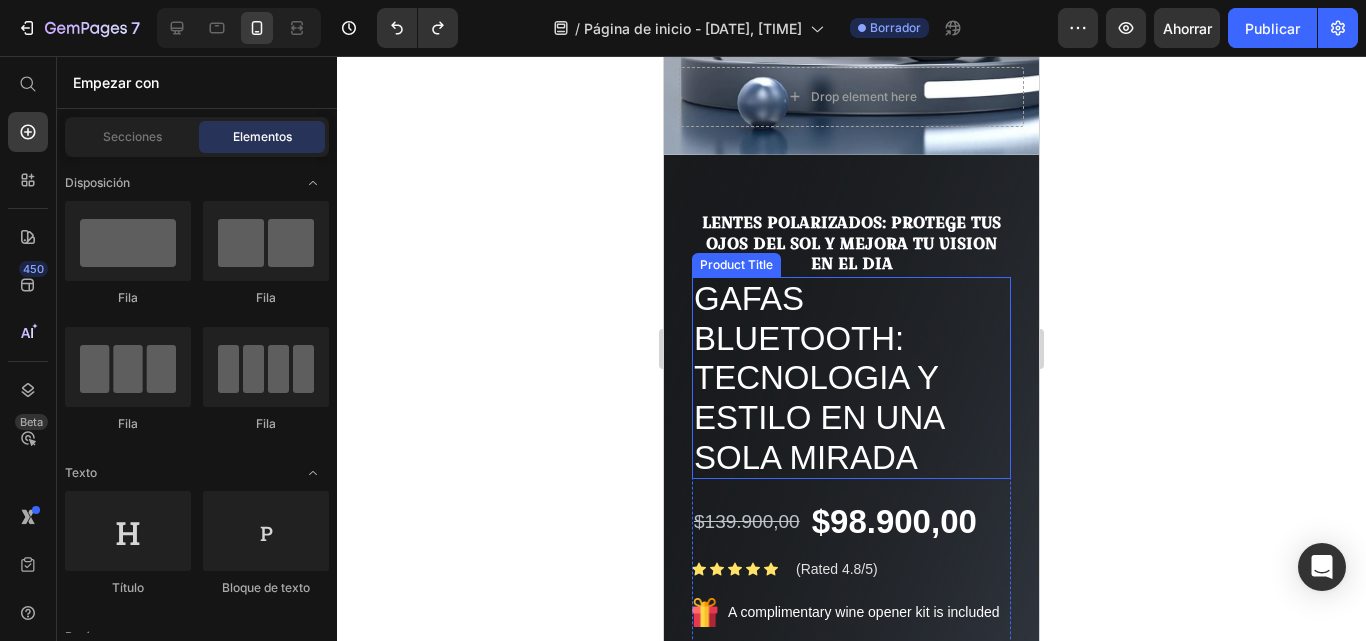 click on "GAFAS BLUETOOTH: Tecnologia y estilo en una sola mirada" at bounding box center [851, 378] 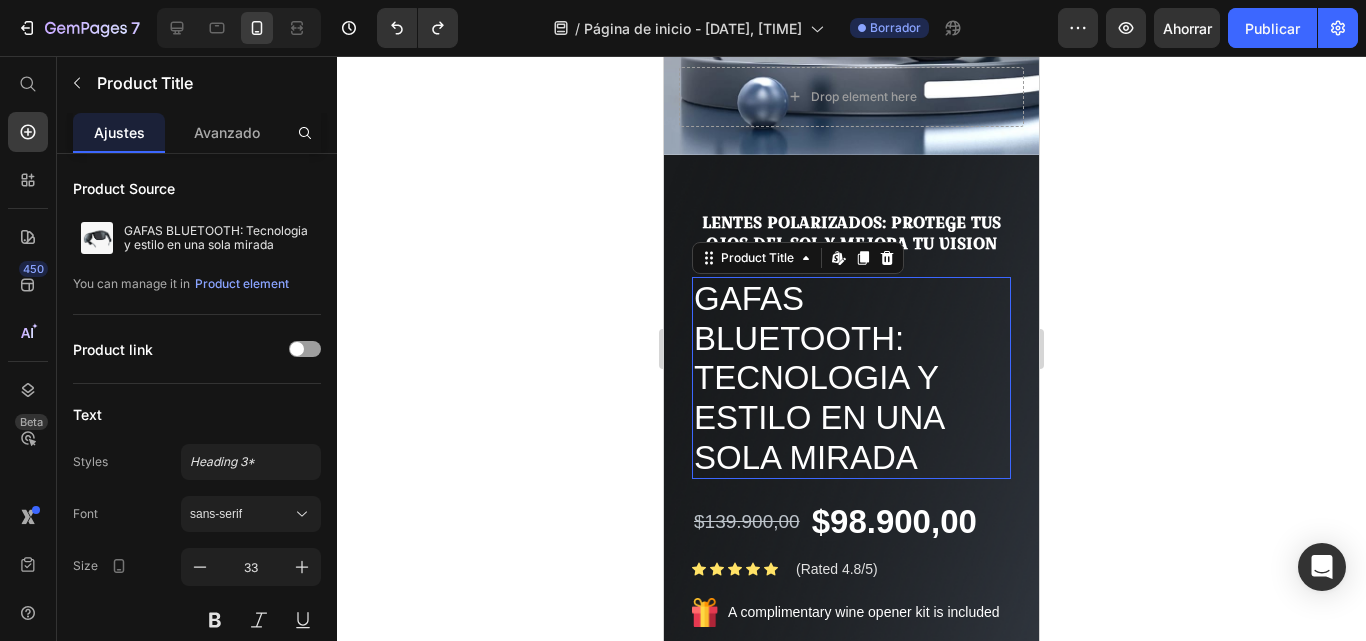 click on "GAFAS BLUETOOTH: Tecnologia y estilo en una sola mirada" at bounding box center (851, 378) 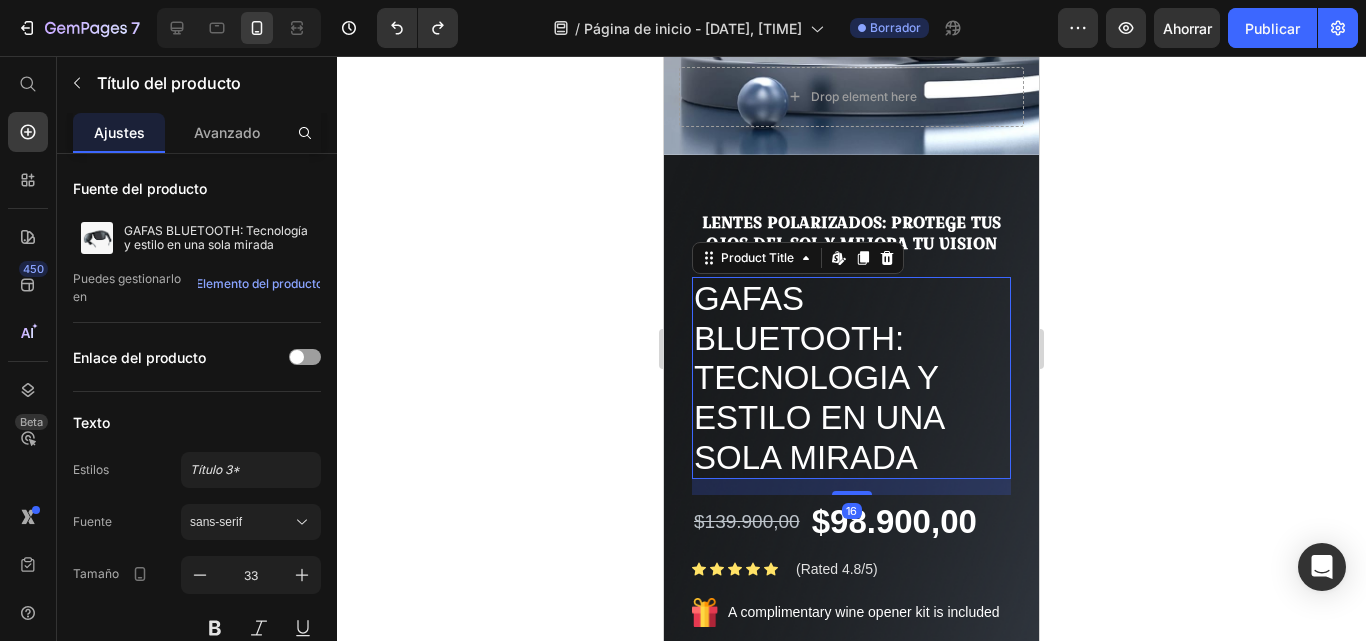 click on "GAFAS BLUETOOTH: Tecnologia y estilo en una sola mirada" at bounding box center (851, 378) 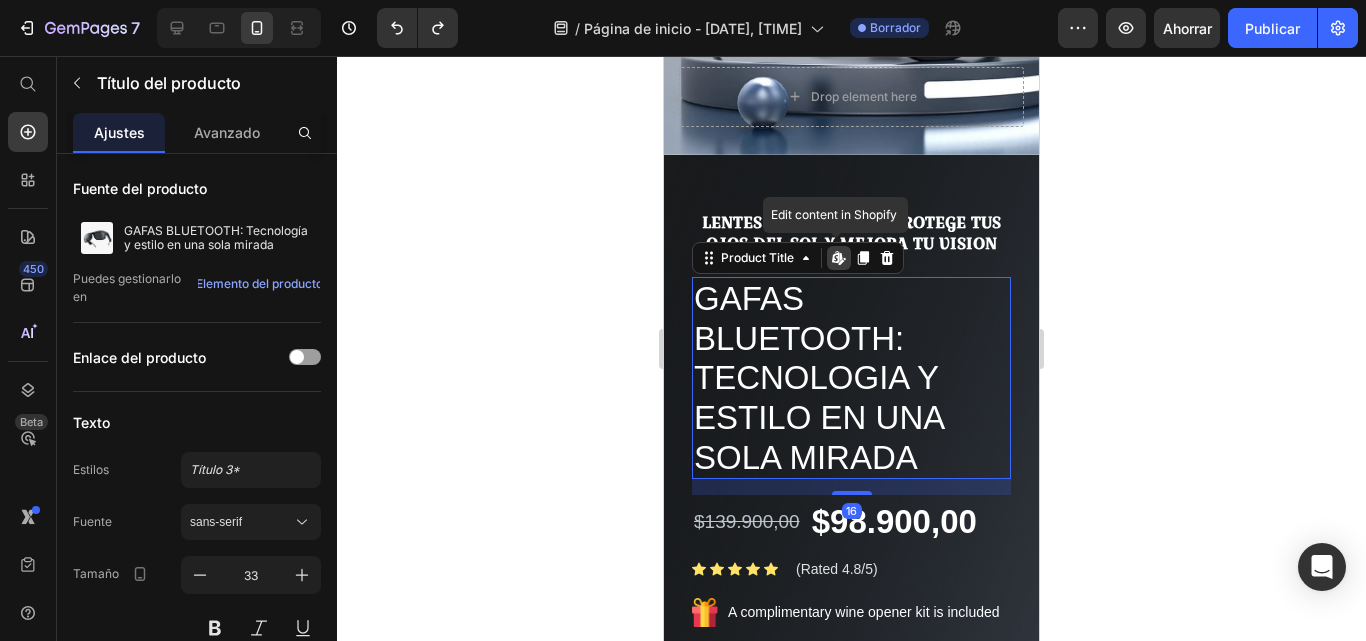 click on "GAFAS BLUETOOTH: Tecnologia y estilo en una sola mirada" at bounding box center [851, 378] 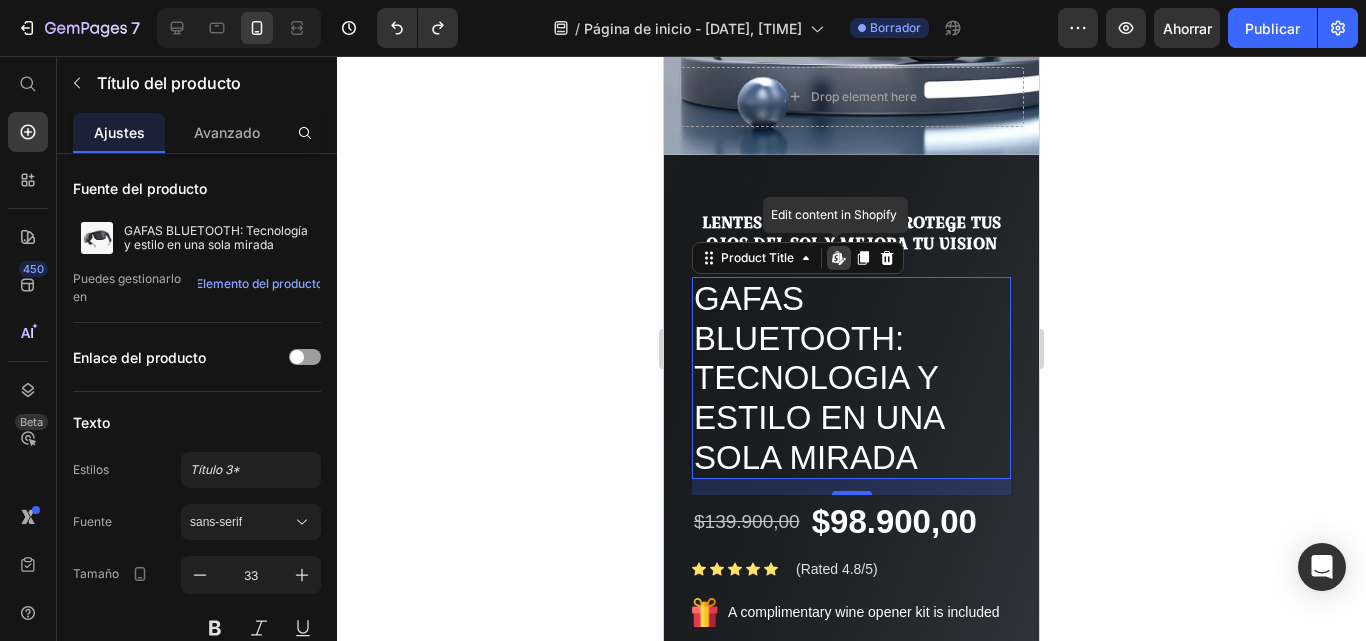 click on "GAFAS BLUETOOTH: Tecnologia y estilo en una sola mirada" at bounding box center [851, 378] 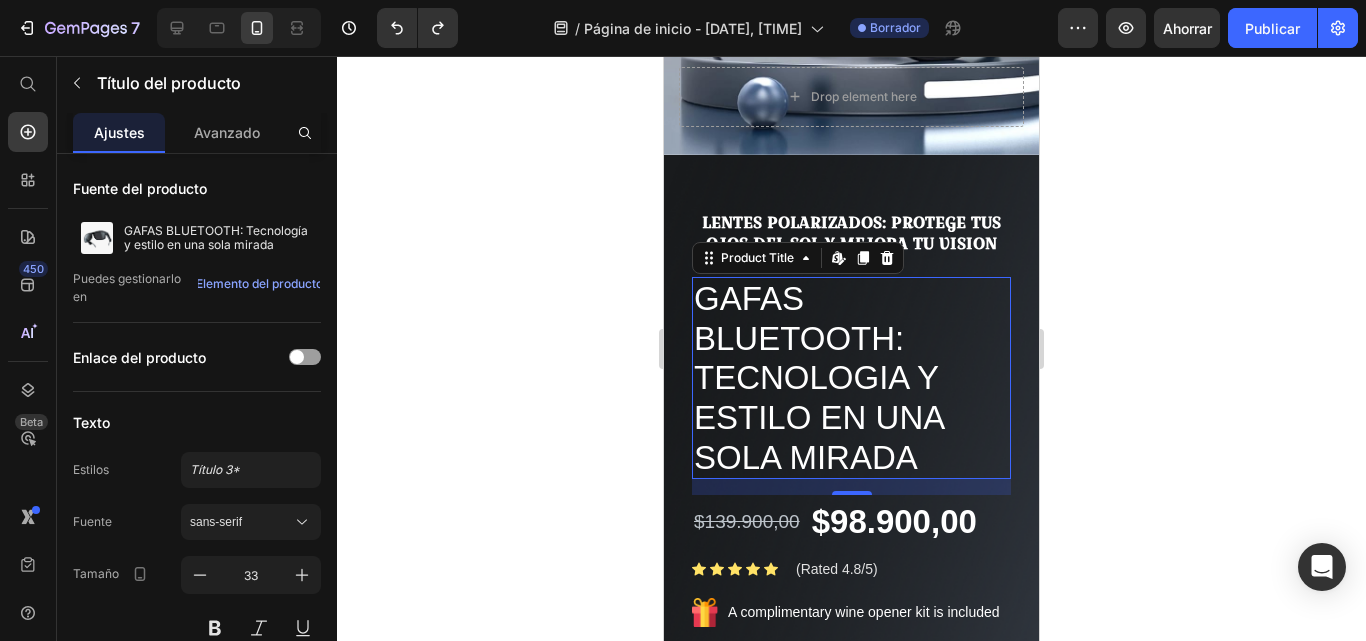 click on "GAFAS BLUETOOTH: Tecnologia y estilo en una sola mirada" at bounding box center (851, 378) 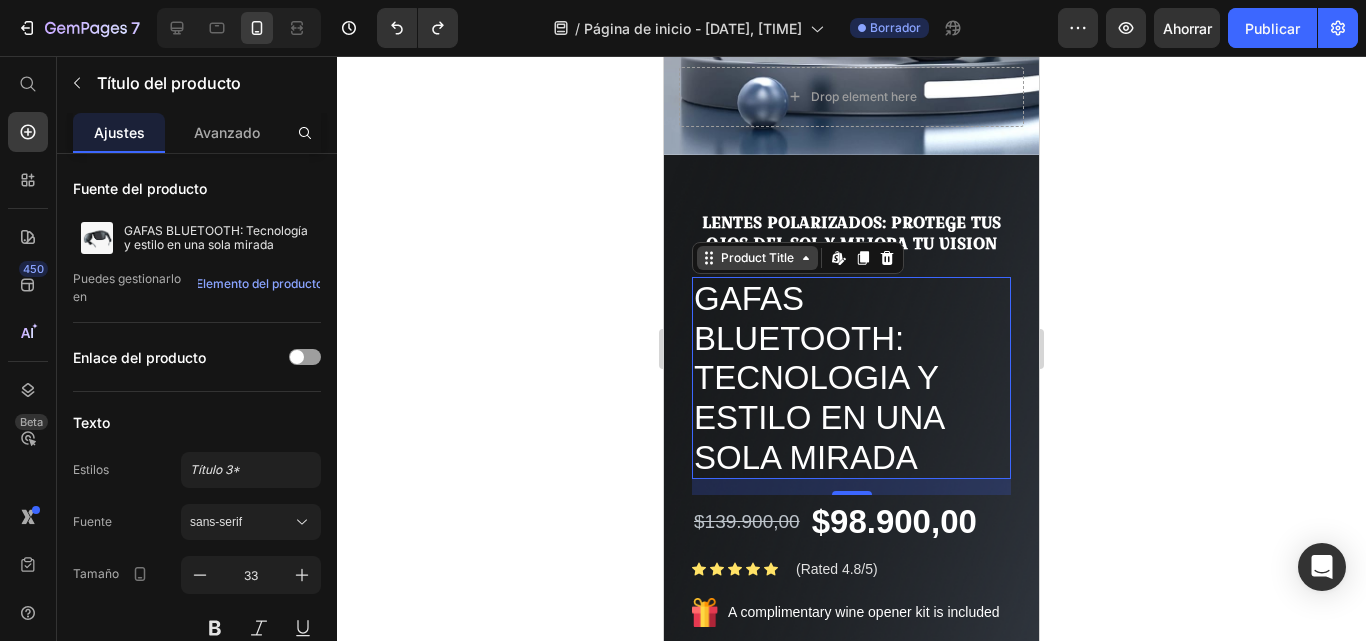 click 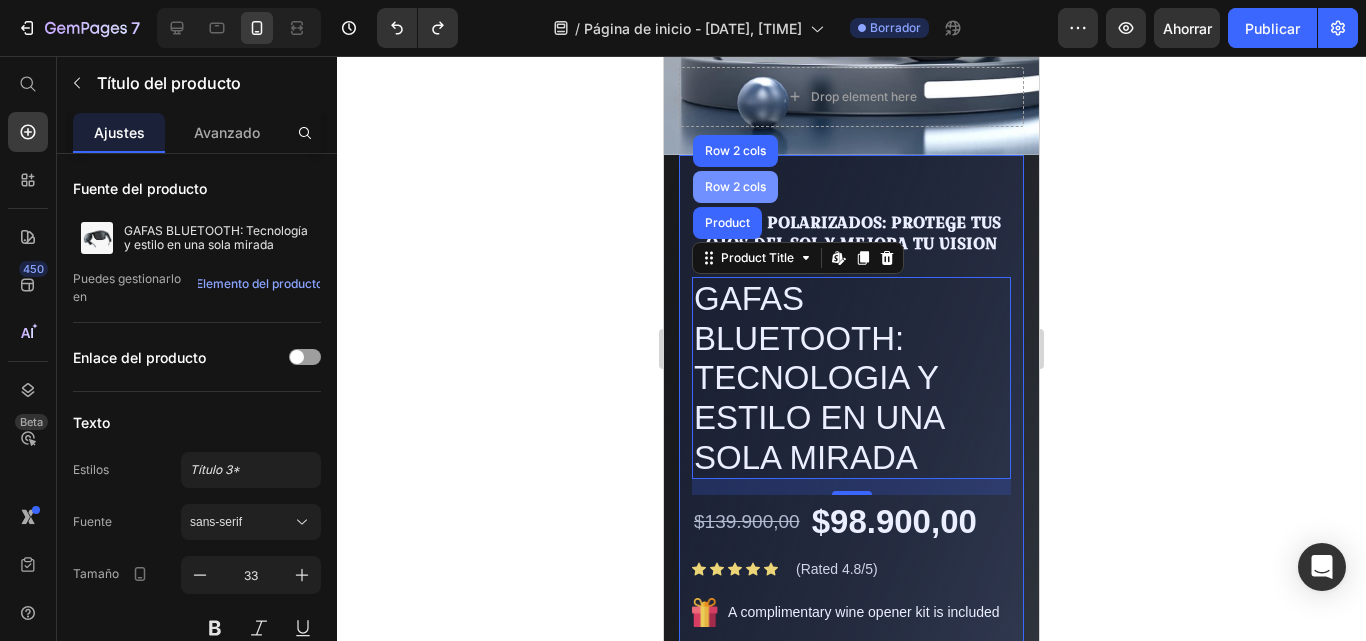 click on "Row 2 cols" at bounding box center [735, 187] 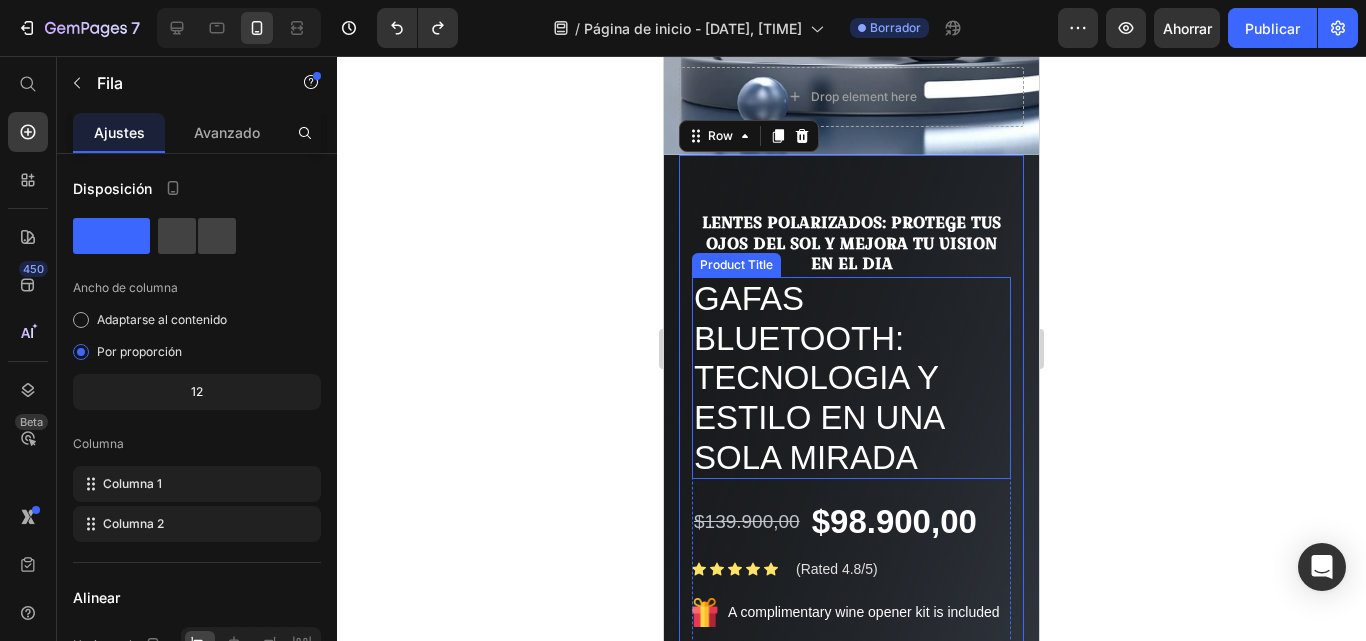 click on "GAFAS BLUETOOTH: Tecnologia y estilo en una sola mirada" at bounding box center (851, 378) 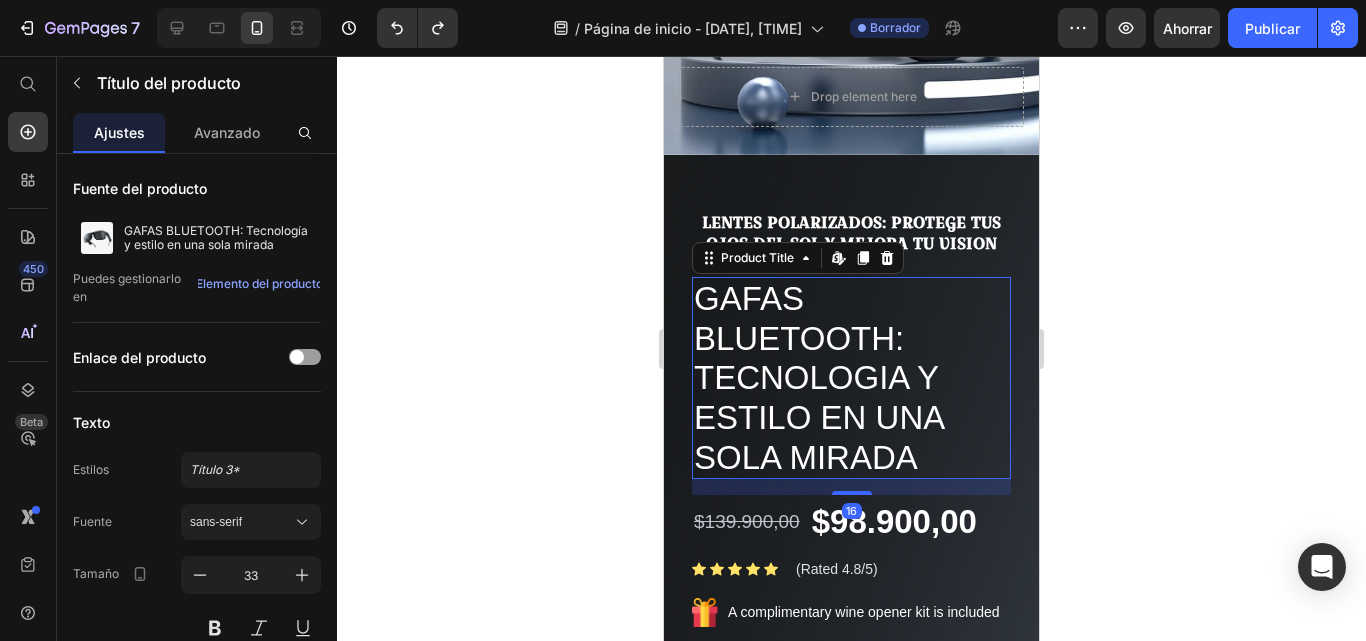 click on "GAFAS BLUETOOTH: Tecnologia y estilo en una sola mirada" at bounding box center (851, 378) 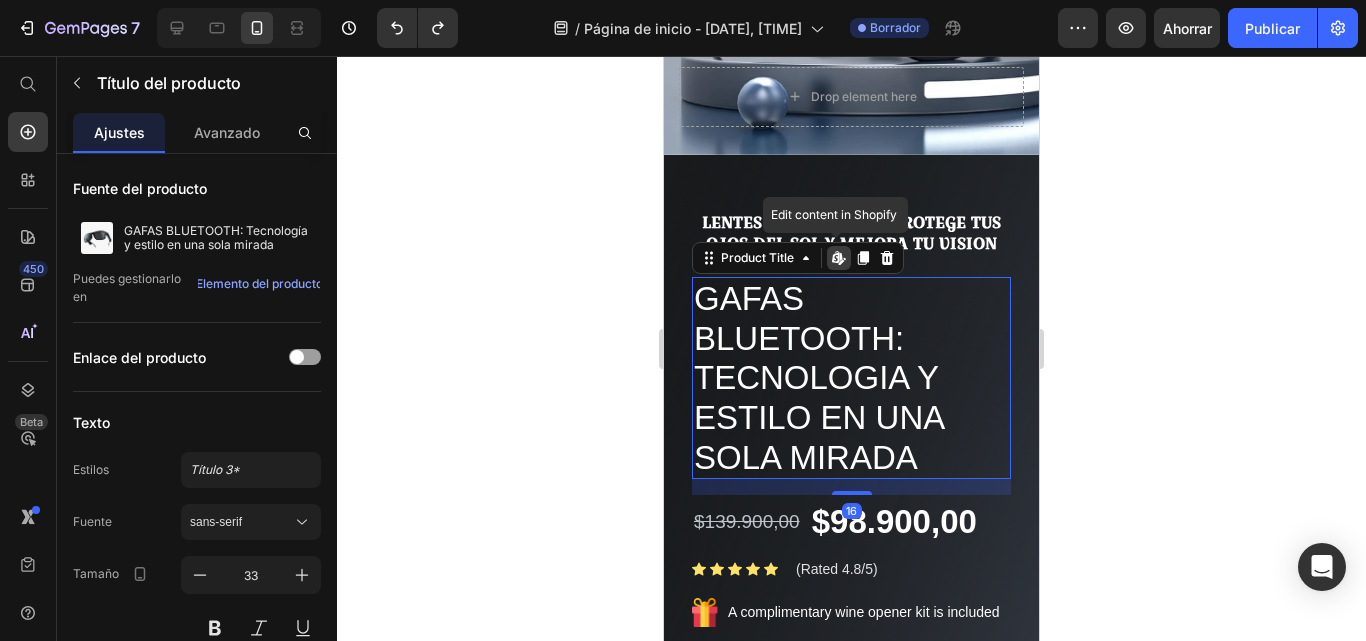 click on "GAFAS BLUETOOTH: Tecnologia y estilo en una sola mirada" at bounding box center (851, 378) 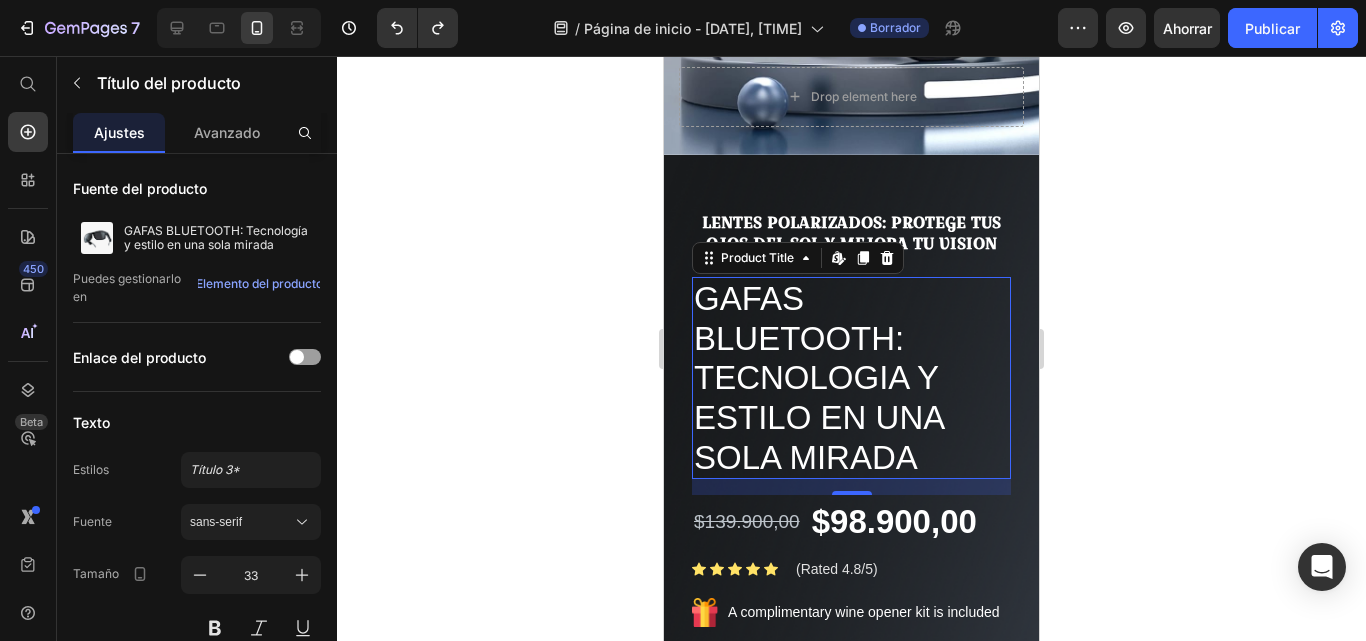 click on "GAFAS BLUETOOTH: Tecnologia y estilo en una sola mirada" at bounding box center (851, 378) 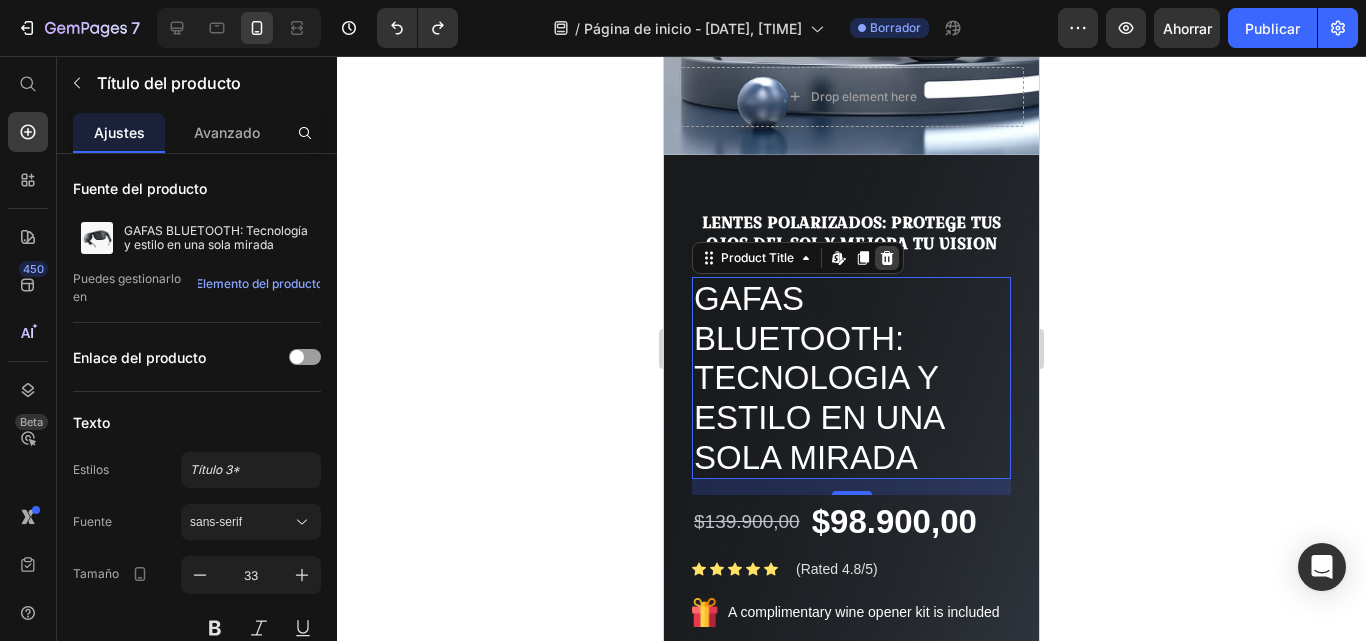 click 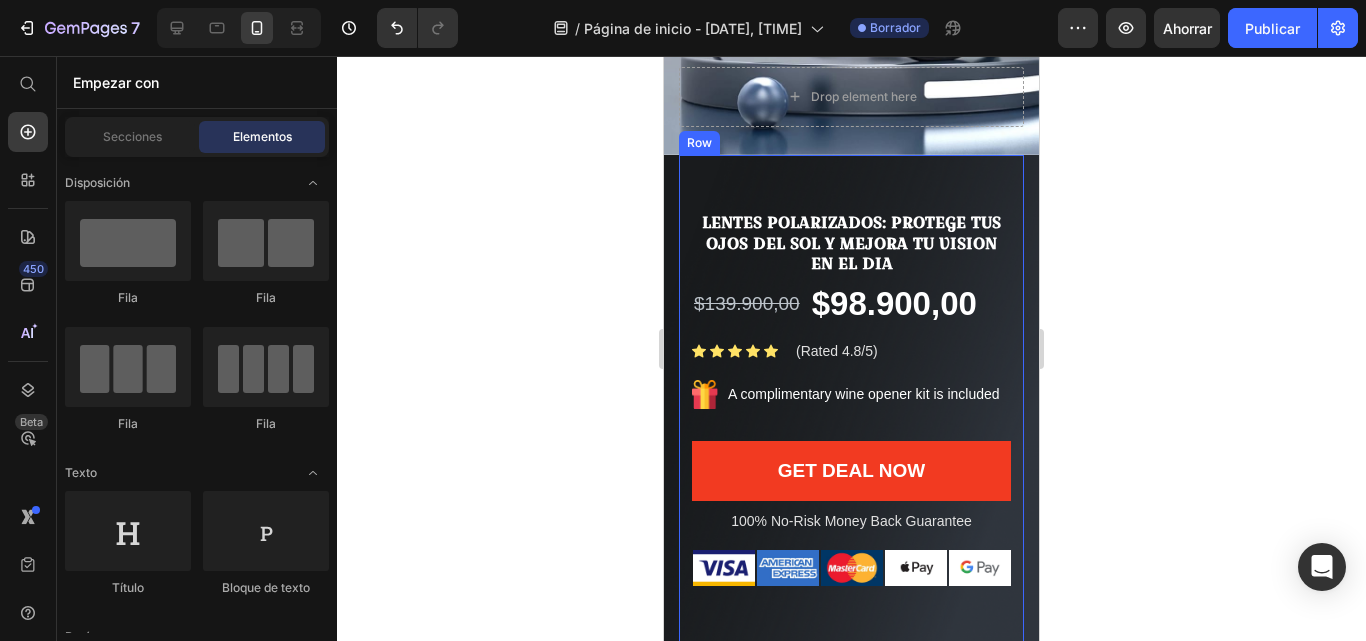 click on "Image Gemwine Heading LENTES POLARIZADOS: Protege tus ojos del sol y mejora tu vision en el dia Heading $139.900,00 Product Price $98.900,00 Product Price Row                Icon                Icon                Icon                Icon                Icon Icon List Hoz (Rated 4.8/5) Text block Row Image A complimentary wine opener kit is included Text block Row Get Deal Now Product Cart Button                Title Line 100% No-Risk Money Back Guarantee Text block                Title Line Row Image Image Image Image Image Row Product Row" at bounding box center (851, 399) 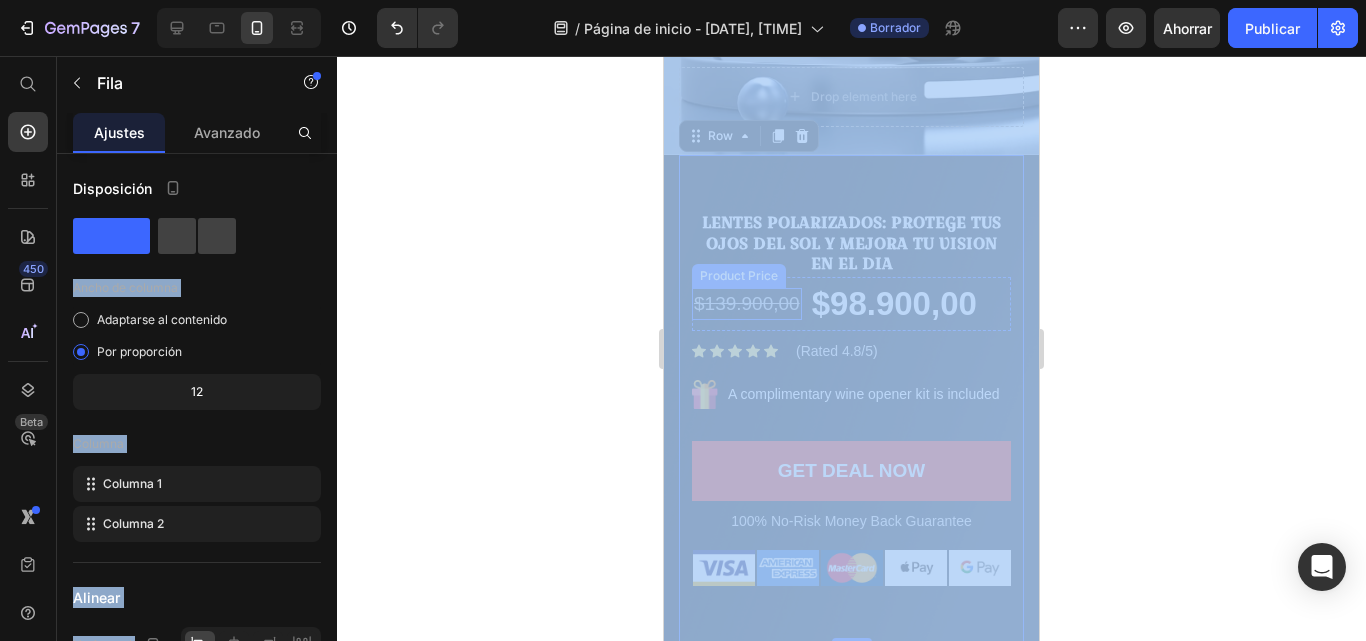 drag, startPoint x: 771, startPoint y: 284, endPoint x: 714, endPoint y: 260, distance: 61.846584 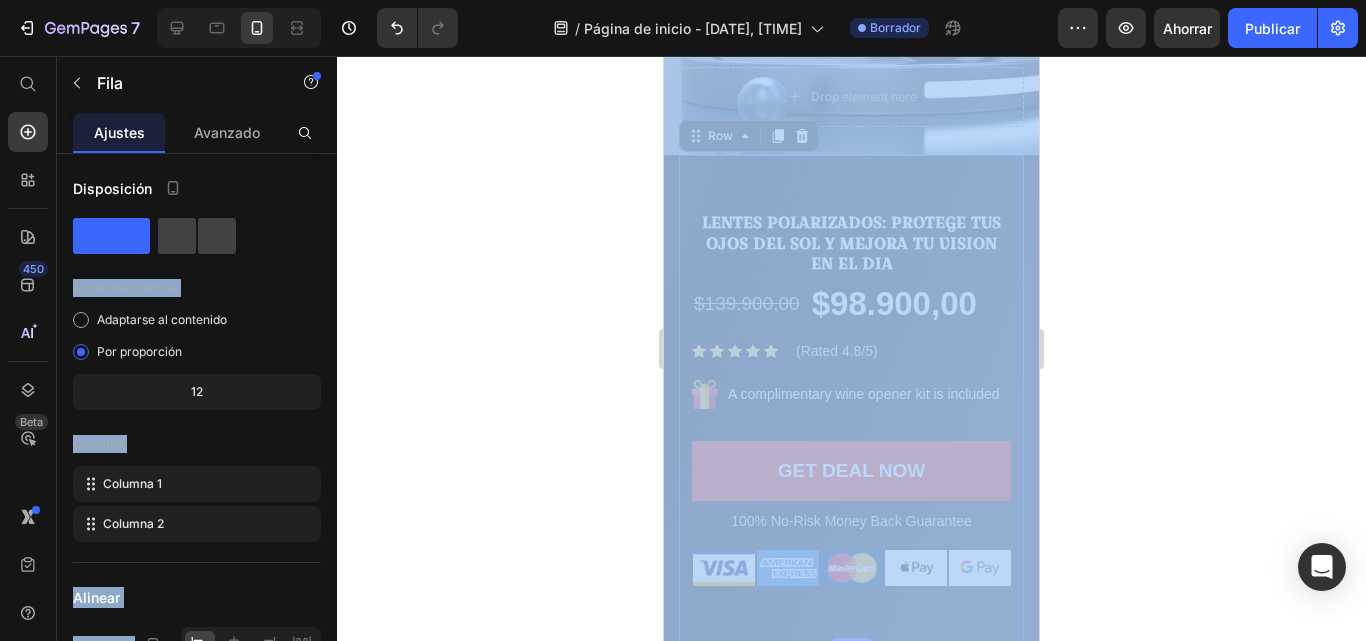 click 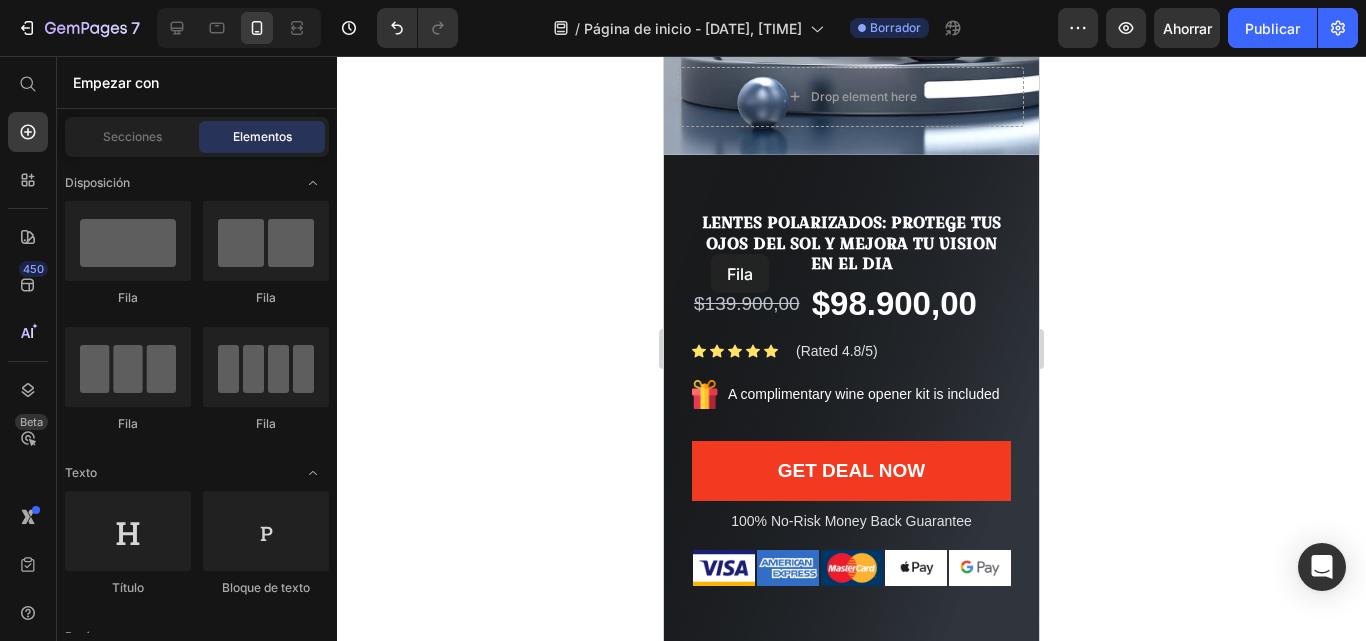 drag, startPoint x: 792, startPoint y: 307, endPoint x: 712, endPoint y: 253, distance: 96.519424 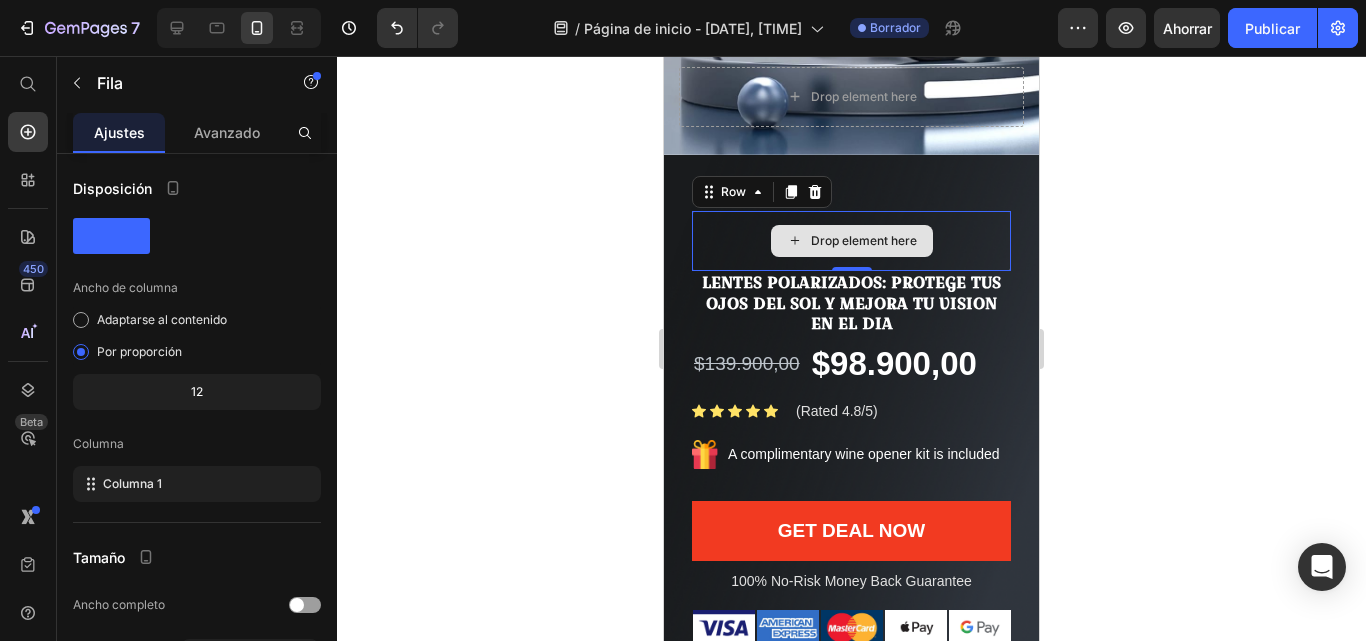 click on "Drop element here" at bounding box center (864, 241) 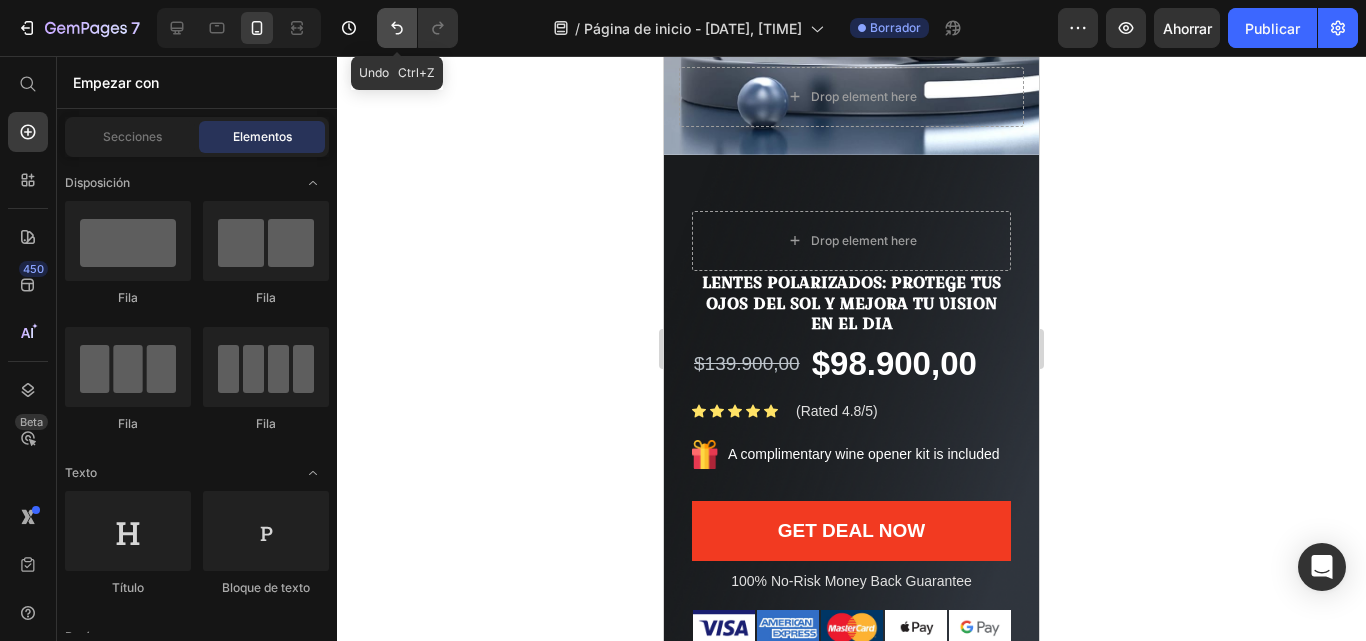 click 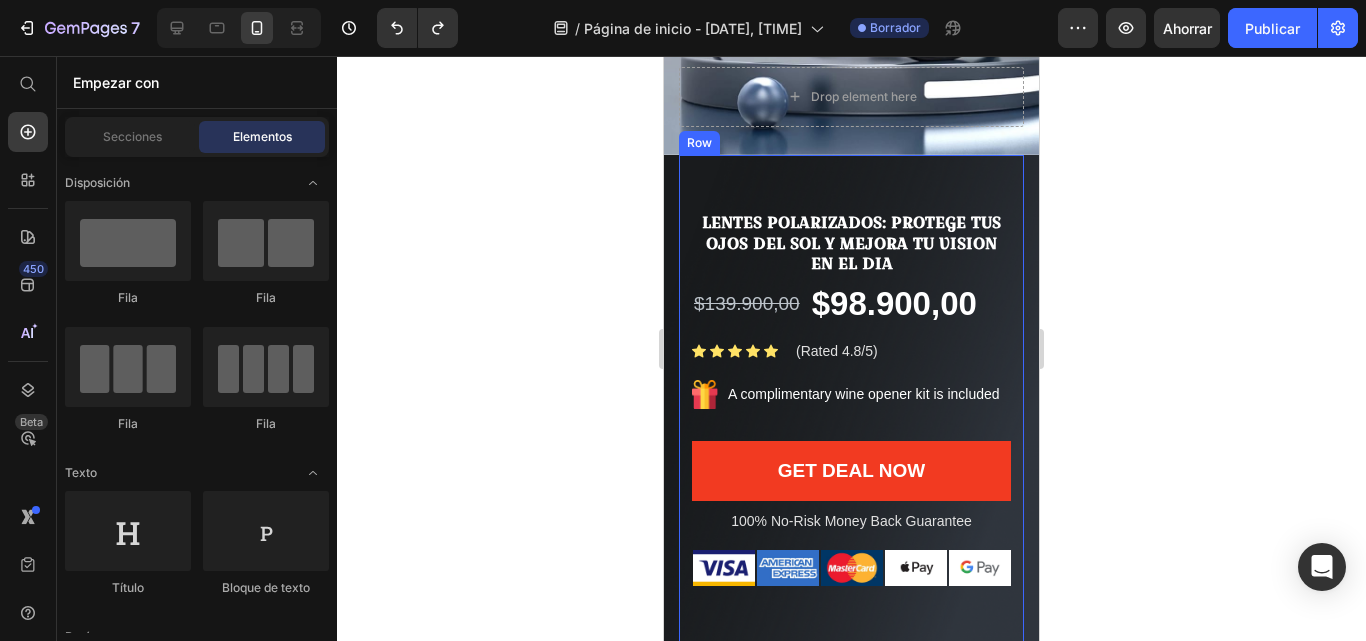 drag, startPoint x: 1006, startPoint y: 257, endPoint x: 988, endPoint y: 257, distance: 18 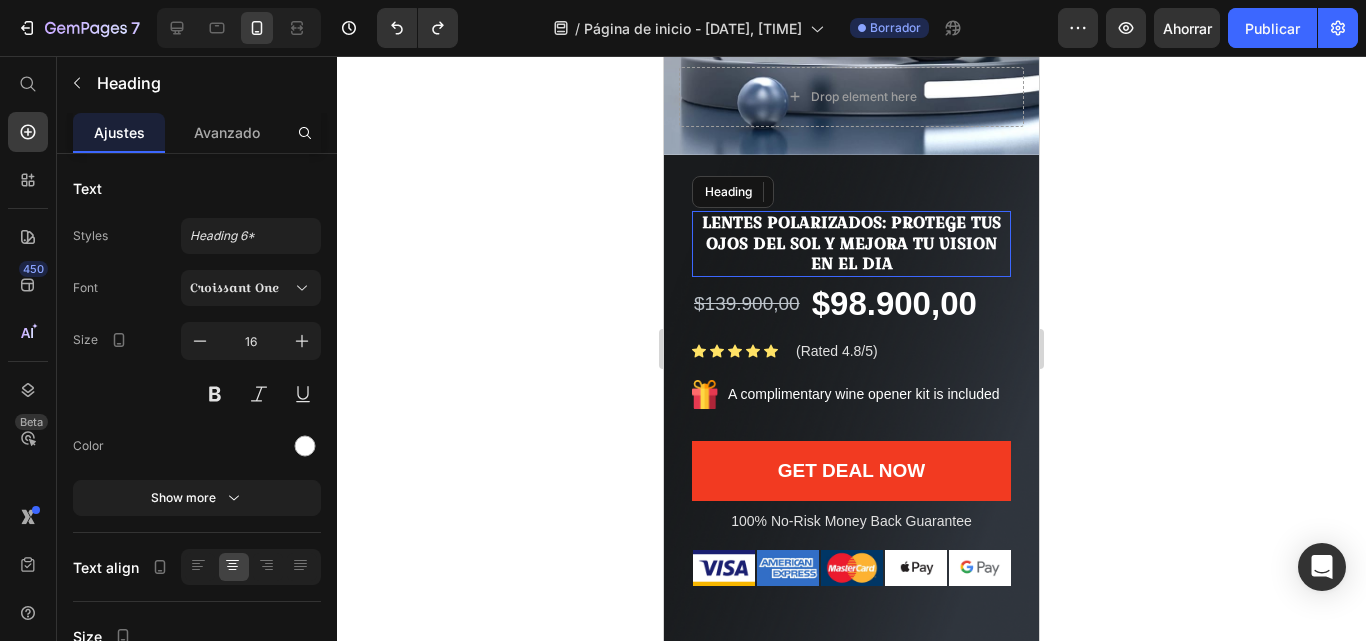 click on "LENTES POLARIZADOS: Protege tus ojos del sol y mejora tu vision en el dia" at bounding box center [851, 244] 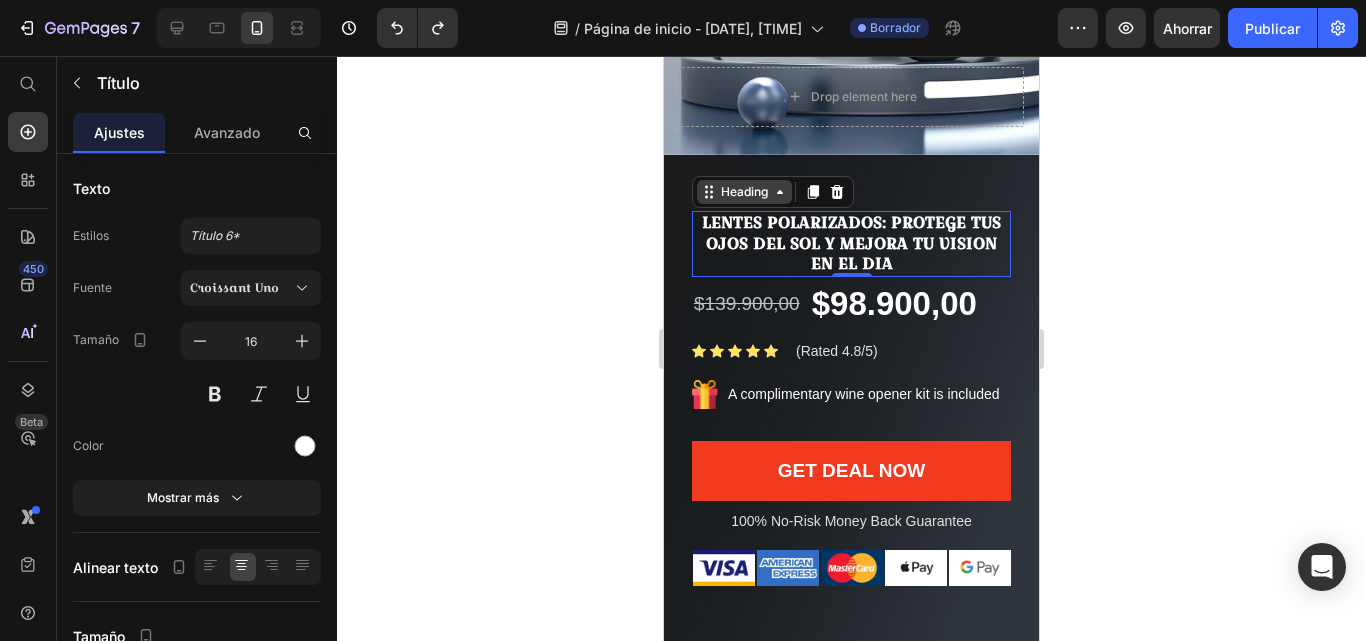 click on "Heading" at bounding box center [744, 192] 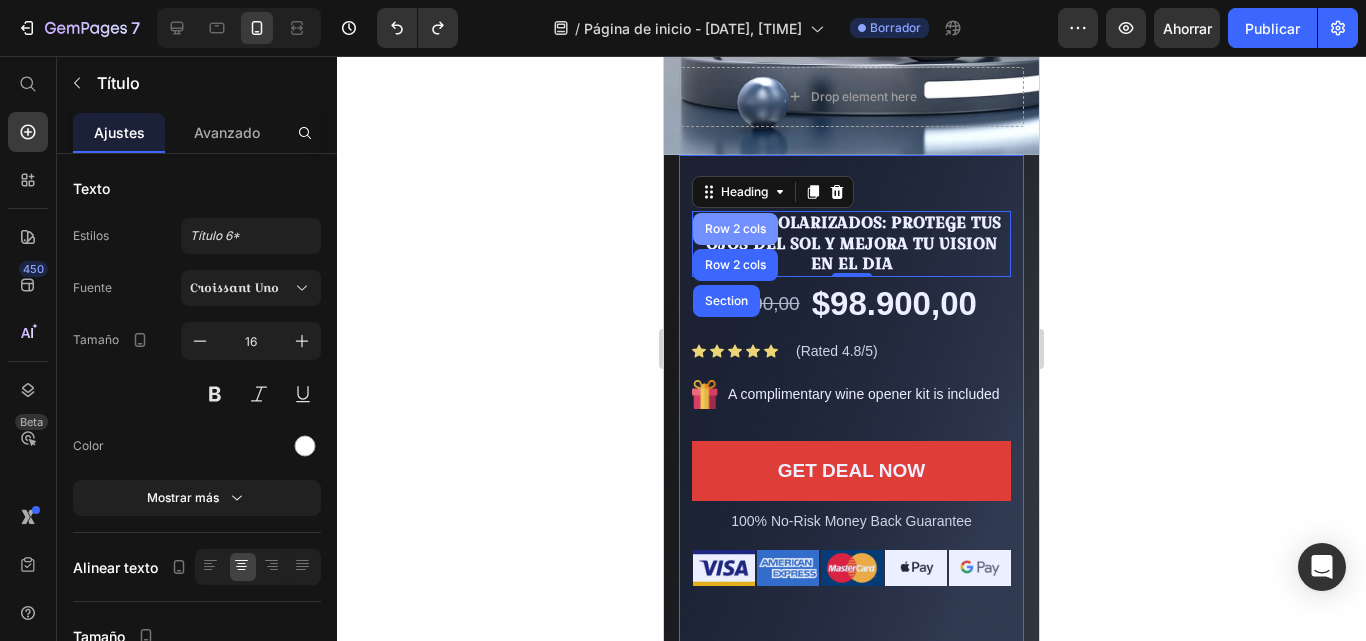 click on "Row 2 cols" at bounding box center (735, 229) 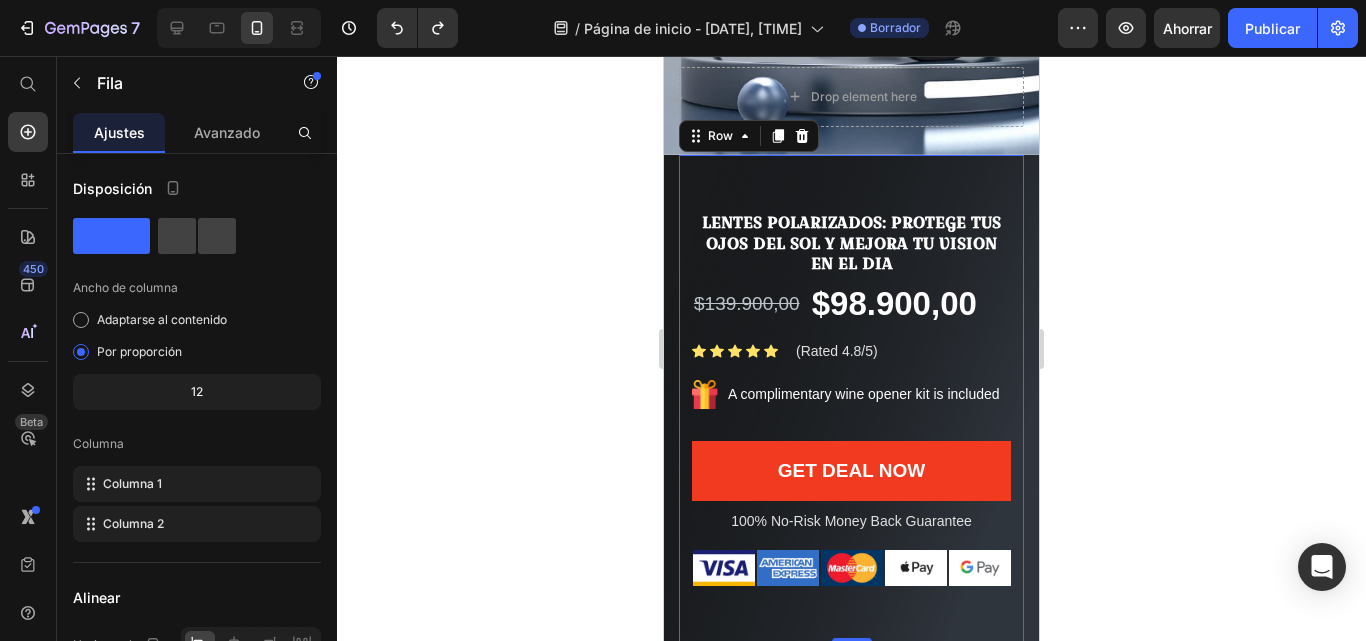 click on "Image Gemwine Heading LENTES POLARIZADOS: Protege tus ojos del sol y mejora tu vision en el dia Heading $139.900,00 Product Price $98.900,00 Product Price Row                Icon                Icon                Icon                Icon                Icon Icon List Hoz (Rated 4.8/5) Text block Row Image A complimentary wine opener kit is included Text block Row Get Deal Now Product Cart Button                Title Line 100% No-Risk Money Back Guarantee Text block                Title Line Row Image Image Image Image Image Row Product Row   0" at bounding box center (851, 399) 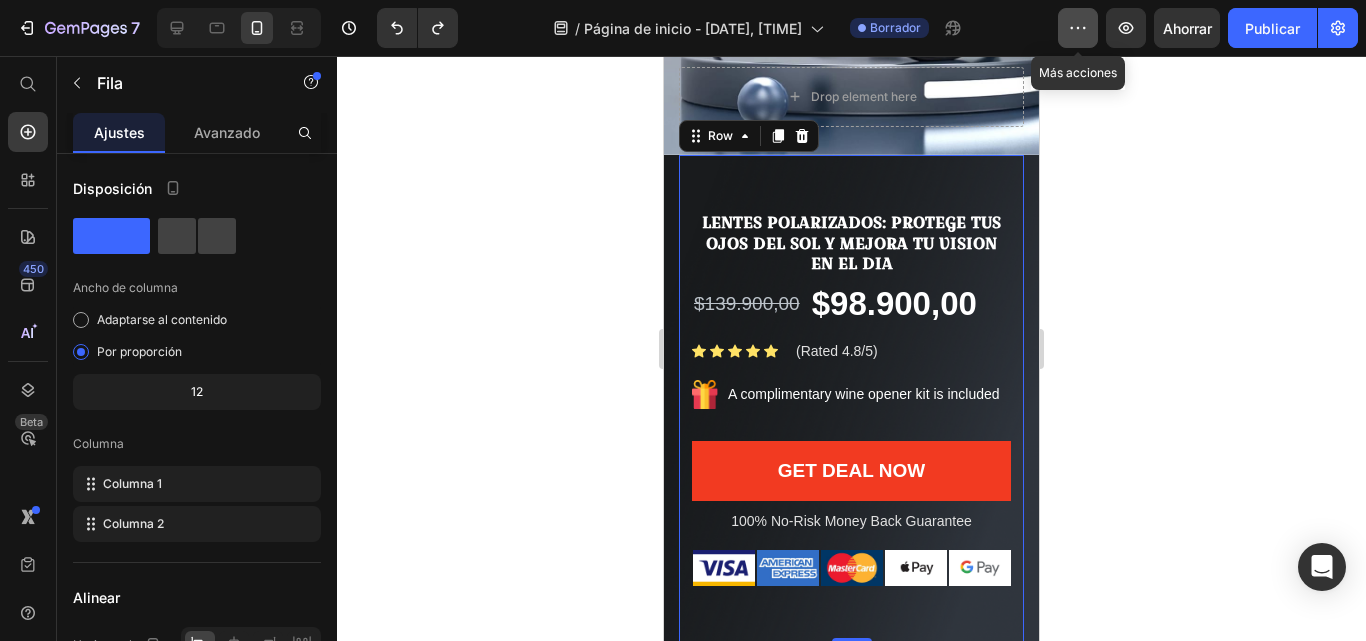 click 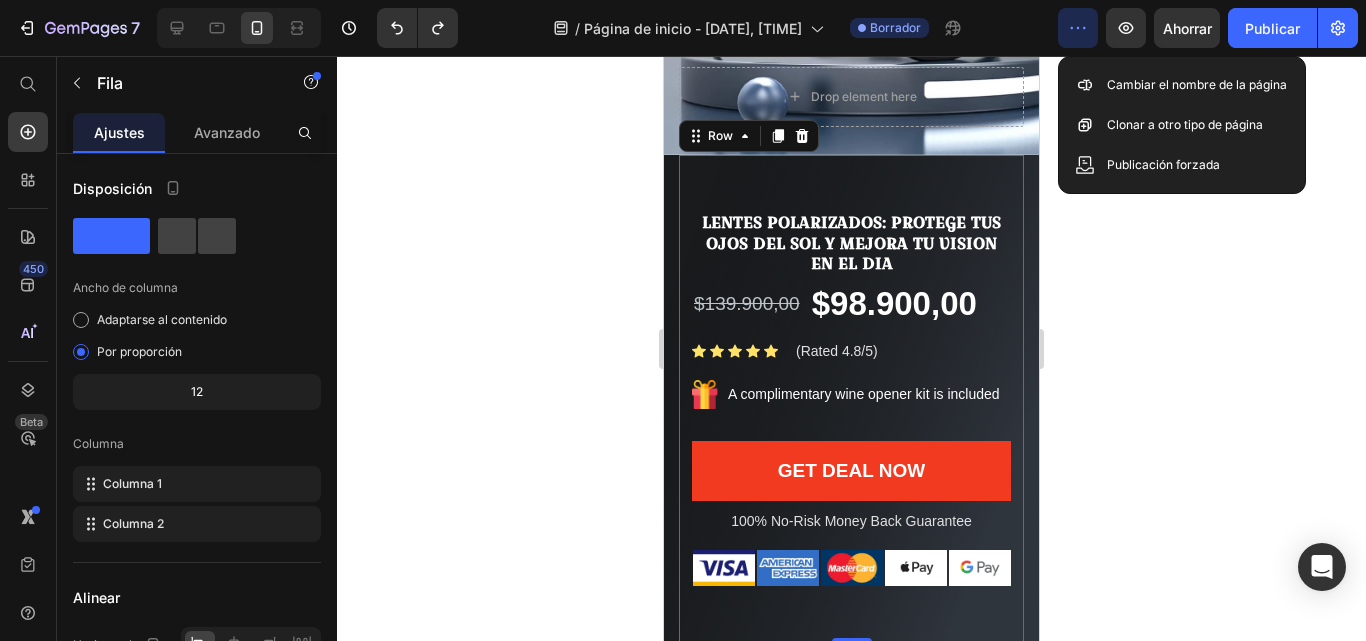 click 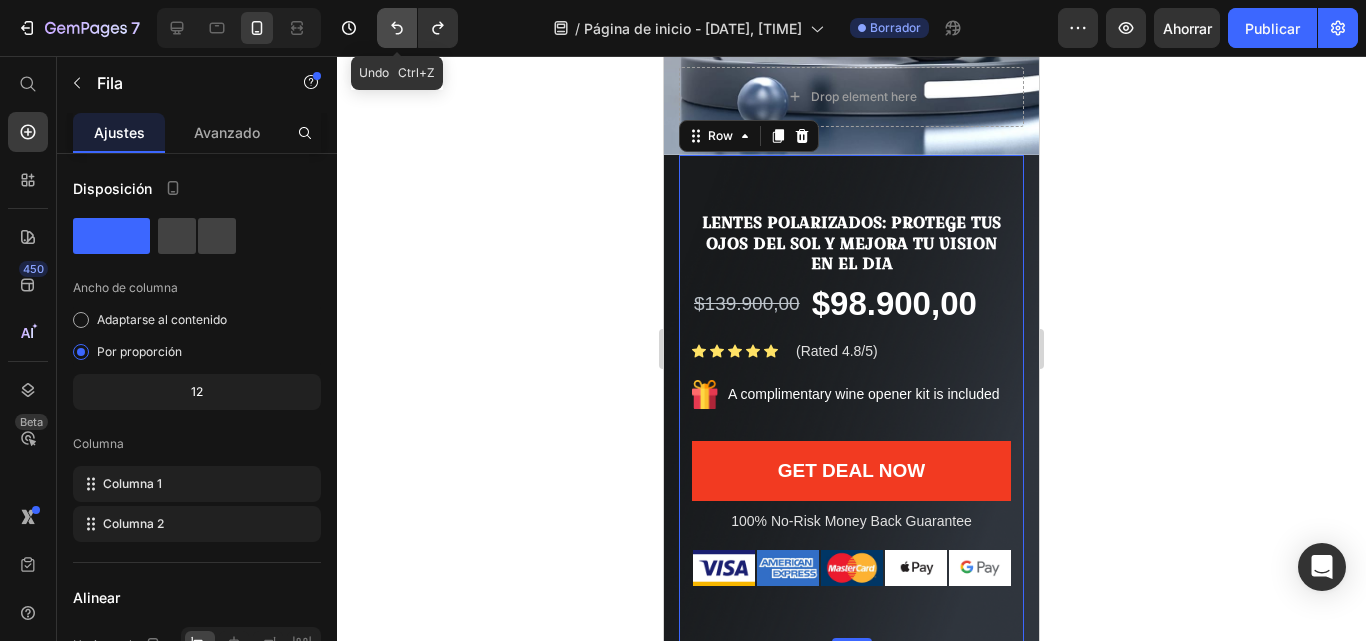 click 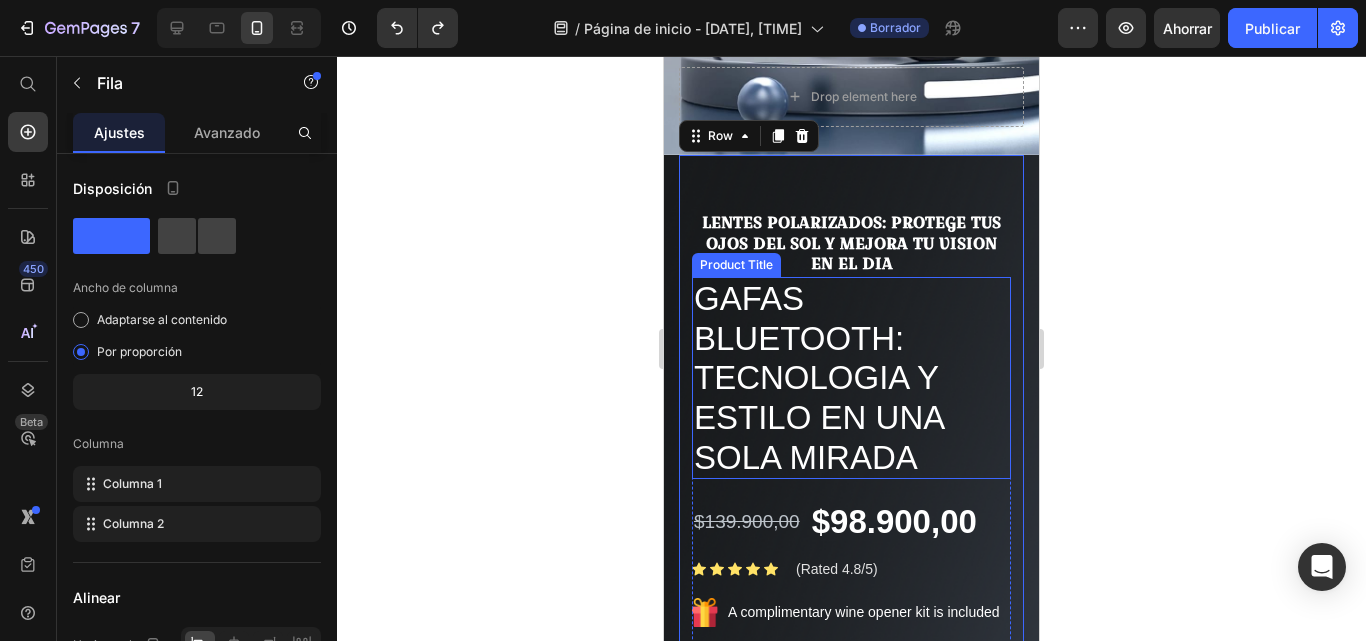 click on "GAFAS BLUETOOTH: Tecnologia y estilo en una sola mirada" at bounding box center [851, 378] 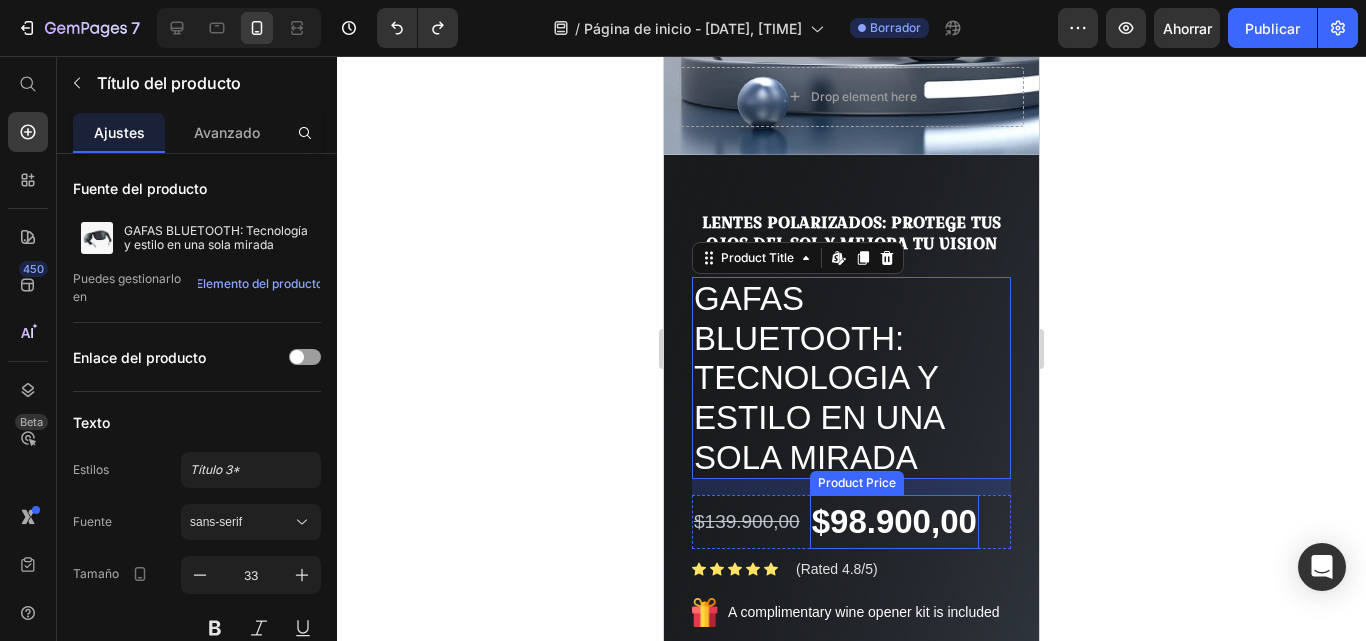 click on "$98.900,00" at bounding box center [894, 522] 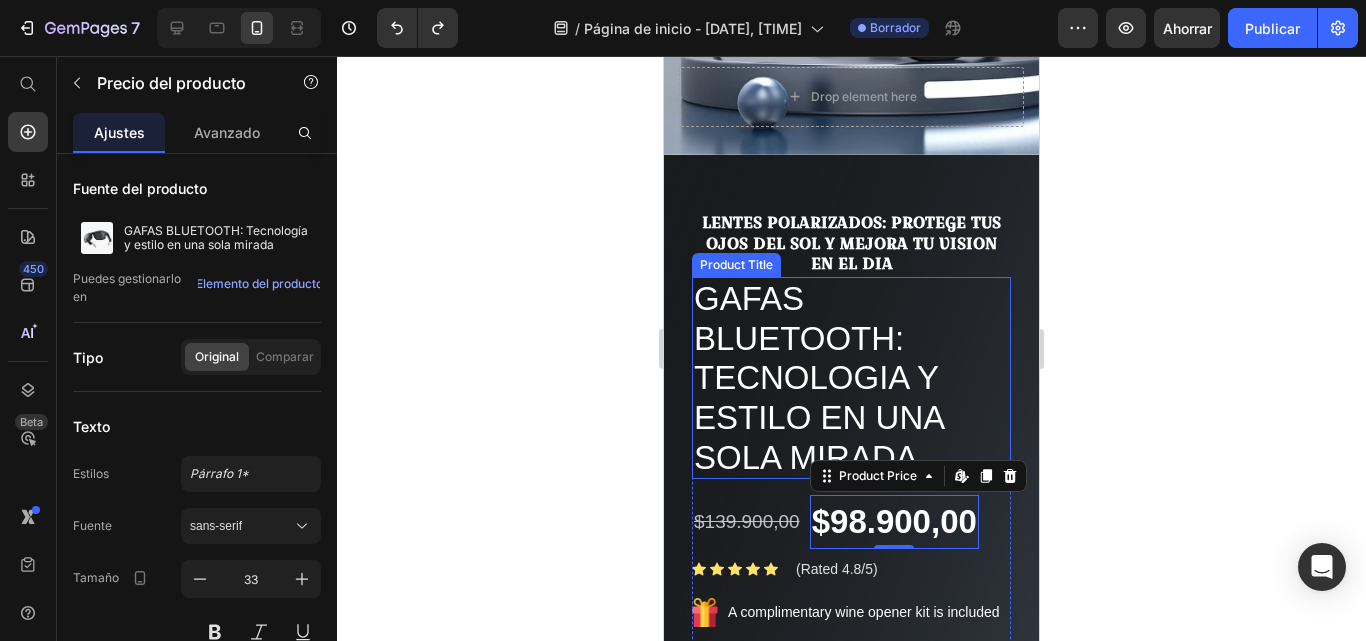 click on "GAFAS BLUETOOTH: Tecnologia y estilo en una sola mirada" at bounding box center [851, 378] 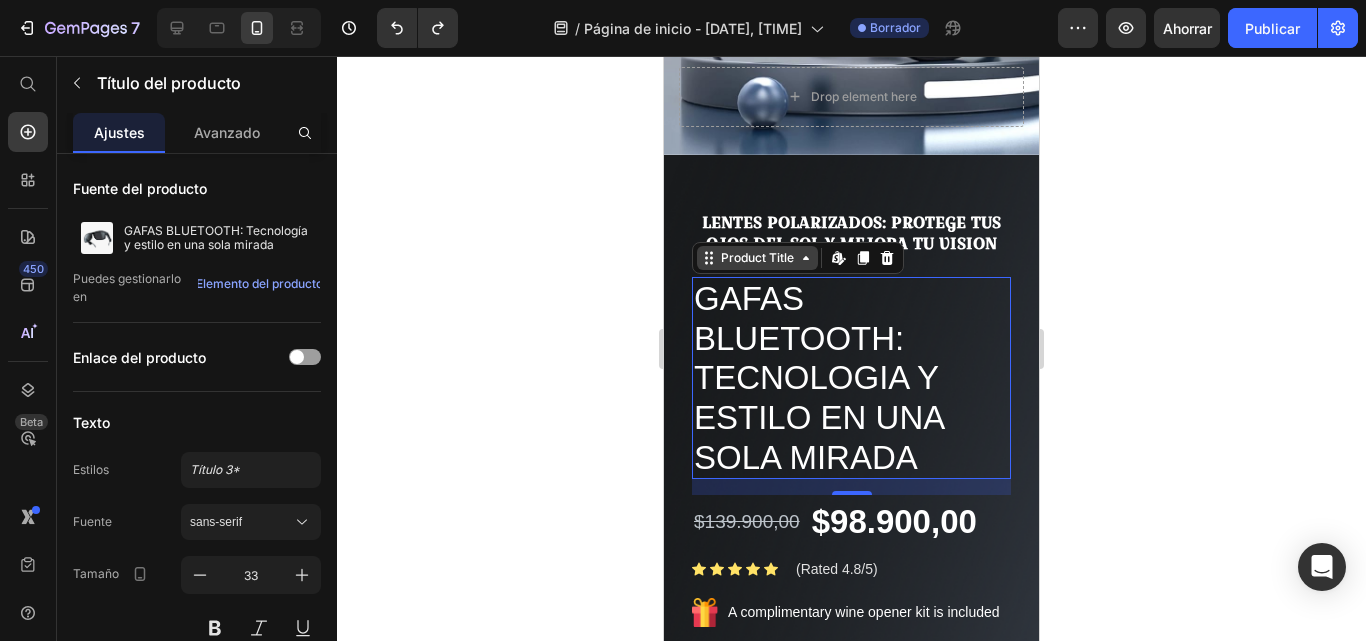click 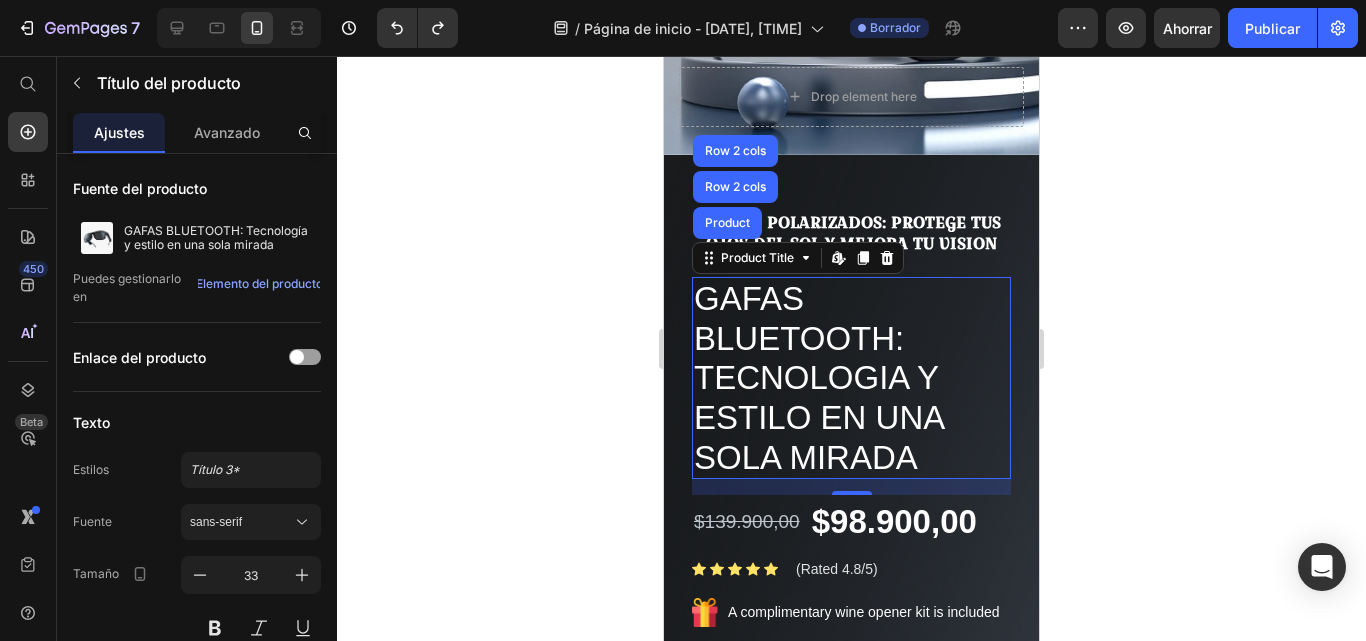 click on "GAFAS BLUETOOTH: Tecnologia y estilo en una sola mirada" at bounding box center [851, 378] 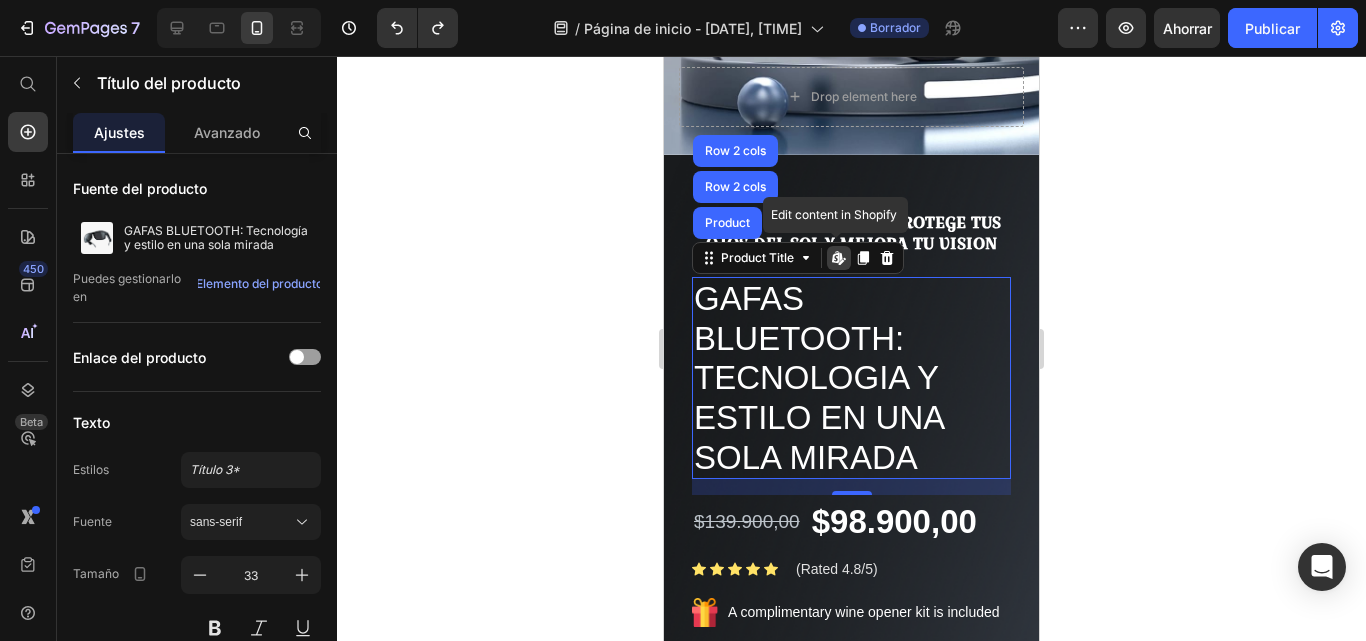 click on "GAFAS BLUETOOTH: Tecnologia y estilo en una sola mirada" at bounding box center (851, 378) 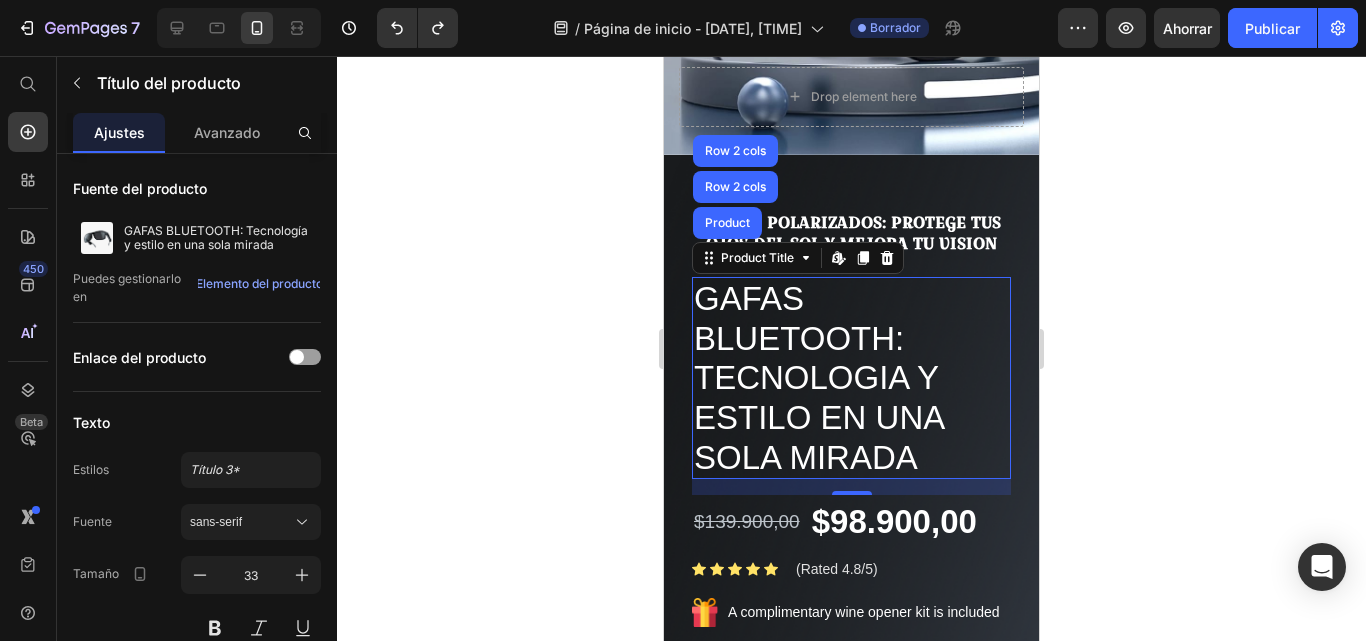 scroll, scrollTop: 2000, scrollLeft: 0, axis: vertical 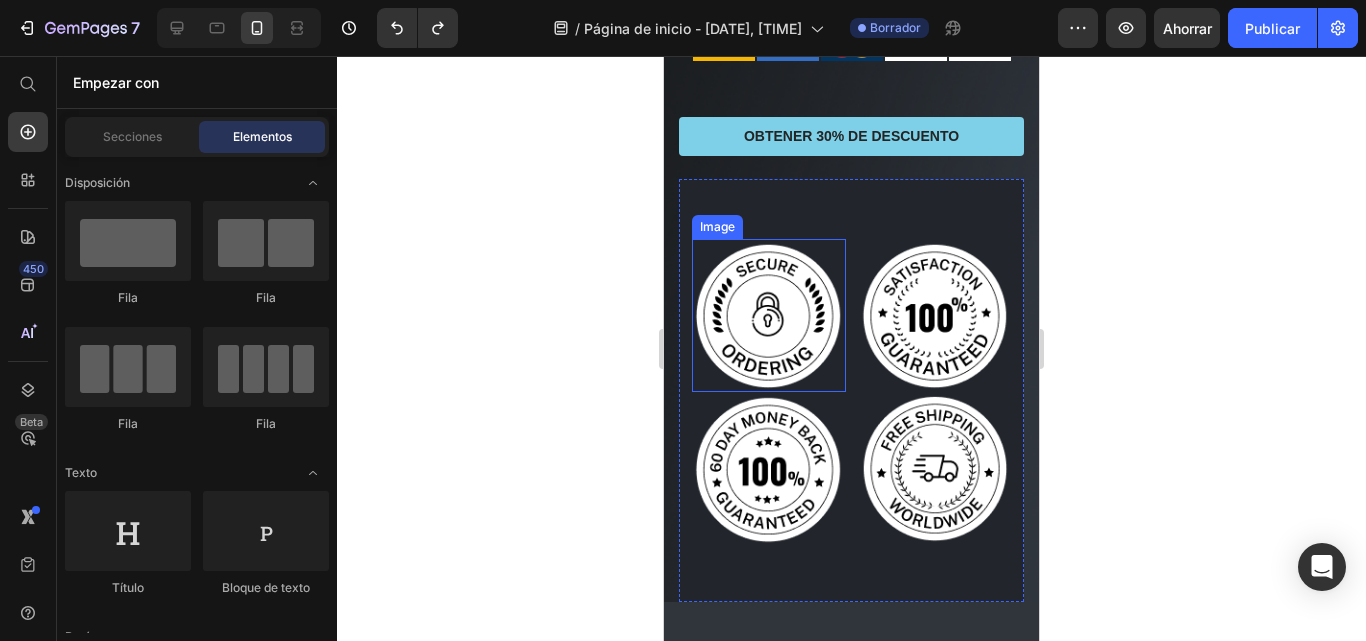 click on "Image" at bounding box center [717, 227] 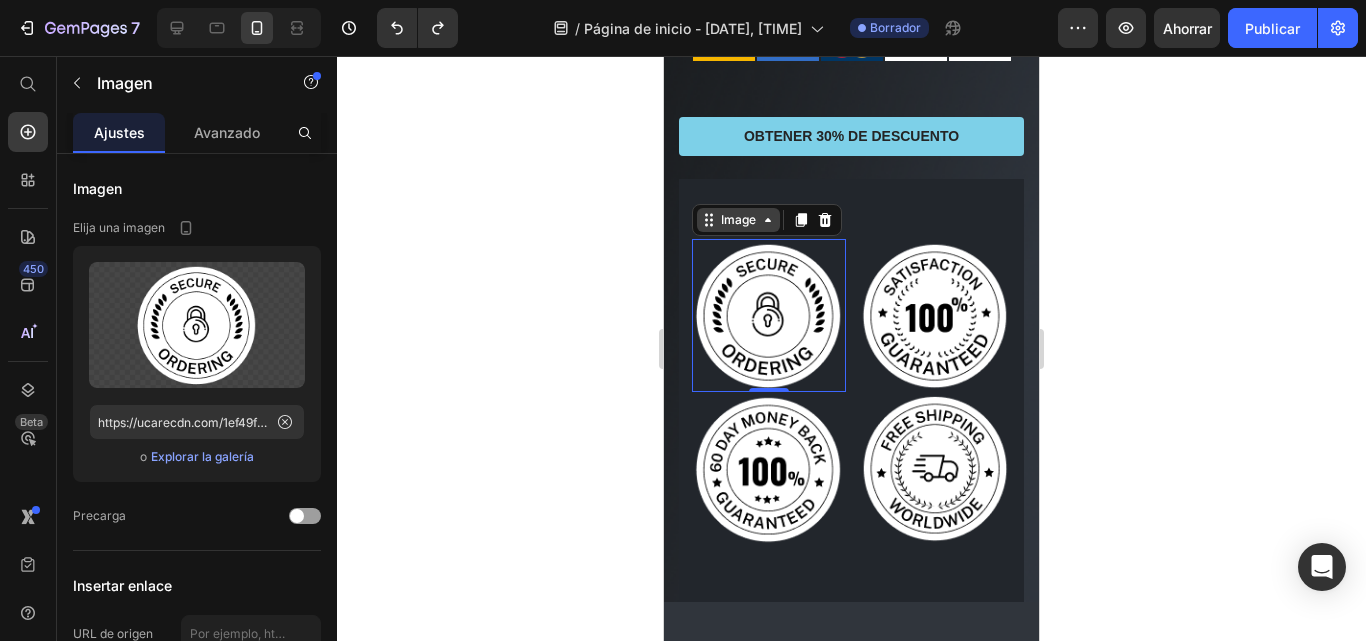 click on "Image" at bounding box center (738, 220) 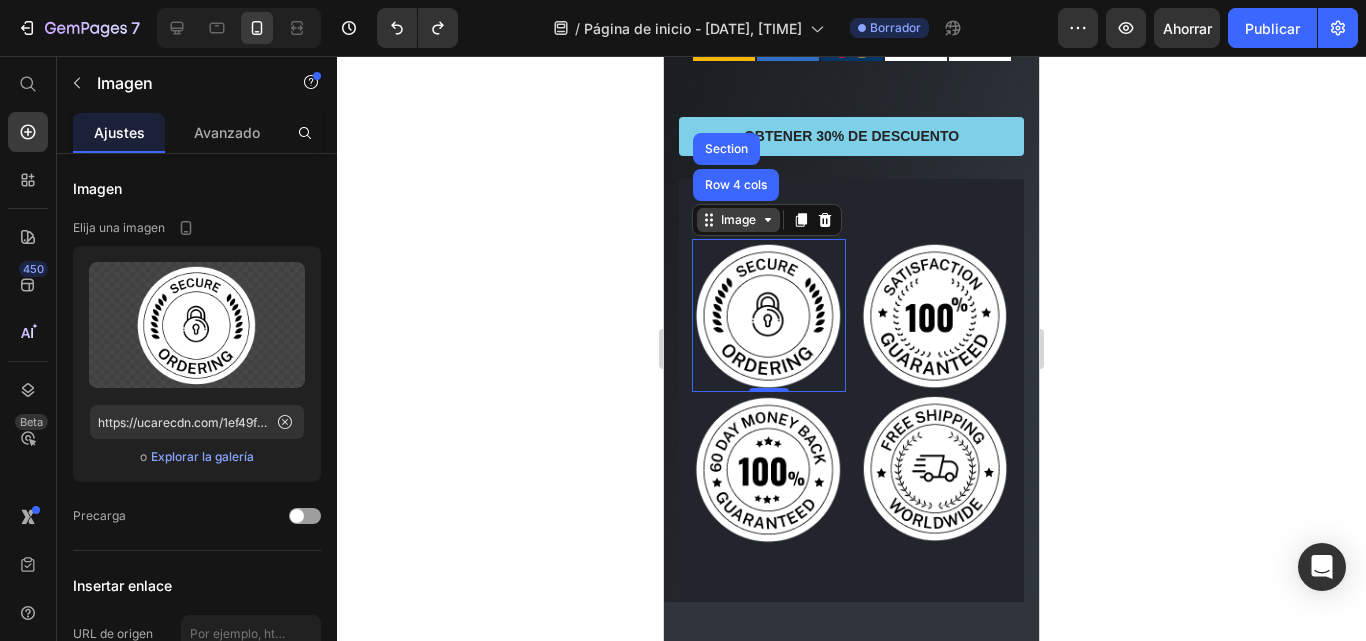 click on "Image" at bounding box center (738, 220) 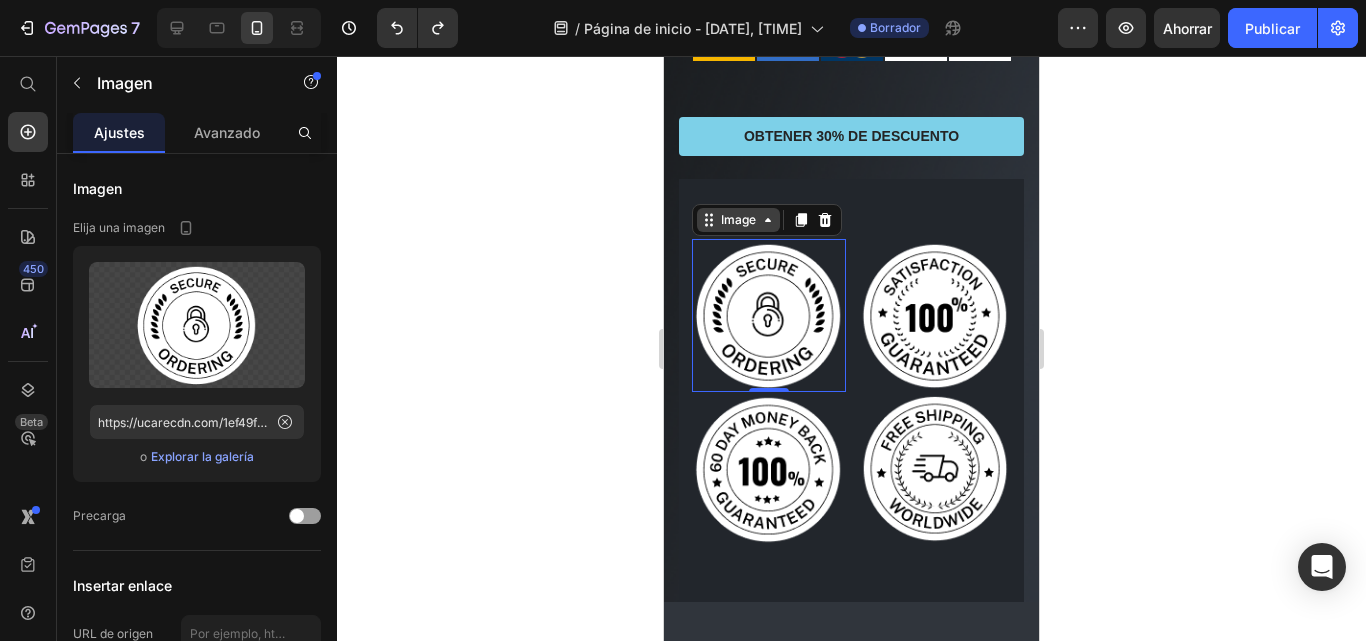 click on "Image" at bounding box center [738, 220] 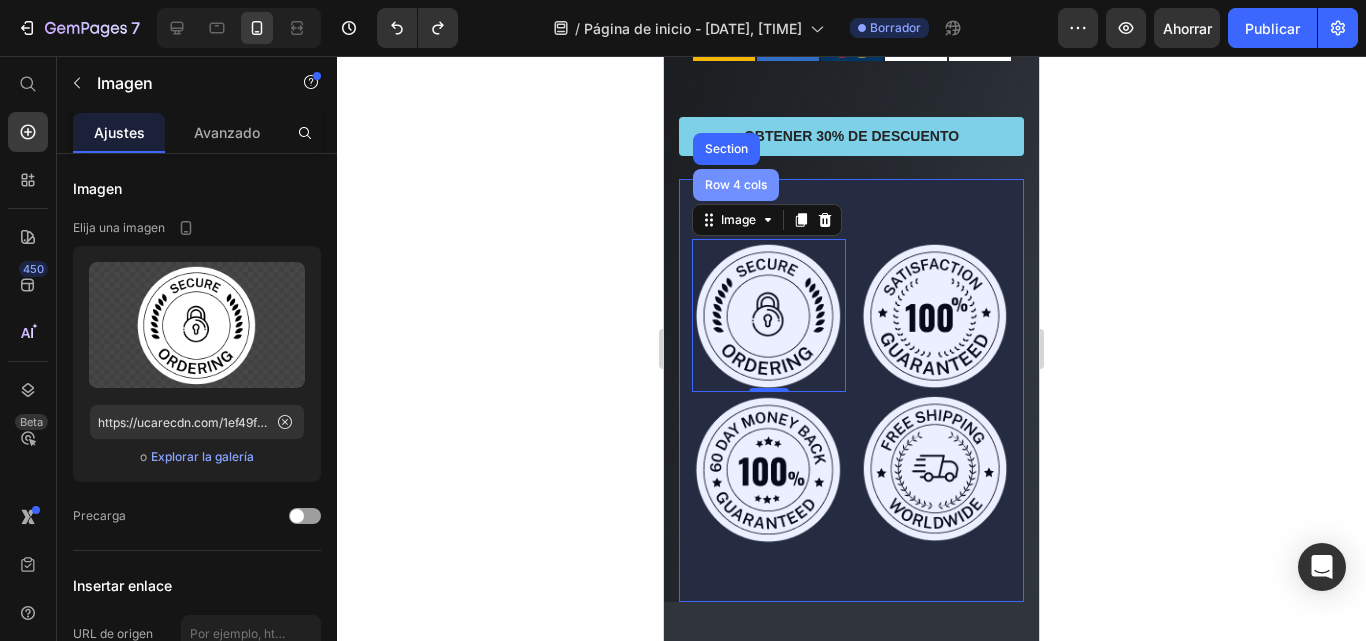 click on "Row 4 cols" at bounding box center (736, 185) 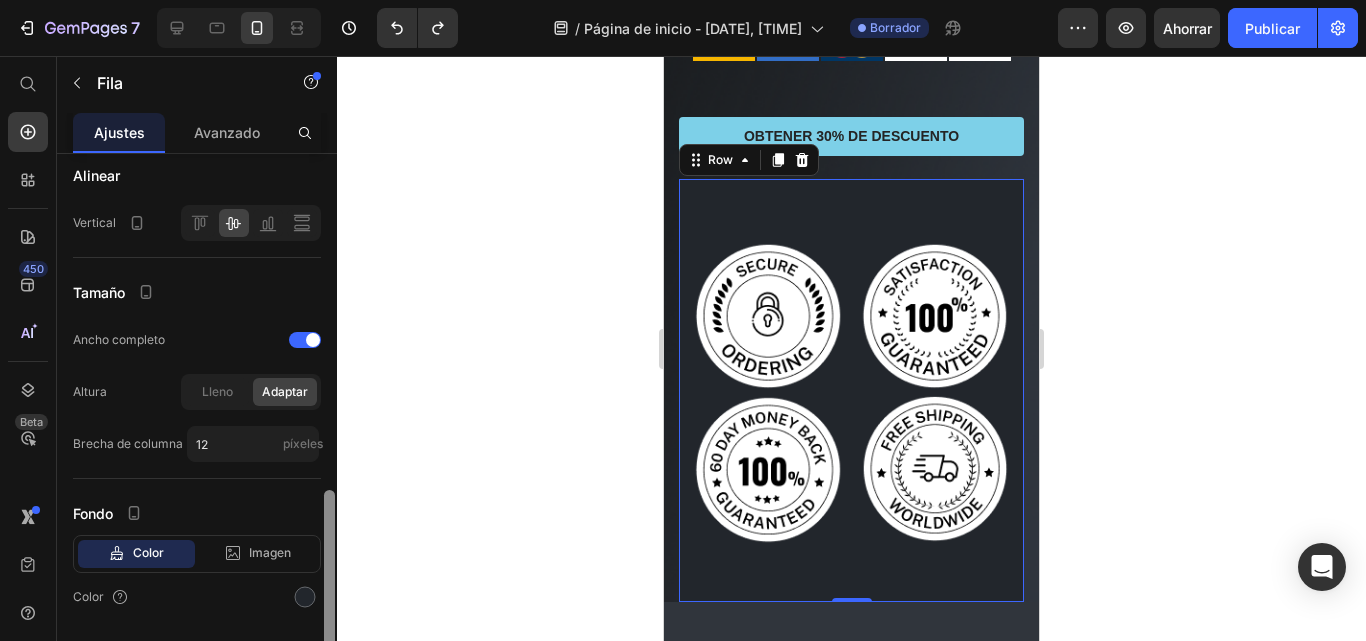 scroll, scrollTop: 561, scrollLeft: 0, axis: vertical 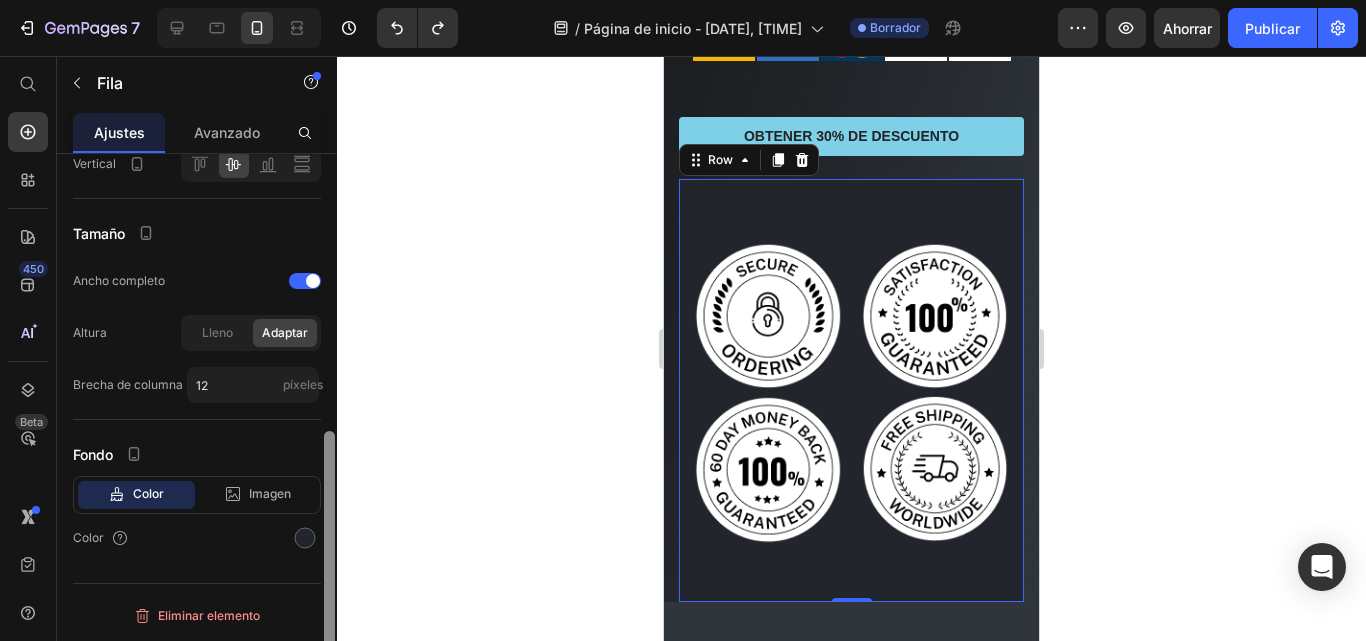 drag, startPoint x: 328, startPoint y: 290, endPoint x: 347, endPoint y: 588, distance: 298.6051 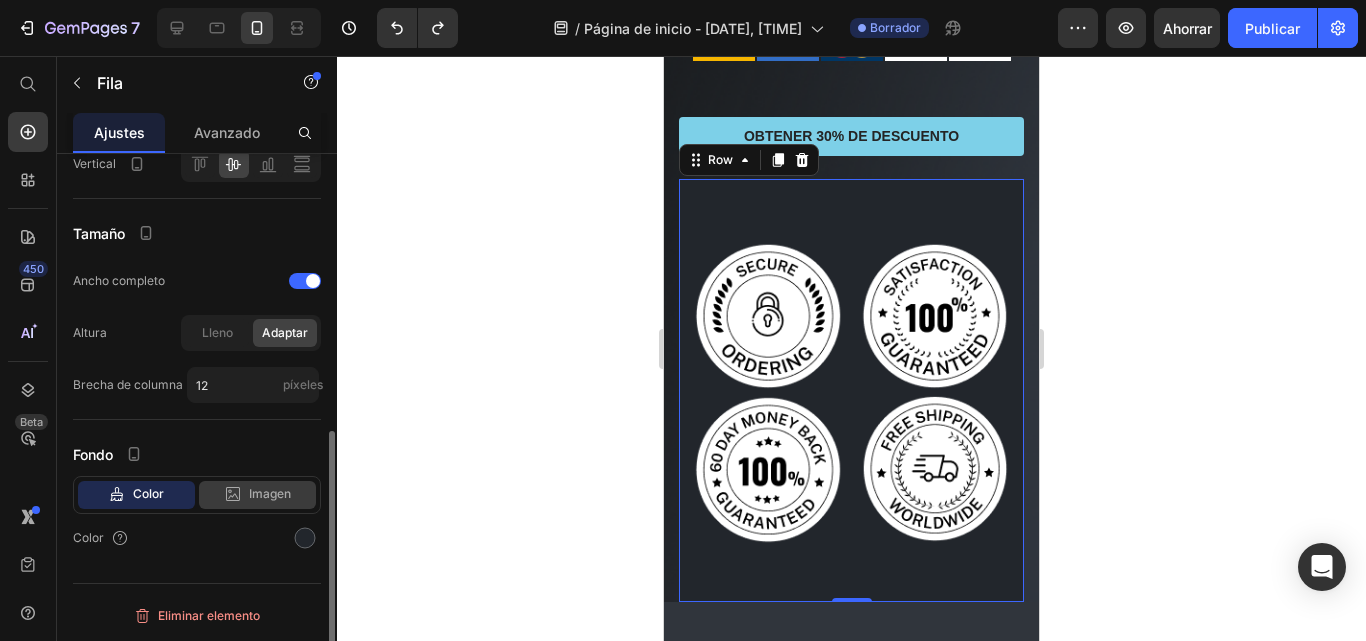 click on "Imagen" at bounding box center [270, 493] 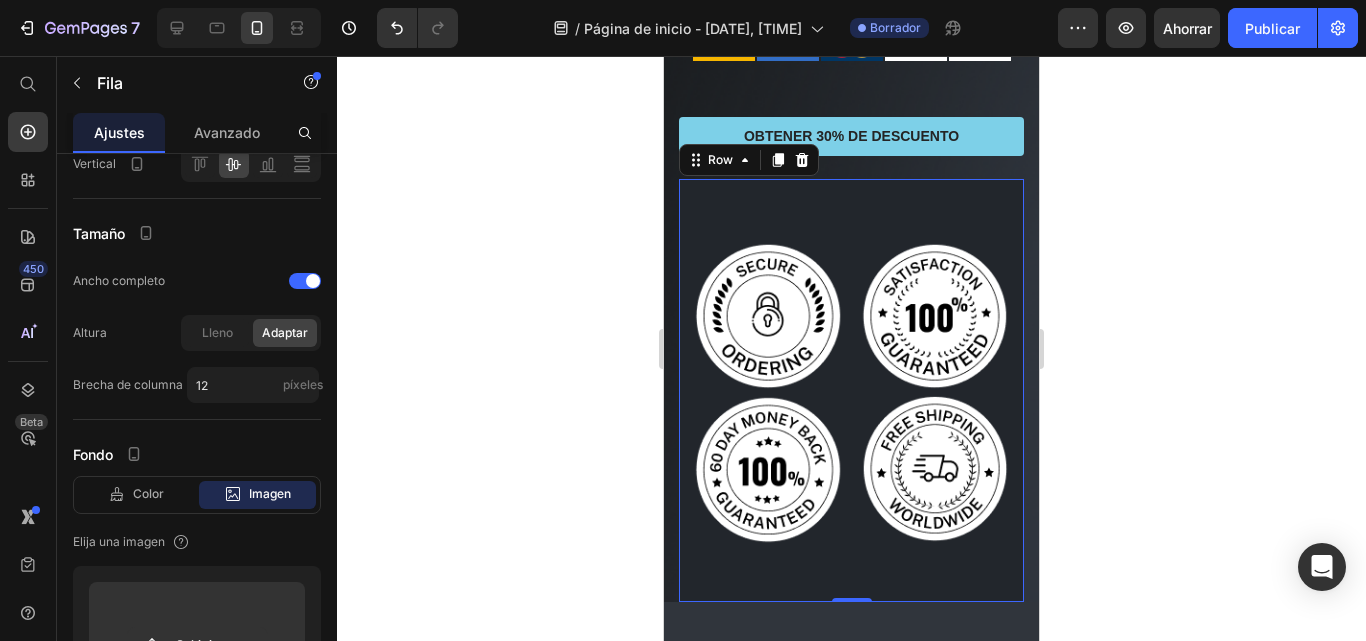 drag, startPoint x: 331, startPoint y: 468, endPoint x: 333, endPoint y: 562, distance: 94.02127 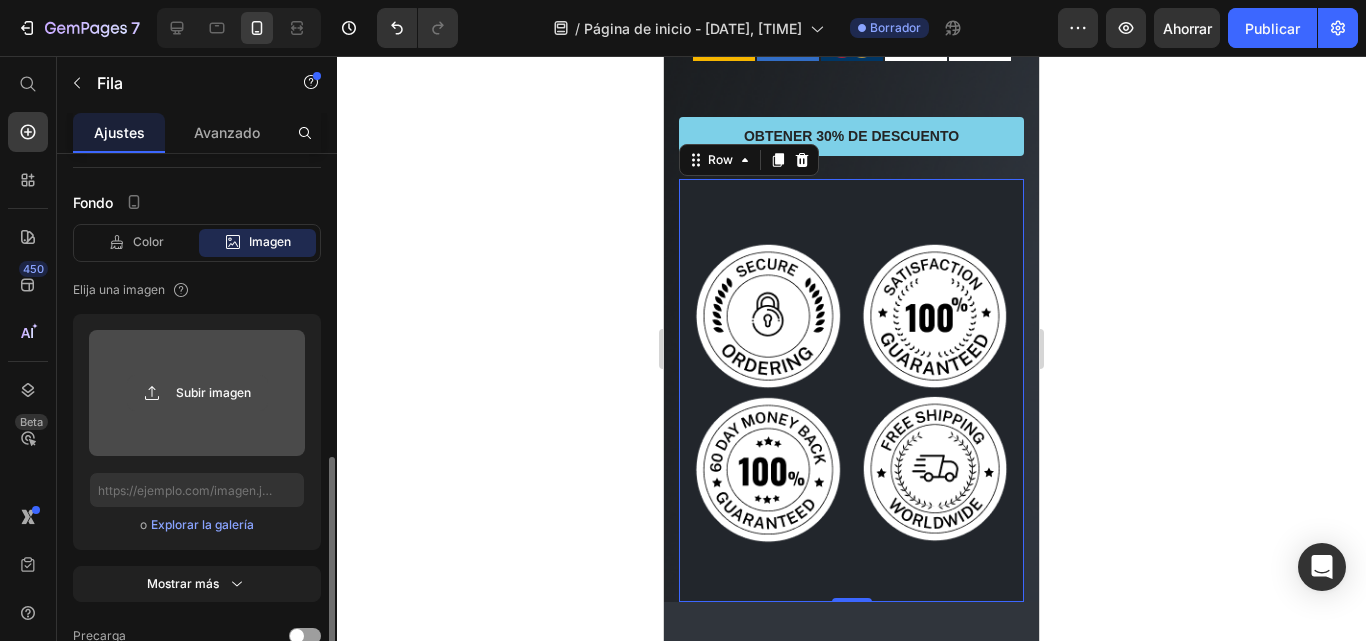 click 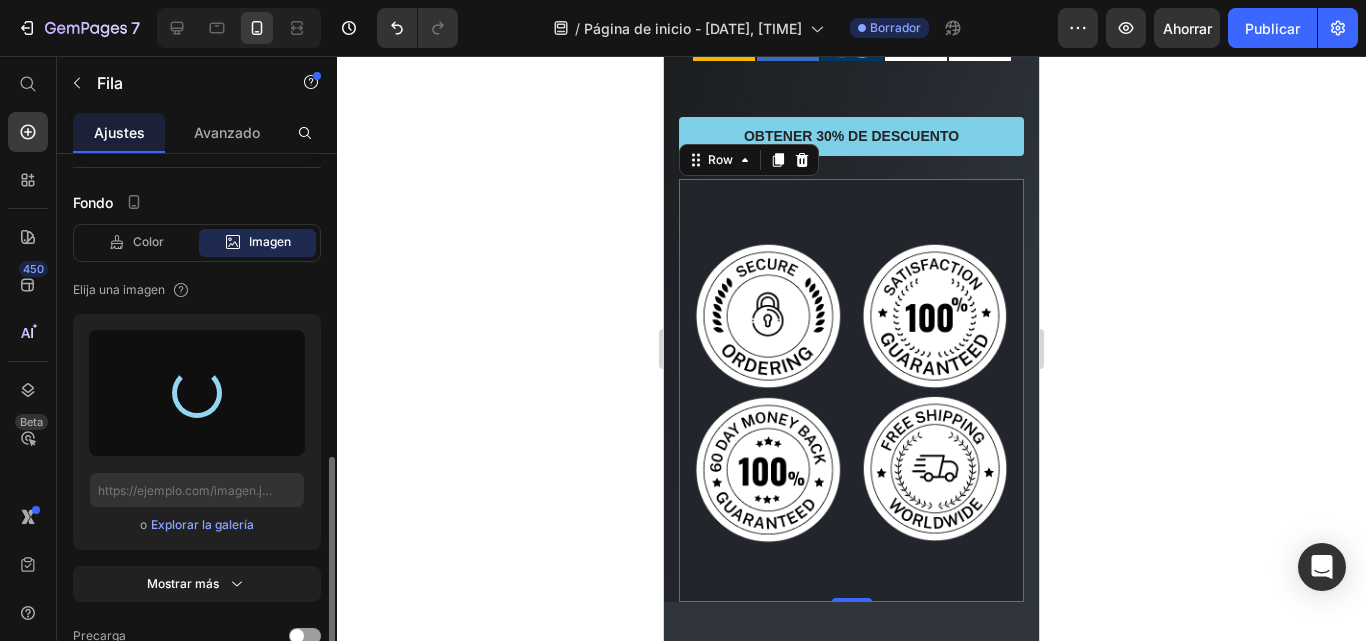type on "https://cdn.shopify.com/s/files/1/0678/2818/7298/files/gempages_574929121650410608-0a111edc-69f4-4bb7-9fe4-732cbbee5060.jpg" 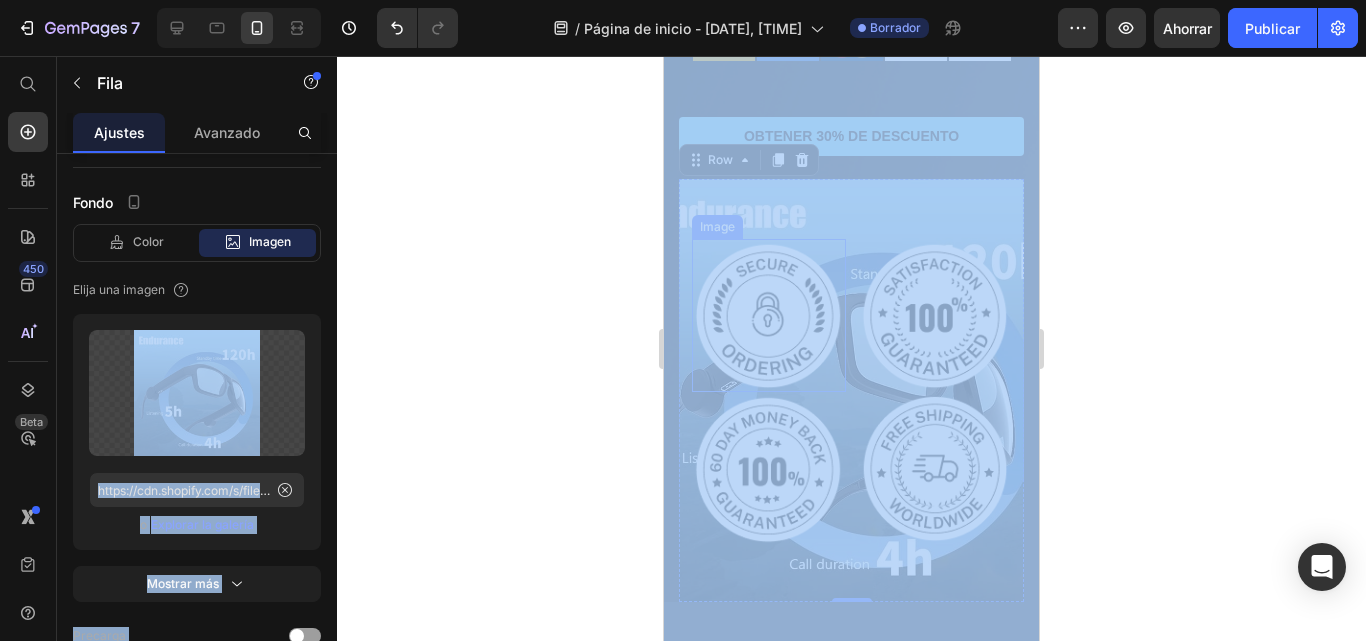 drag, startPoint x: 877, startPoint y: 434, endPoint x: 742, endPoint y: 320, distance: 176.69466 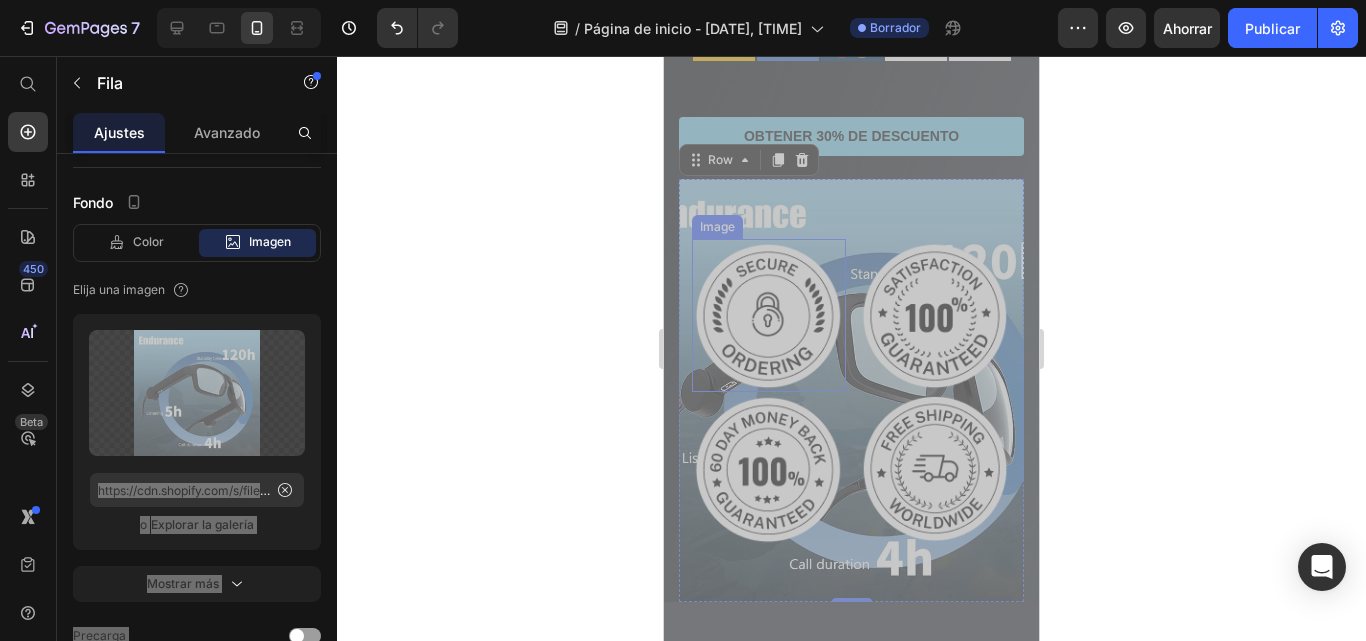 click at bounding box center [769, 316] 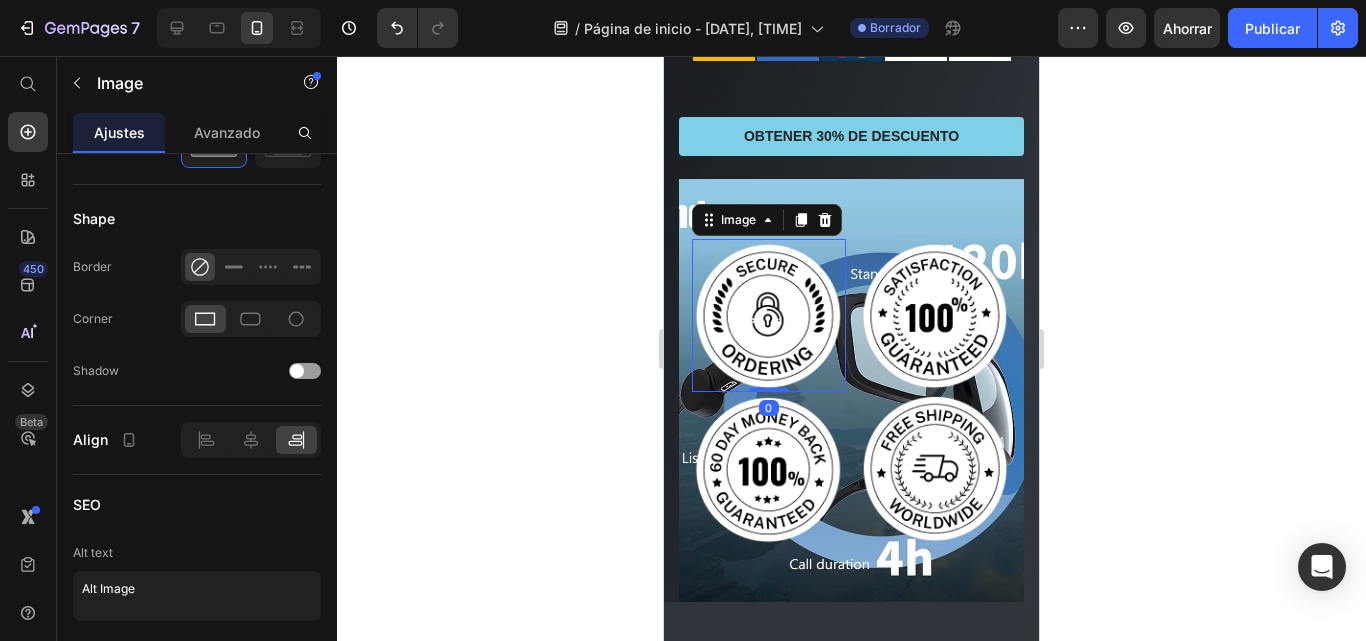 scroll, scrollTop: 0, scrollLeft: 0, axis: both 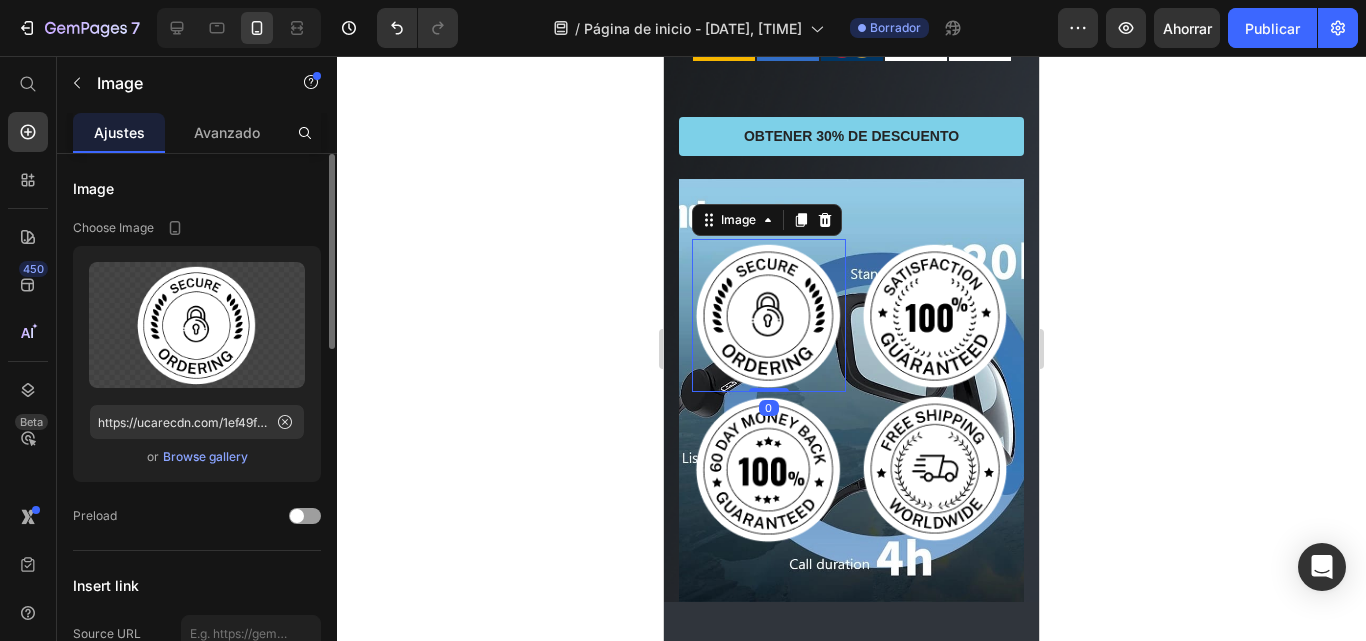 click at bounding box center [769, 316] 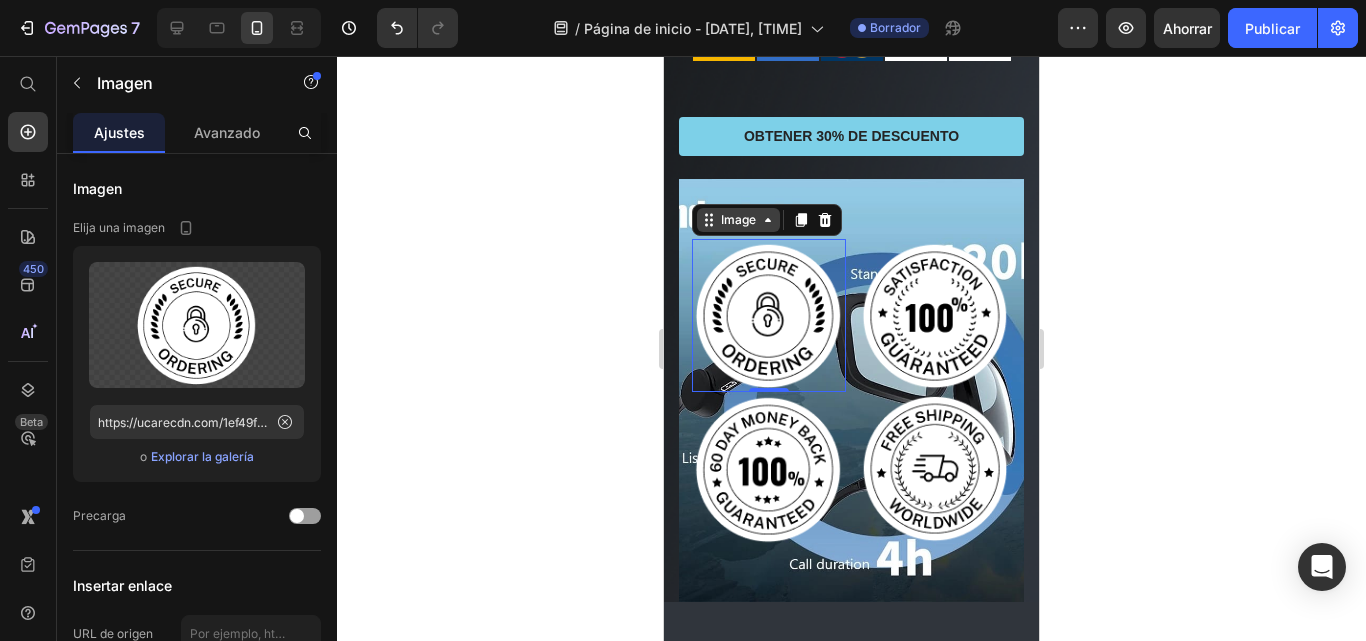 click 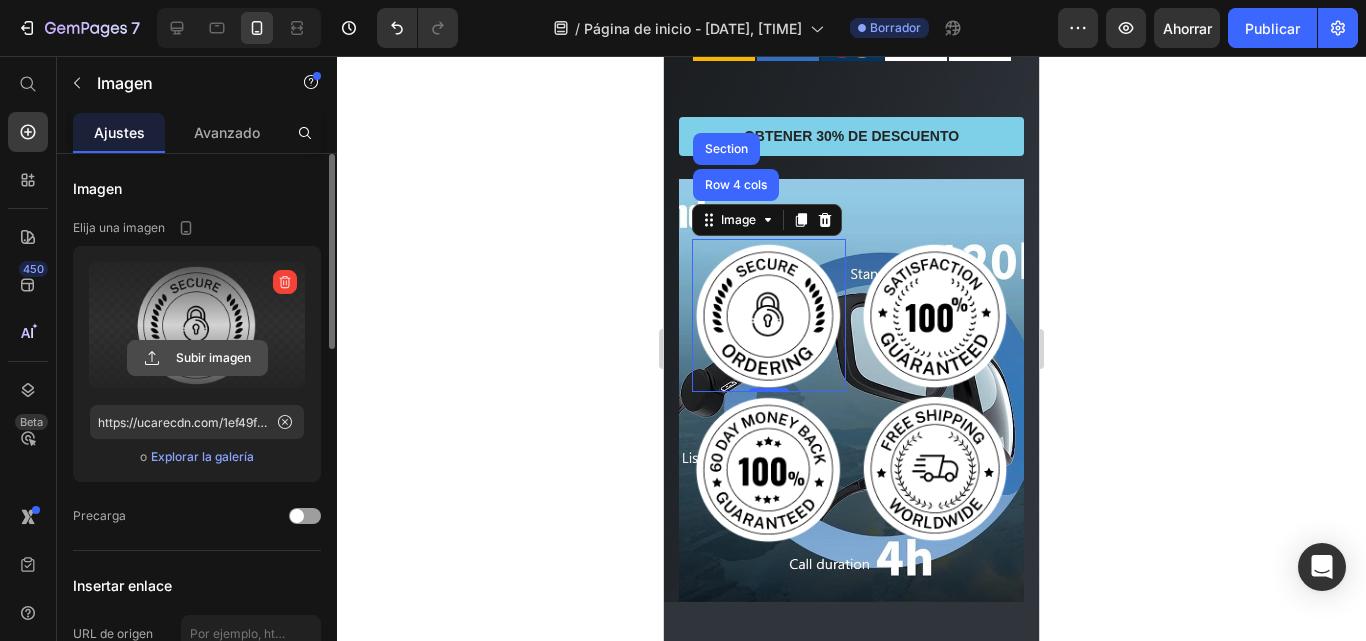 click 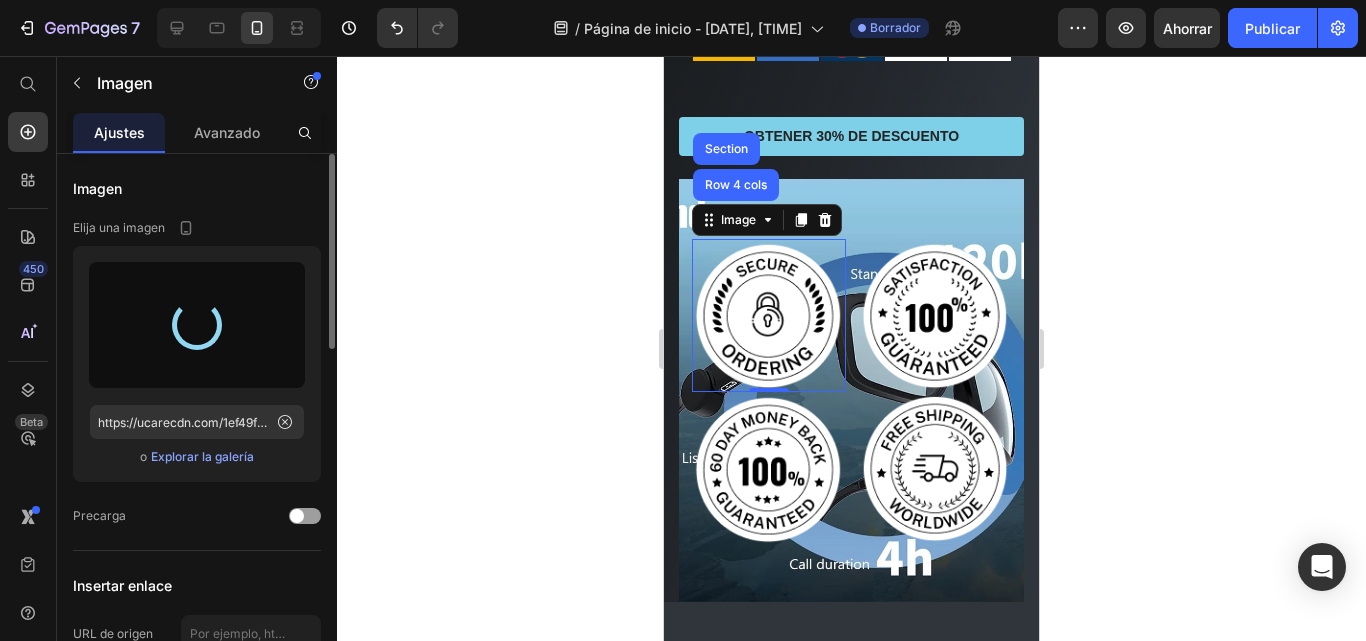 type on "https://cdn.shopify.com/s/files/1/0678/2818/7298/files/gempages_574929121650410608-0a111edc-69f4-4bb7-9fe4-732cbbee5060.jpg" 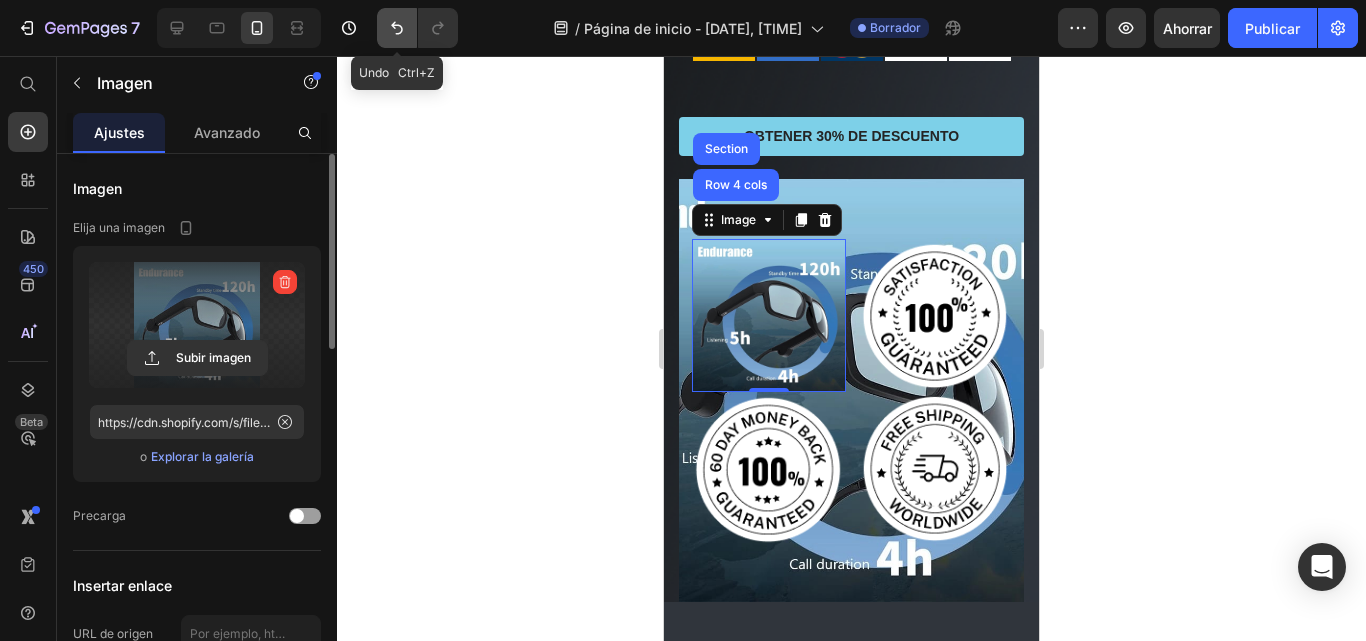 click 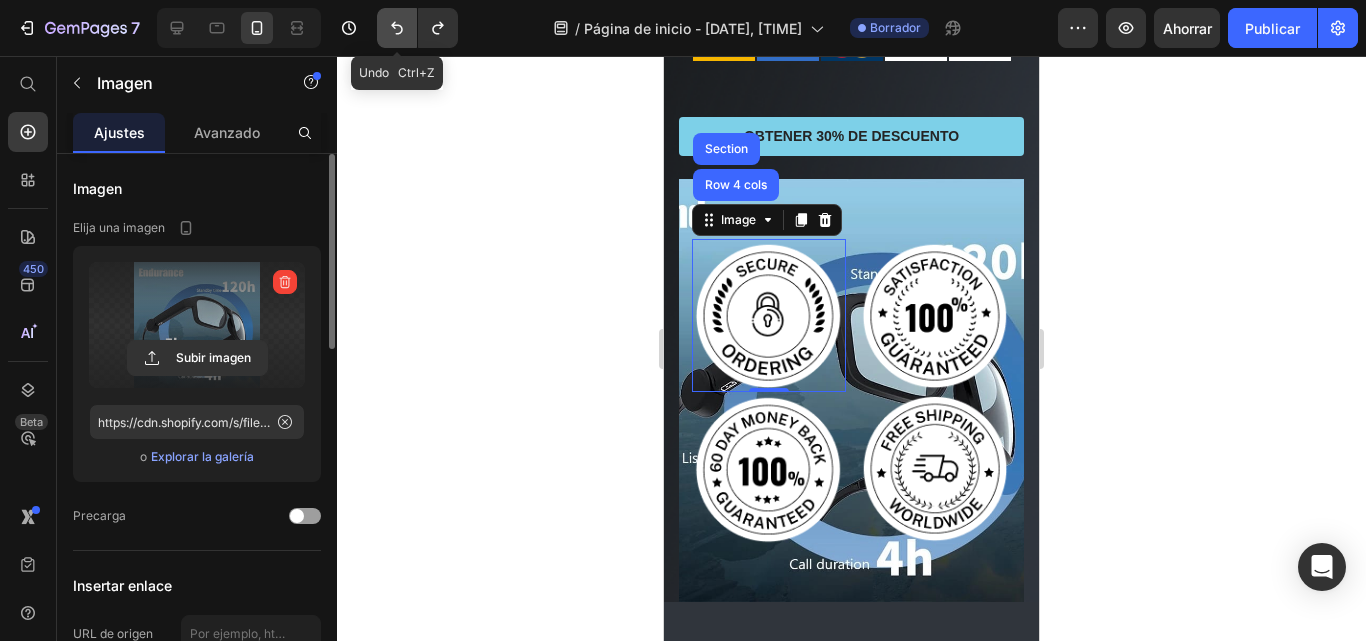 click 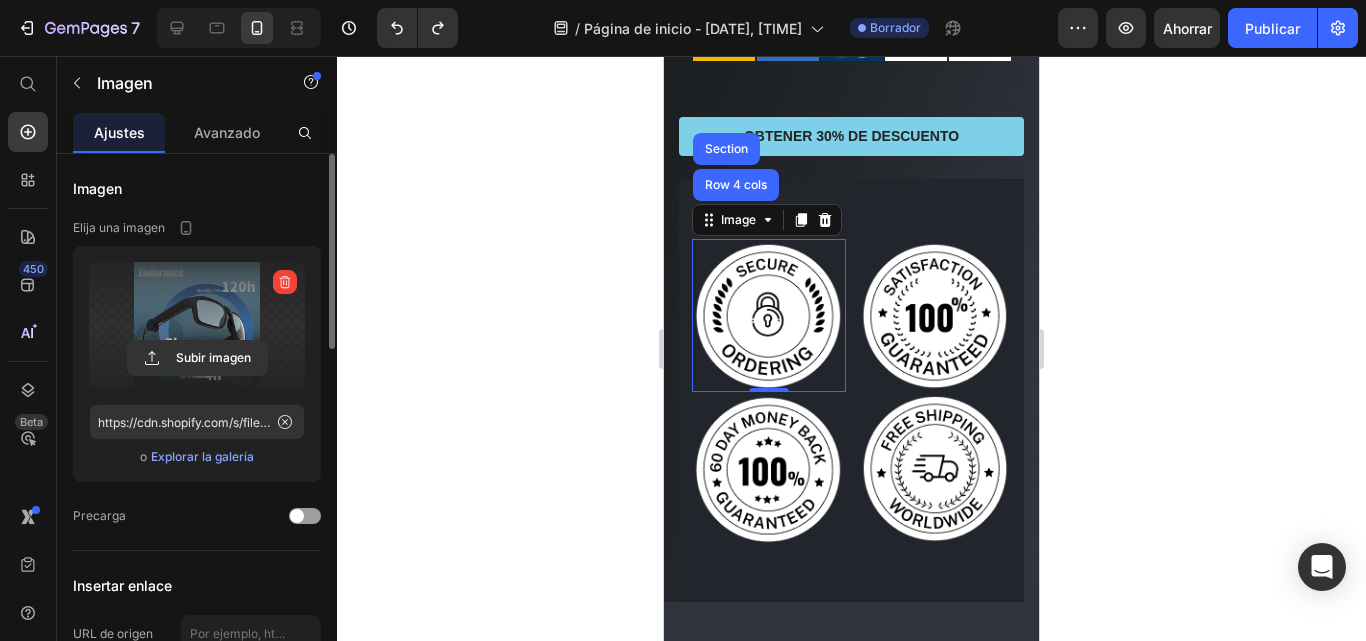 click at bounding box center [769, 316] 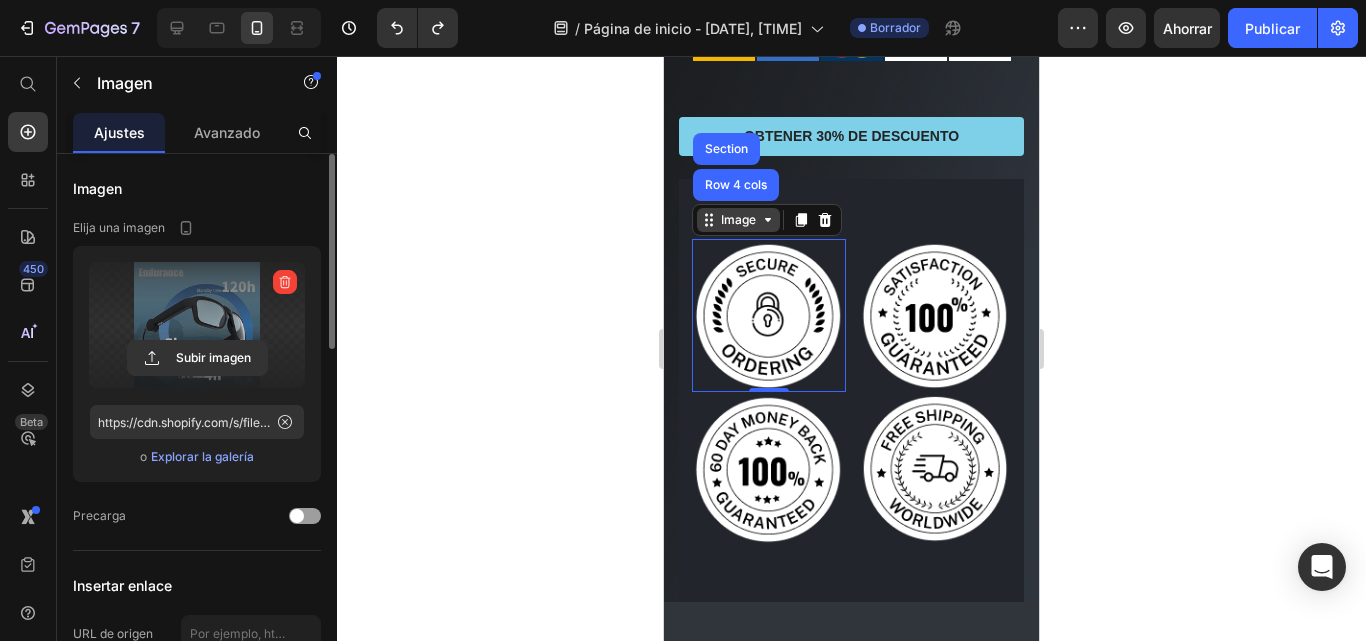 click on "Image" at bounding box center [738, 220] 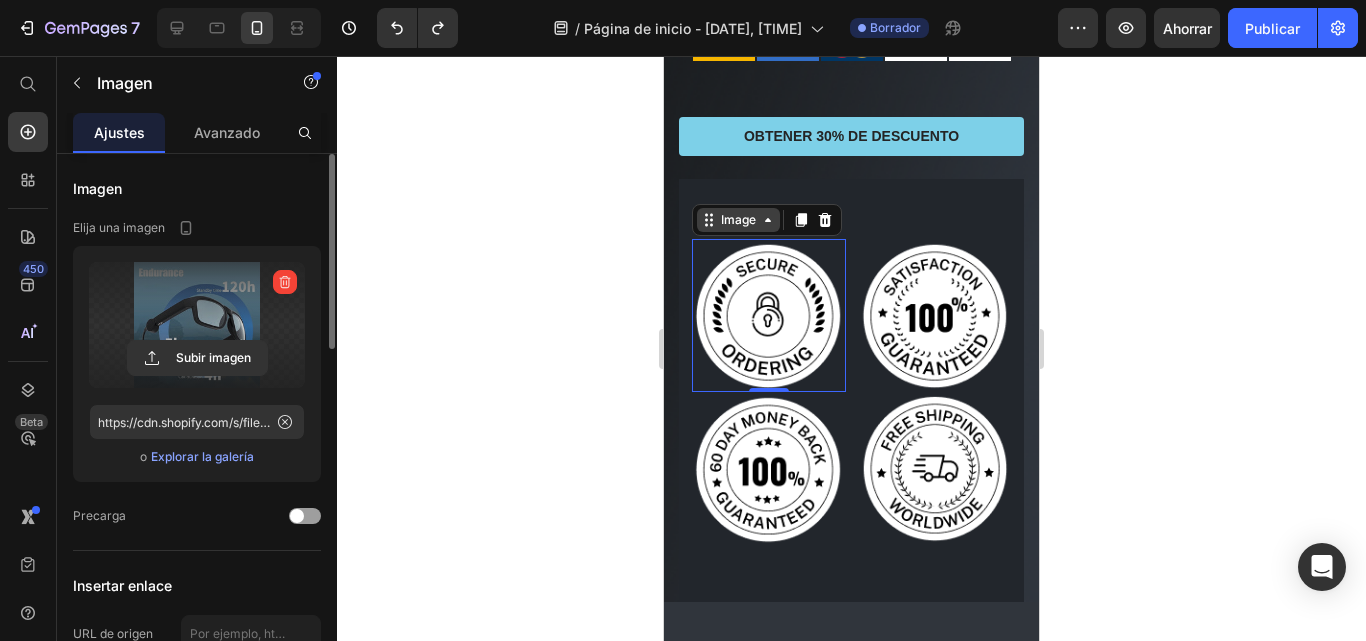 click on "Image" at bounding box center [738, 220] 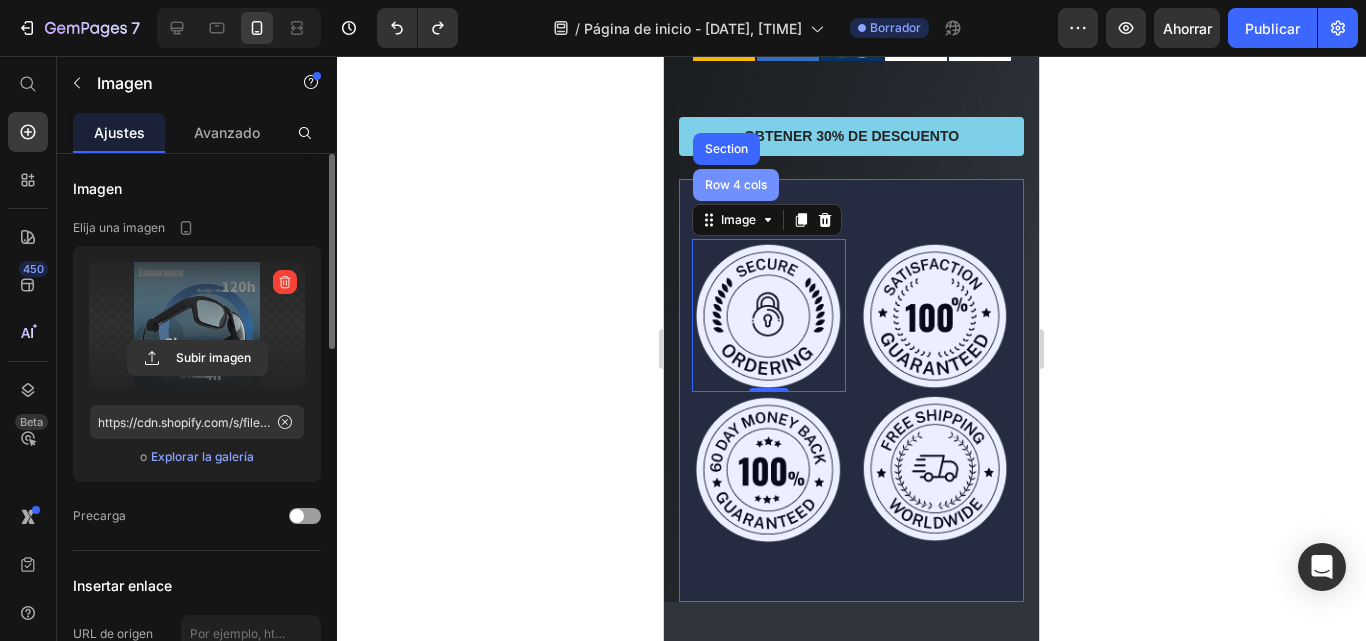 click on "Row 4 cols" at bounding box center [736, 185] 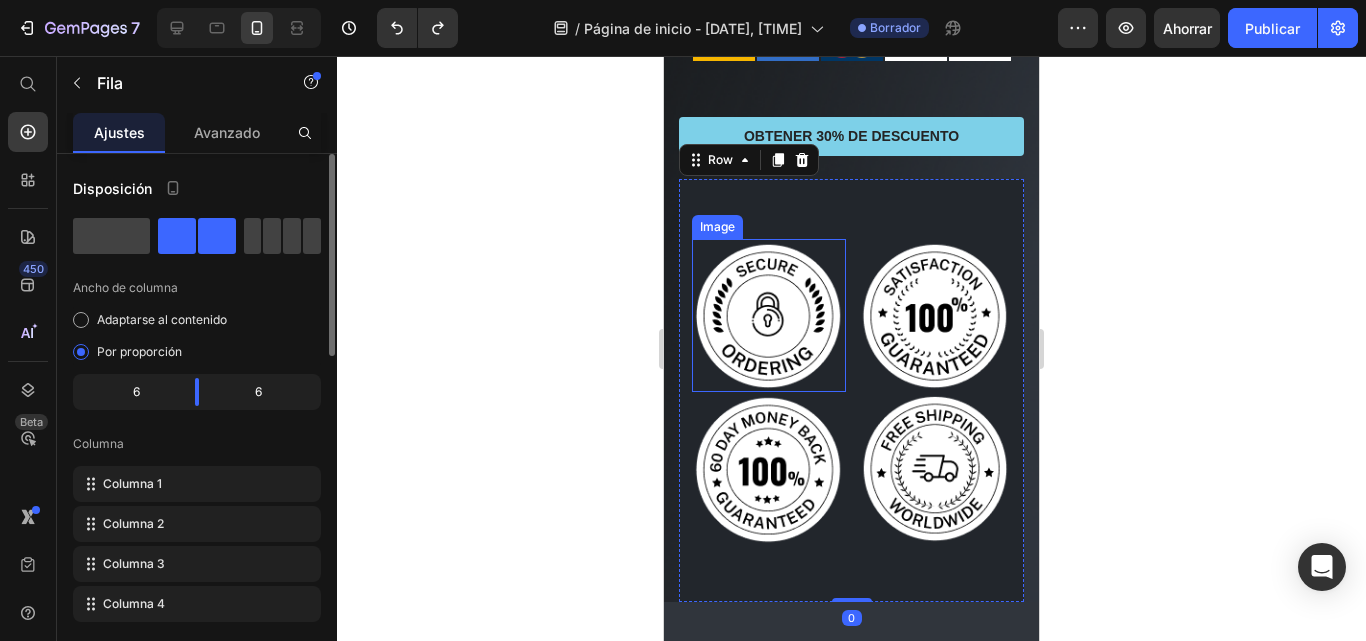 click at bounding box center (769, 316) 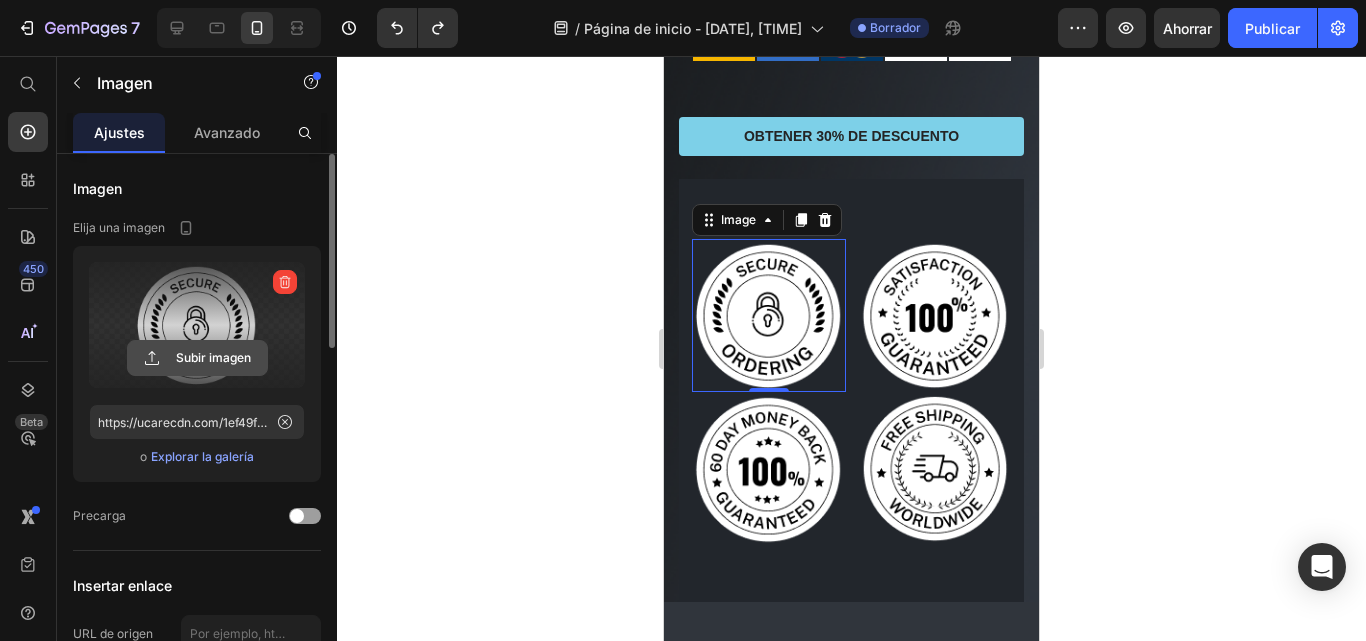 click 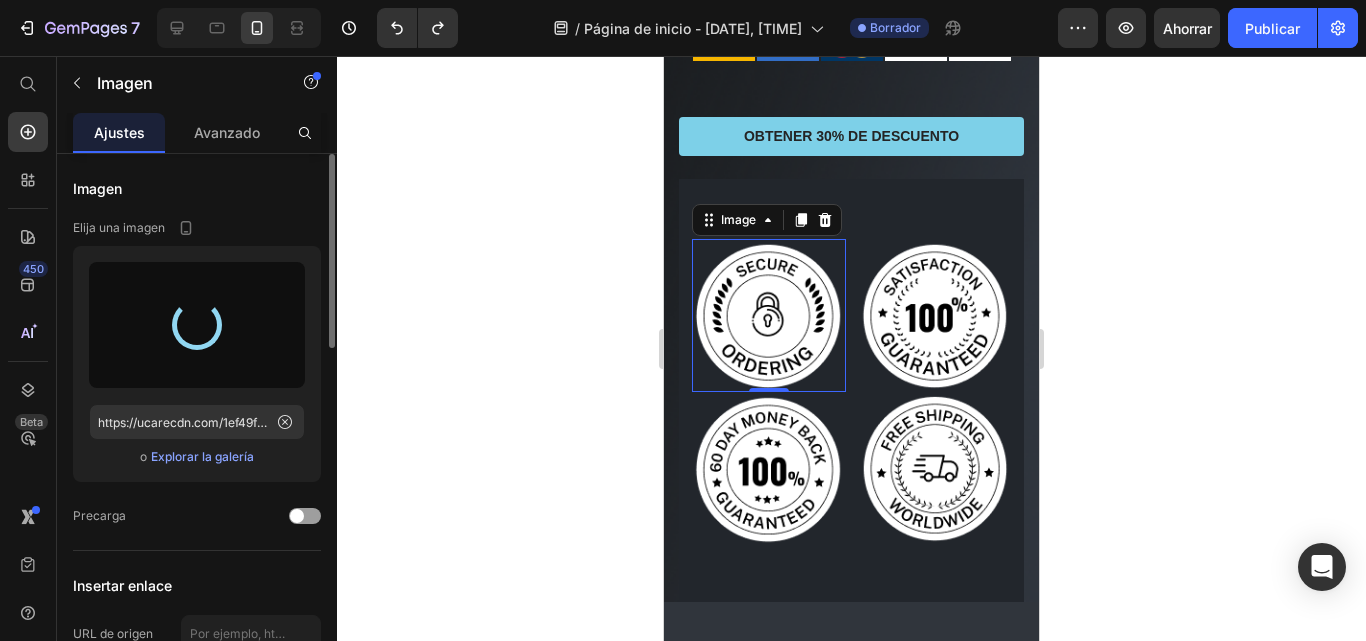 type on "https://cdn.shopify.com/s/files/1/0678/2818/7298/files/gempages_574929121650410608-0a111edc-69f4-4bb7-9fe4-732cbbee5060.jpg" 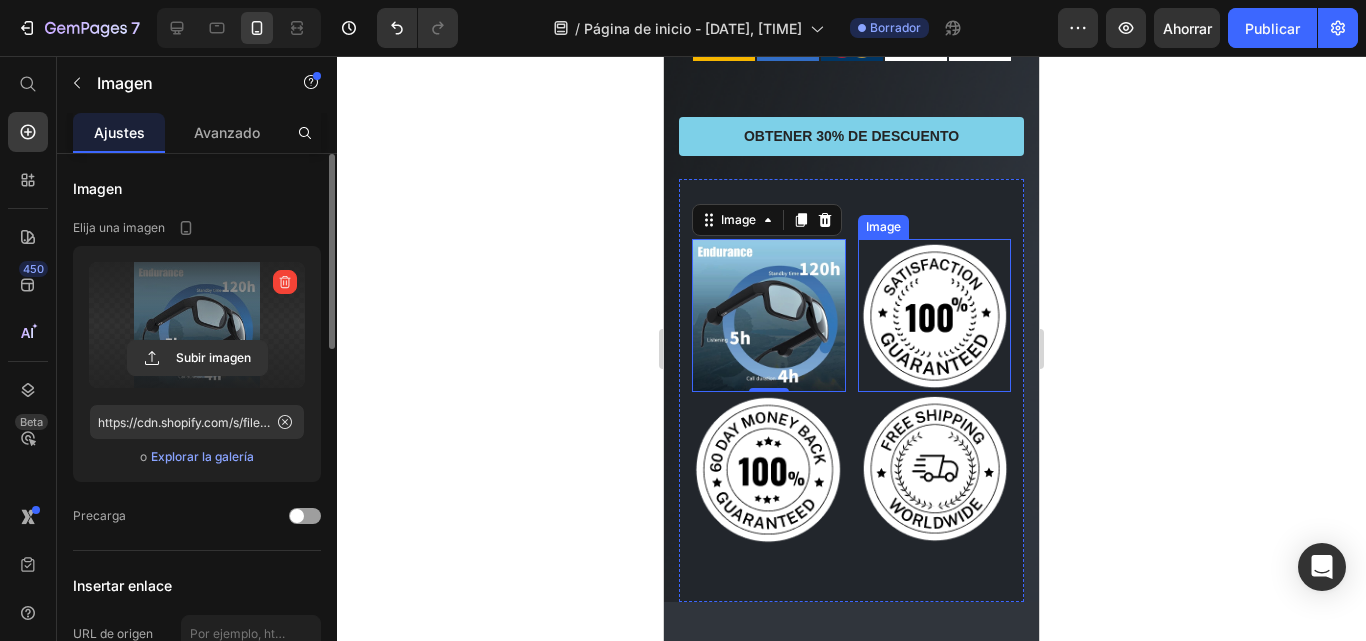 click at bounding box center [935, 316] 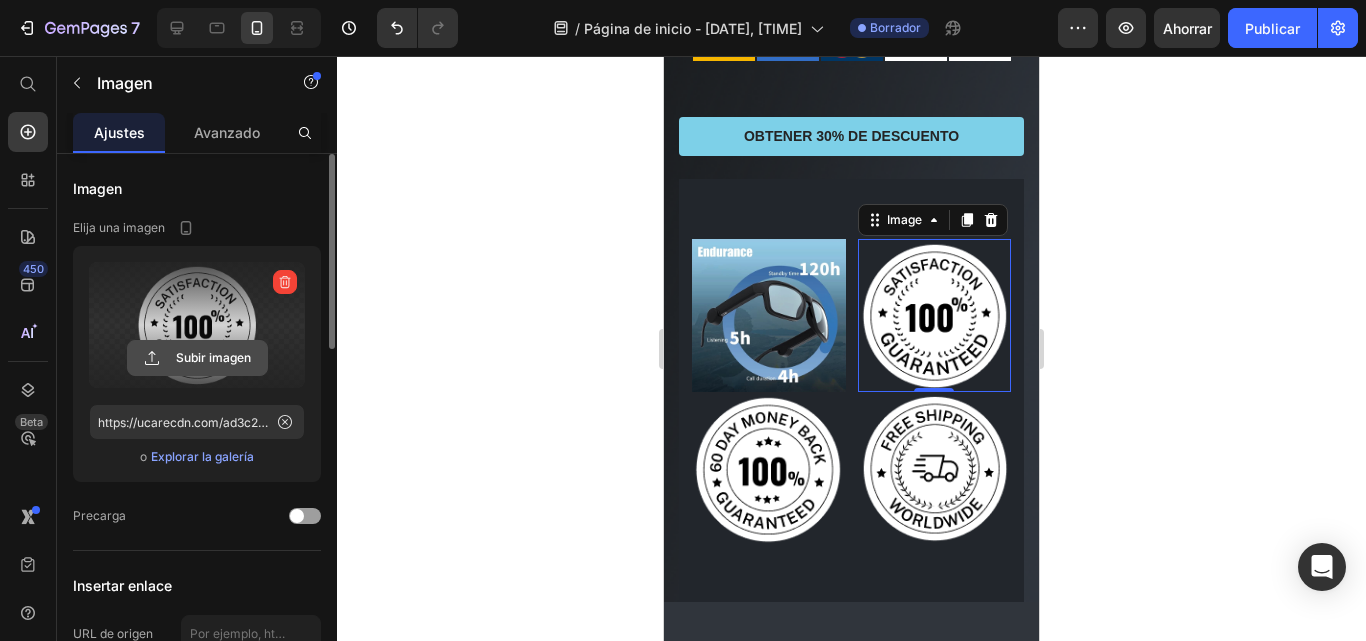 click 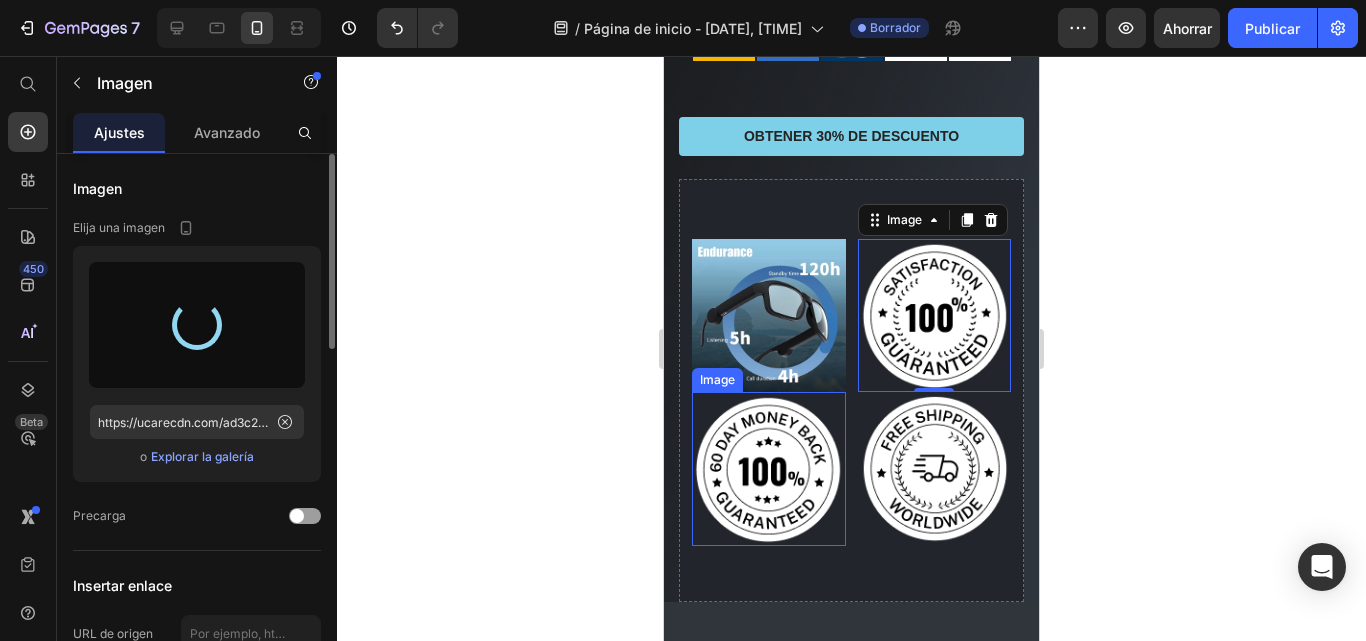 type on "https://cdn.shopify.com/s/files/1/0678/2818/7298/files/gempages_574929121650410608-7ee23e60-0581-4e1a-ae92-295e507324db.jpg" 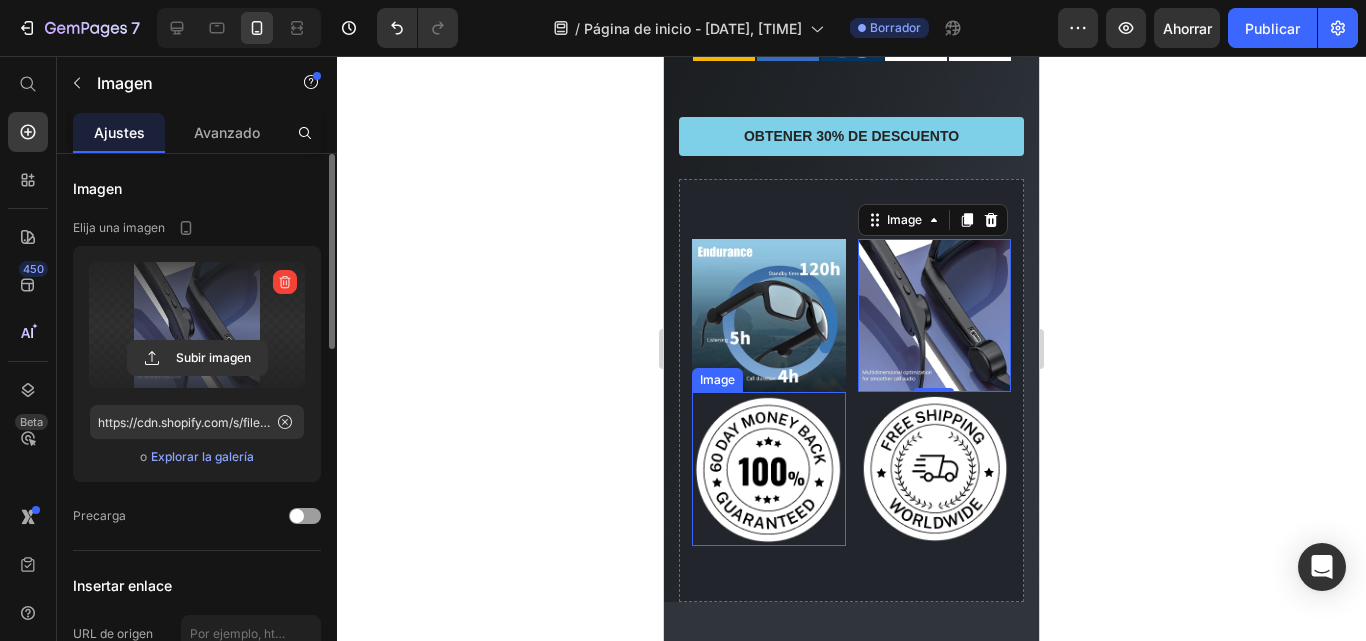 click at bounding box center [769, 469] 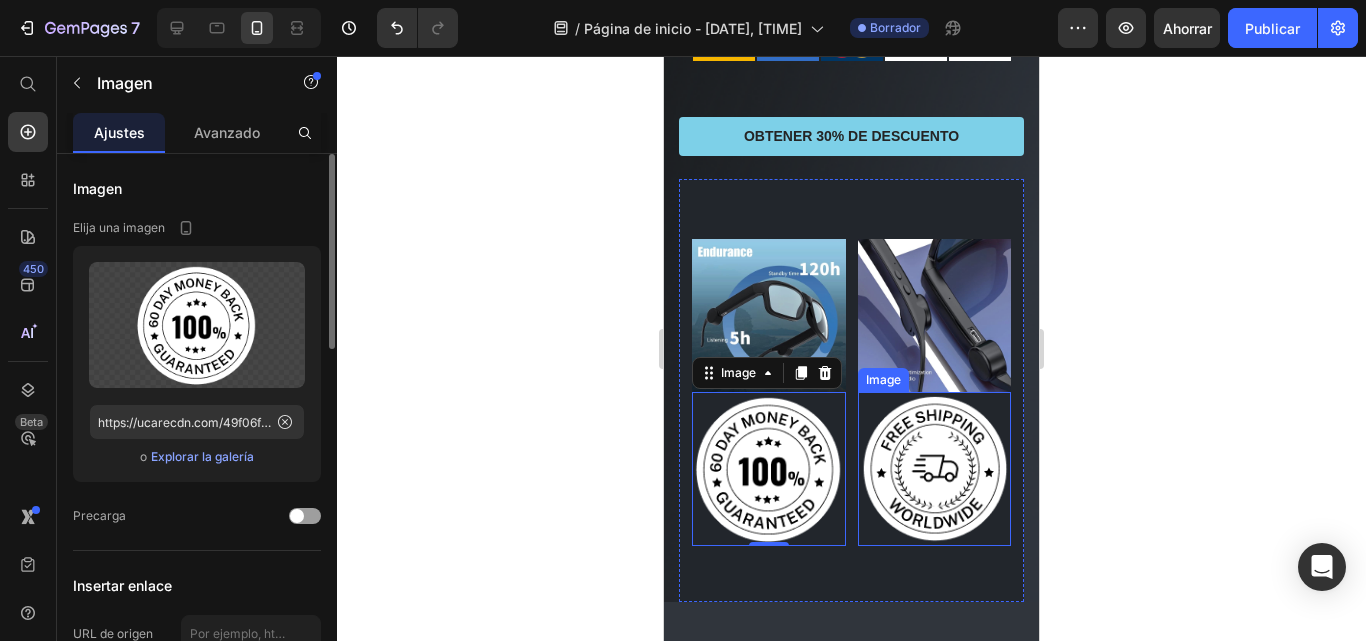 click at bounding box center (935, 469) 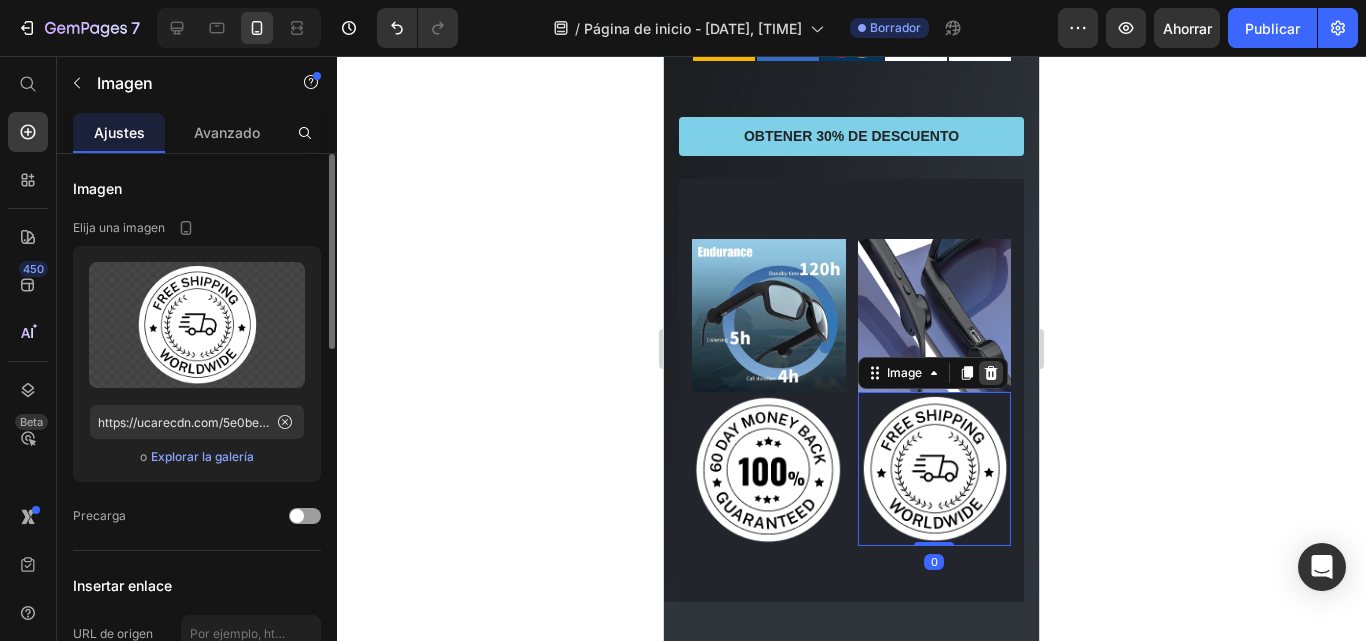 click 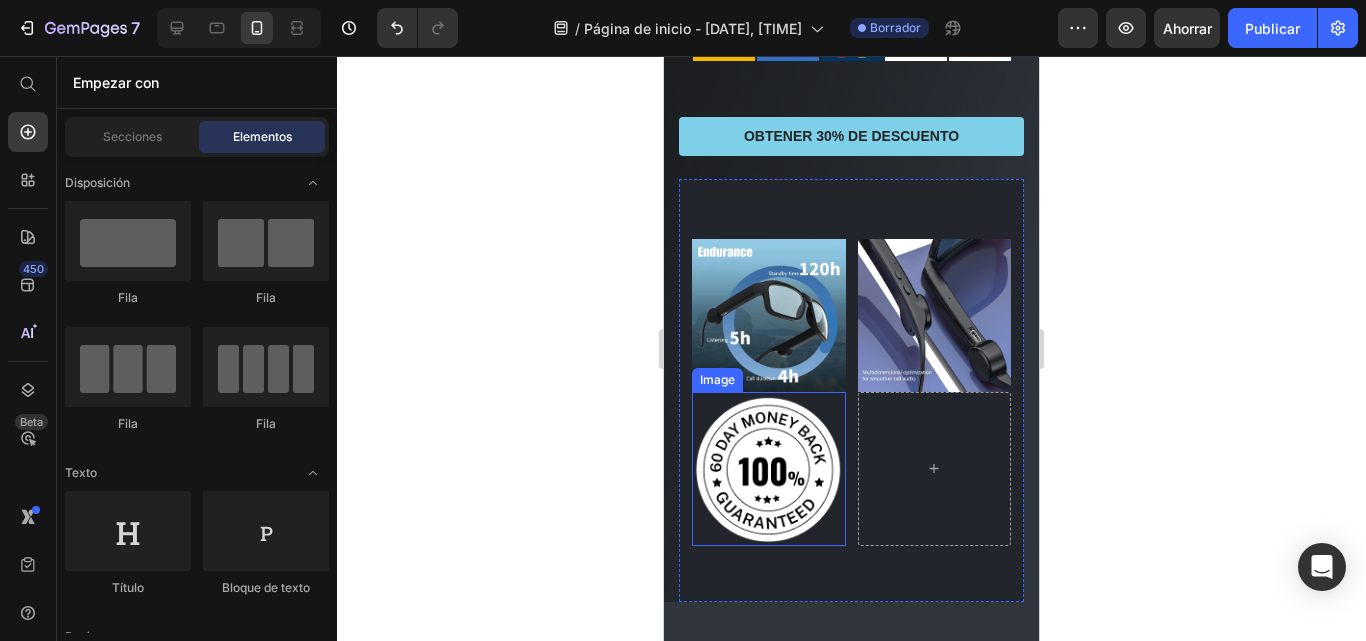 click at bounding box center [769, 469] 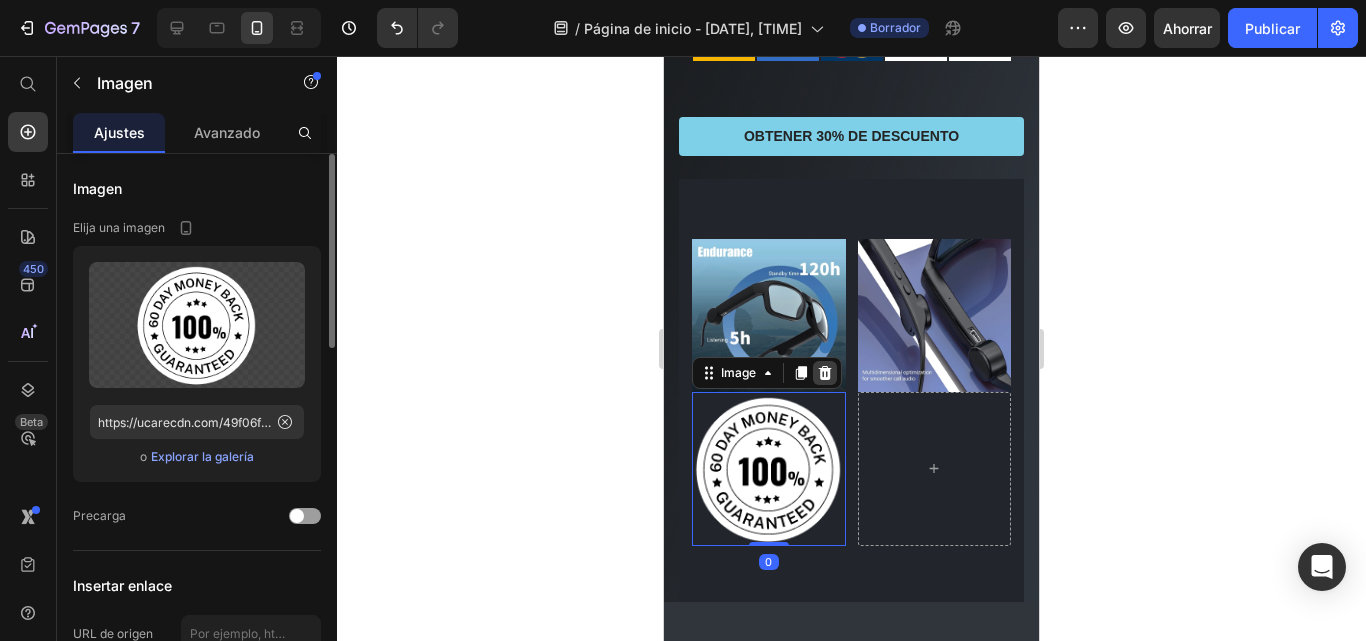 click 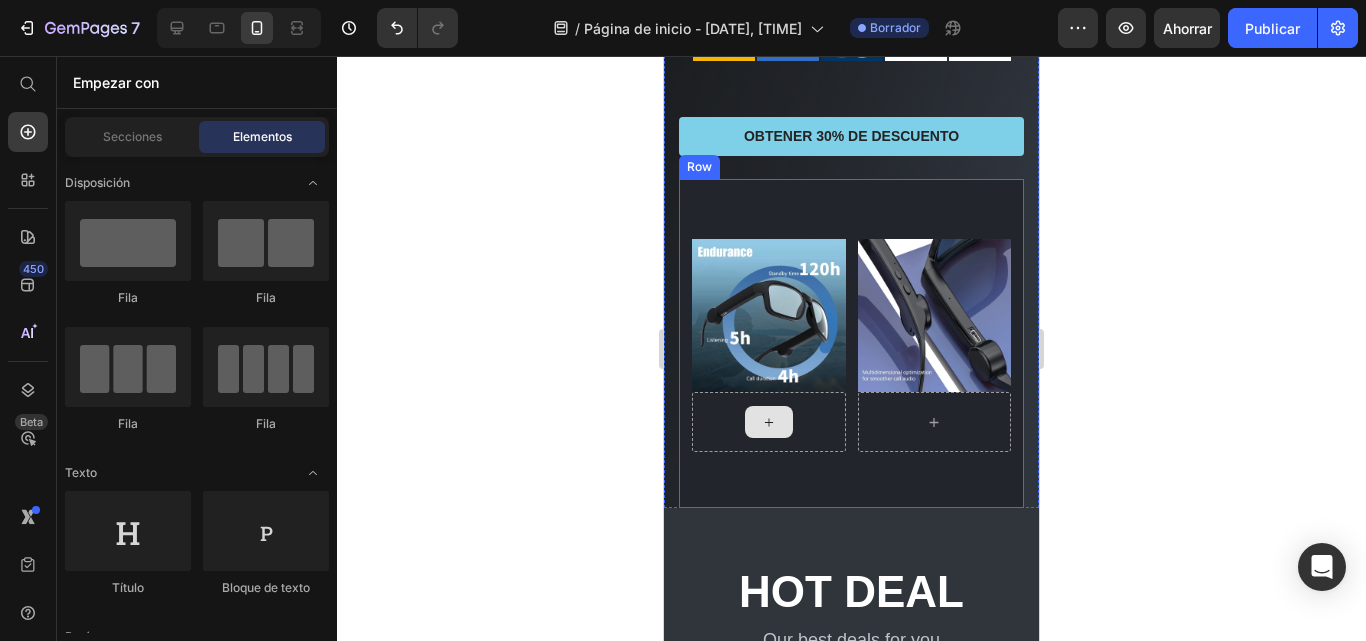 click at bounding box center [769, 422] 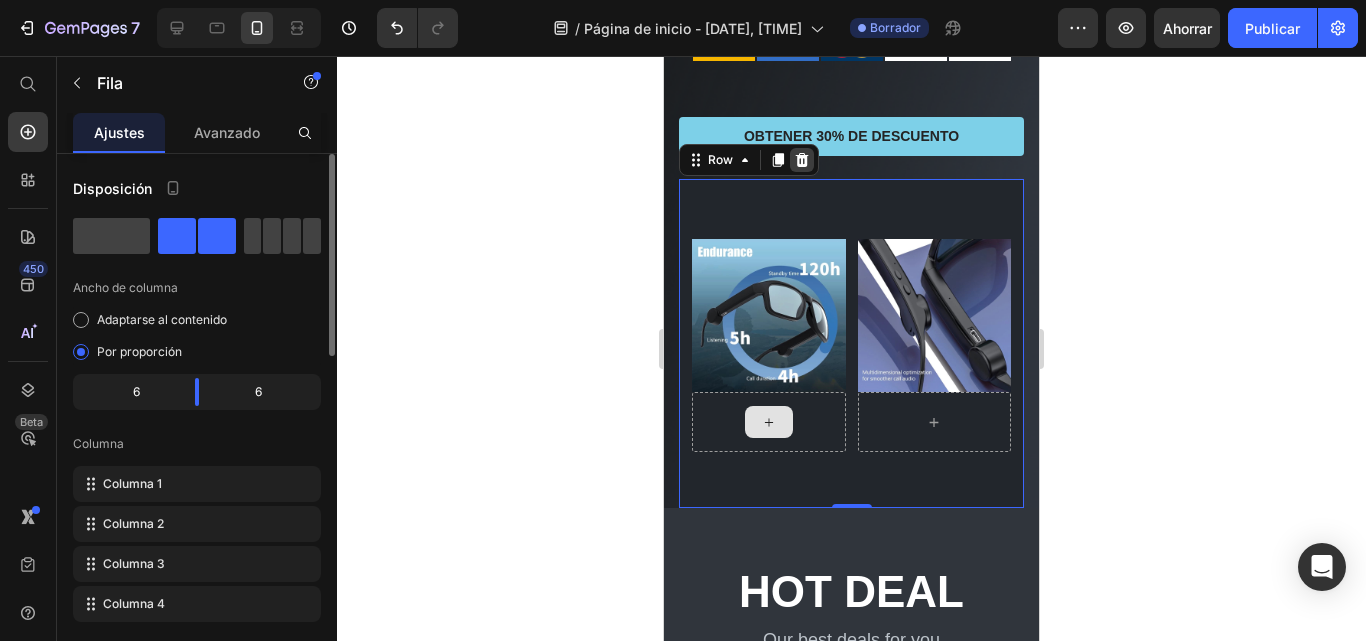 click 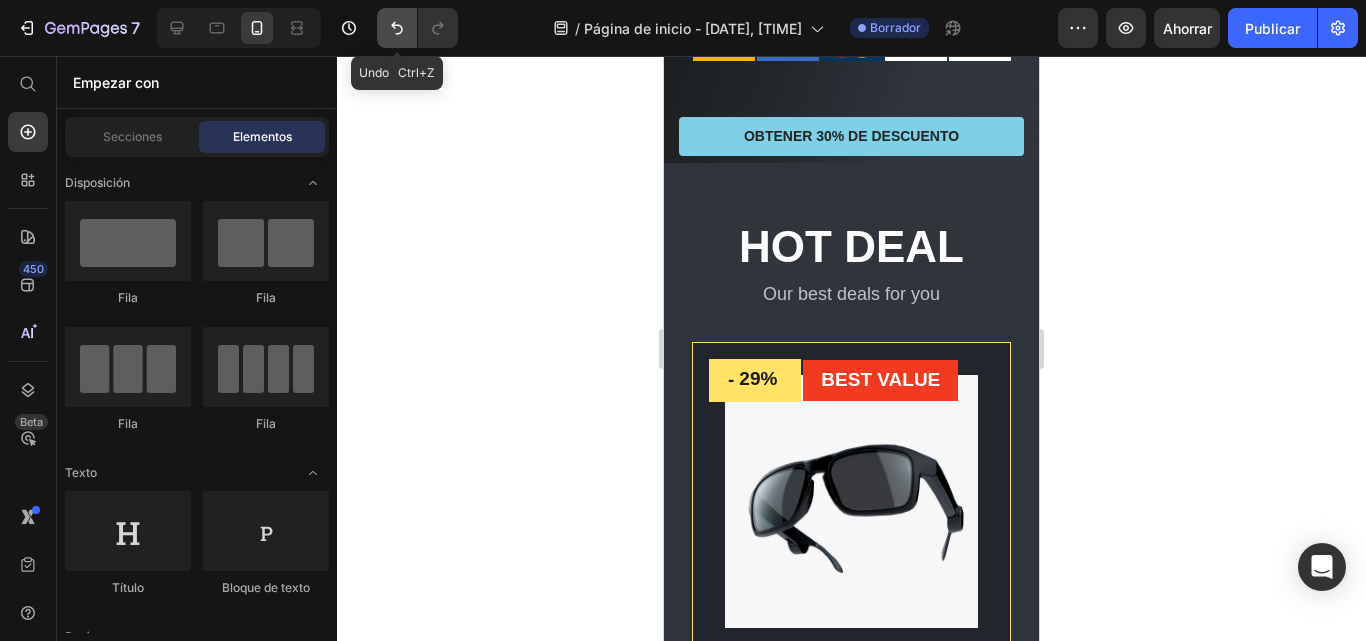 click 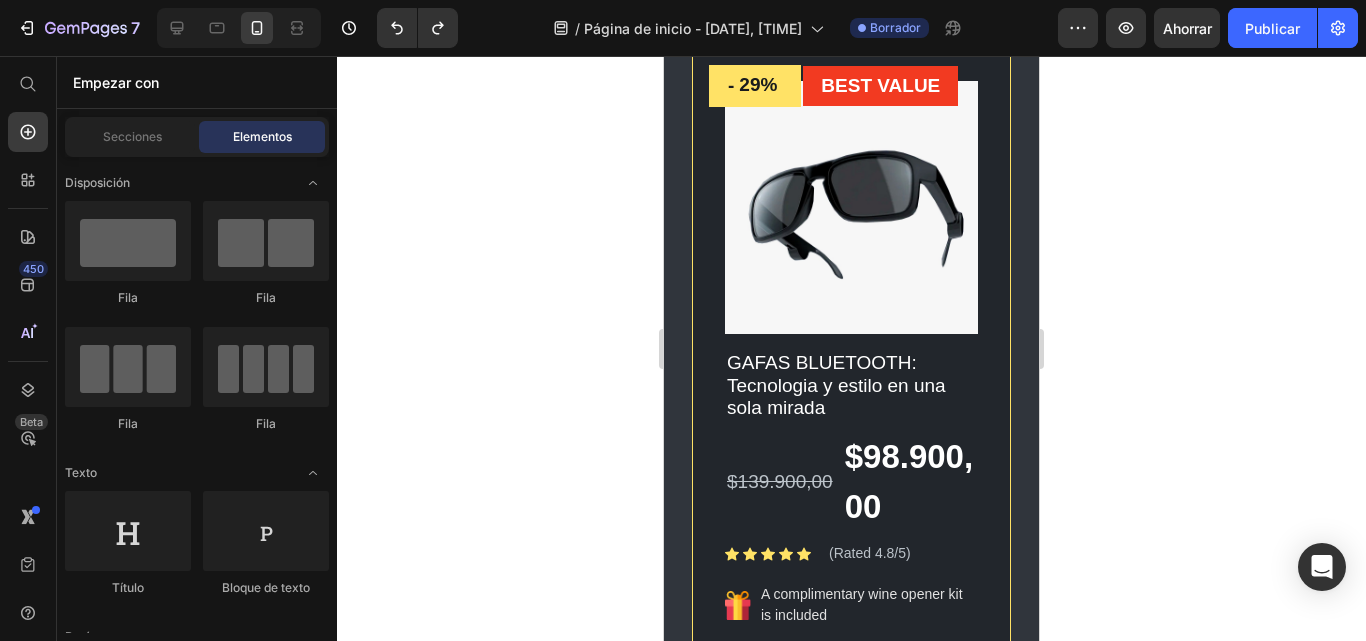 scroll, scrollTop: 1484, scrollLeft: 0, axis: vertical 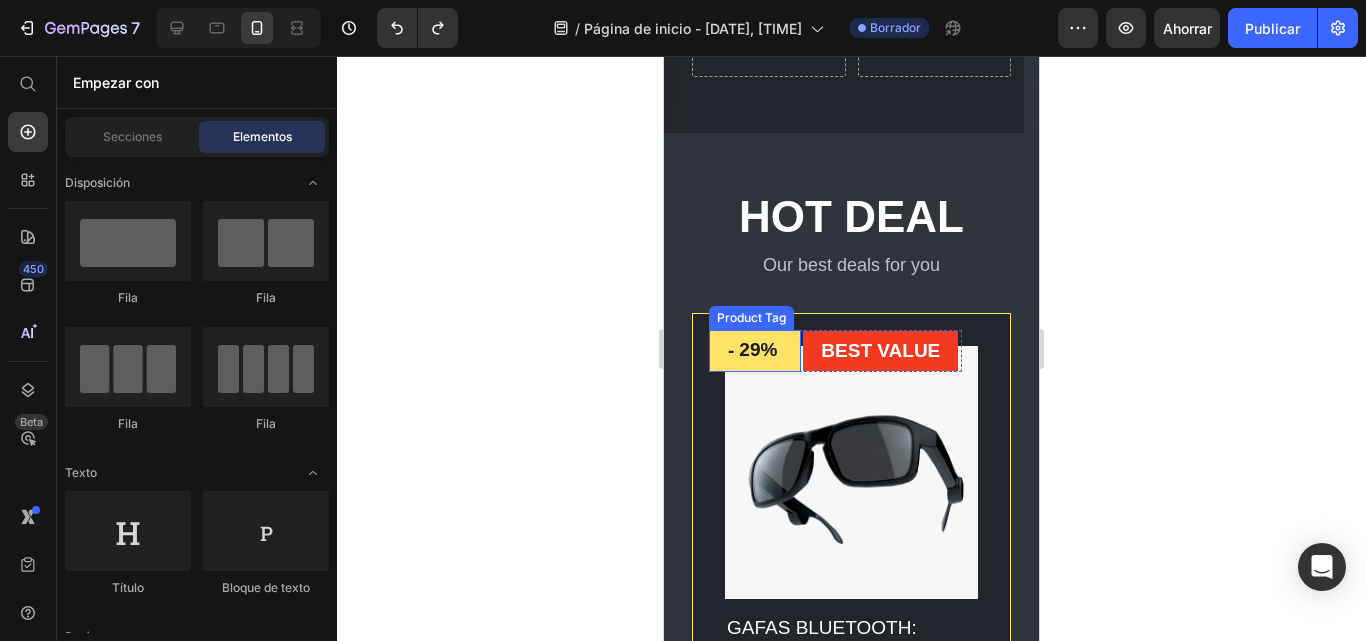 click on "29%" at bounding box center (758, 350) 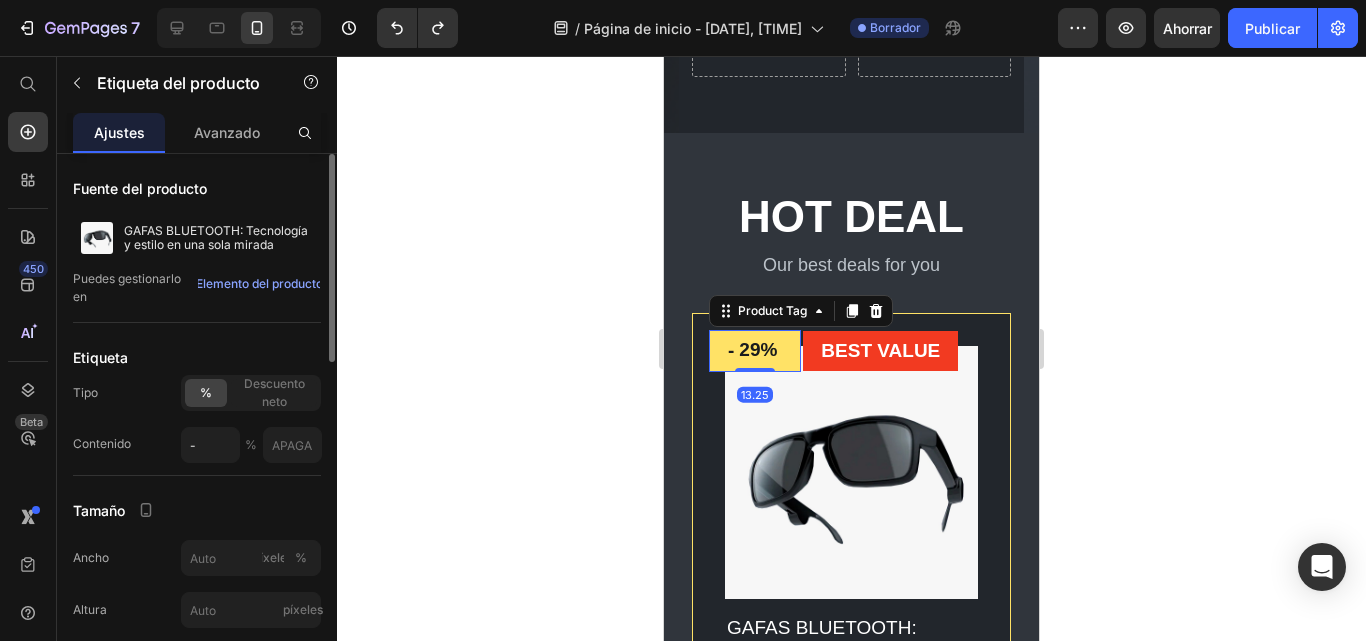 click on "29%" at bounding box center (758, 350) 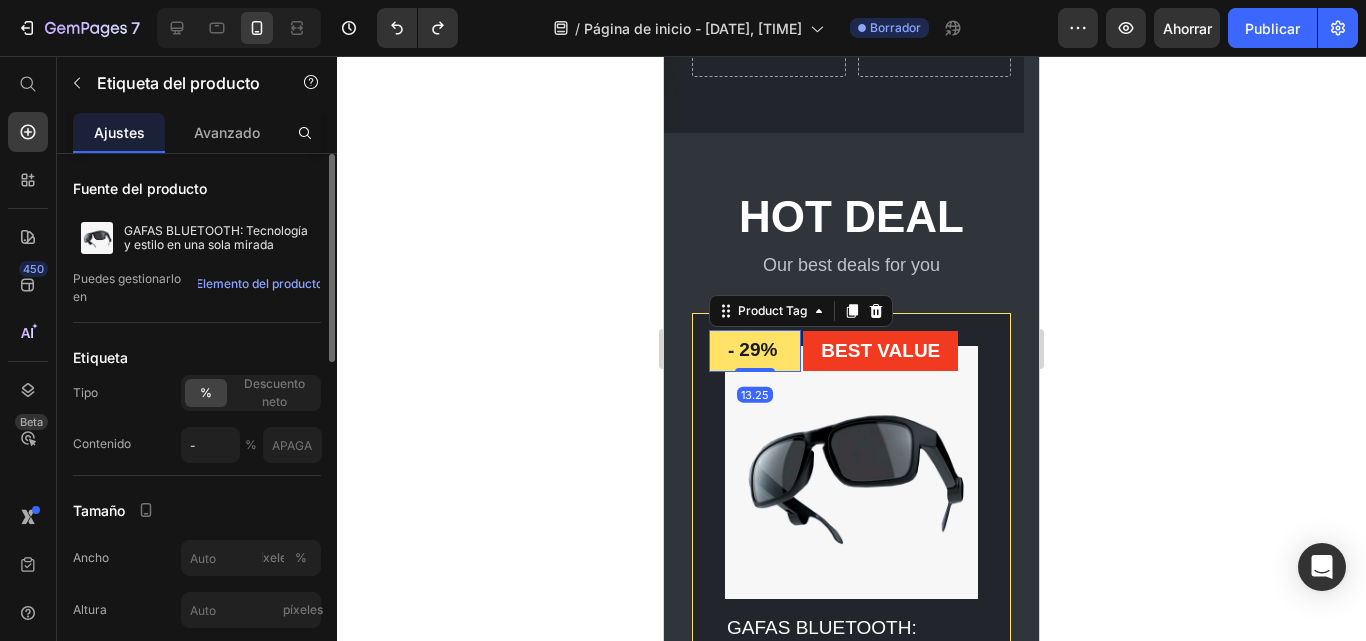 click on "29%" at bounding box center [758, 350] 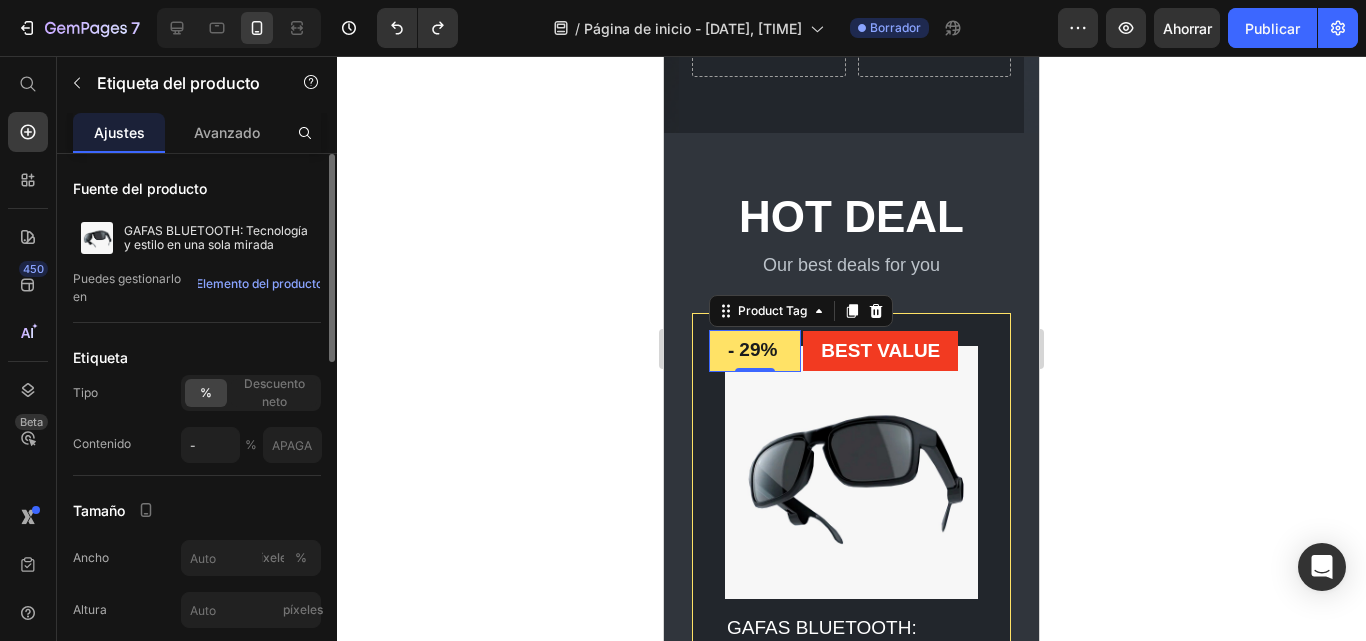 click on "29%" at bounding box center [758, 350] 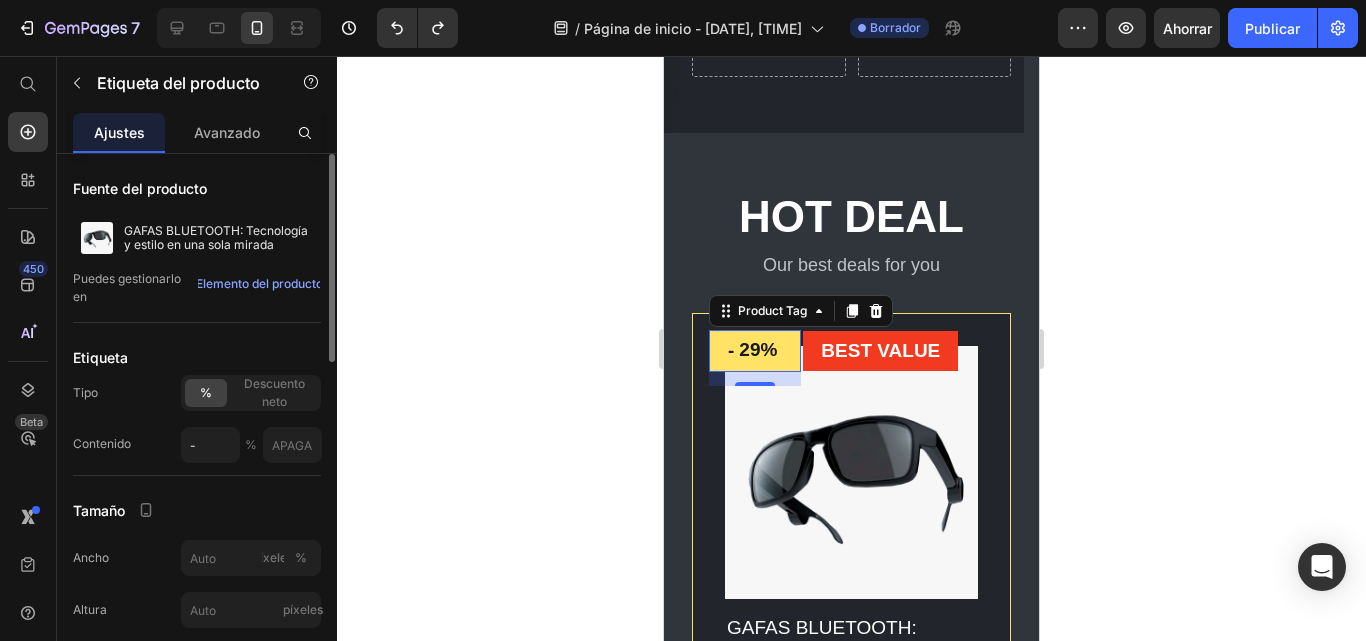 click on "29%" at bounding box center (758, 350) 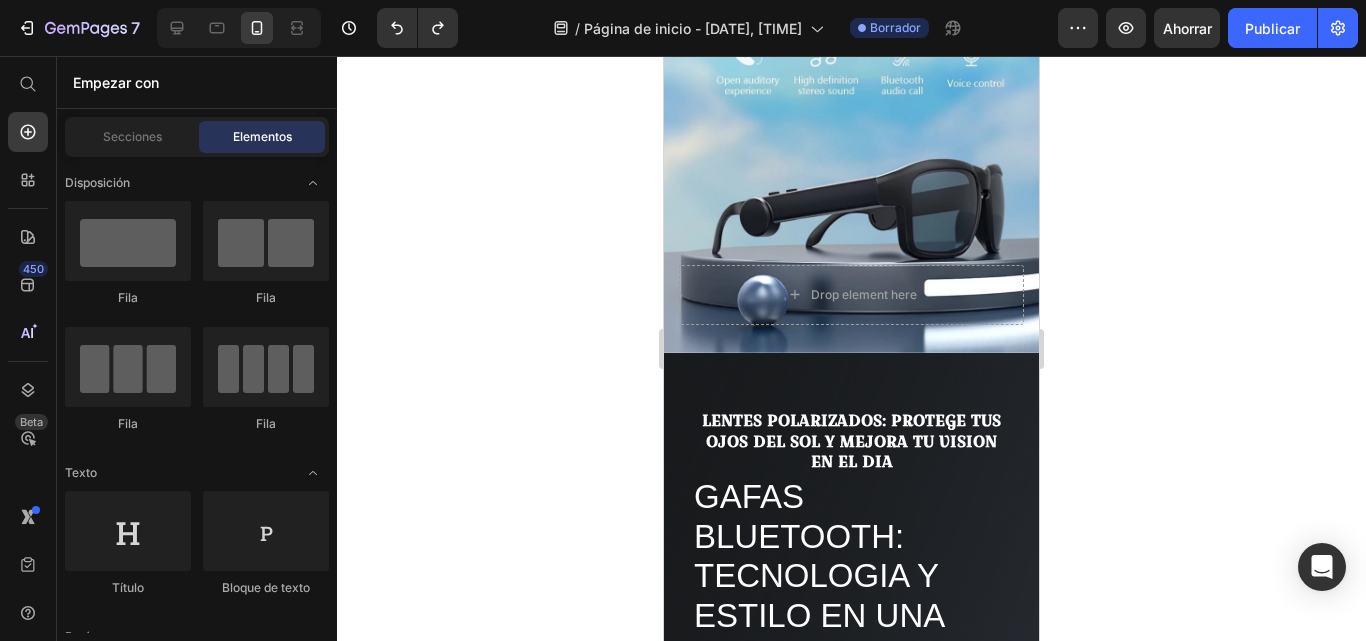 scroll, scrollTop: 0, scrollLeft: 0, axis: both 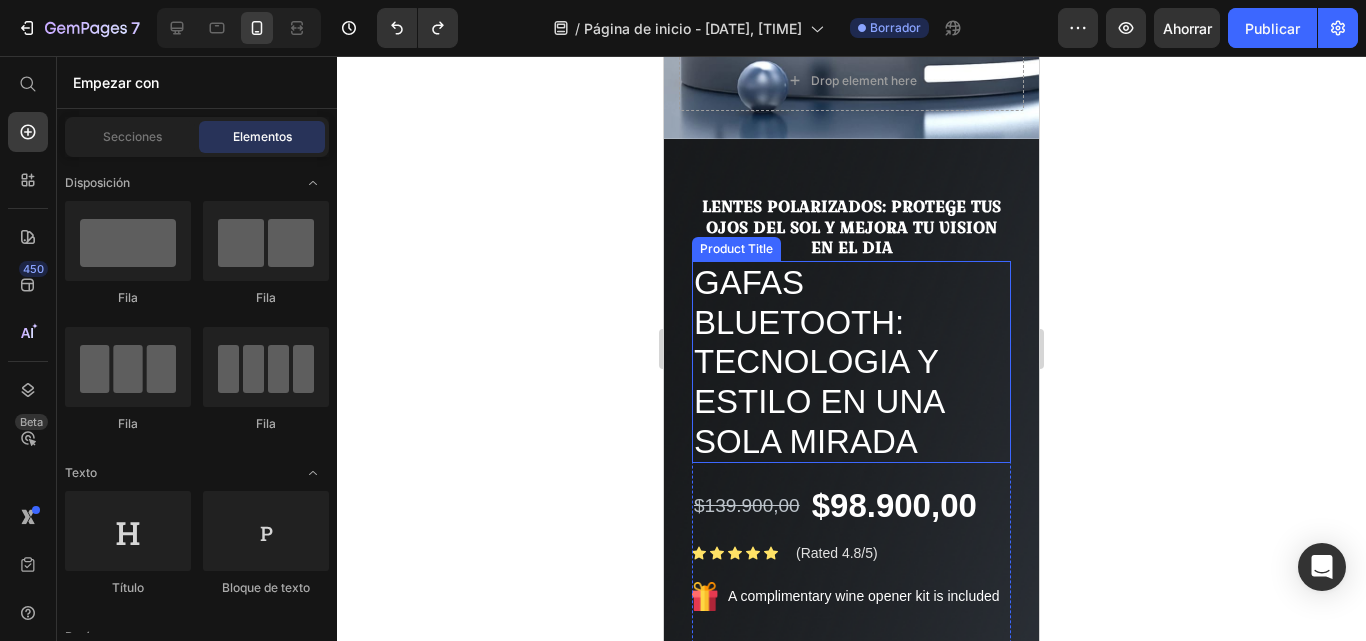 click on "GAFAS BLUETOOTH: Tecnologia y estilo en una sola mirada" at bounding box center [851, 362] 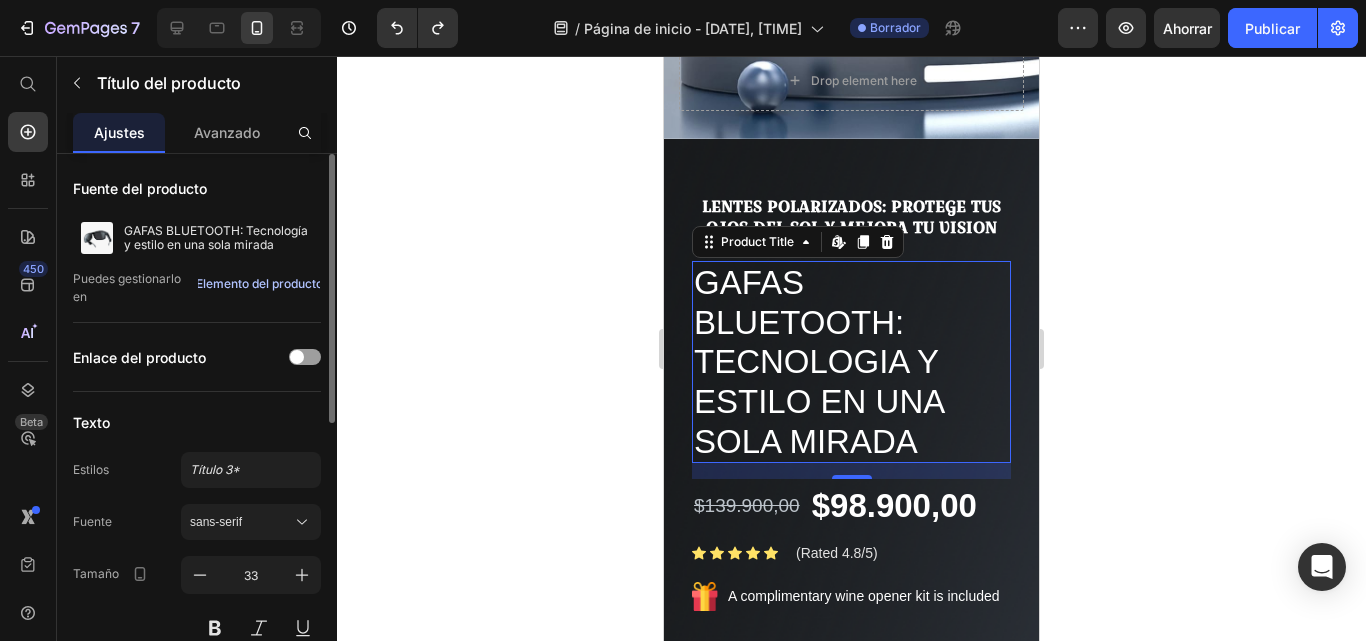 click on "Elemento del producto" at bounding box center [259, 283] 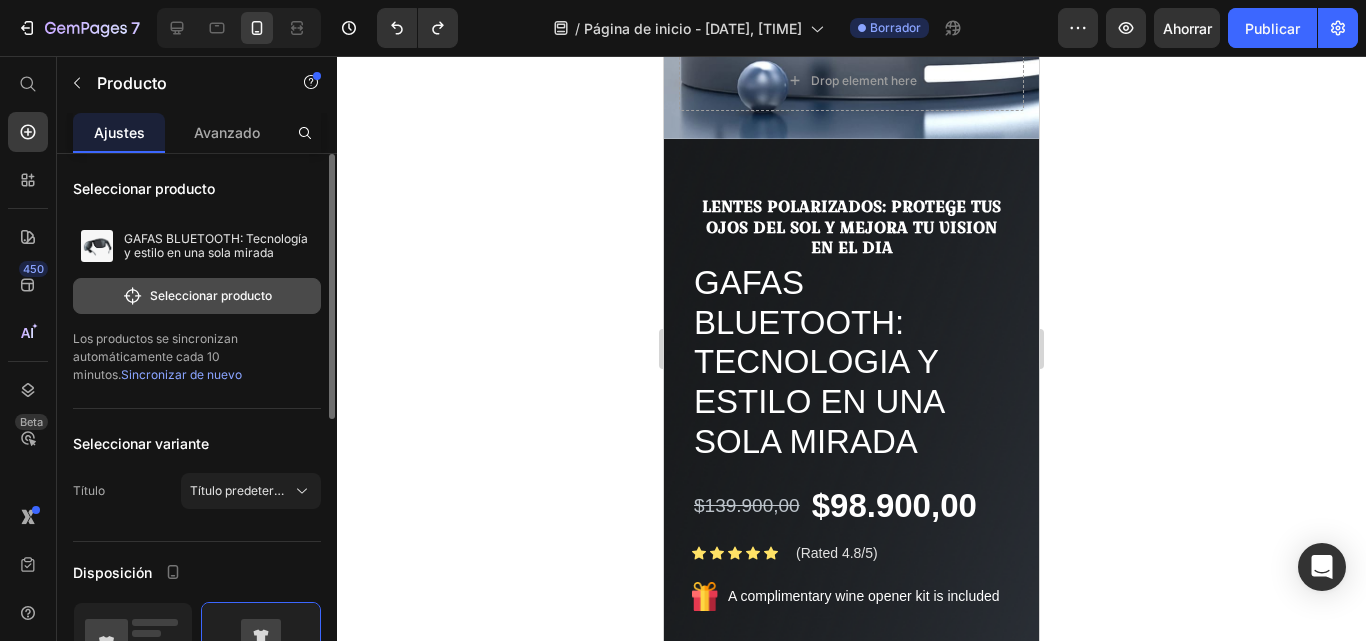 click on "Seleccionar producto" at bounding box center [197, 296] 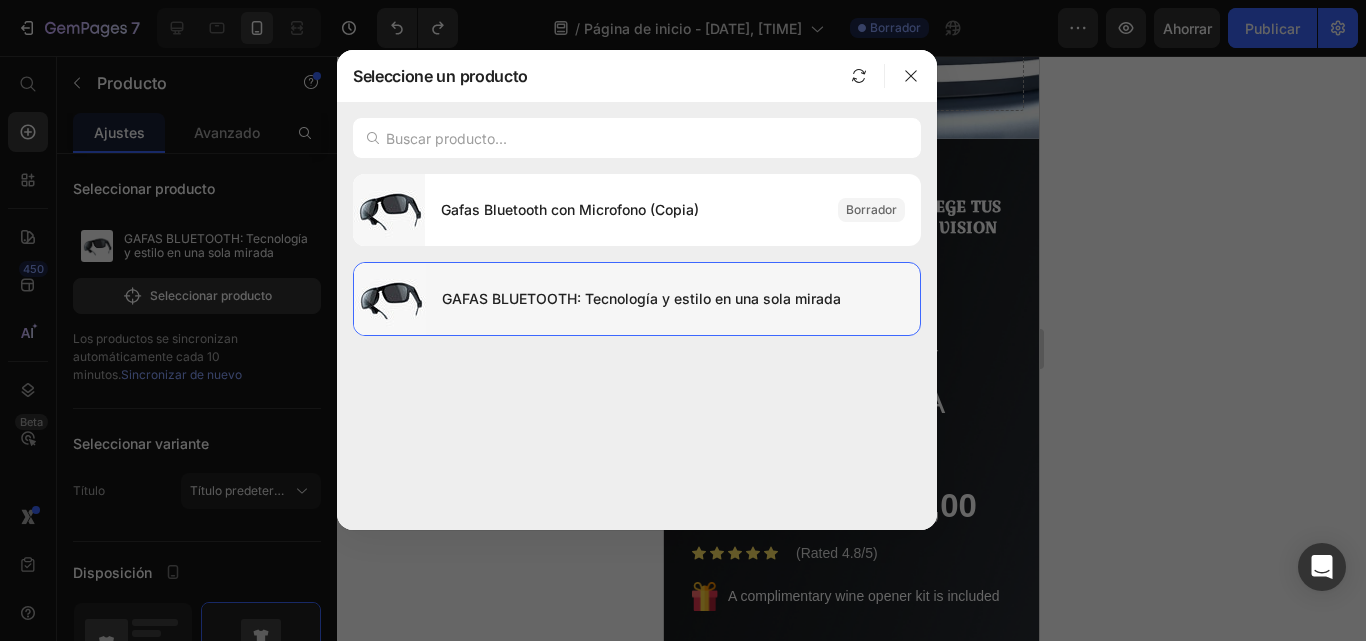 click on "GAFAS BLUETOOTH: Tecnología y estilo en una sola mirada" at bounding box center (641, 298) 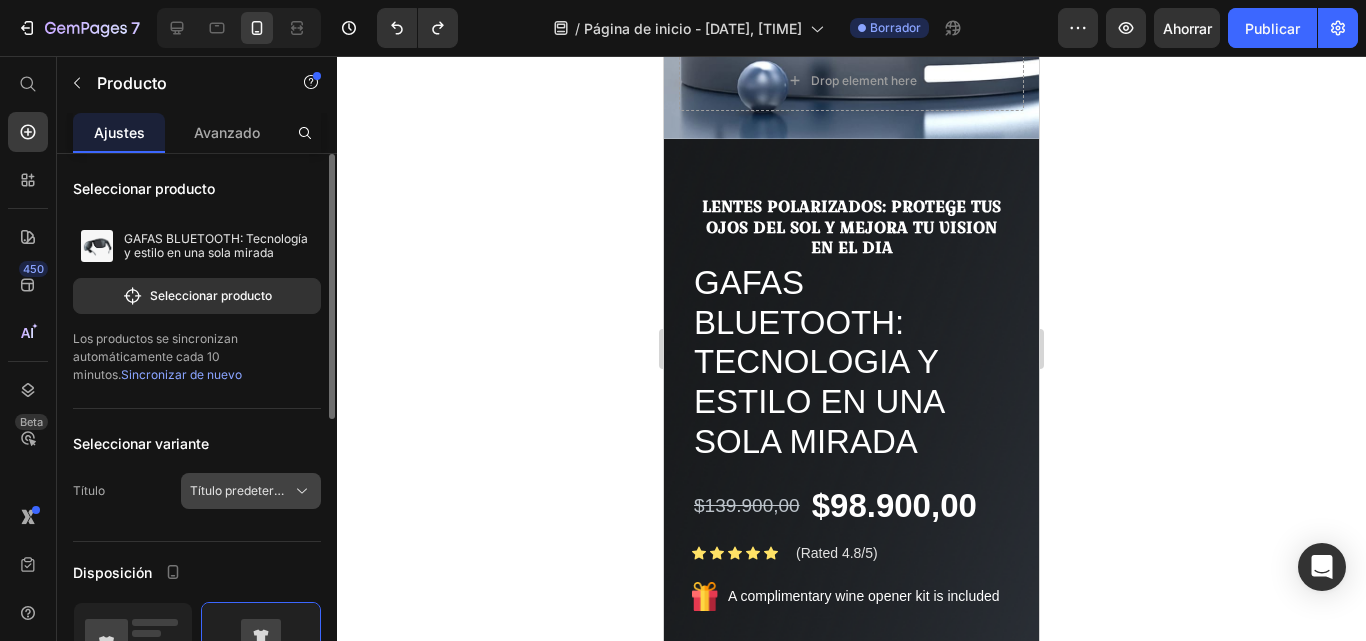 click 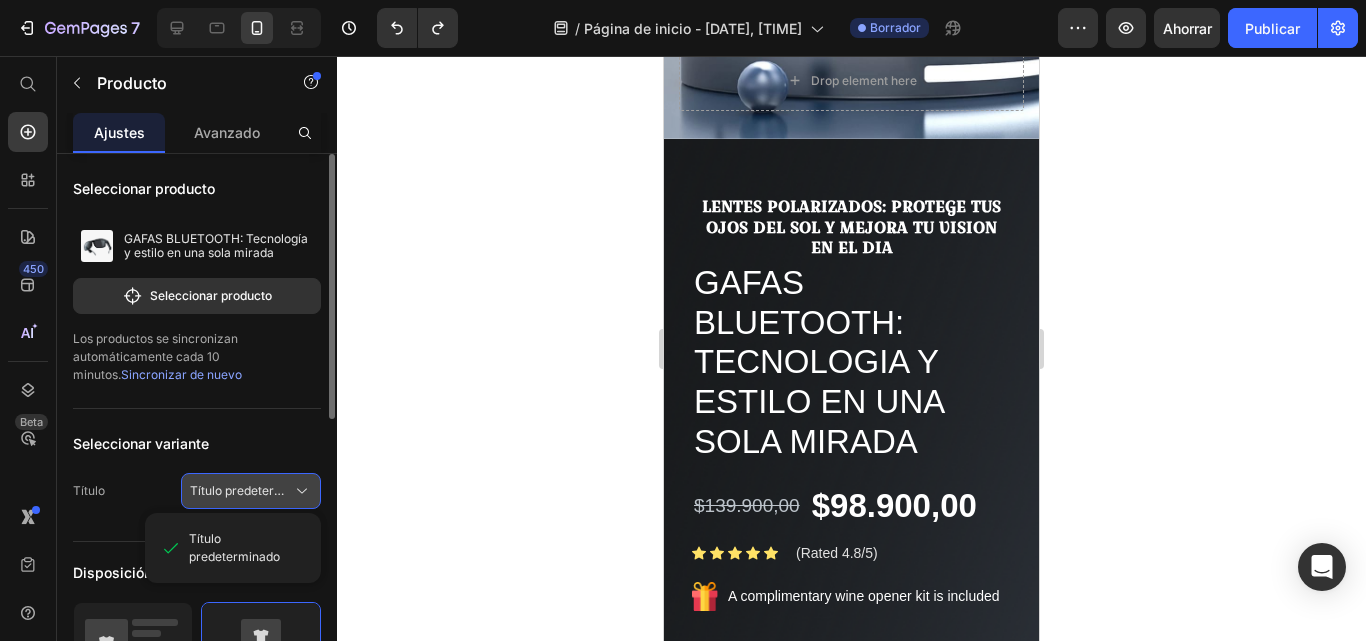 click on "Título predeterminado" at bounding box center (253, 490) 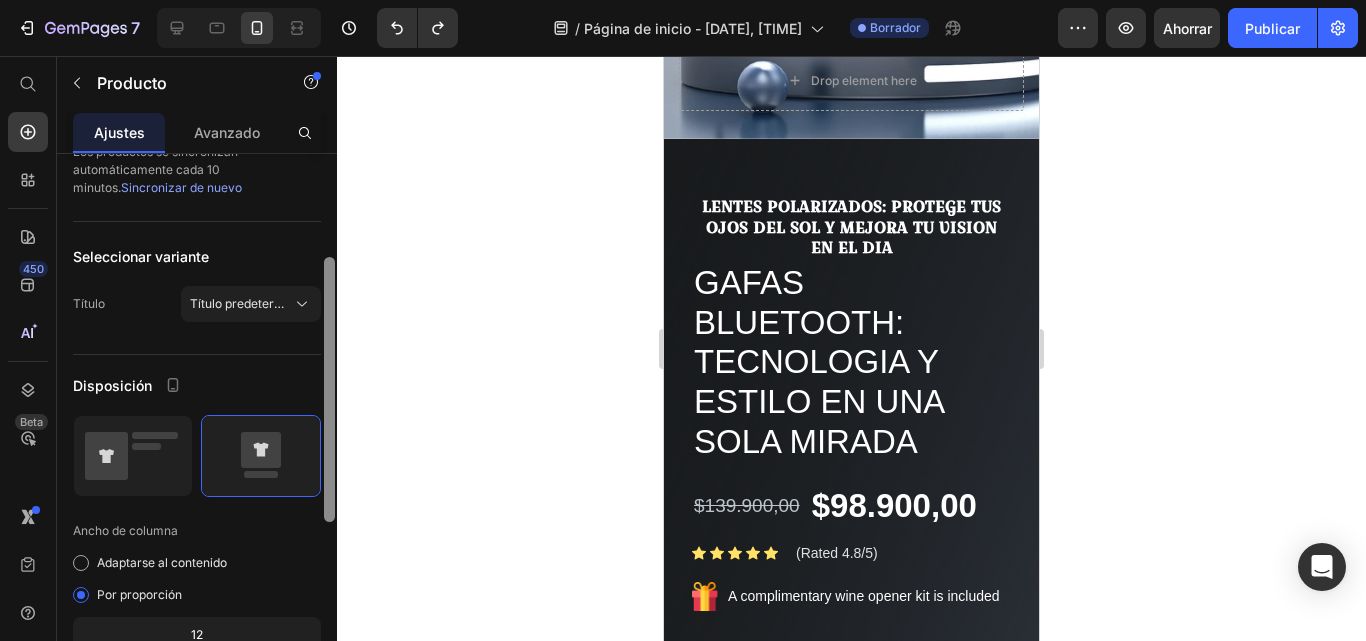 scroll, scrollTop: 195, scrollLeft: 0, axis: vertical 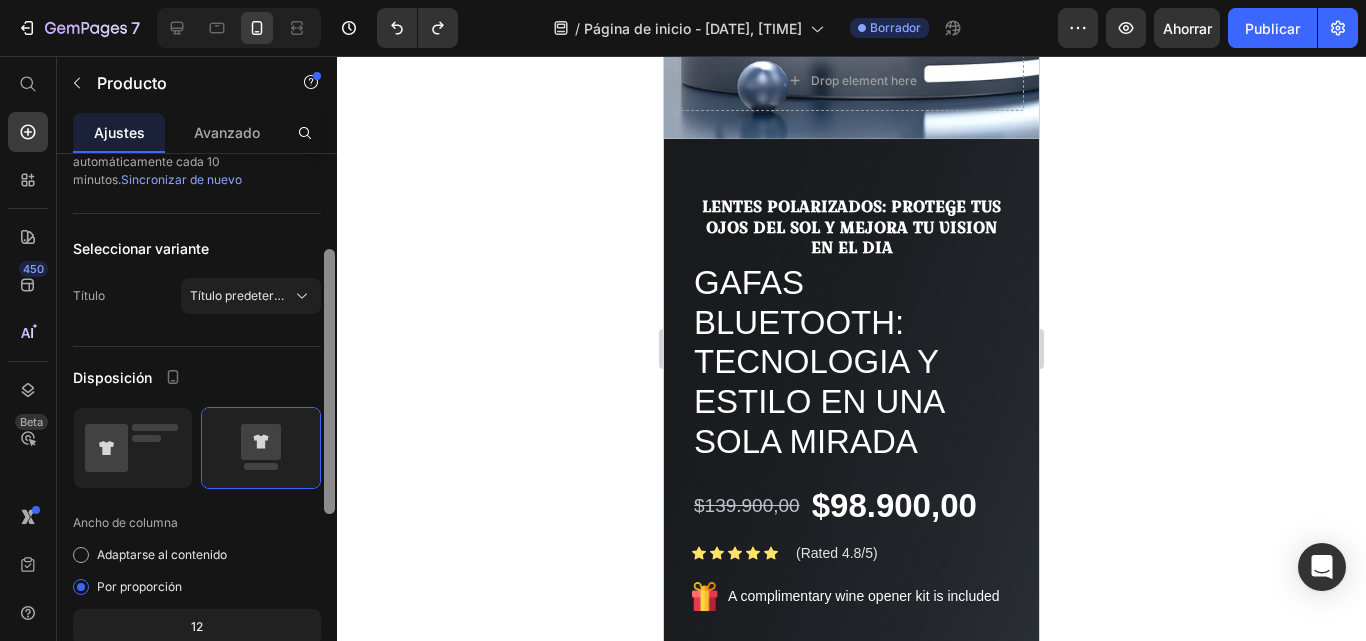 drag, startPoint x: 334, startPoint y: 393, endPoint x: 326, endPoint y: 488, distance: 95.33625 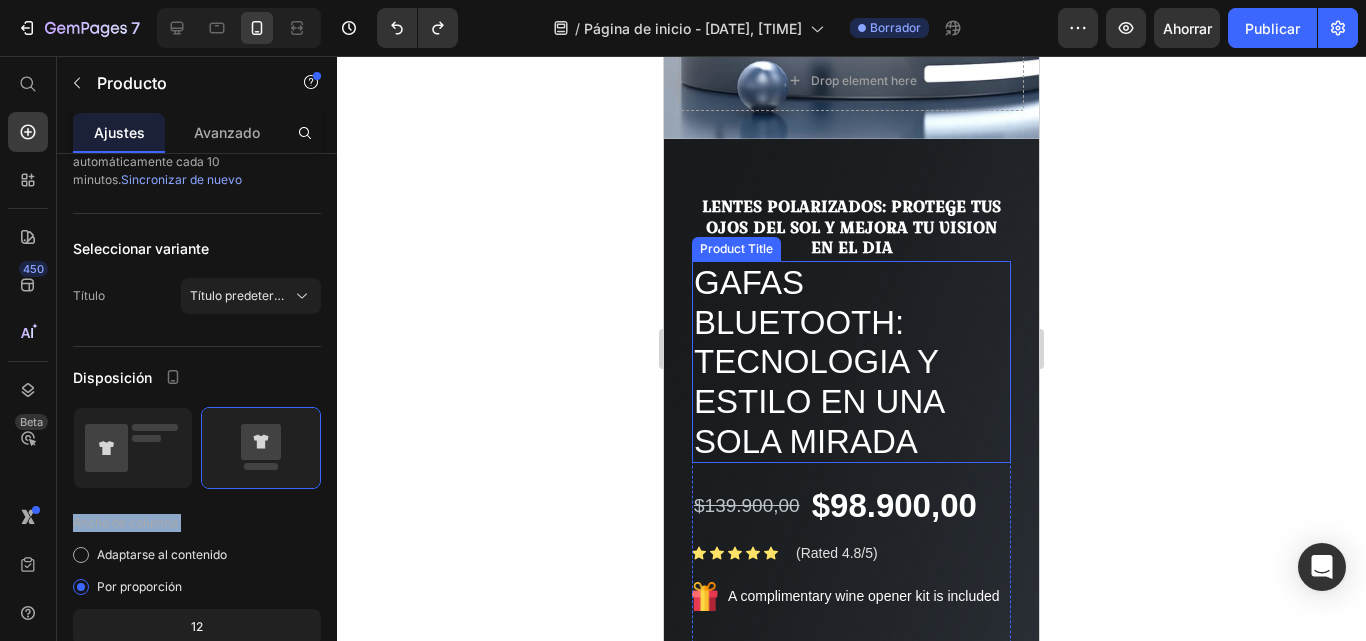 drag, startPoint x: 926, startPoint y: 506, endPoint x: 770, endPoint y: 352, distance: 219.20766 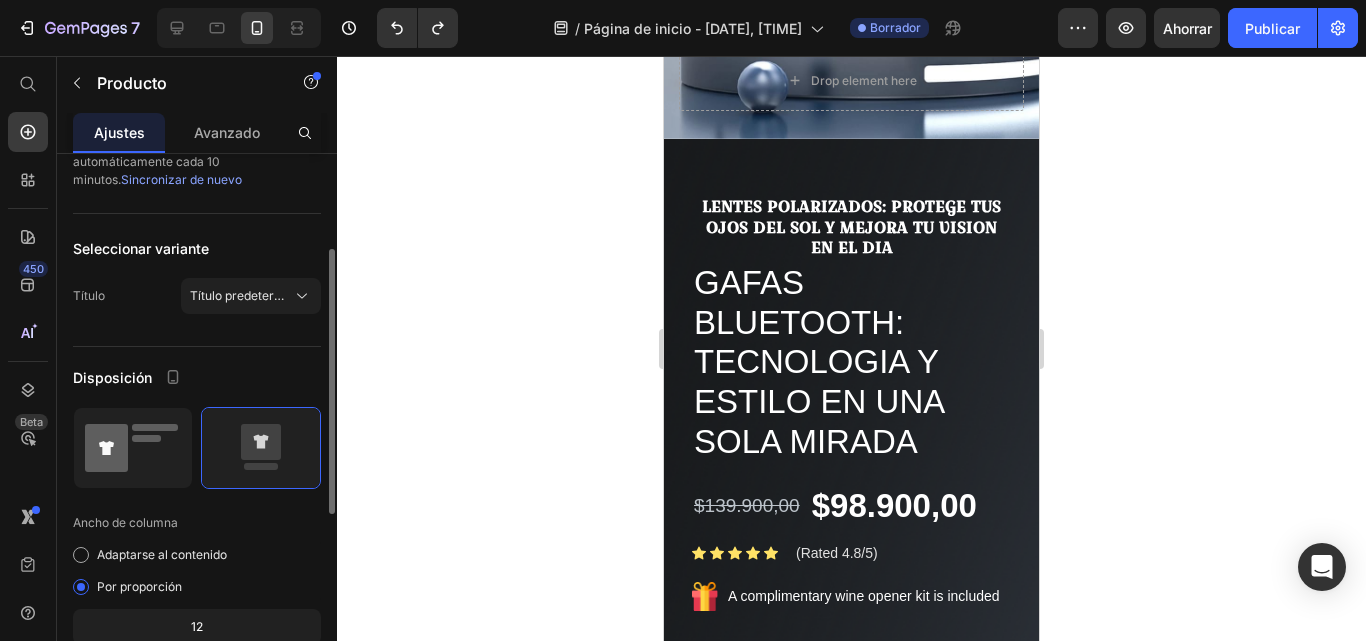 click 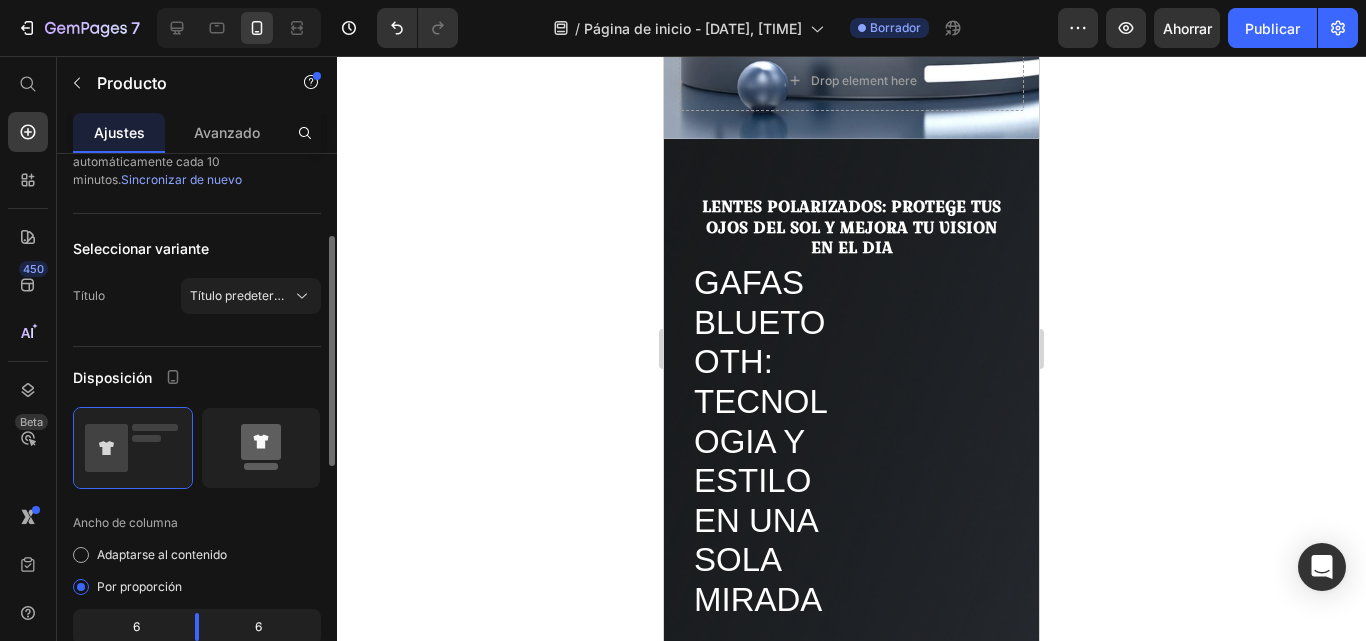 click 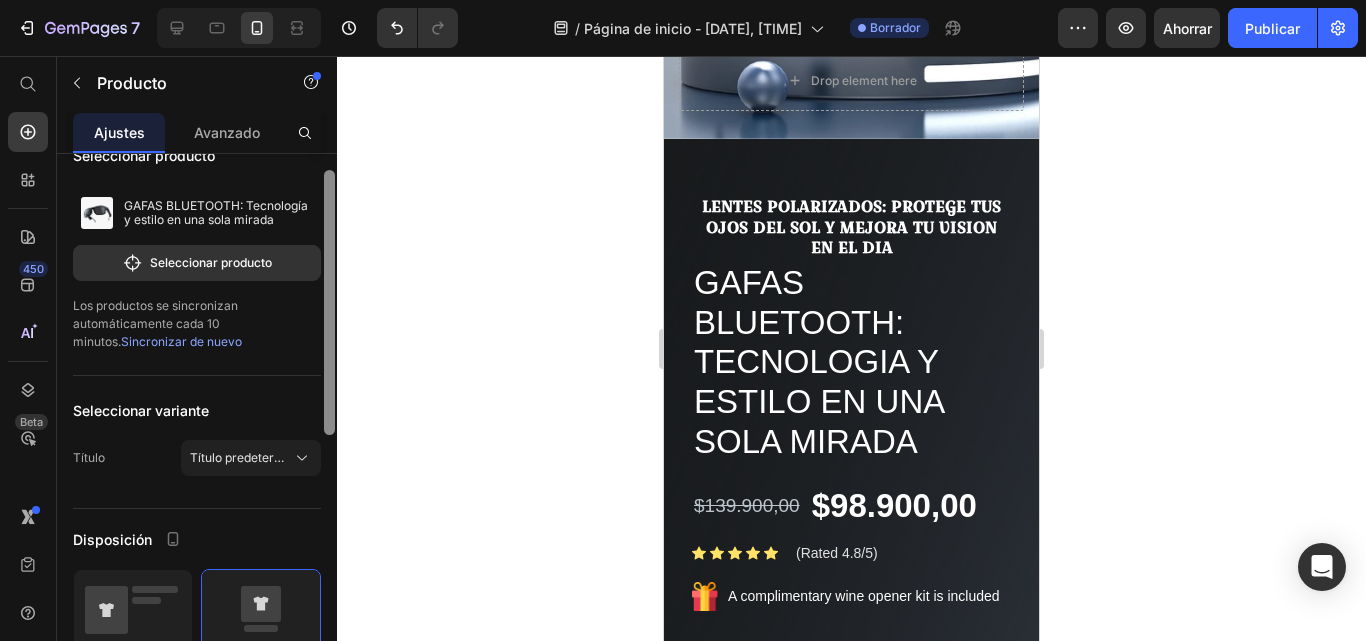 scroll, scrollTop: 0, scrollLeft: 0, axis: both 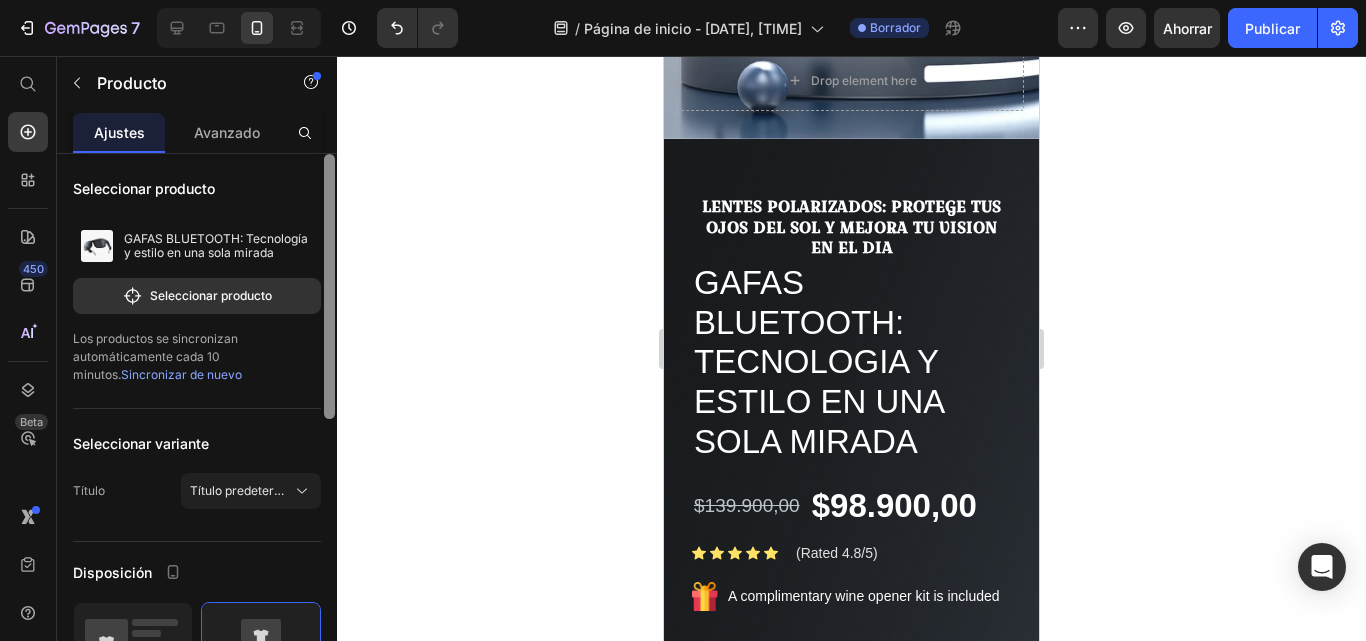 drag, startPoint x: 332, startPoint y: 357, endPoint x: 201, endPoint y: 164, distance: 233.2595 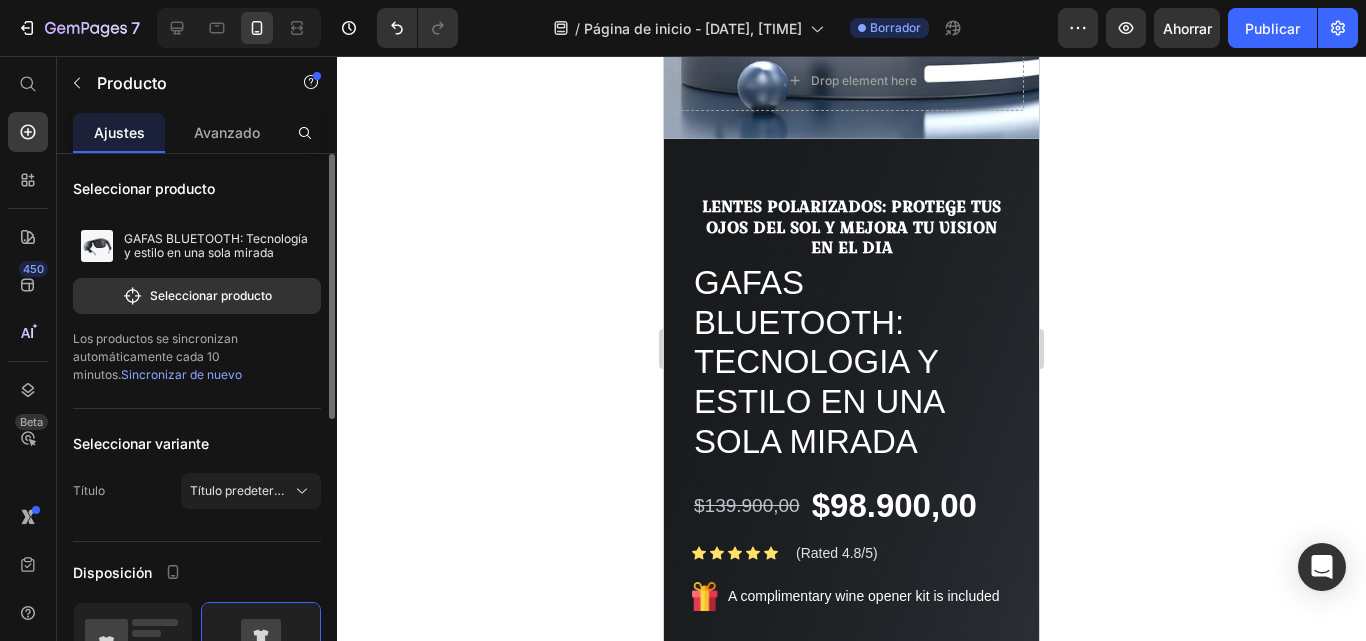 click on "Seleccionar producto GAFAS BLUETOOTH: Tecnología y estilo en una sola mirada Seleccionar producto Los productos se sincronizan automáticamente cada 10 minutos.  Sincronizar de nuevo Seleccionar variante Título Título predeterminado Disposición Ancho de columna Adaptarse al contenido Por proporción 12 Columna Columna 1 Tamaño Ancho completo Mostrar más Eliminar elemento" at bounding box center (197, 712) 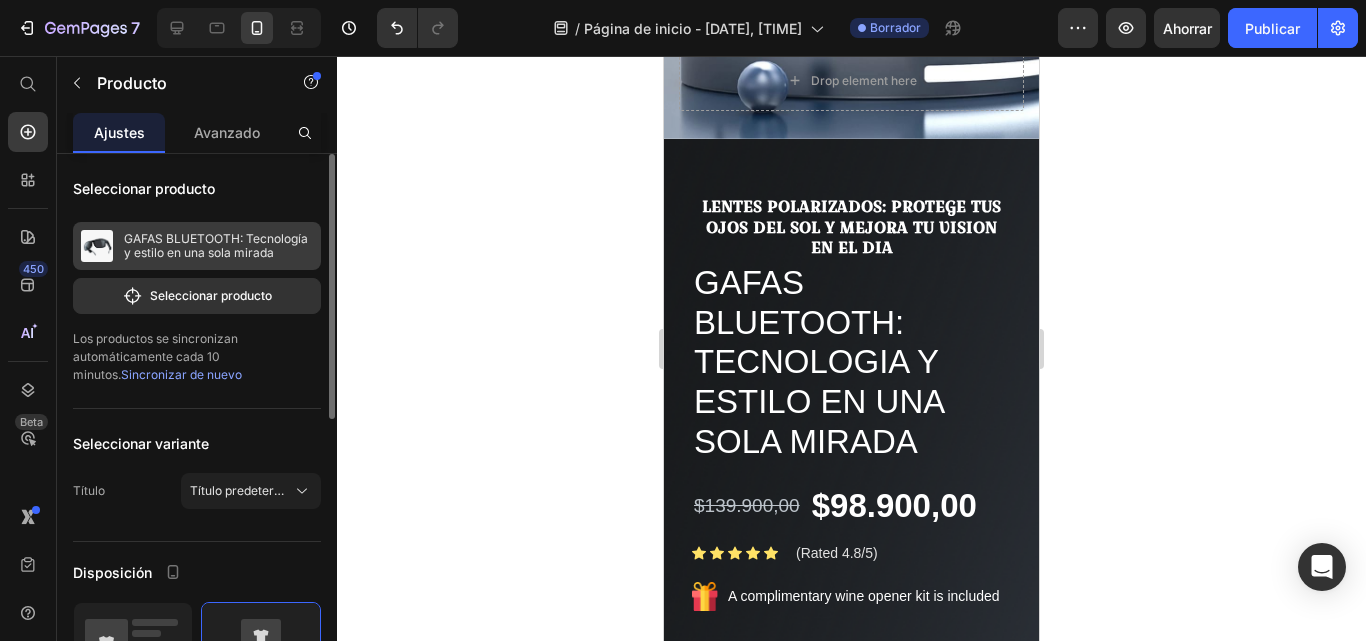 click at bounding box center (97, 246) 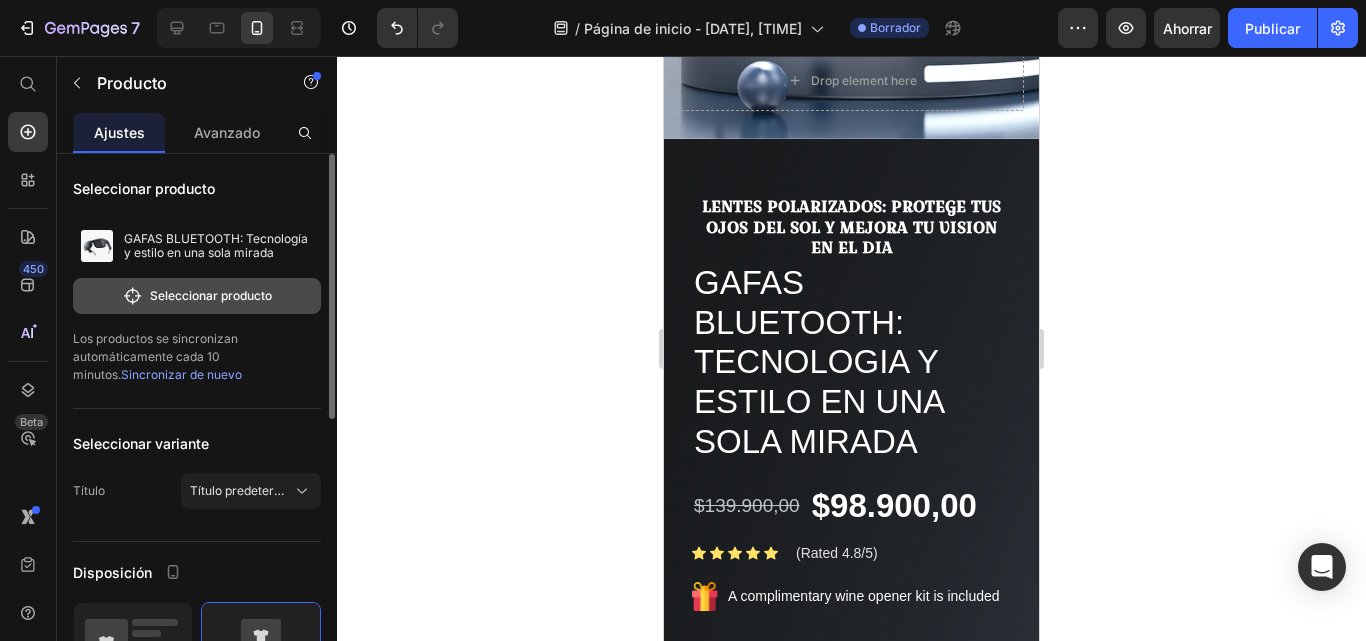 click 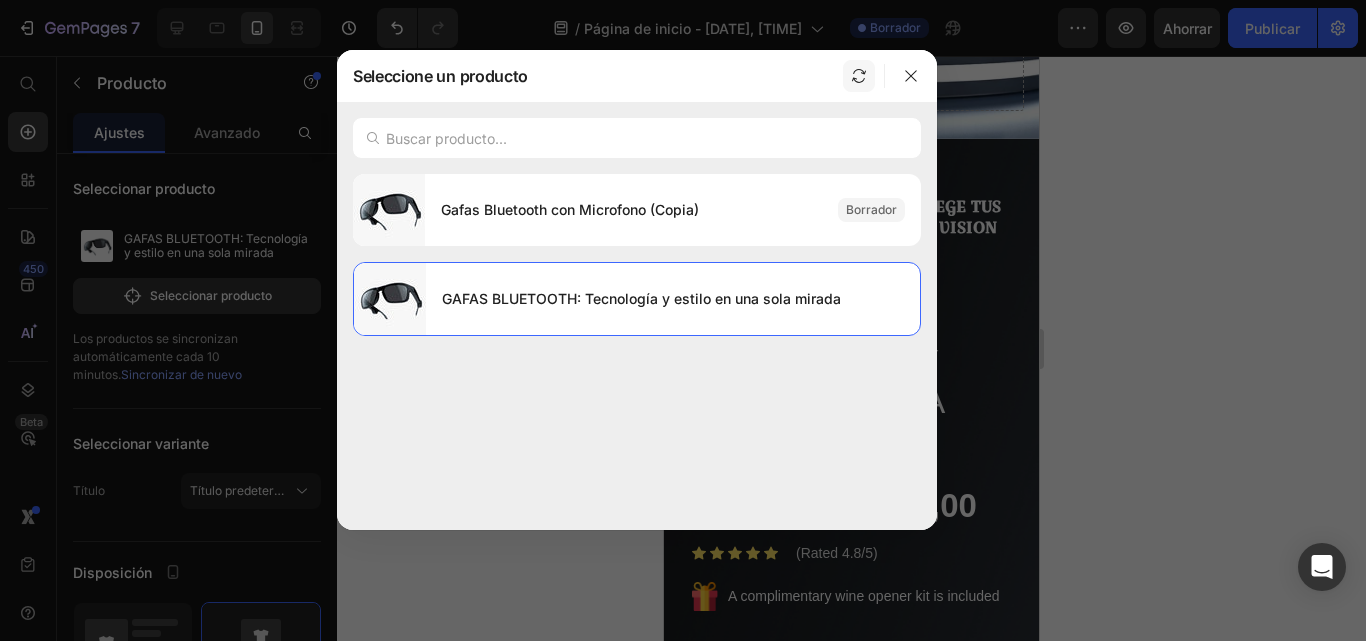 click 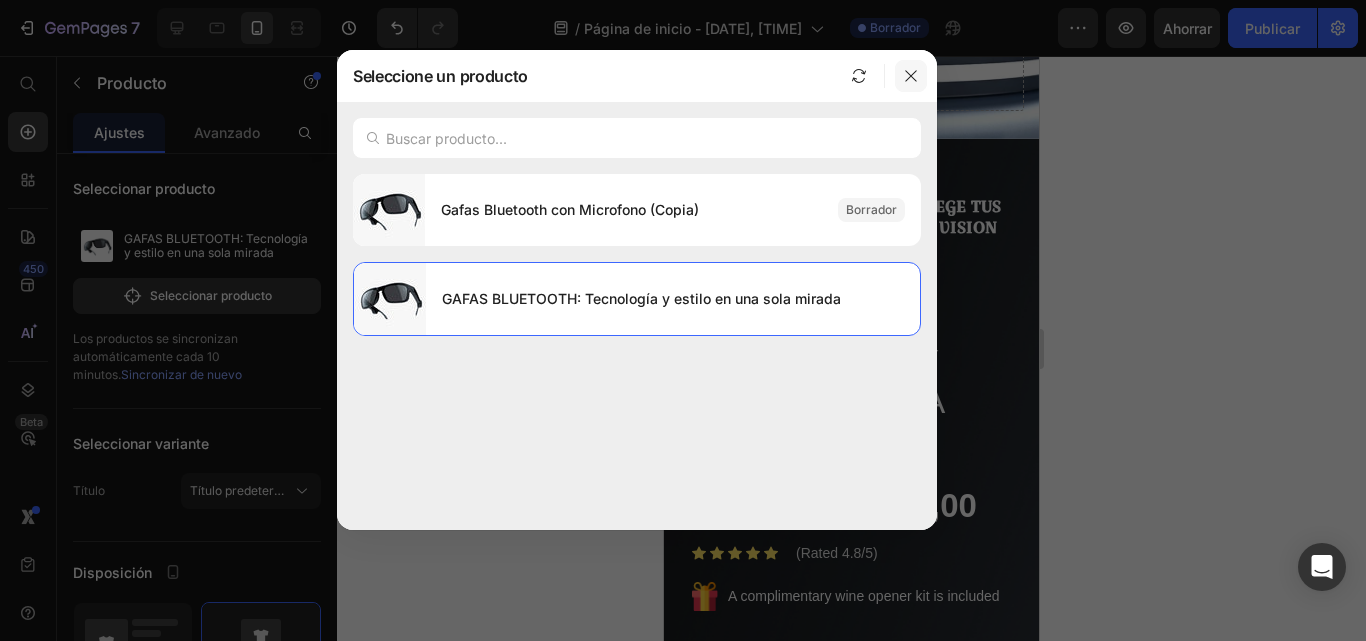 click 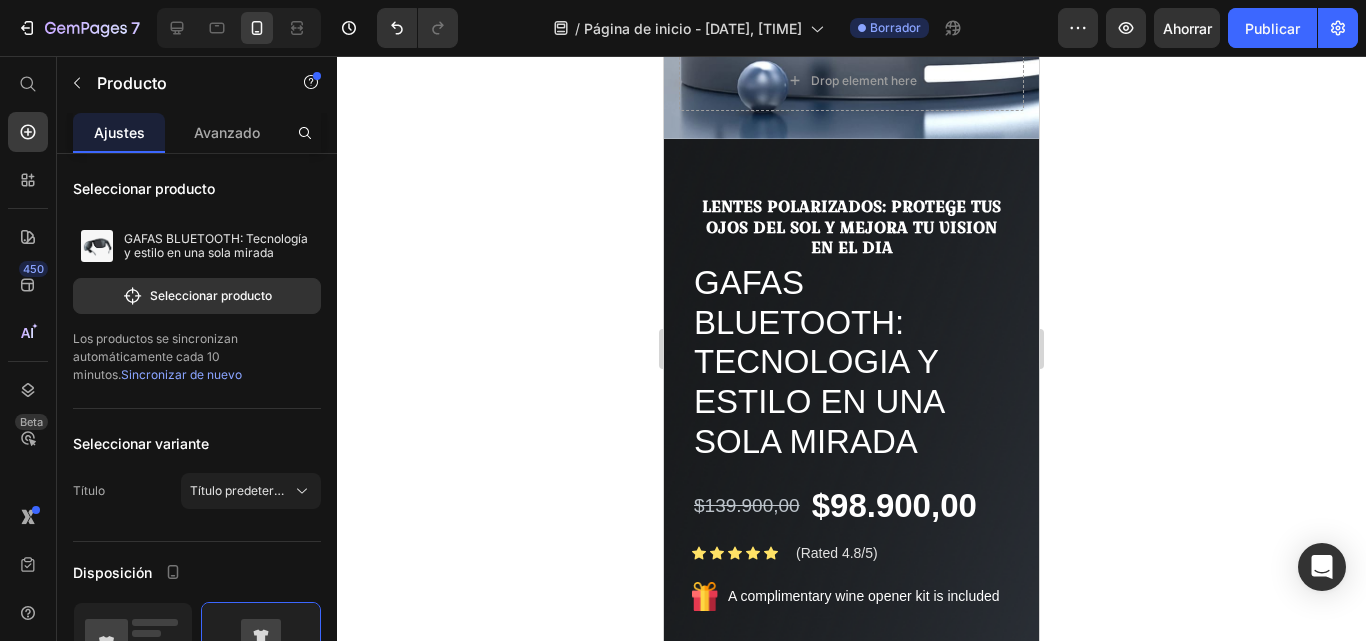 click 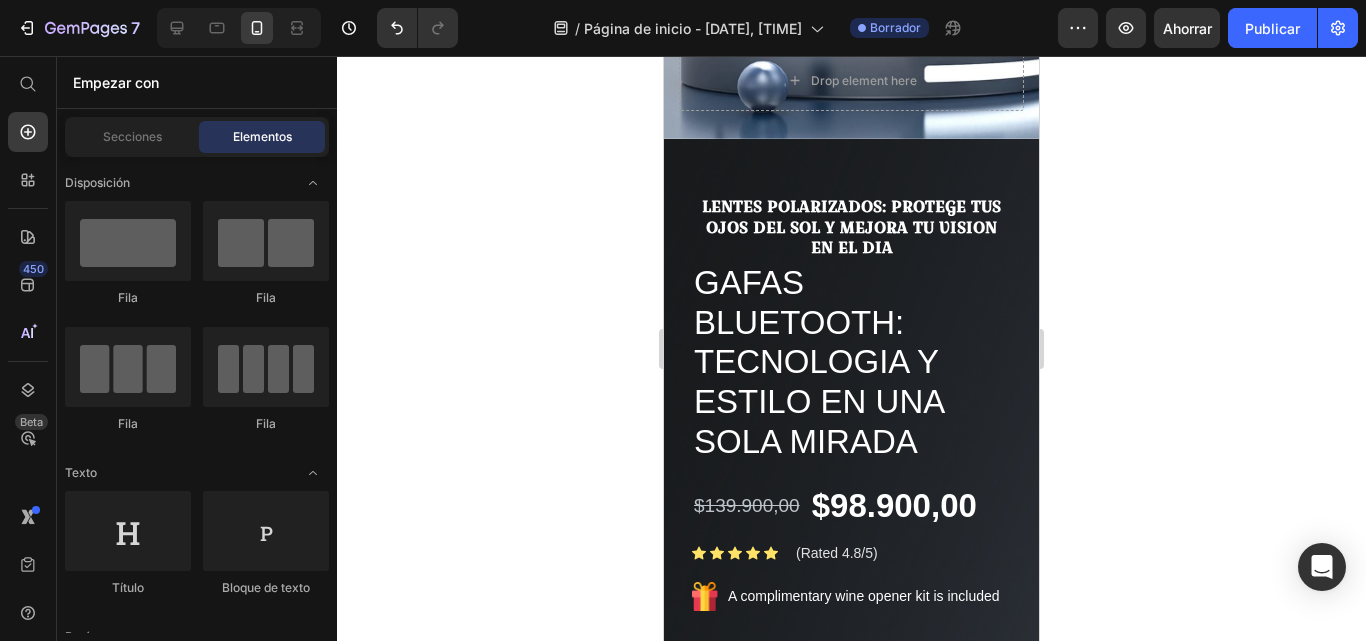 scroll, scrollTop: 0, scrollLeft: 0, axis: both 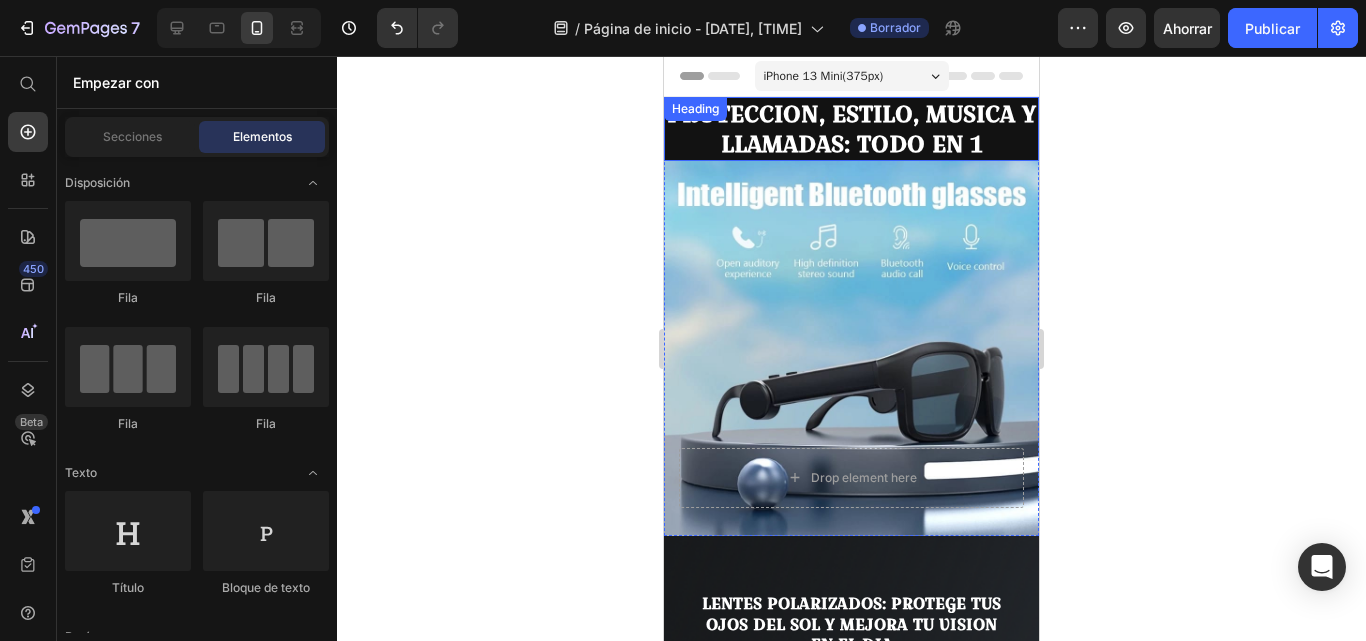 click on "PROTECCION, ESTILO, MUSICA Y LLAMADAS: TODO EN 1" at bounding box center (851, 128) 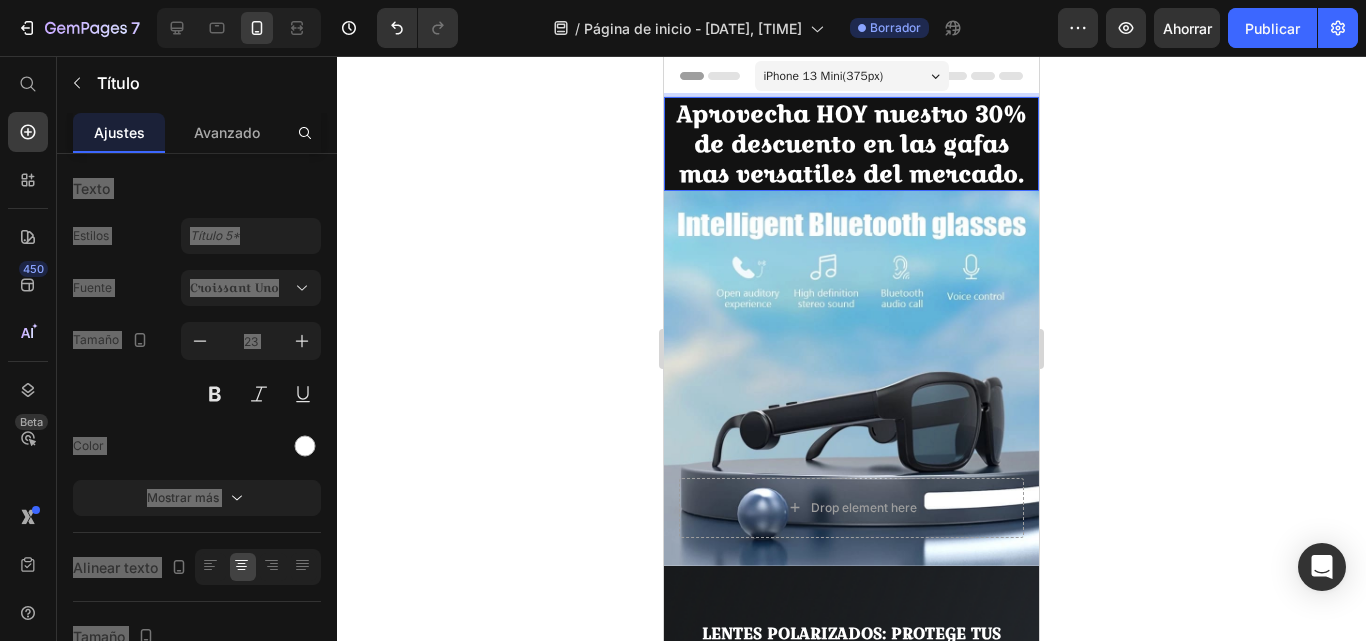 click on "Aprovecha HOY nuestro 30% de descuento en las gafas mas versatiles del mercado." at bounding box center (852, 143) 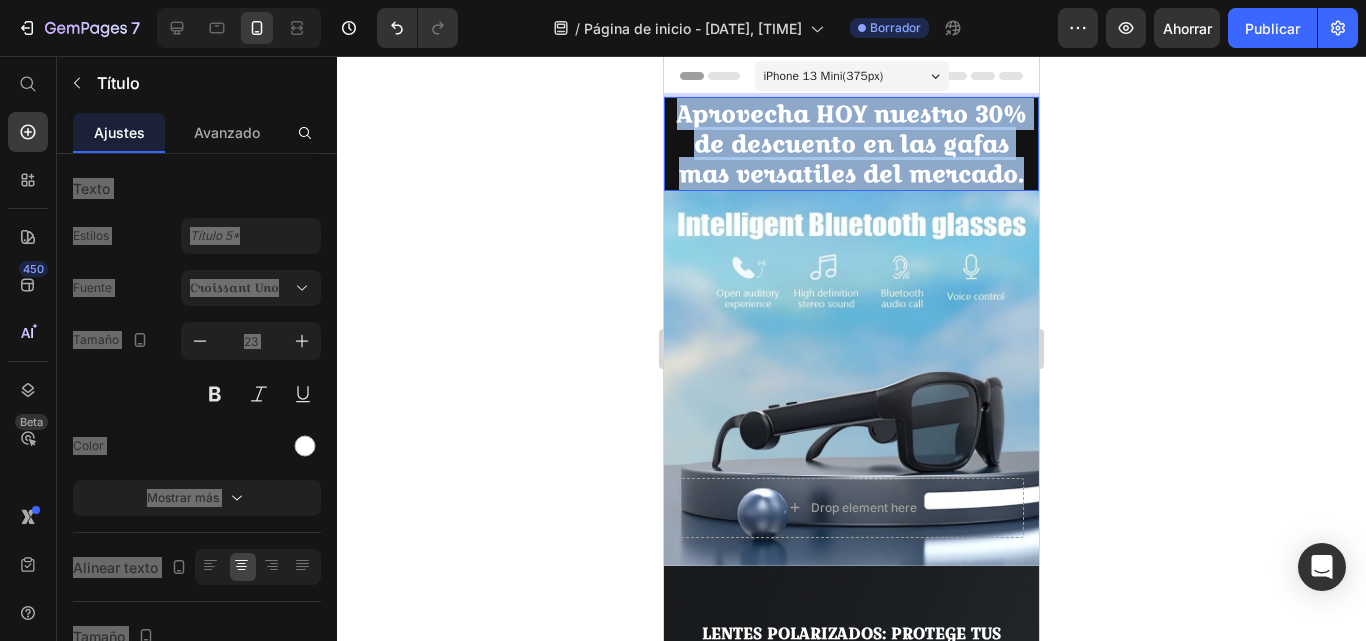 click on "Aprovecha HOY nuestro 30% de descuento en las gafas mas versatiles del mercado." at bounding box center [852, 143] 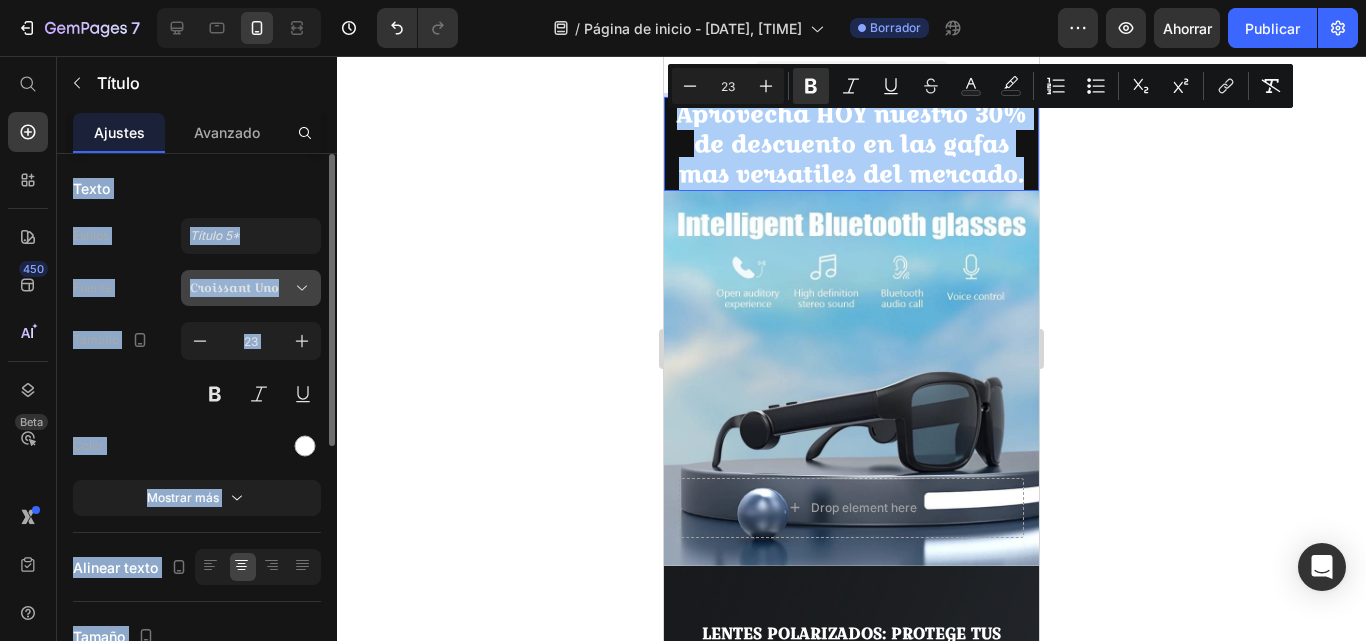 click 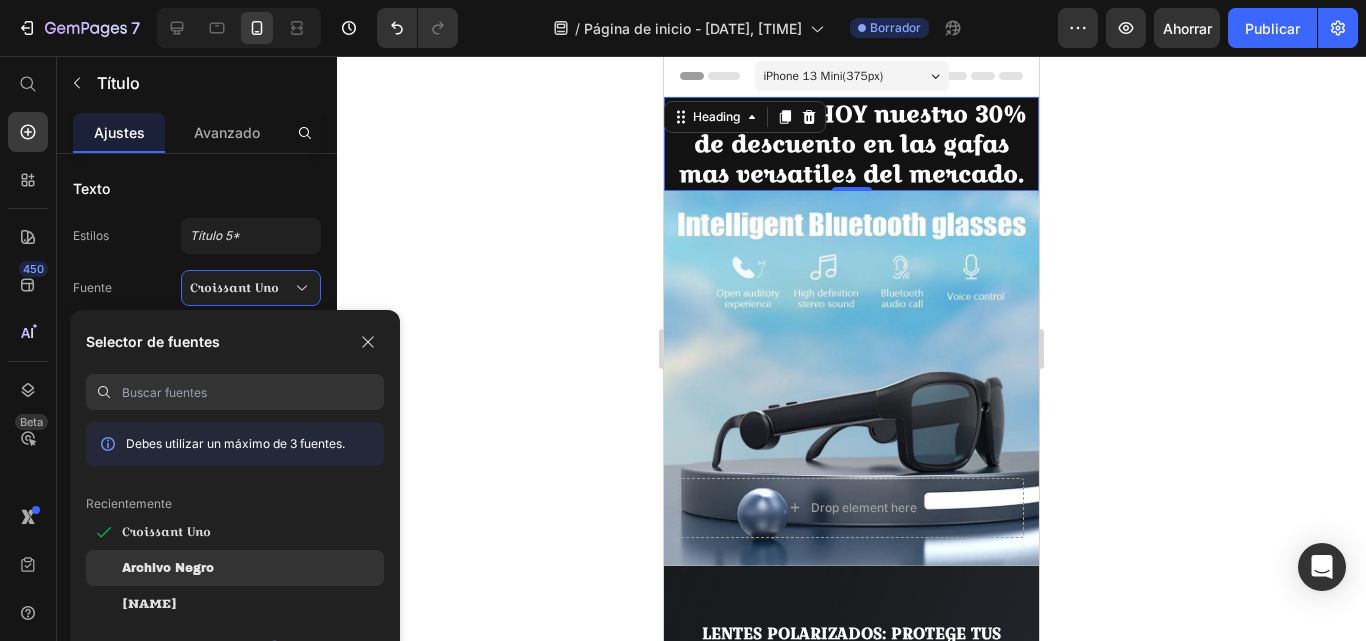 click on "Archivo Negro" 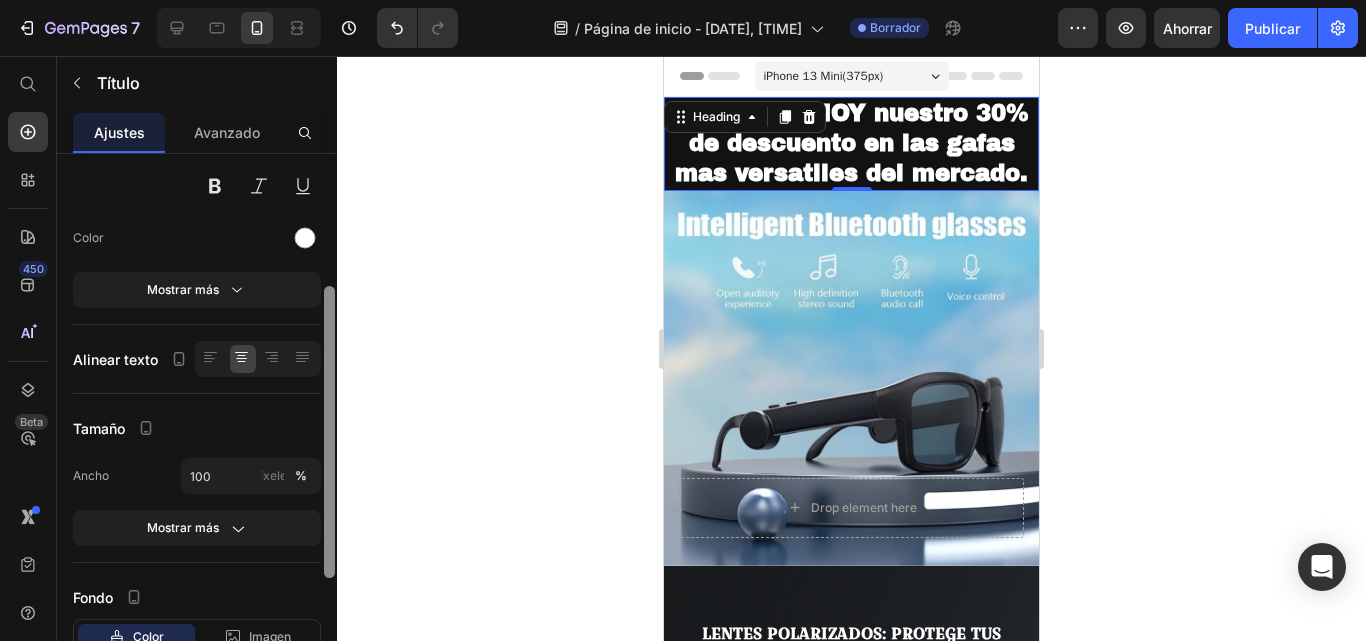 scroll, scrollTop: 234, scrollLeft: 0, axis: vertical 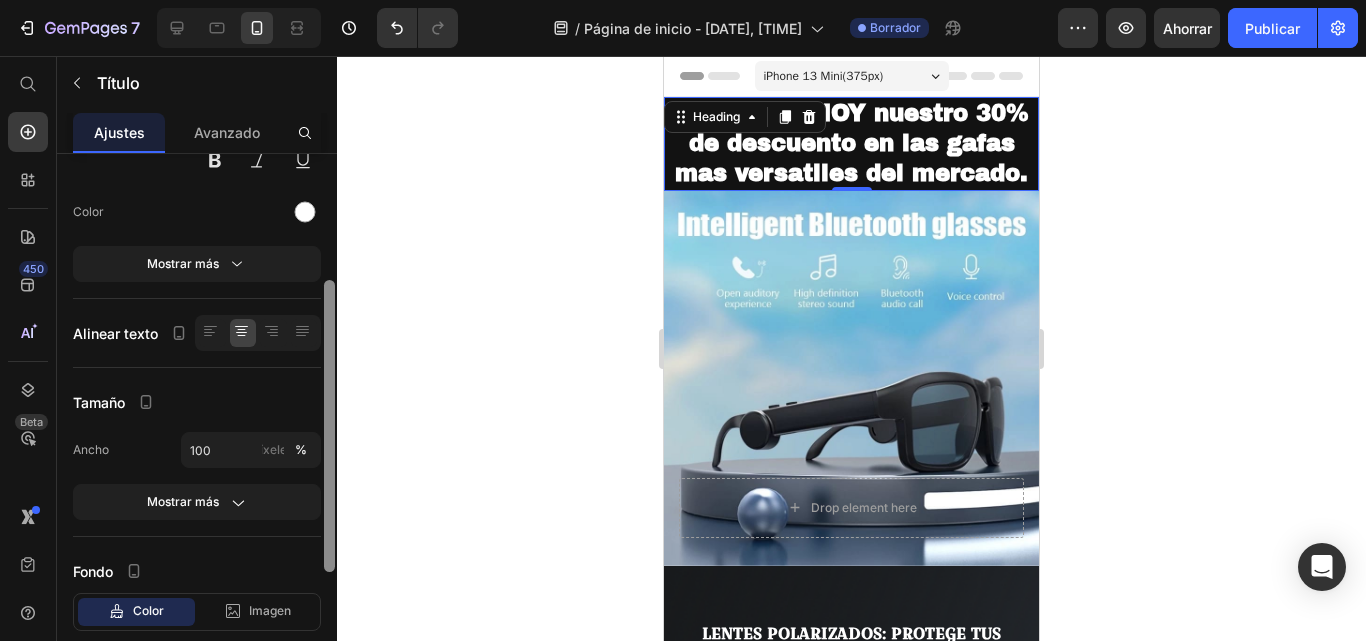 drag, startPoint x: 333, startPoint y: 411, endPoint x: 336, endPoint y: 537, distance: 126.035706 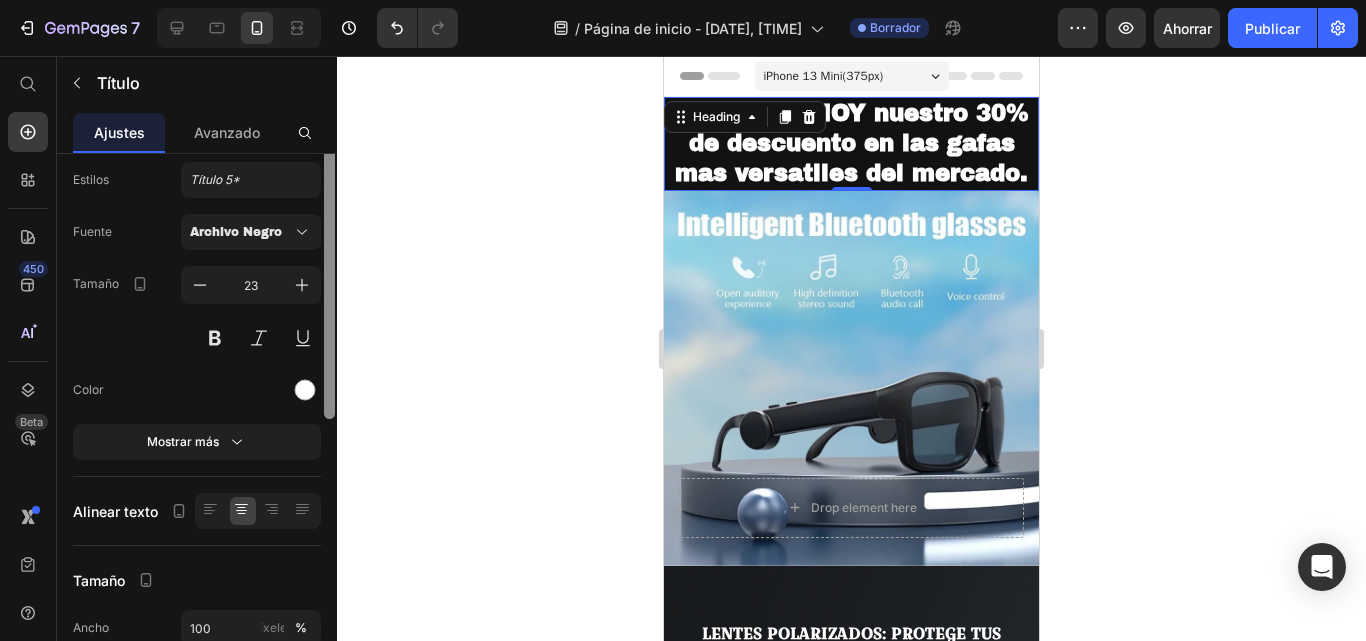 scroll, scrollTop: 0, scrollLeft: 0, axis: both 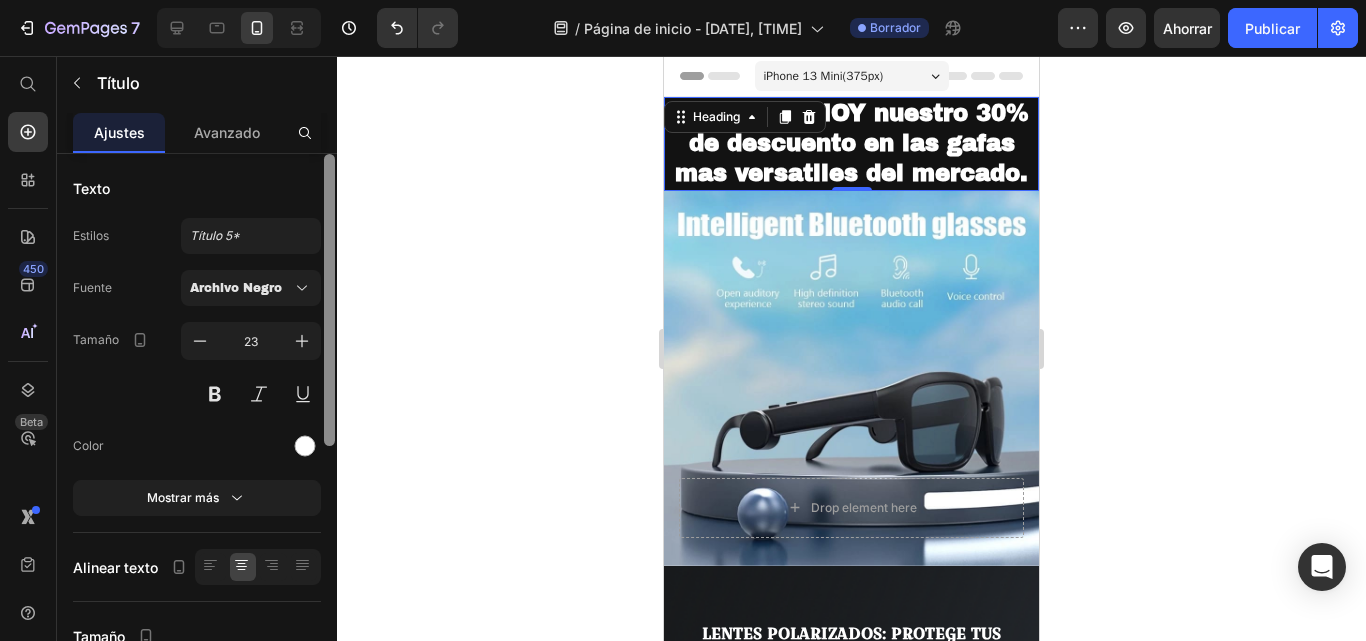 drag, startPoint x: 331, startPoint y: 288, endPoint x: 323, endPoint y: 145, distance: 143.2236 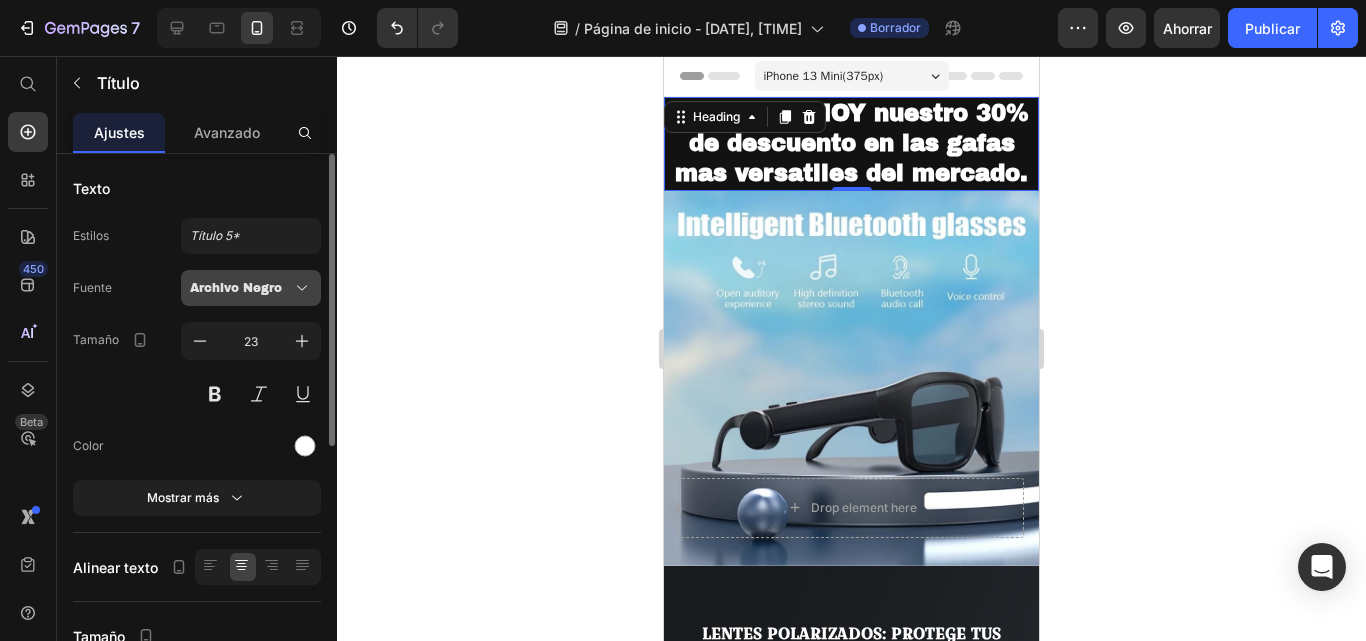 click on "Archivo Negro" at bounding box center (236, 288) 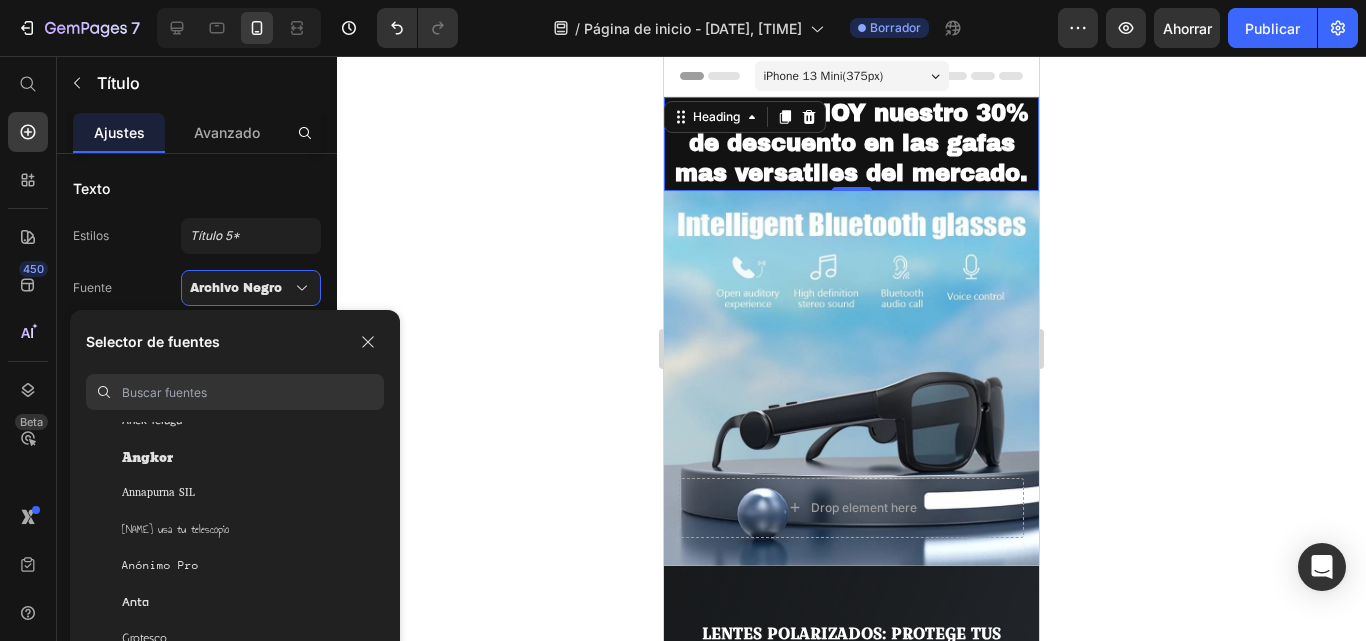 scroll, scrollTop: 3356, scrollLeft: 0, axis: vertical 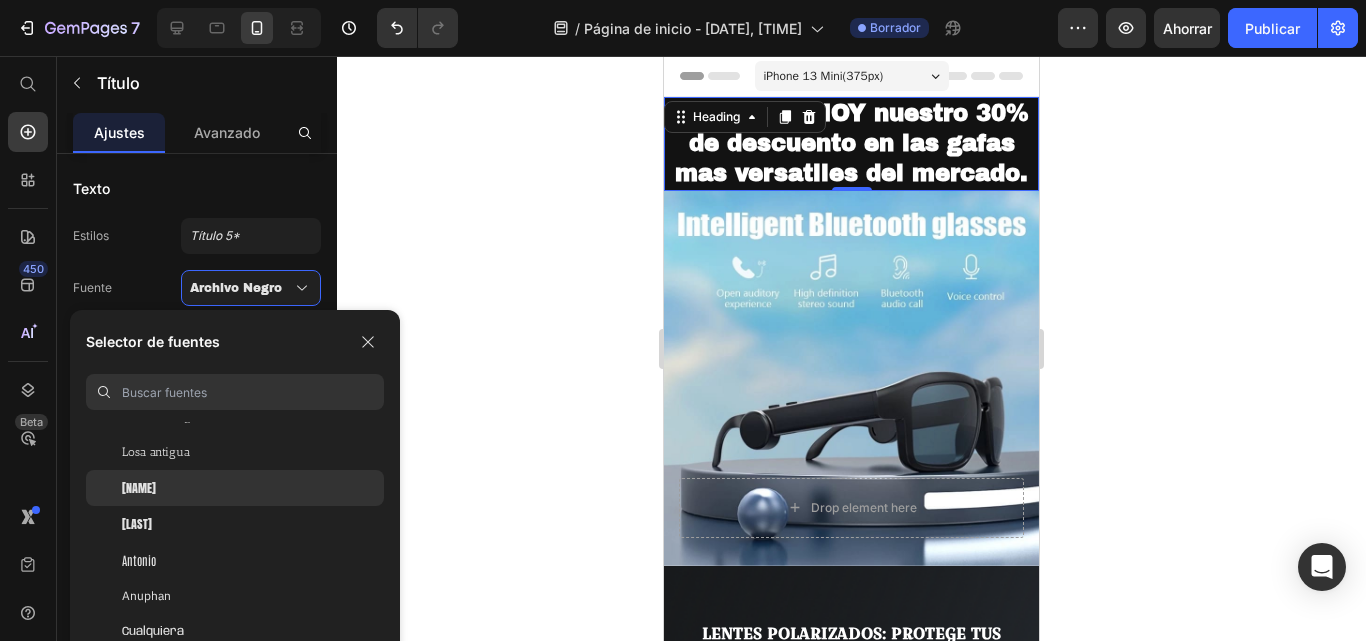 click on "Antón" at bounding box center [139, 488] 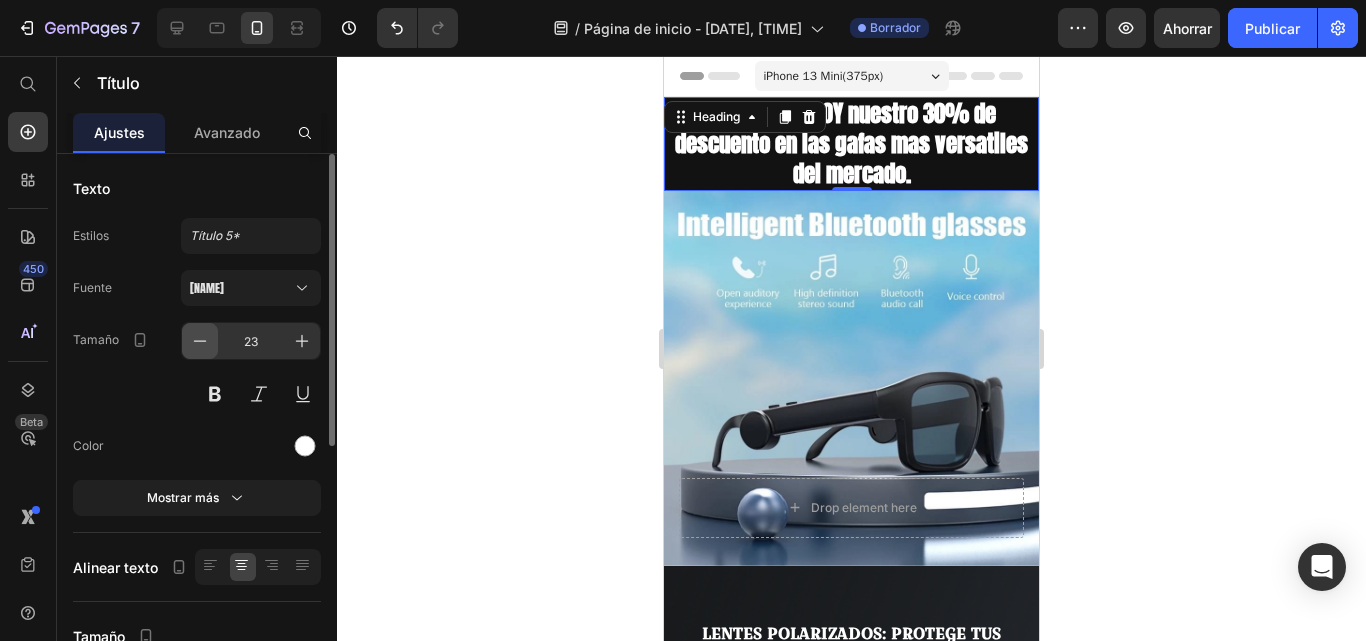 click 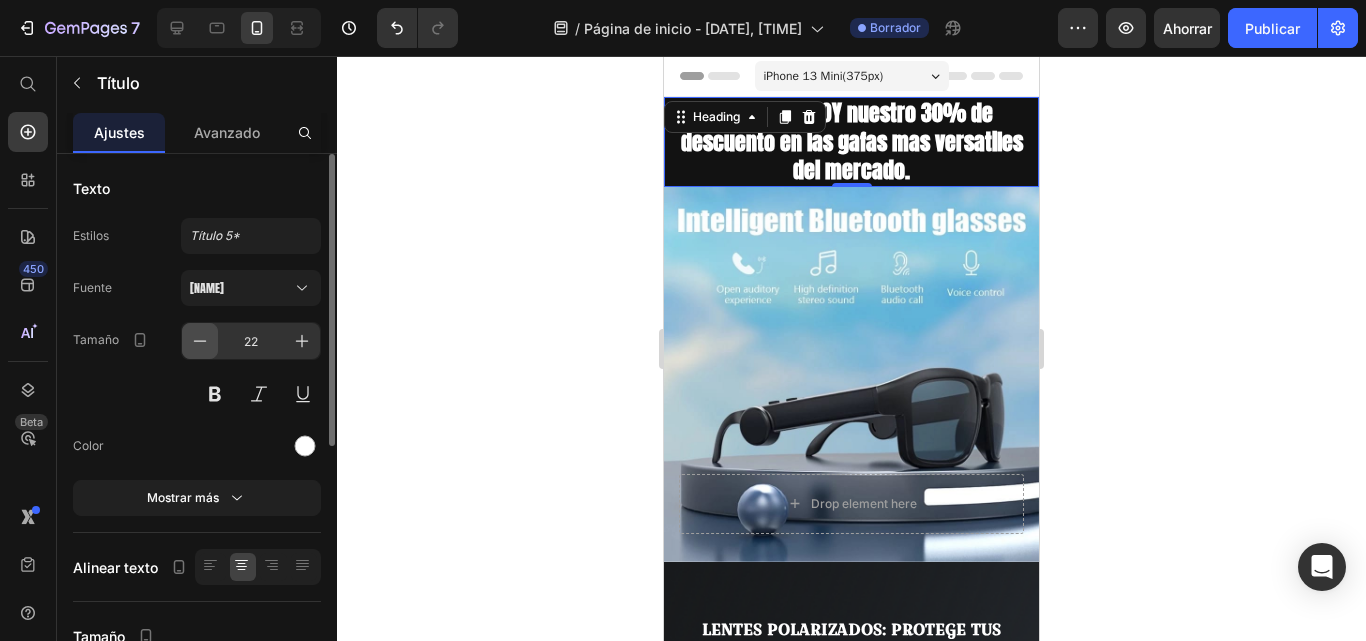 click 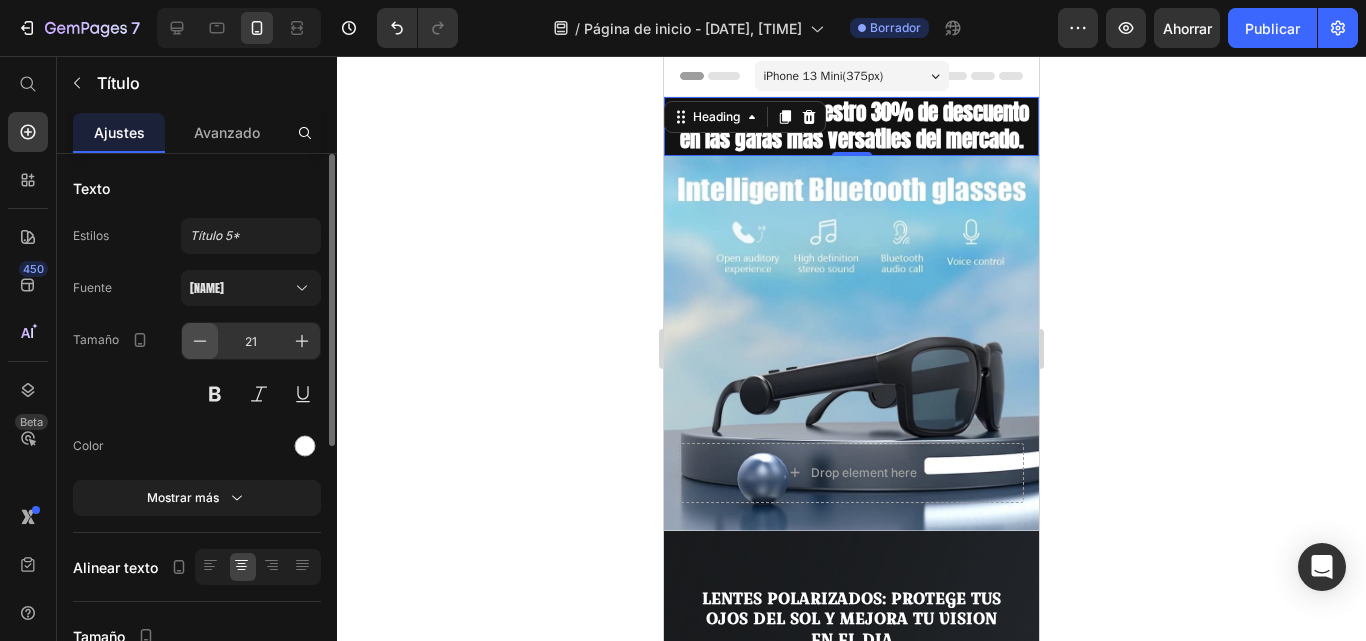 click 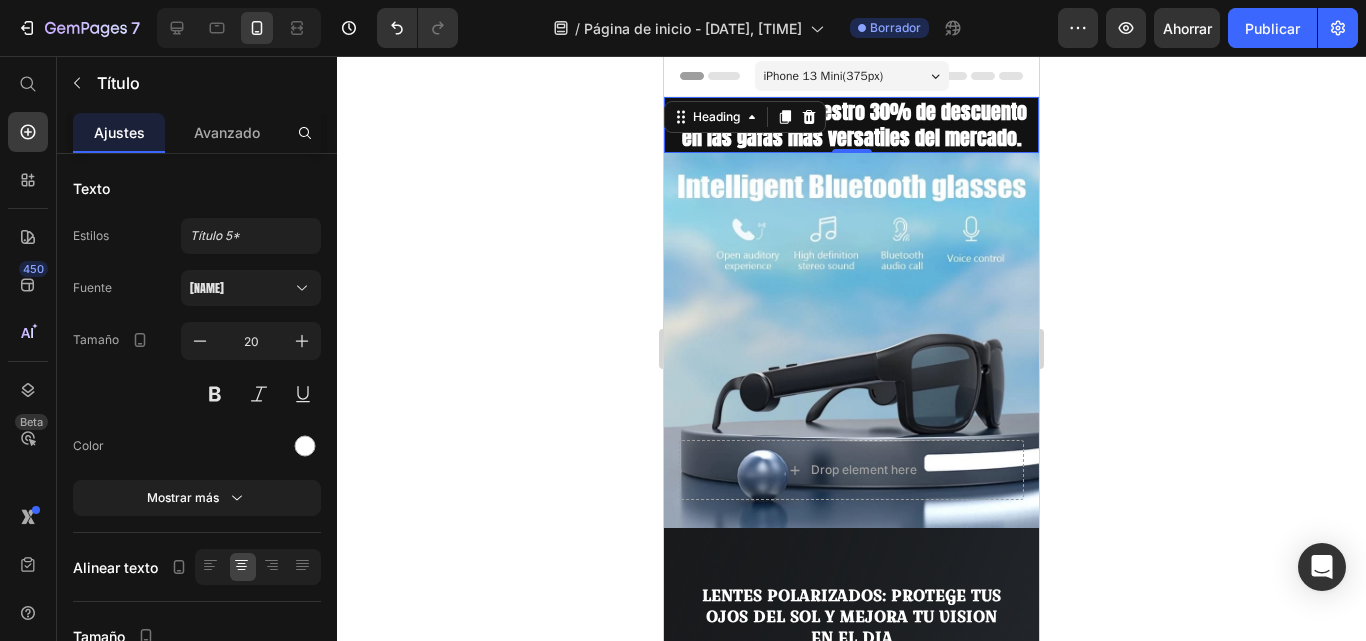 click 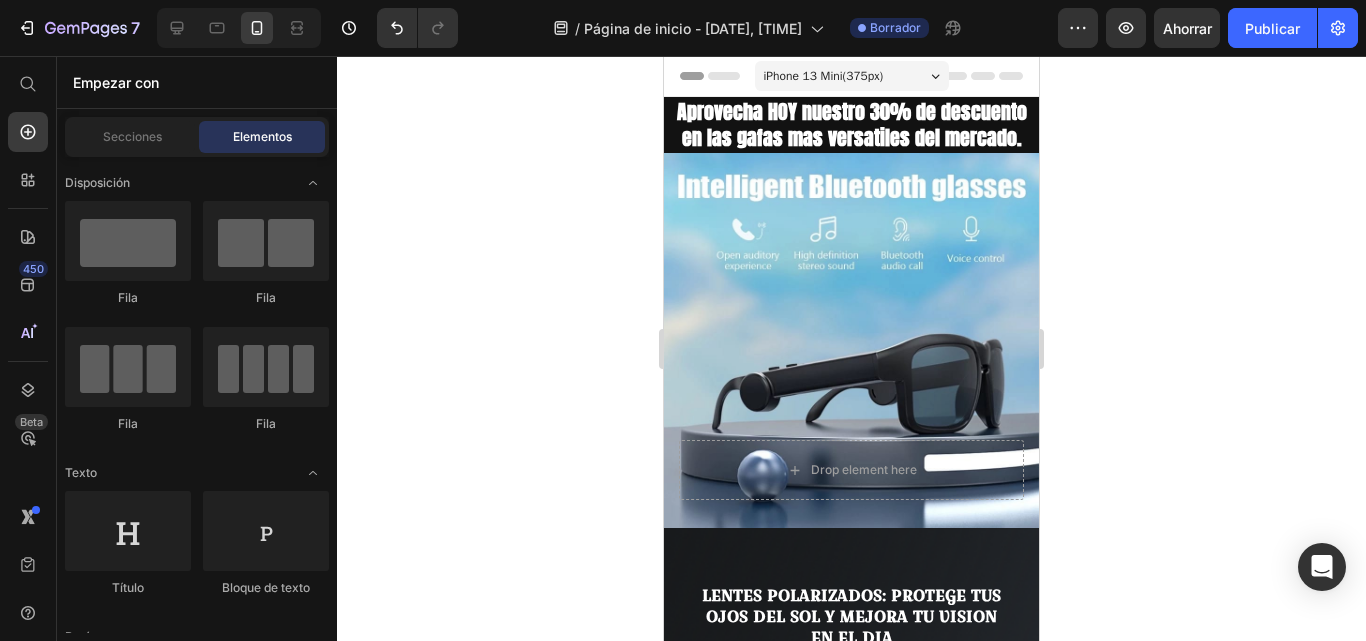 click 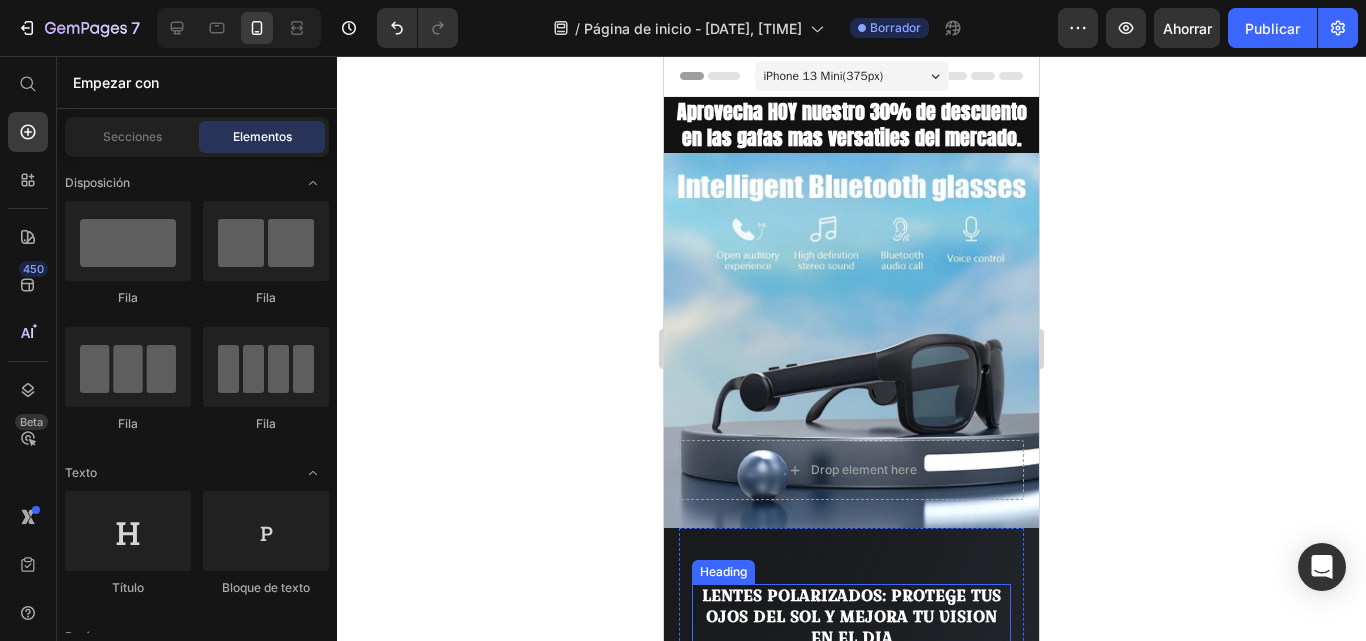 click on "LENTES POLARIZADOS: Protege tus ojos del sol y mejora tu vision en el dia" at bounding box center [851, 617] 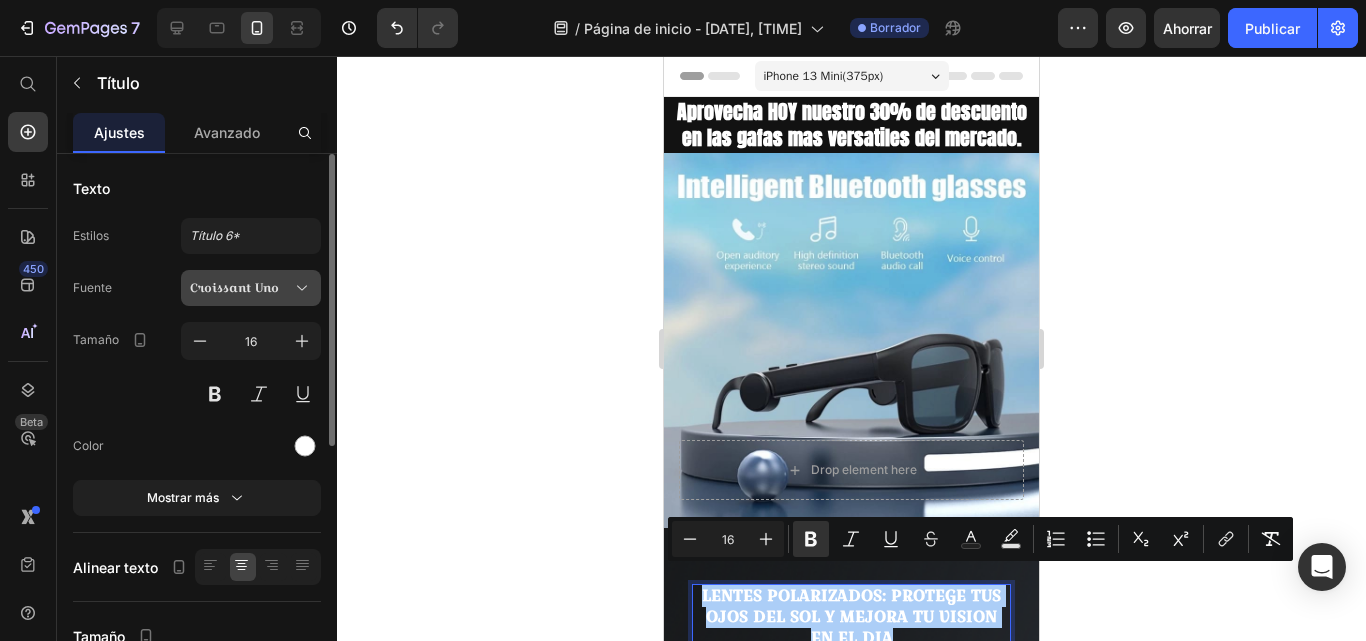click on "Croissant Uno" at bounding box center [241, 288] 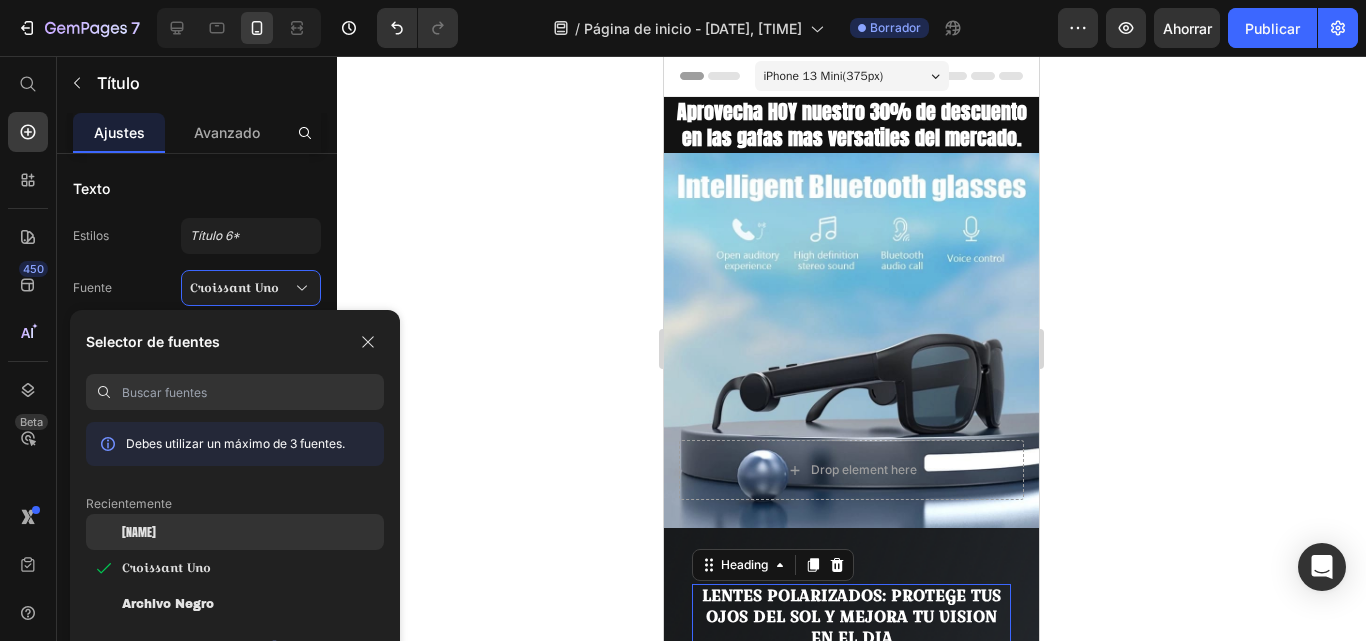 click on "Antón" at bounding box center (139, 532) 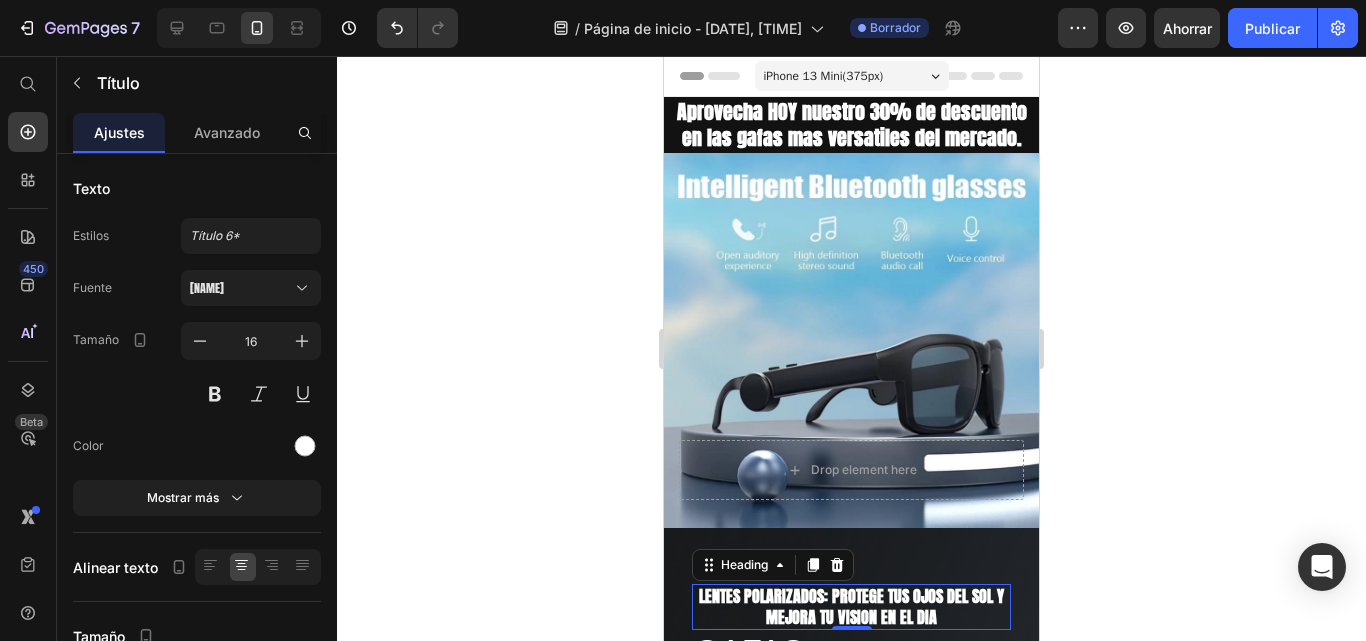 click 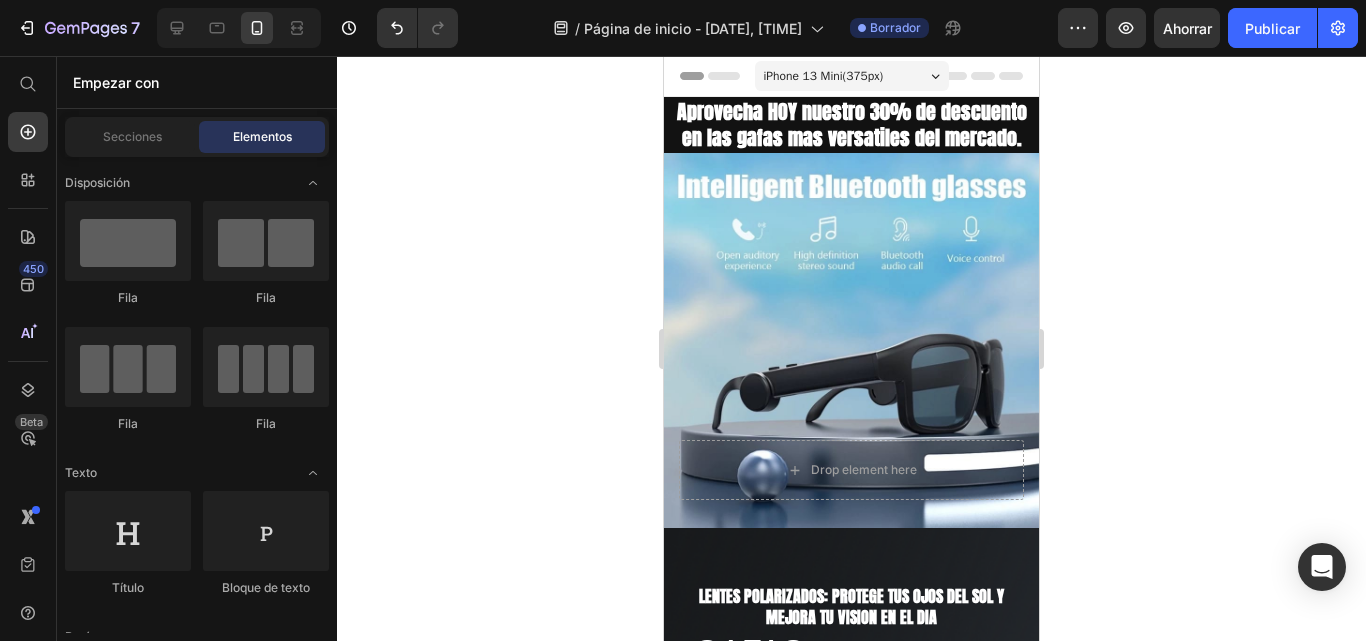 scroll, scrollTop: 36, scrollLeft: 0, axis: vertical 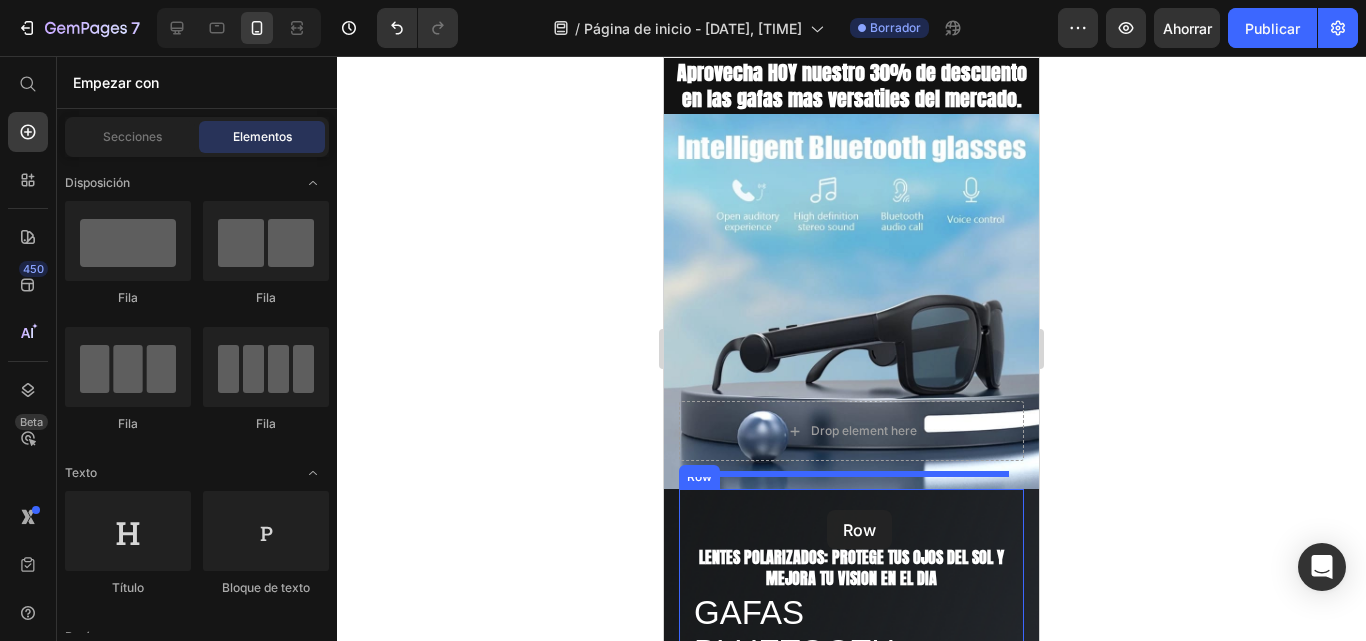 drag, startPoint x: 820, startPoint y: 322, endPoint x: 828, endPoint y: 508, distance: 186.17197 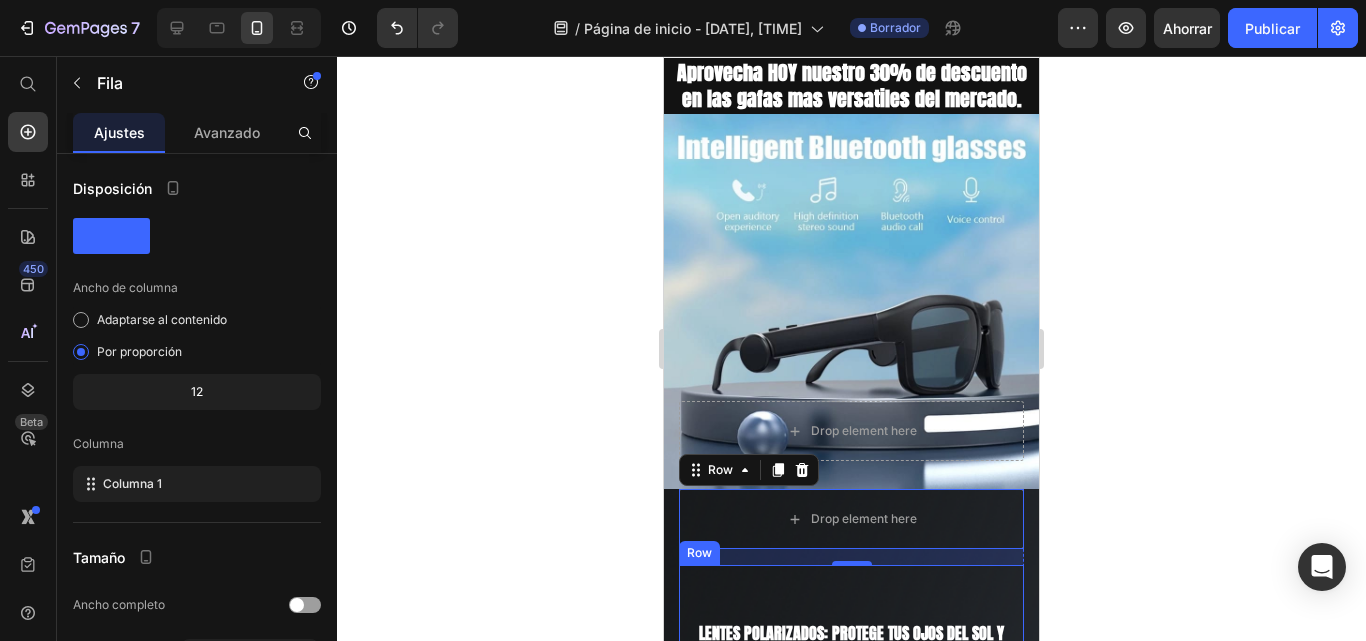 click on "Image Gemwine Heading ⁠⁠⁠⁠⁠⁠⁠ LENTES POLARIZADOS: Protege tus ojos del sol y mejora tu vision en el dia Heading GAFAS BLUETOOTH: Tecnologia y estilo en una sola mirada Product Title $139.900,00 Product Price $98.900,00 Product Price Row                Icon                Icon                Icon                Icon                Icon Icon List Hoz (Rated 4.8/5) Text block Row Image A complimentary wine opener kit is included Text block Row Get Deal Now Product Cart Button                Title Line 100% No-Risk Money Back Guarantee Text block                Title Line Row Image Image Image Image Image Row Product Row" at bounding box center (851, 907) 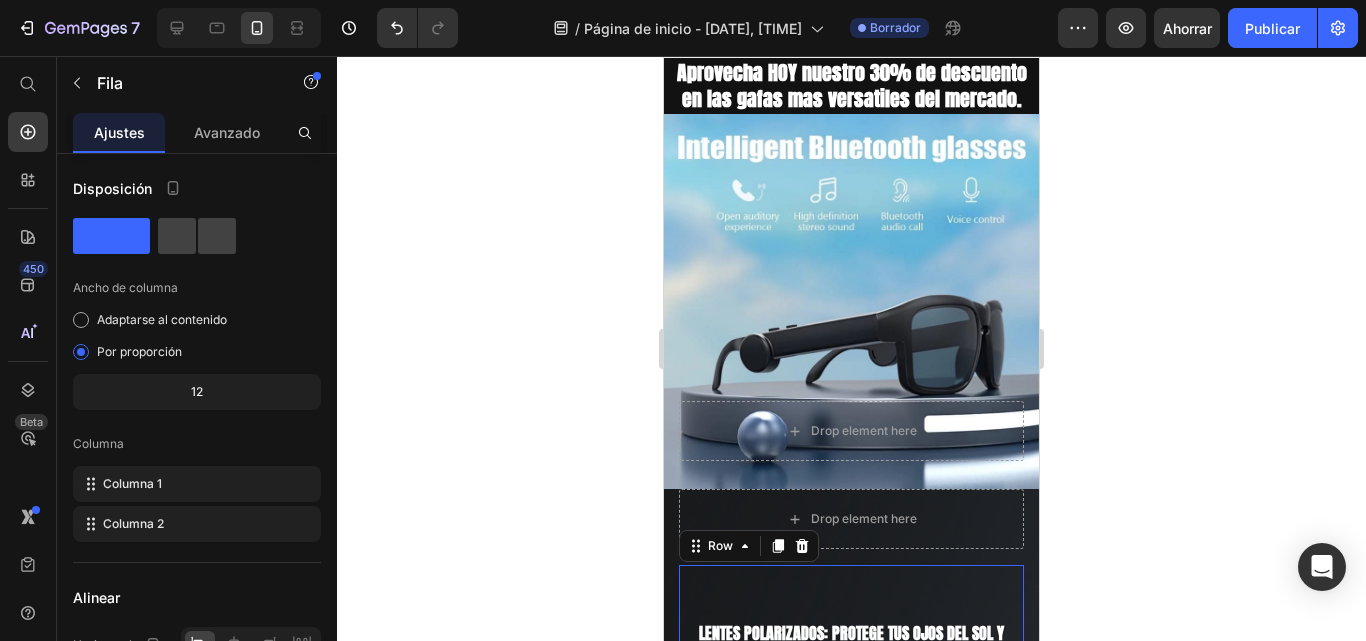 click 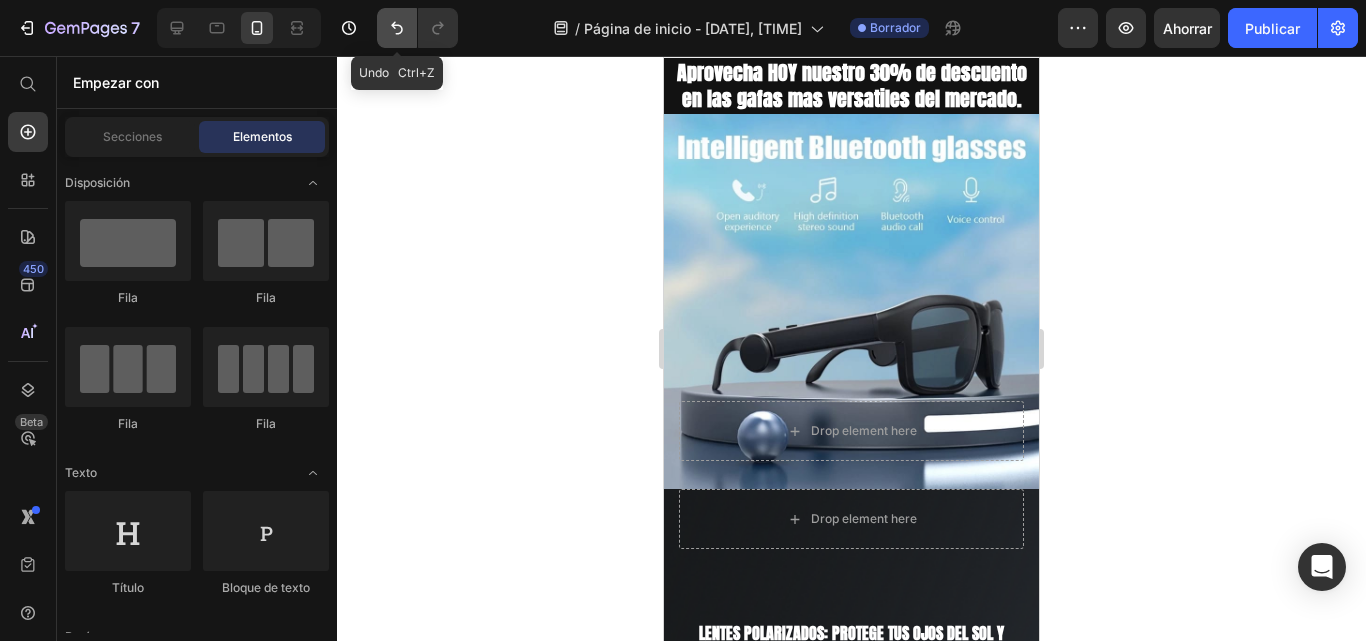 click 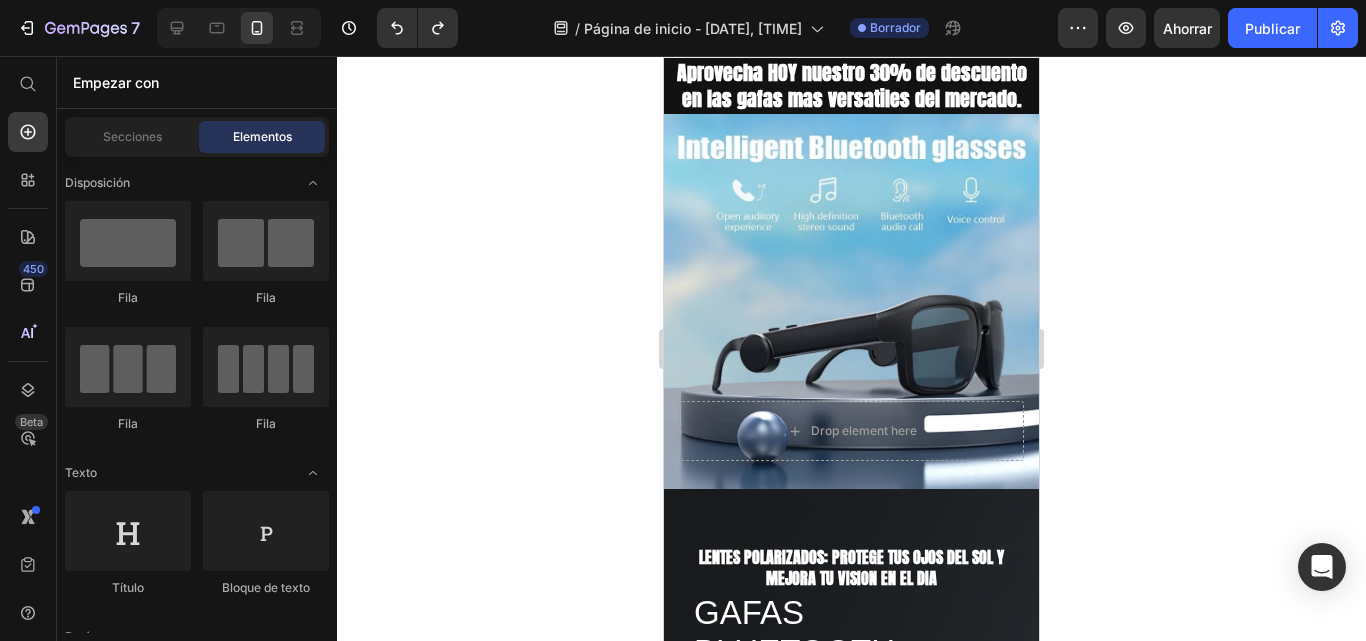 scroll, scrollTop: 496, scrollLeft: 0, axis: vertical 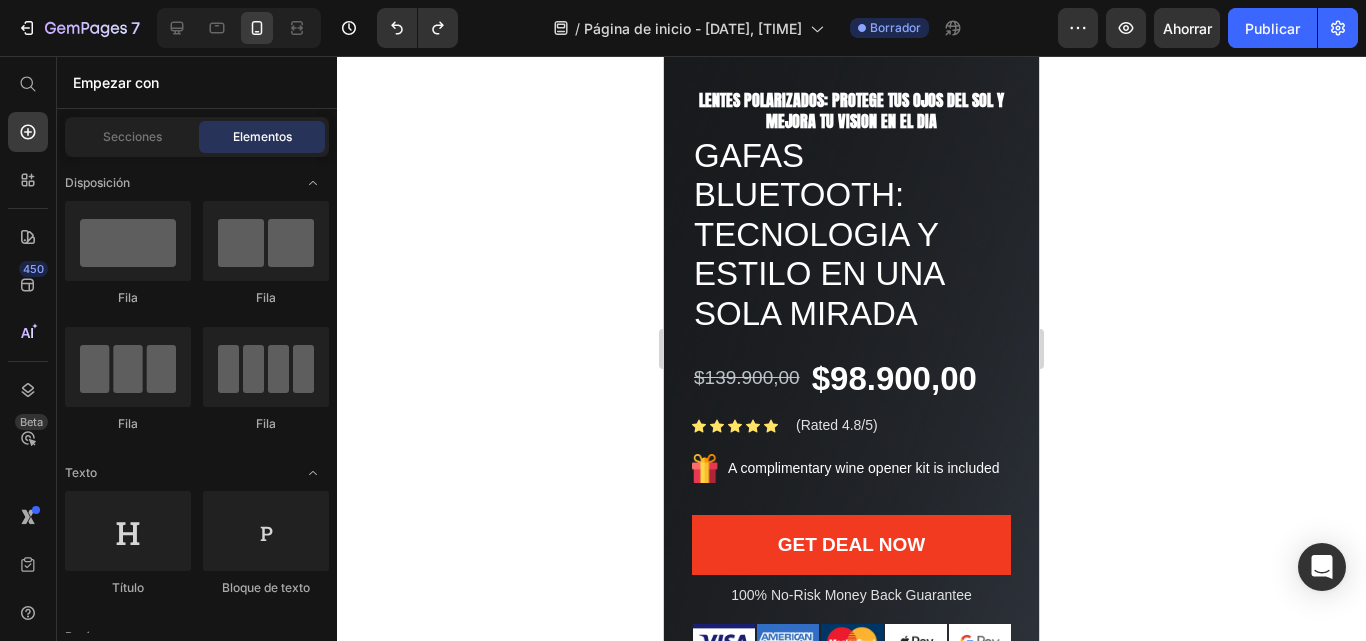 click on "100% No-Risk Money Back Guarantee" at bounding box center (851, 595) 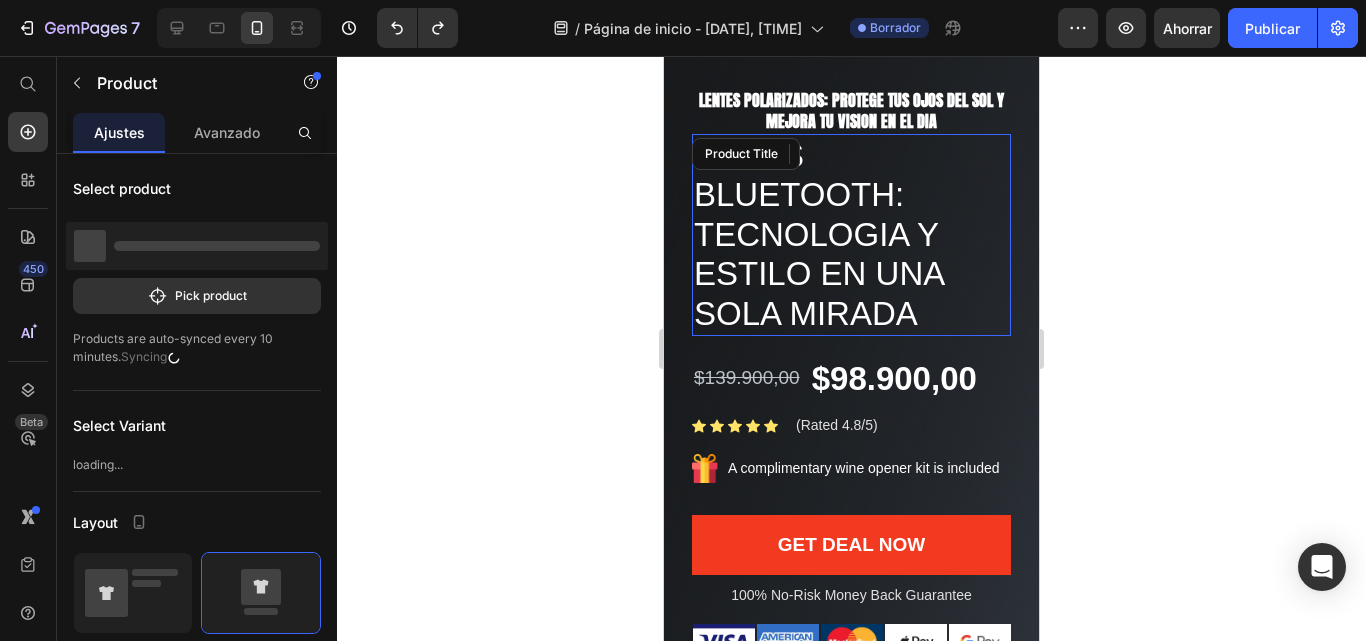 click on "GAFAS BLUETOOTH: Tecnologia y estilo en una sola mirada" at bounding box center [851, 235] 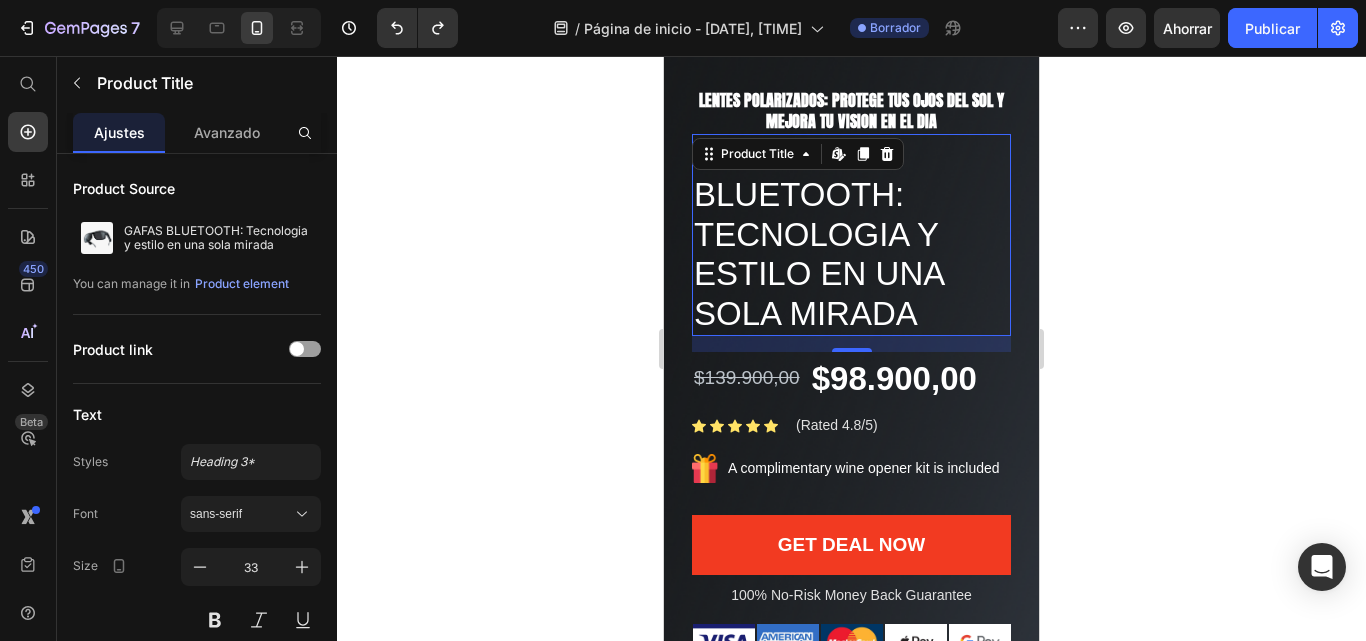 scroll, scrollTop: 550, scrollLeft: 0, axis: vertical 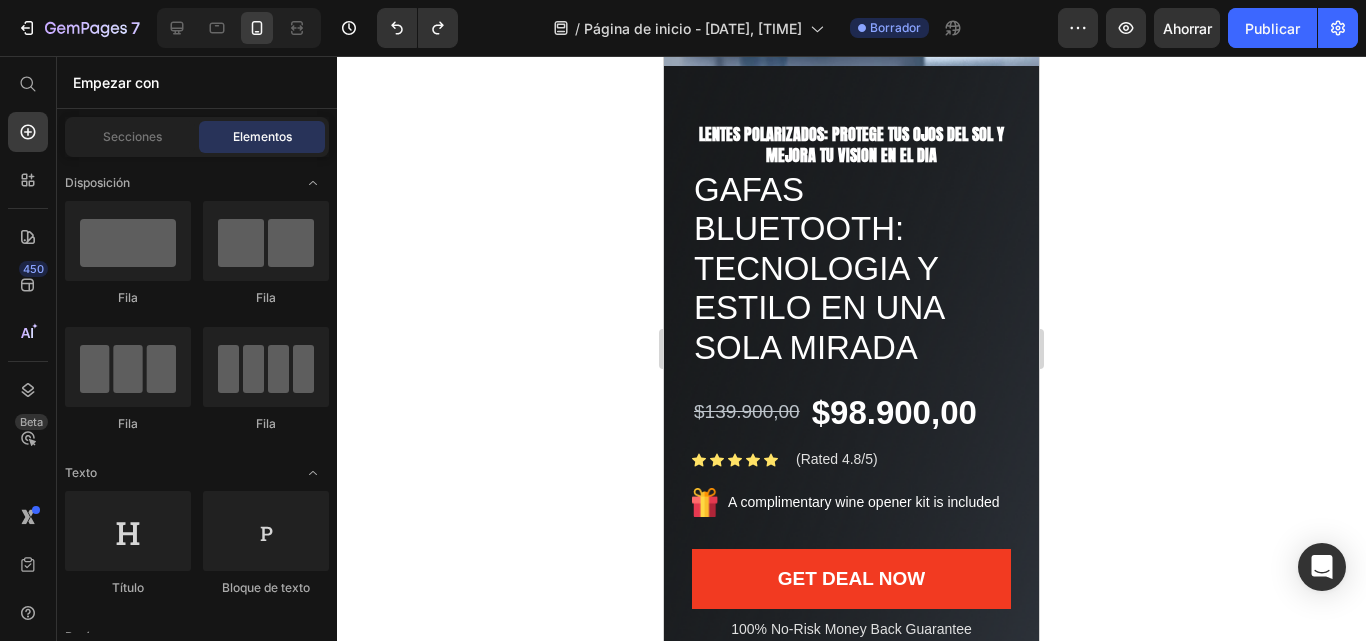 click on "GAFAS BLUETOOTH: Tecnologia y estilo en una sola mirada" at bounding box center [851, 269] 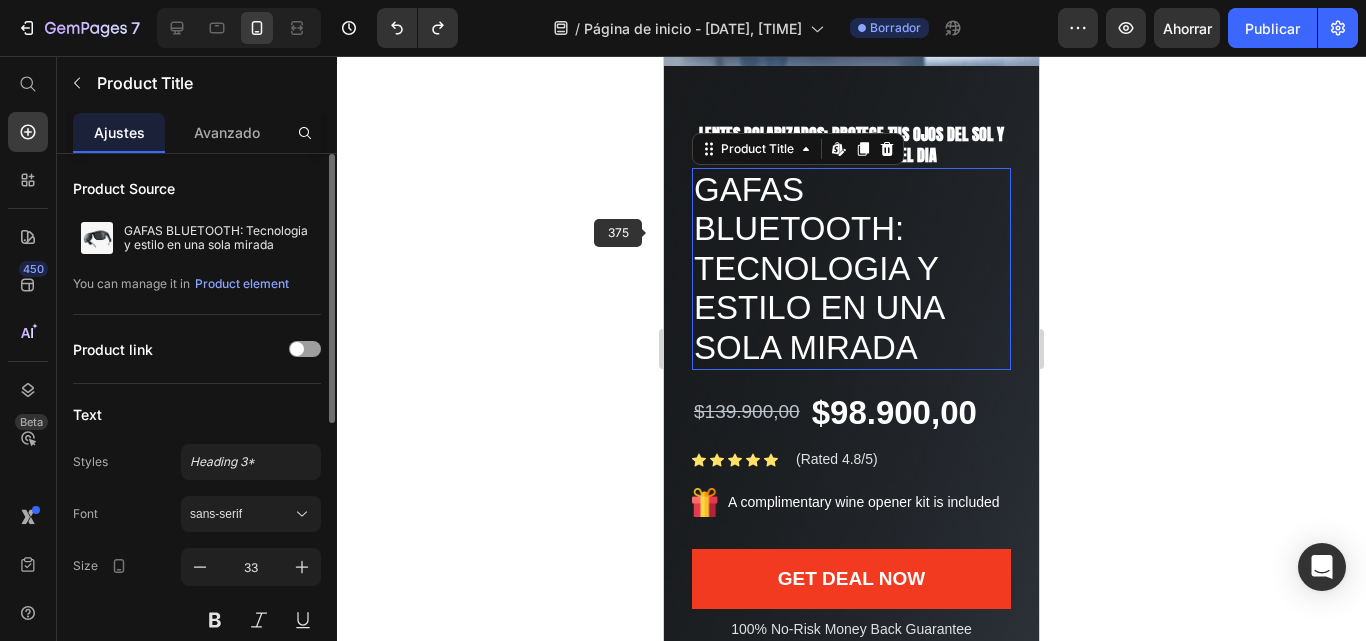scroll, scrollTop: 484, scrollLeft: 0, axis: vertical 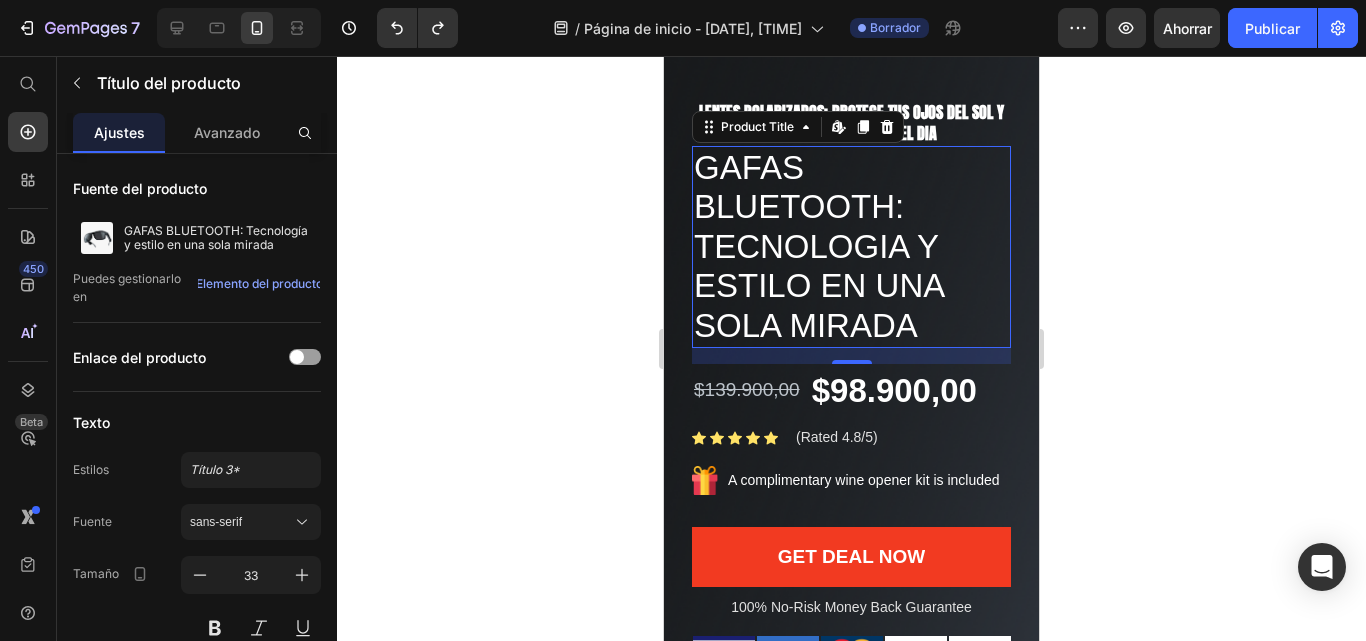click on "GAFAS BLUETOOTH: Tecnologia y estilo en una sola mirada" at bounding box center [851, 247] 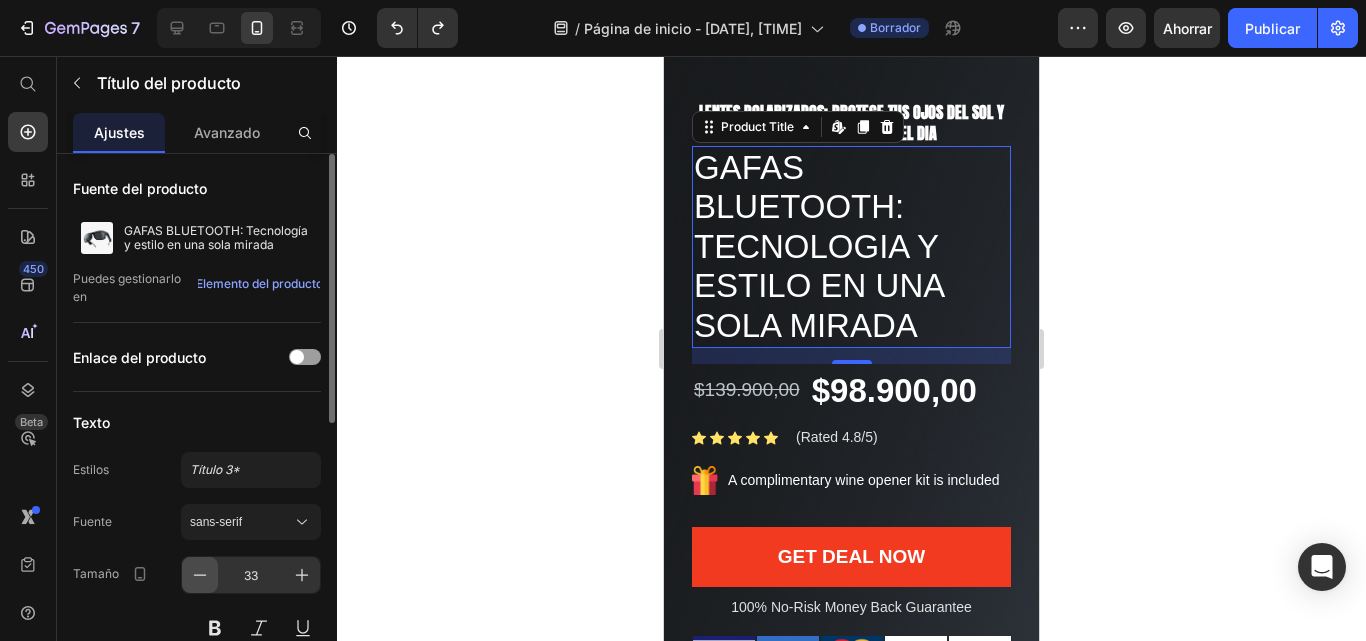 click 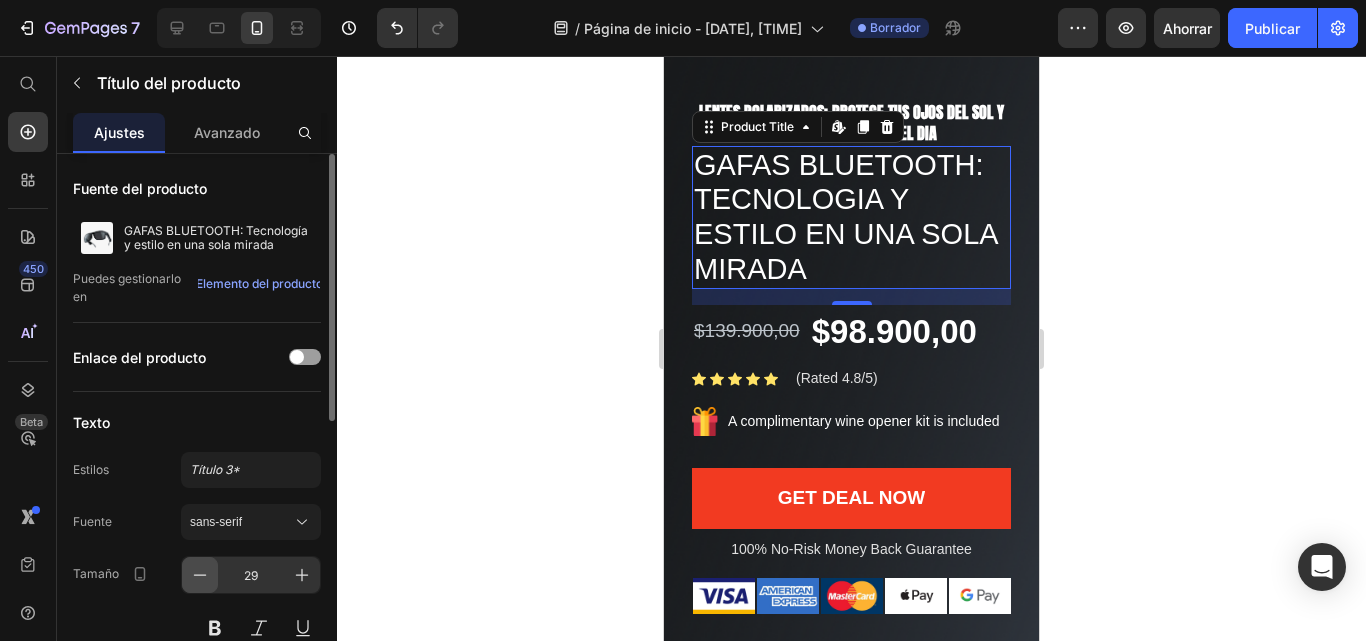 click 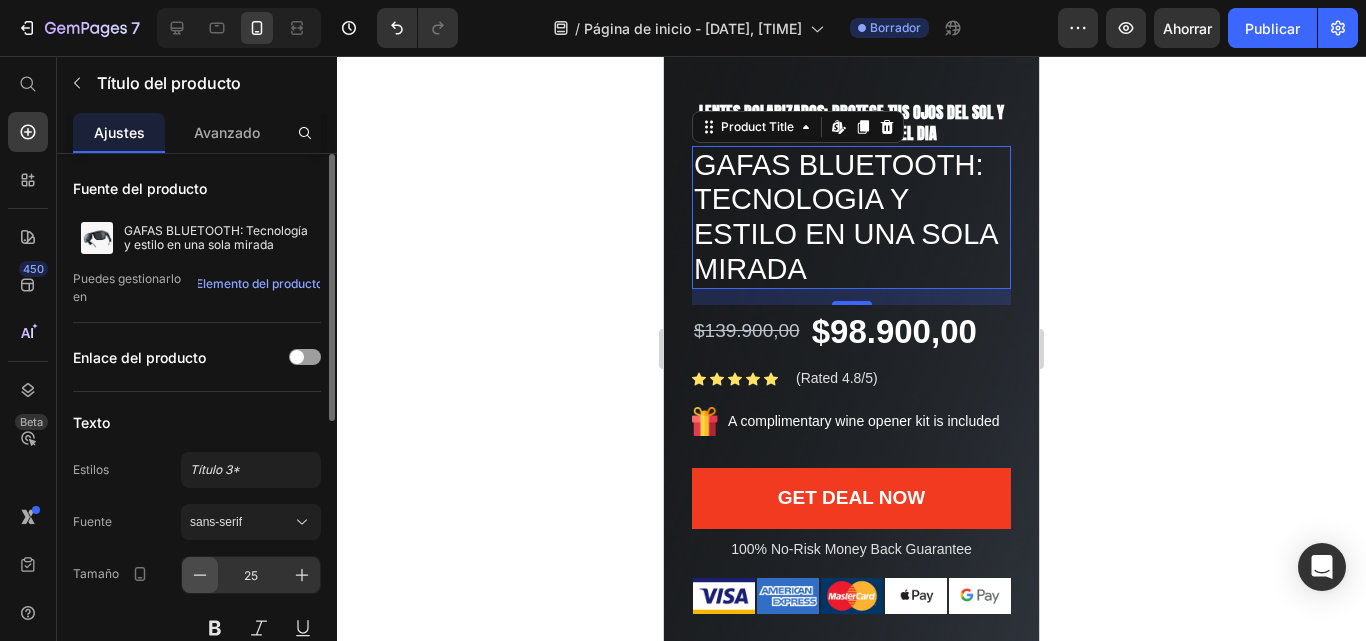 click 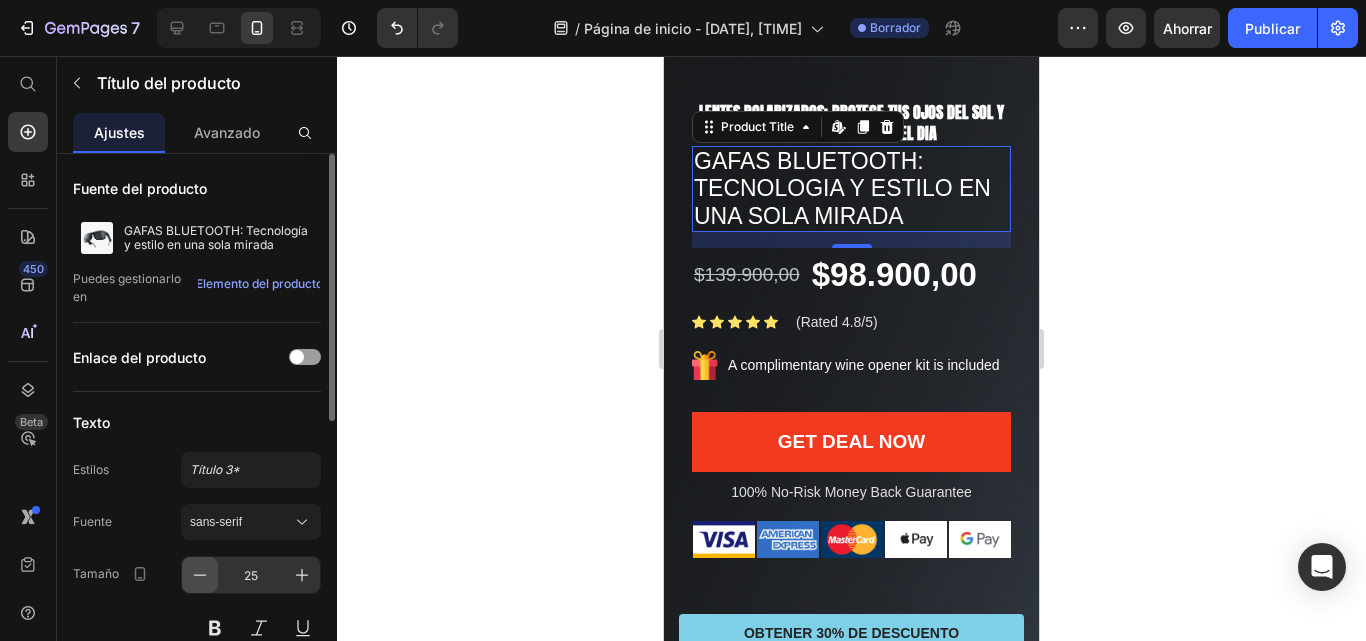 click 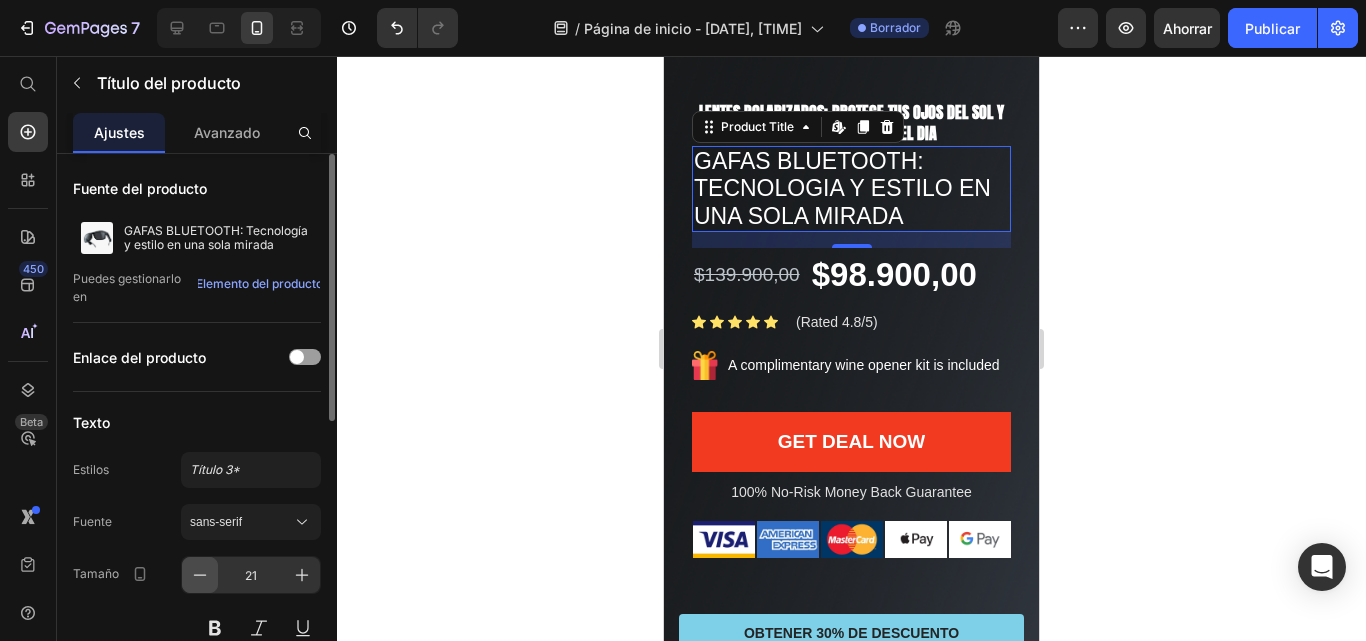 click 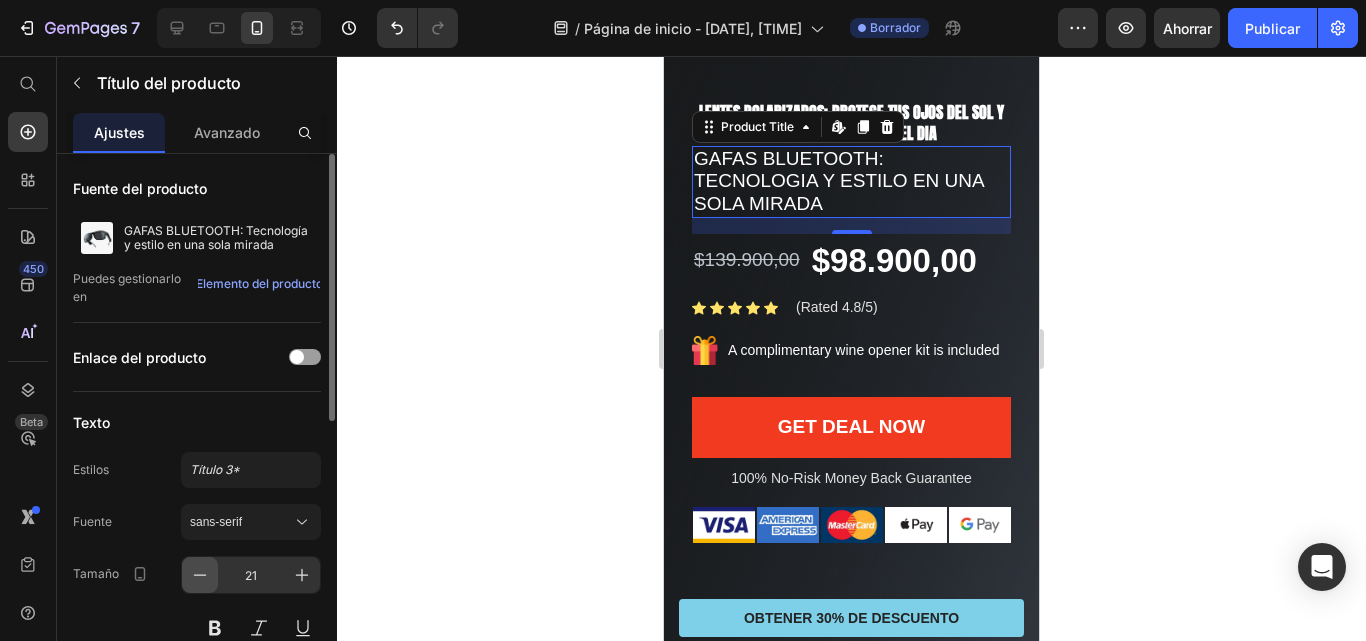 click 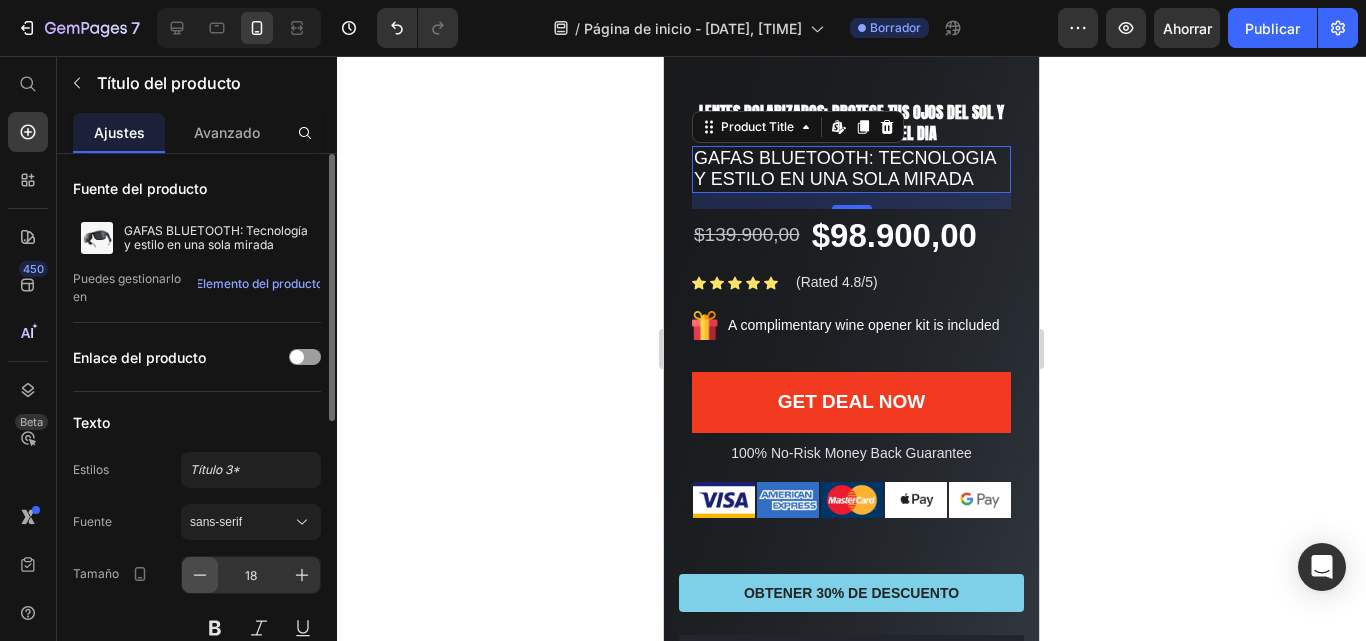 click 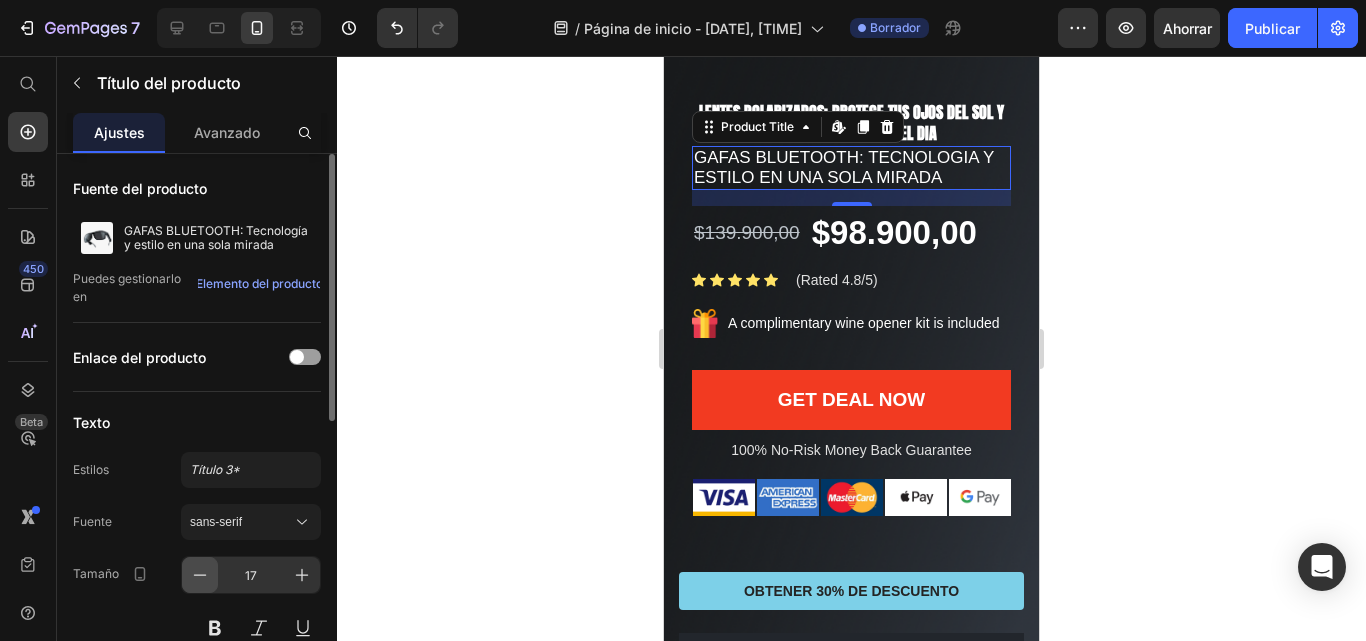 click 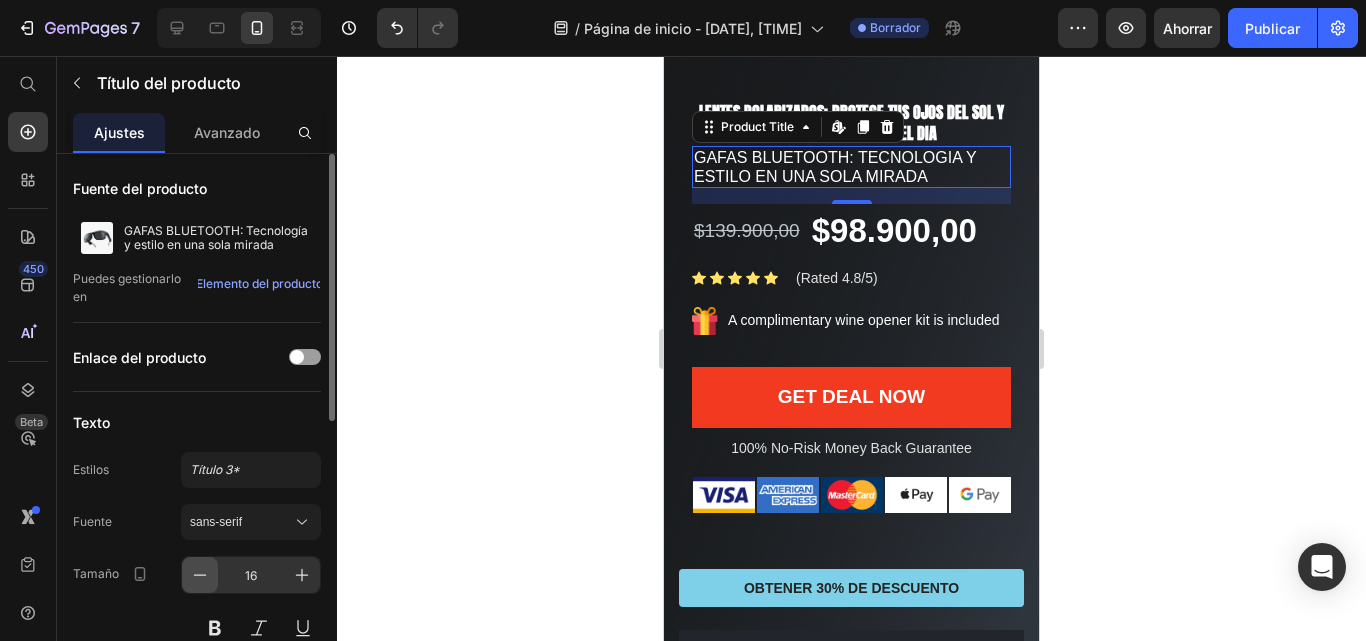 click 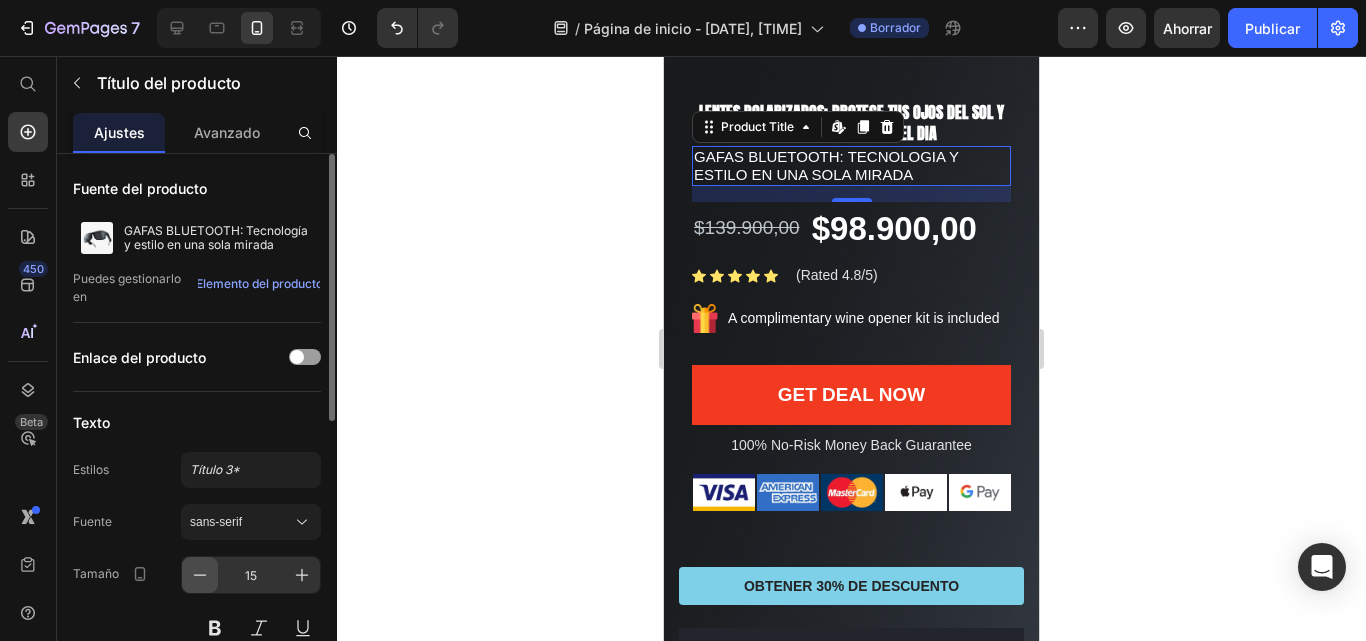 click 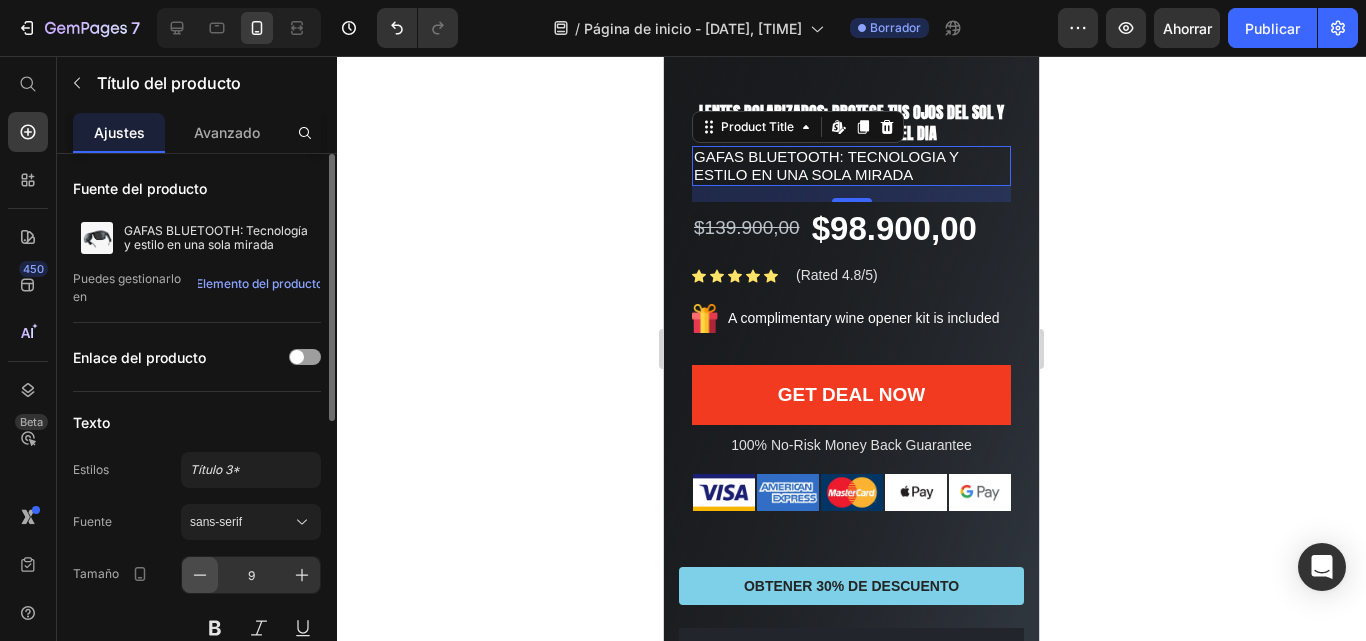 click 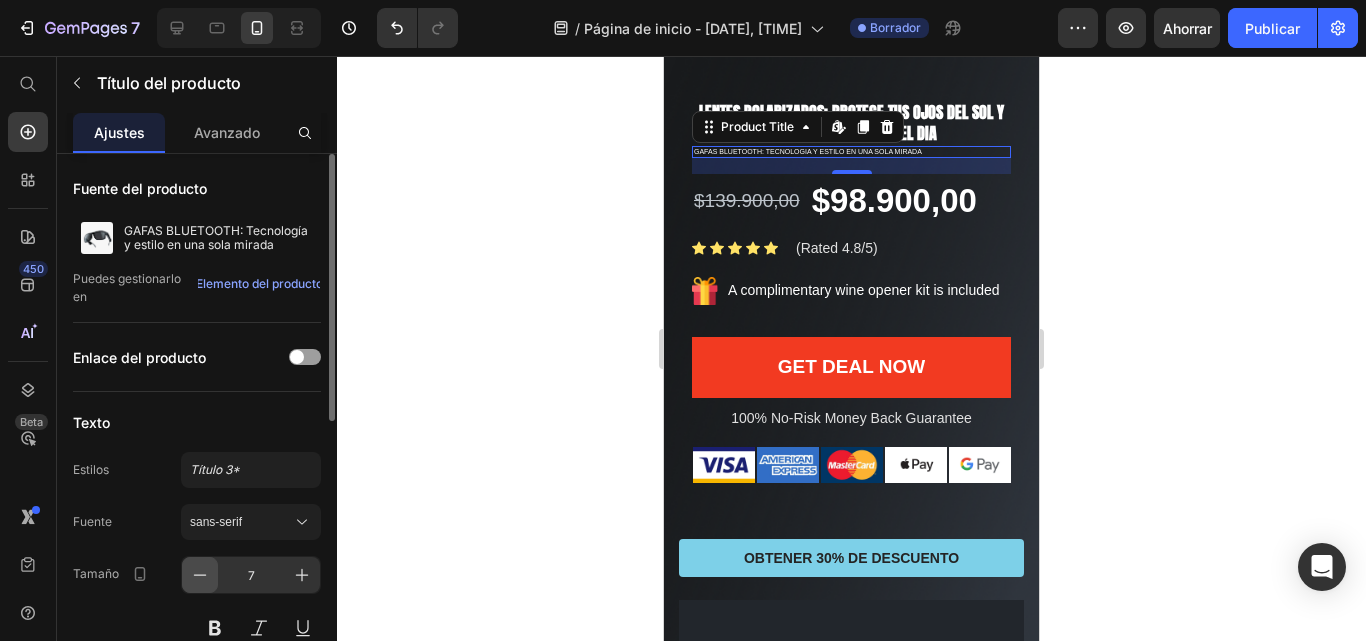 click 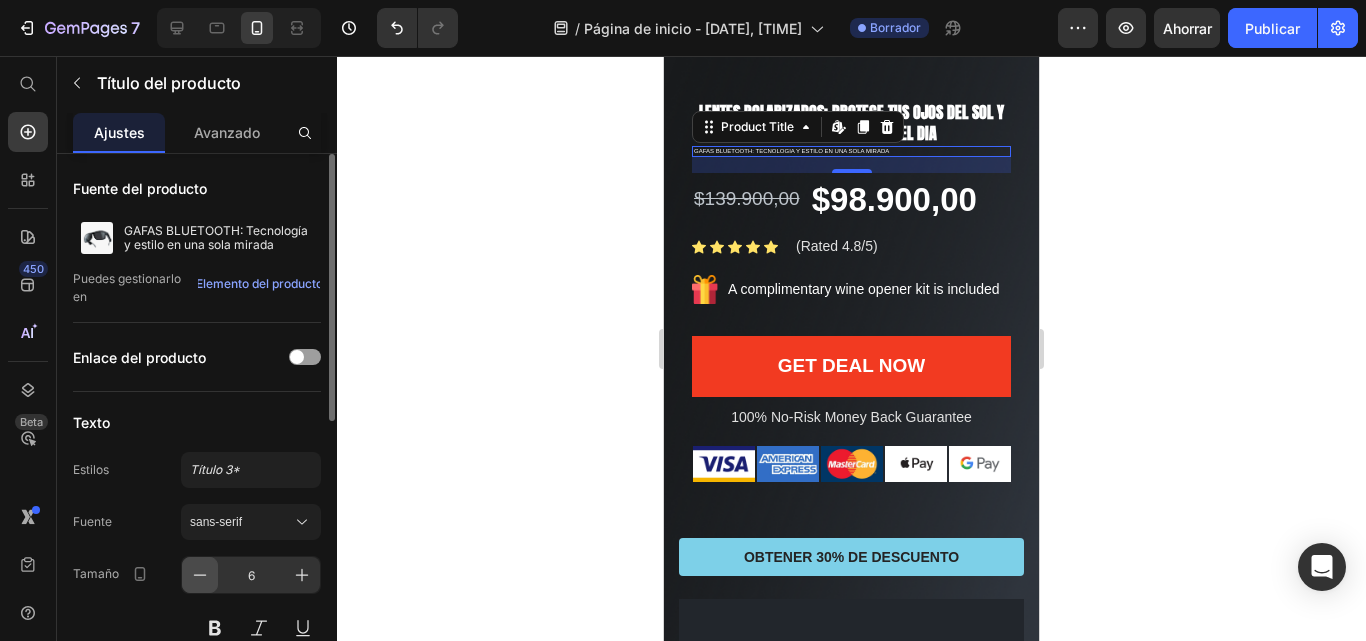click 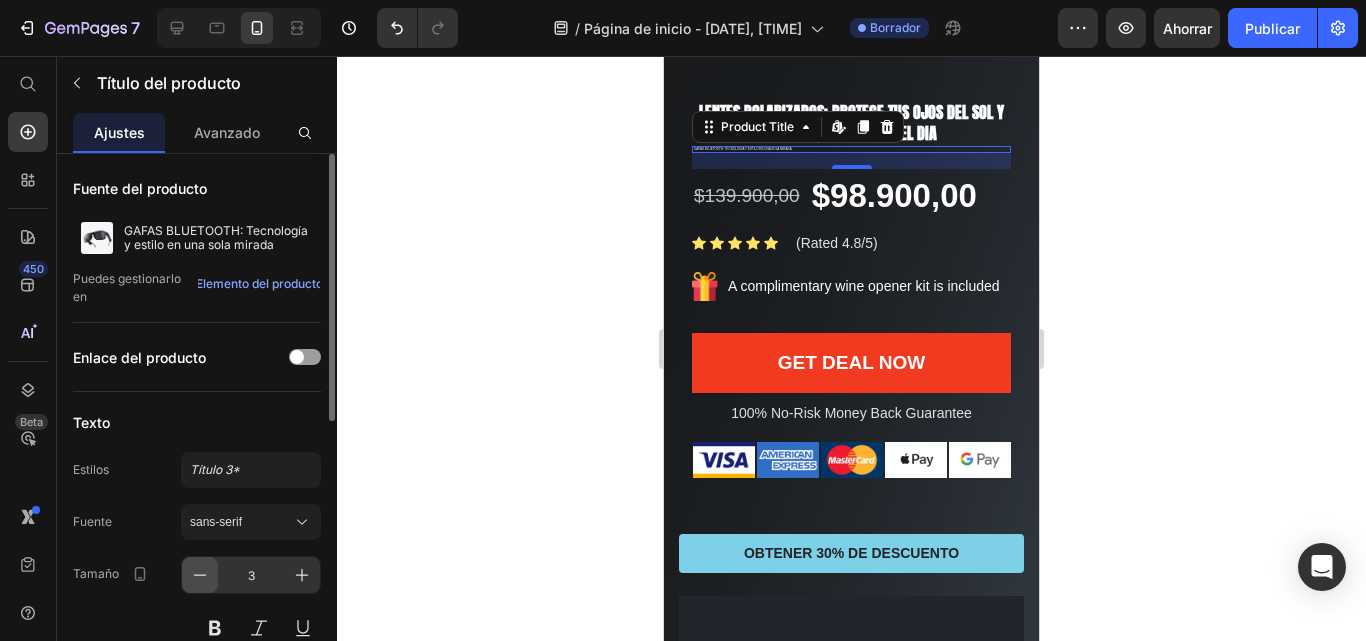 click 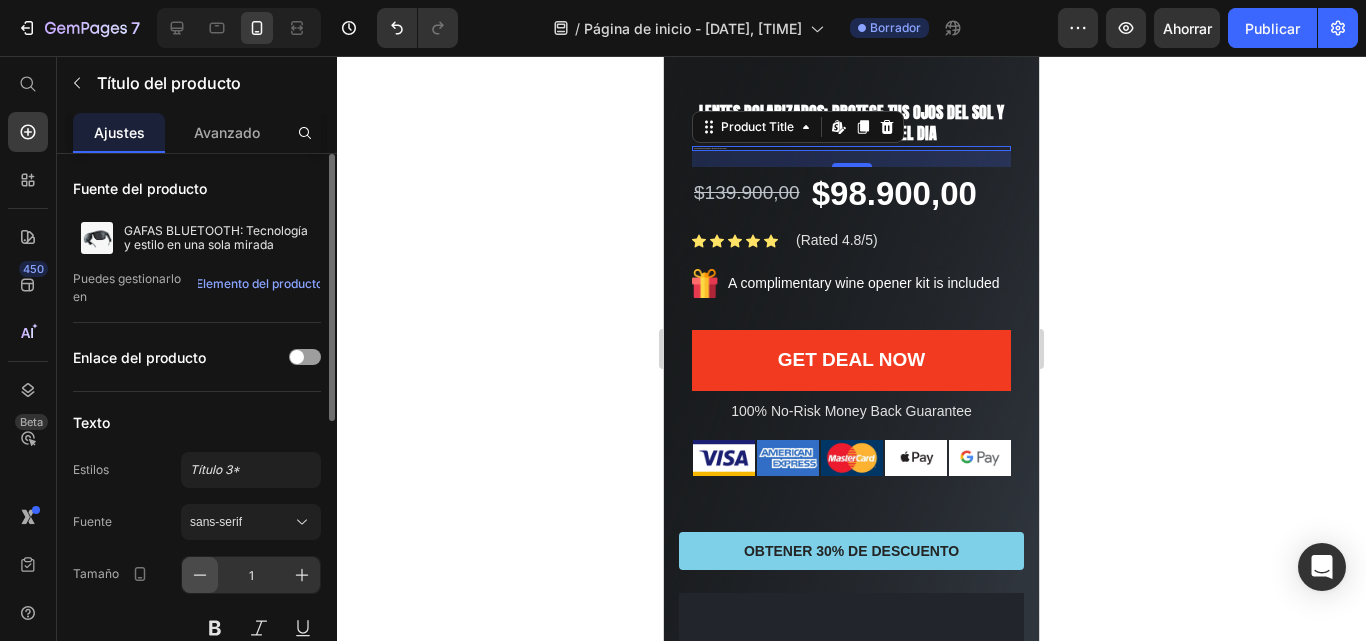 click 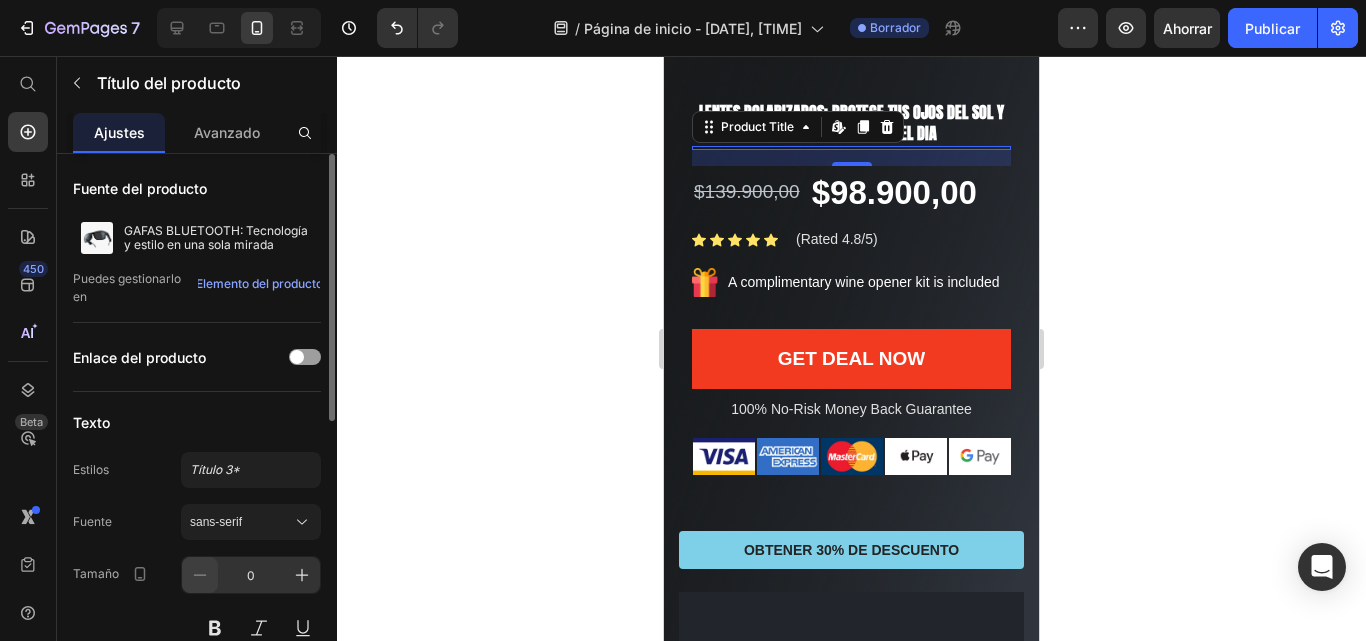 click 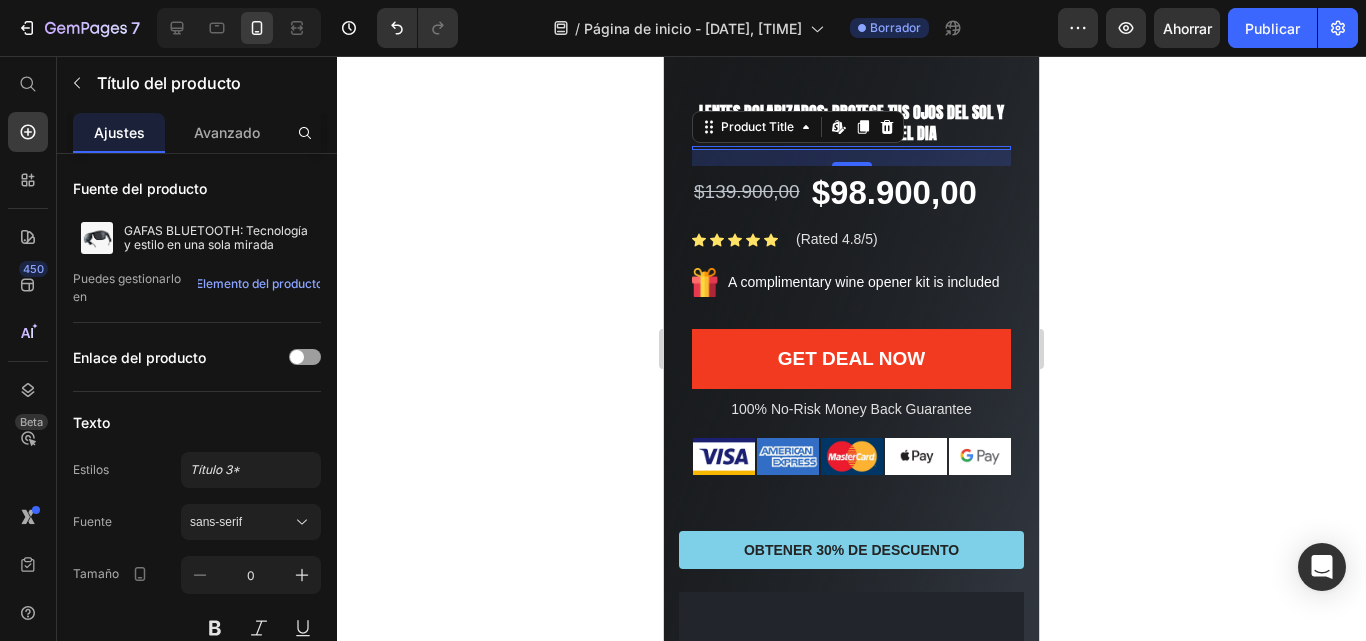click 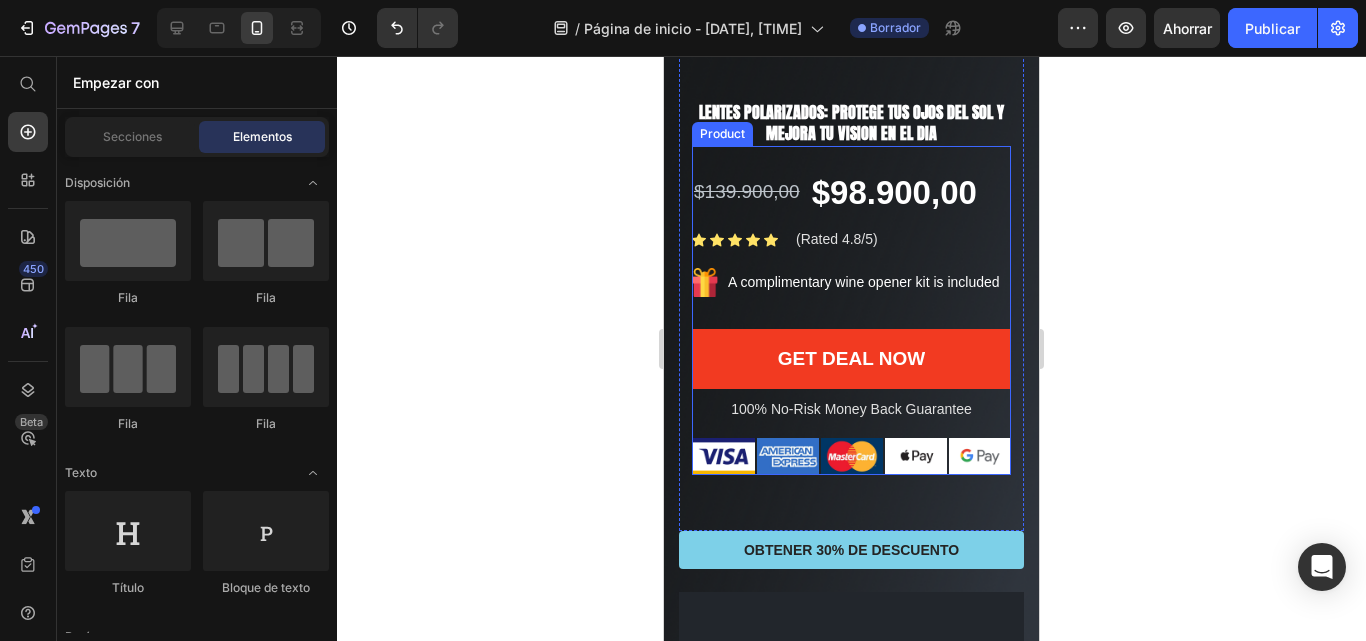 click on "GAFAS BLUETOOTH: Tecnologia y estilo en una sola mirada Product Title $139.900,00 Product Price $98.900,00 Product Price Row                Icon                Icon                Icon                Icon                Icon Icon List Hoz (Rated 4.8/5) Text block Row Image A complimentary wine opener kit is included Text block Row Get Deal Now Product Cart Button                Title Line 100% No-Risk Money Back Guarantee Text block                Title Line Row Image Image Image Image Image Row" at bounding box center (851, 310) 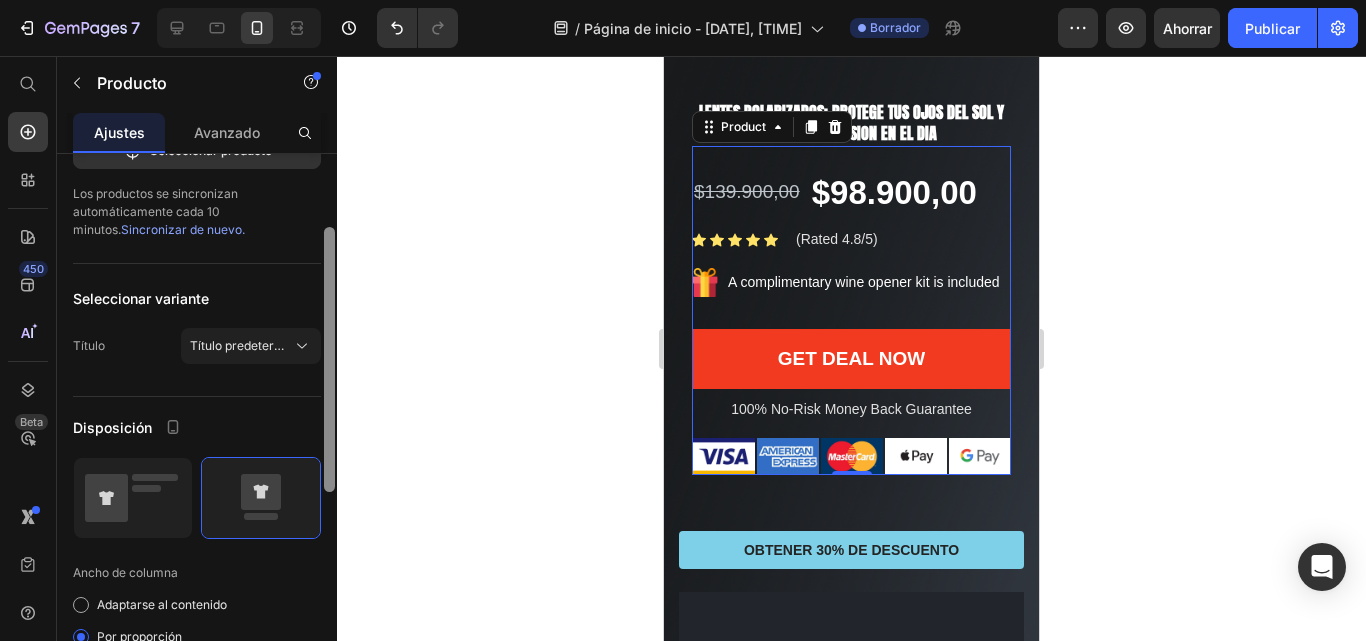 scroll, scrollTop: 147, scrollLeft: 0, axis: vertical 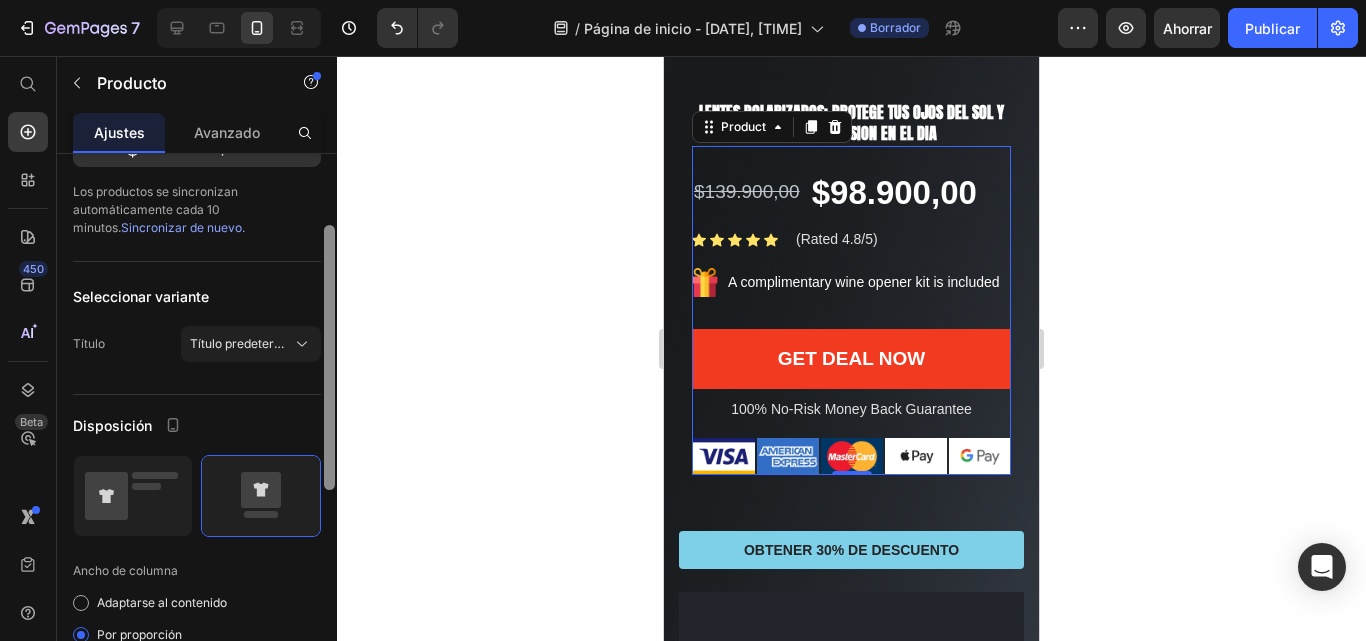 drag, startPoint x: 328, startPoint y: 383, endPoint x: 323, endPoint y: 456, distance: 73.171036 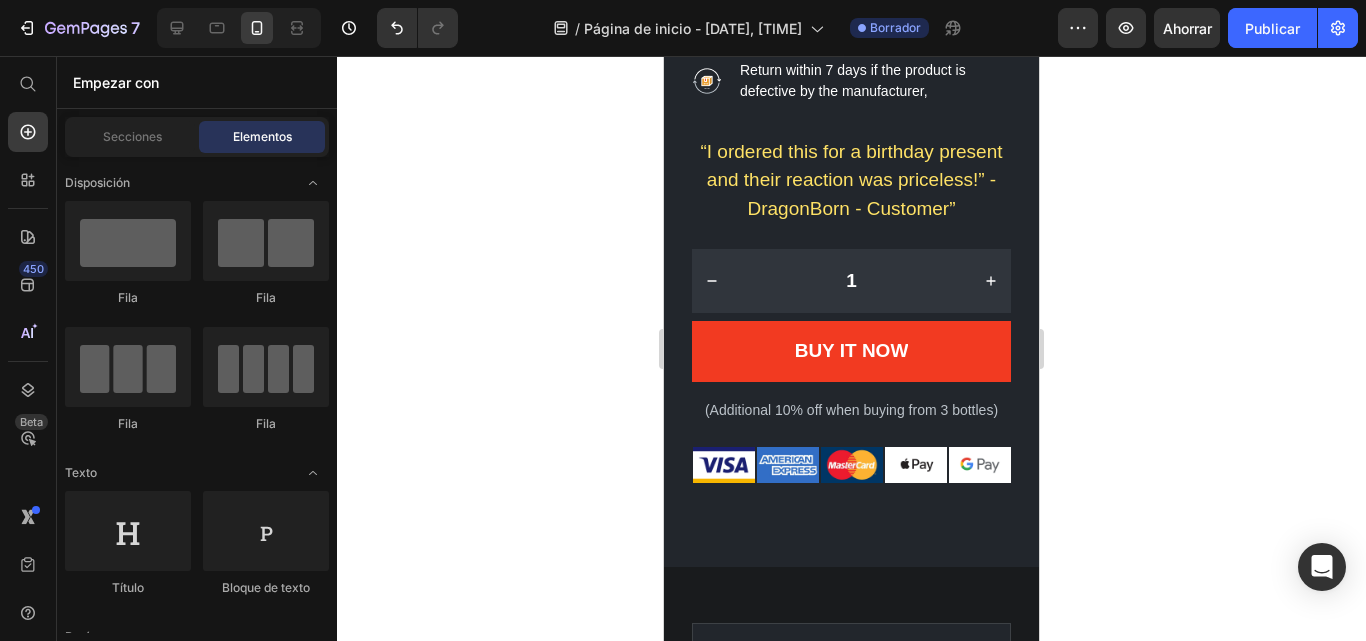 scroll, scrollTop: 5587, scrollLeft: 0, axis: vertical 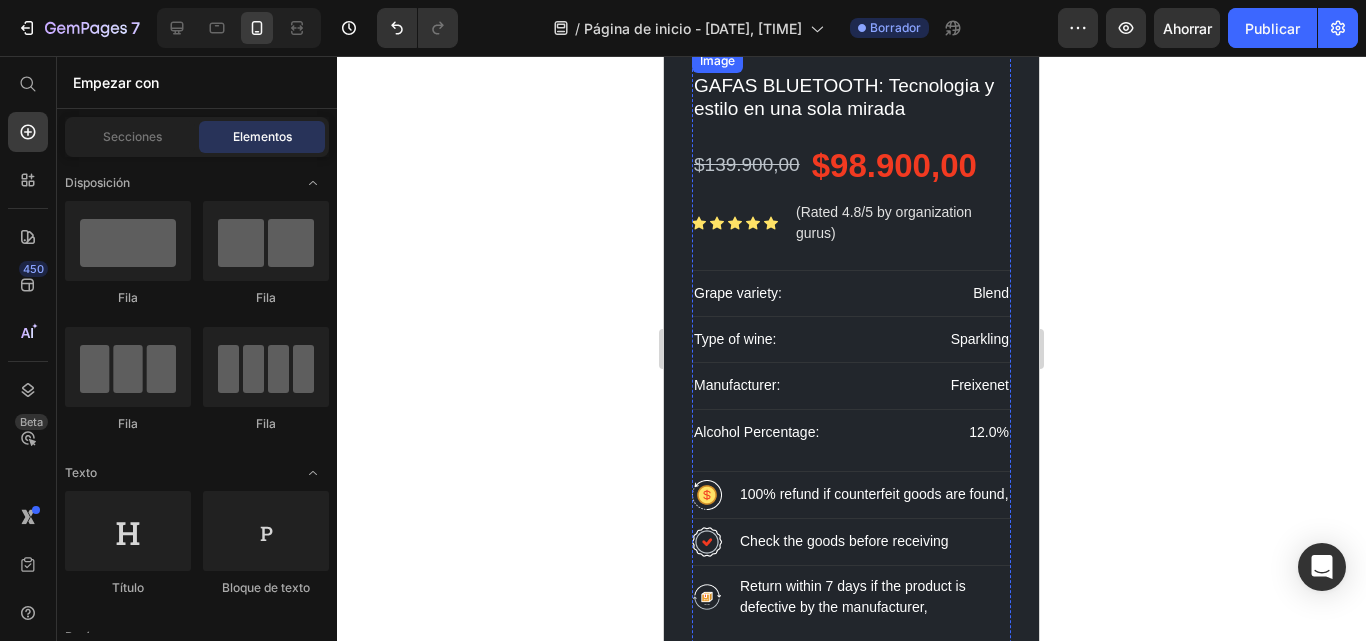 click at bounding box center (851, 49) 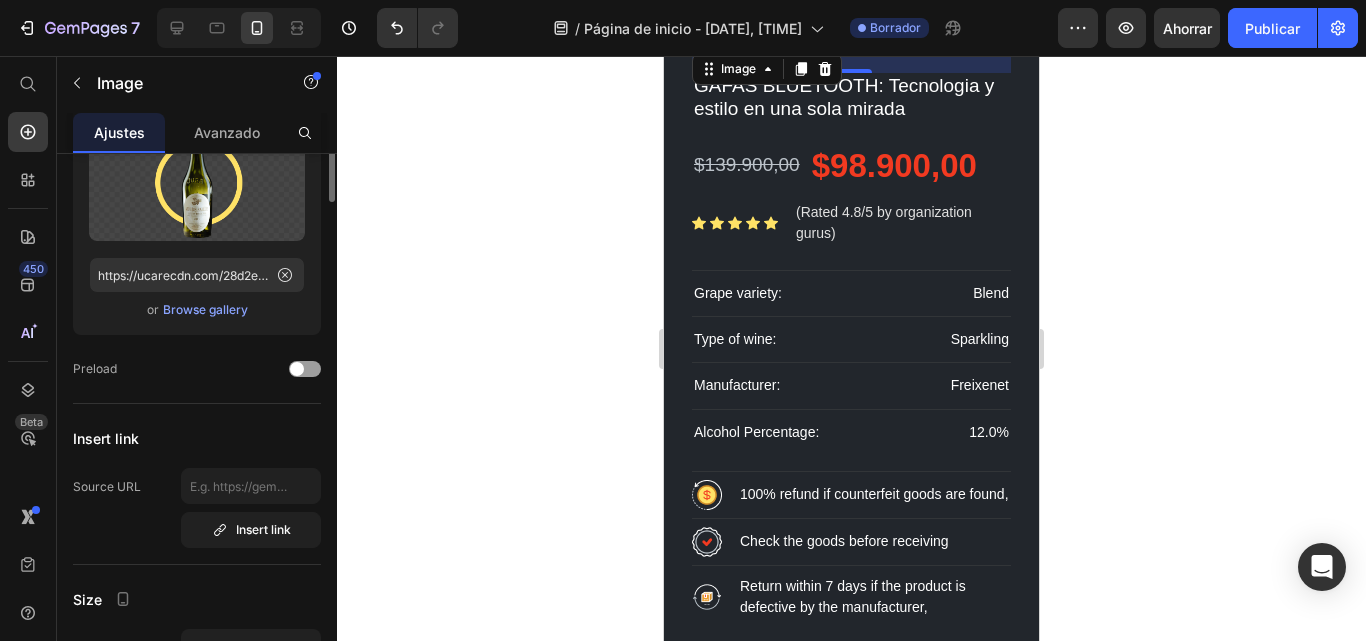 scroll, scrollTop: 0, scrollLeft: 0, axis: both 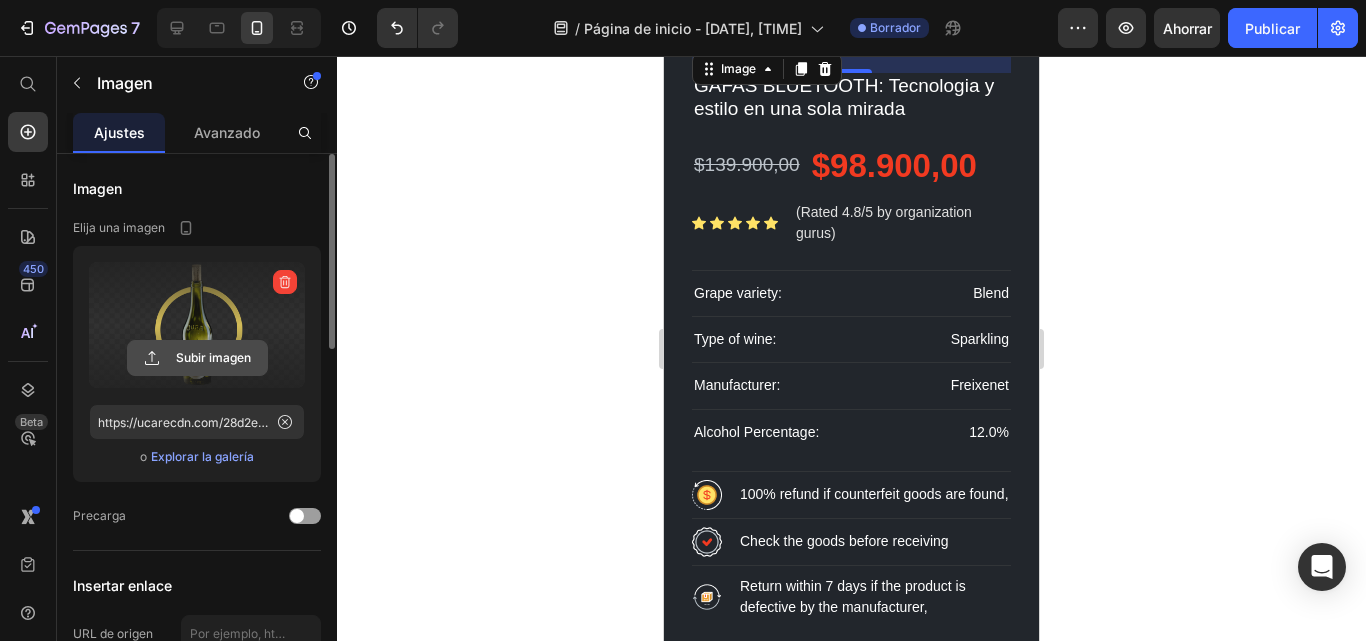 click 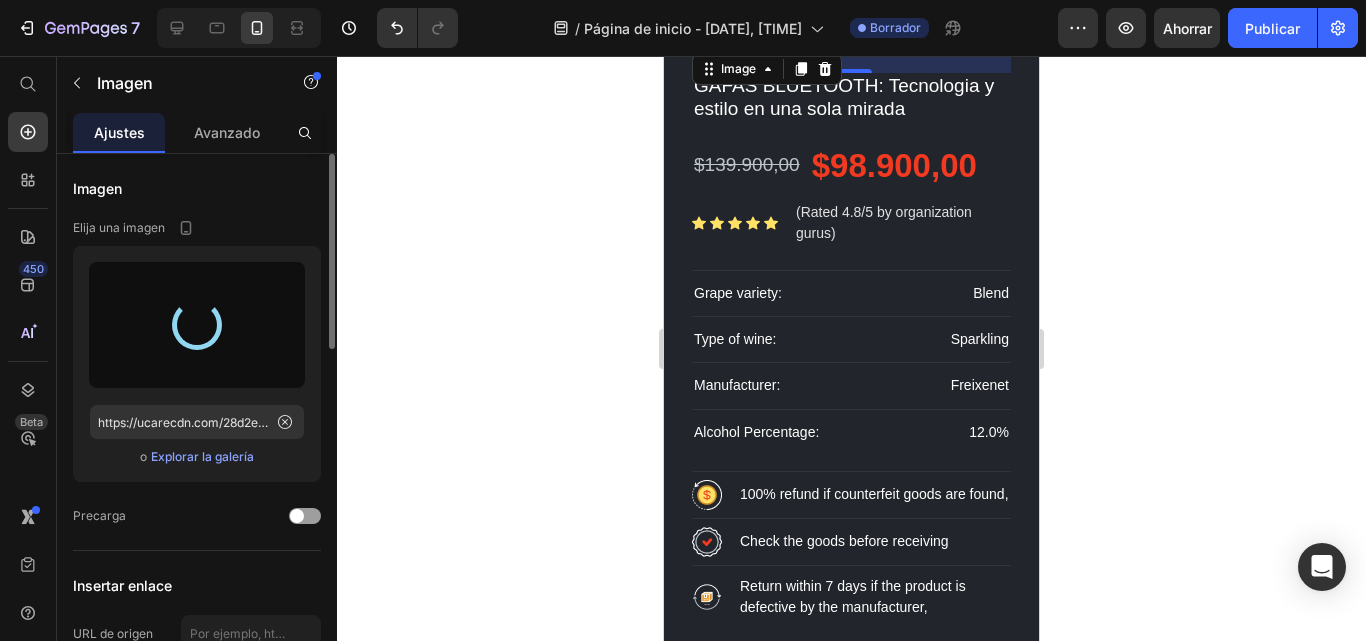 type on "https://cdn.shopify.com/s/files/1/0678/2818/7298/files/gempages_574929121650410608-6b1e7263-0a5a-4861-aa45-1ef463d67775.jpg" 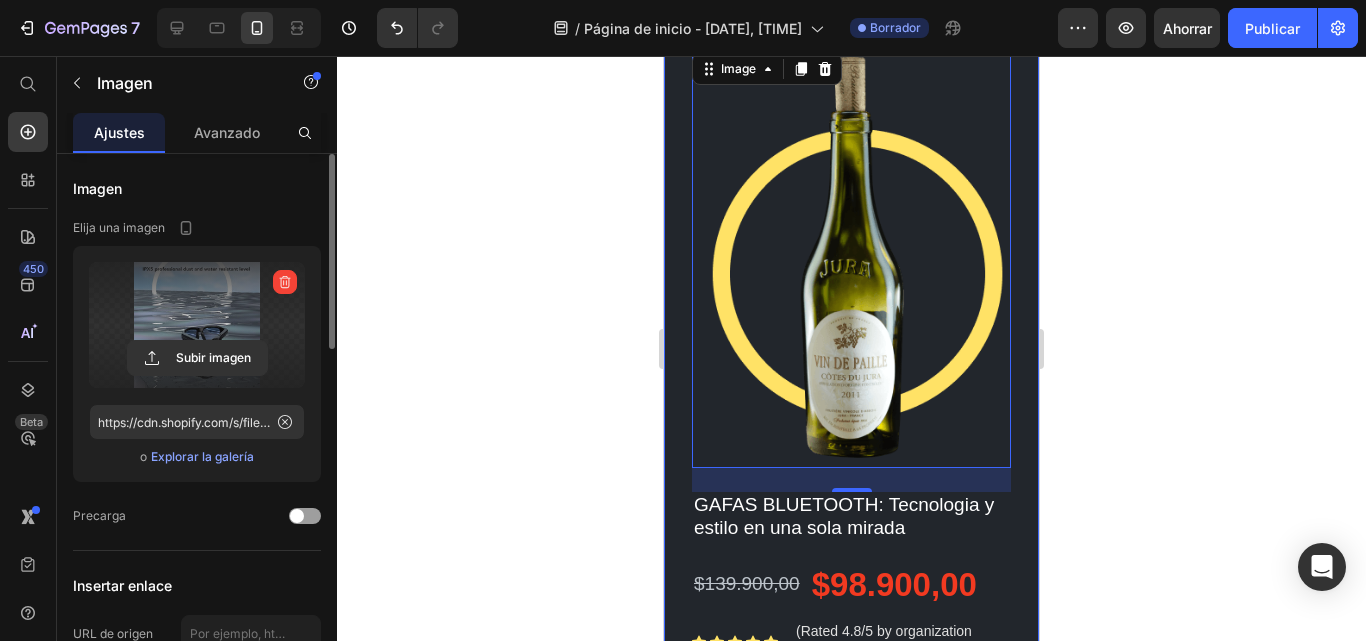 click on "Luxury wine Heading Our best deals for you Text block 00 Days 09 Hours 02 Mins 37 Secs CountDown Timer GAFAS BLUETOOTH: Tecnologia y estilo en una sola mirada Product Title $139.900,00 Product Price $98.900,00 Product Price Row                Icon                Icon                Icon                Icon                Icon Icon List Hoz (Rated 4.8/5 by organization gurus) Text block Row Grape variety:  Text block Blend  Text block Row Type of wine: Text block Sparkling  Text block Row Manufacturer: Text block Freixenet Text block Row Alcohol Percentage: Text block 12.0% Text block Row Row Image 100% refund if counterfeit goods are found, Text block Row Image Check the goods before receiving Text block Row Image Return within 7 days if the product is defective by the manufacturer, Text block Row “I ordered this for a birthday present and their reaction was priceless!” -  DragonBorn - Customer” Text block 1 Product Quantity Buy it Now Product Cart Button Row                Title Line Text block Row" at bounding box center [851, 573] 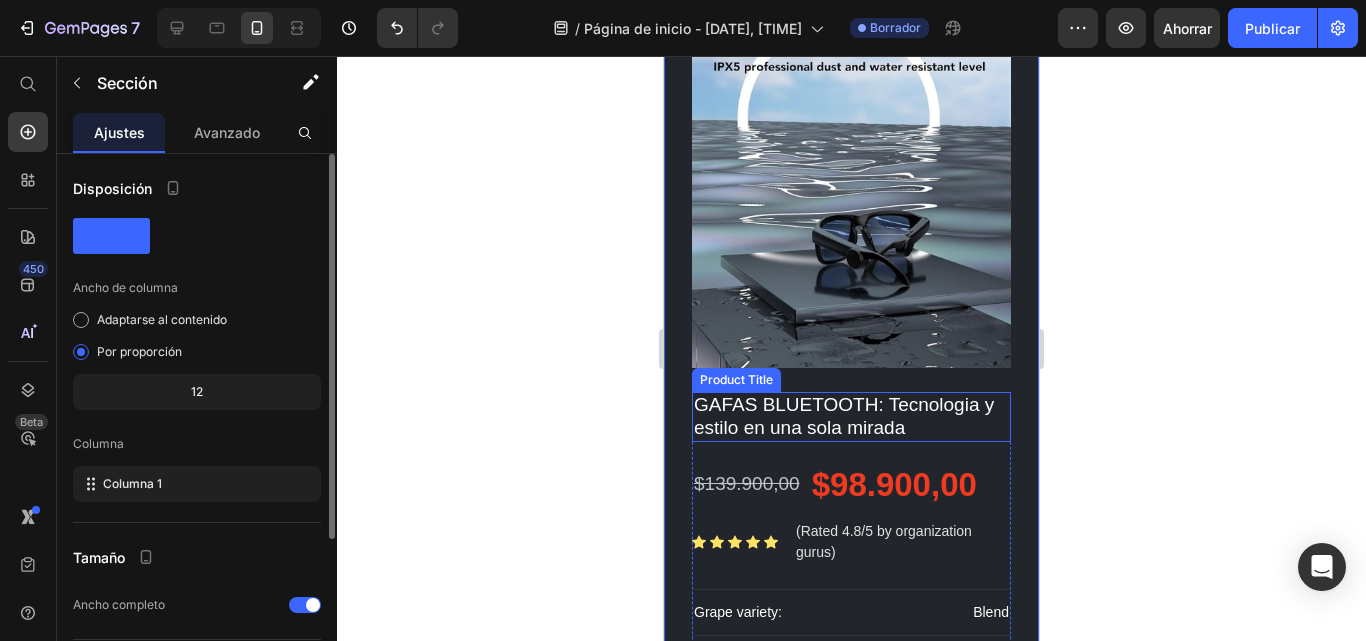 click on "GAFAS BLUETOOTH: Tecnologia y estilo en una sola mirada" at bounding box center [851, 417] 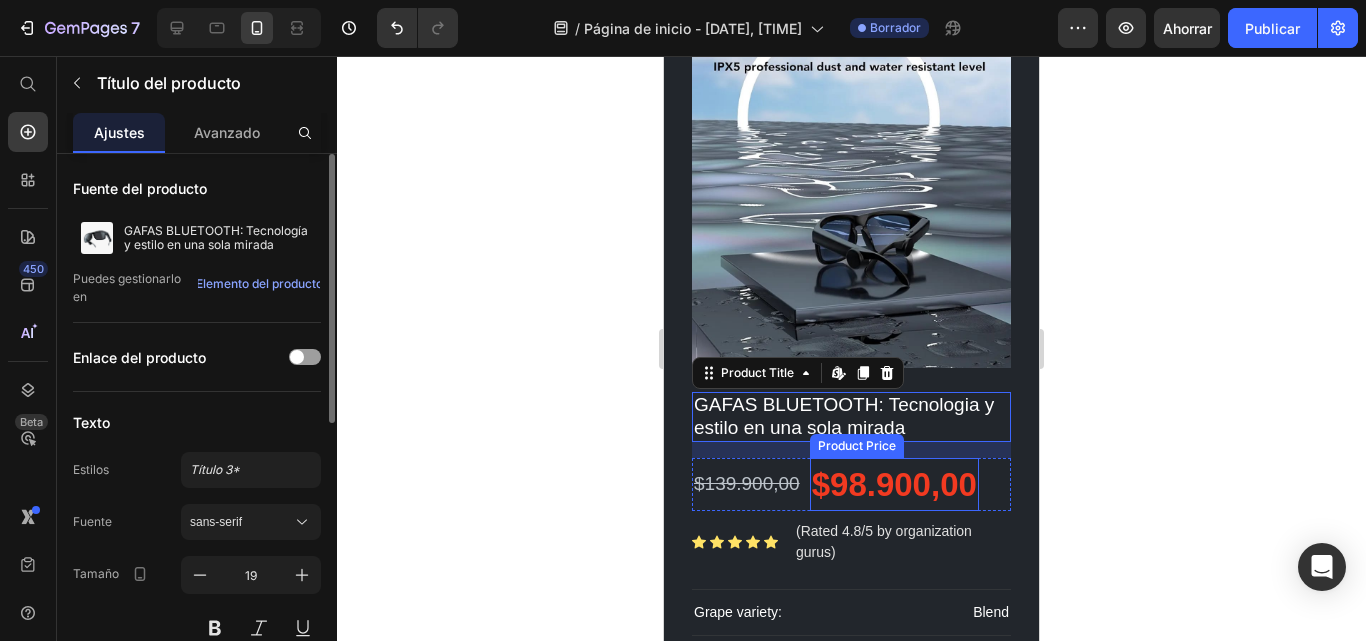 click on "$98.900,00" at bounding box center (894, 485) 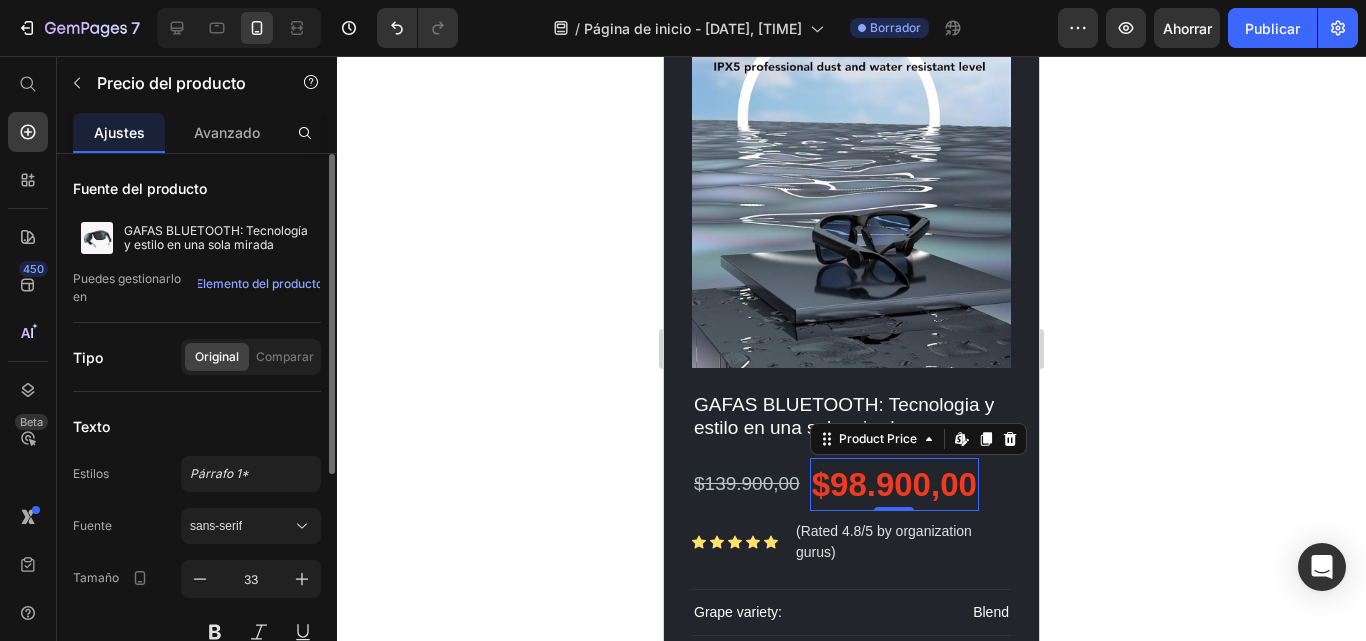 click on "$98.900,00" at bounding box center (894, 485) 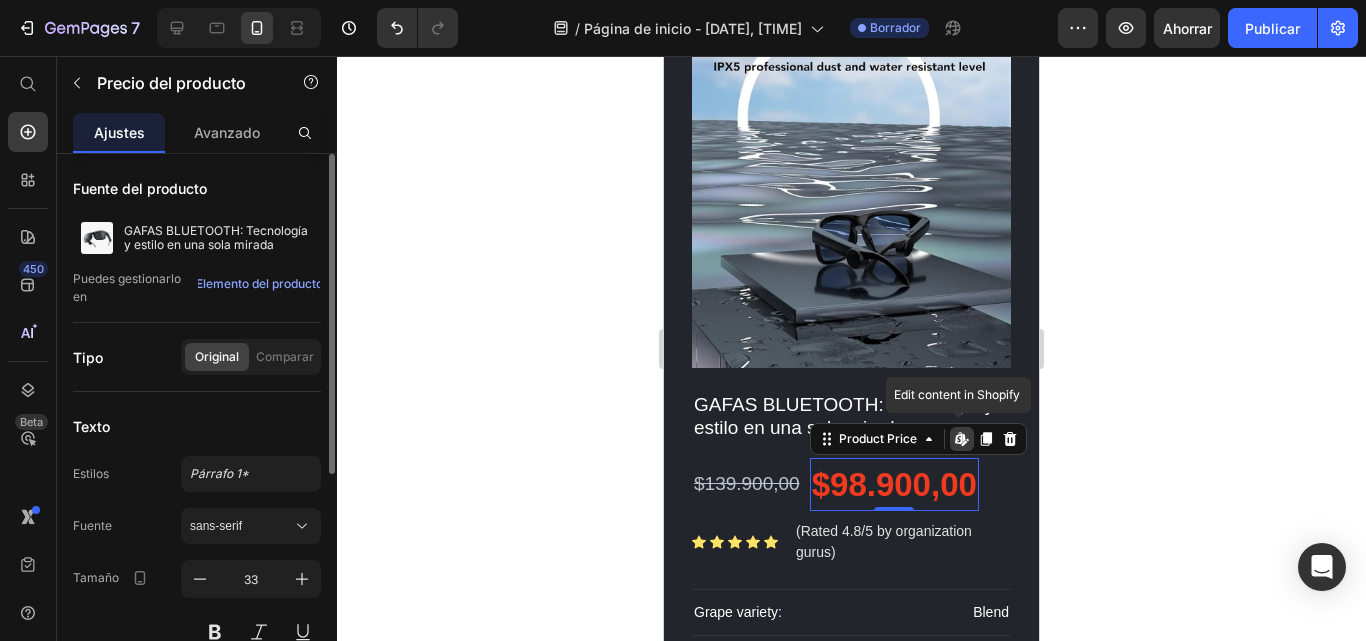 click on "$98.900,00" at bounding box center (894, 485) 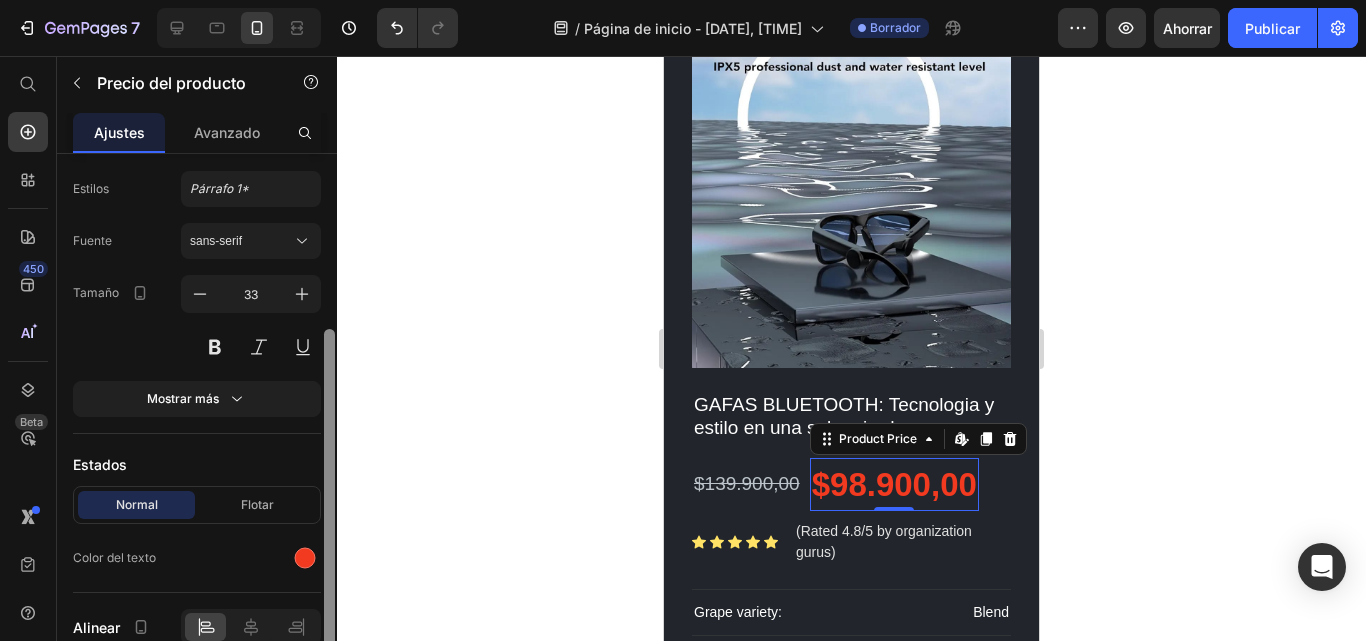 drag, startPoint x: 331, startPoint y: 186, endPoint x: 336, endPoint y: 363, distance: 177.0706 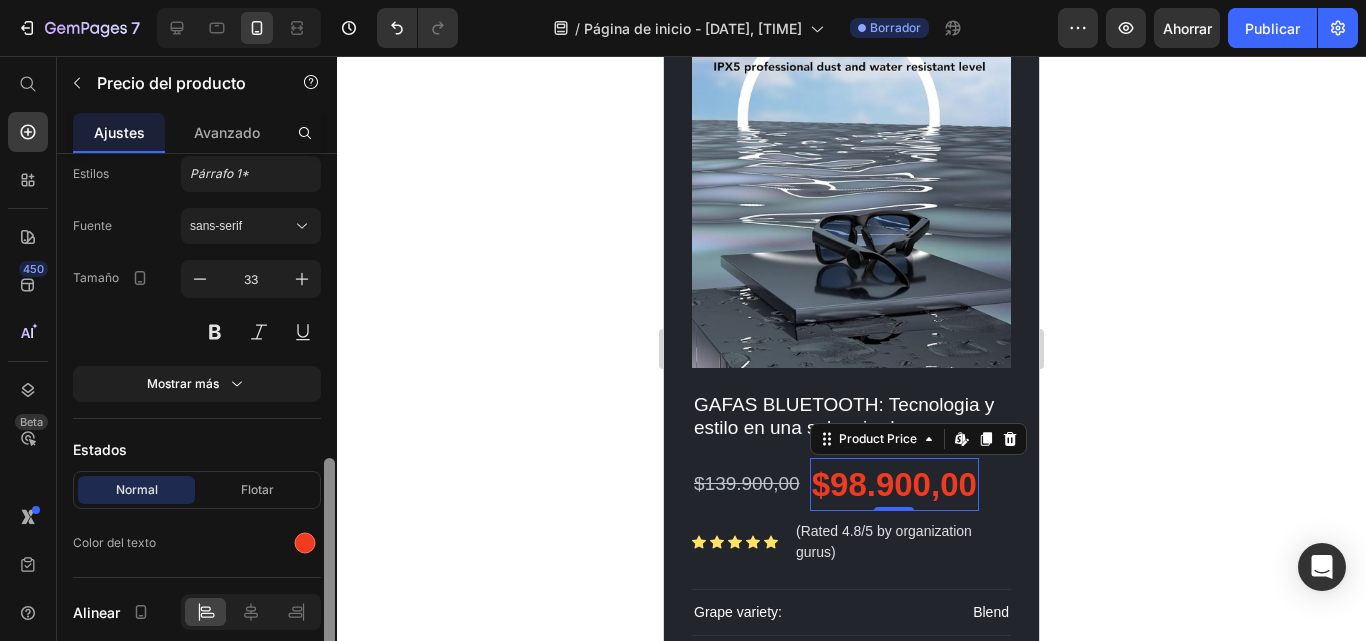 scroll, scrollTop: 380, scrollLeft: 0, axis: vertical 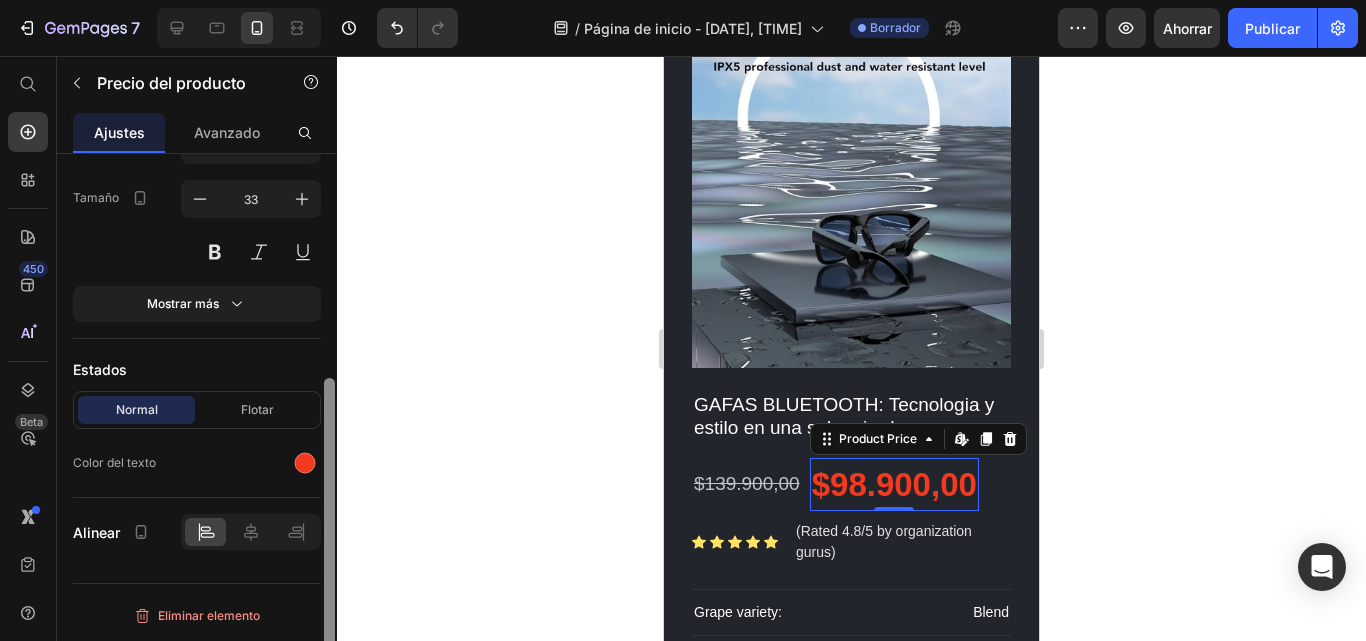 click at bounding box center (329, 426) 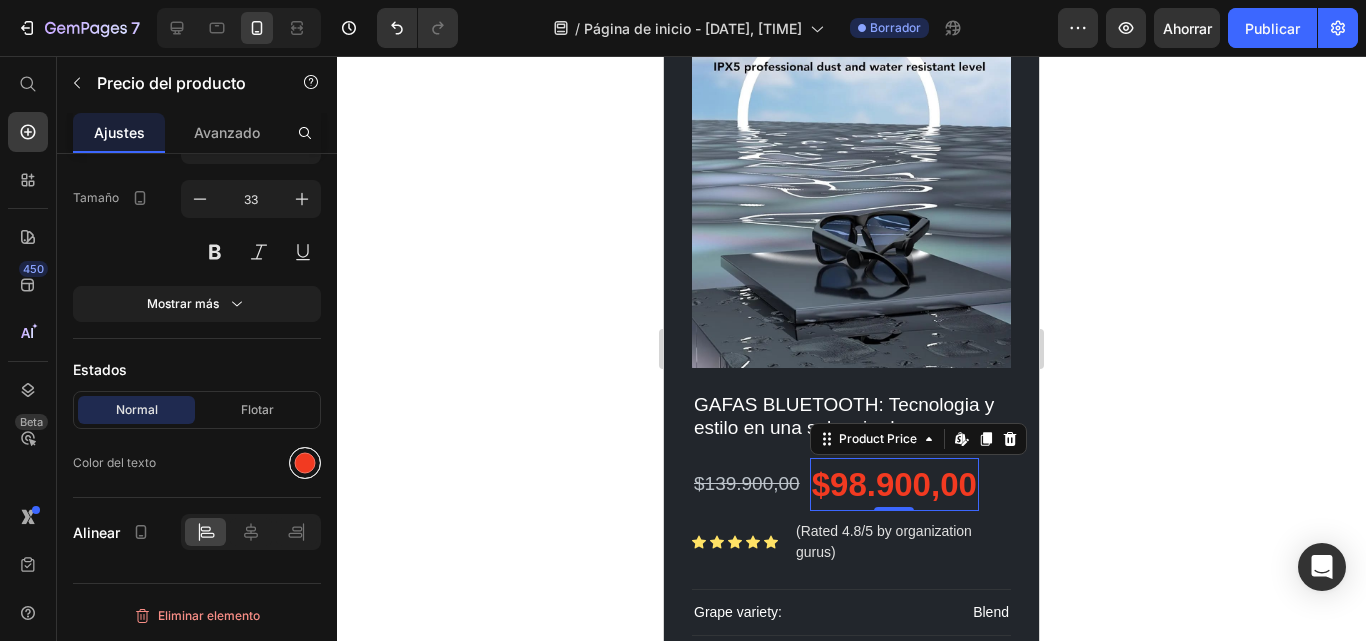 click at bounding box center [305, 463] 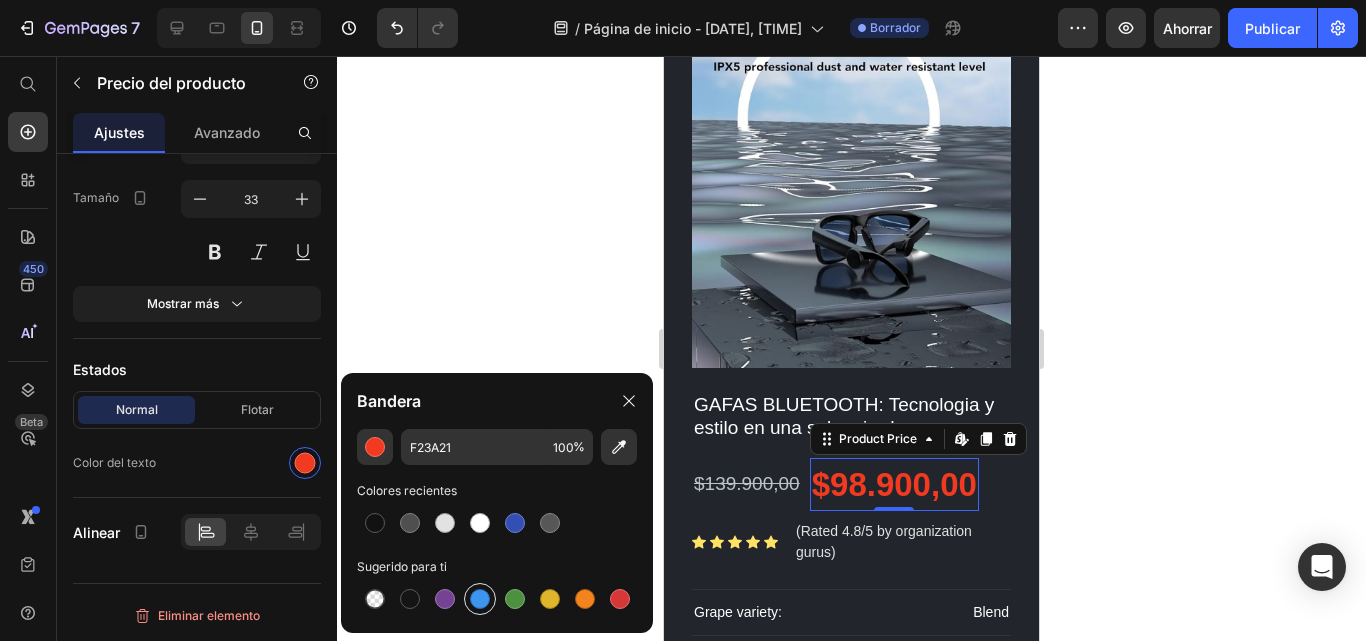 click at bounding box center [480, 599] 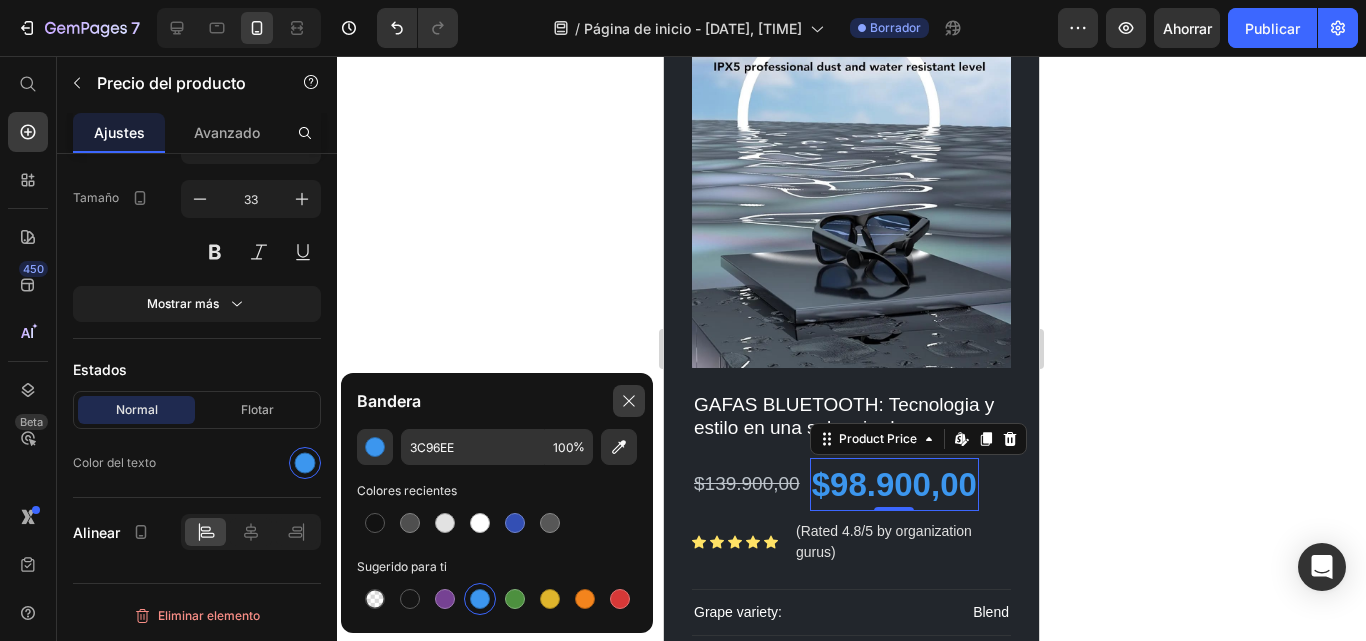 click 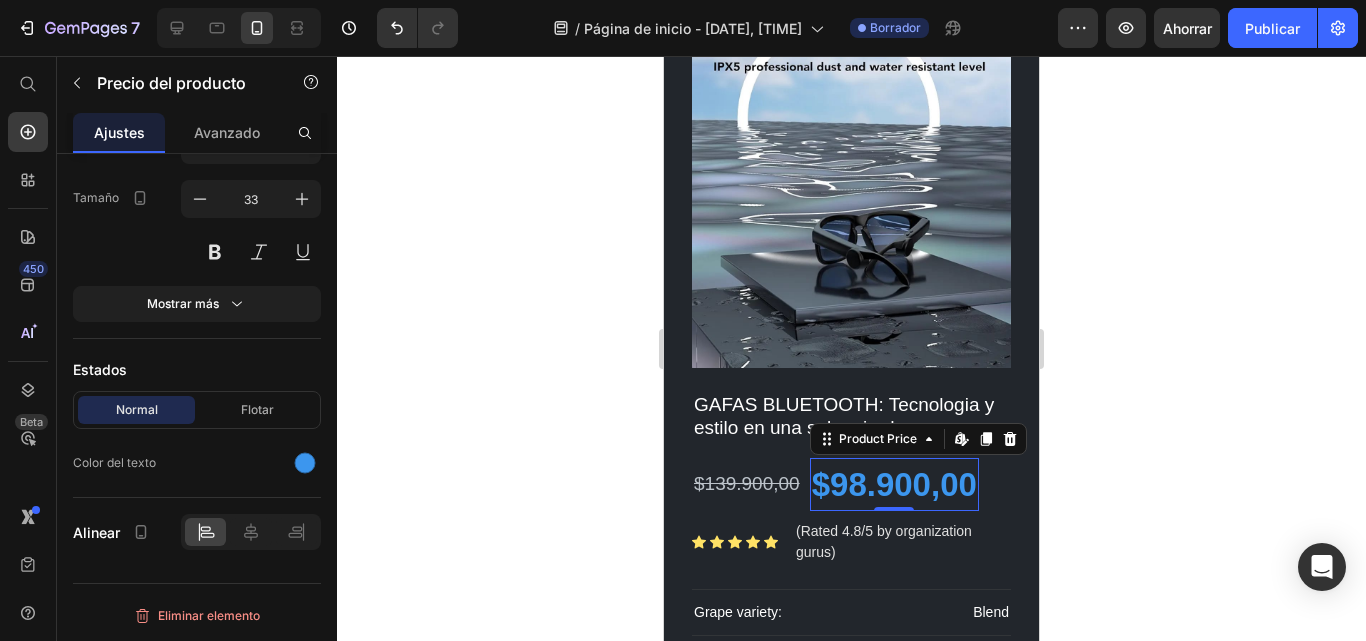 click 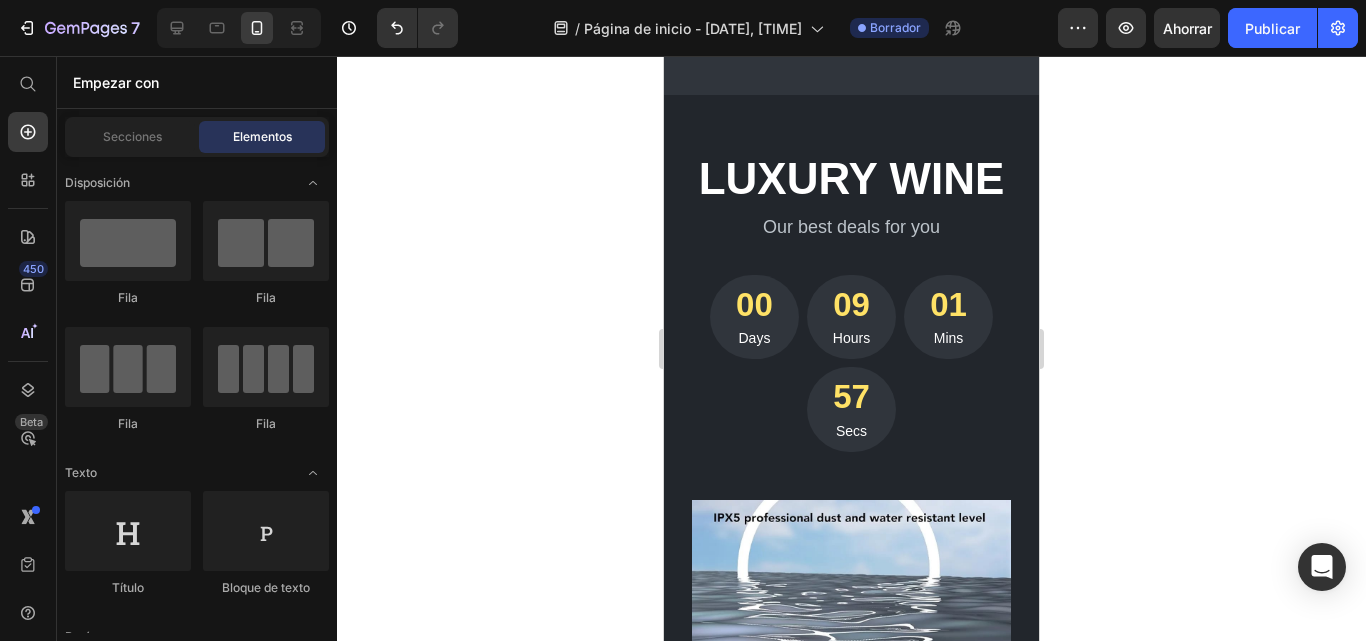 scroll, scrollTop: 3747, scrollLeft: 0, axis: vertical 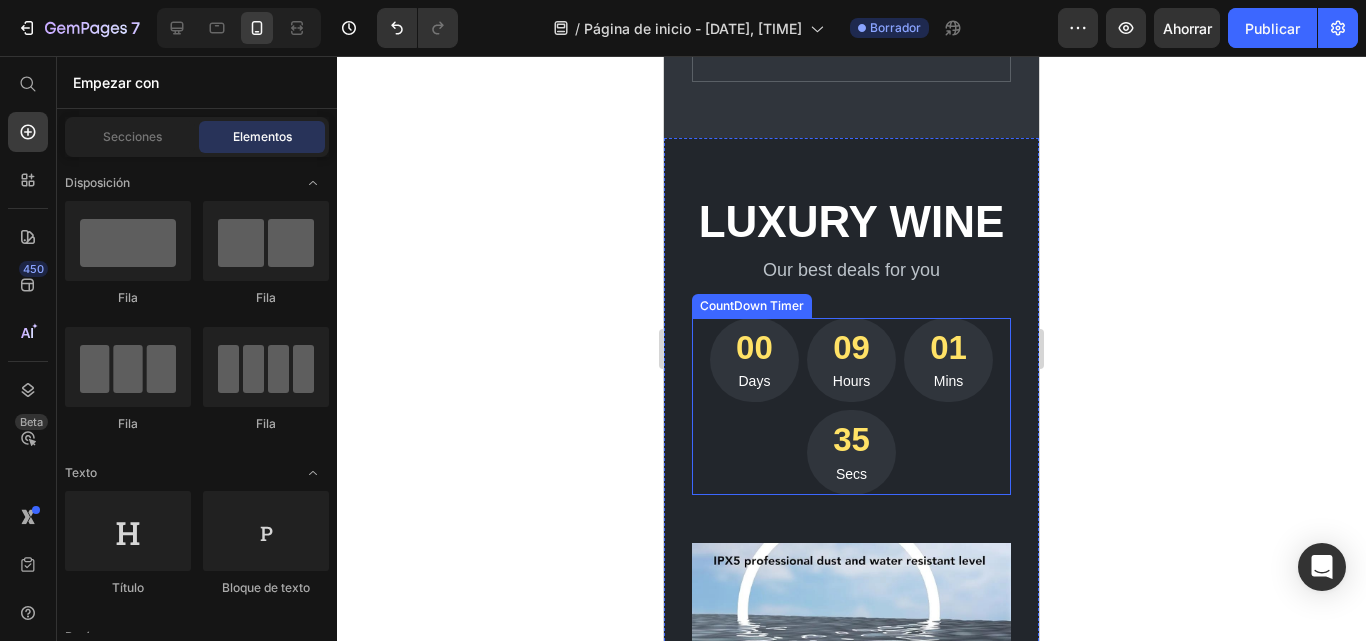 click on "00" at bounding box center [754, 348] 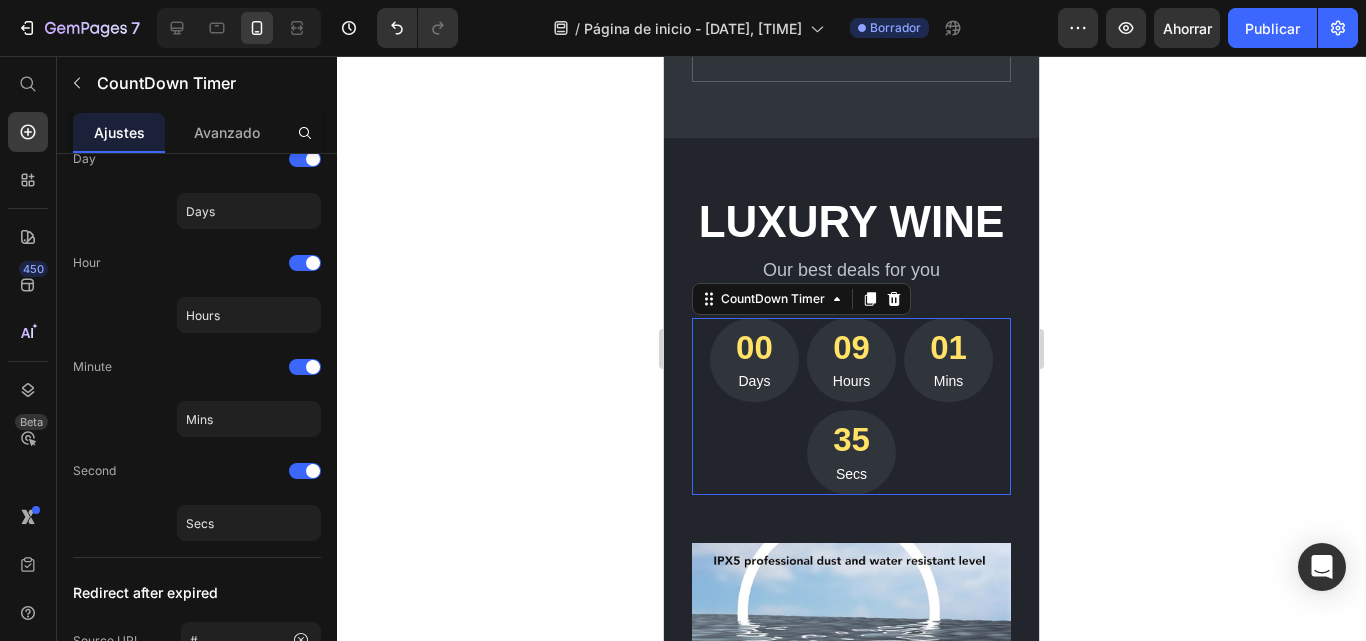 scroll, scrollTop: 0, scrollLeft: 0, axis: both 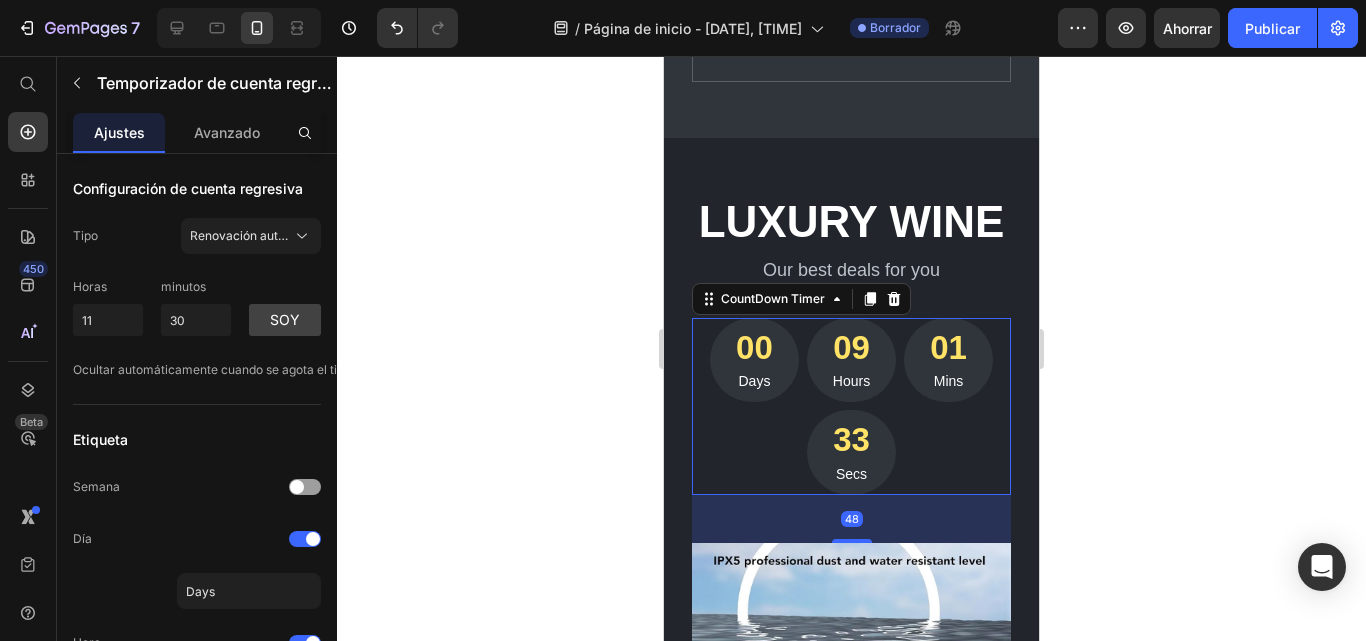 click on "00" at bounding box center (754, 348) 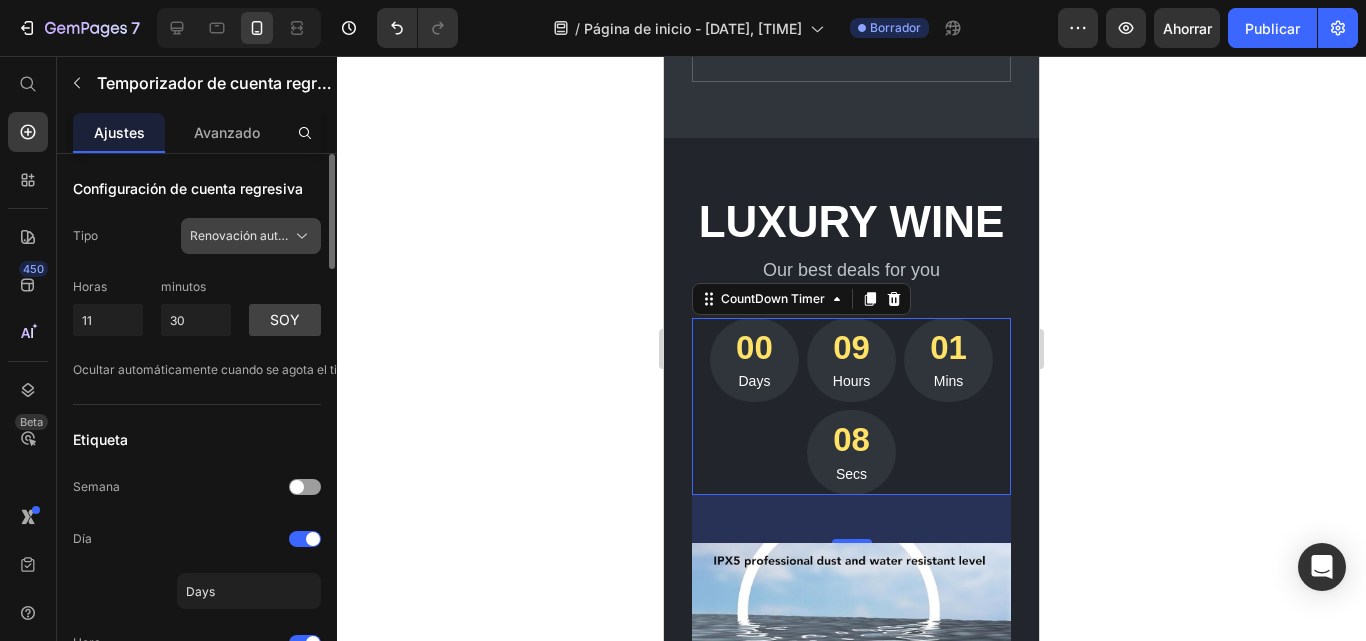 click on "Renovación automática" at bounding box center (257, 235) 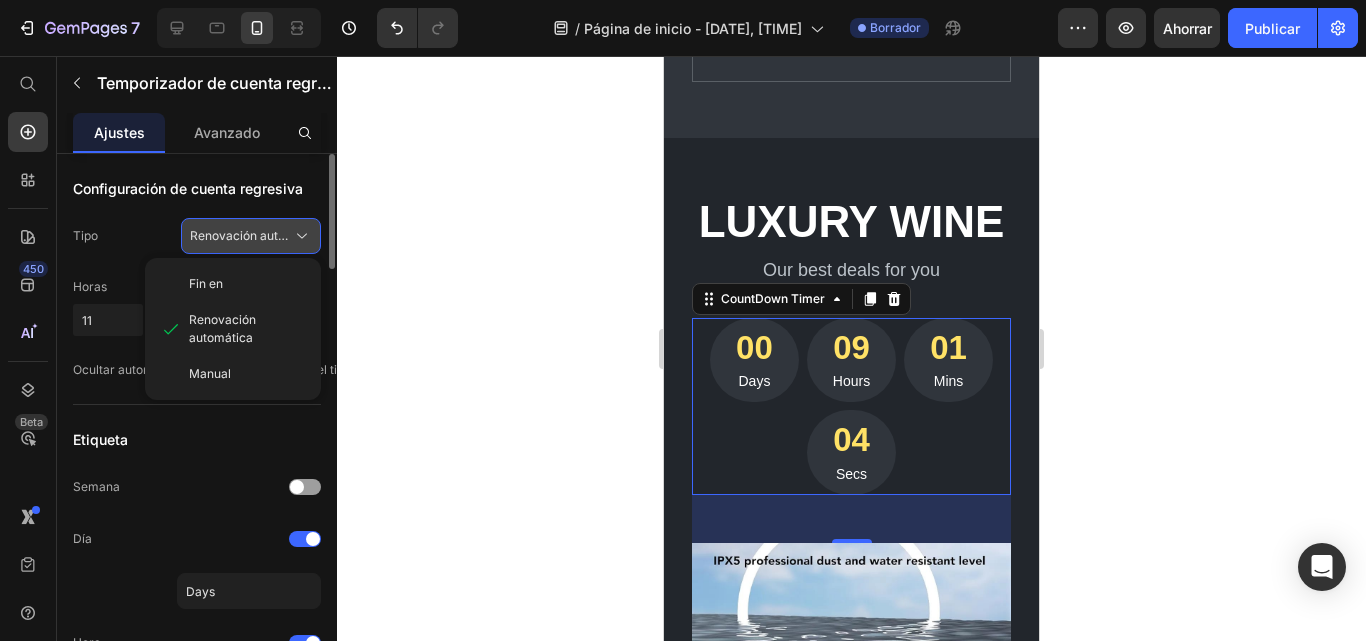 click on "Renovación automática" at bounding box center [257, 235] 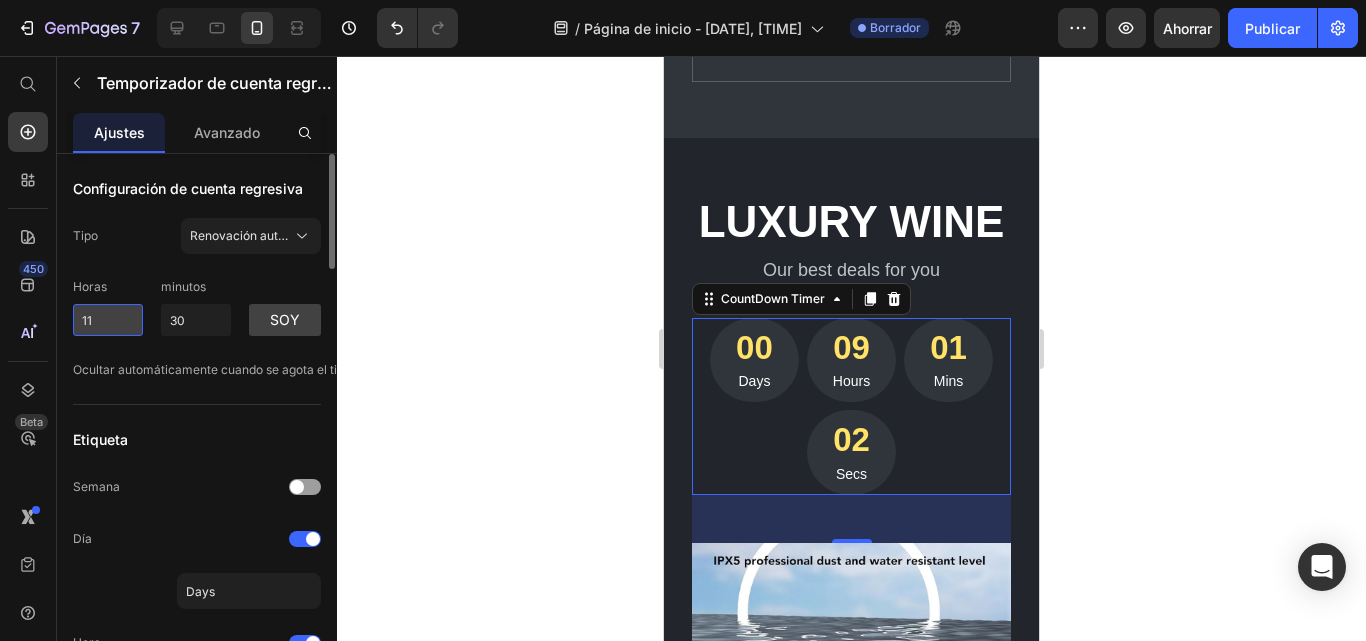 click on "11" at bounding box center (108, 320) 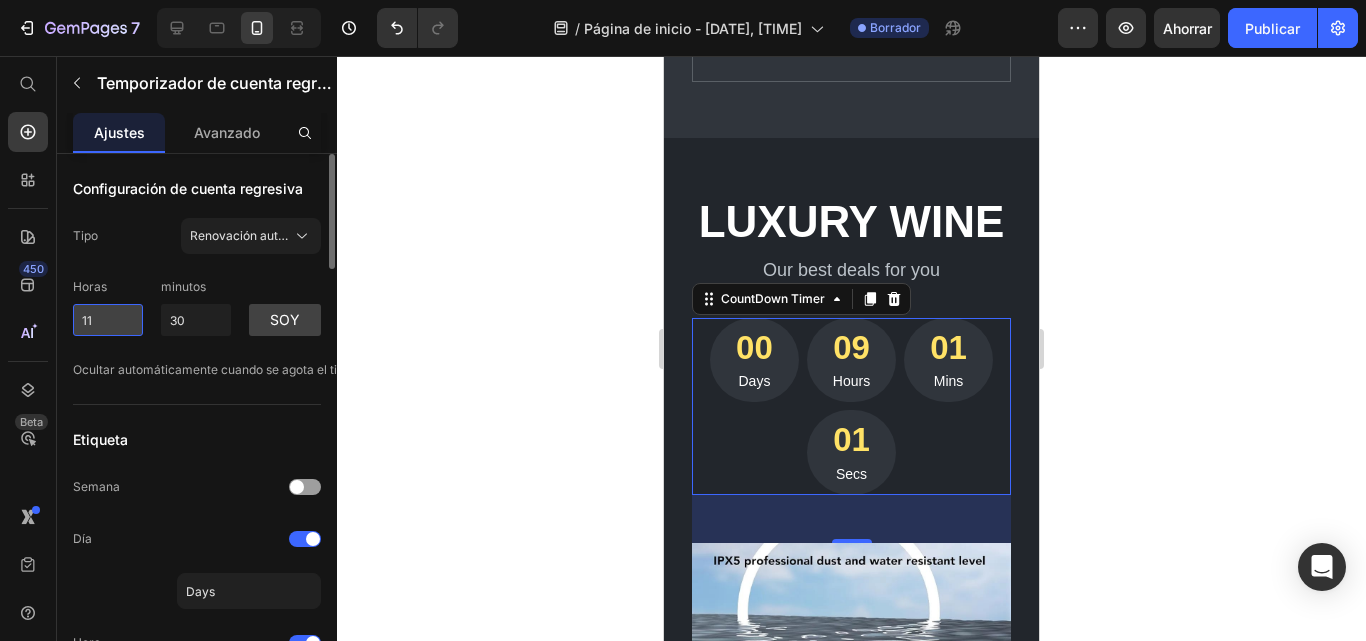 click on "11" at bounding box center [108, 320] 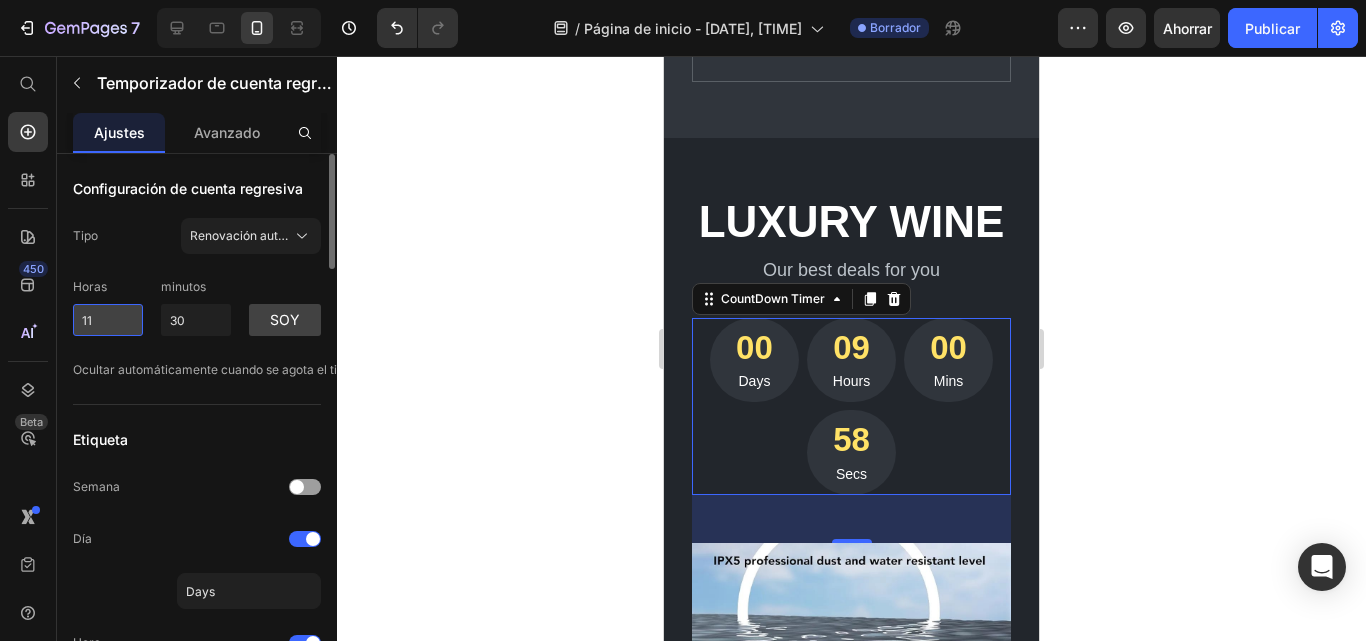 type on "1" 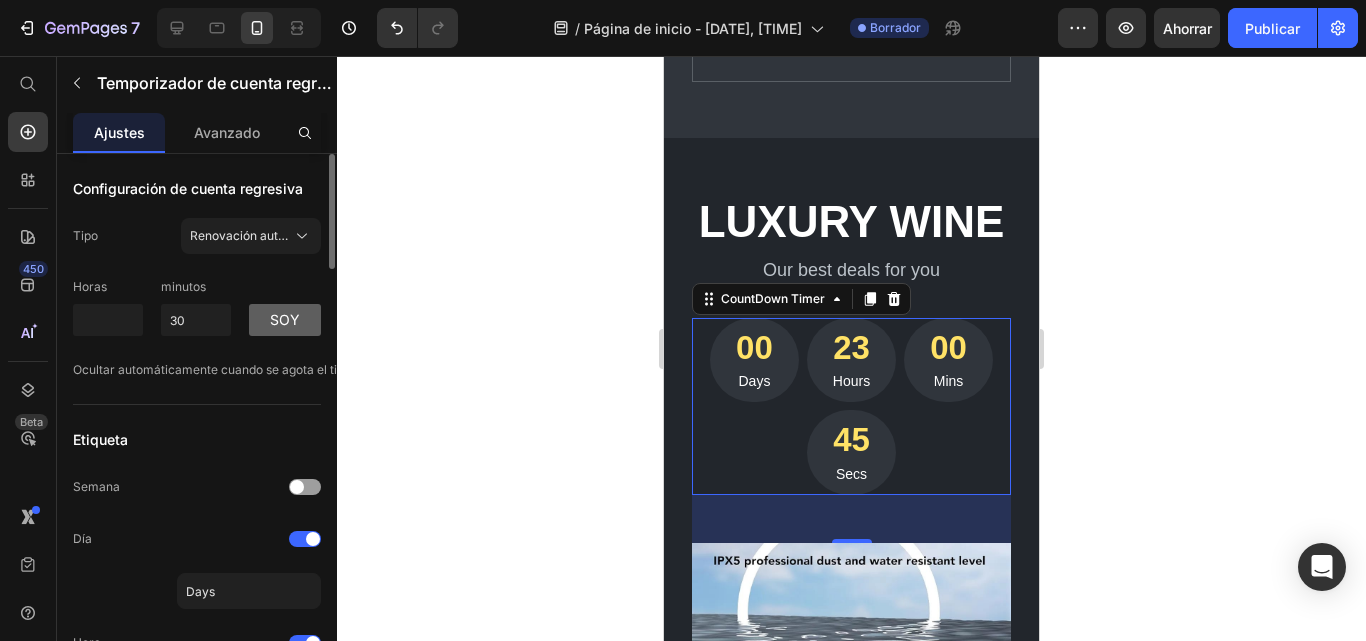 click on "soy" at bounding box center [285, 319] 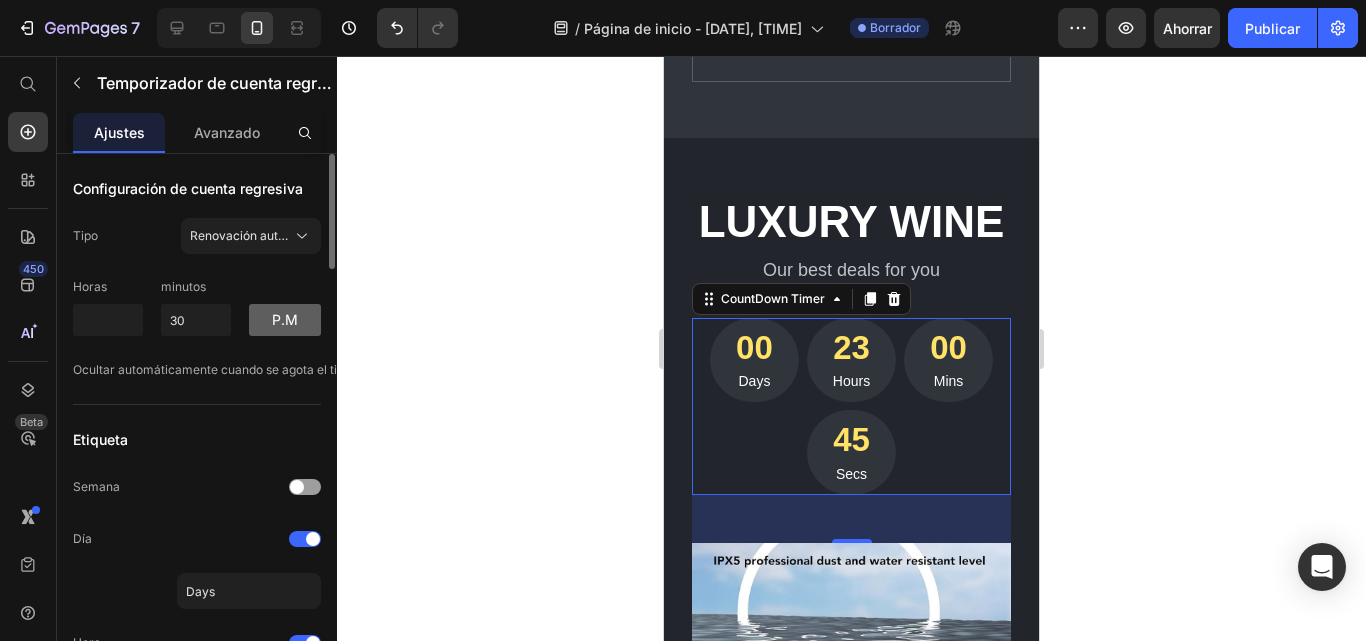 click on "p.m" at bounding box center [285, 320] 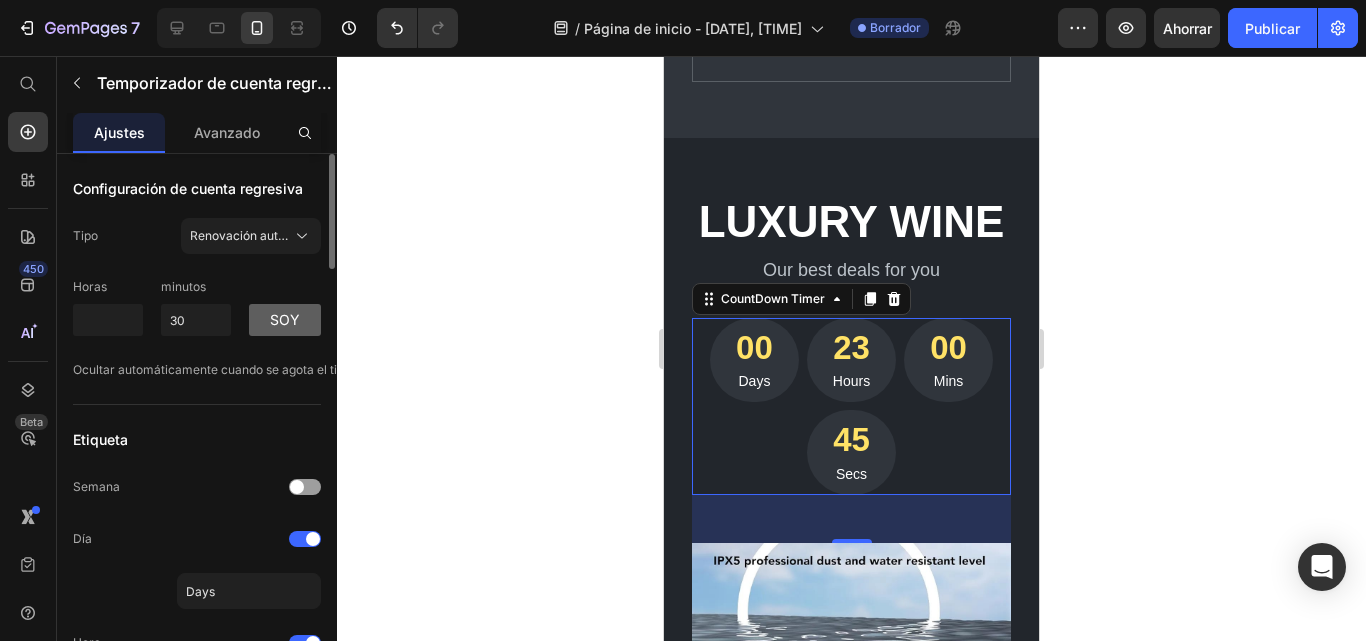 click on "soy" at bounding box center [285, 320] 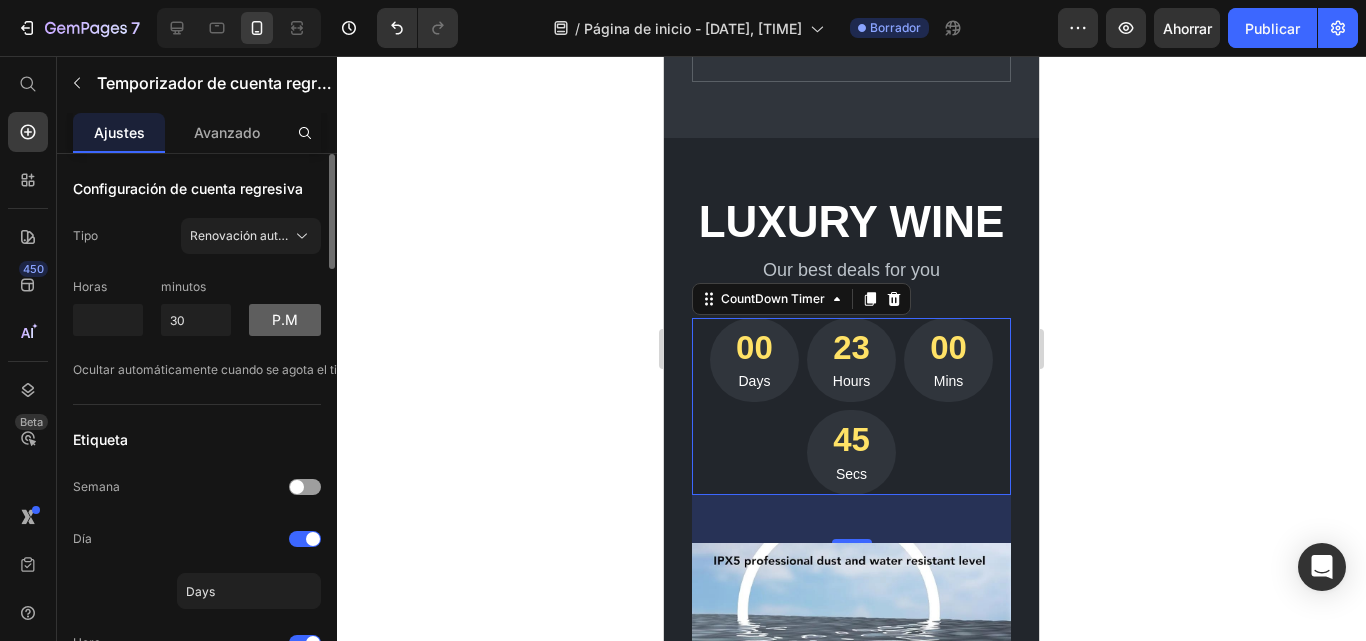 click on "p.m" at bounding box center [285, 320] 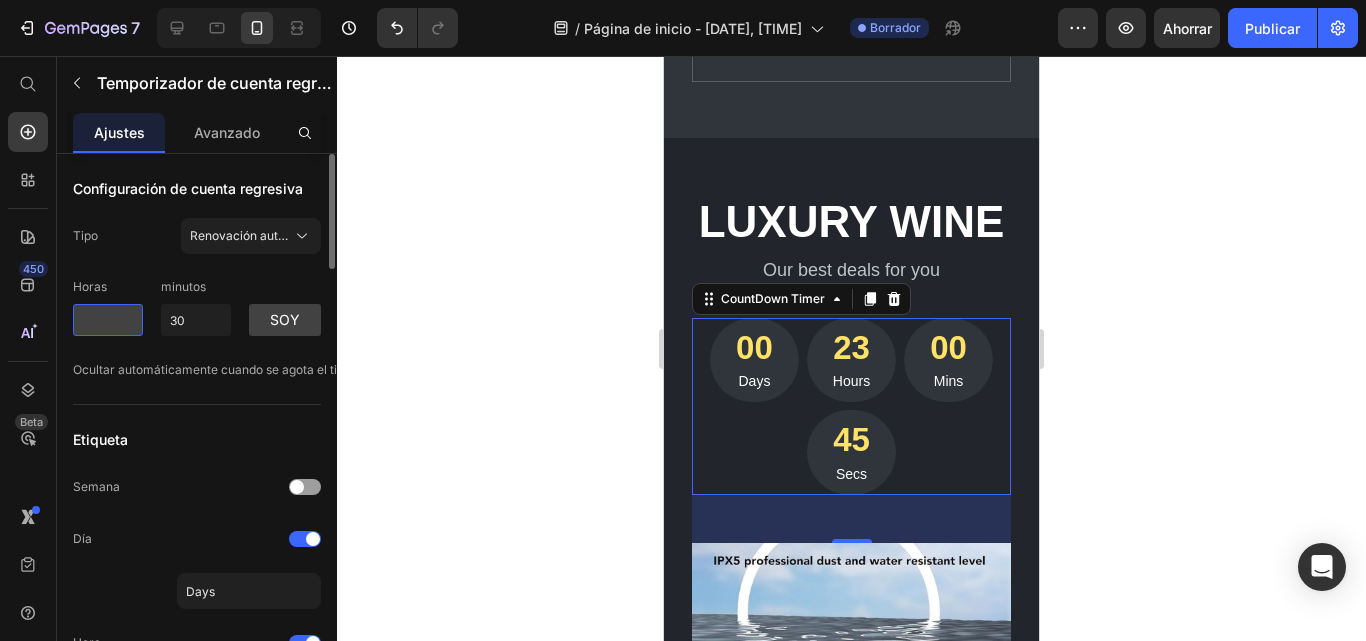 click at bounding box center [108, 320] 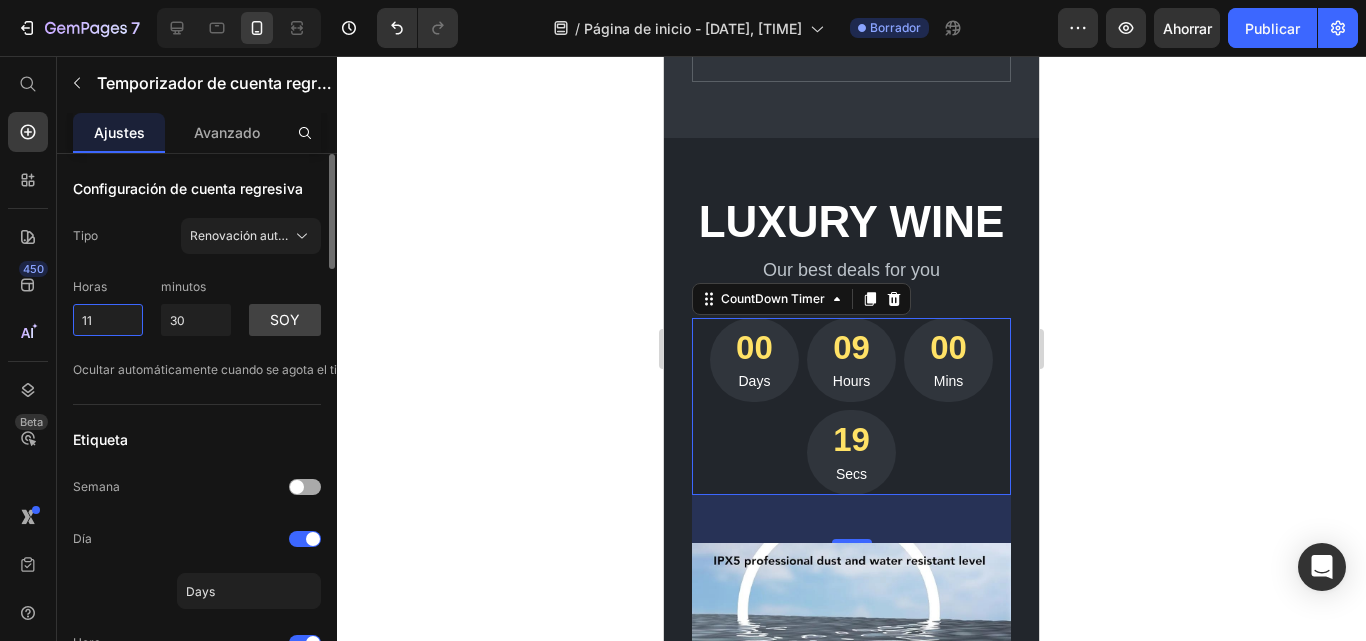 type on "11" 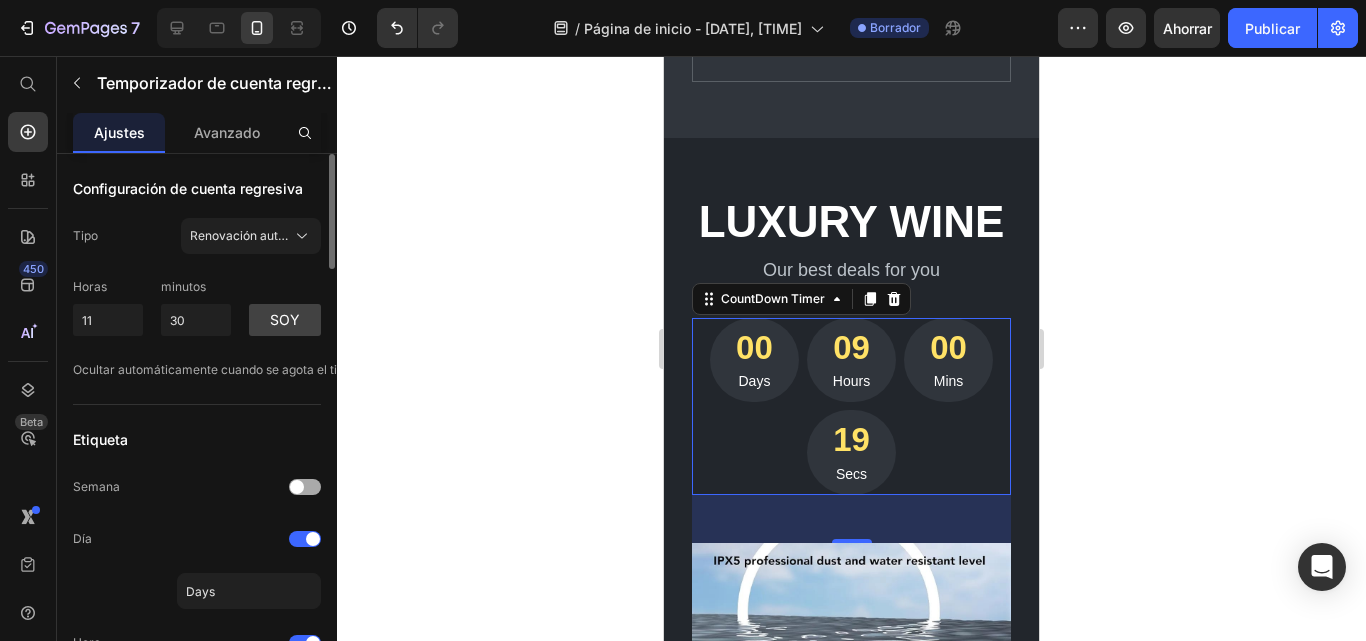 click at bounding box center (305, 487) 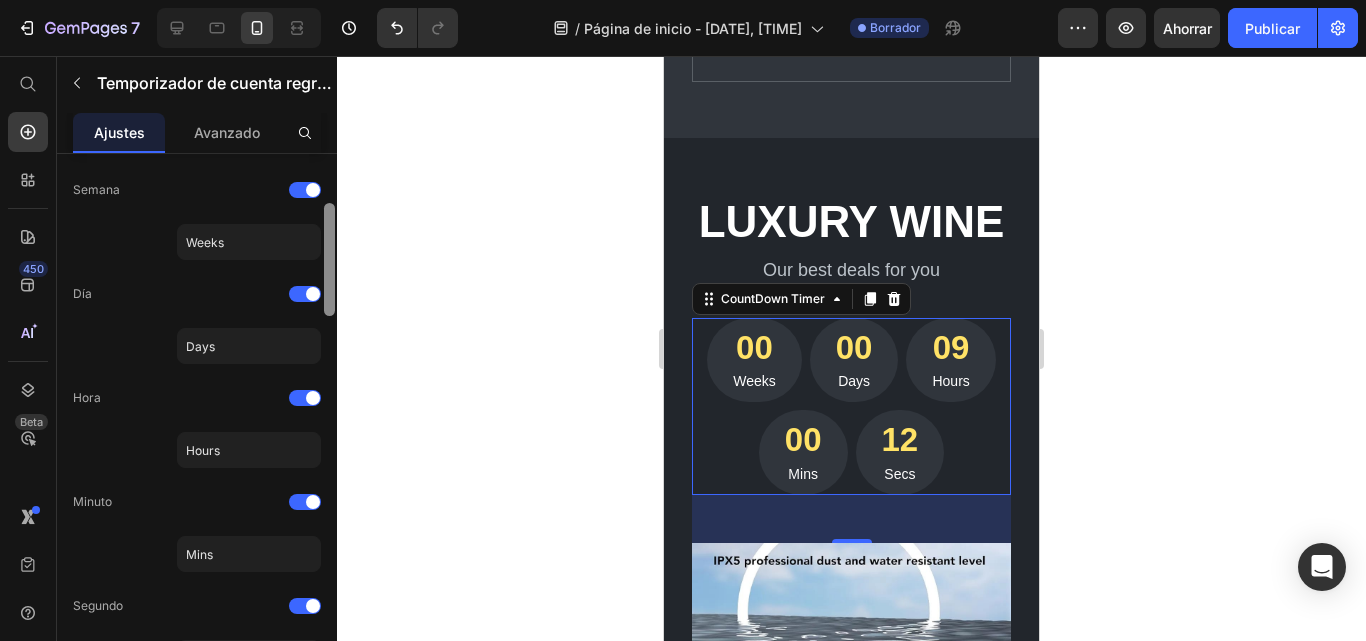 drag, startPoint x: 328, startPoint y: 245, endPoint x: 333, endPoint y: 308, distance: 63.1981 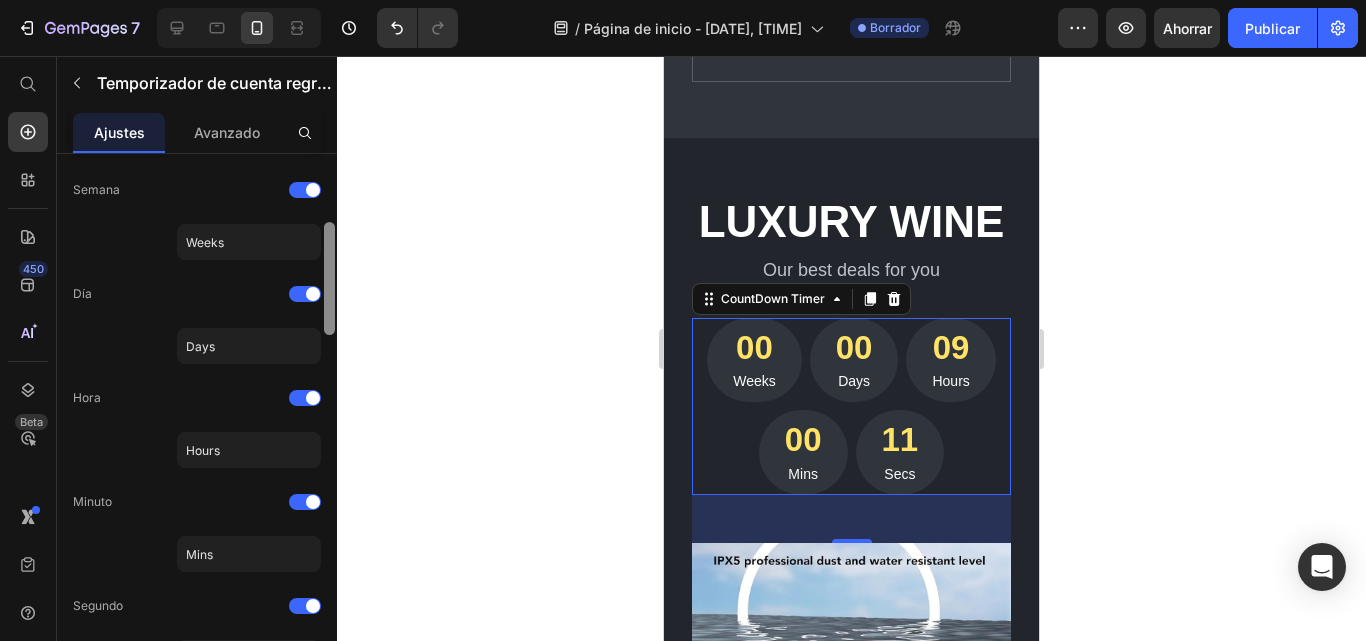 scroll, scrollTop: 302, scrollLeft: 0, axis: vertical 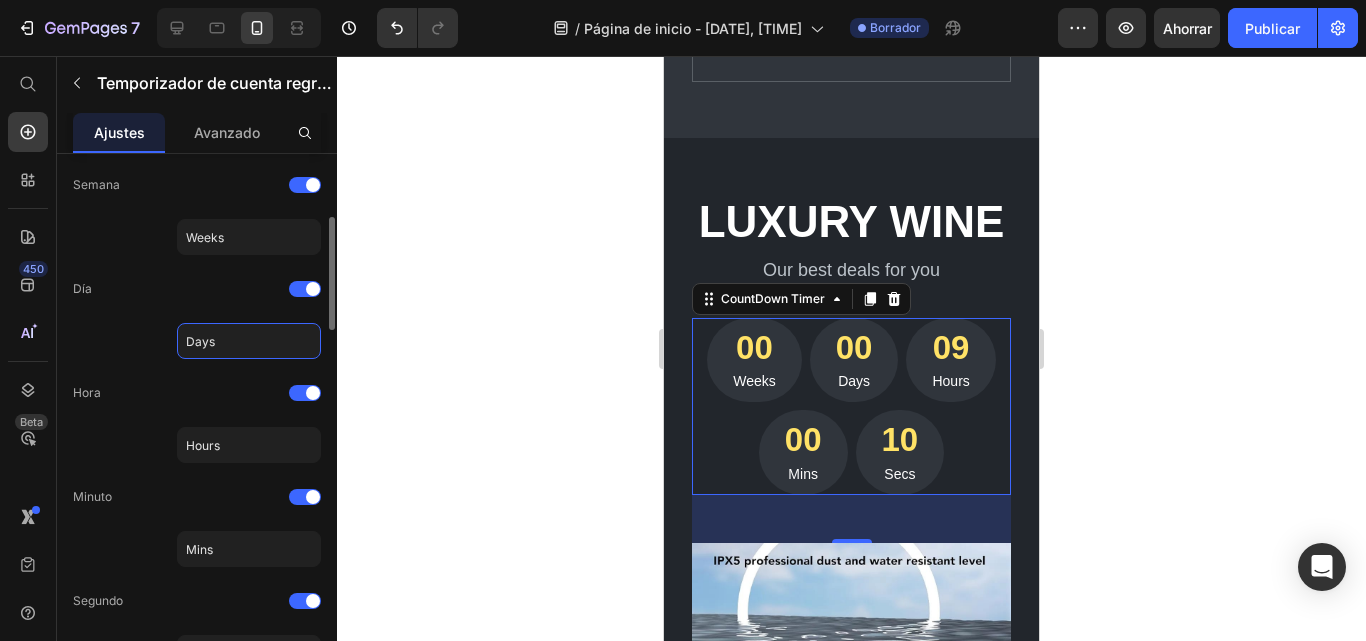 click on "Days" 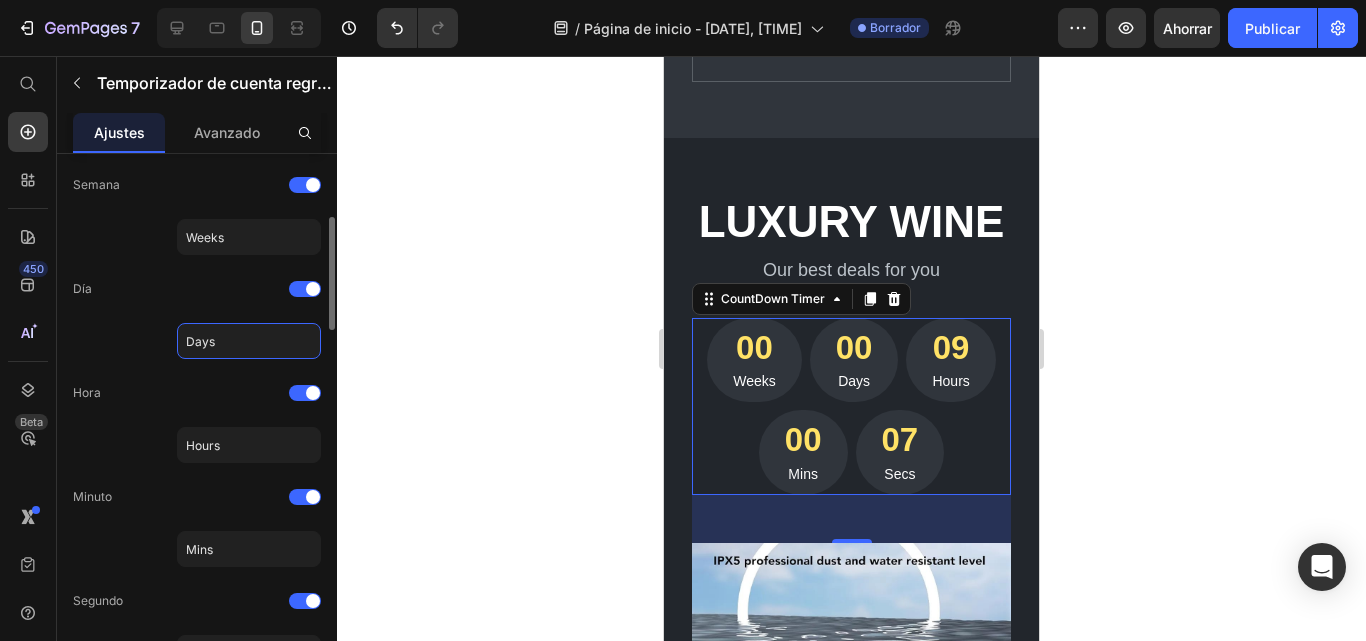 type on "9" 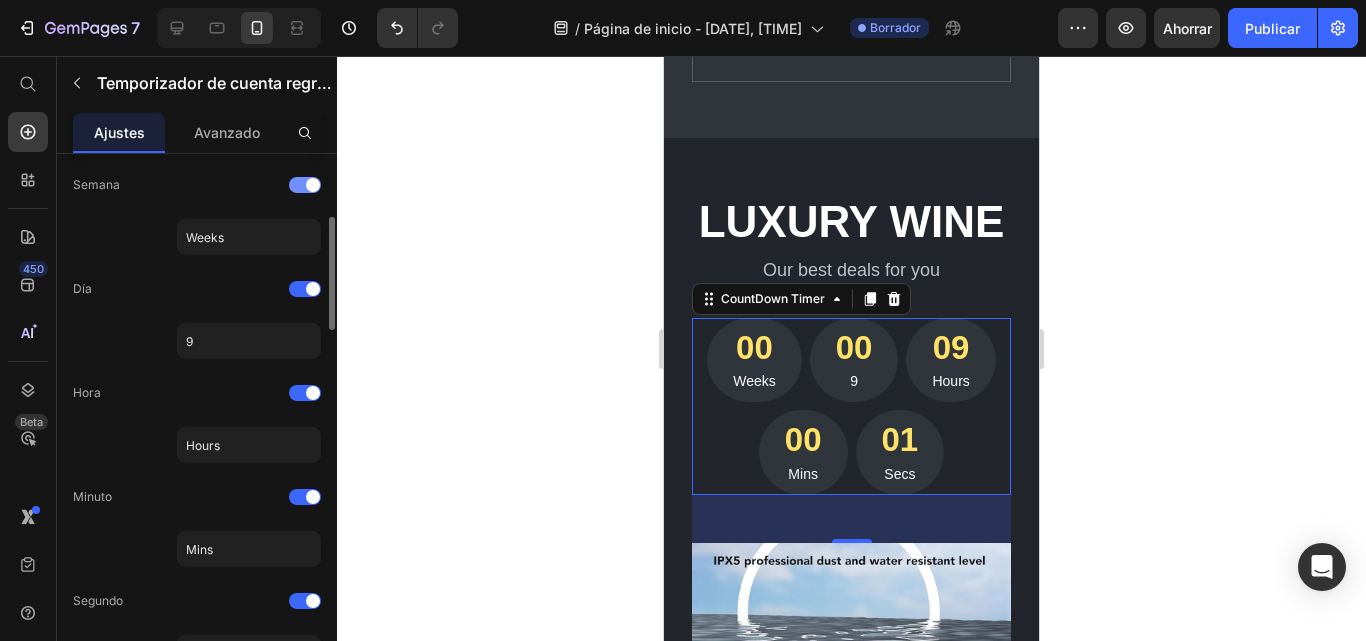 click at bounding box center [305, 185] 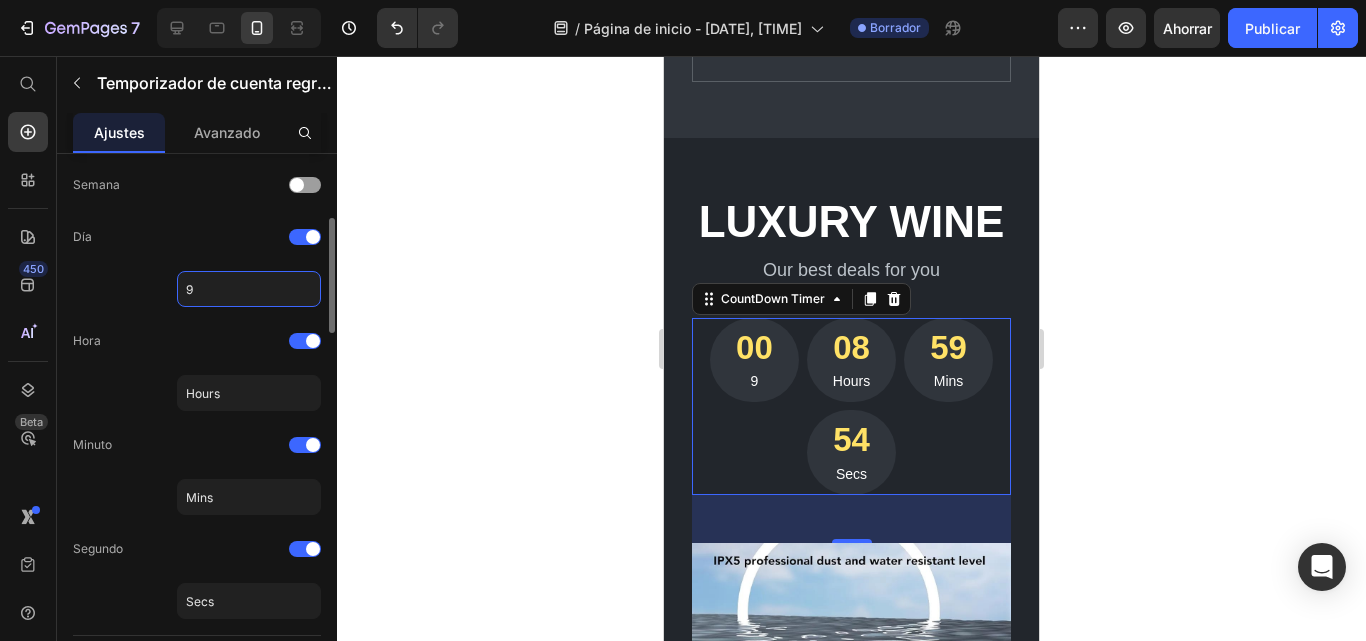 click on "9" 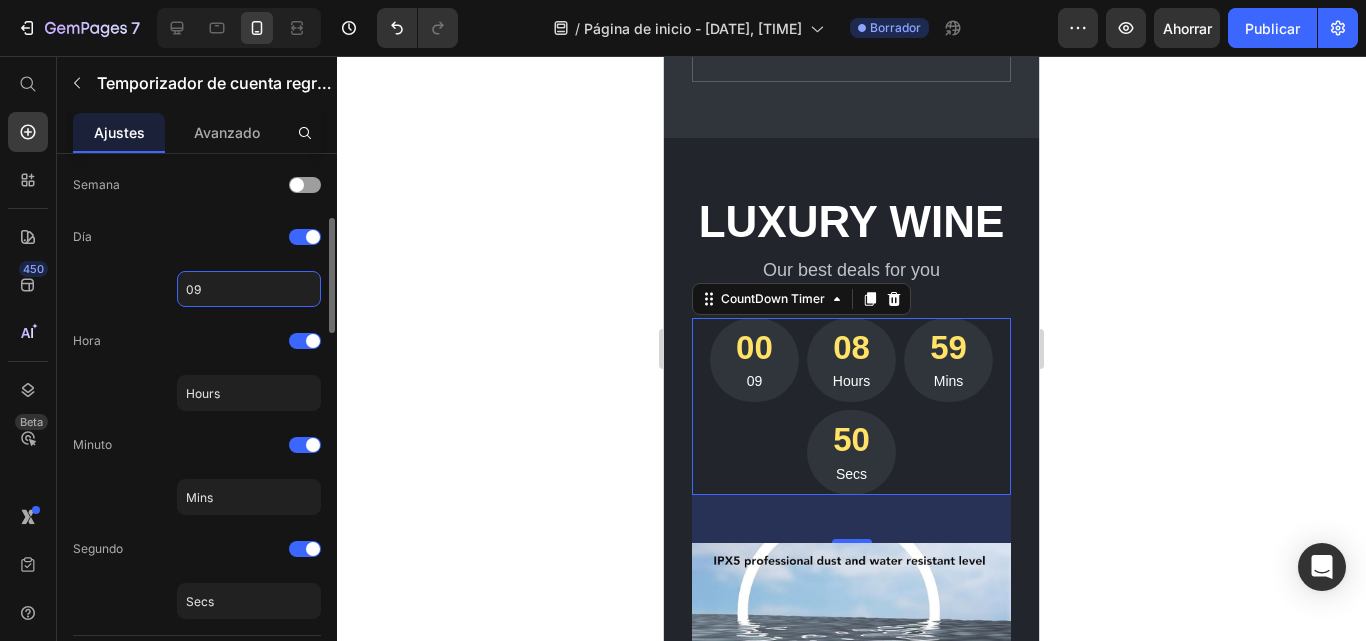 type on "0" 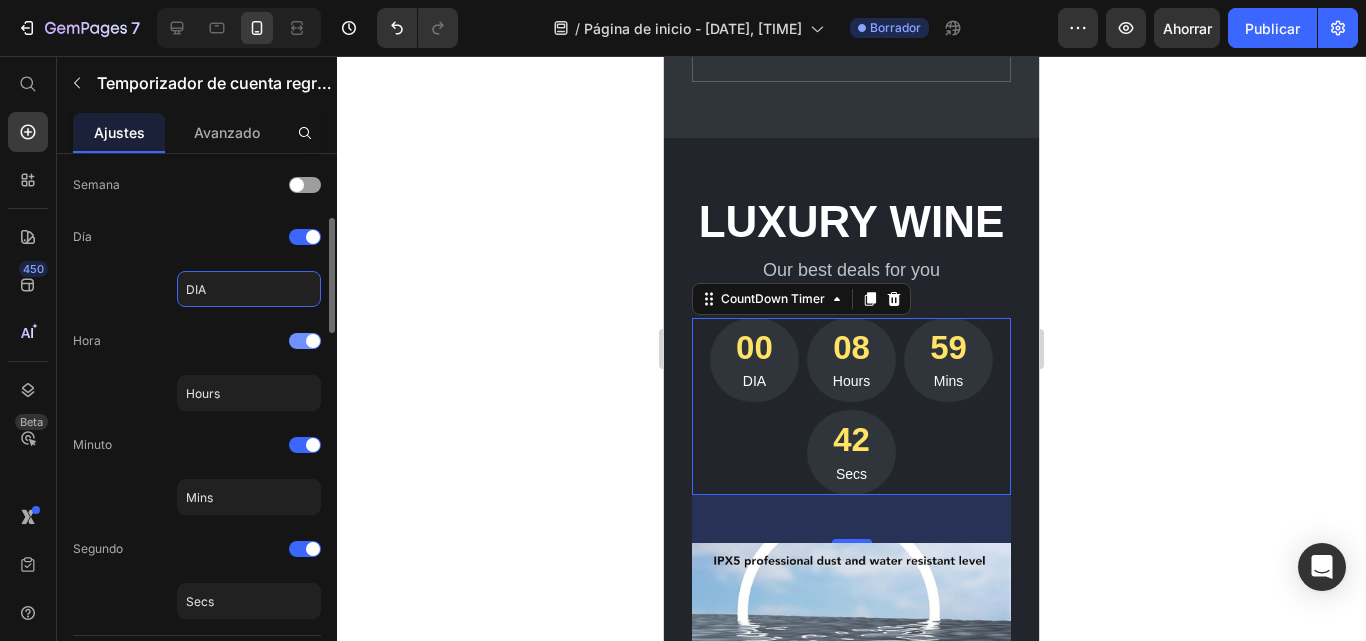 type on "DIA" 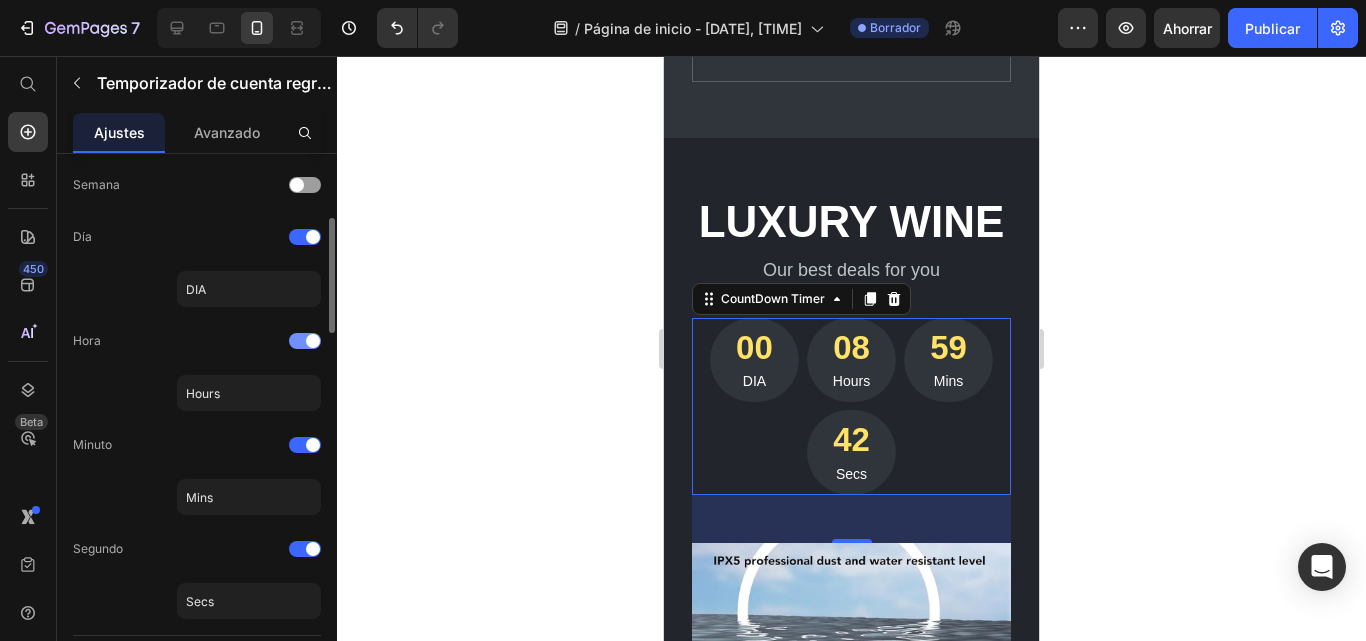 click on "Hora" 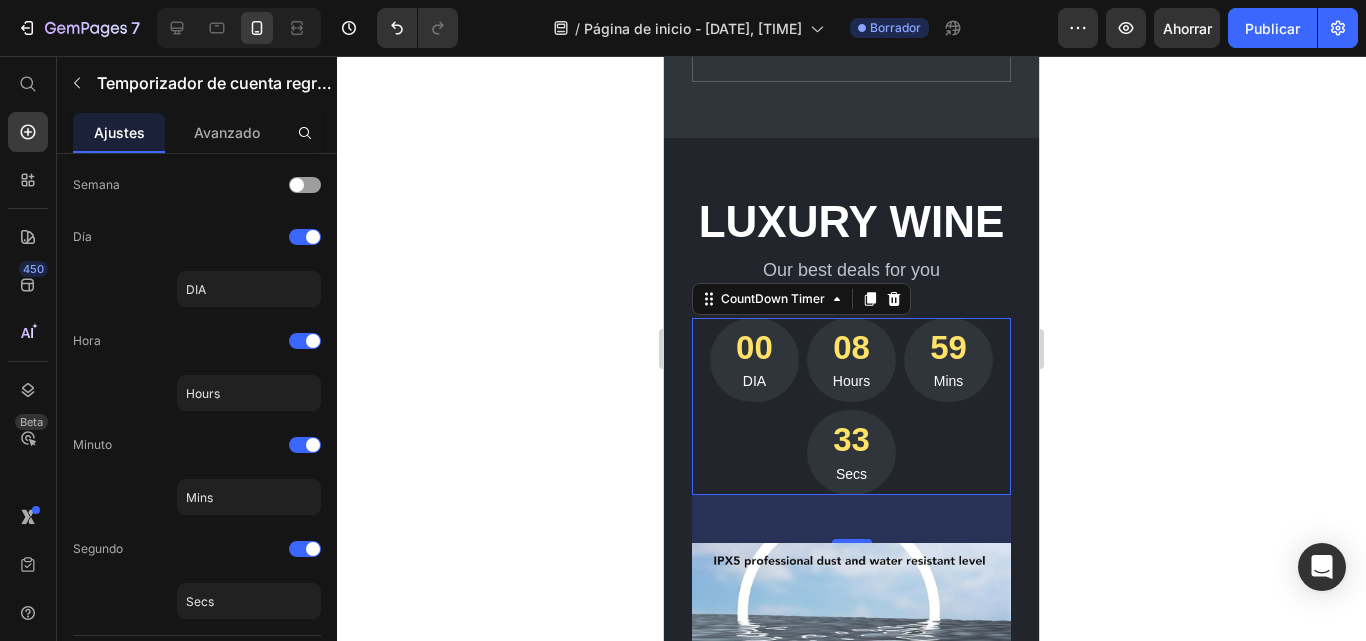 scroll, scrollTop: 846, scrollLeft: 0, axis: vertical 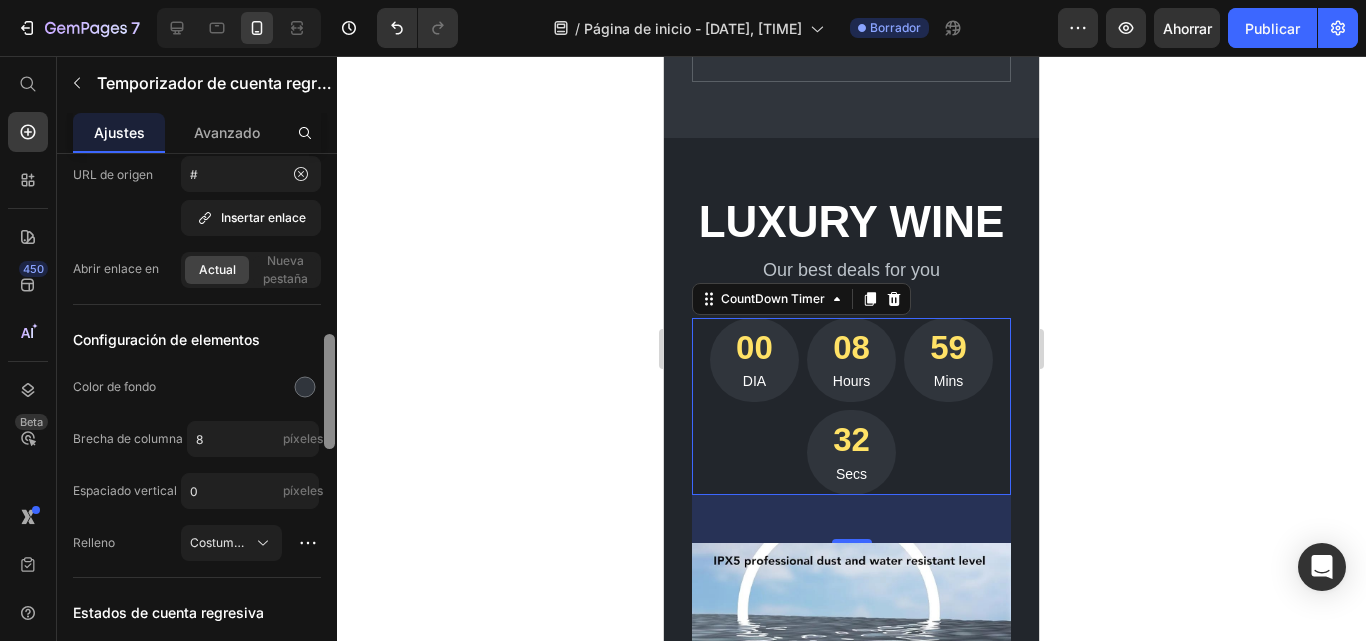 drag, startPoint x: 335, startPoint y: 263, endPoint x: 334, endPoint y: 284, distance: 21.023796 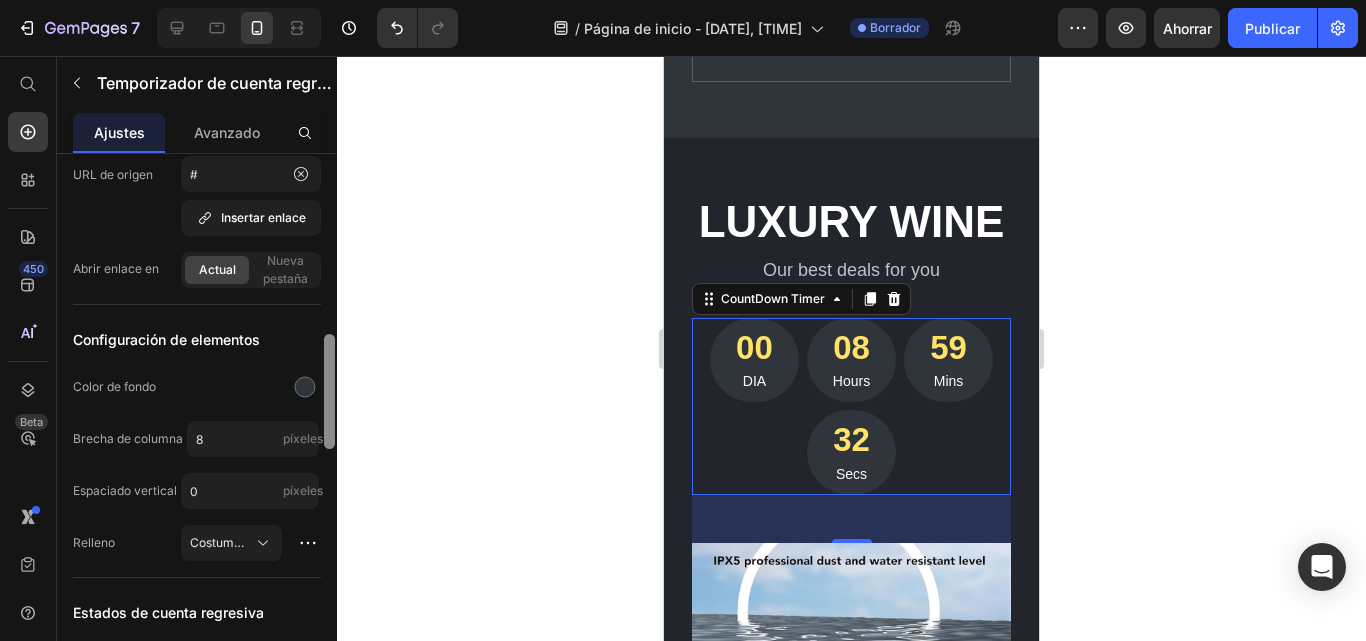 click at bounding box center (329, 426) 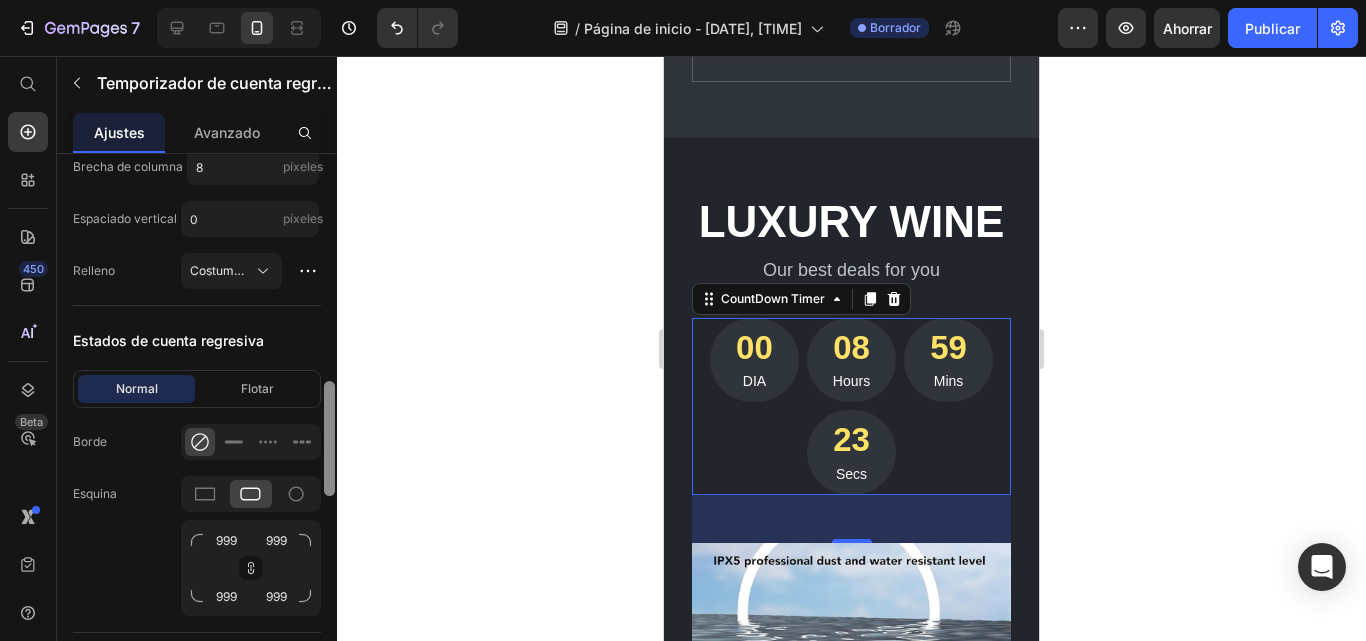 scroll, scrollTop: 1109, scrollLeft: 0, axis: vertical 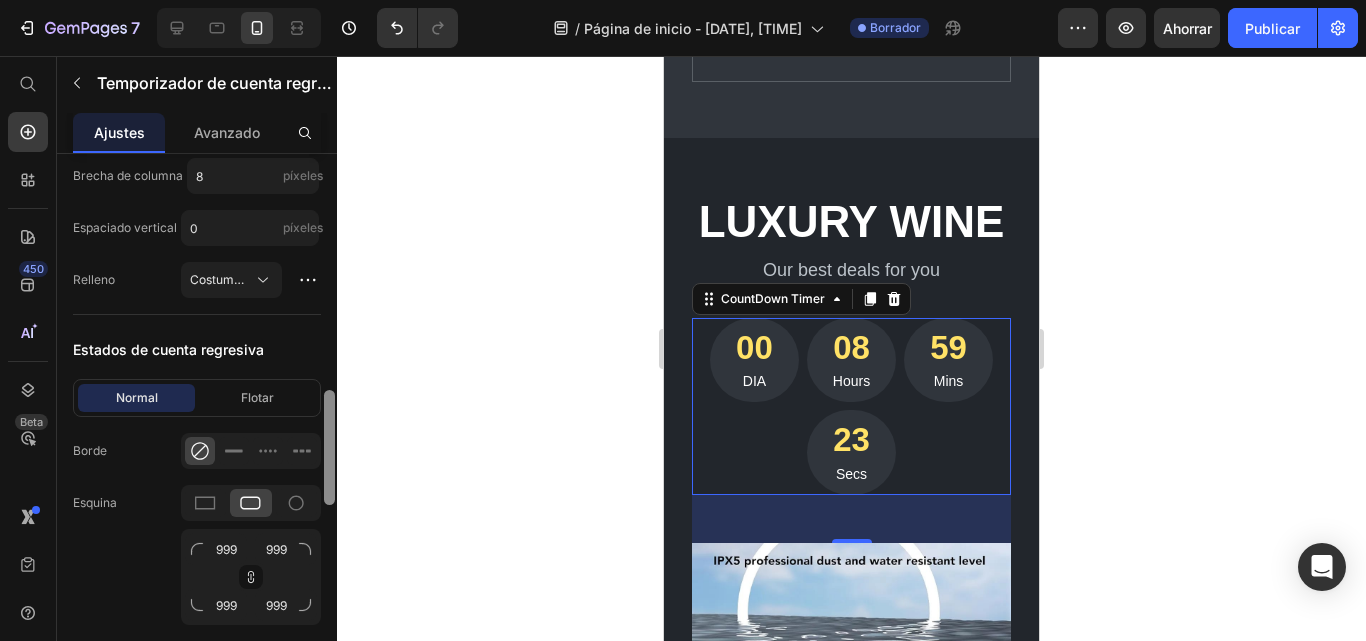 drag, startPoint x: 331, startPoint y: 351, endPoint x: 325, endPoint y: 407, distance: 56.32051 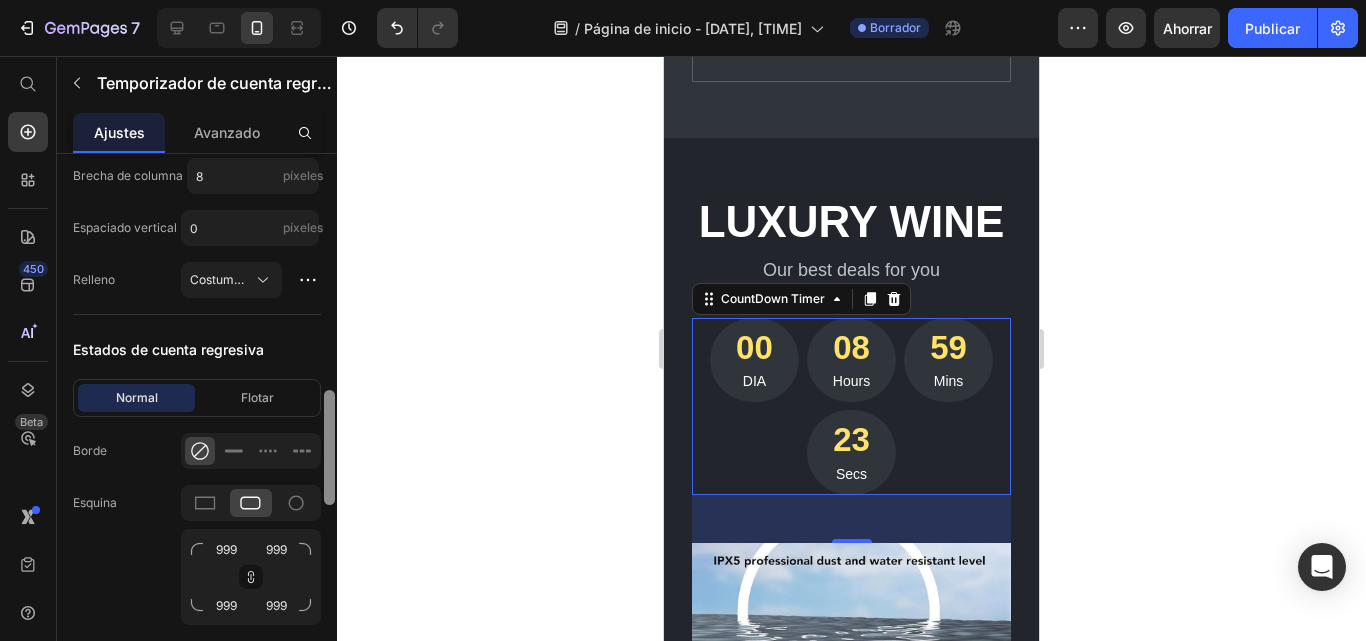 click at bounding box center [329, 447] 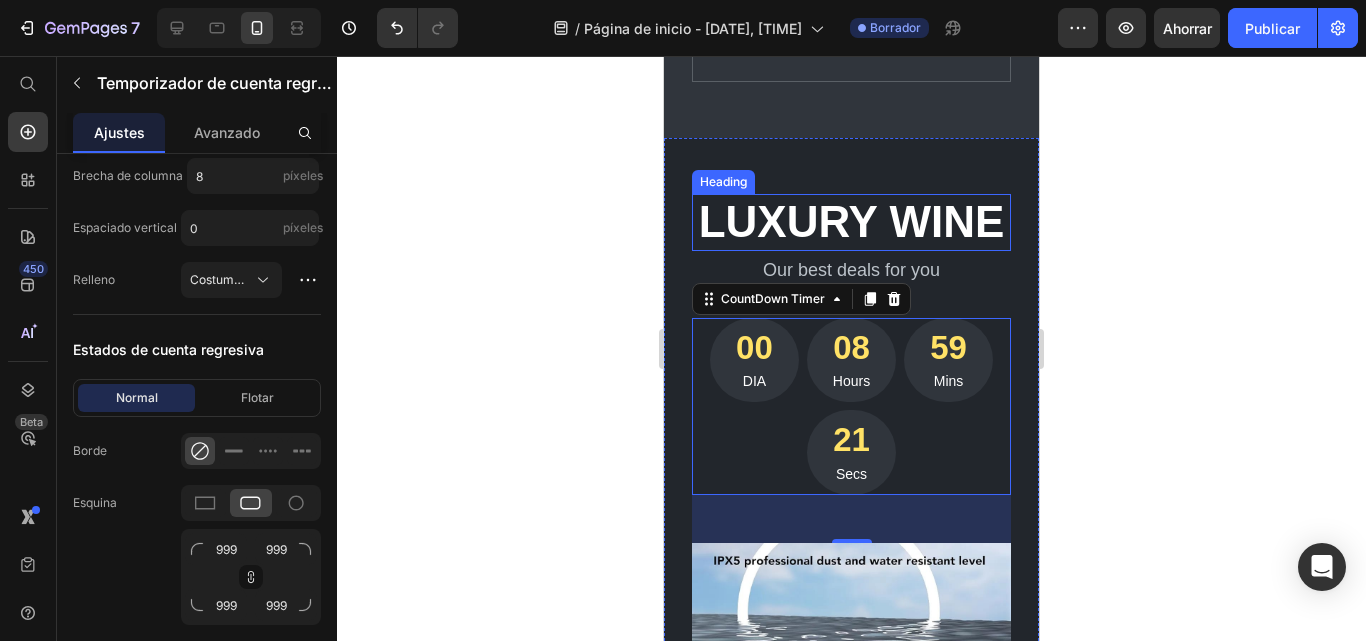 click on "Luxury wine" at bounding box center [851, 222] 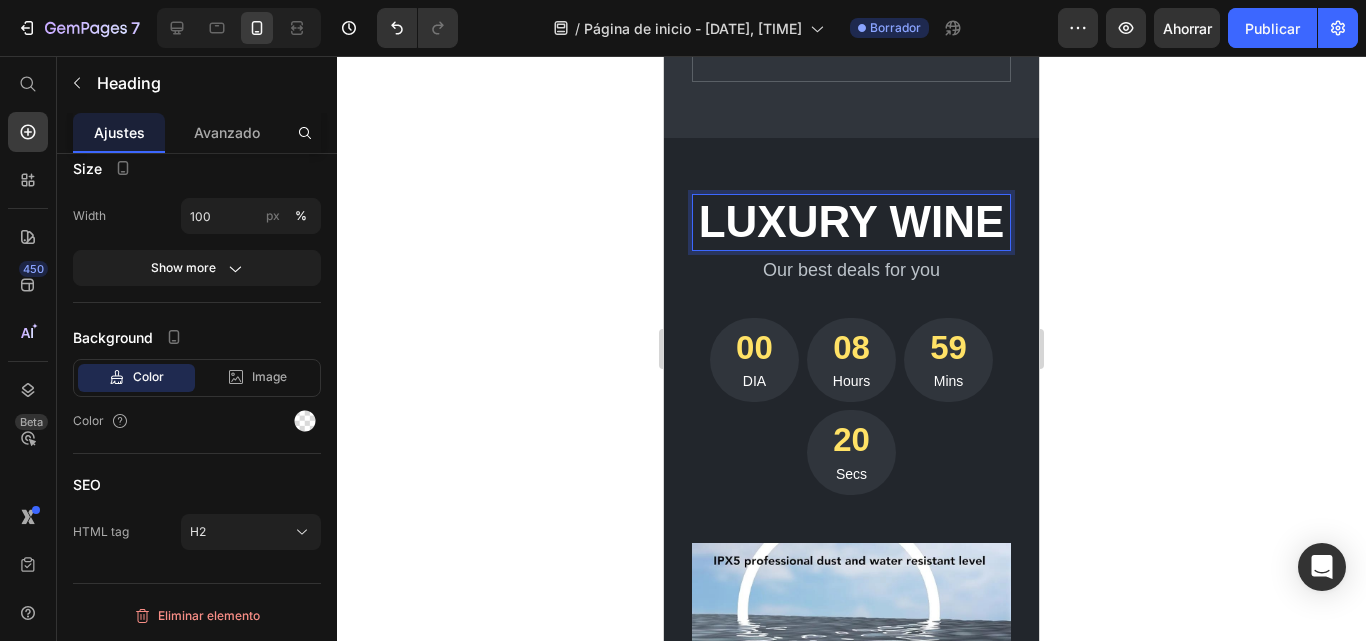 scroll, scrollTop: 0, scrollLeft: 0, axis: both 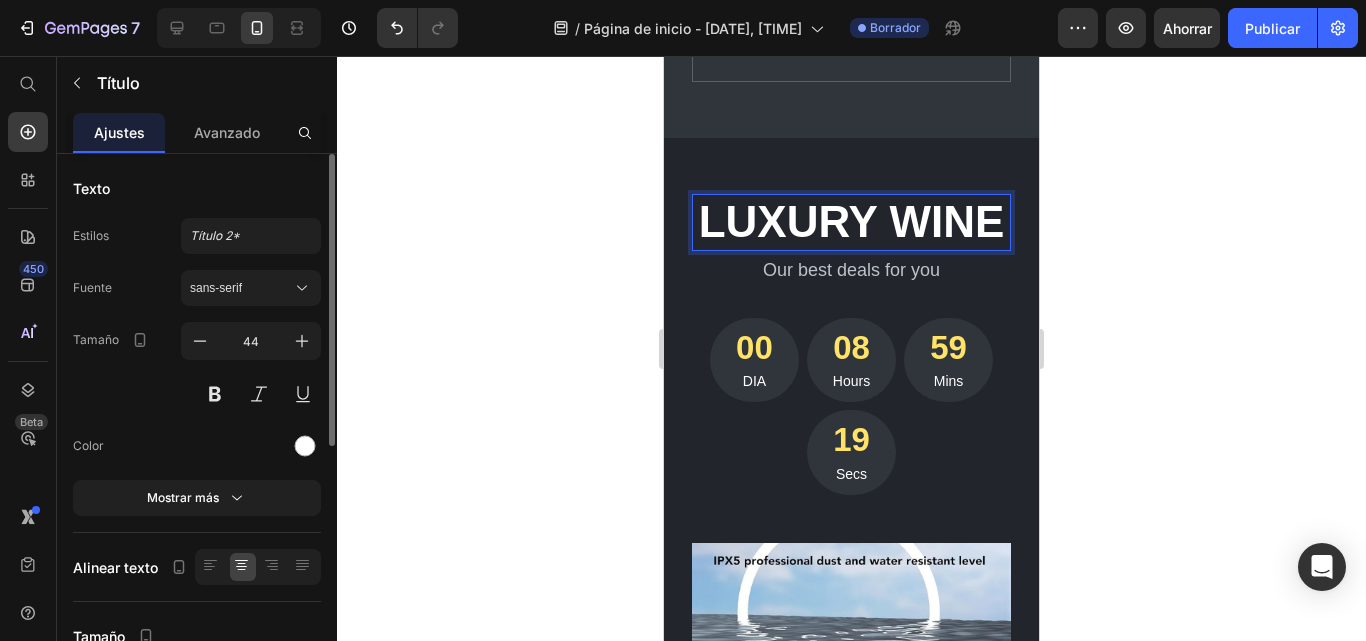 click on "Luxury wine" at bounding box center (851, 222) 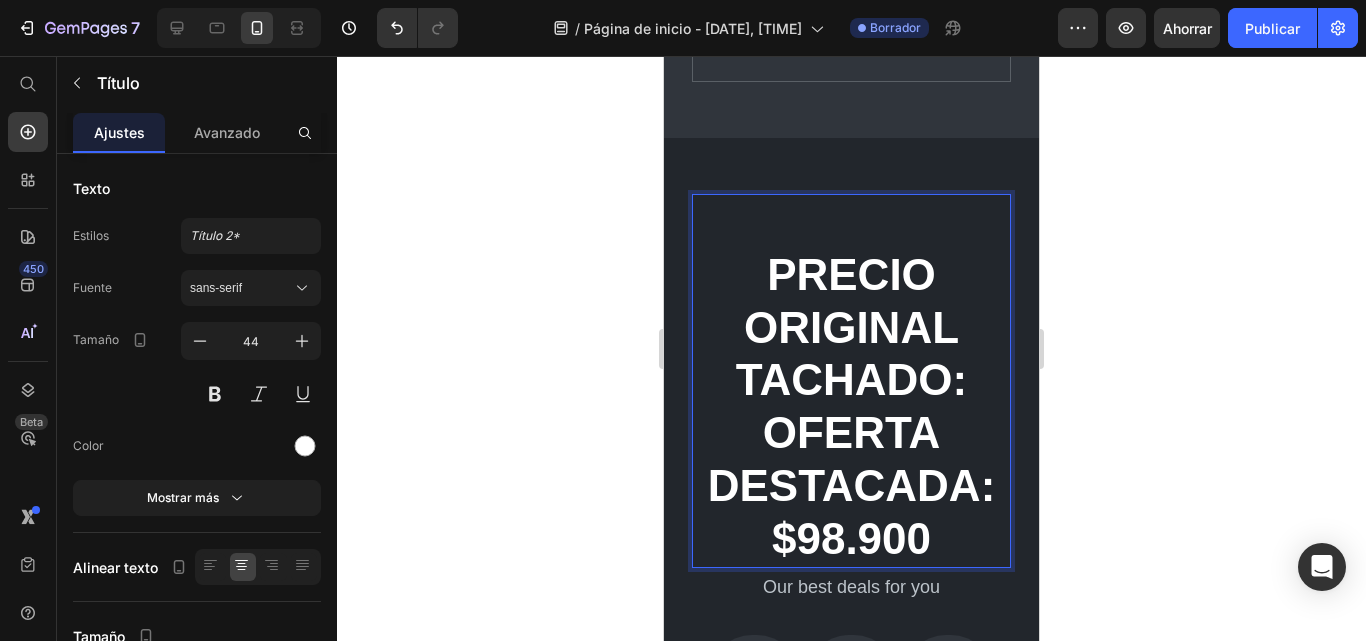 click on "Precio original tachado:" at bounding box center [851, 301] 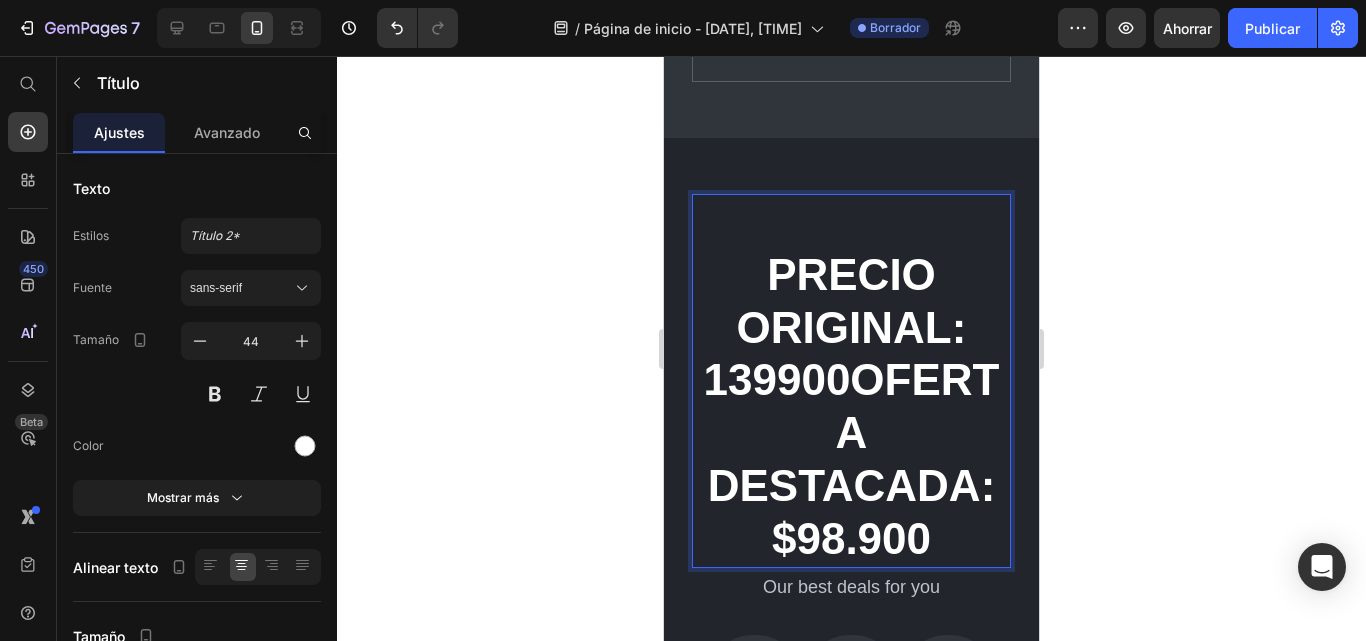 click on "Precio originAL: 139900Oferta destacada: $98.900" at bounding box center [851, 381] 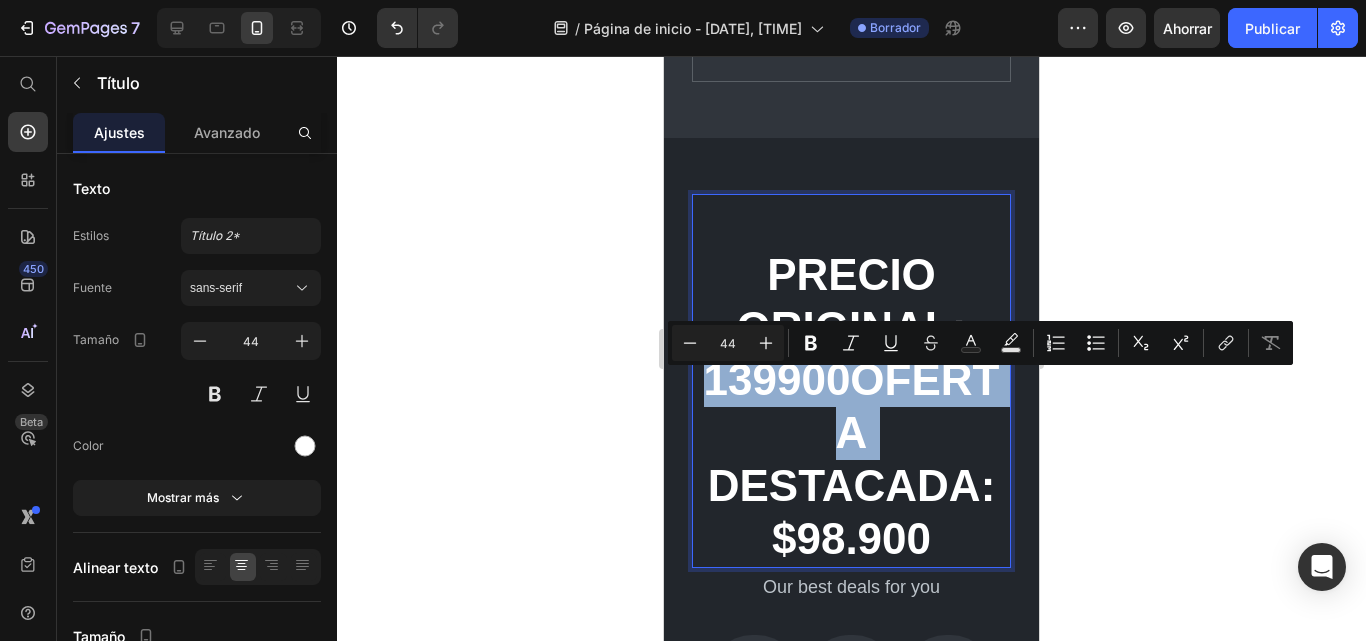 click on "Precio originAL: 139900Oferta destacada: $98.900" at bounding box center [851, 381] 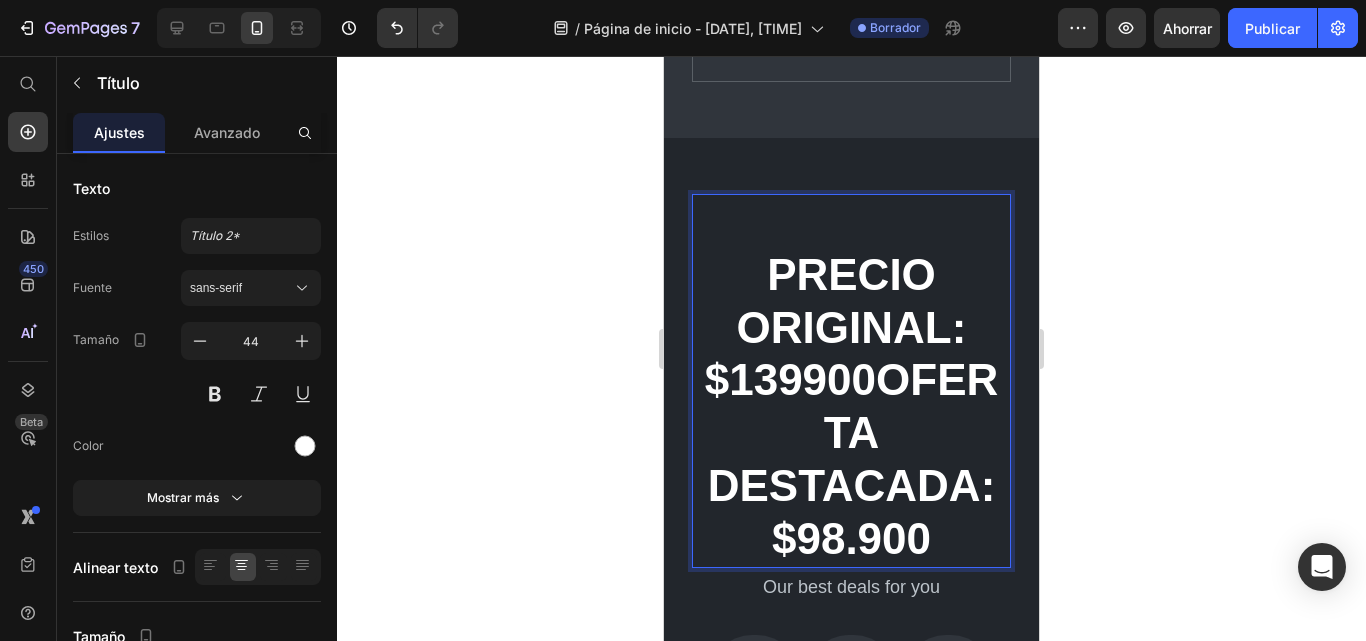 click on "Precio originAL: $139900Oferta destacada: $98.900" at bounding box center [851, 381] 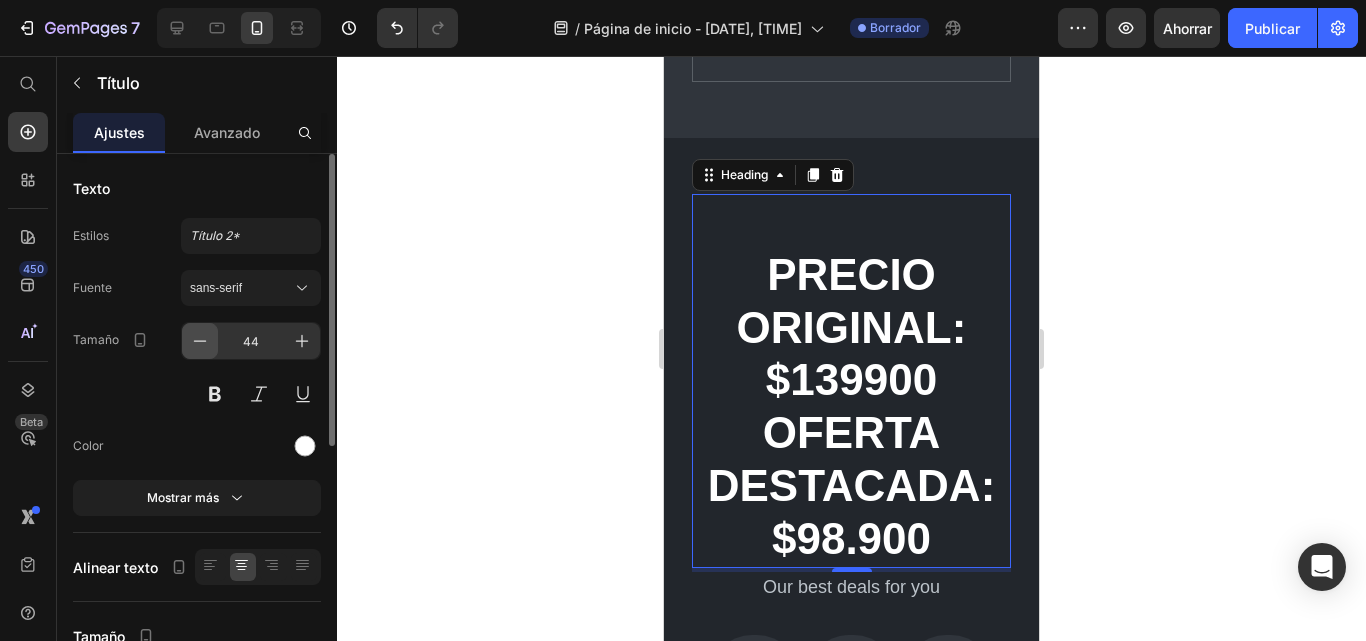 click 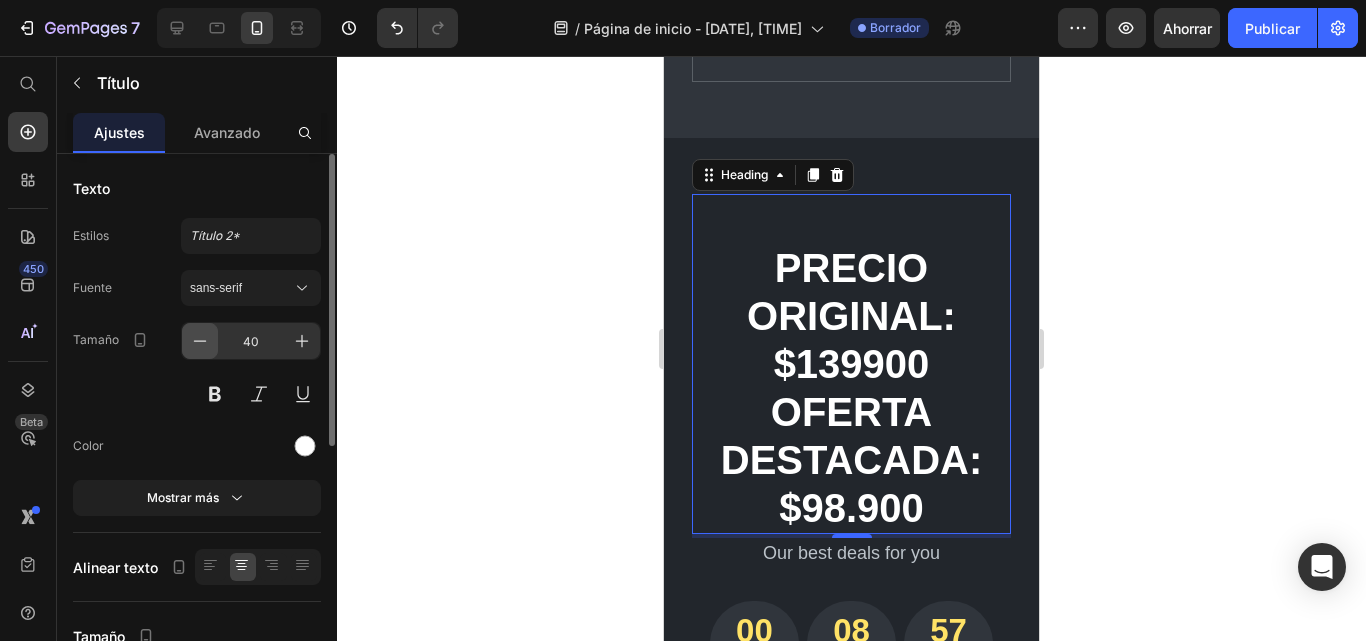 click 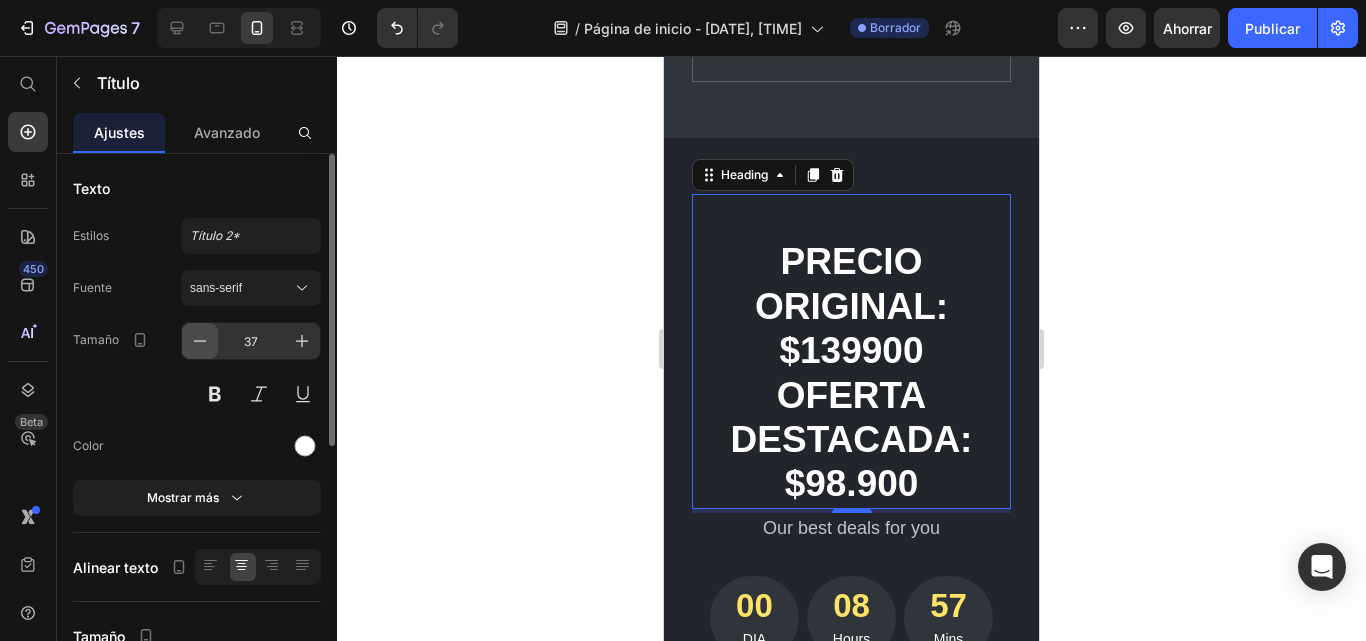 click 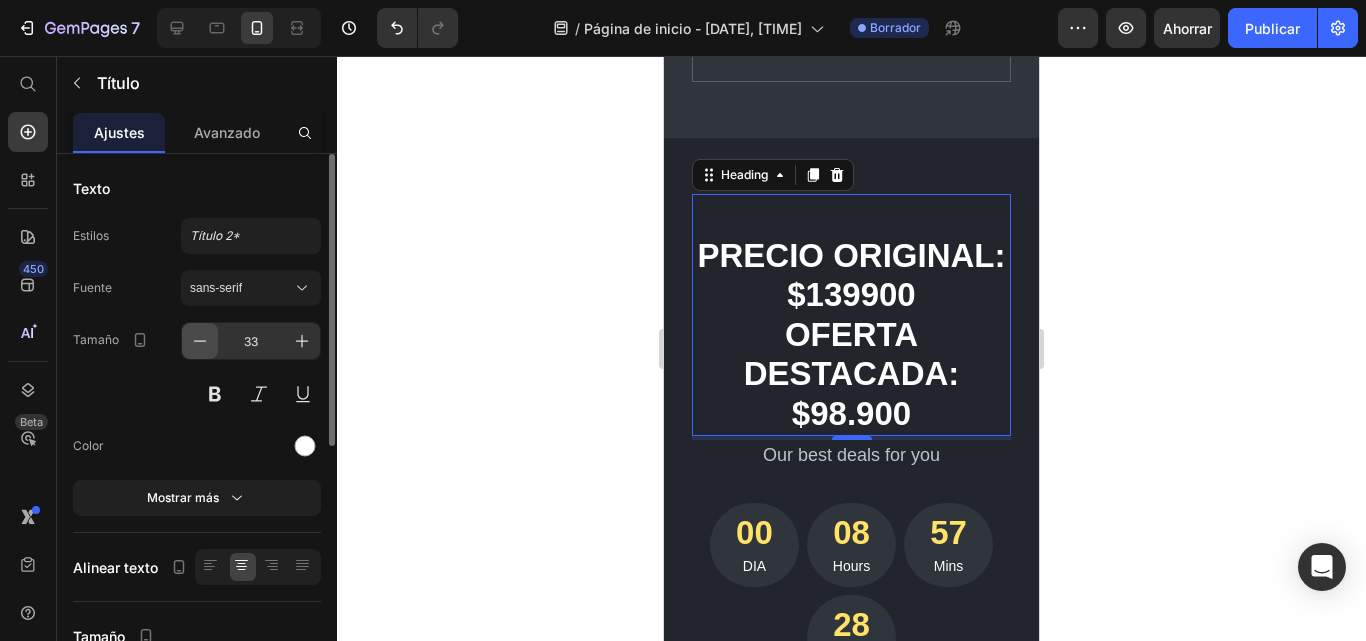 click 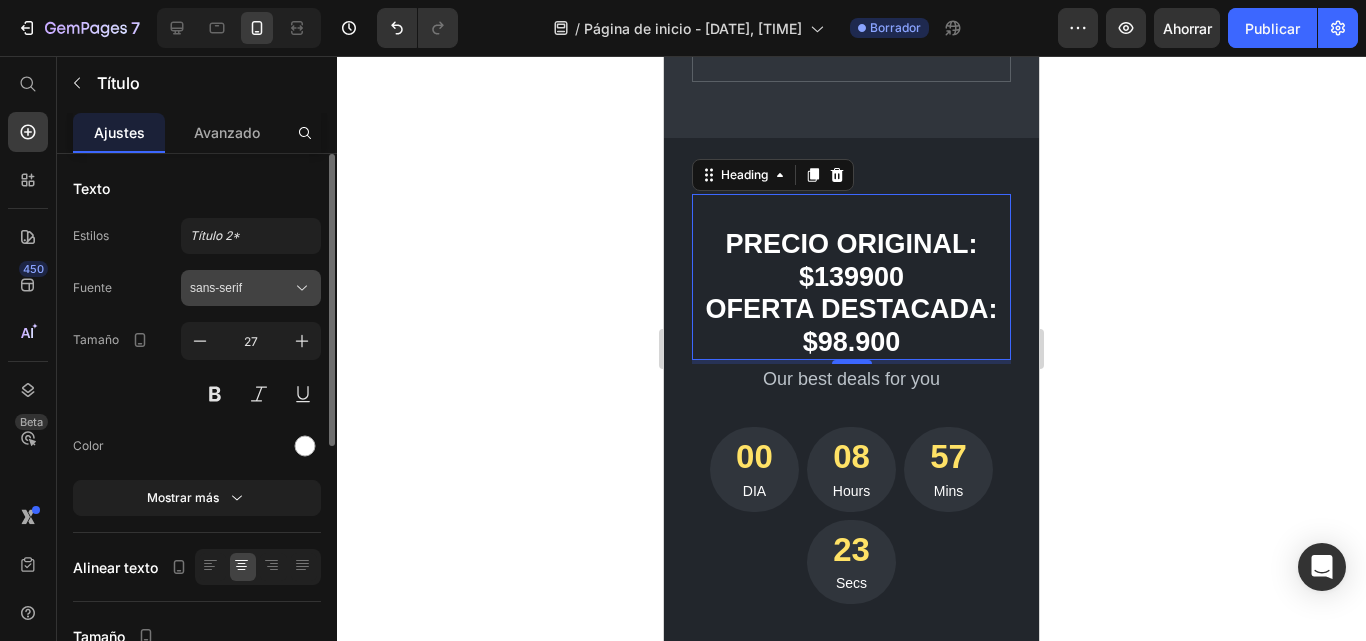 click on "sans-serif" at bounding box center (241, 288) 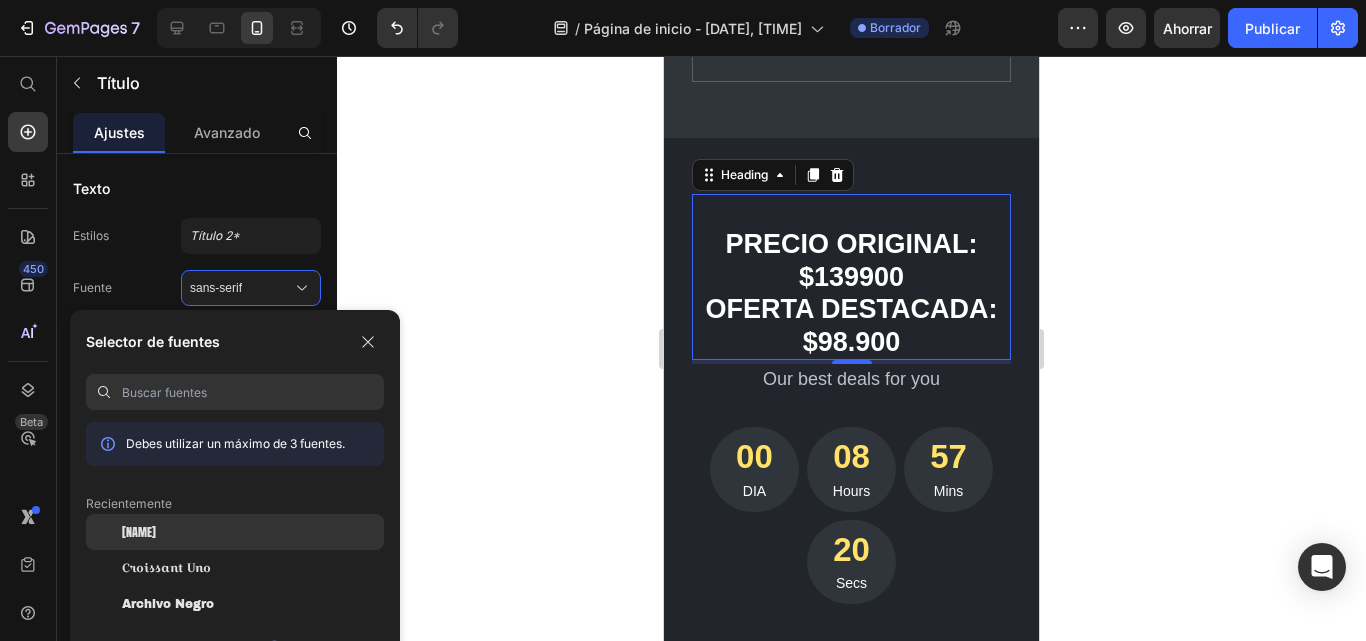 click on "Antón" at bounding box center (139, 532) 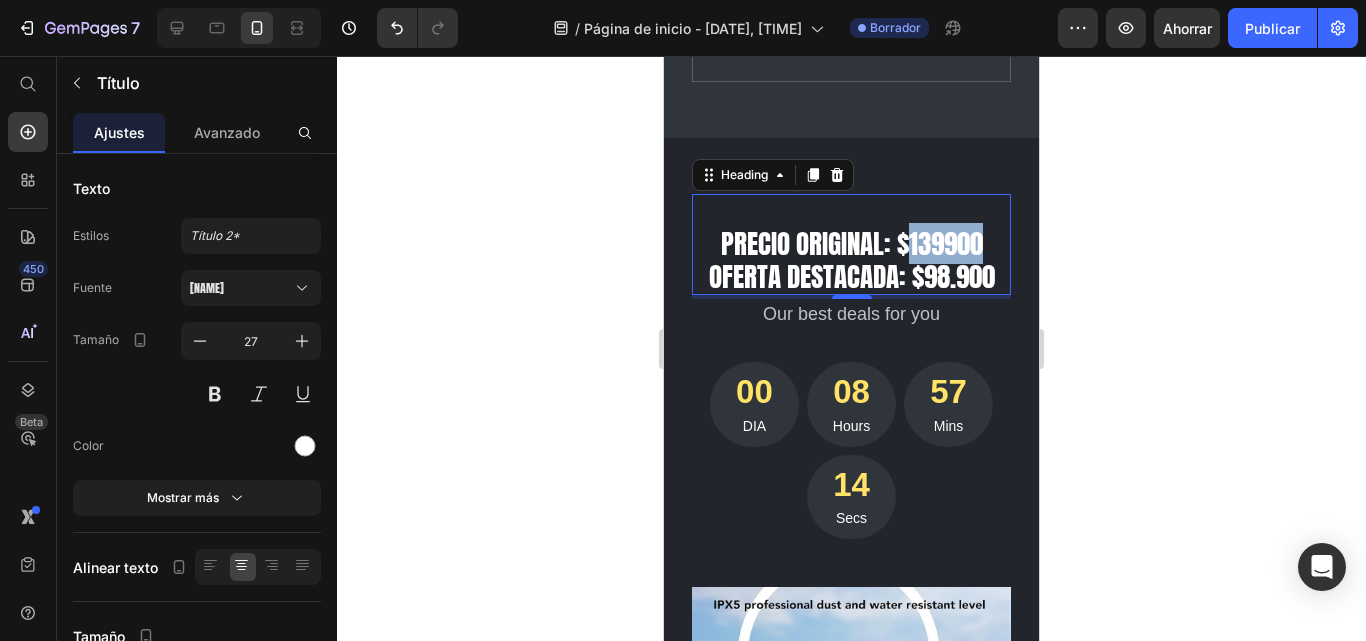 click on "⁠⁠⁠⁠⁠⁠⁠ Precio originAL: $139900 Oferta destacada: $98.900" at bounding box center [851, 244] 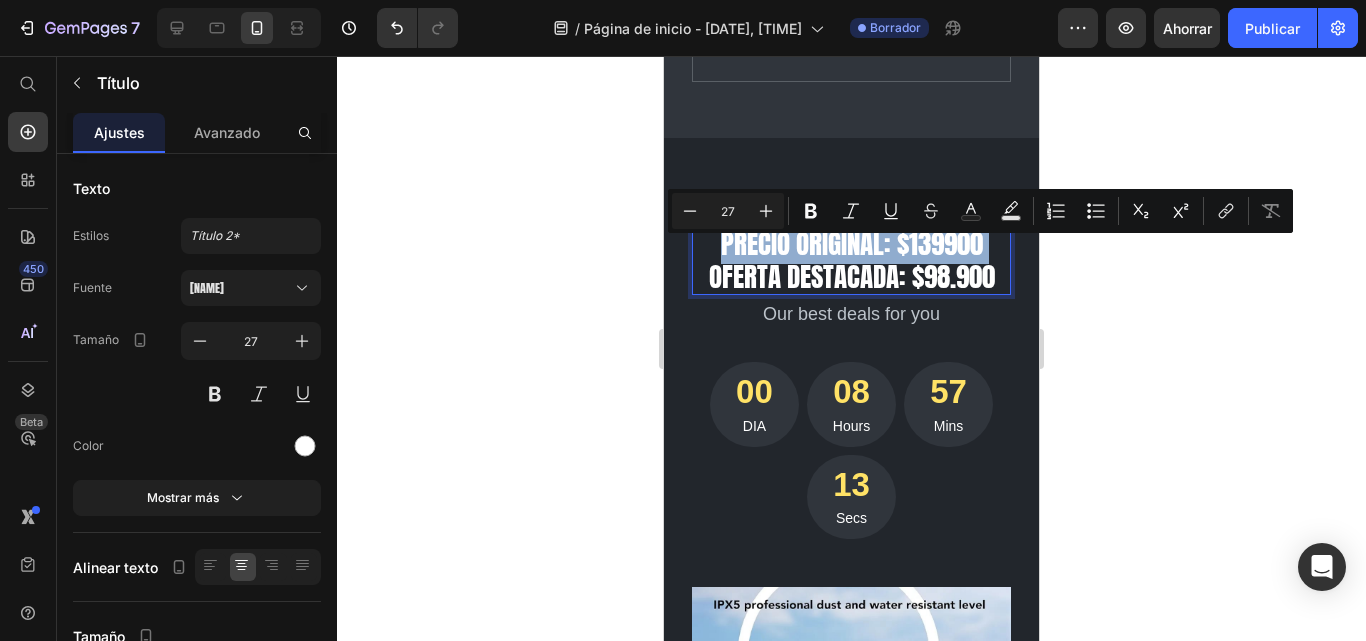 click on "Precio originAL: $139900 Oferta destacada: $98.900" at bounding box center [851, 244] 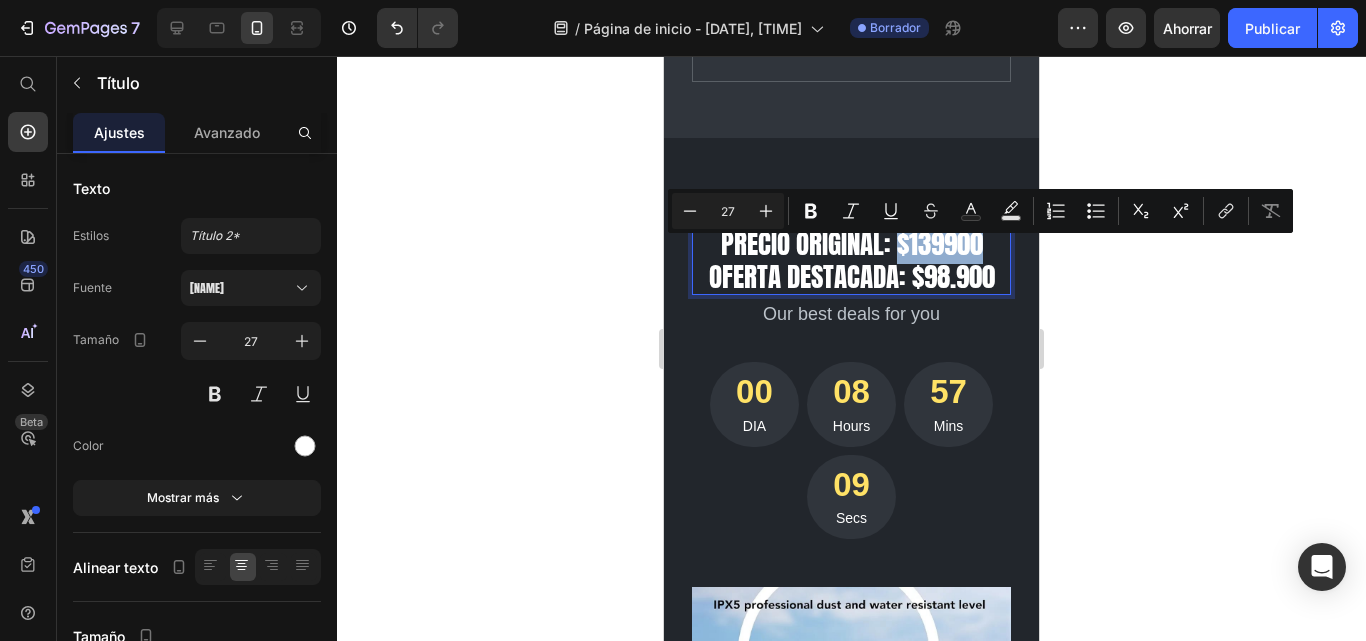 drag, startPoint x: 887, startPoint y: 261, endPoint x: 975, endPoint y: 255, distance: 88.20431 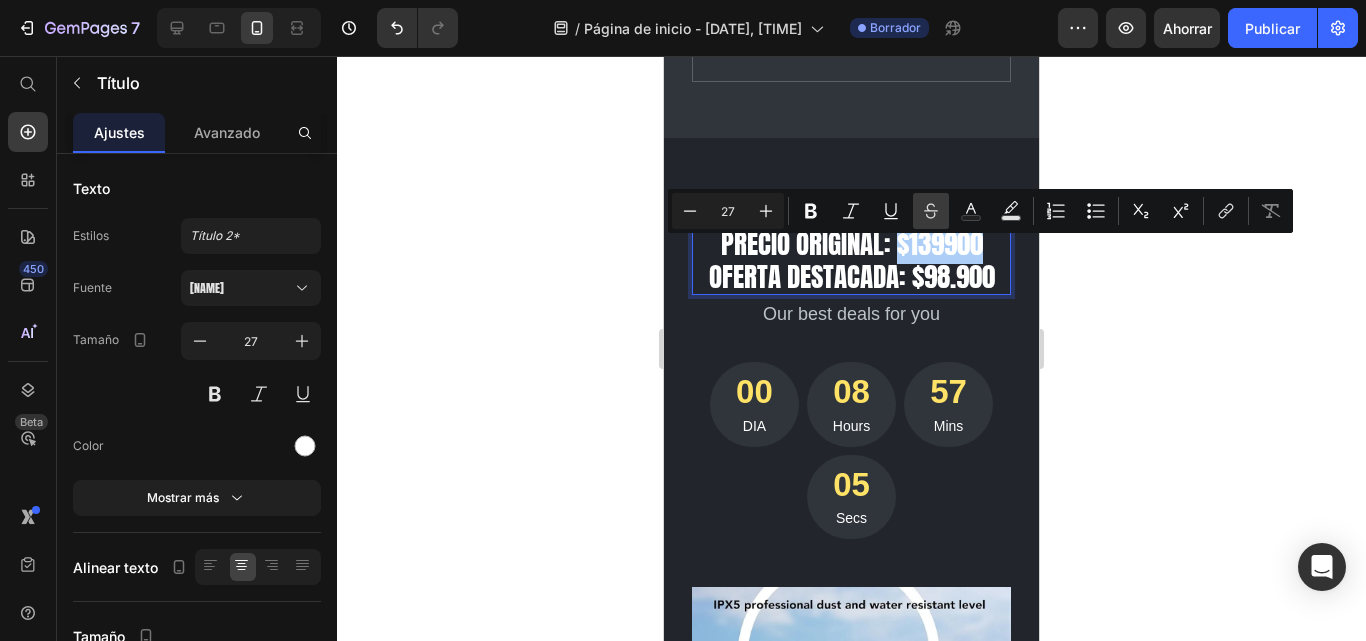 click 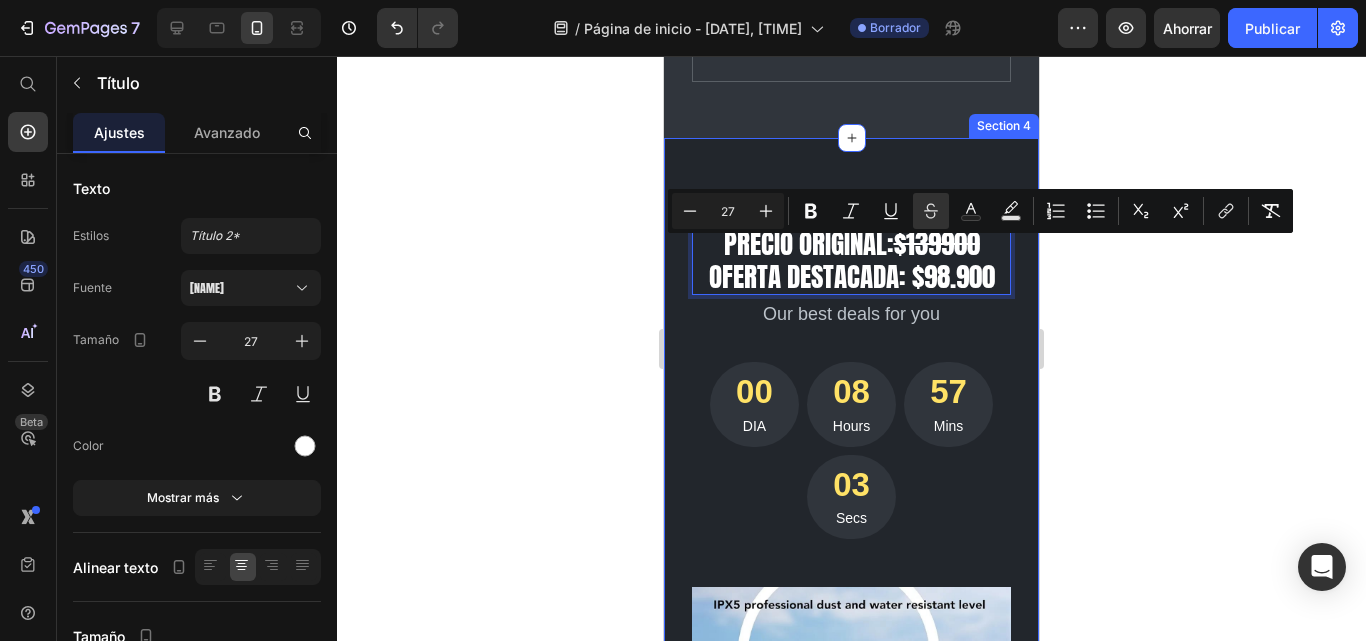 click on "Precio originAL:  $139900 Oferta destacada: $98.900 Heading   4 Our best deals for you Text block 00 DIA 08 Hours 57 Mins 03 Secs CountDown Timer GAFAS BLUETOOTH: Tecnologia y estilo en una sola mirada Product Title $139.900,00 Product Price $98.900,00 Product Price Row                Icon                Icon                Icon                Icon                Icon Icon List Hoz (Rated 4.8/5 by organization gurus) Text block Row Grape variety:  Text block Blend  Text block Row Type of wine: Text block Sparkling  Text block Row Manufacturer: Text block Freixenet Text block Row Alcohol Percentage: Text block 12.0% Text block Row Row Image 100% refund if counterfeit goods are found, Text block Row Image Check the goods before receiving Text block Row Image Return within 7 days if the product is defective by the manufacturer, Text block Row “I ordered this for a birthday present and their reaction was priceless!” -  DragonBorn - Customer” Text block 1 Product Quantity Buy it Now Product Cart Button" at bounding box center (851, 1025) 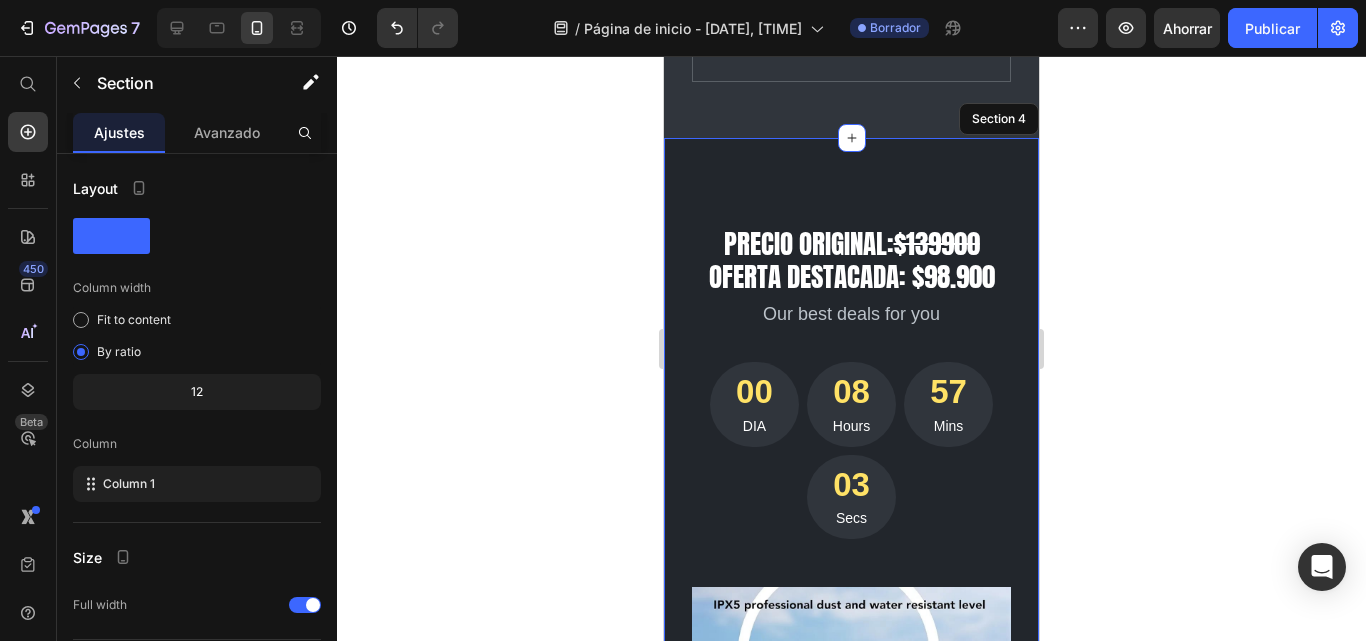 click on "⁠⁠⁠⁠⁠⁠⁠ Precio originAL:  $139900 Oferta destacada: $98.900 Heading   4 Our best deals for you Text block 00 DIA 08 Hours 57 Mins 03 Secs CountDown Timer GAFAS BLUETOOTH: Tecnologia y estilo en una sola mirada Product Title $139.900,00 Product Price $98.900,00 Product Price Row                Icon                Icon                Icon                Icon                Icon Icon List Hoz (Rated 4.8/5 by organization gurus) Text block Row Grape variety:  Text block Blend  Text block Row Type of wine: Text block Sparkling  Text block Row Manufacturer: Text block Freixenet Text block Row Alcohol Percentage: Text block 12.0% Text block Row Row Image 100% refund if counterfeit goods are found, Text block Row Image Check the goods before receiving Text block Row Image Return within 7 days if the product is defective by the manufacturer, Text block Row “I ordered this for a birthday present and their reaction was priceless!” -  DragonBorn - Customer” Text block 1 Product Quantity Buy it Now" at bounding box center [851, 1025] 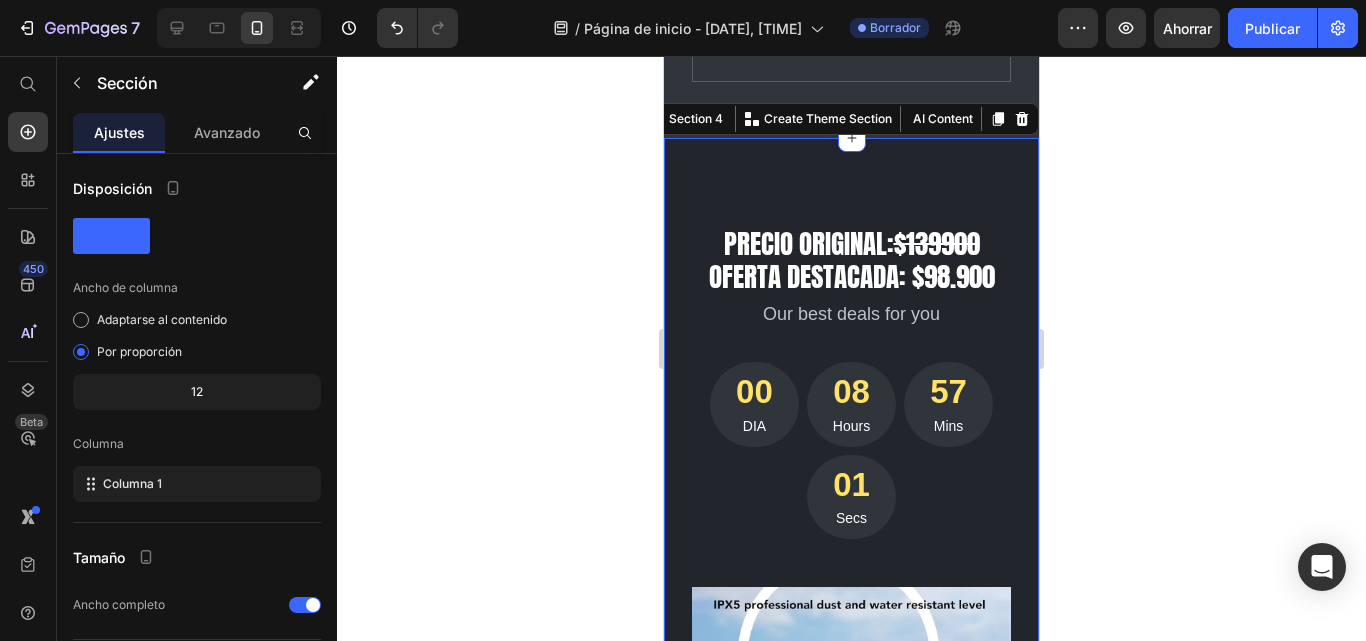 click on "⁠⁠⁠⁠⁠⁠⁠ Precio originAL:  $139900 Oferta destacada: $98.900" at bounding box center [851, 244] 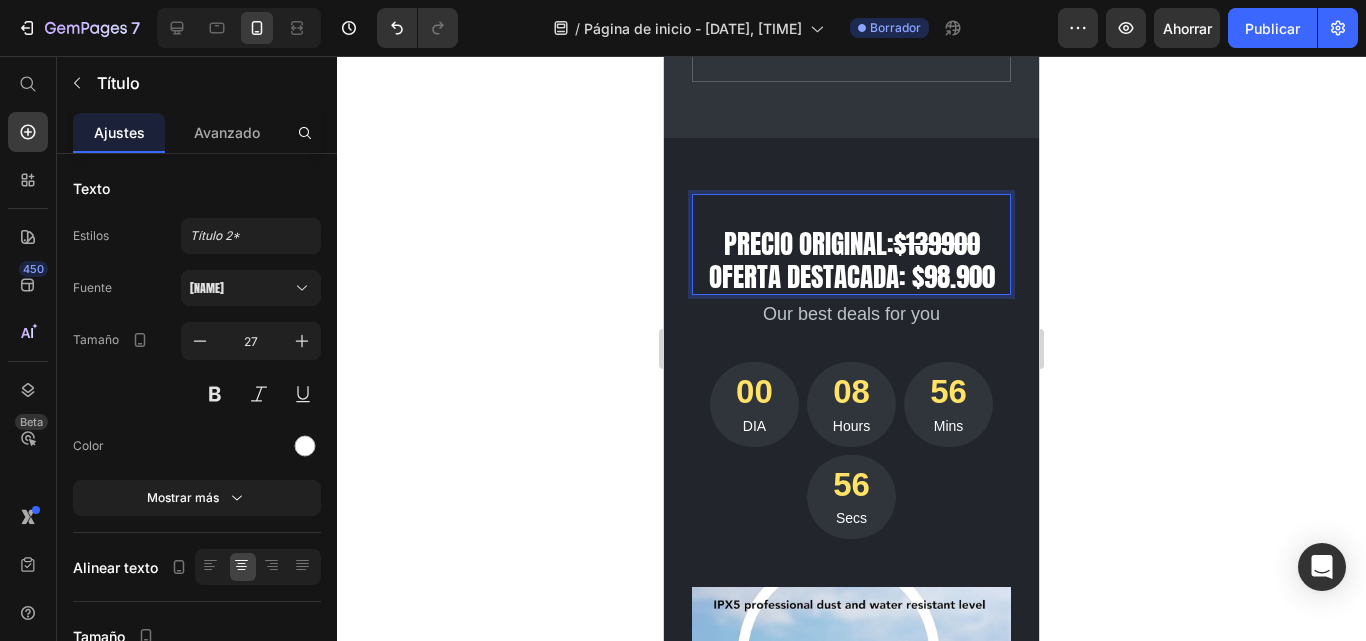 click on "$139900" at bounding box center (937, 243) 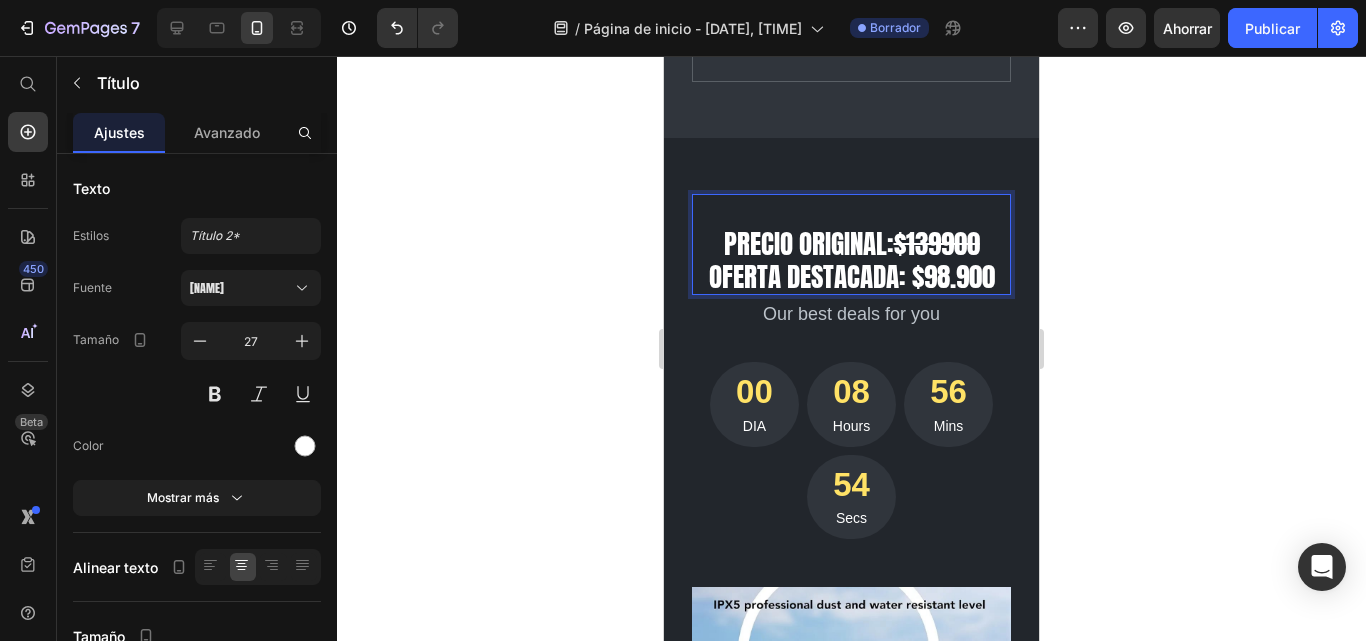 click on "Precio originAL:  $139900 Oferta destacada: $98.900" at bounding box center (851, 244) 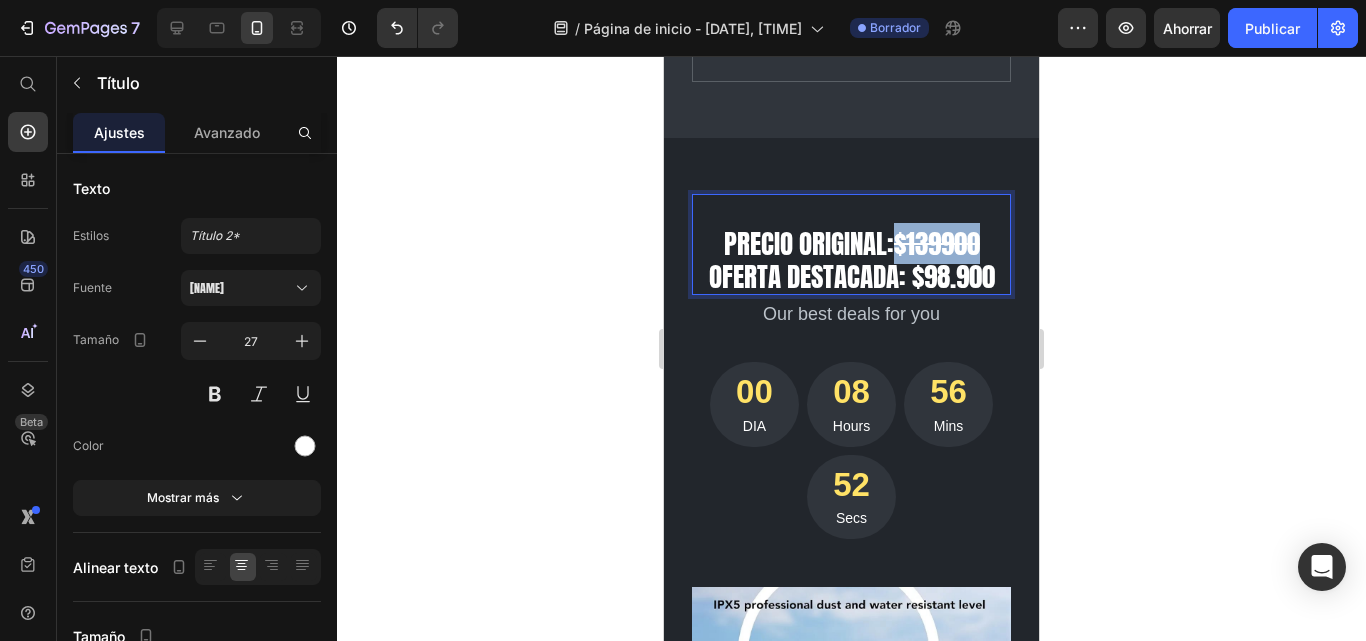 drag, startPoint x: 887, startPoint y: 259, endPoint x: 977, endPoint y: 260, distance: 90.005554 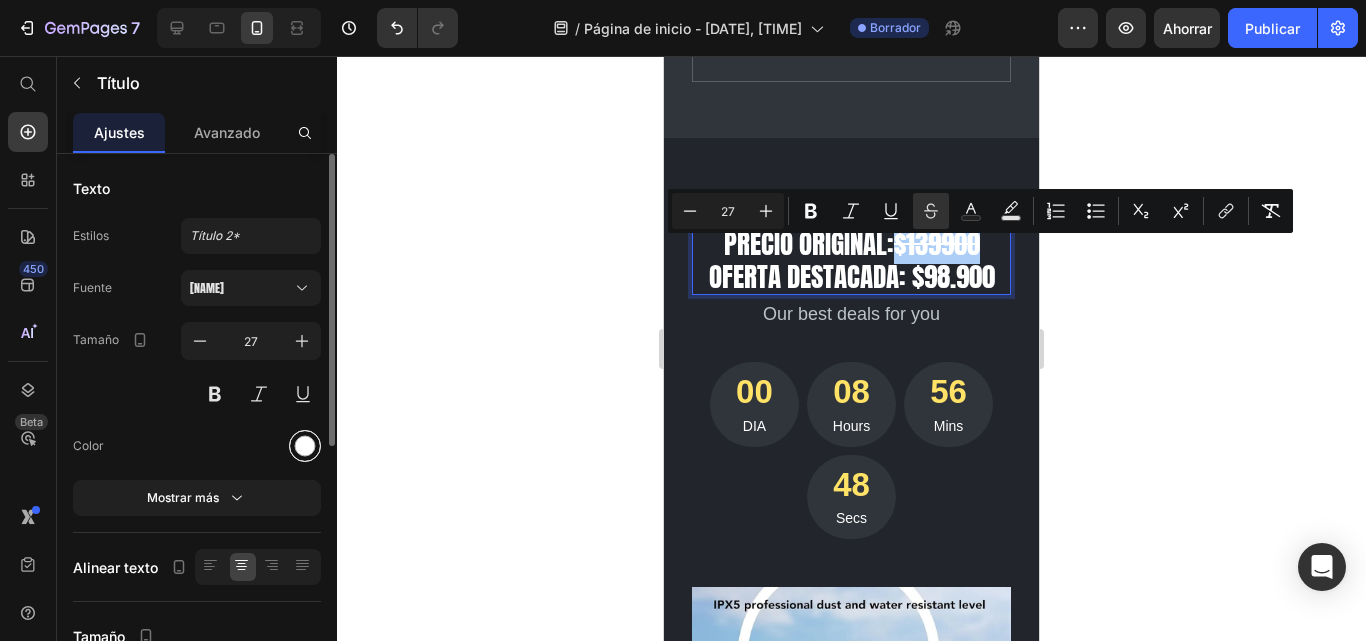 click at bounding box center (305, 446) 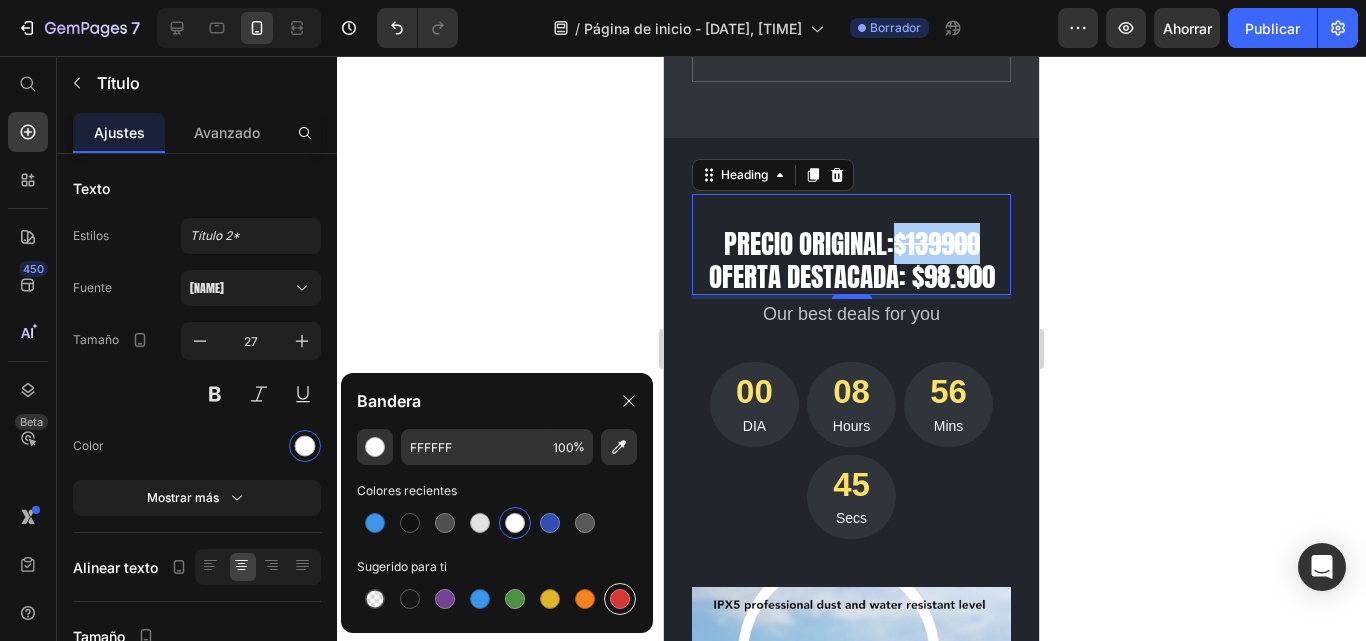 click at bounding box center (620, 599) 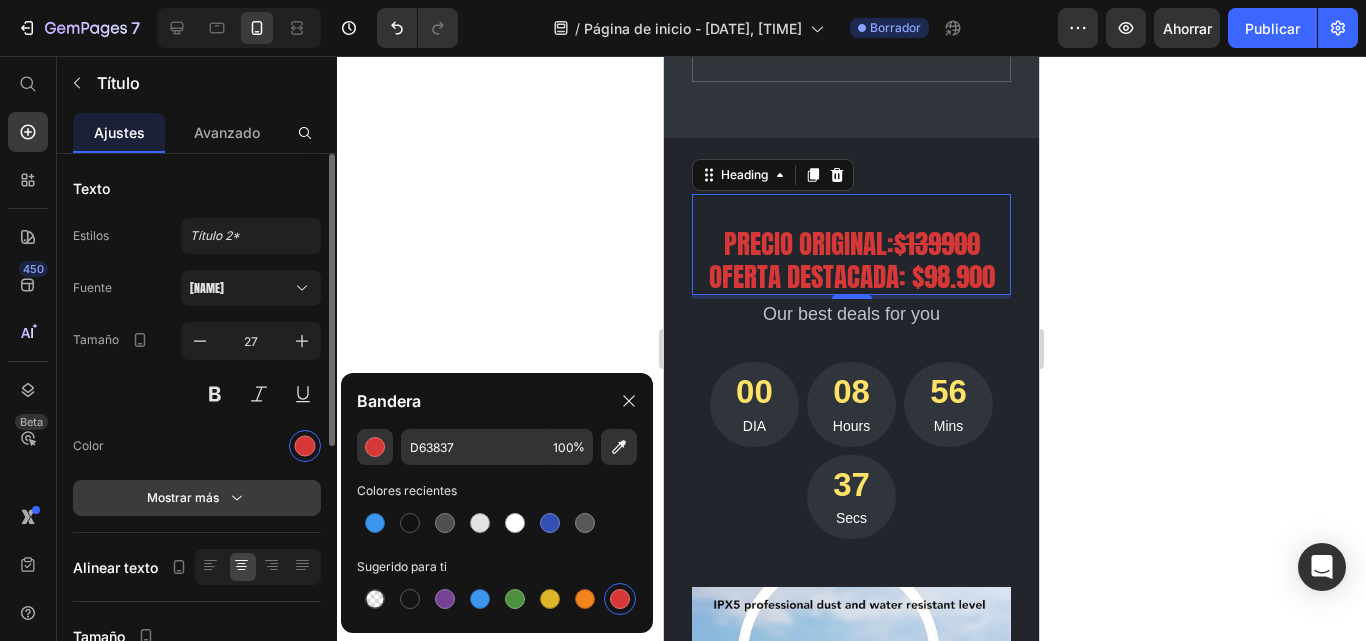 click on "Mostrar más" at bounding box center [197, 498] 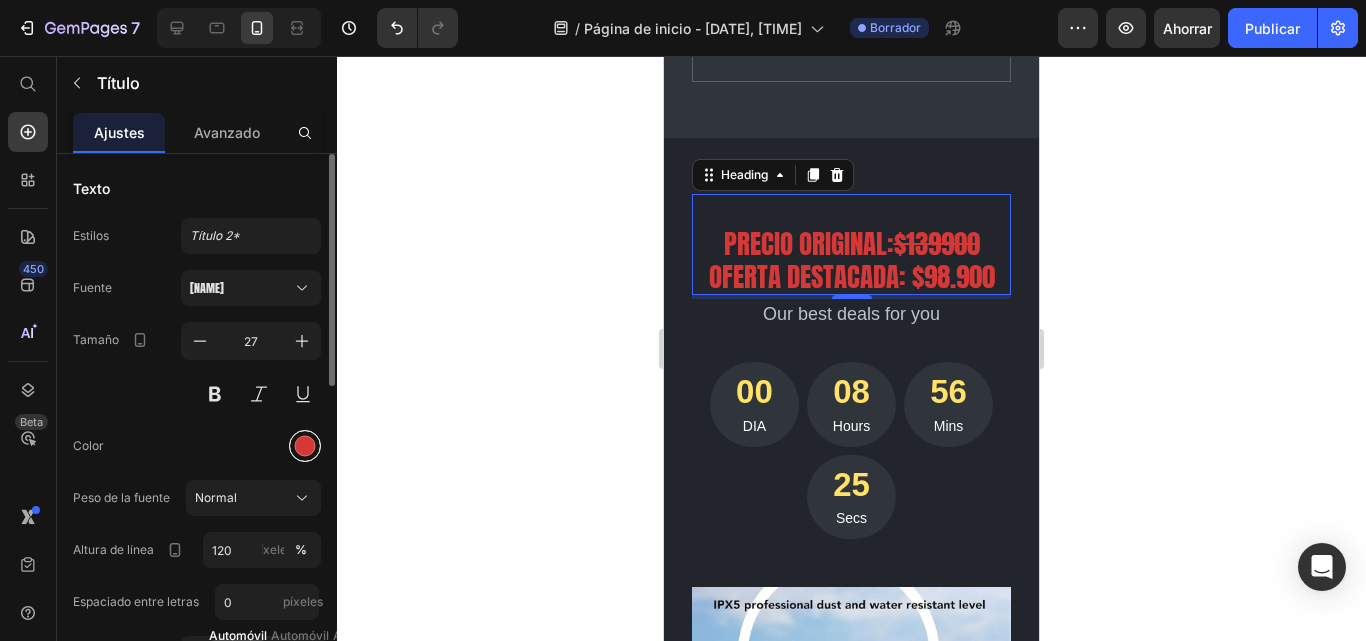 click at bounding box center [305, 446] 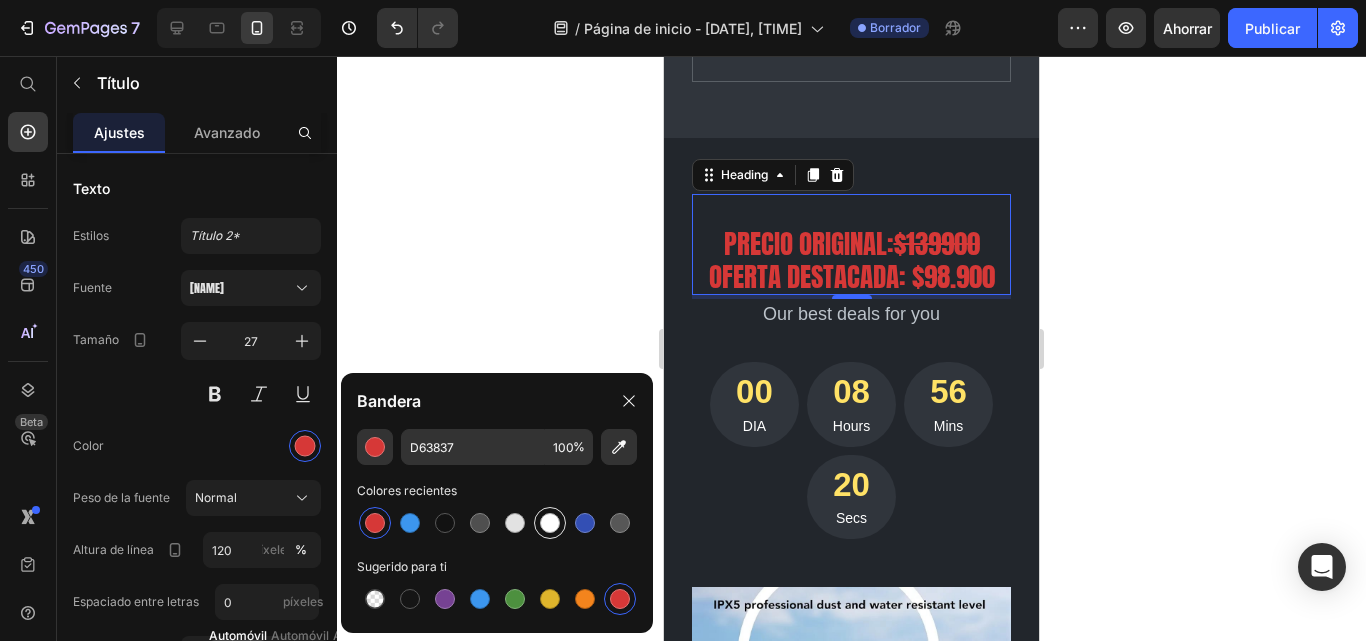 click at bounding box center (550, 523) 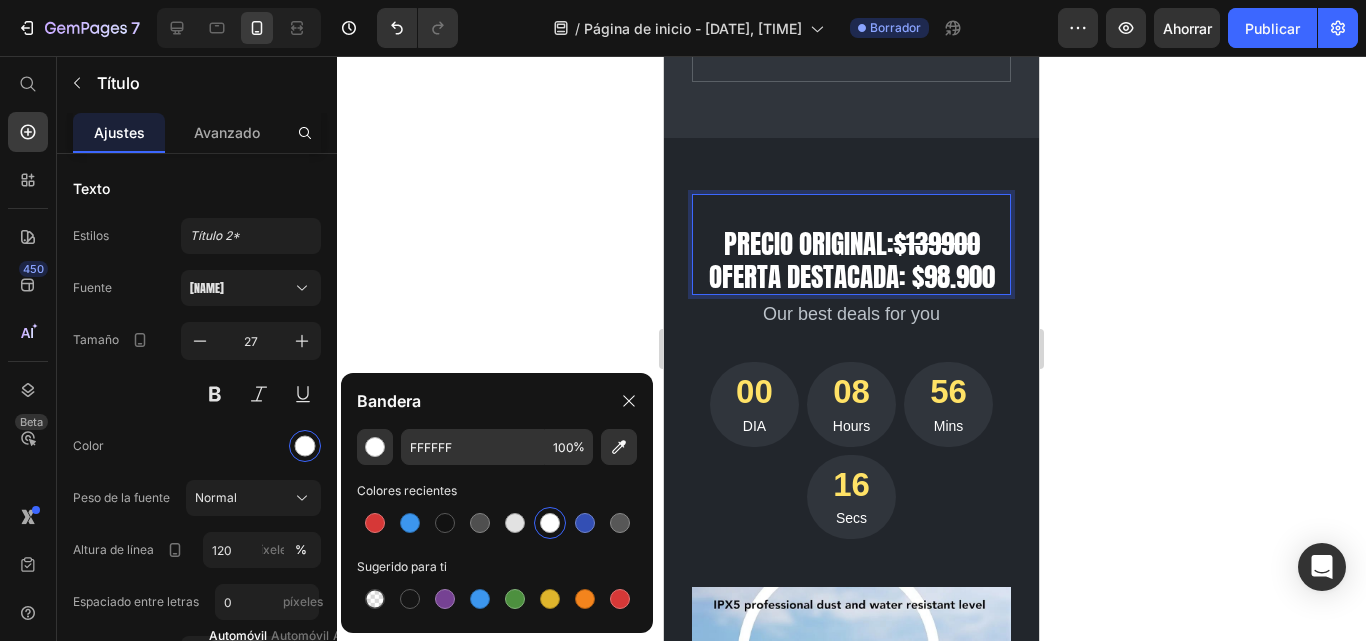 click on "$139900" at bounding box center [937, 243] 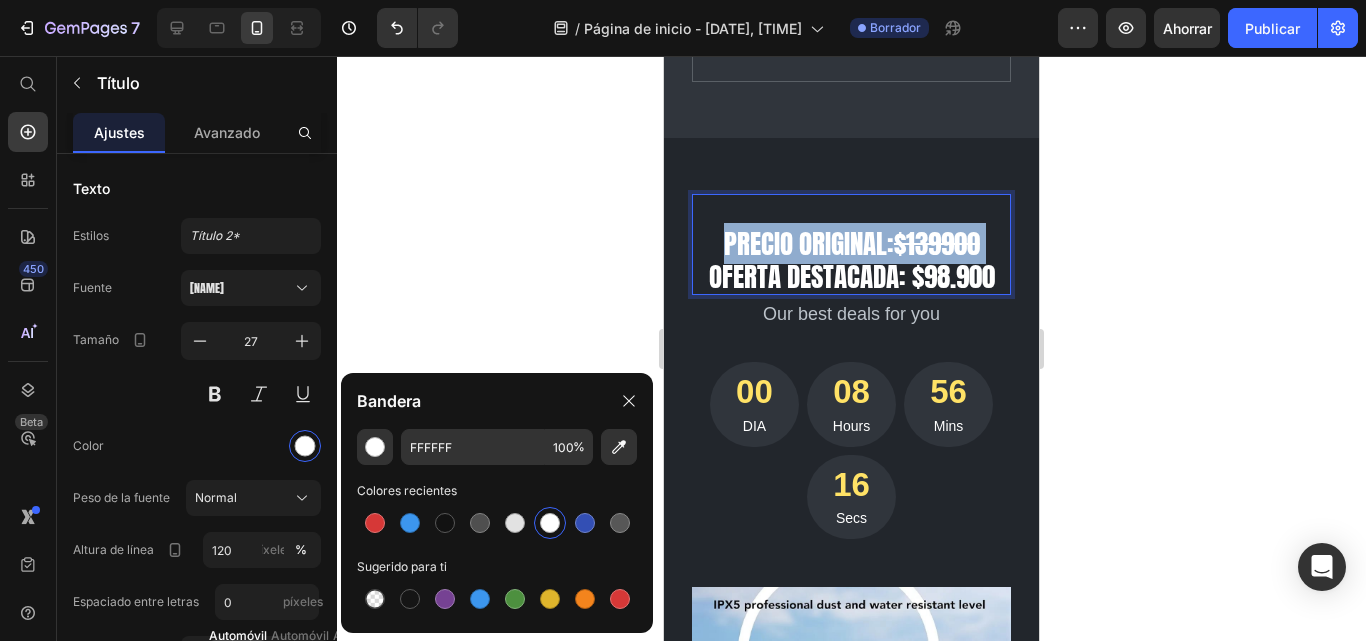 click on "$139900" at bounding box center [937, 243] 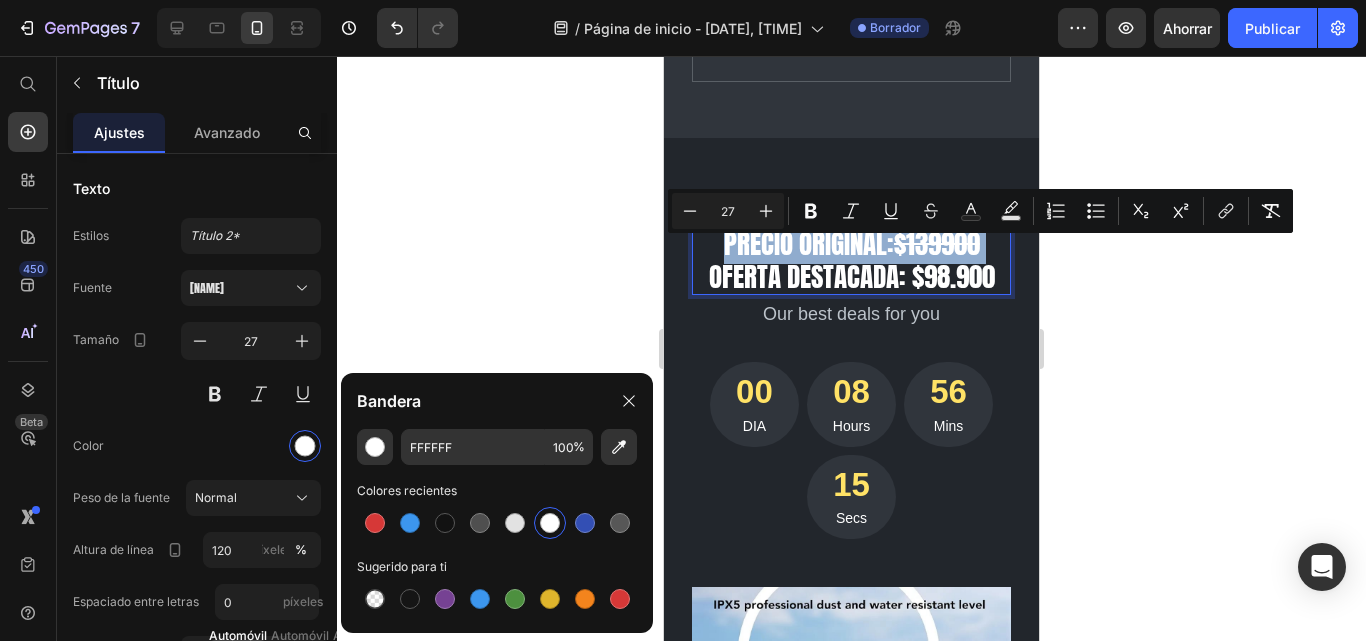 click on "$139900" at bounding box center (937, 243) 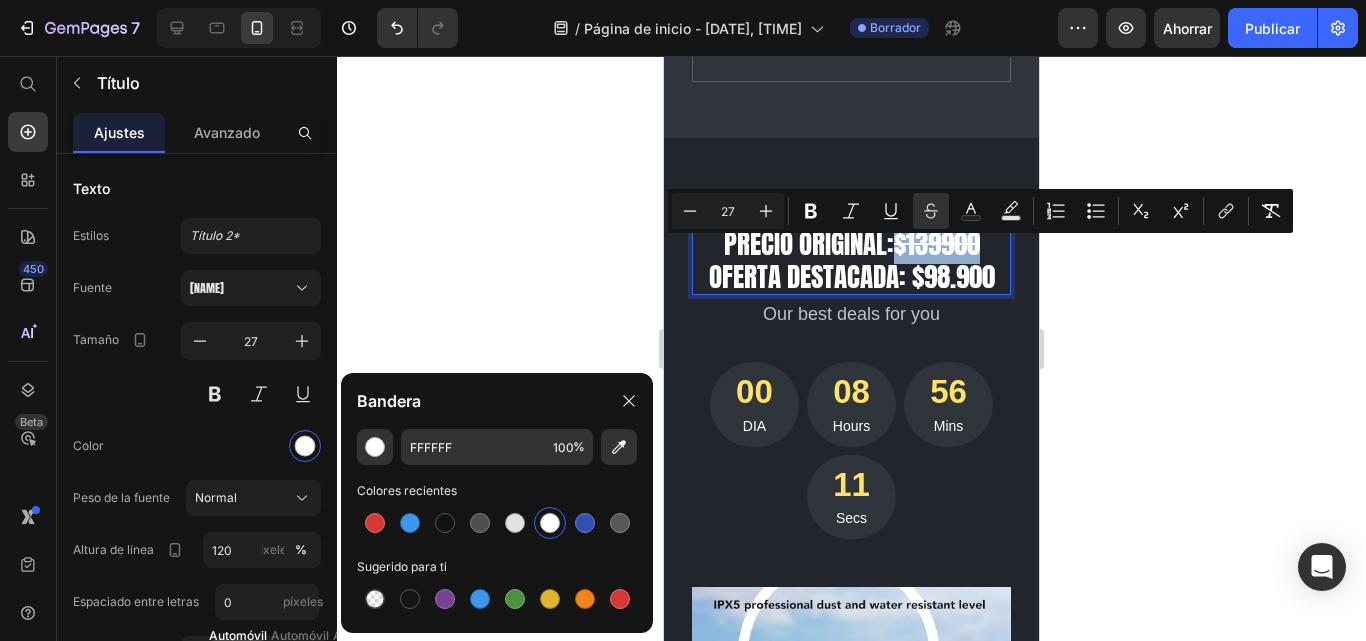 drag, startPoint x: 892, startPoint y: 257, endPoint x: 971, endPoint y: 262, distance: 79.15807 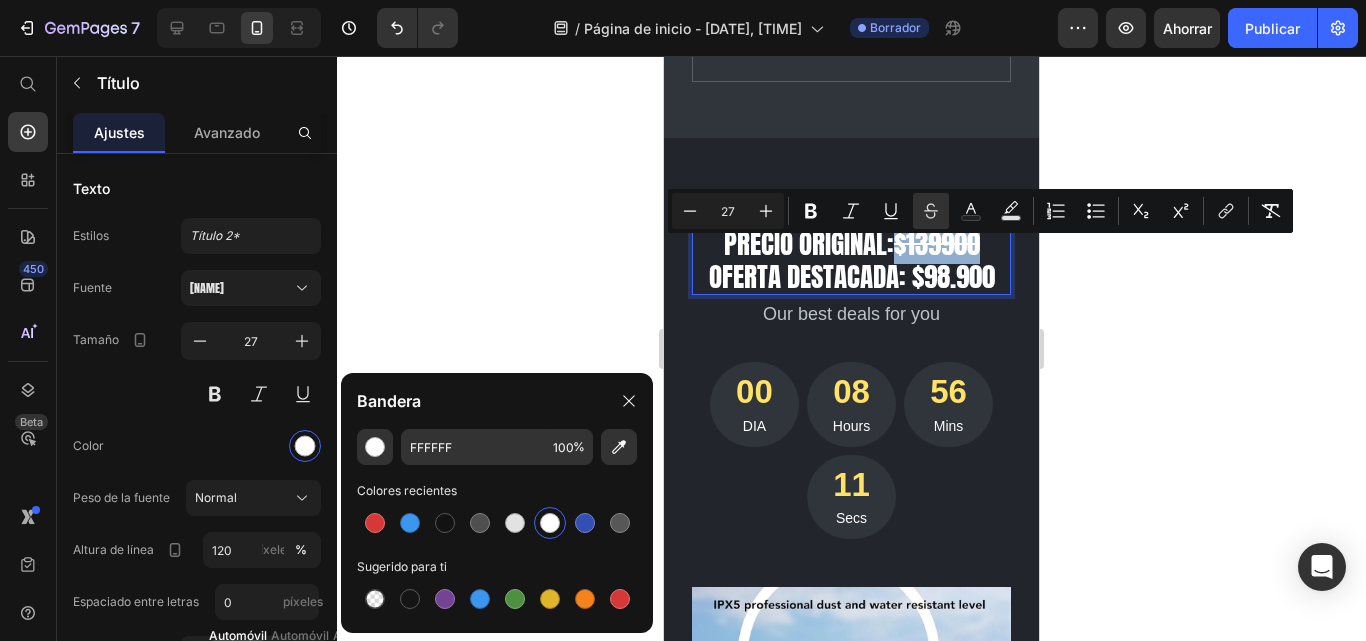 click on "$139900" at bounding box center (937, 243) 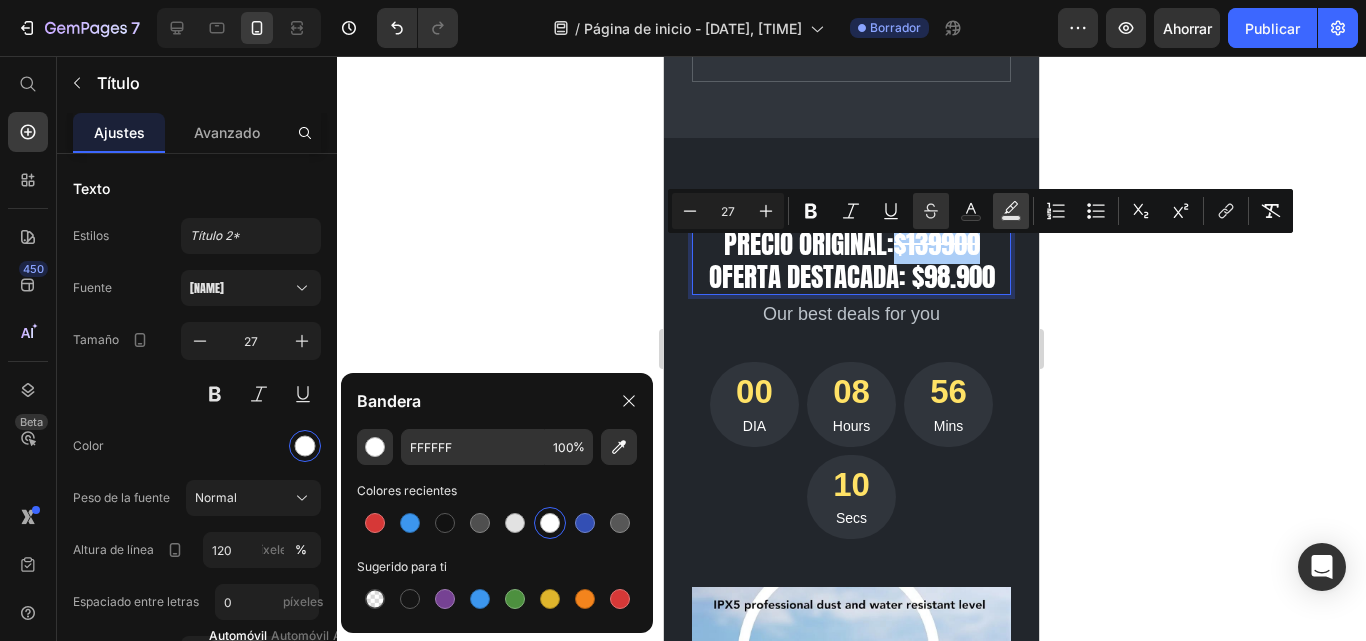 click 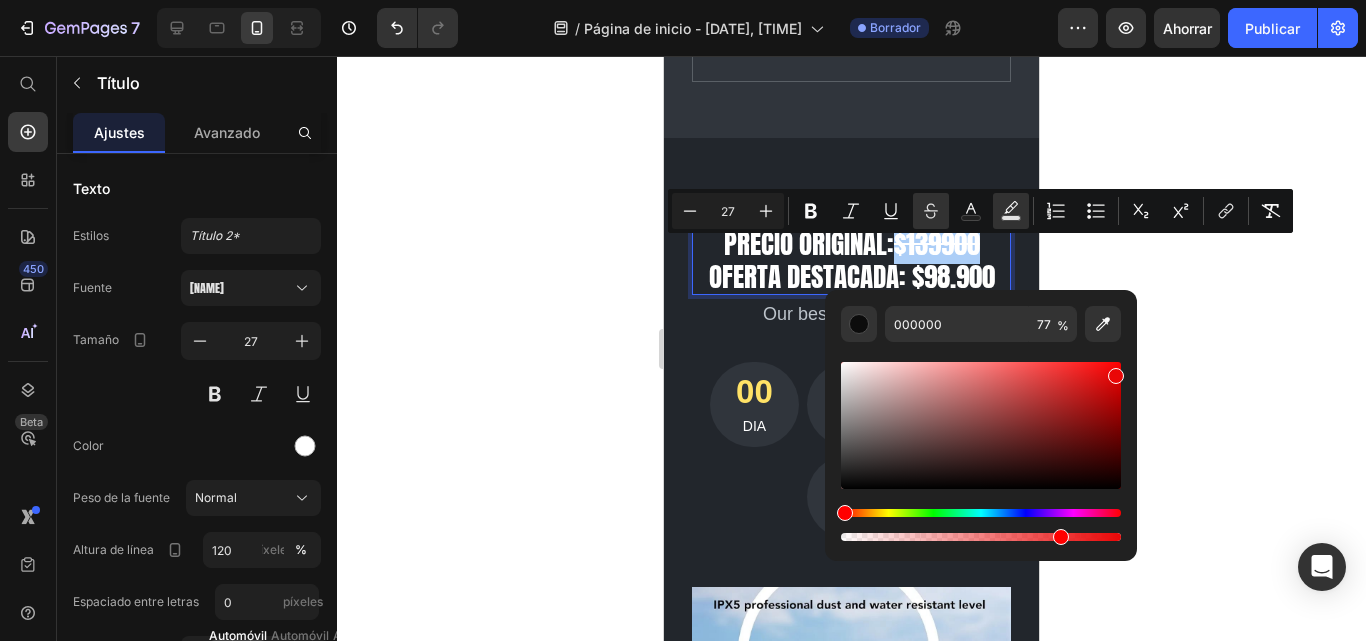 click at bounding box center (981, 425) 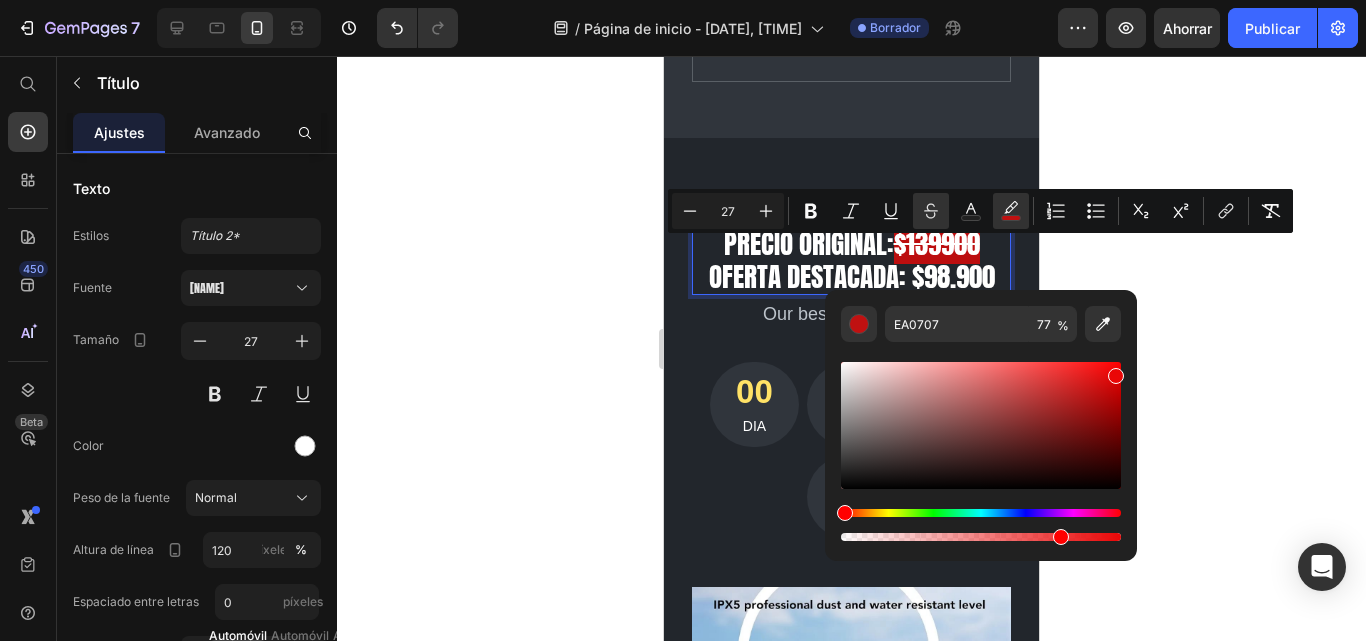 drag, startPoint x: 1114, startPoint y: 372, endPoint x: 1117, endPoint y: 350, distance: 22.203604 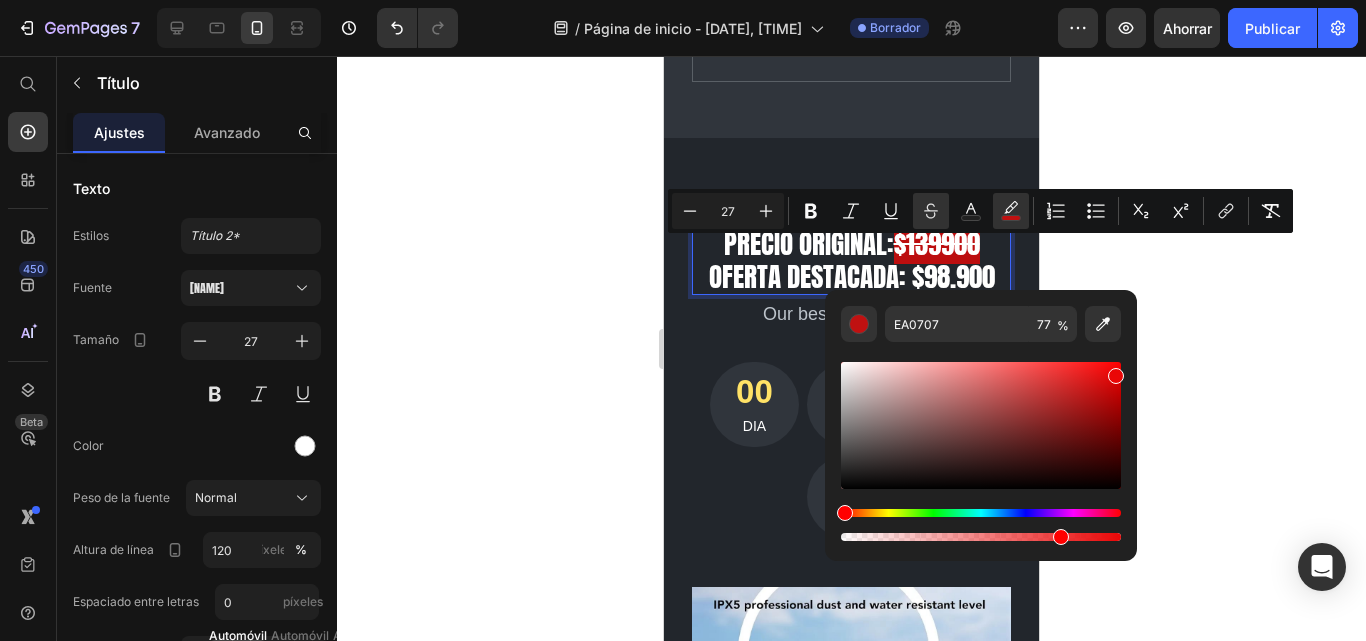 click at bounding box center (981, 443) 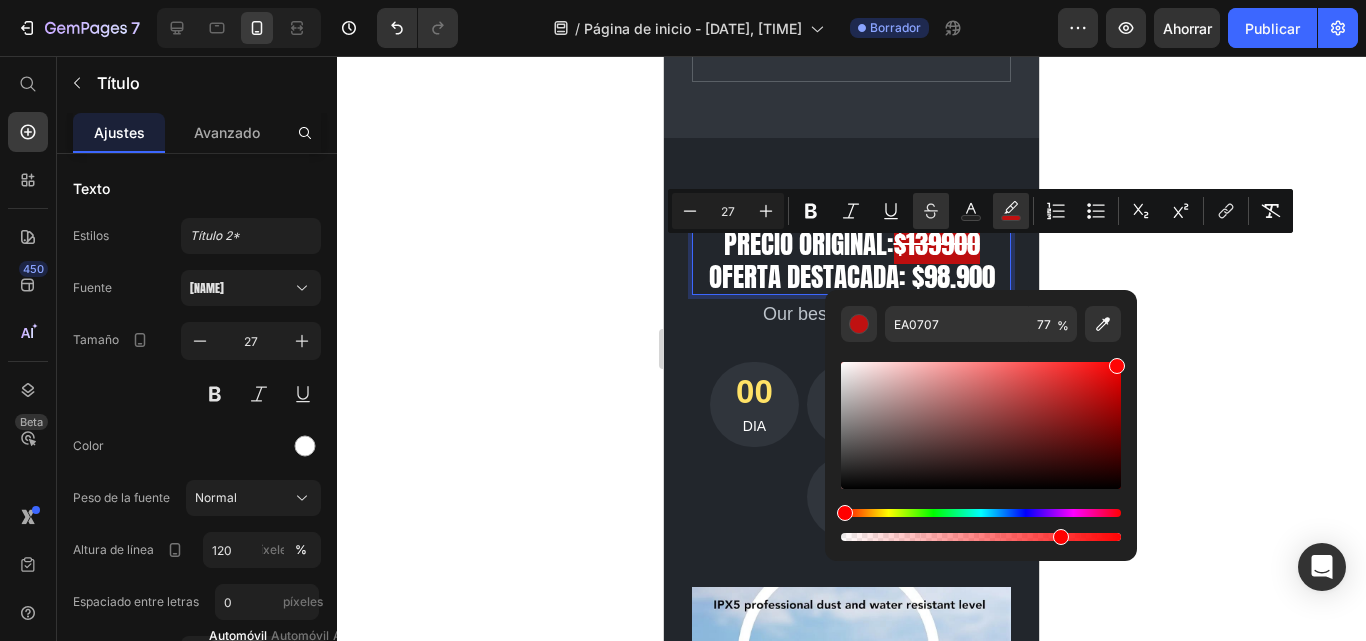 type on "FF0505" 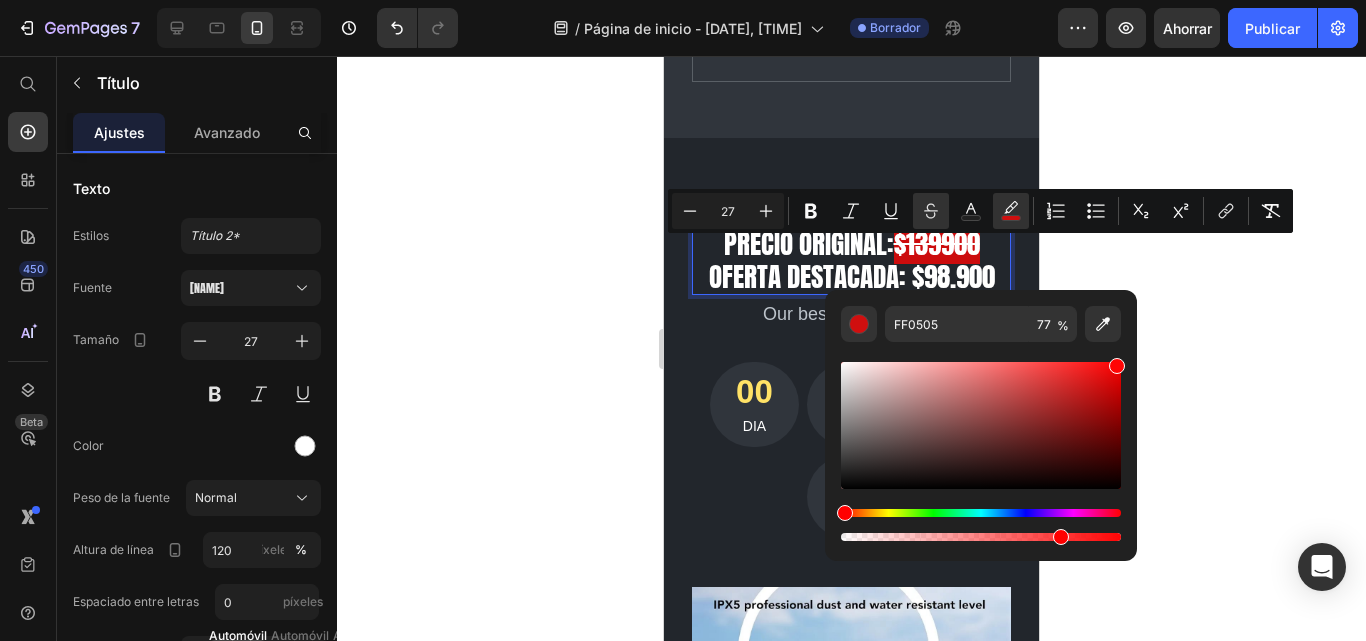 click 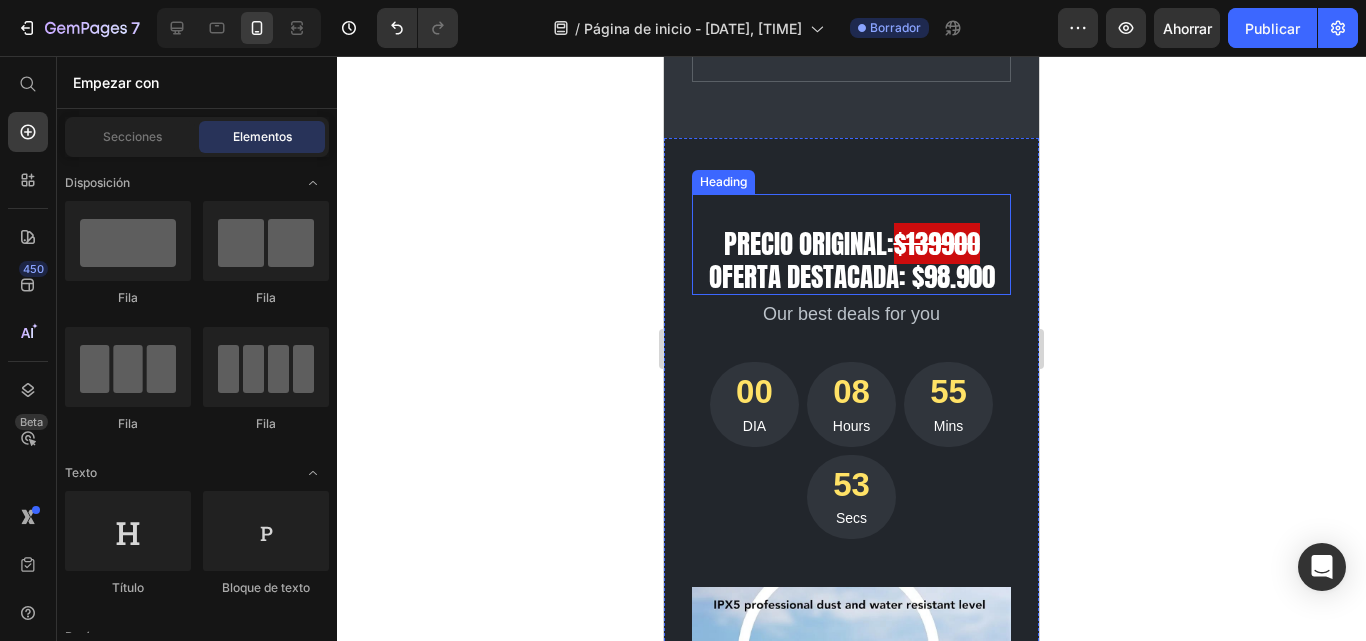 click on "⁠⁠⁠⁠⁠⁠⁠ Precio originAL:  $139900 Oferta destacada: $98.900" at bounding box center (851, 244) 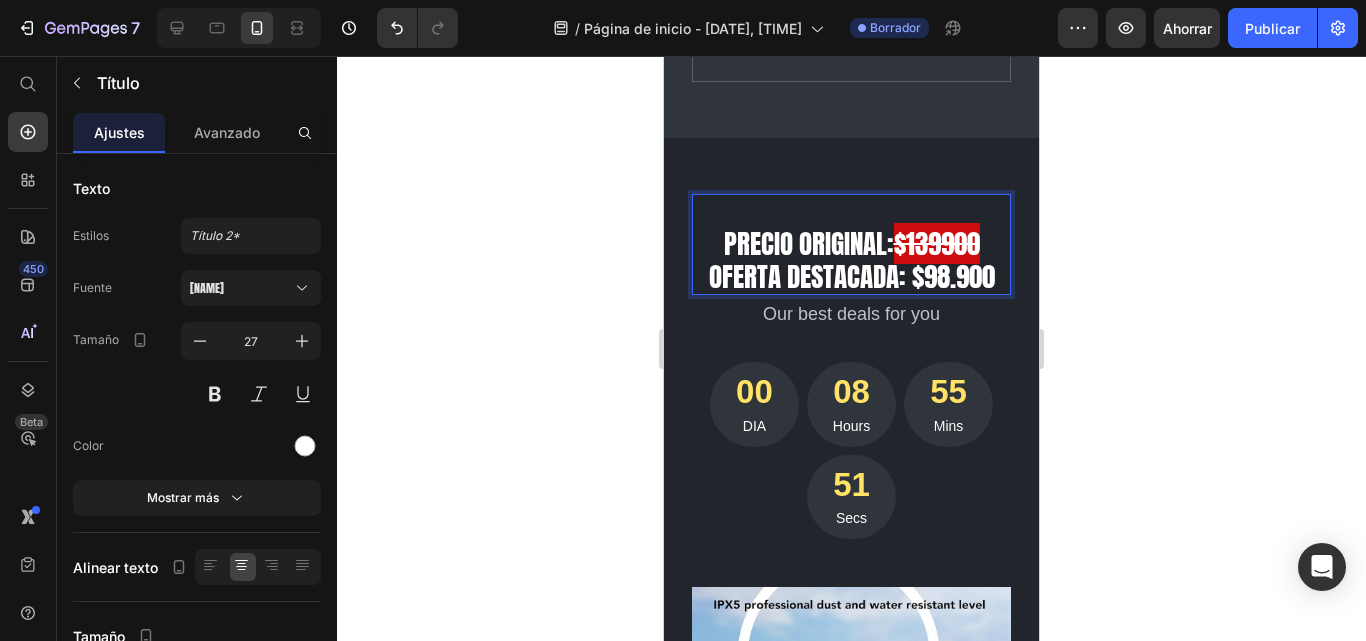 click on "⁠⁠⁠⁠⁠⁠⁠ Precio originAL:  $139900 Oferta destacada: $98.900" at bounding box center [851, 244] 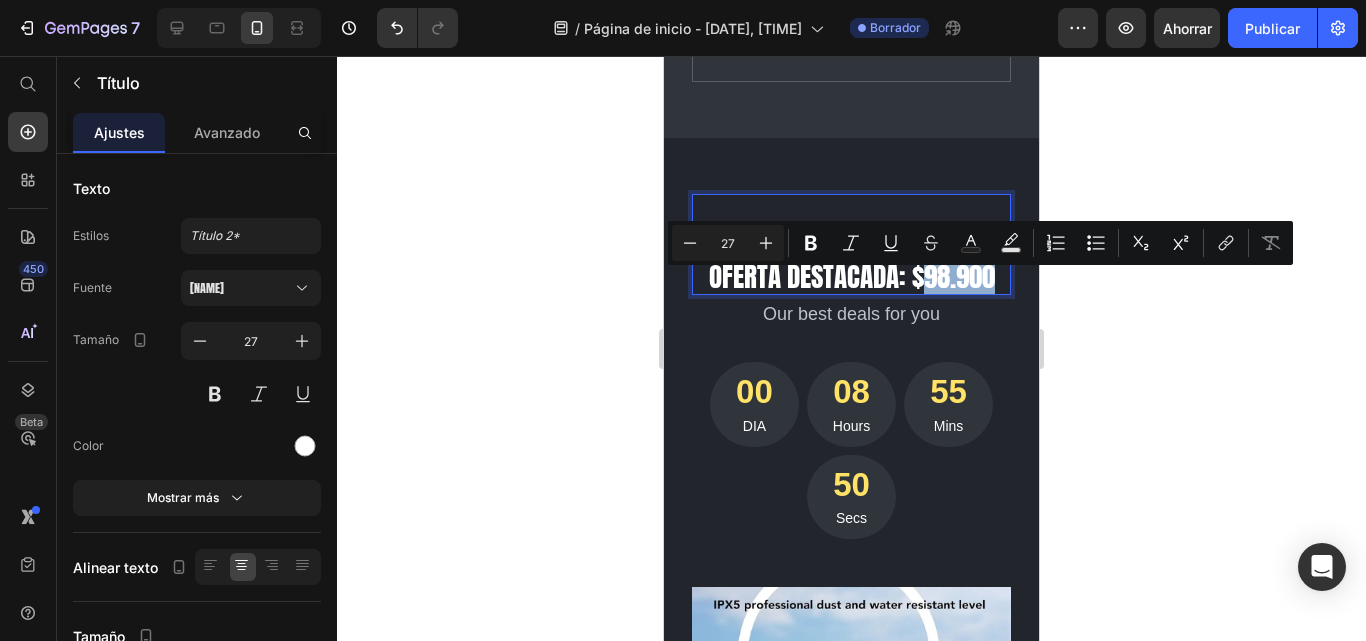 click on "Precio originAL:  $139900 Oferta destacada: $98.900" at bounding box center [851, 244] 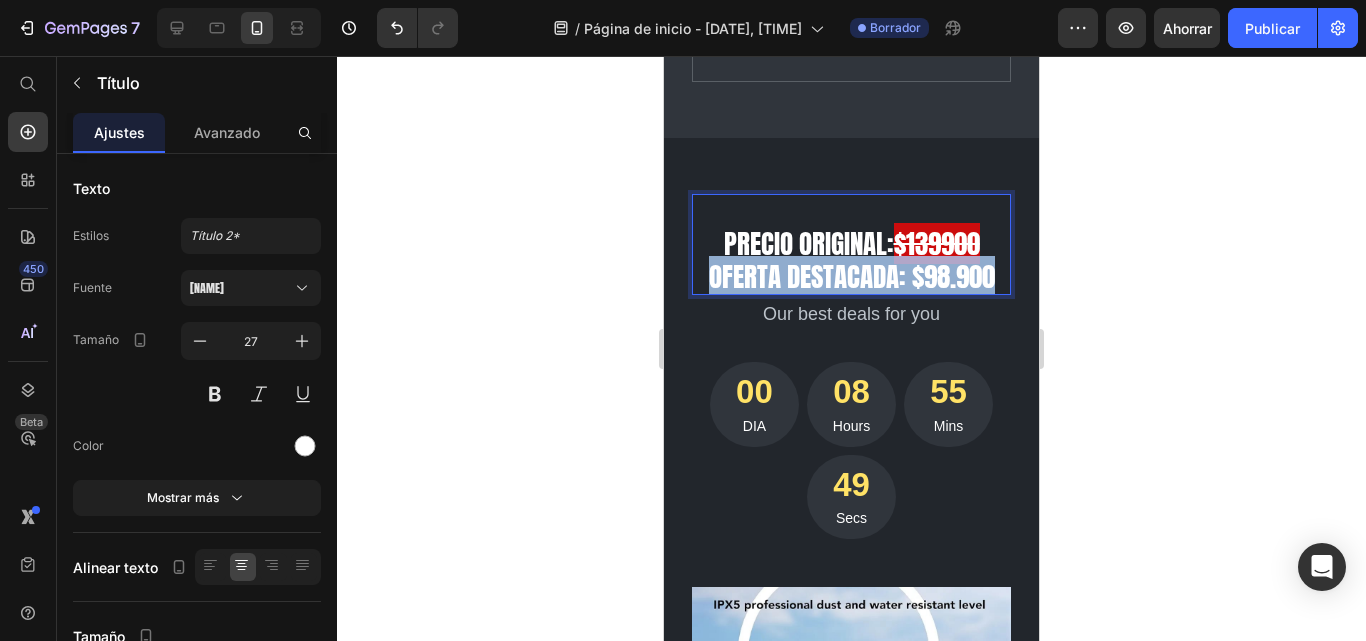 click on "Precio originAL:  $139900 Oferta destacada: $98.900" at bounding box center (851, 244) 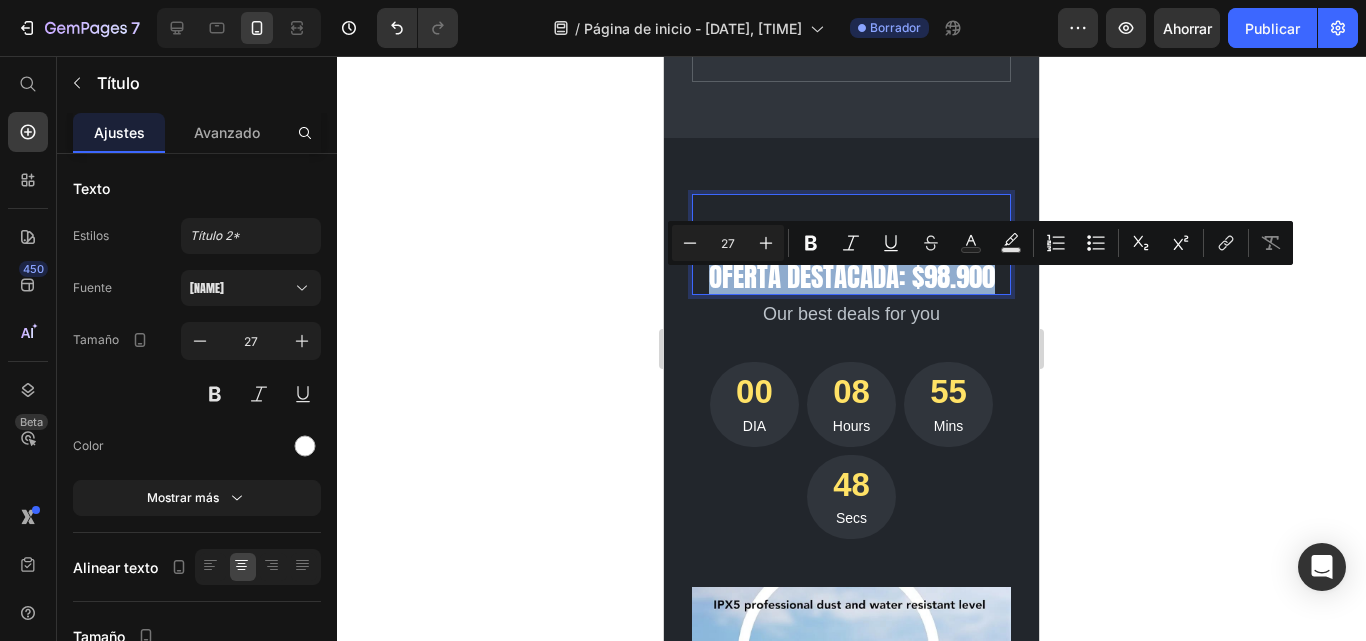 click on "Precio originAL:  $139900 Oferta destacada: $98.900" at bounding box center [851, 244] 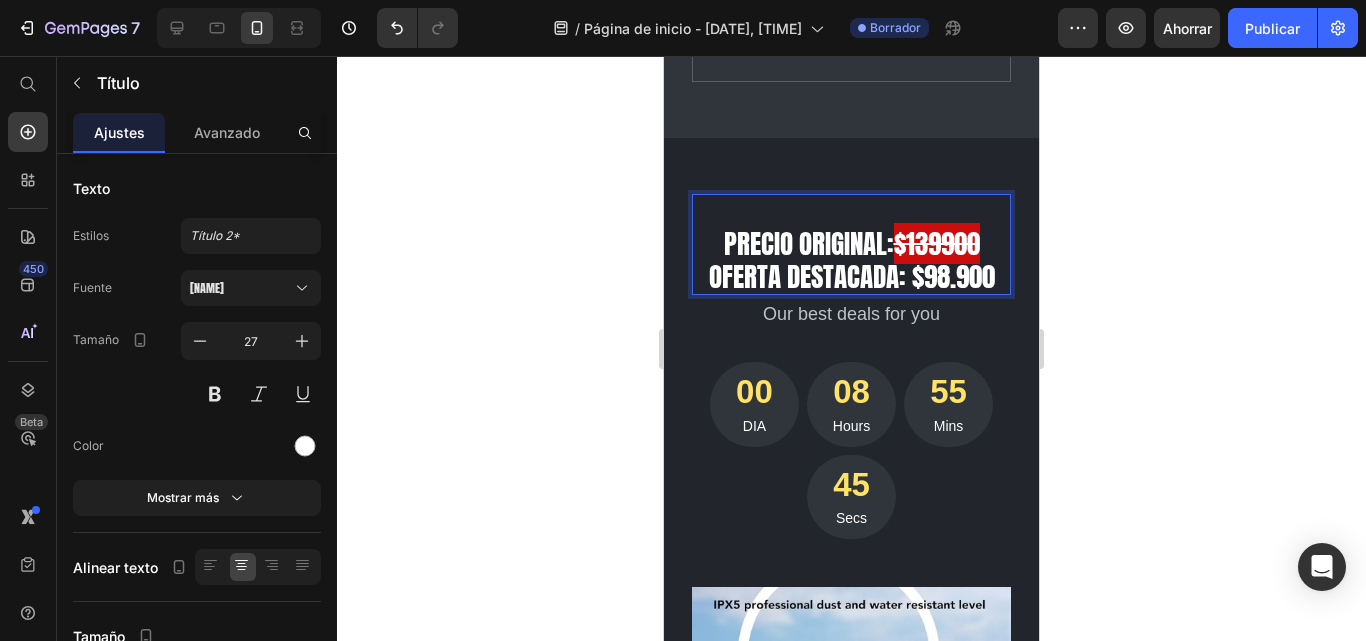 click on "Precio originAL:  $139900 Oferta destacada: $98.900" at bounding box center [851, 244] 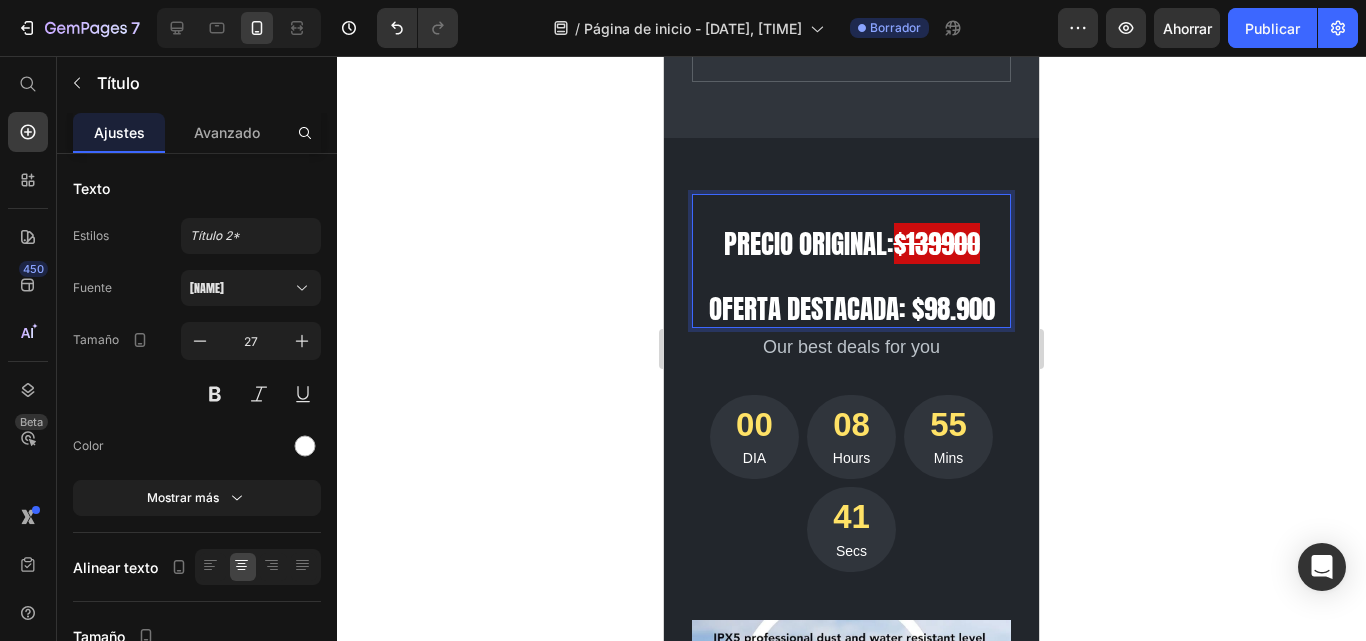 click on "Precio originAL:  $139900 Oferta destacada: $98.900" at bounding box center (851, 261) 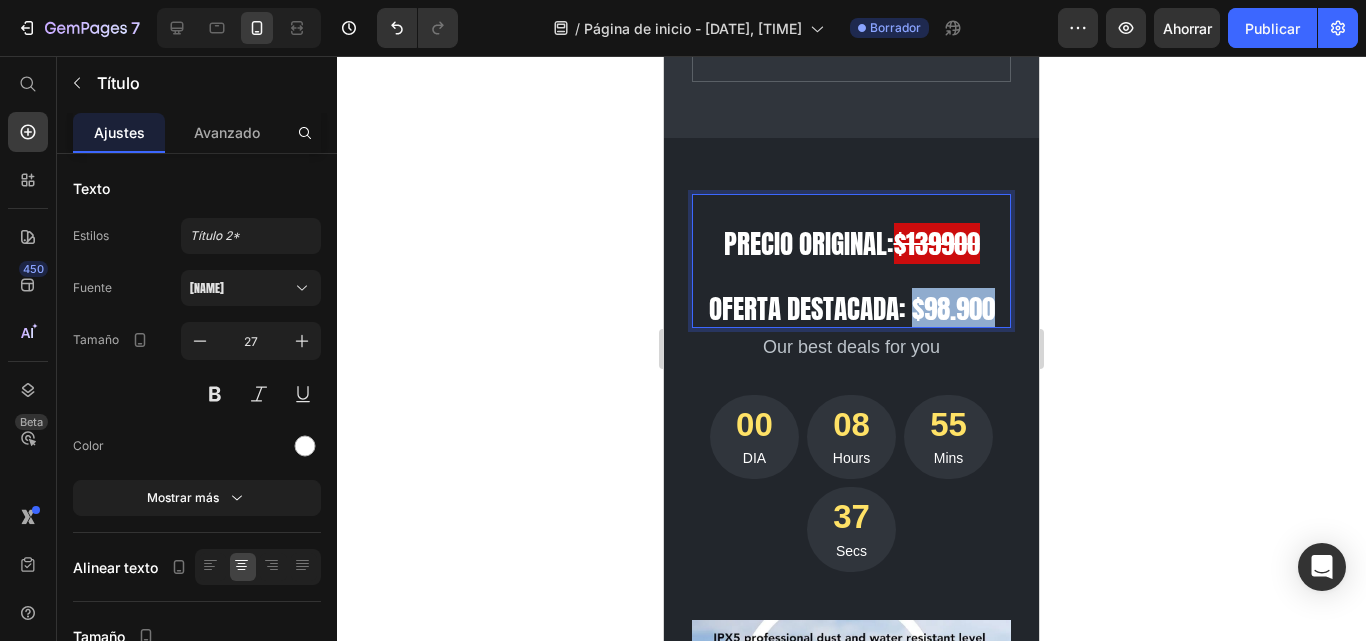 drag, startPoint x: 986, startPoint y: 325, endPoint x: 906, endPoint y: 323, distance: 80.024994 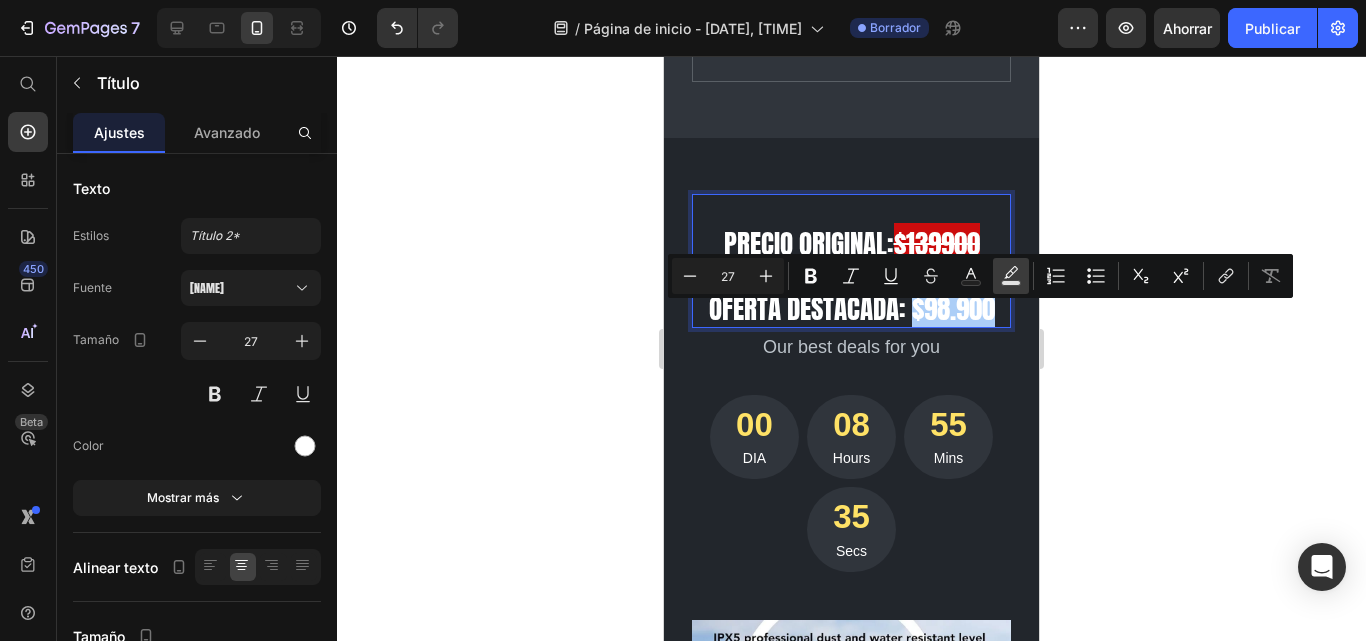 click 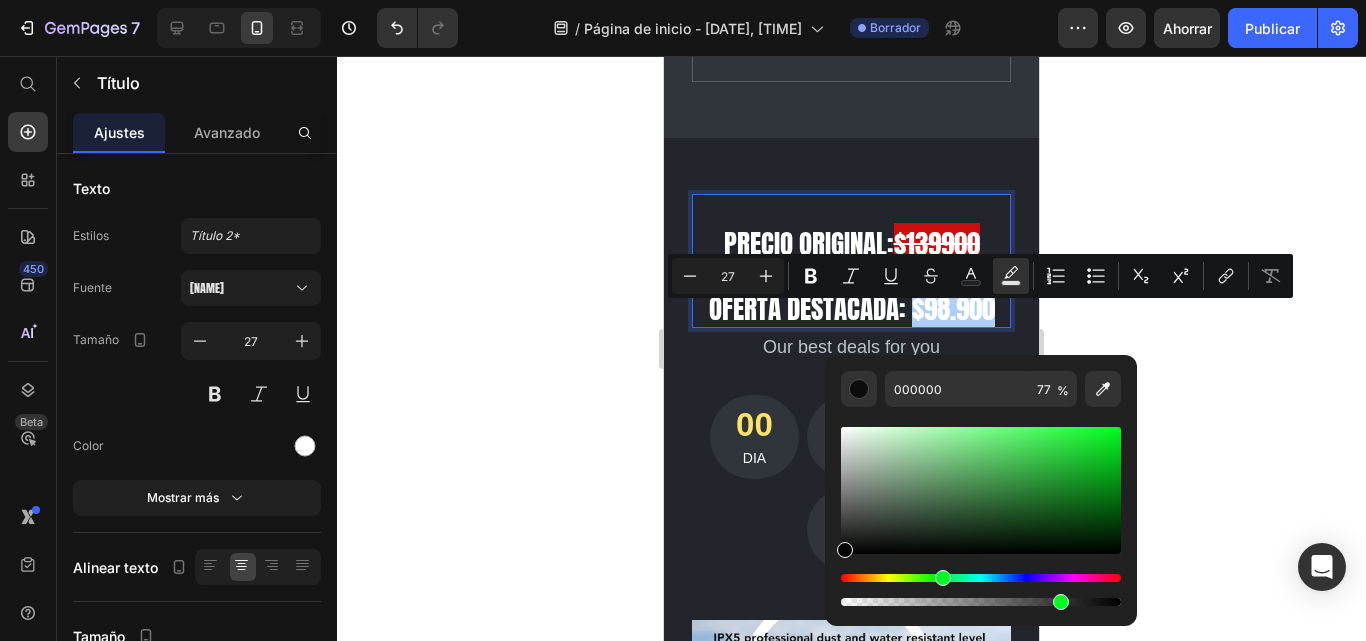 click at bounding box center (981, 578) 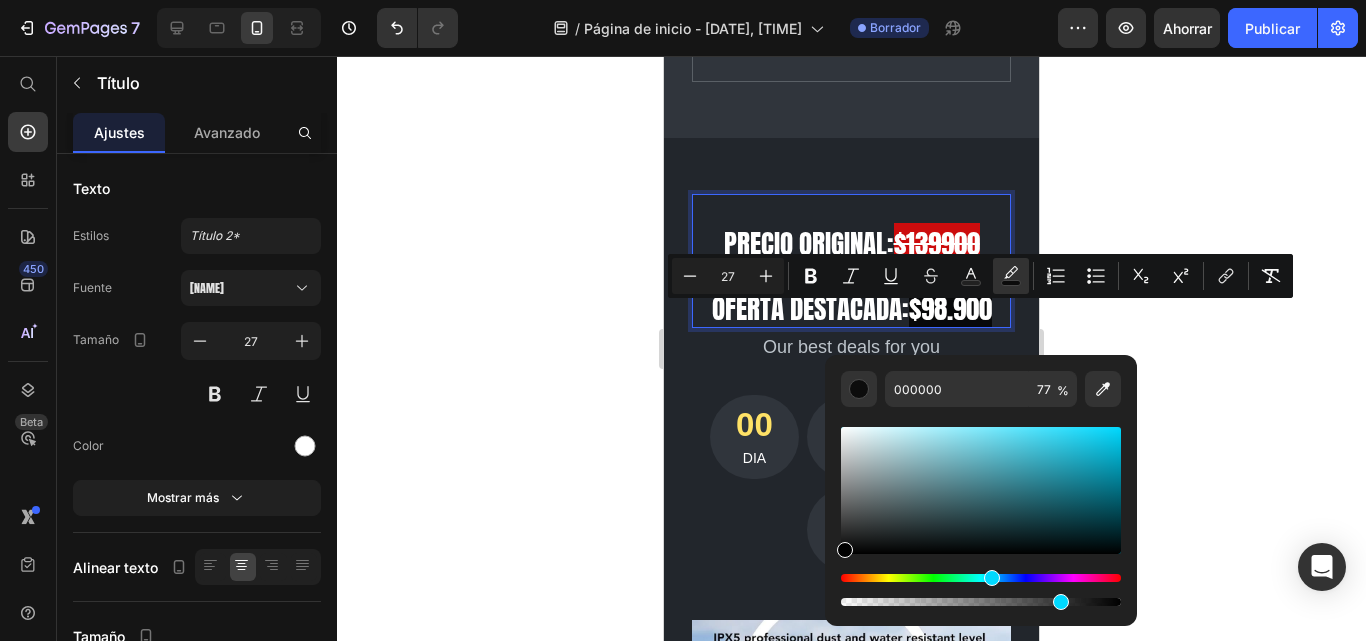 click at bounding box center [981, 578] 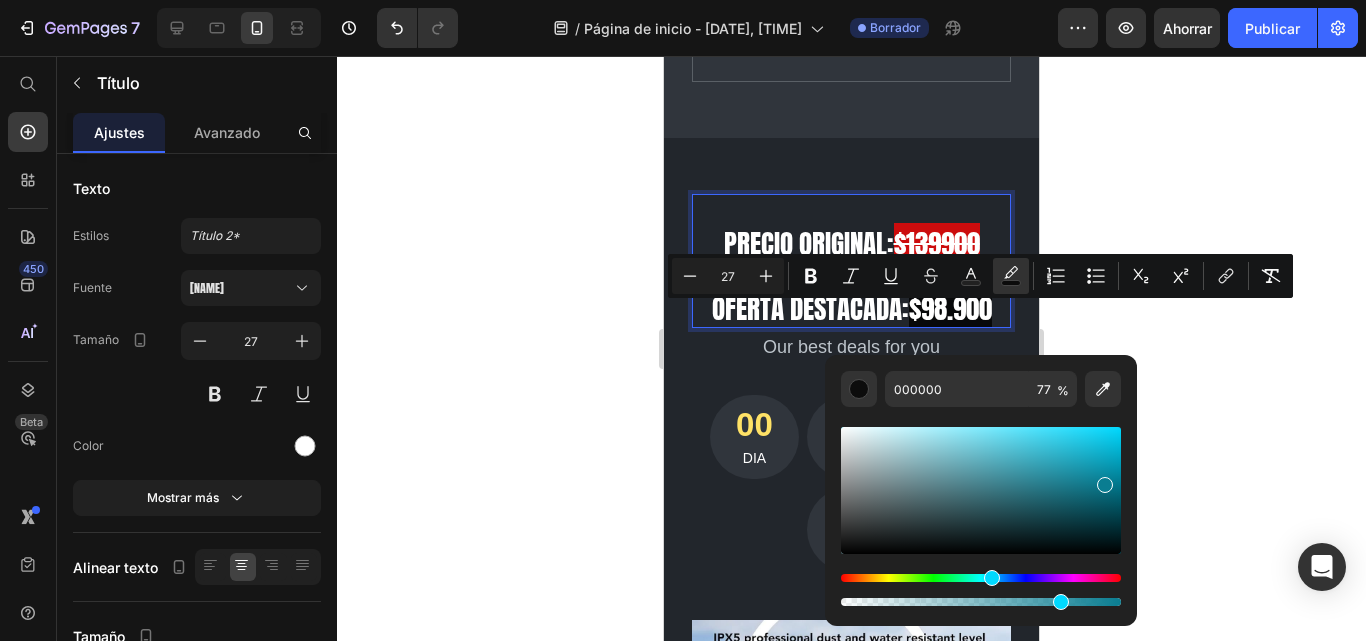 click at bounding box center [981, 490] 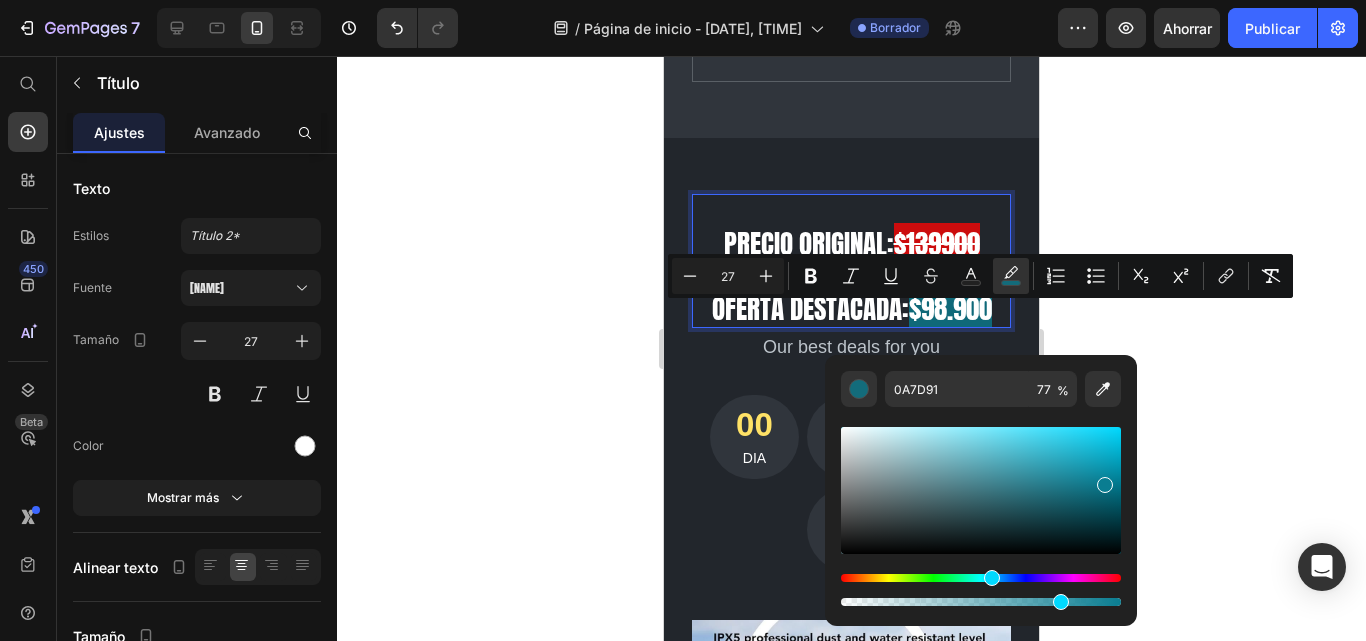 click 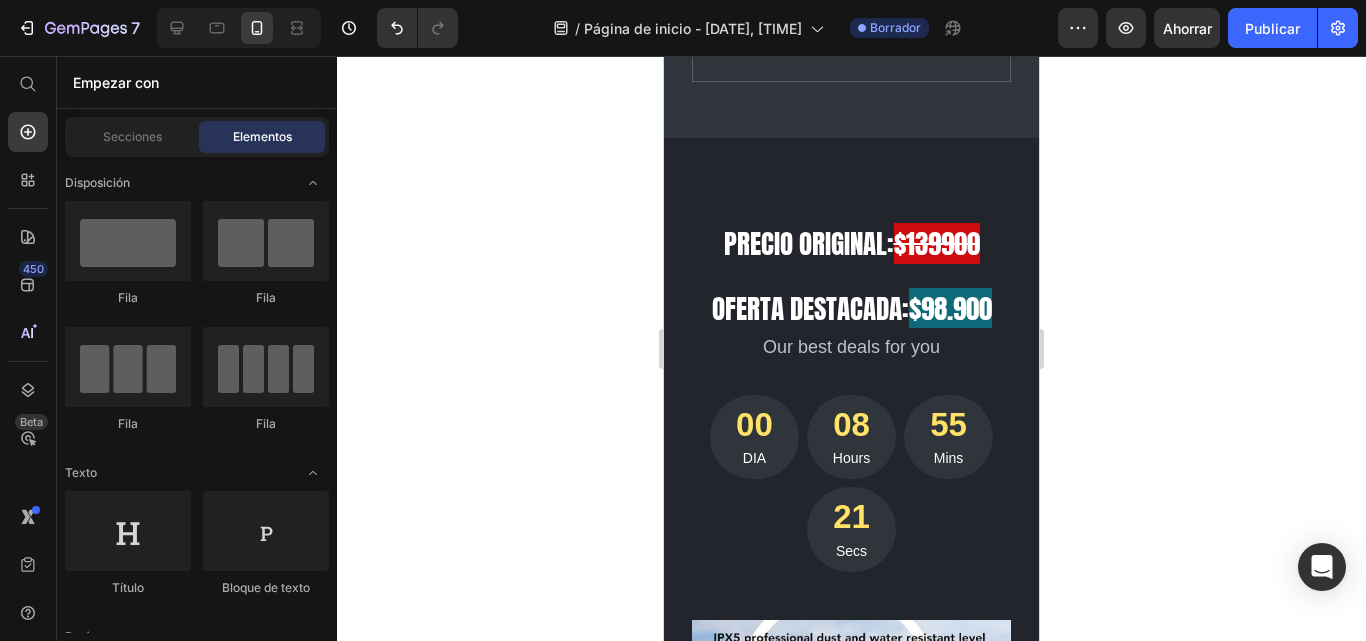 click 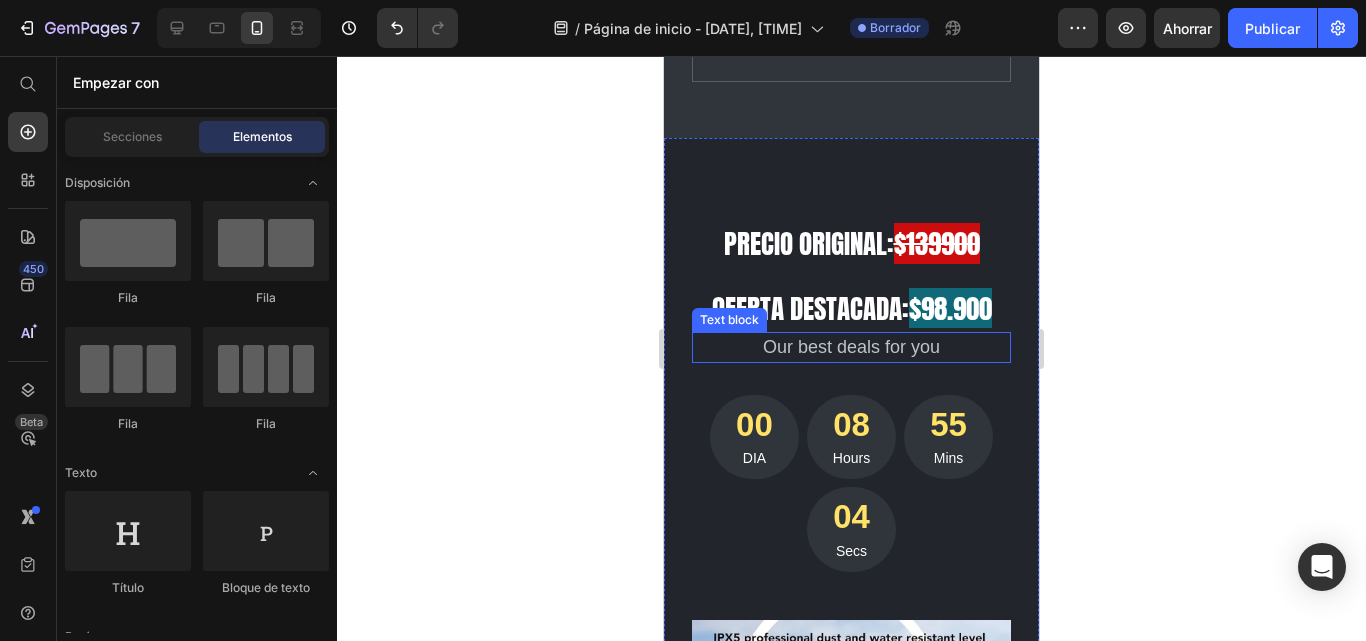 click on "Our best deals for you" at bounding box center (851, 347) 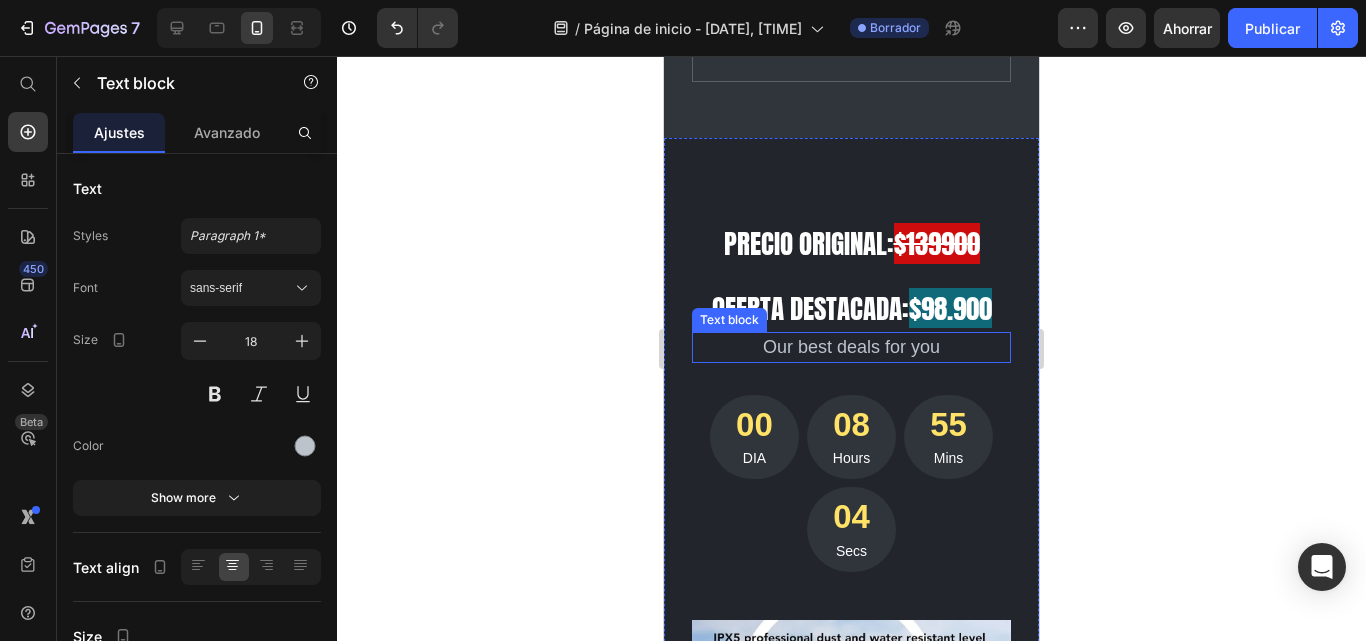 click on "Our best deals for you" at bounding box center (851, 347) 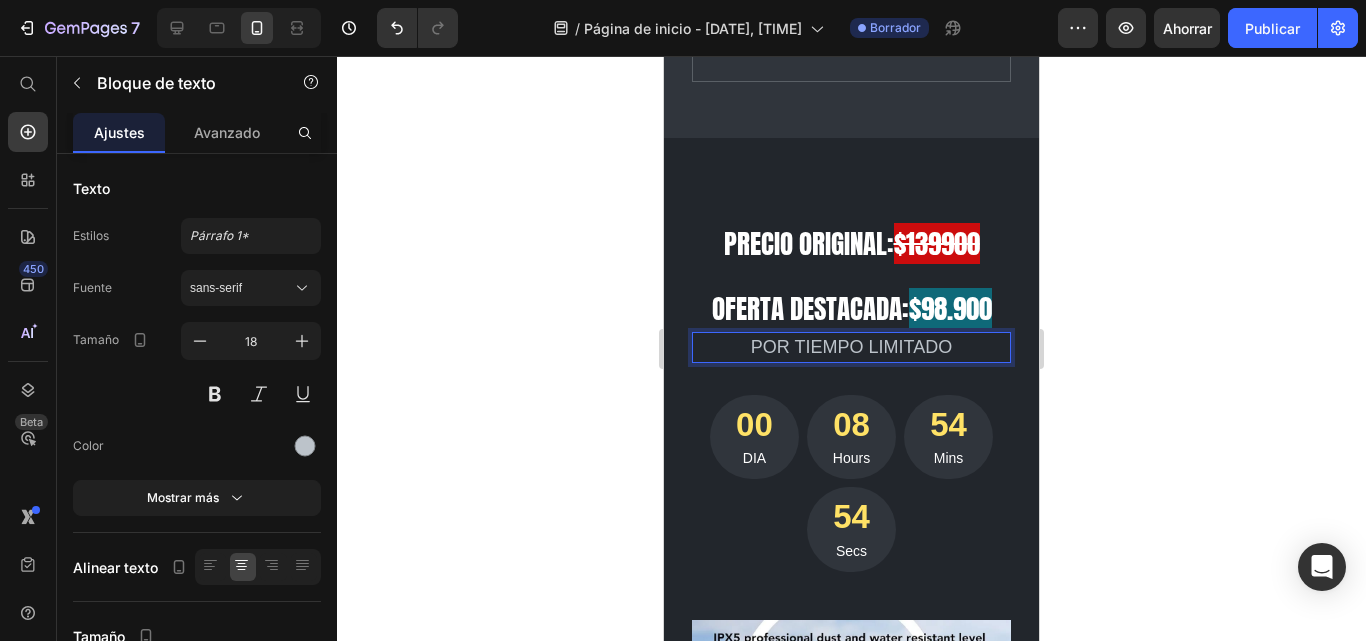 click on "POR TIEMPO LIMITADO" at bounding box center (851, 347) 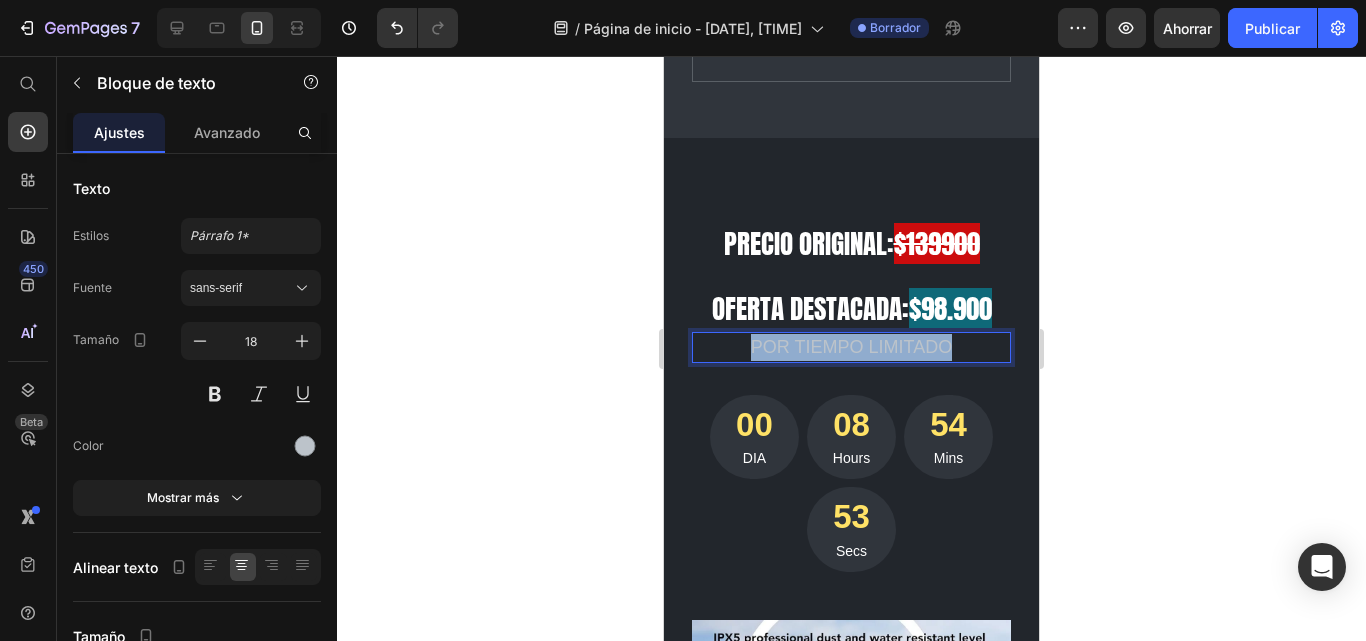 click on "POR TIEMPO LIMITADO" at bounding box center [851, 347] 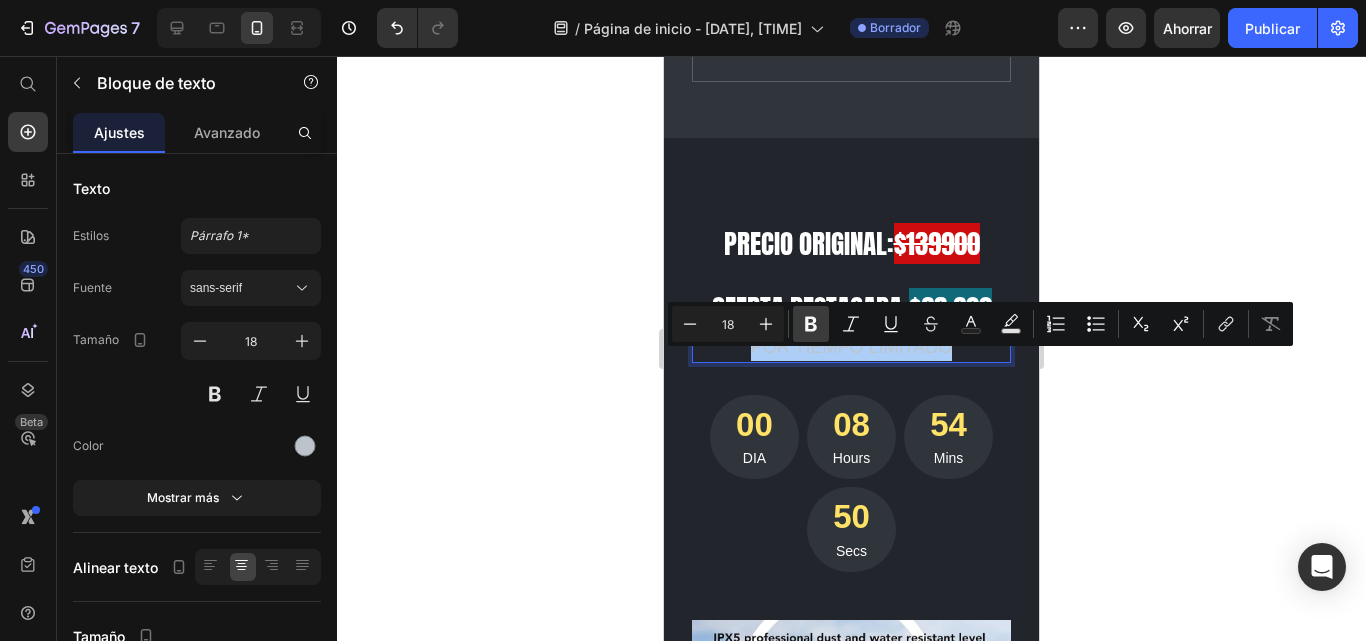 click on "Atrevido" at bounding box center [811, 324] 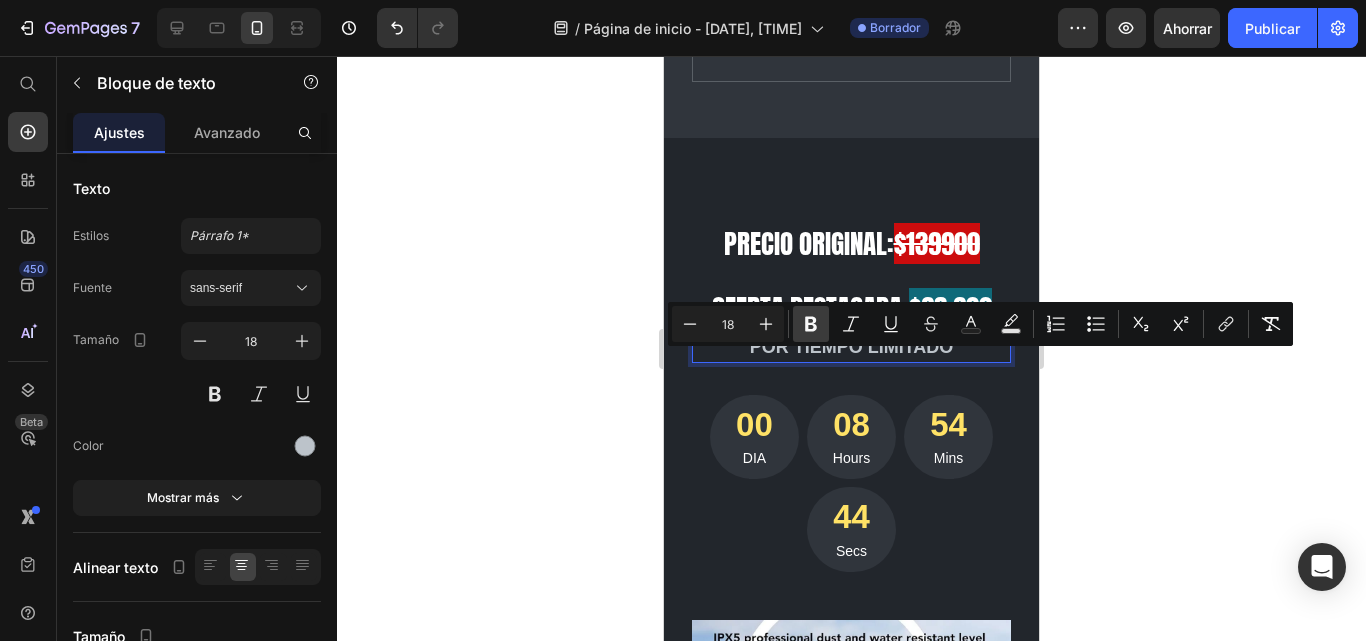 click 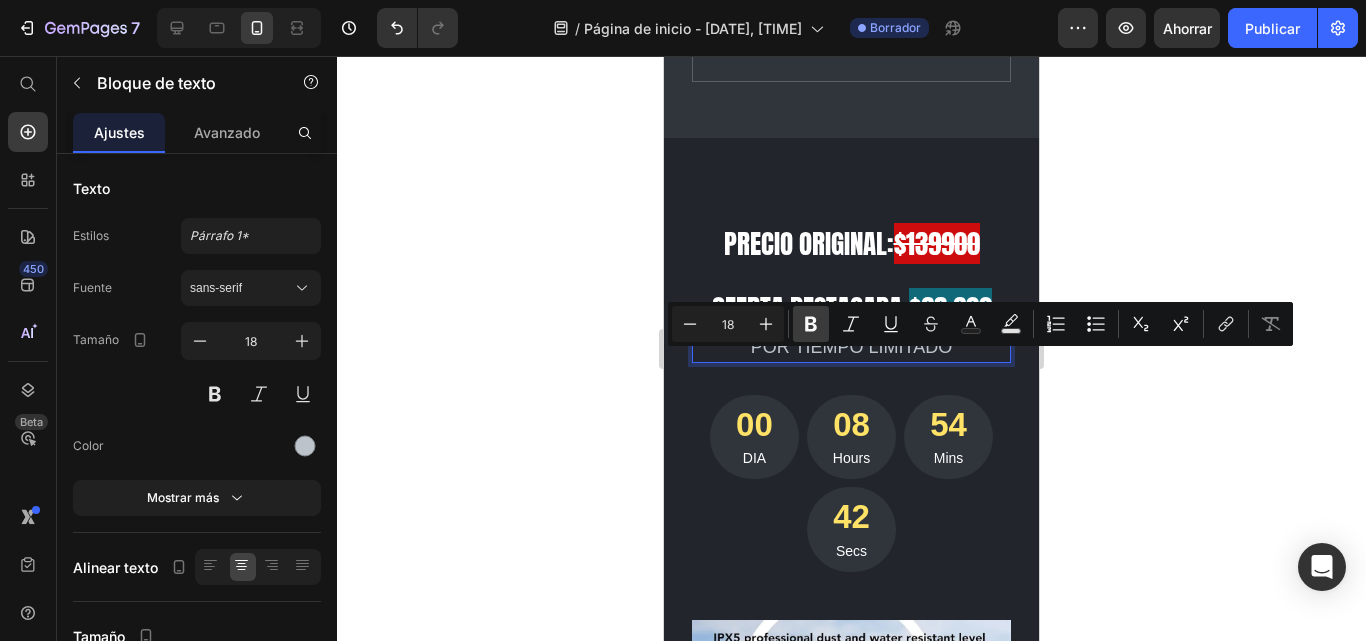 click 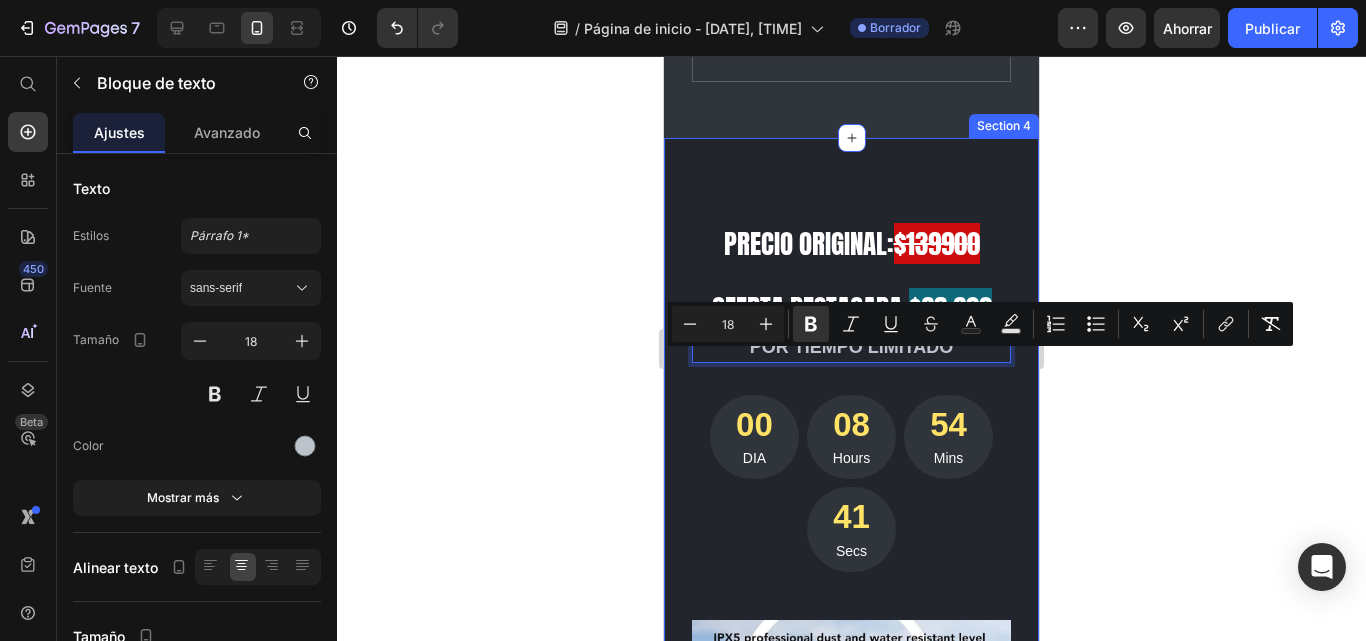 click on "⁠⁠⁠⁠⁠⁠⁠ Precio originAL:  $139900 Oferta destacada:  $98.900 Heading POR TIEMPO LIMITADO Text block   32 00 DIA 08 Hours 54 Mins 41 Secs CountDown Timer GAFAS BLUETOOTH: Tecnologia y estilo en una sola mirada Product Title $139.900,00 Product Price $98.900,00 Product Price Row                Icon                Icon                Icon                Icon                Icon Icon List Hoz (Rated 4.8/5 by organization gurus) Text block Row Grape variety:  Text block Blend  Text block Row Type of wine: Text block Sparkling  Text block Row Manufacturer: Text block Freixenet Text block Row Alcohol Percentage: Text block 12.0% Text block Row Row Image 100% refund if counterfeit goods are found, Text block Row Image Check the goods before receiving Text block Row Image Return within 7 days if the product is defective by the manufacturer, Text block Row “I ordered this for a birthday present and their reaction was priceless!” -  DragonBorn - Customer” Text block 1 Product Quantity Buy it Now" at bounding box center (851, 1041) 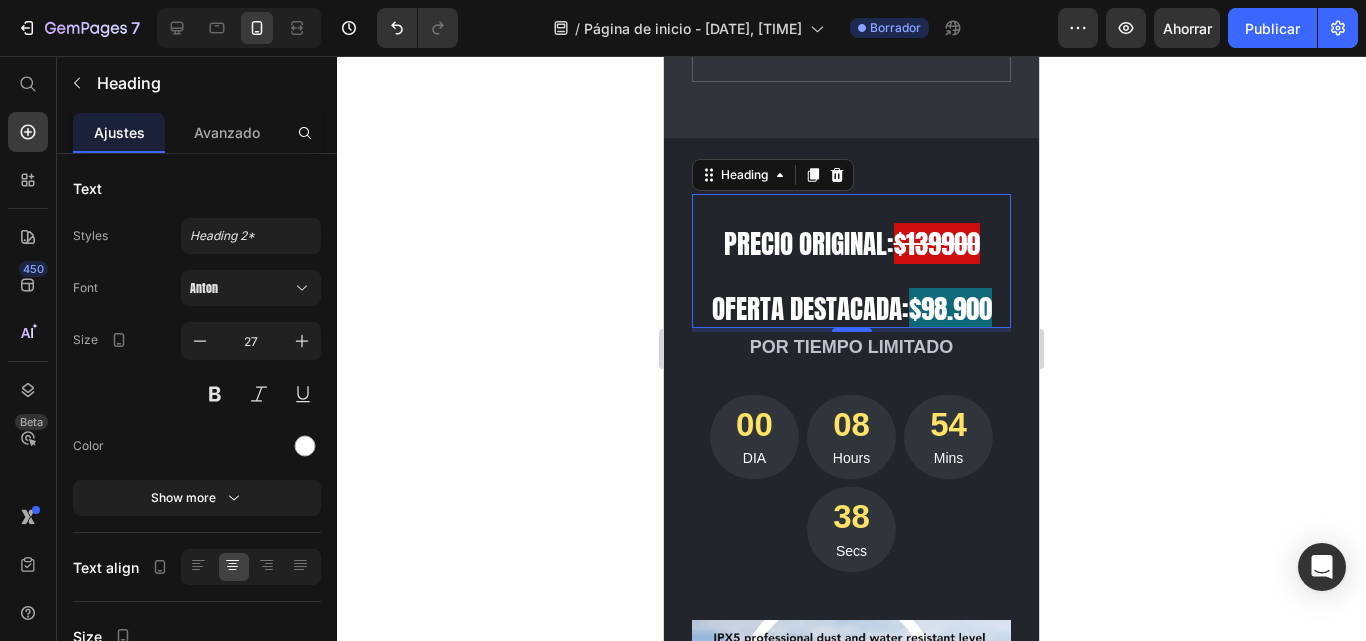 click on "Precio originAL:  $139900 Oferta destacada:  $98.900" at bounding box center [851, 261] 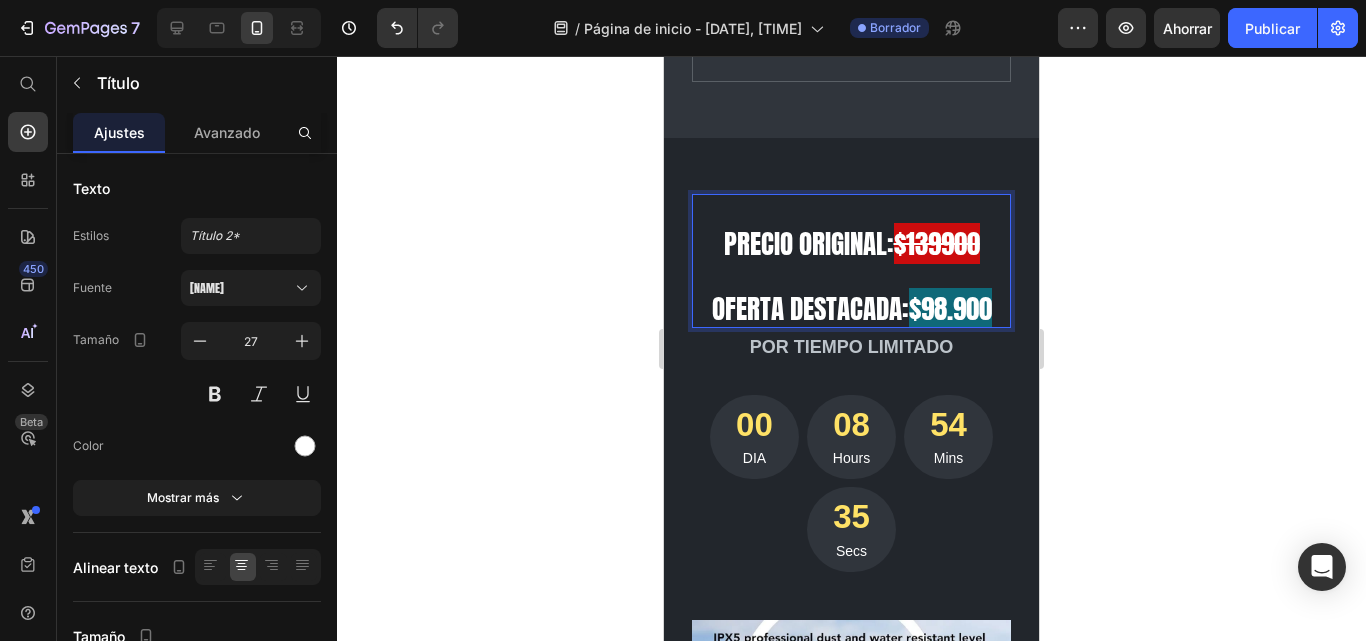 drag, startPoint x: 718, startPoint y: 254, endPoint x: 758, endPoint y: 270, distance: 43.081318 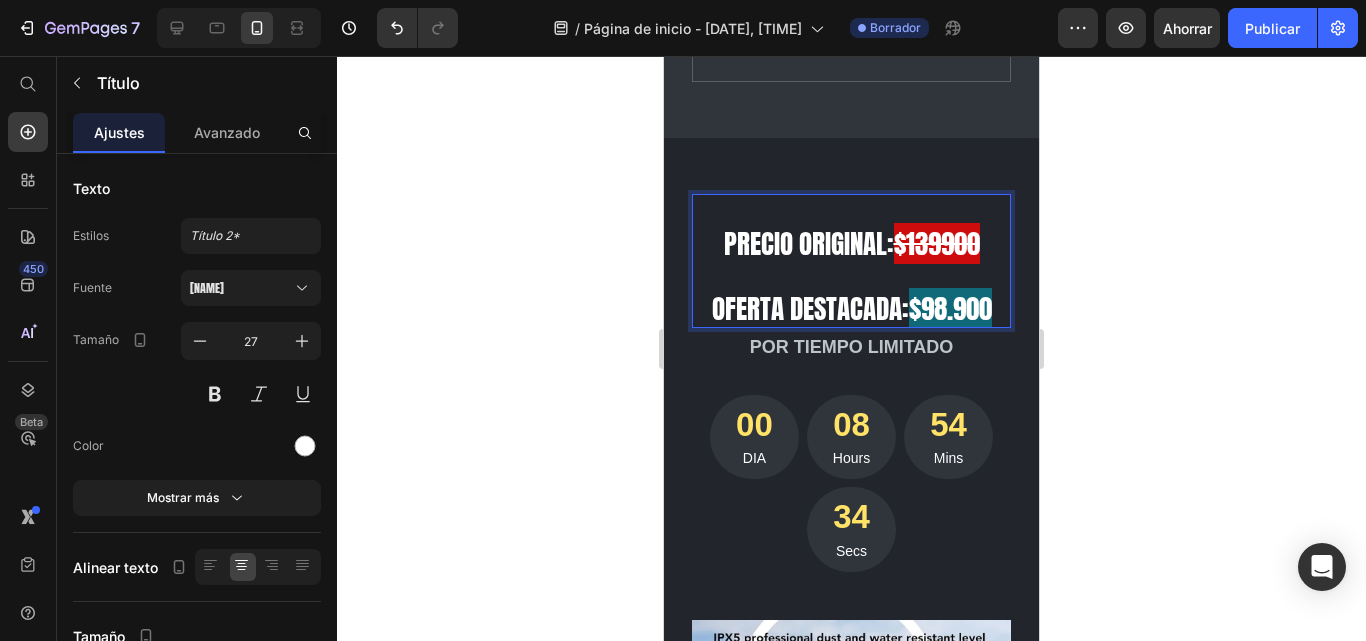 click on "Precio originAL:  $139900 Oferta destacada:  $98.900" at bounding box center [851, 261] 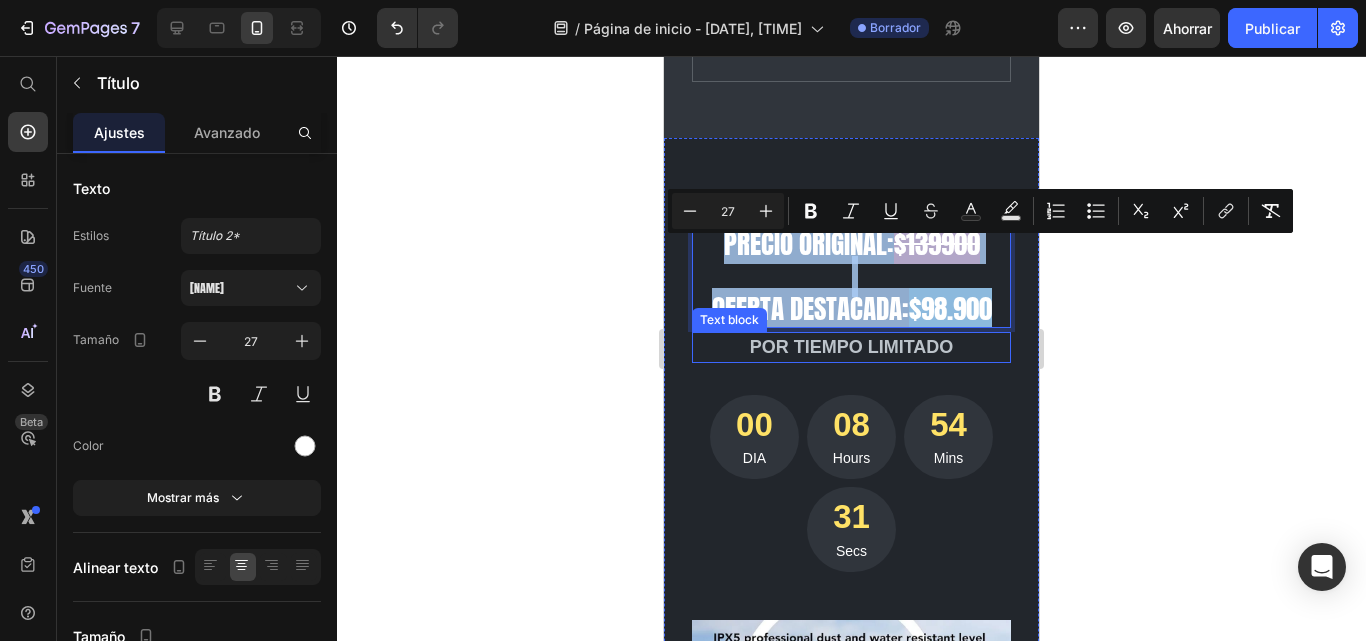 drag, startPoint x: 714, startPoint y: 253, endPoint x: 988, endPoint y: 372, distance: 298.72562 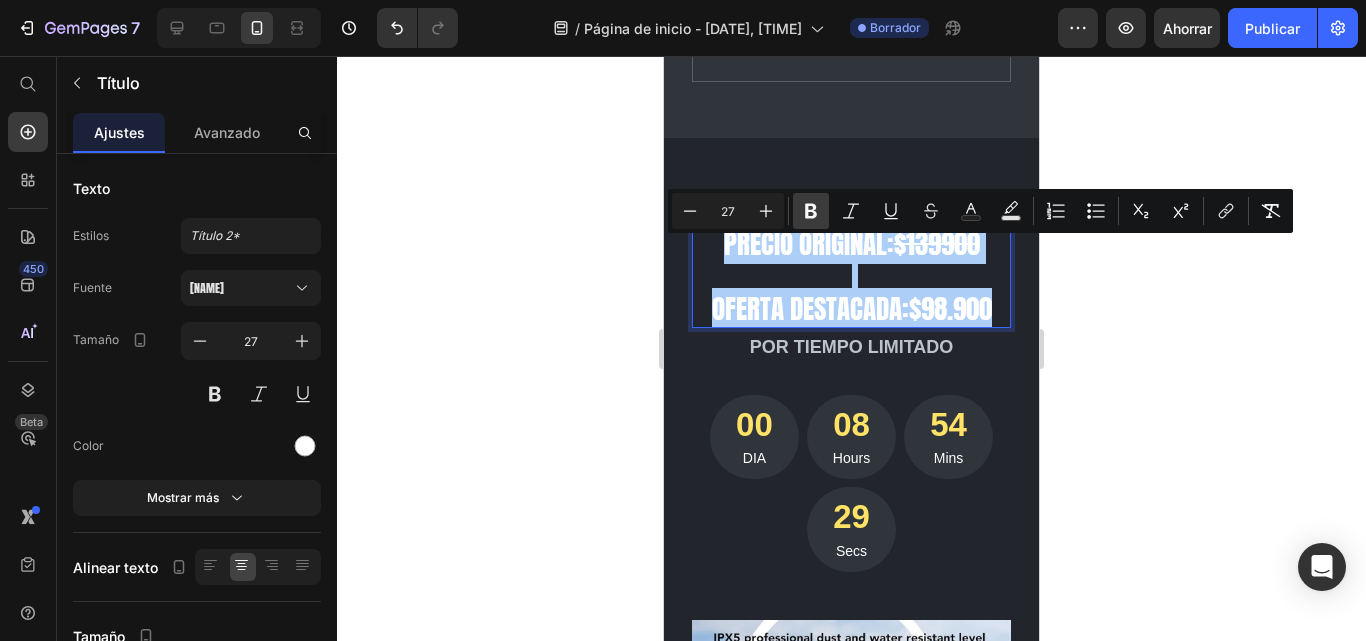 click 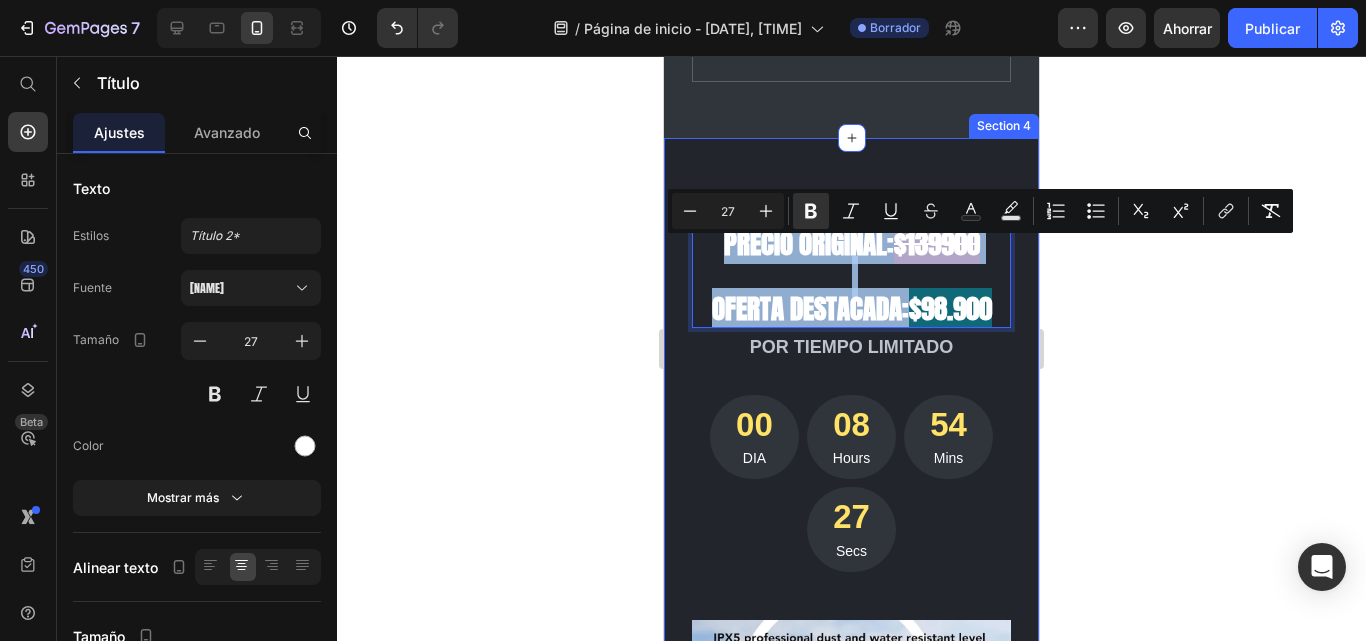 click on "Precio originAL:  $139900 Oferta destacada:  $98.900 Heading   4 POR TIEMPO LIMITADO Text block 00 DIA 08 Hours 54 Mins 27 Secs CountDown Timer GAFAS BLUETOOTH: Tecnologia y estilo en una sola mirada Product Title $139.900,00 Product Price $98.900,00 Product Price Row                Icon                Icon                Icon                Icon                Icon Icon List Hoz (Rated 4.8/5 by organization gurus) Text block Row Grape variety:  Text block Blend  Text block Row Type of wine: Text block Sparkling  Text block Row Manufacturer: Text block Freixenet Text block Row Alcohol Percentage: Text block 12.0% Text block Row Row Image 100% refund if counterfeit goods are found, Text block Row Image Check the goods before receiving Text block Row Image Return within 7 days if the product is defective by the manufacturer, Text block Row “I ordered this for a birthday present and their reaction was priceless!” -  DragonBorn - Customer” Text block 1 Product Quantity Buy it Now Product Cart Button Row" at bounding box center [851, 1055] 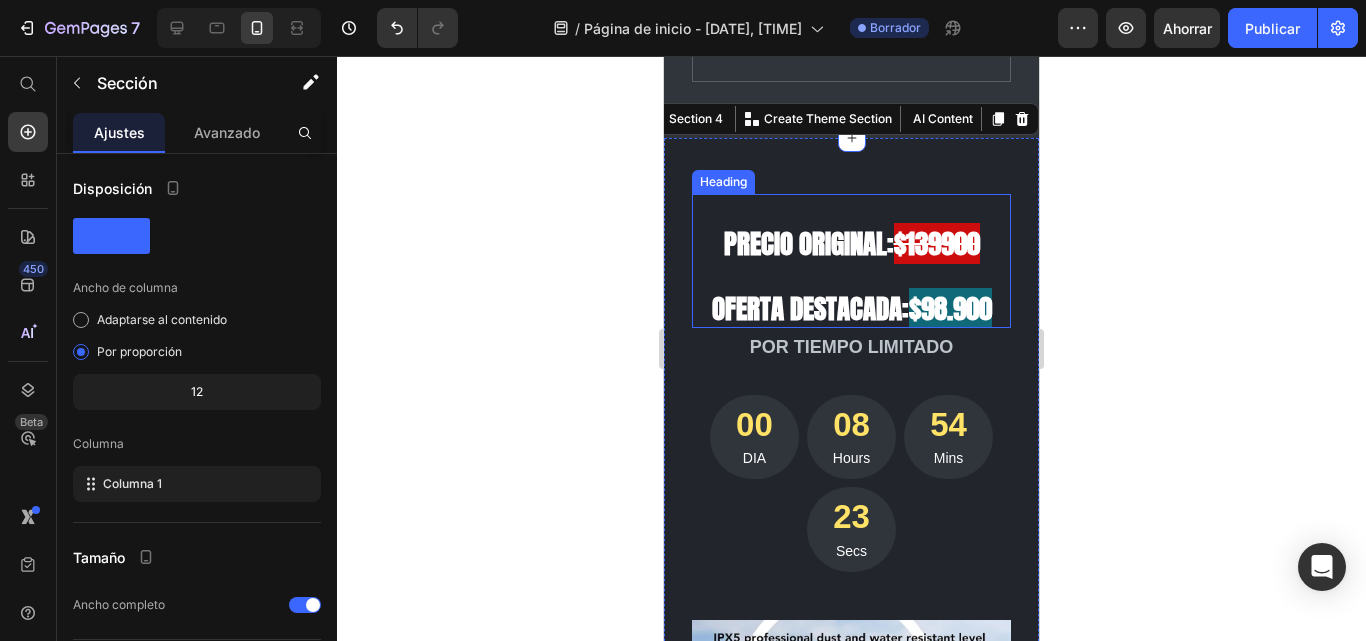 click on "Oferta destacada:" at bounding box center (810, 308) 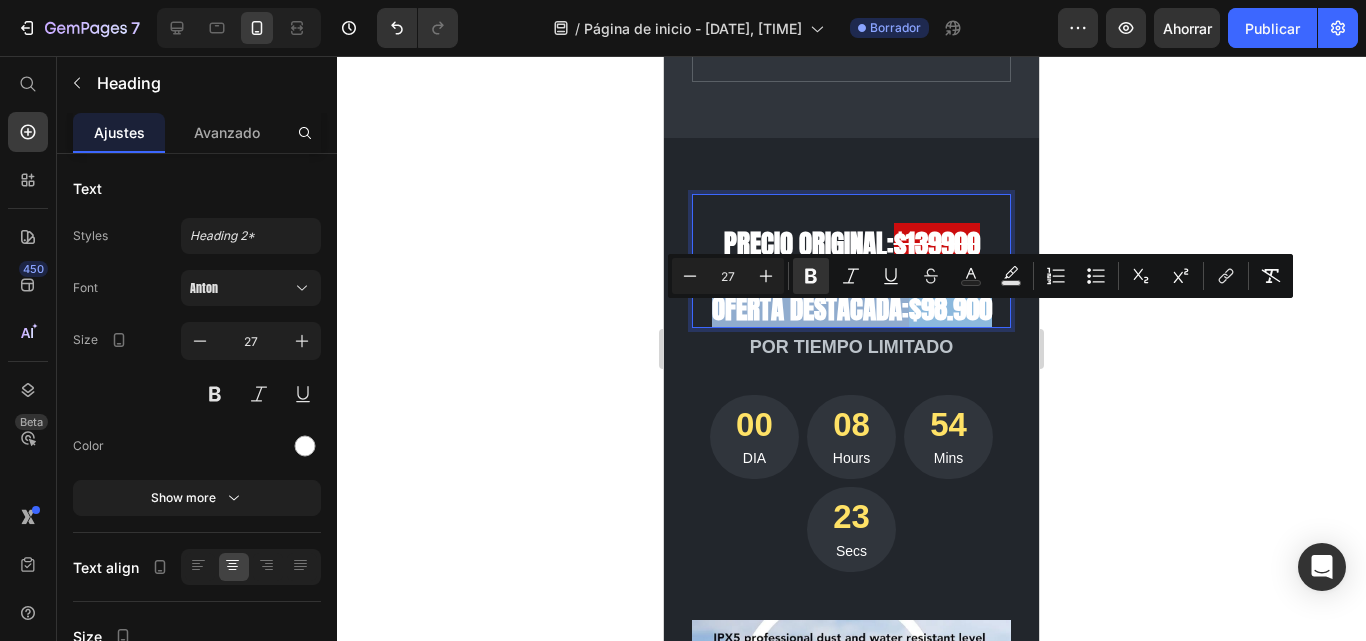click on "Oferta destacada:" at bounding box center (810, 308) 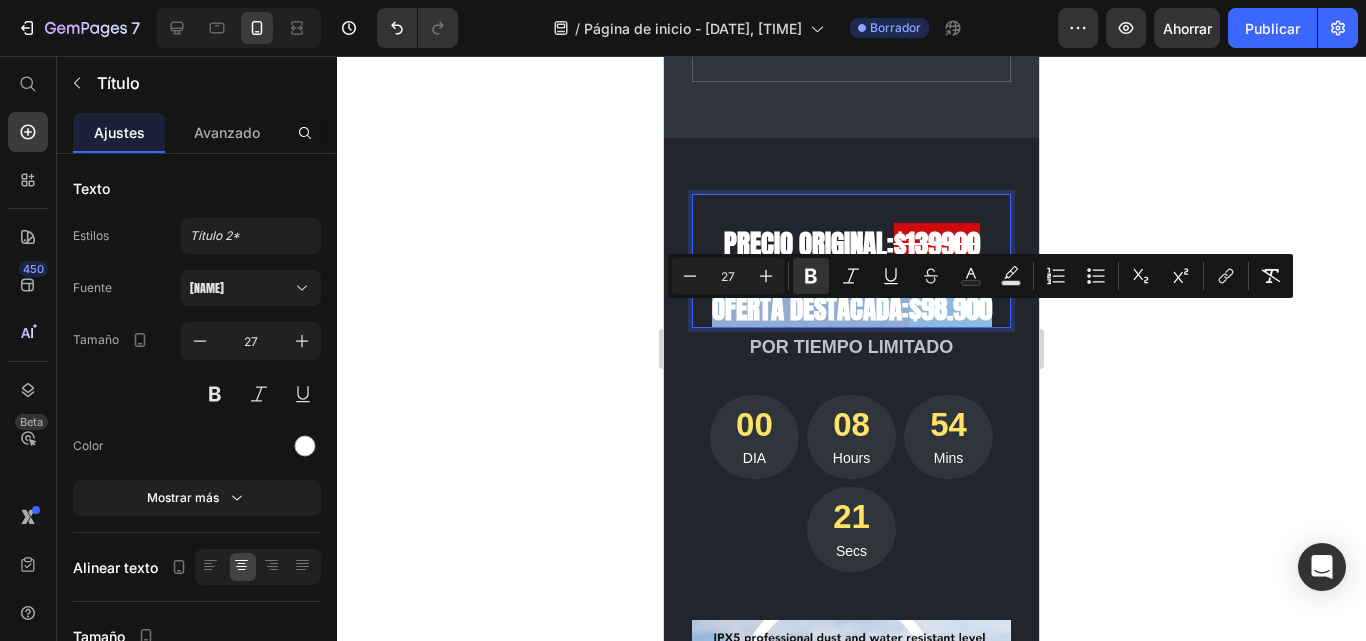 click on "Oferta destacada:" at bounding box center [810, 308] 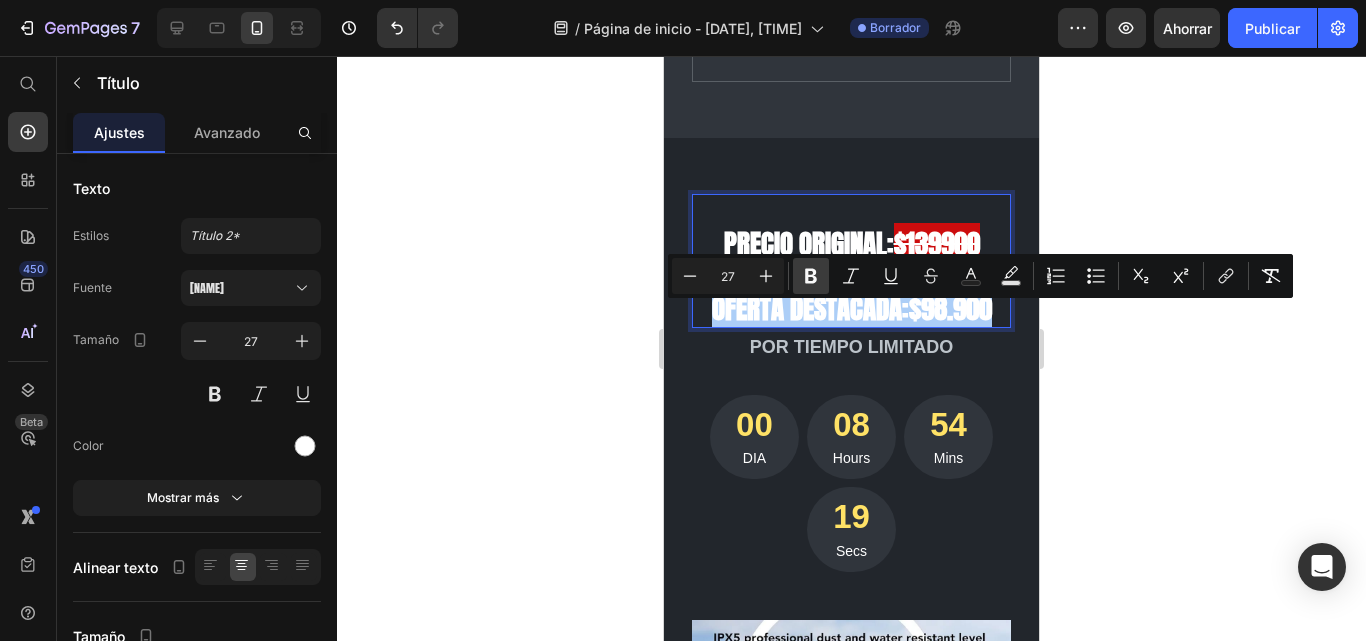 click 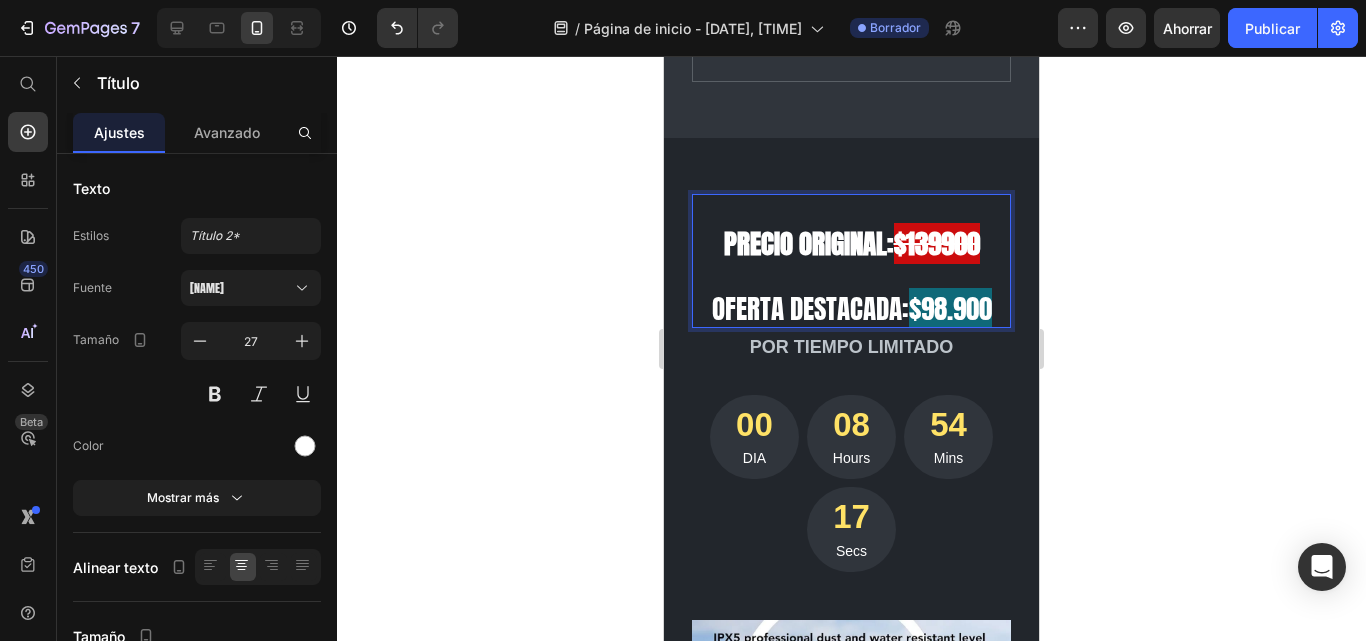 click on "Precio originAL:  $139900 Oferta destacada:  $98.900" at bounding box center (851, 261) 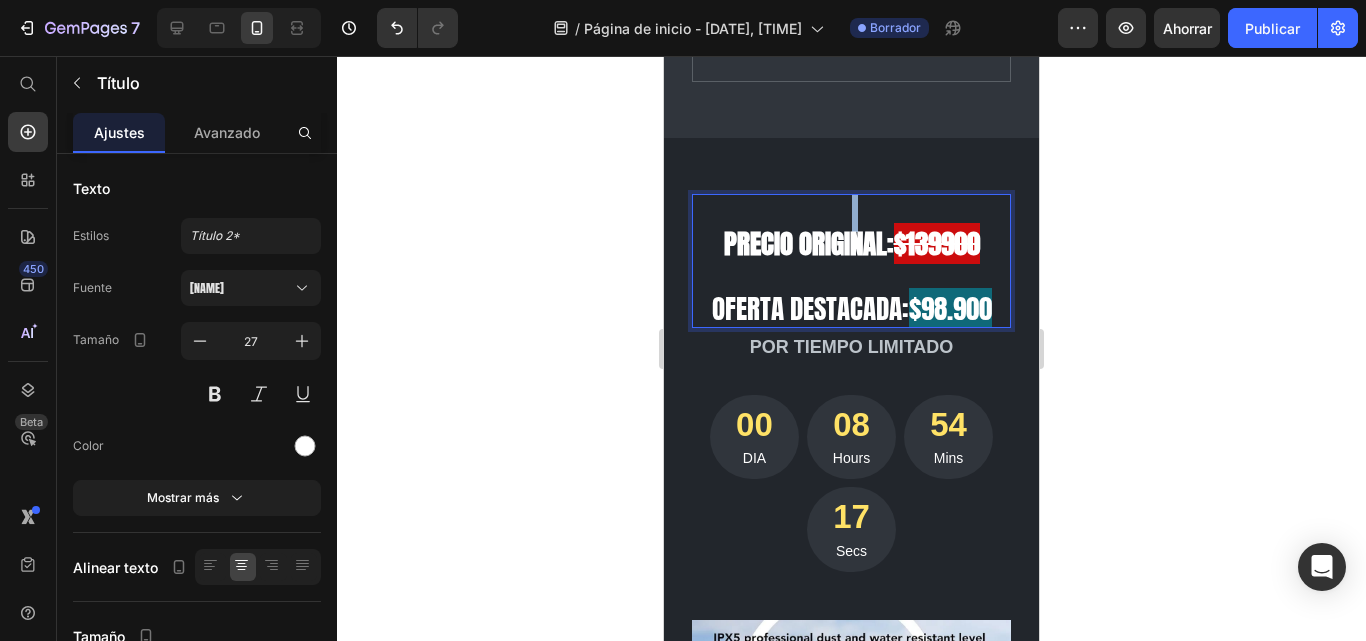 click on "⁠⁠⁠⁠⁠⁠⁠ Precio originAL:  $139900 Oferta destacada:  $98.900" at bounding box center [851, 261] 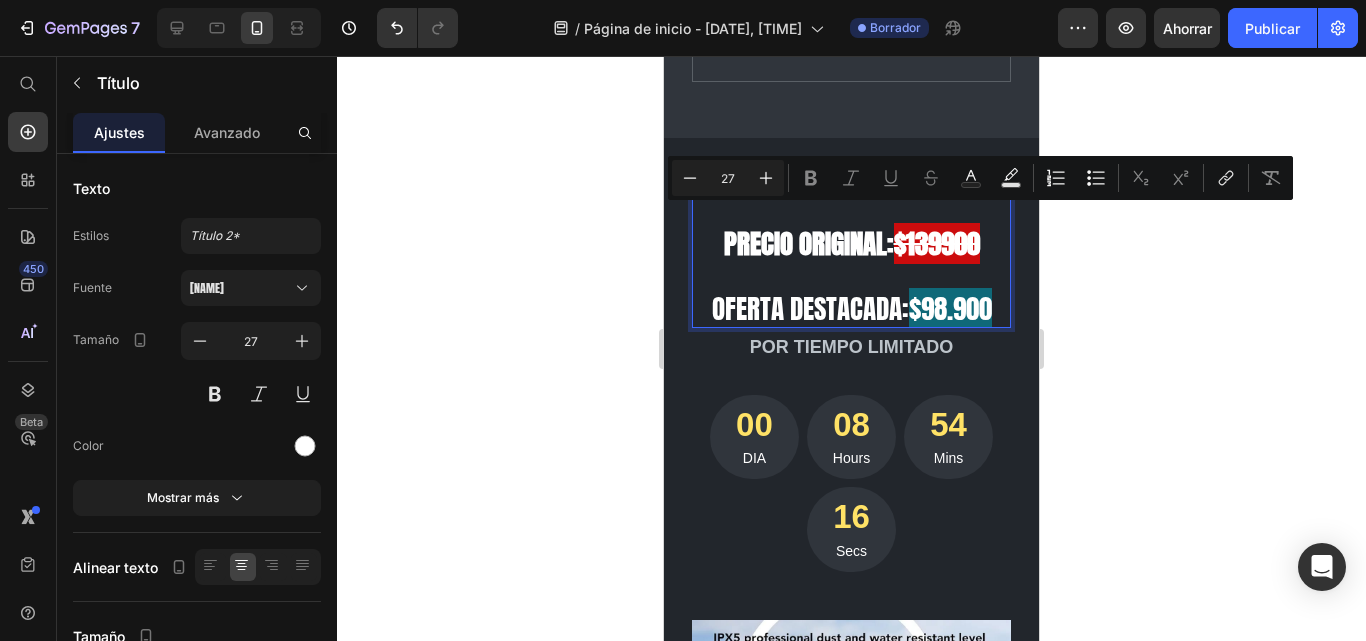 click on "Precio originAL:  $139900 Oferta destacada:  $98.900" at bounding box center (851, 261) 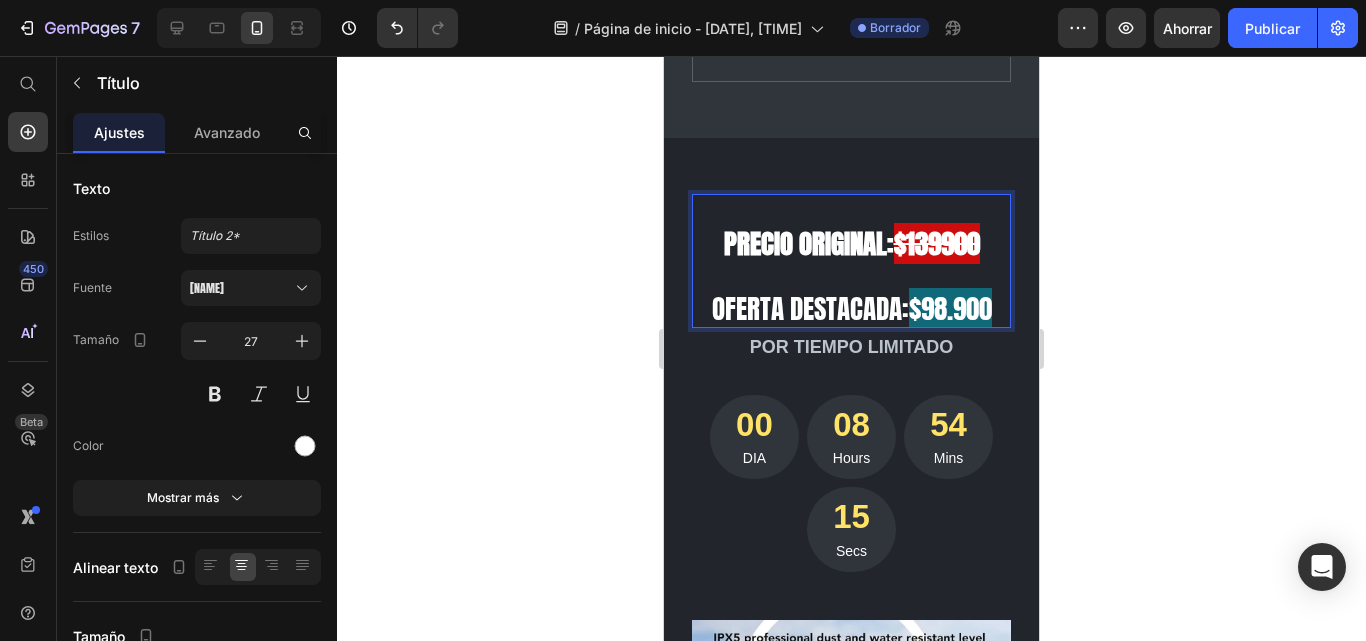 click on "Precio originAL:" at bounding box center [809, 243] 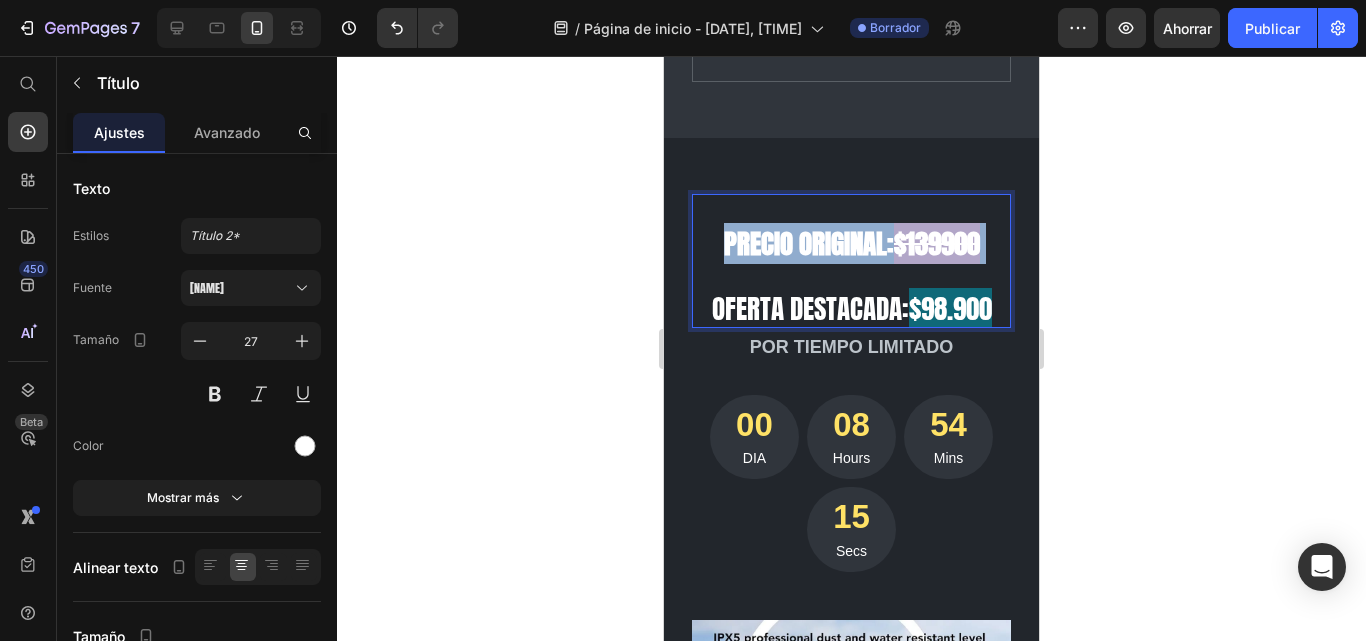 click on "Precio originAL:" at bounding box center (809, 243) 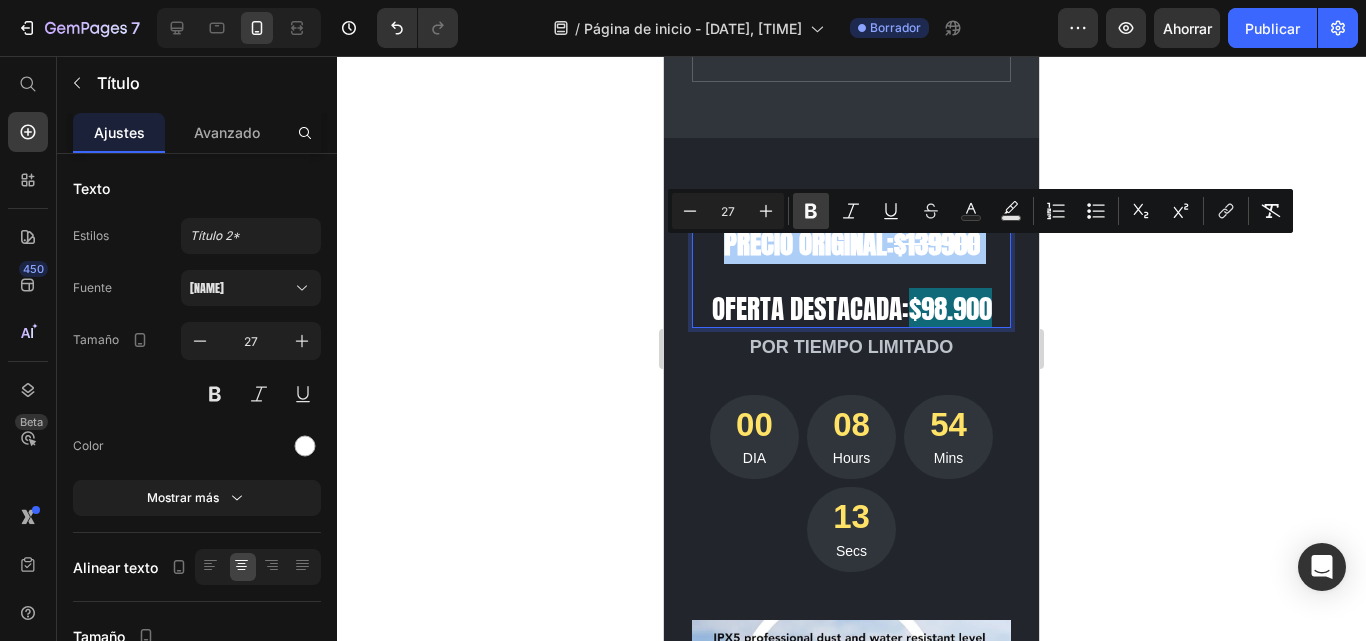 click 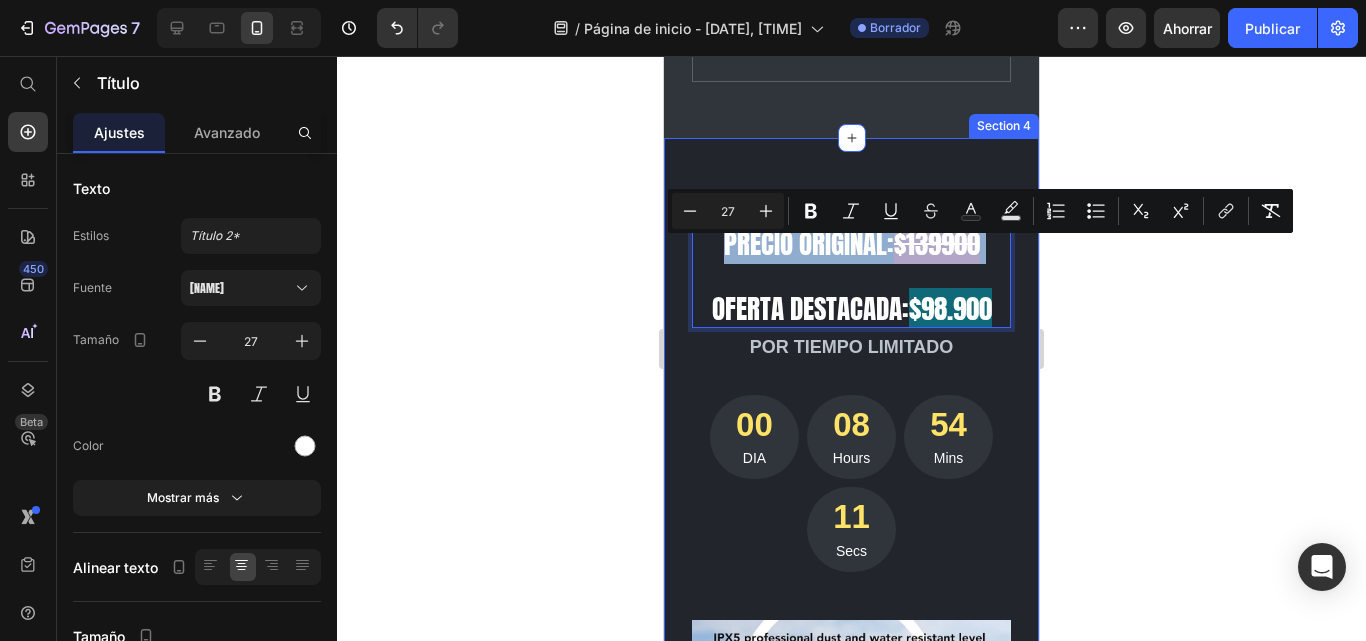 click on "Precio originAL:  $139900 Oferta destacada:  $98.900 Heading   4 POR TIEMPO LIMITADO Text block 00 DIA 08 Hours 54 Mins 11 Secs CountDown Timer GAFAS BLUETOOTH: Tecnologia y estilo en una sola mirada Product Title $139.900,00 Product Price $98.900,00 Product Price Row                Icon                Icon                Icon                Icon                Icon Icon List Hoz (Rated 4.8/5 by organization gurus) Text block Row Grape variety:  Text block Blend  Text block Row Type of wine: Text block Sparkling  Text block Row Manufacturer: Text block Freixenet Text block Row Alcohol Percentage: Text block 12.0% Text block Row Row Image 100% refund if counterfeit goods are found, Text block Row Image Check the goods before receiving Text block Row Image Return within 7 days if the product is defective by the manufacturer, Text block Row “I ordered this for a birthday present and their reaction was priceless!” -  DragonBorn - Customer” Text block 1 Product Quantity Buy it Now Product Cart Button Row" at bounding box center [851, 1055] 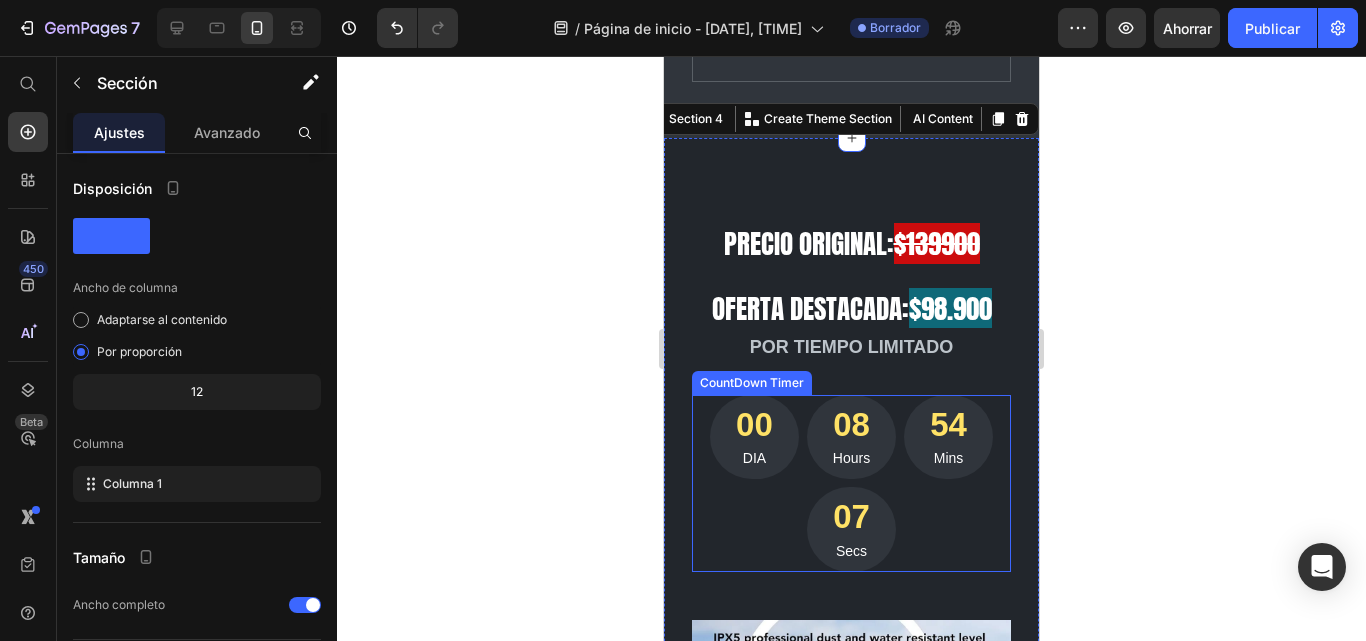 click on "08 Hours" at bounding box center [851, 437] 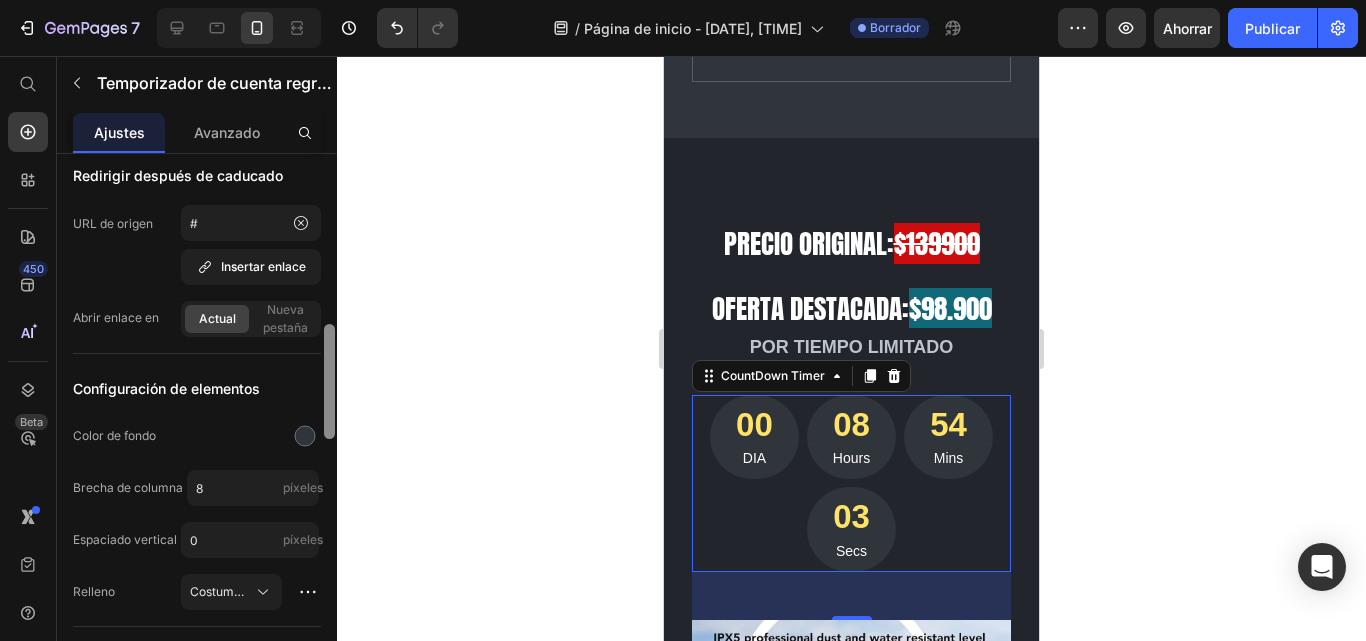 drag, startPoint x: 331, startPoint y: 206, endPoint x: 374, endPoint y: 430, distance: 228.08989 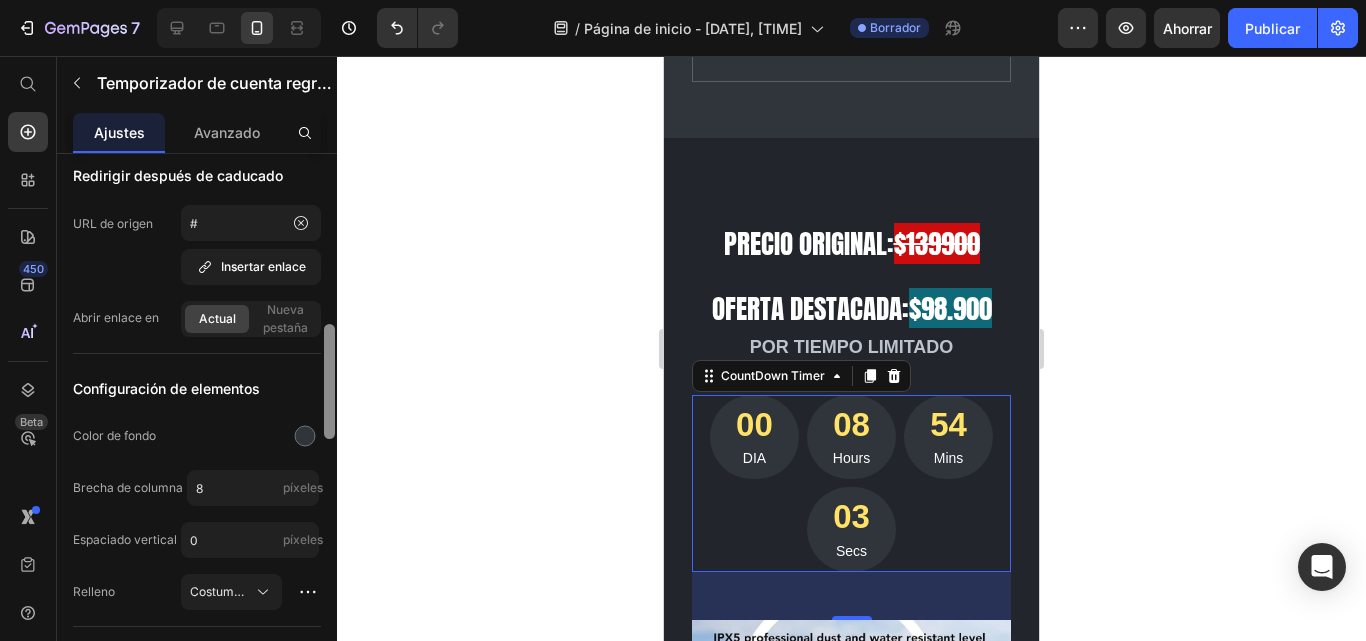 click on "7 / Página de inicio - 11 de julio, 01:24:46 Borrador Avance Ahorrar Publicar 450 Beta Empezar con Secciones Elementos Sección de héroes Detalle del producto Marcas Insignias de confianza Garantizar Desglose del producto Cómo utilizar Testimonios Comparar Manojo Preguntas frecuentes Prueba social Historia de la marca Lista de productos Recopilación Lista de blogs Contacto Sticky Añadir al carrito Pie de página personalizado Explorar la biblioteca 450 Disposición
Fila
Fila
Fila
Fila Texto
Título
Bloque de texto Botón
Botón
Botón" 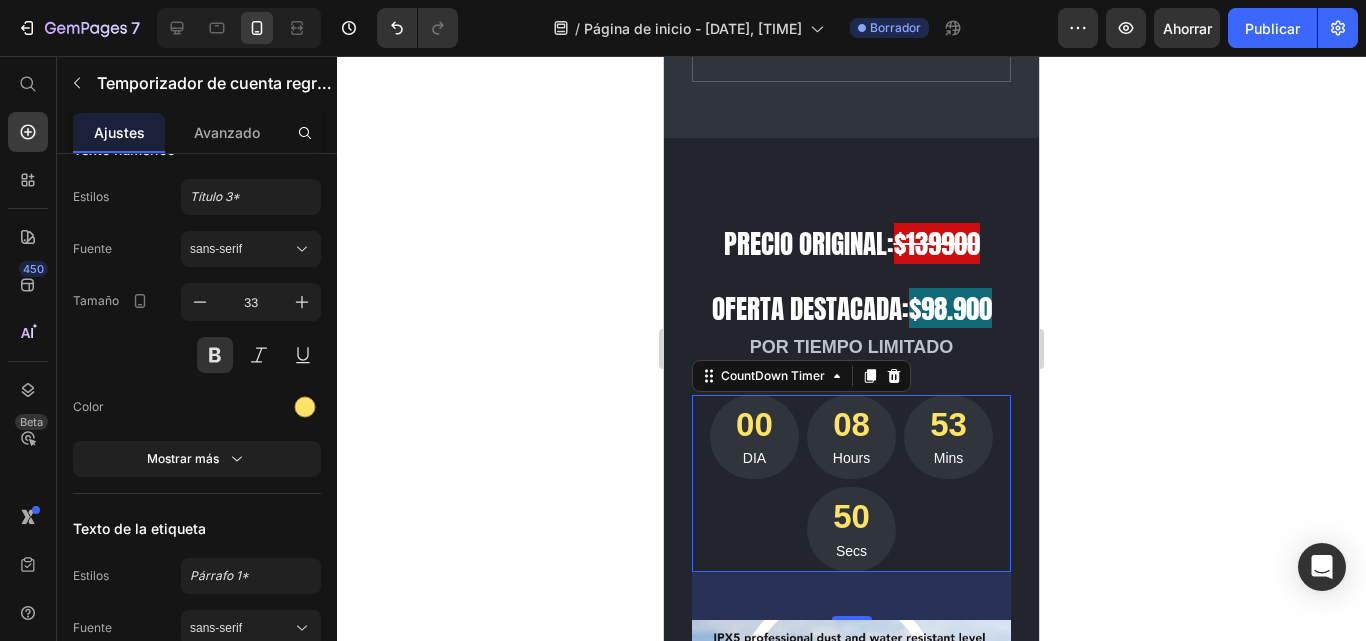 scroll, scrollTop: 1753, scrollLeft: 0, axis: vertical 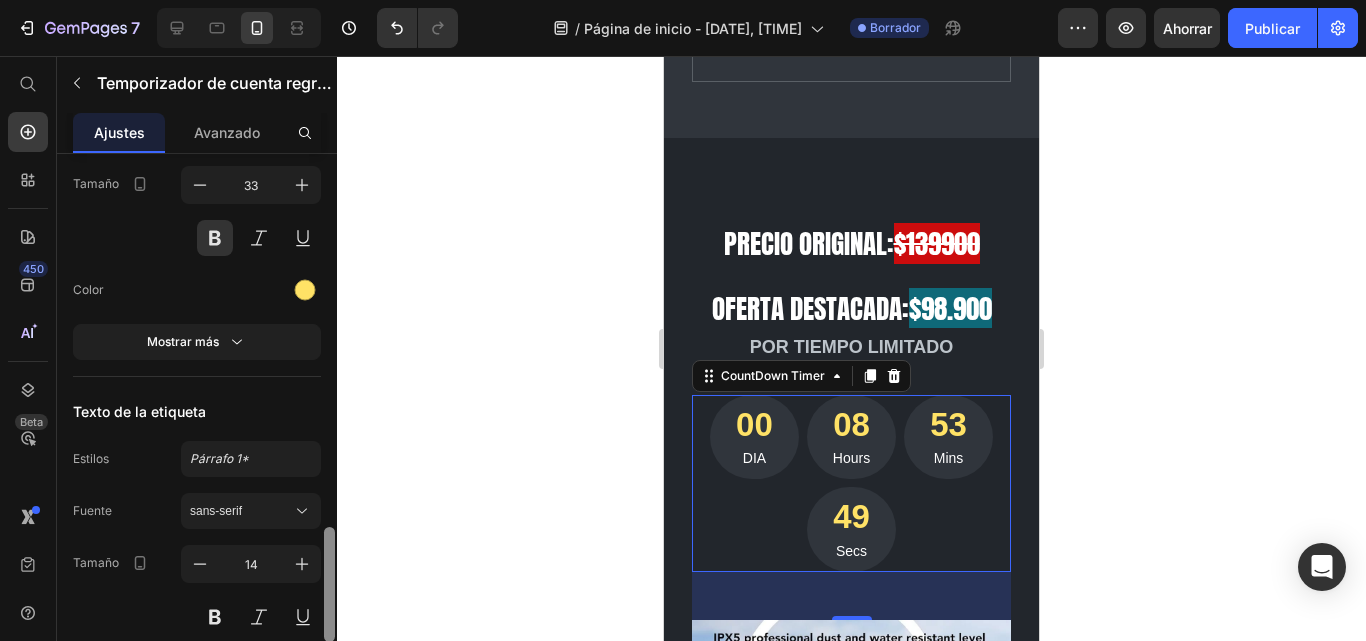 drag, startPoint x: 327, startPoint y: 429, endPoint x: 346, endPoint y: 579, distance: 151.19855 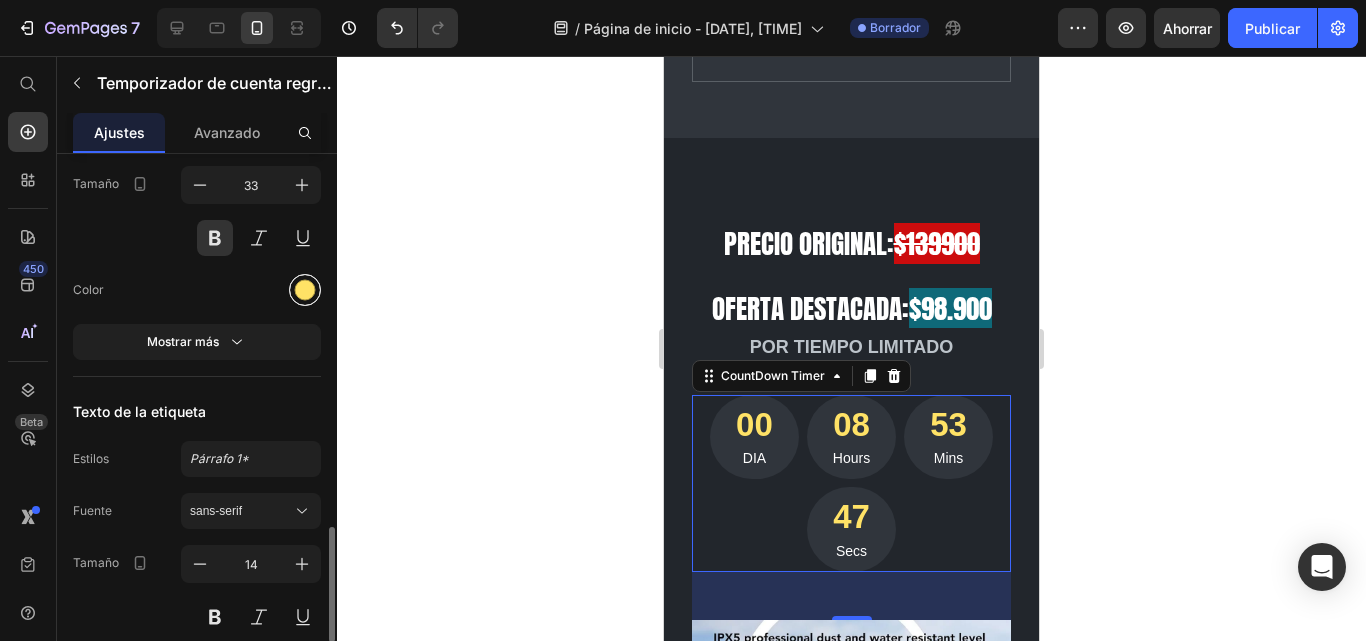 click at bounding box center [305, 290] 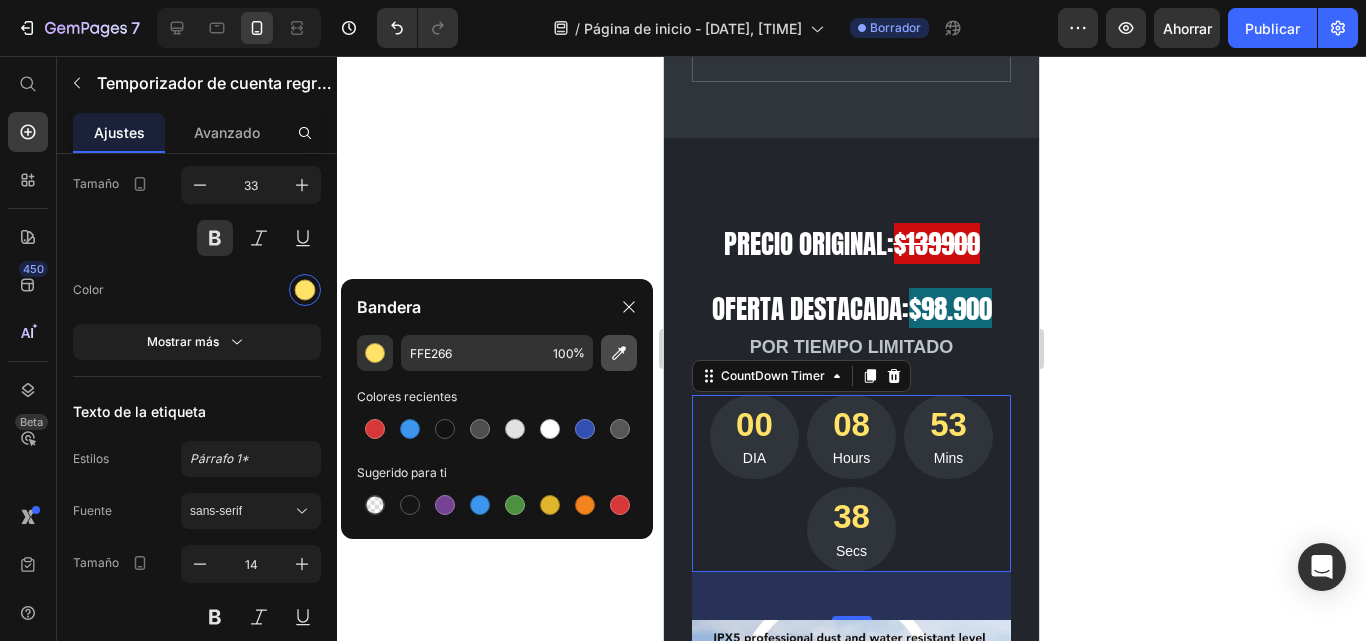 click at bounding box center (619, 353) 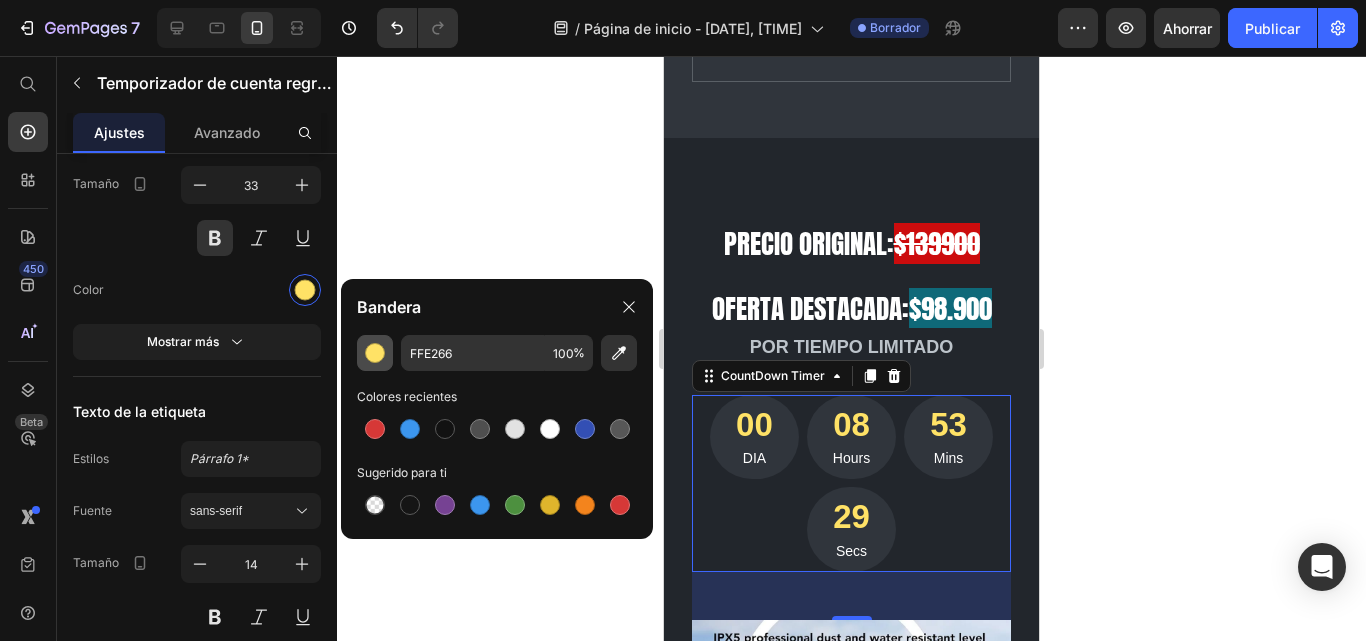 click at bounding box center [375, 353] 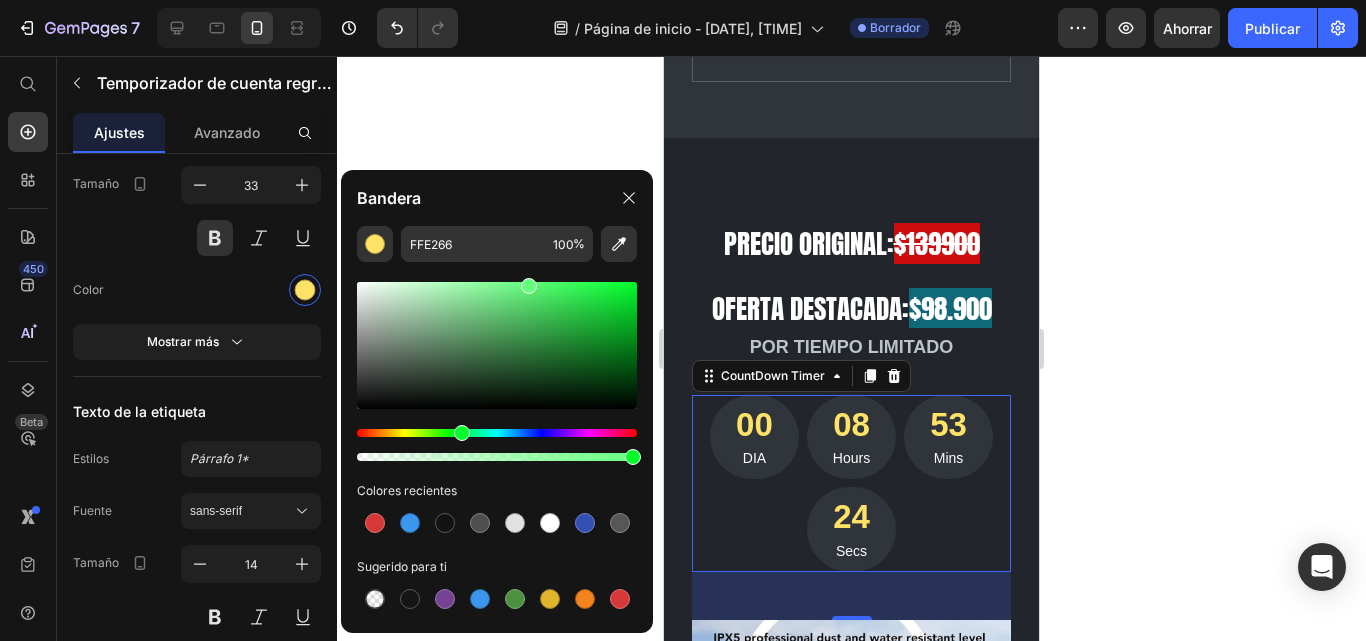 click at bounding box center (497, 433) 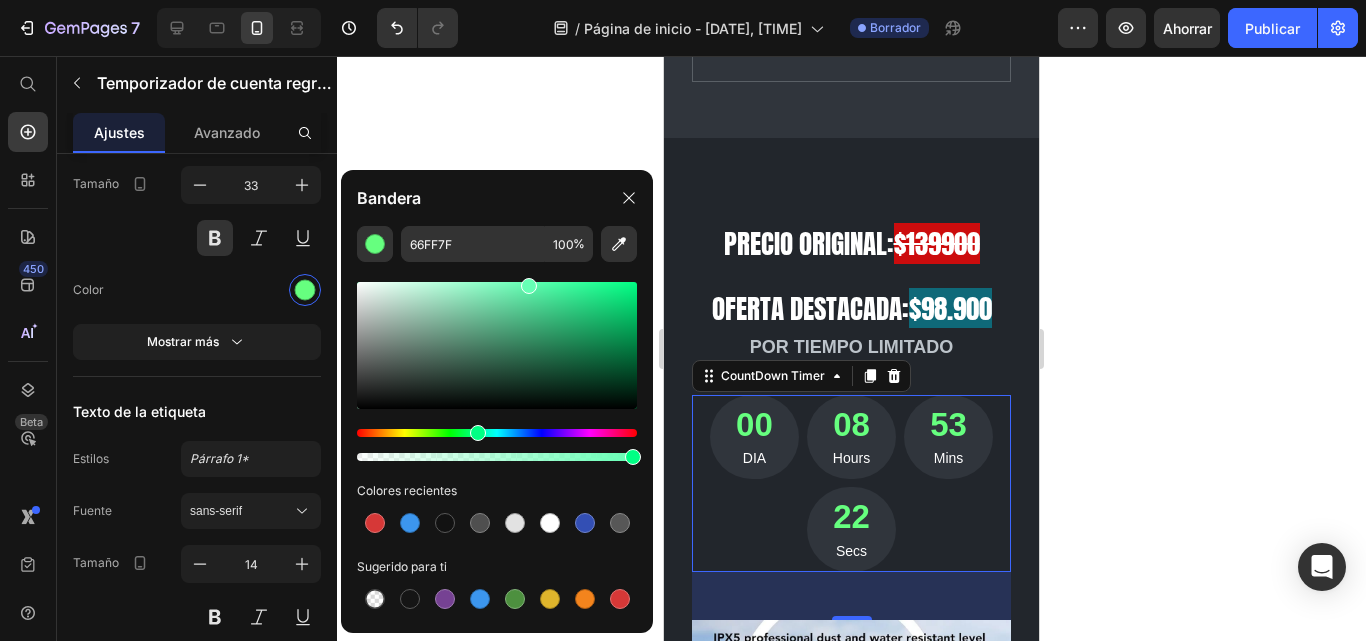 click at bounding box center [497, 433] 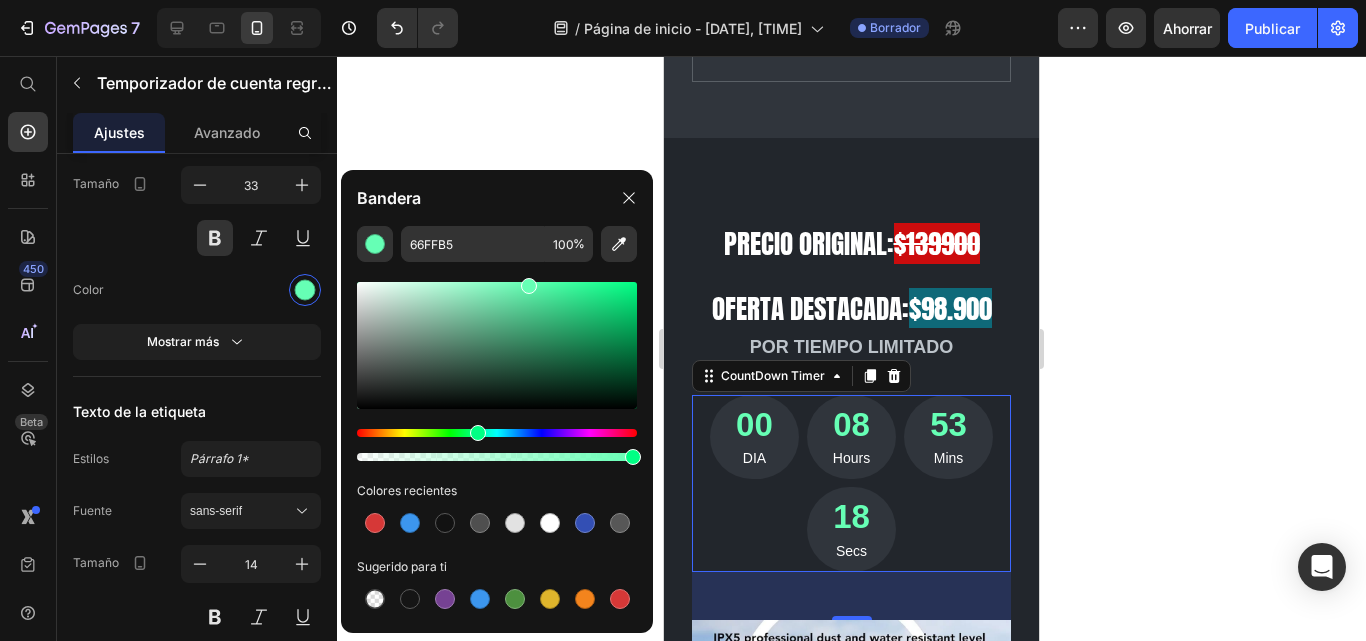click at bounding box center (497, 445) 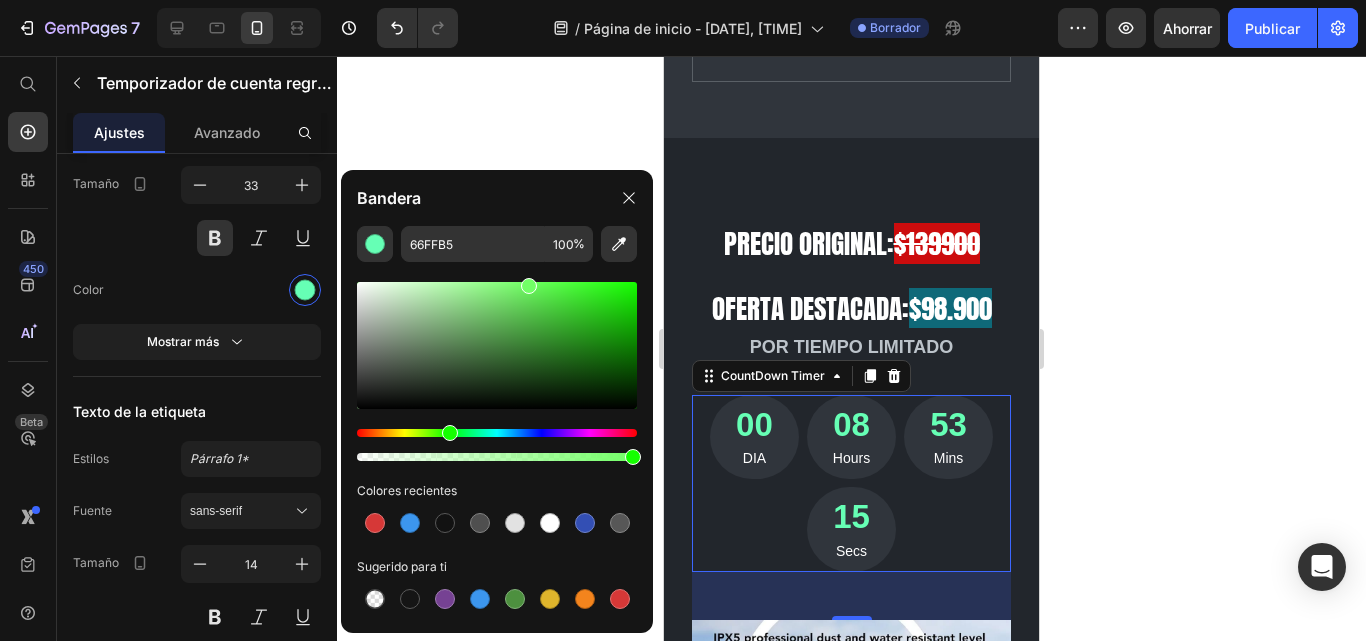 click at bounding box center (497, 433) 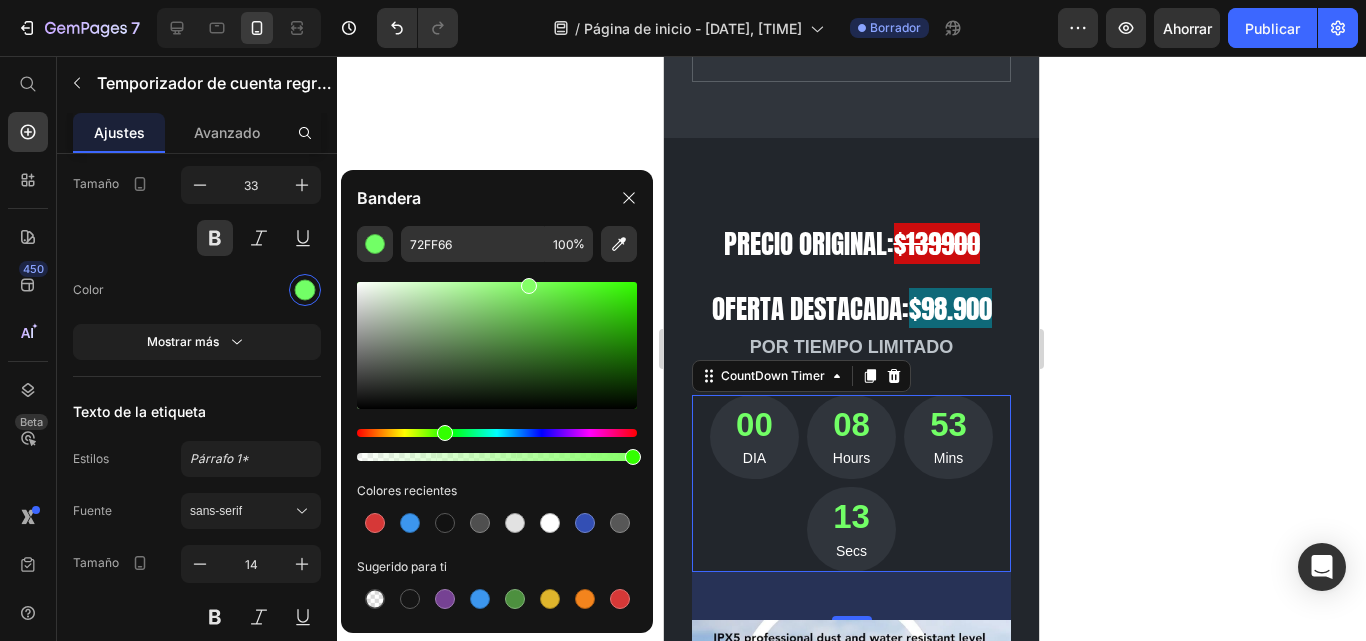 click at bounding box center [445, 433] 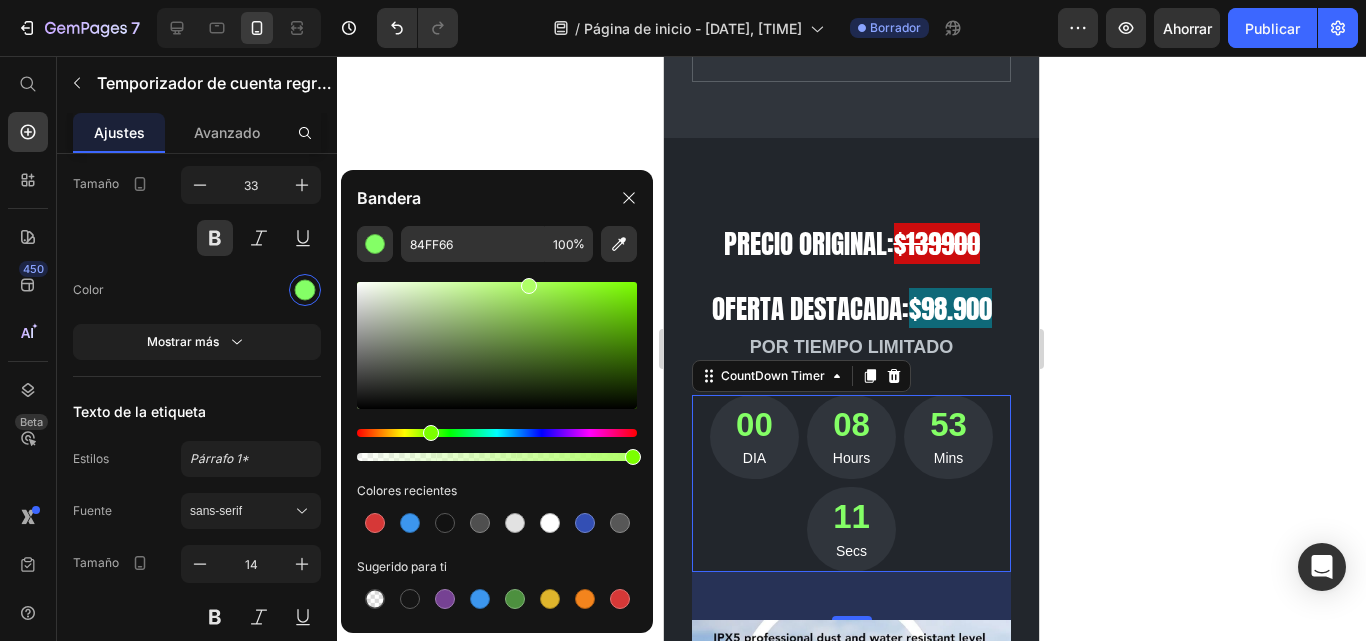 click at bounding box center (497, 433) 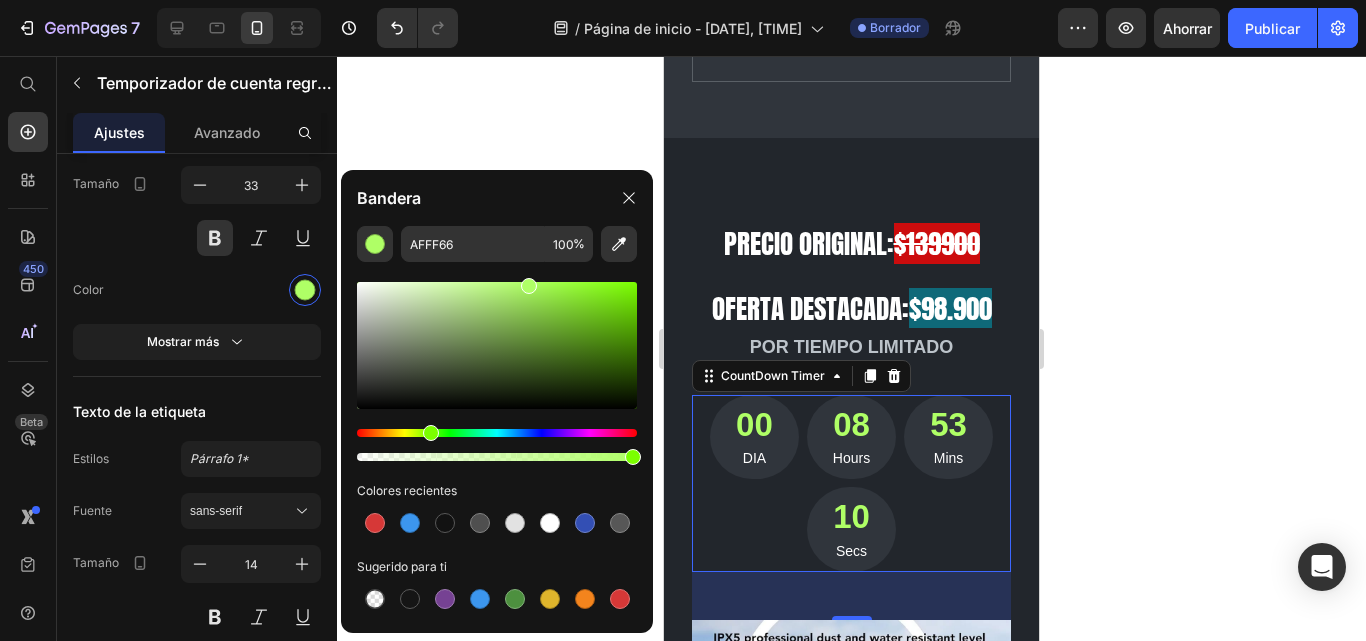 click at bounding box center [497, 433] 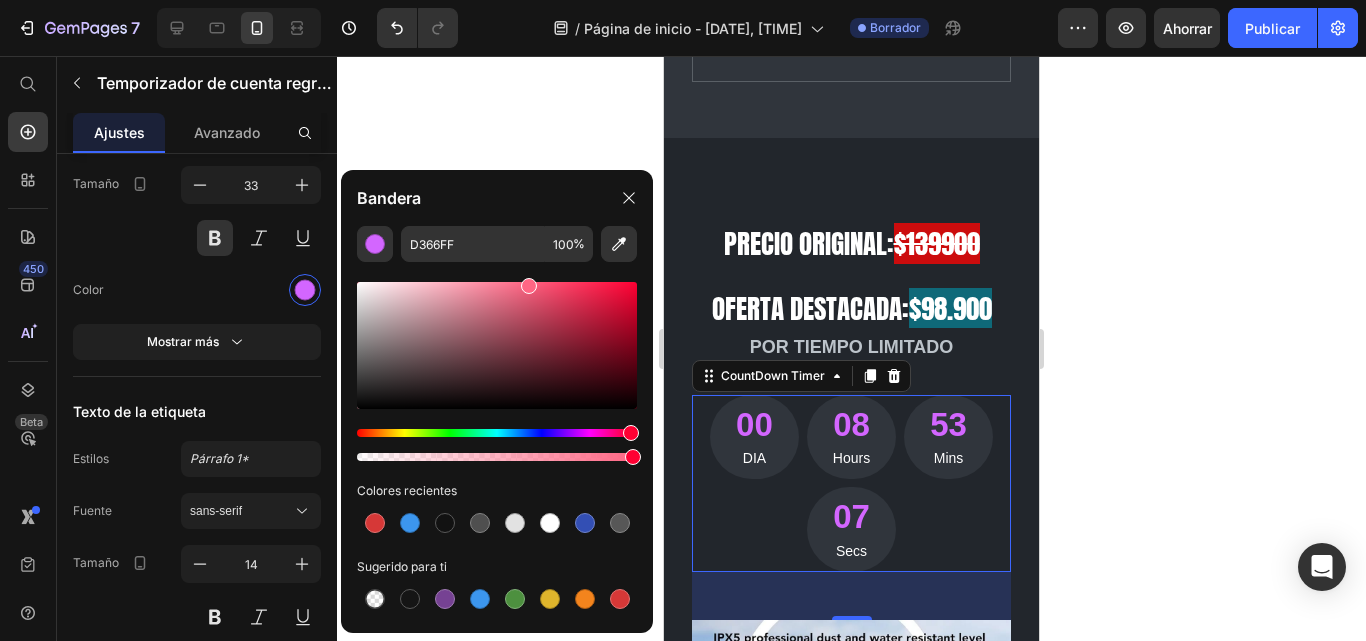 click at bounding box center [497, 433] 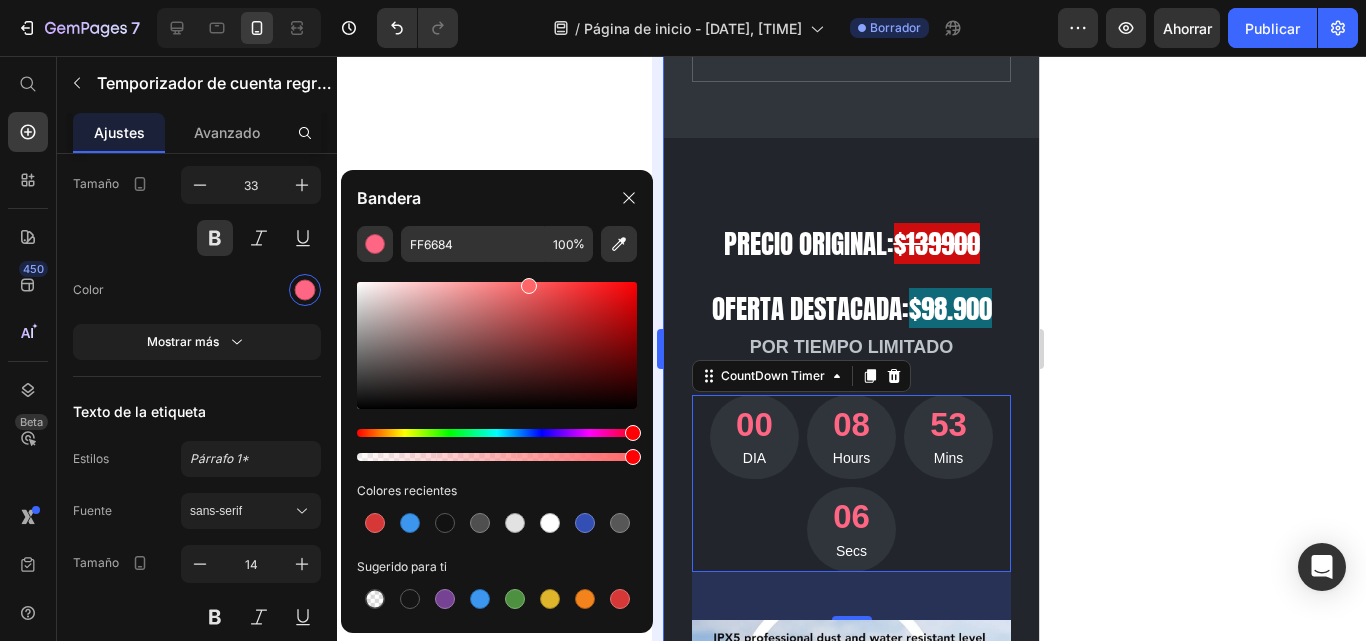 drag, startPoint x: 629, startPoint y: 435, endPoint x: 658, endPoint y: 434, distance: 29.017237 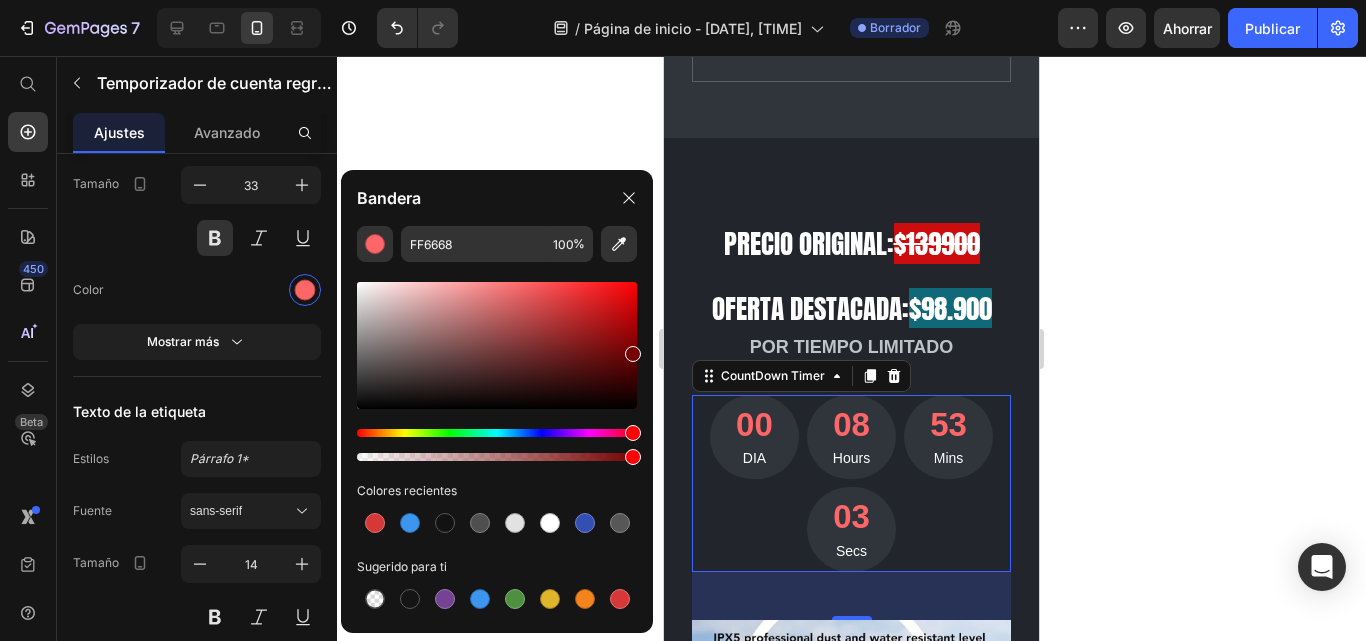 click at bounding box center [497, 345] 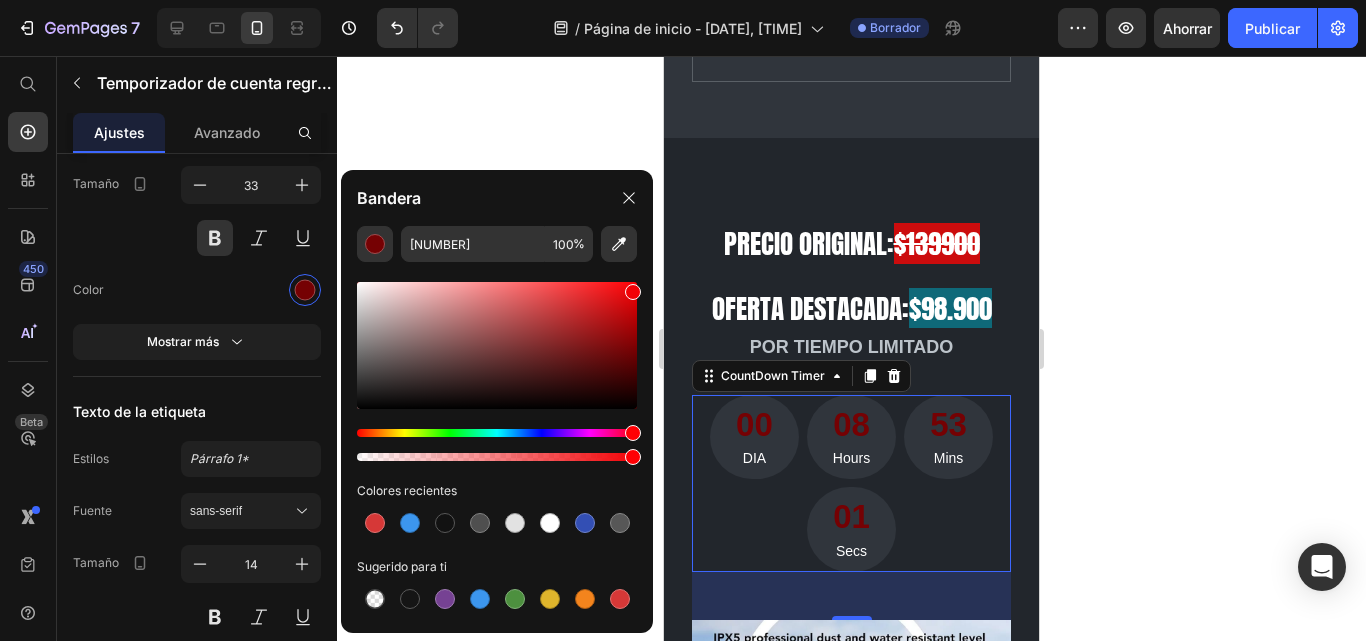 click at bounding box center [497, 345] 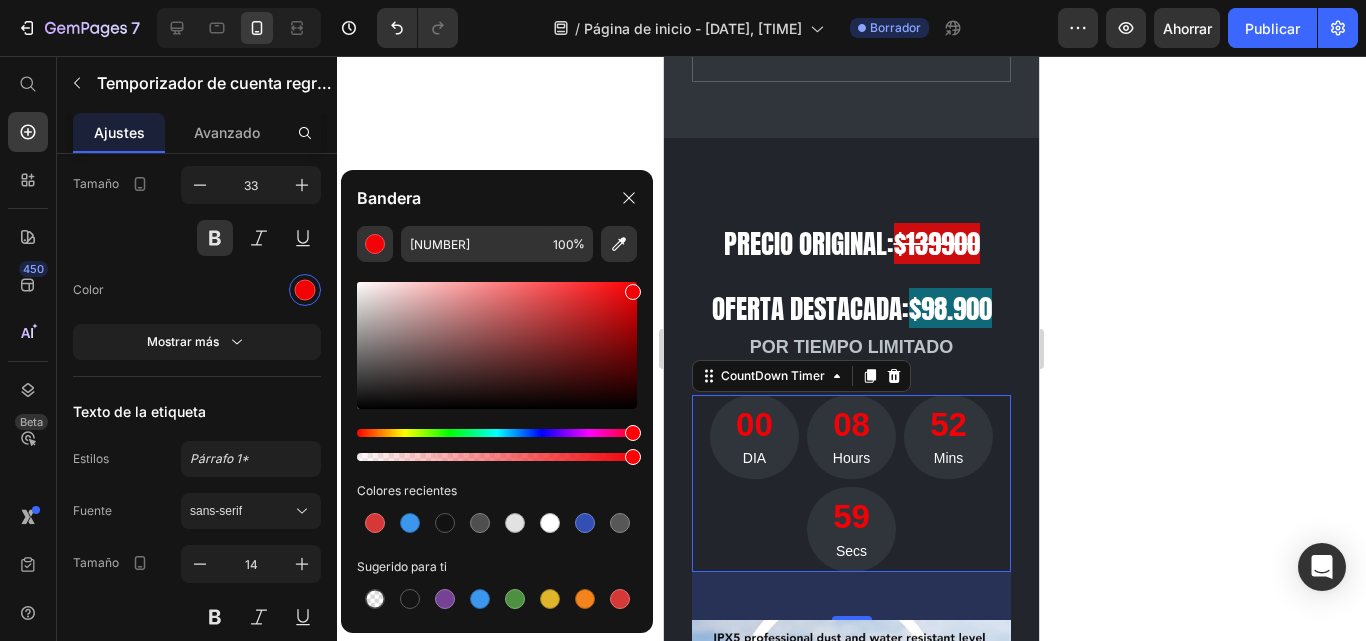 drag, startPoint x: 635, startPoint y: 288, endPoint x: 636, endPoint y: 260, distance: 28.01785 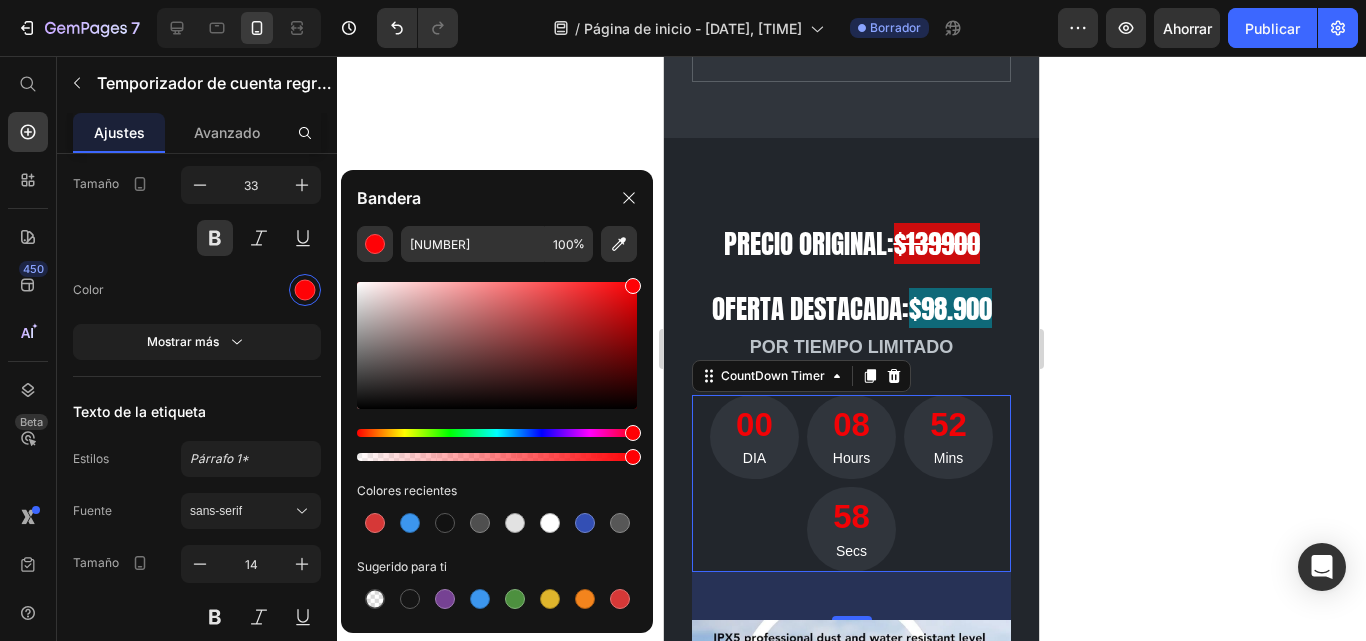 type on "FF0206" 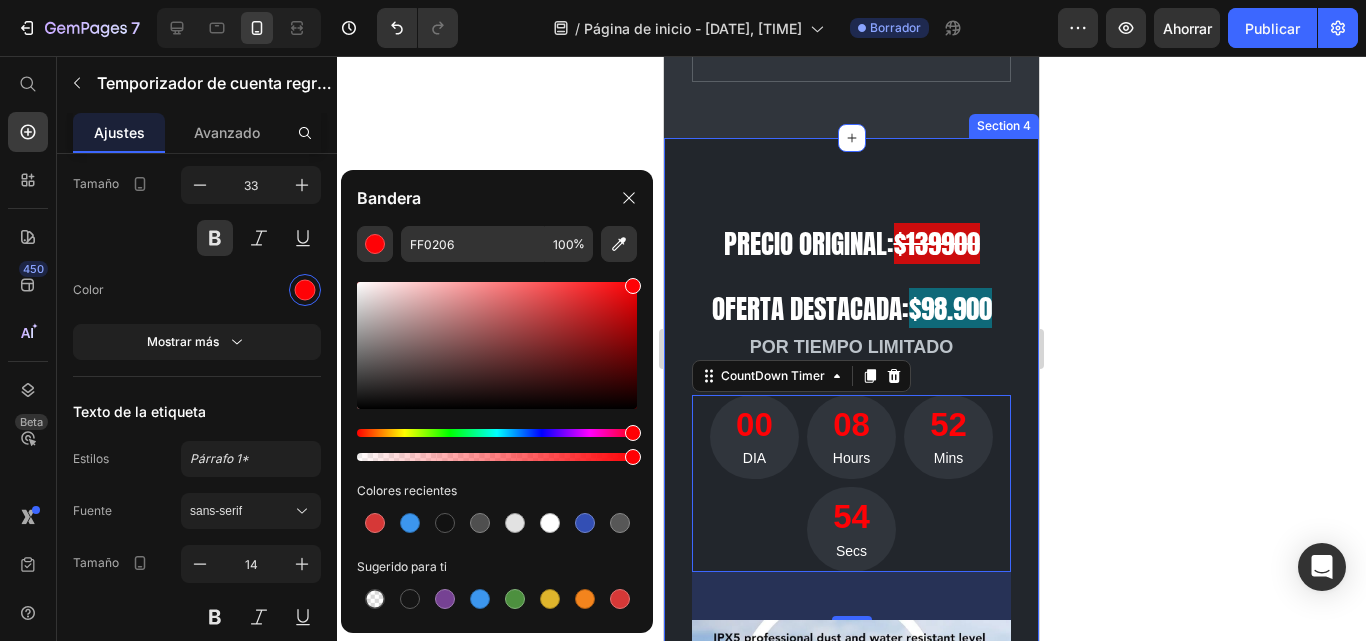 click on "⁠⁠⁠⁠⁠⁠⁠ Precio originAL:  $139900 Oferta destacada:  $98.900 Heading POR TIEMPO LIMITADO Text block 00 DIA 08 Hours 52 Mins 54 Secs CountDown Timer   48 GAFAS BLUETOOTH: Tecnologia y estilo en una sola mirada Product Title $139.900,00 Product Price $98.900,00 Product Price Row                Icon                Icon                Icon                Icon                Icon Icon List Hoz (Rated 4.8/5 by organization gurus) Text block Row Grape variety:  Text block Blend  Text block Row Type of wine: Text block Sparkling  Text block Row Manufacturer: Text block Freixenet Text block Row Alcohol Percentage: Text block 12.0% Text block Row Row Image 100% refund if counterfeit goods are found, Text block Row Image Check the goods before receiving Text block Row Image Return within 7 days if the product is defective by the manufacturer, Text block Row “I ordered this for a birthday present and their reaction was priceless!” -  DragonBorn - Customer” Text block 1 Product Quantity Buy it Now" at bounding box center [851, 1055] 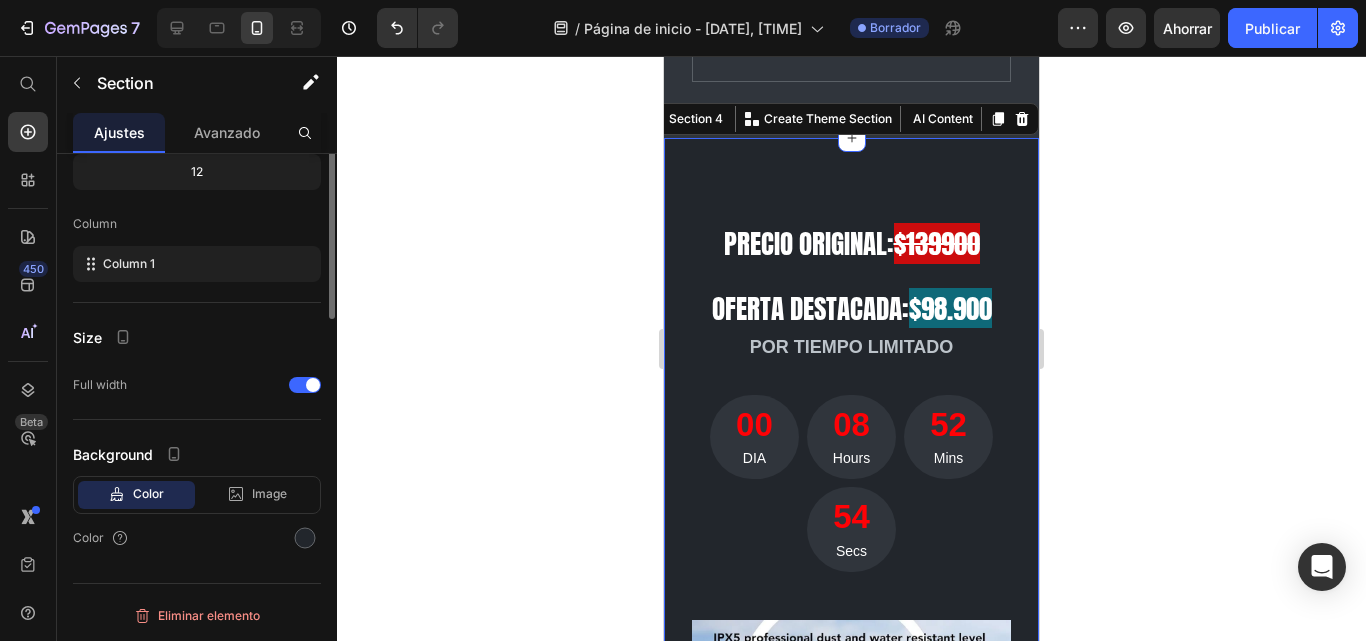 scroll, scrollTop: 0, scrollLeft: 0, axis: both 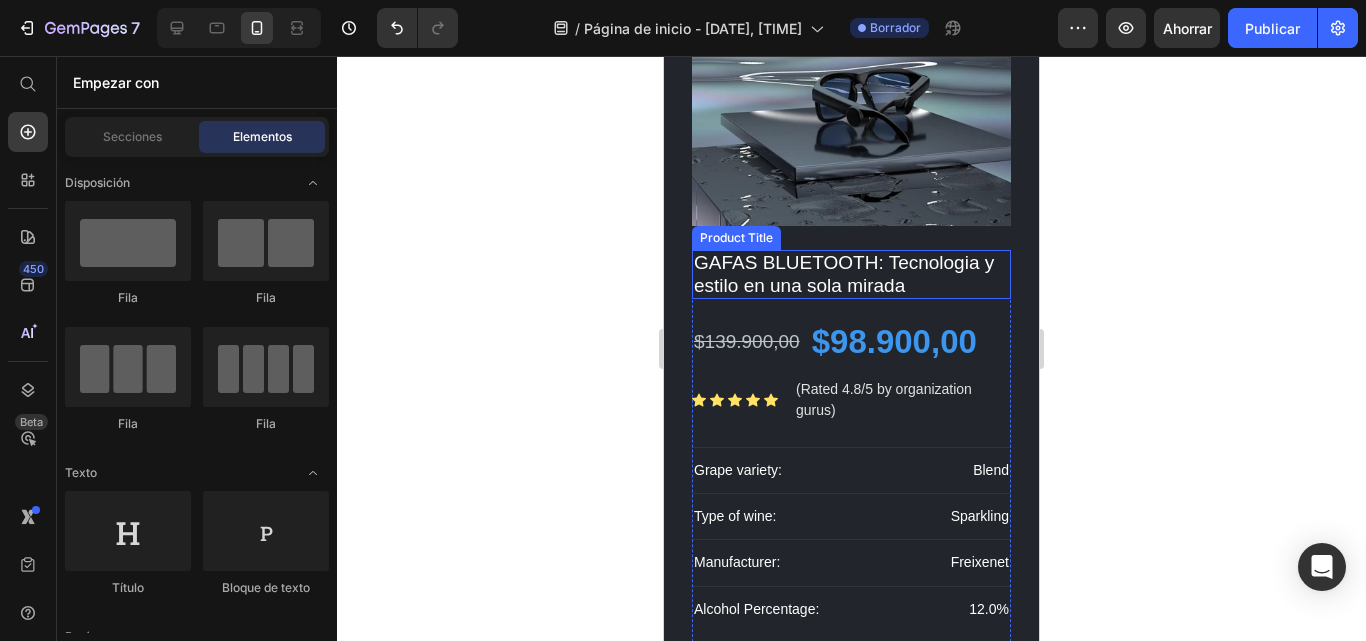 click on "GAFAS BLUETOOTH: Tecnologia y estilo en una sola mirada" at bounding box center [851, 275] 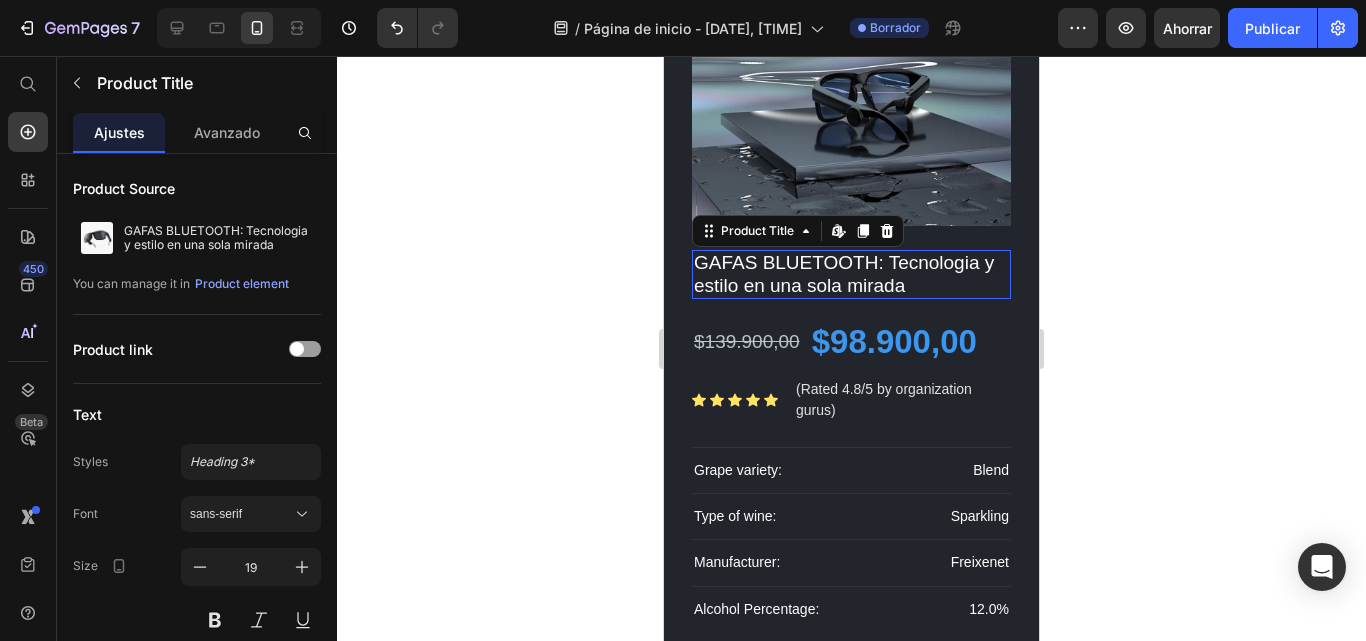 click on "GAFAS BLUETOOTH: Tecnologia y estilo en una sola mirada" at bounding box center (851, 275) 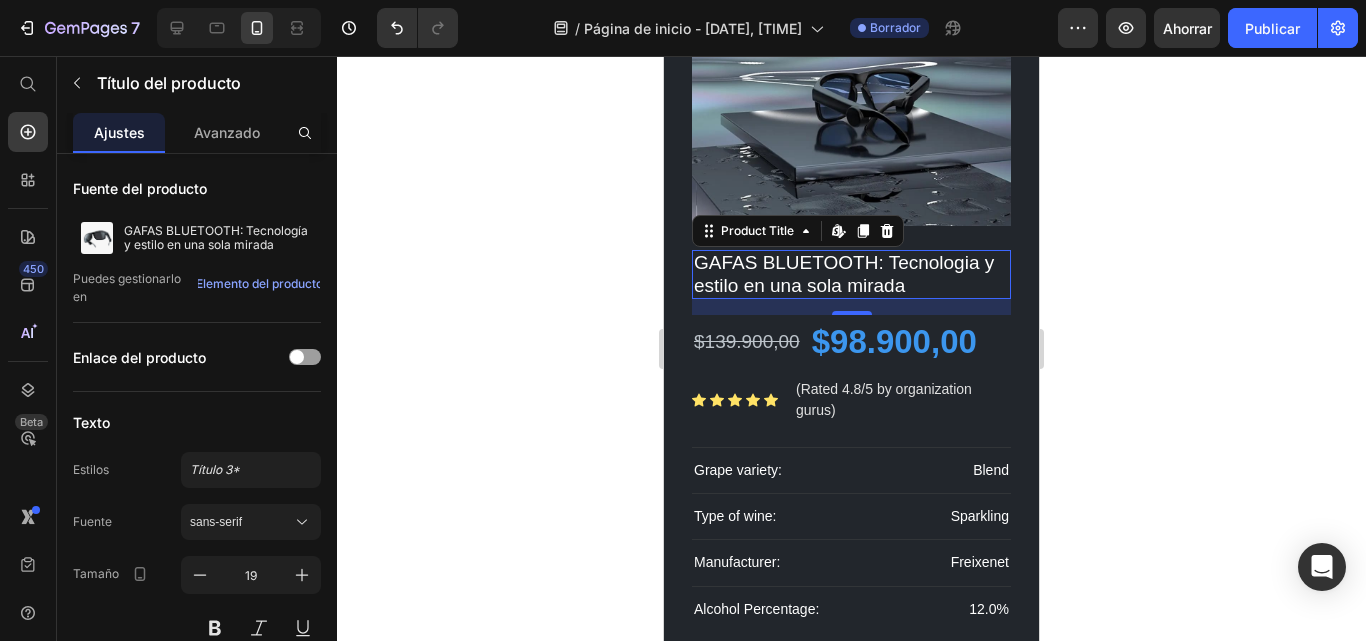 click on "GAFAS BLUETOOTH: Tecnologia y estilo en una sola mirada" at bounding box center (851, 275) 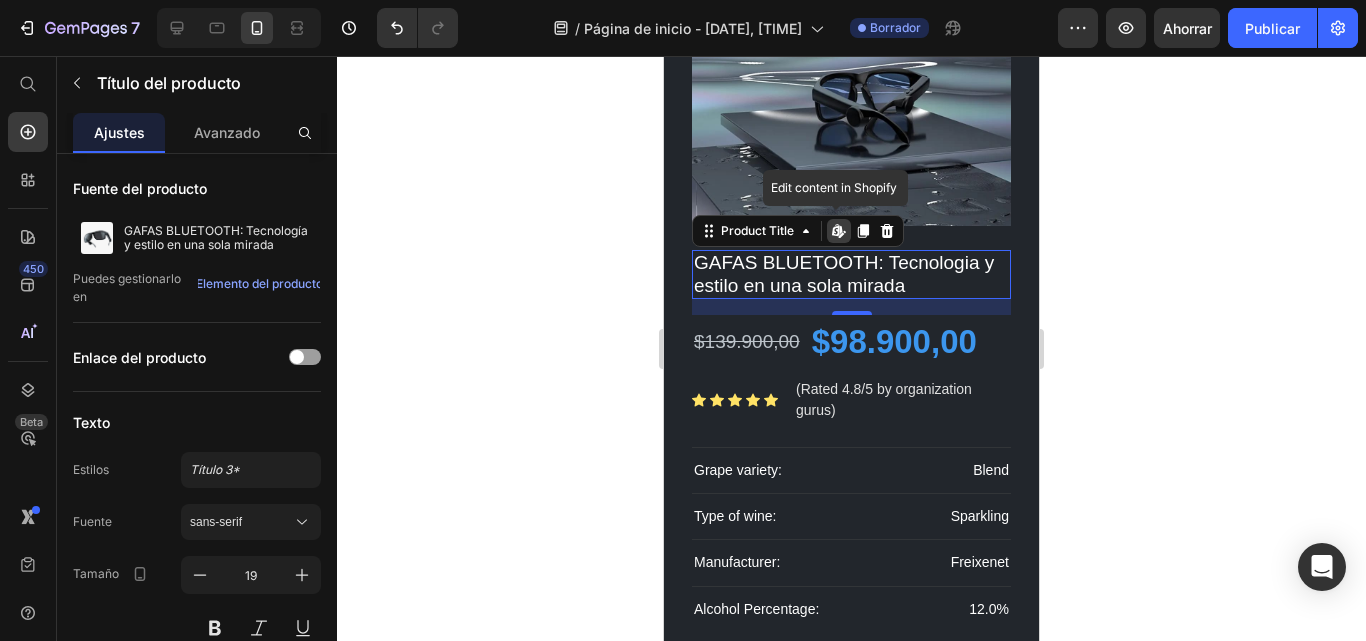 click on "GAFAS BLUETOOTH: Tecnologia y estilo en una sola mirada" at bounding box center (851, 275) 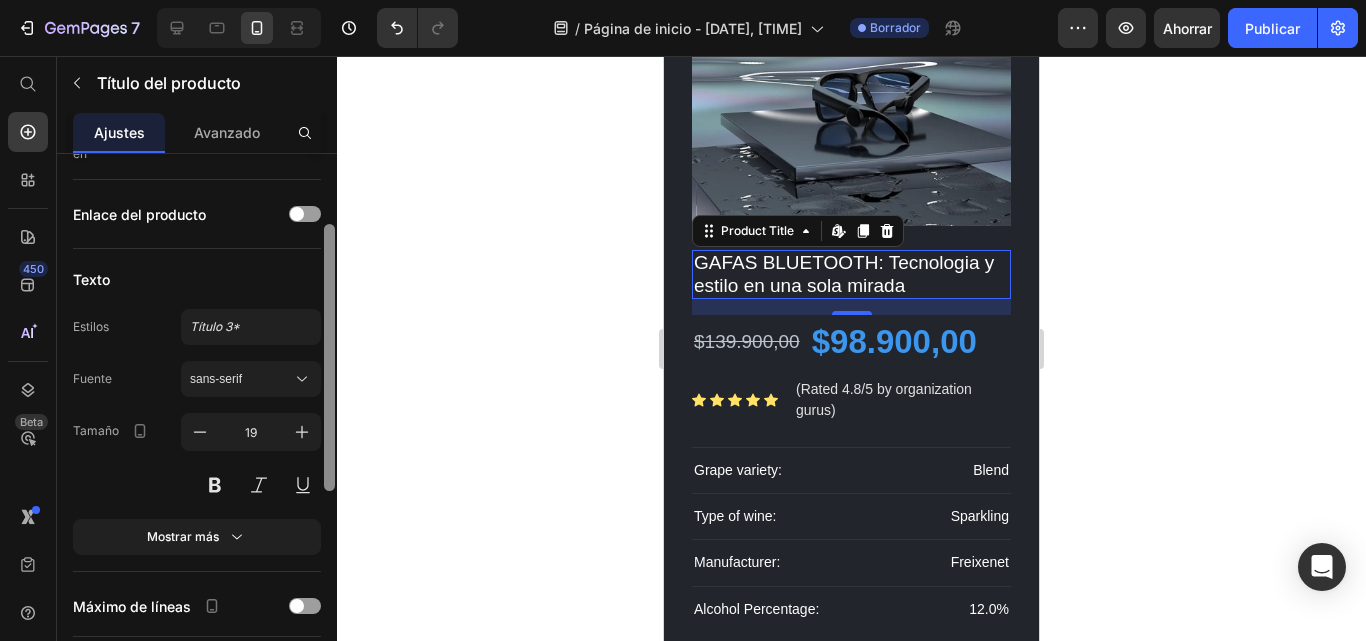 drag, startPoint x: 329, startPoint y: 365, endPoint x: 340, endPoint y: 437, distance: 72.835434 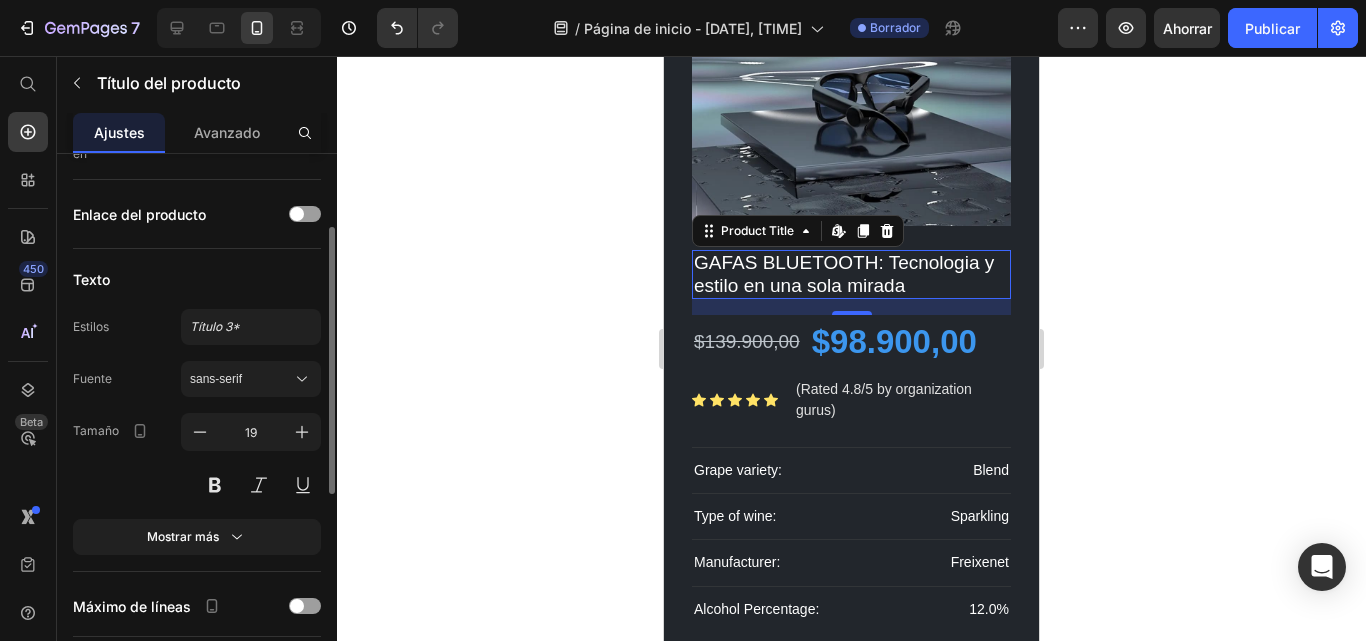 scroll, scrollTop: 145, scrollLeft: 0, axis: vertical 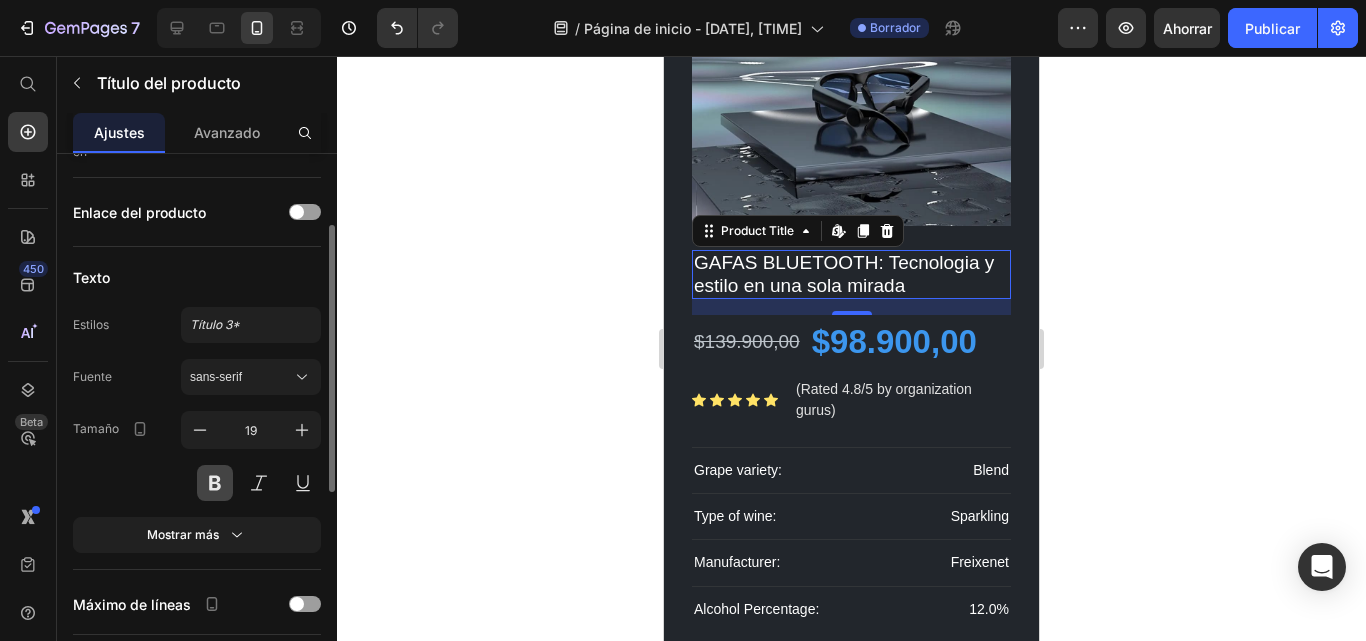click at bounding box center (215, 483) 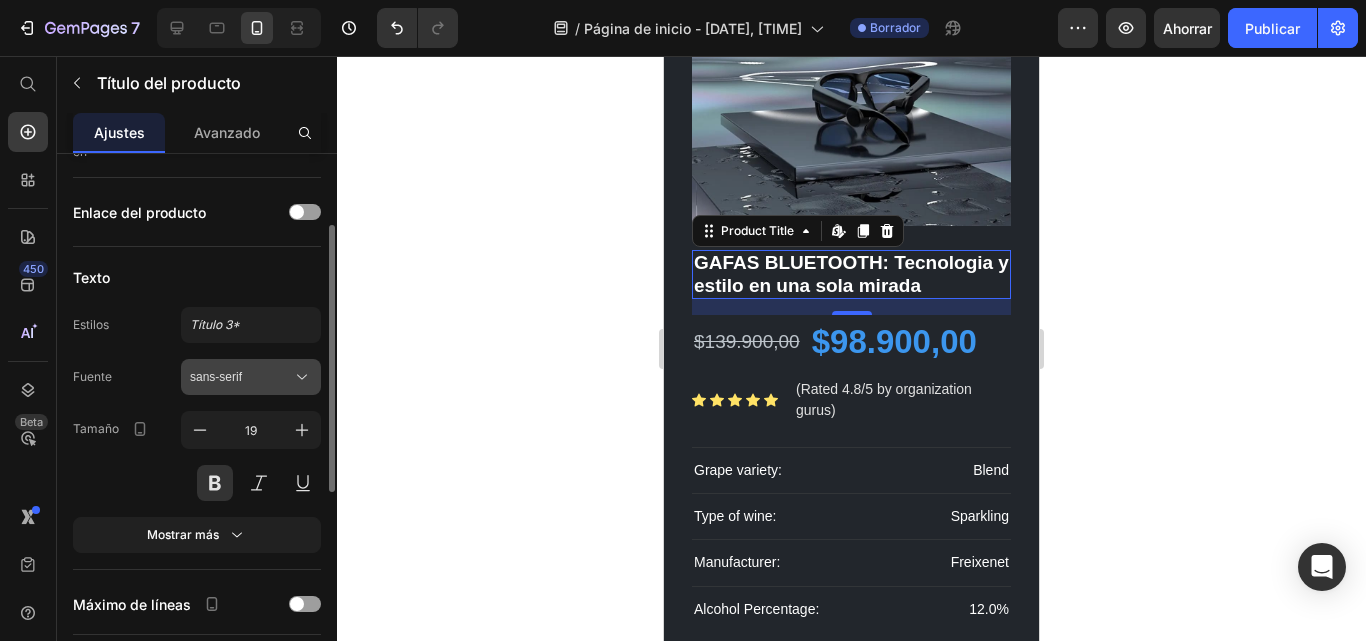 click on "sans-serif" at bounding box center (241, 377) 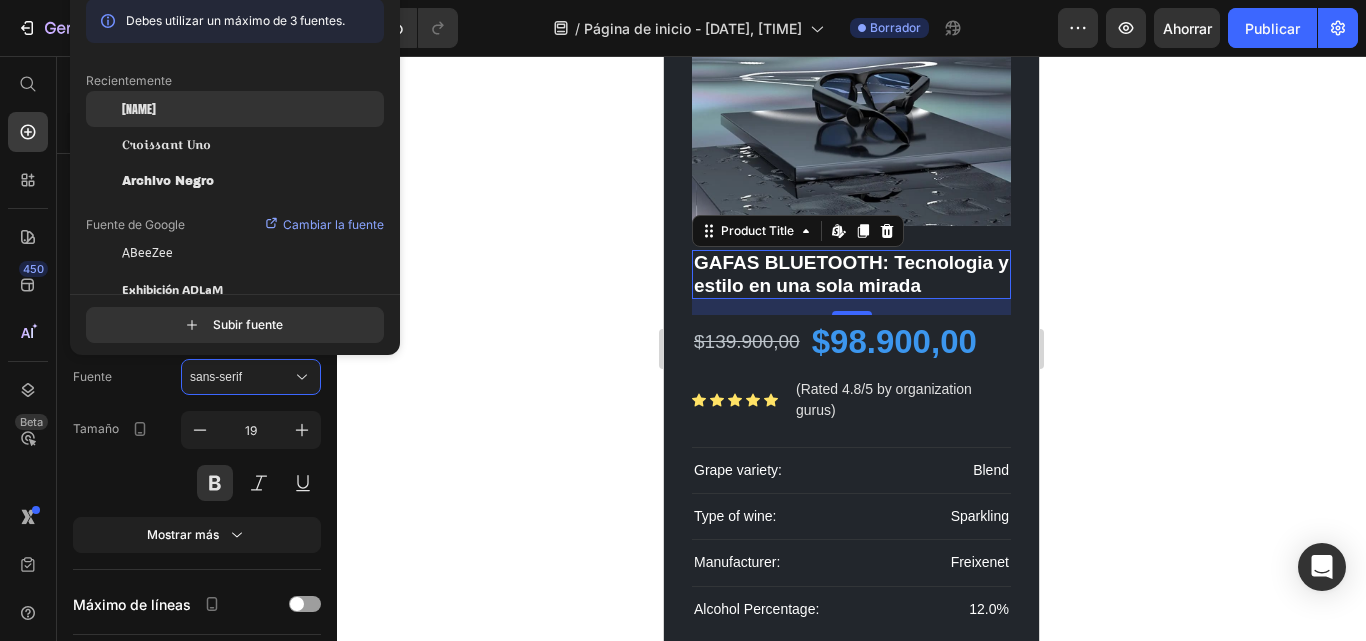 click on "Antón" 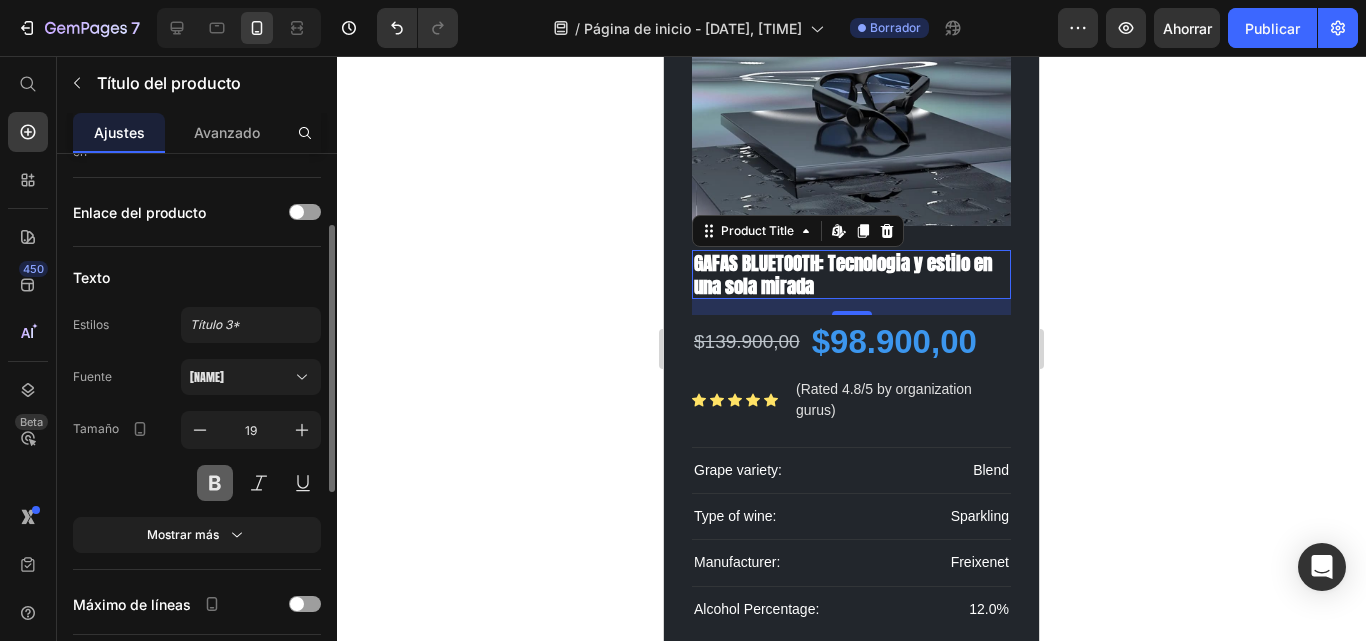 click at bounding box center (215, 483) 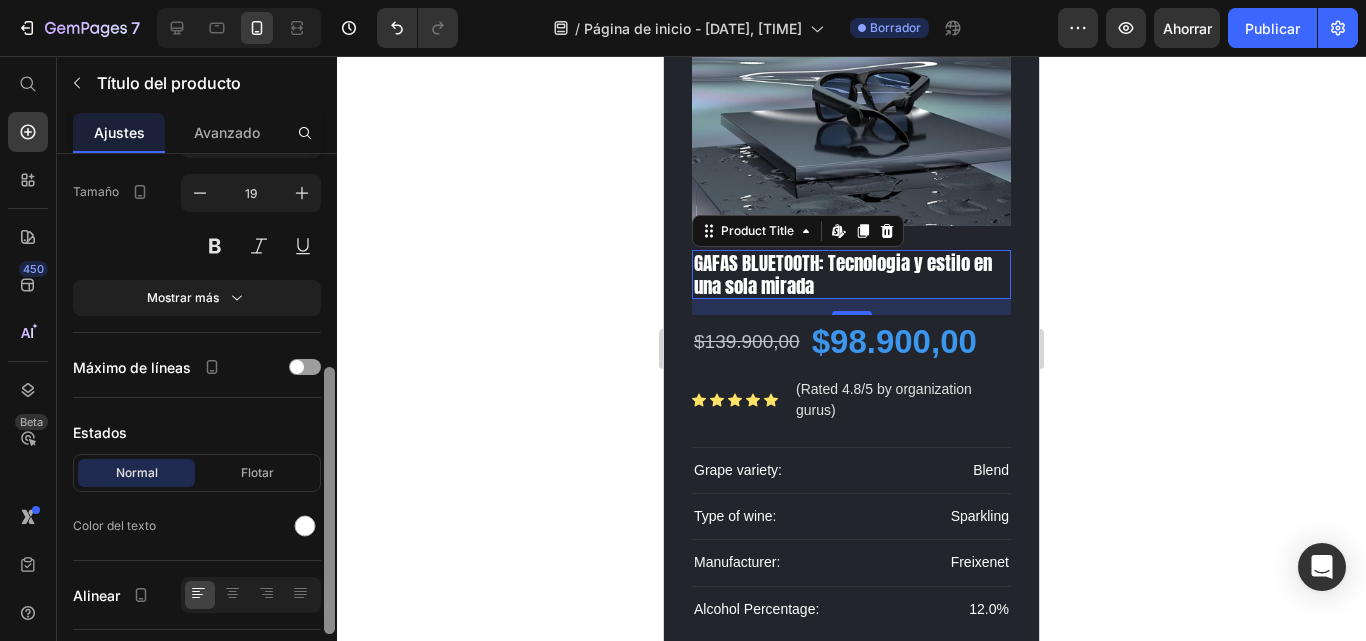 scroll, scrollTop: 407, scrollLeft: 0, axis: vertical 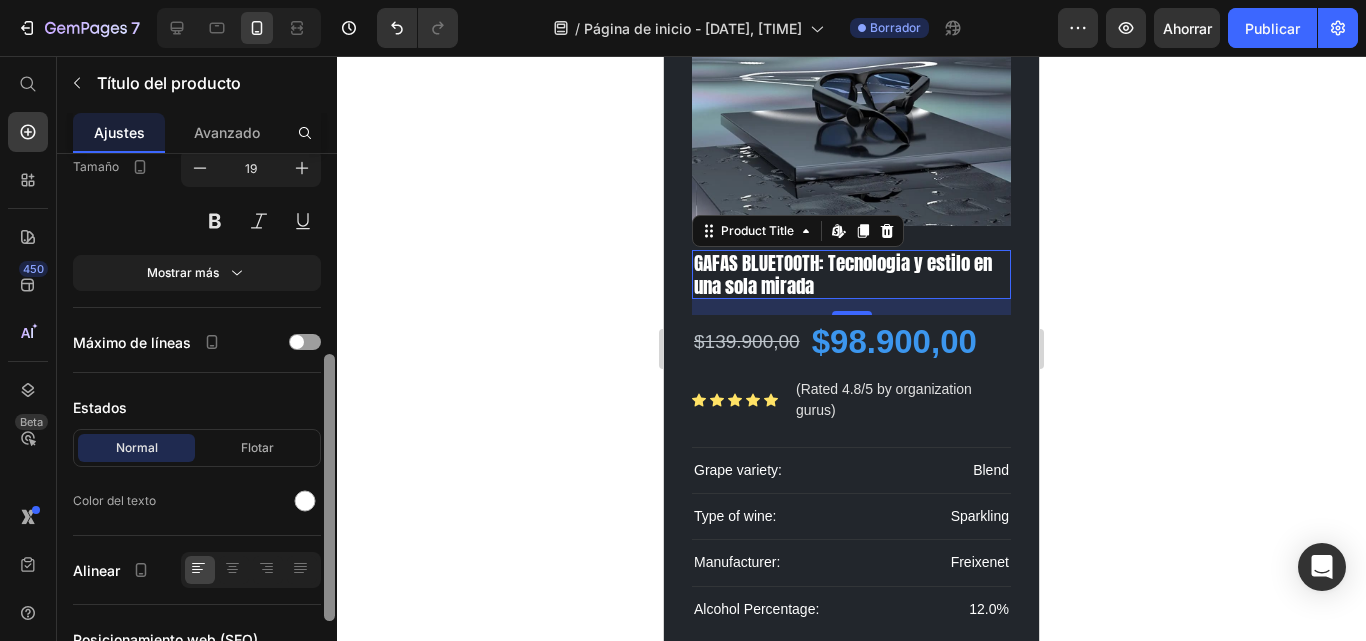 drag, startPoint x: 330, startPoint y: 318, endPoint x: 344, endPoint y: 447, distance: 129.75746 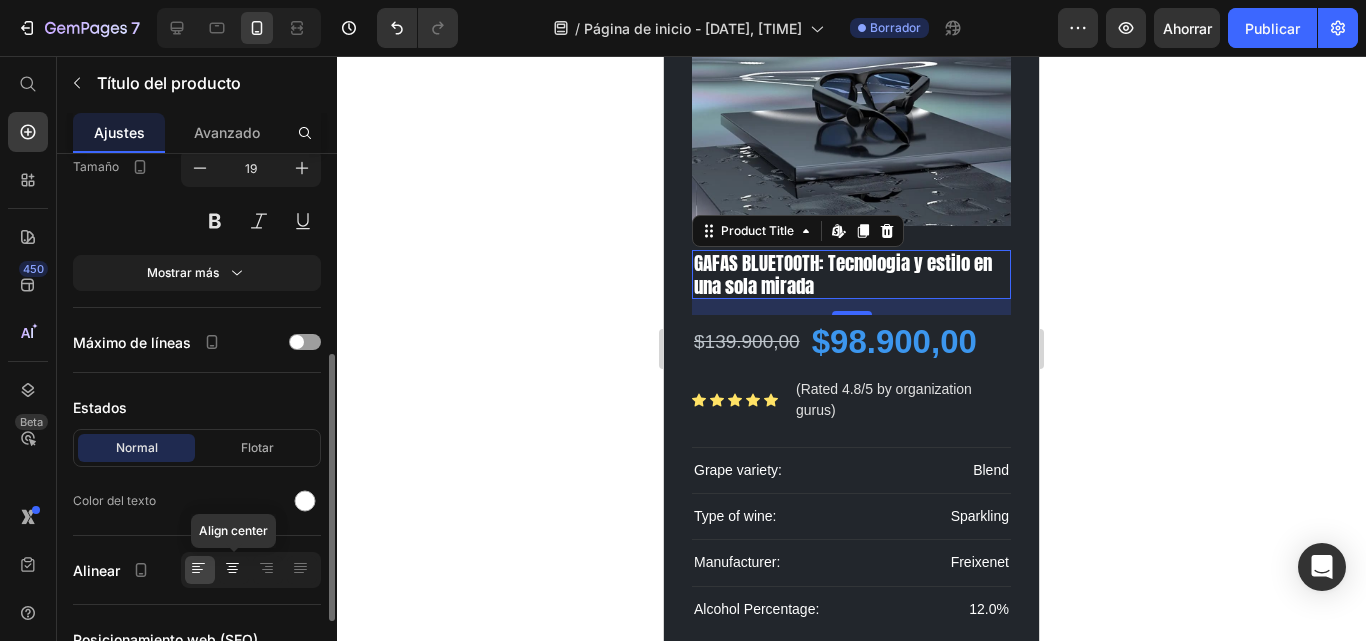 click 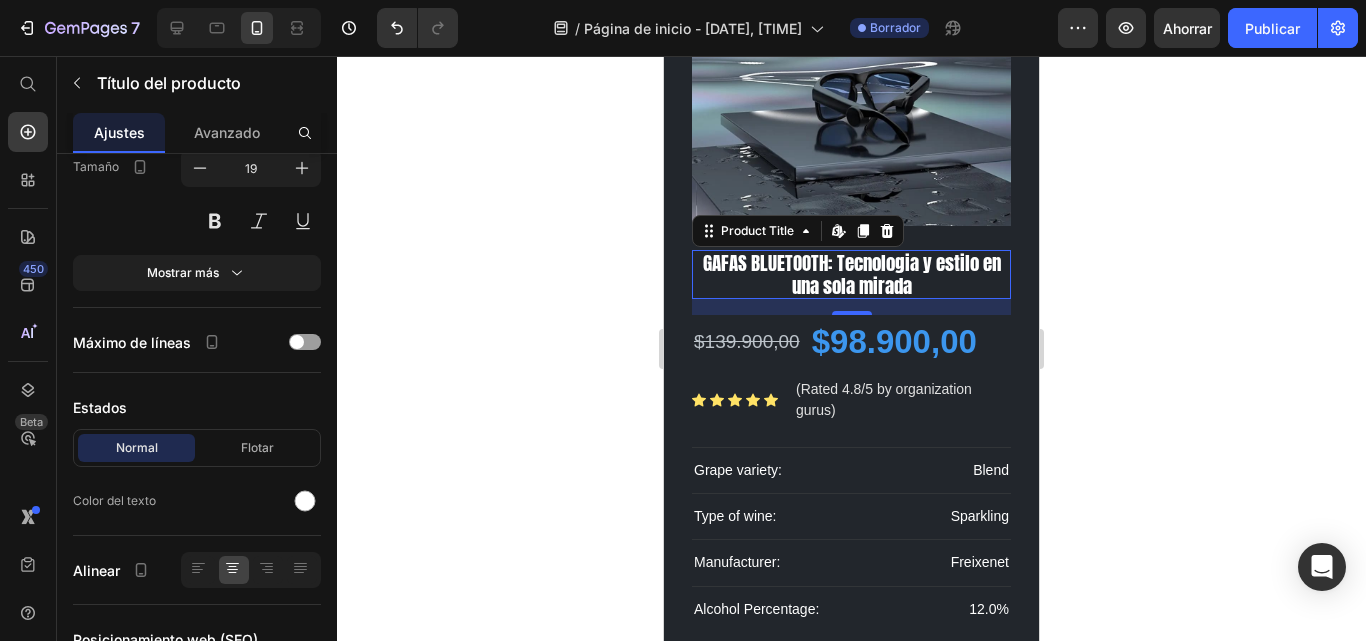 click 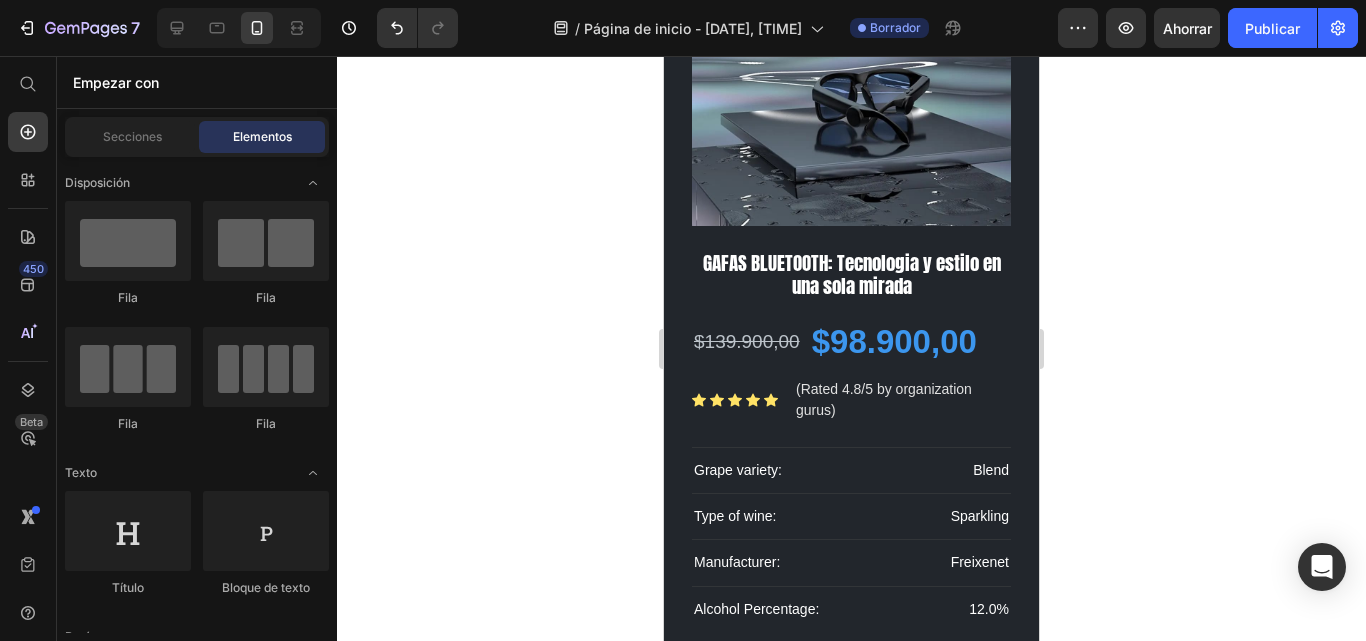 scroll, scrollTop: 6112, scrollLeft: 0, axis: vertical 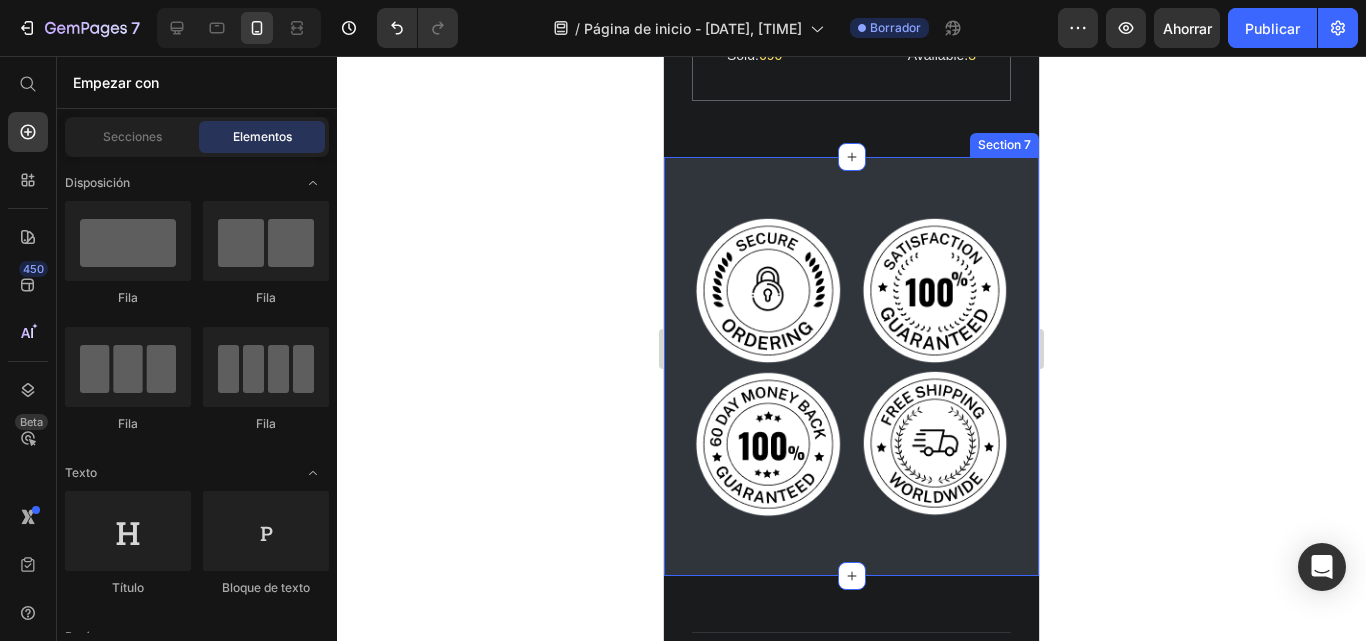 click on "Image Image Image Image Row Section 7" at bounding box center [851, 366] 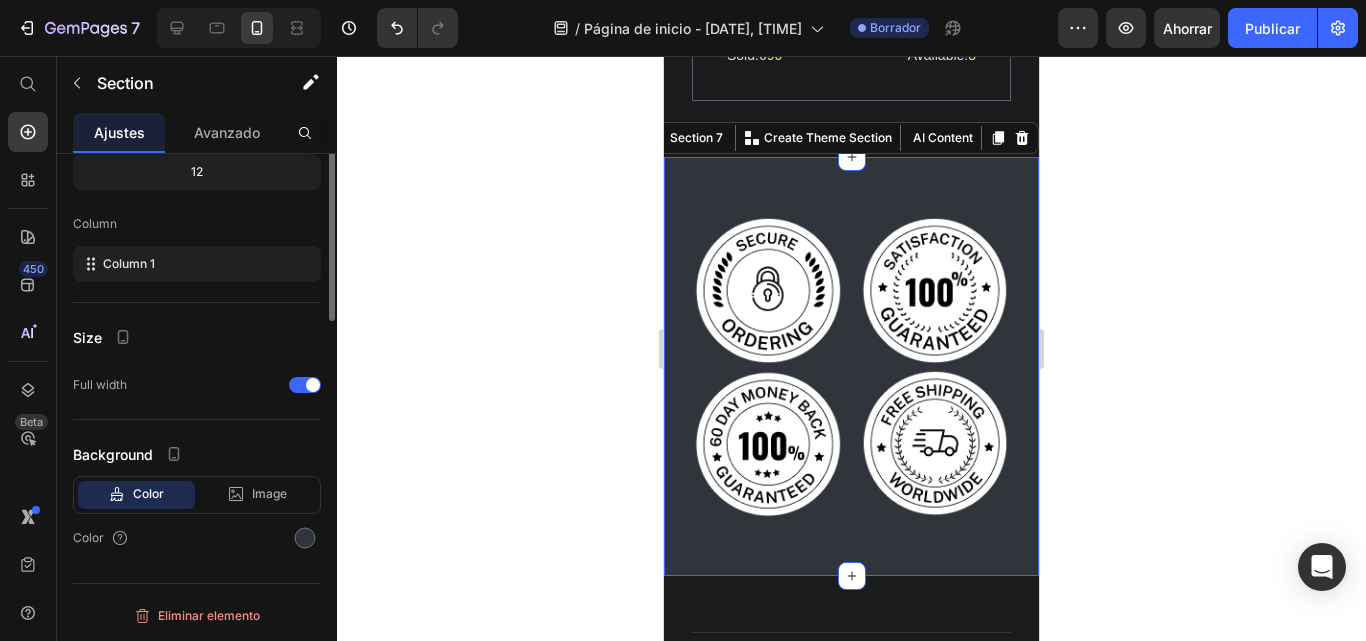 scroll, scrollTop: 0, scrollLeft: 0, axis: both 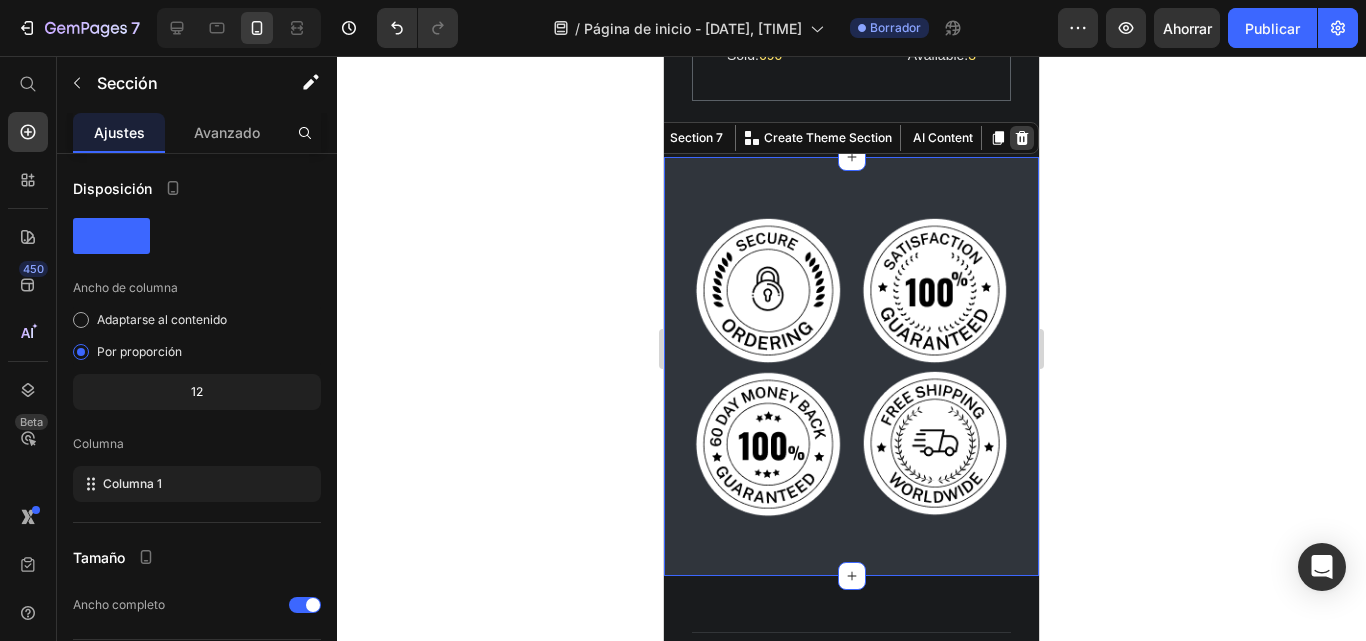 click 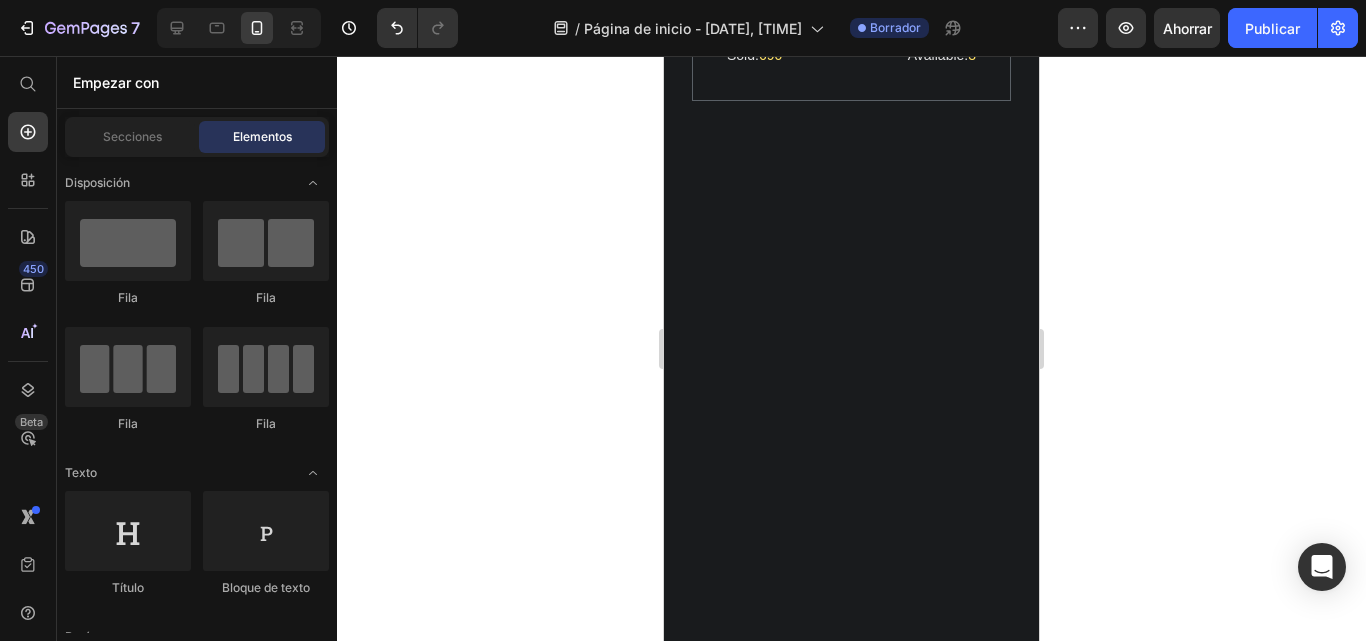 scroll, scrollTop: 8647, scrollLeft: 0, axis: vertical 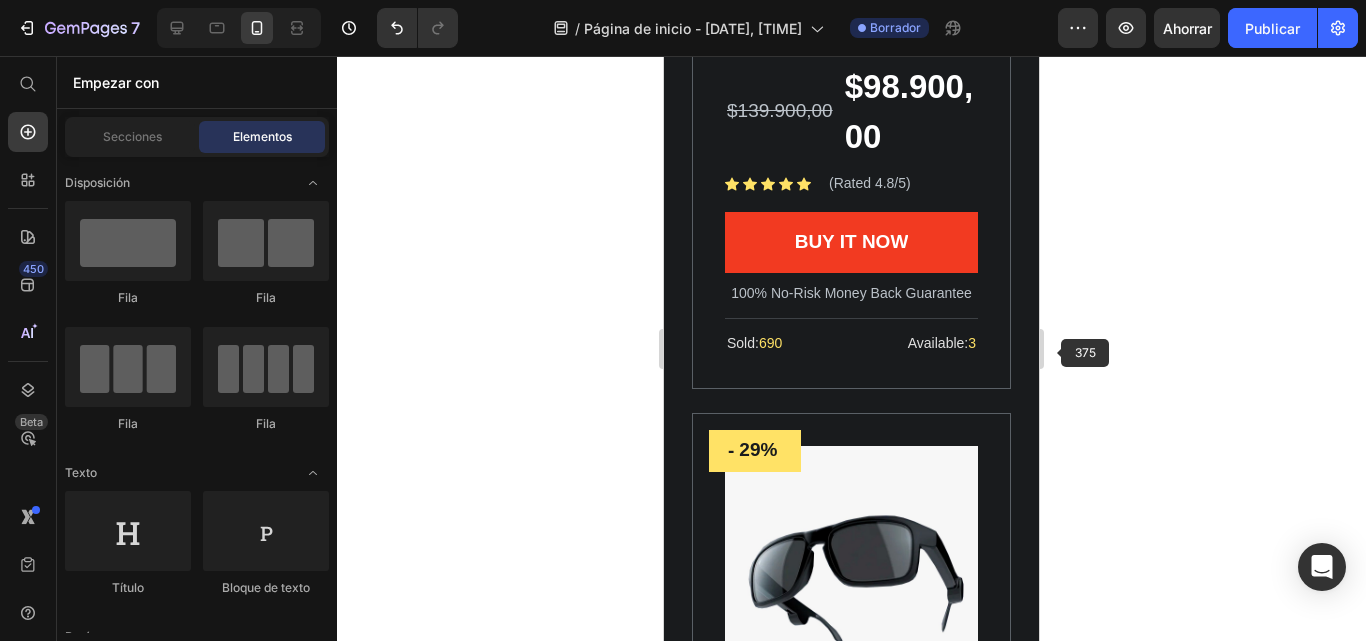 click at bounding box center (851, 572) 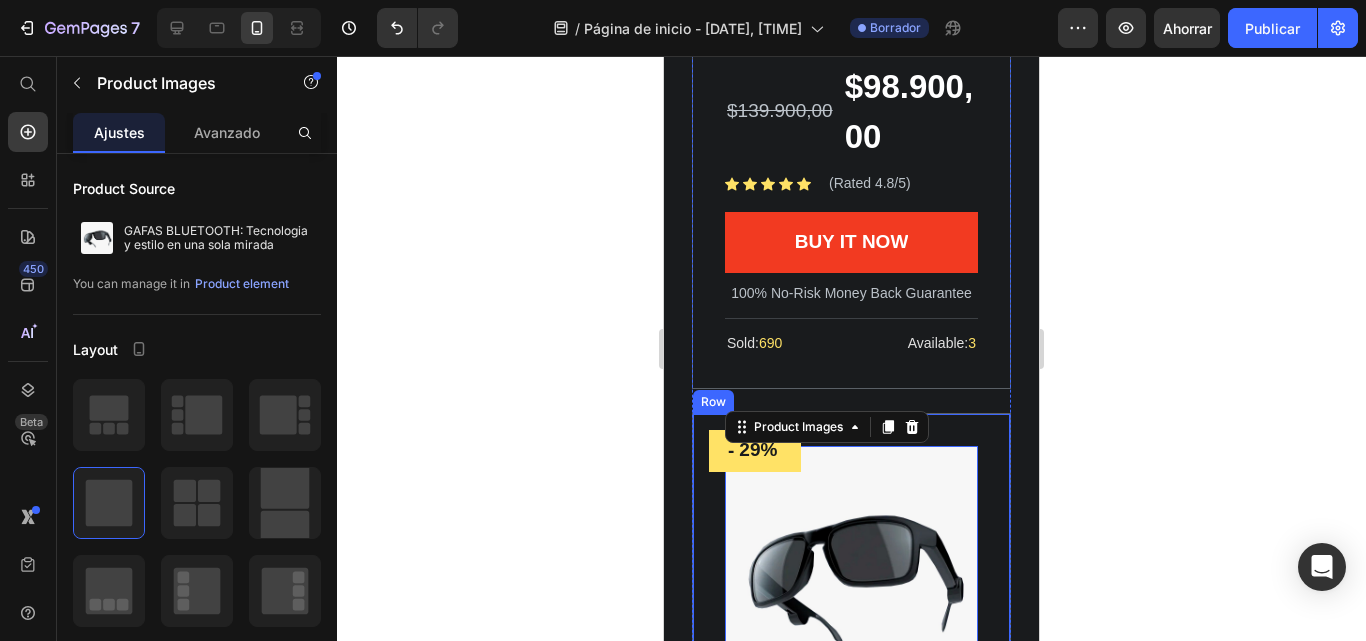 click on "- 29% Product Tag Row Product Images   0 Row GAFAS BLUETOOTH: Tecnologia y estilo en una sola mirada Product Title $139.900,00 Product Price $98.900,00 Product Price Row                Icon                Icon                Icon                Icon                Icon Icon List Hoz (Rated 4.8/5) Text block Row Grape variety:  Text block Blend  Text block Row Type of wine: Text block Sparkling  Text block Row Manufacturer: Text block Freixenet Text block Row Alcohol Percentage: Text block 12.0% Text block Row Row Buy it Now Product Cart Button Product 100% No-Risk Money Back Guarantee Text block                Title Line Sold:  690 Text block Available:  3 Text block Row Row" at bounding box center [851, 768] 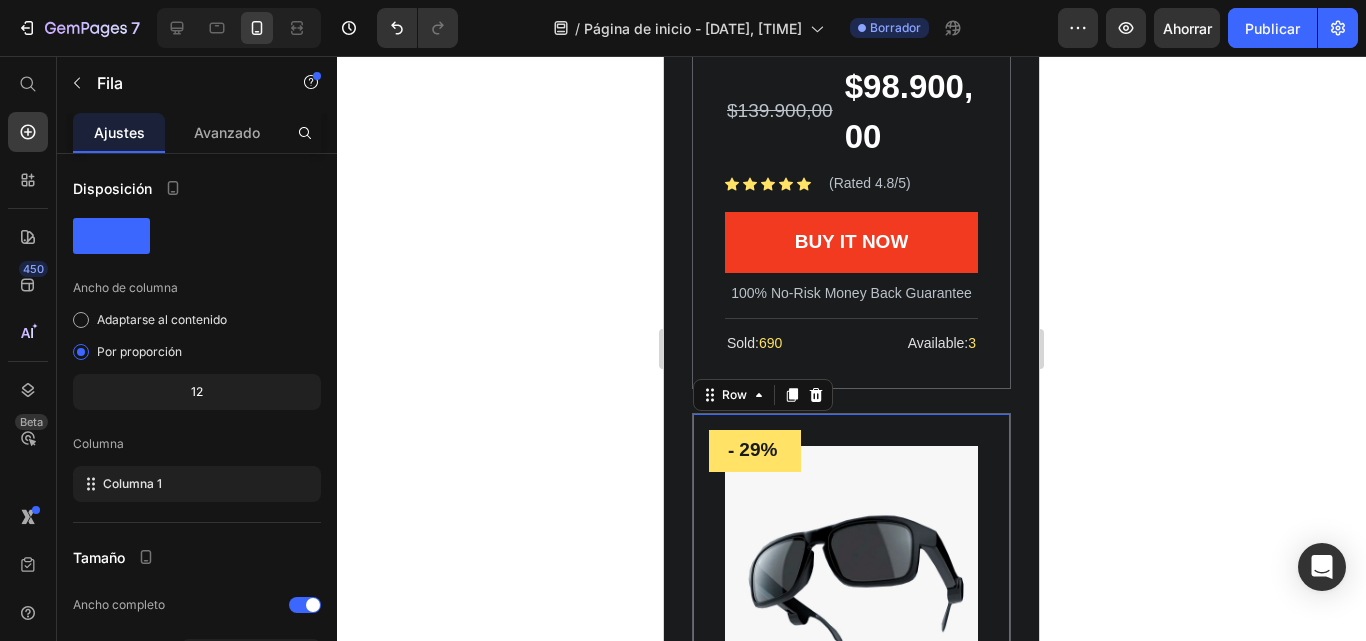 click on "- 29% Product Tag Row Product Images Row GAFAS BLUETOOTH: Tecnologia y estilo en una sola mirada Product Title $139.900,00 Product Price $98.900,00 Product Price Row                Icon                Icon                Icon                Icon                Icon Icon List Hoz (Rated 4.8/5) Text block Row Grape variety:  Text block Blend  Text block Row Type of wine: Text block Sparkling  Text block Row Manufacturer: Text block Freixenet Text block Row Alcohol Percentage: Text block 12.0% Text block Row Row Buy it Now Product Cart Button Product 100% No-Risk Money Back Guarantee Text block                Title Line Sold:  690 Text block Available:  3 Text block Row Row   0" at bounding box center [851, 768] 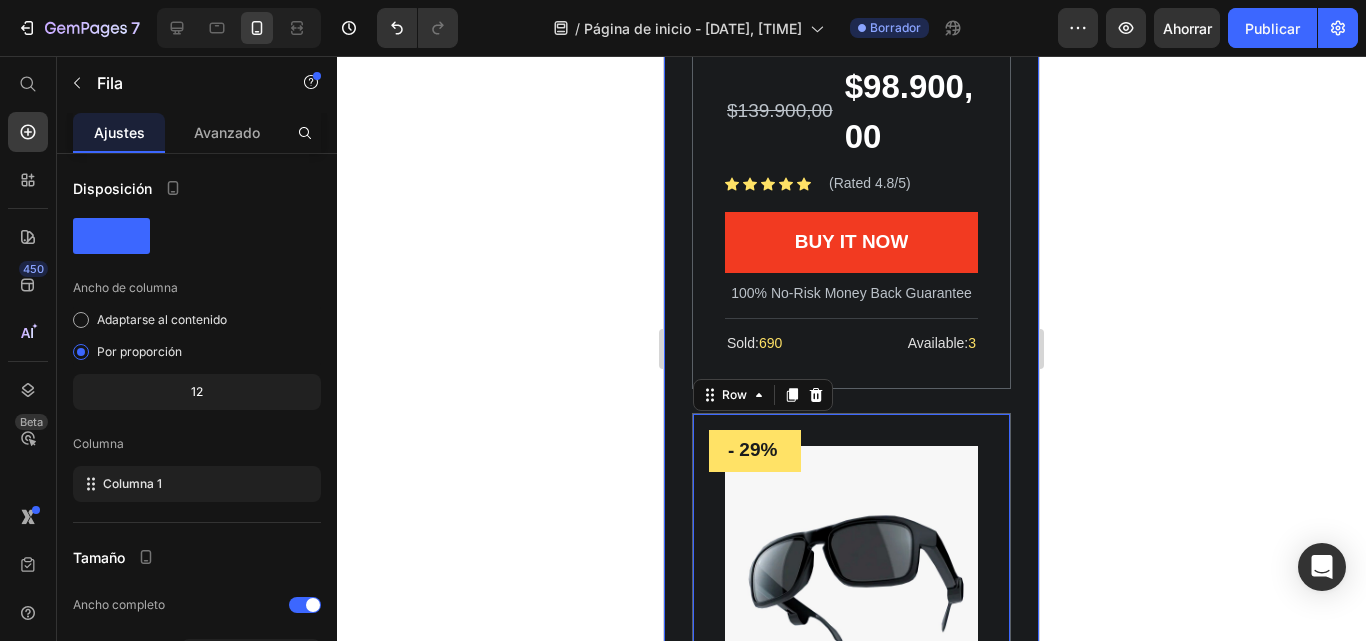 click on "Best Sellers Heading Our most sold products Text block - 29% Product Tag Row Product Images Row GAFAS BLUETOOTH: Tecnologia y estilo en una sola mirada Product Title $139.900,00 Product Price $98.900,00 Product Price Row                Icon                Icon                Icon                Icon                Icon Icon List Hoz (Rated 4.8/5) Text block Row Grape variety:  Text block Blend  Text block Row Type of wine: Text block Sparkling  Text block Row Manufacturer: Text block Freixenet Text block Row Alcohol Percentage: Text block 12.0% Text block Row Row Buy it Now Product Cart Button Product 100% No-Risk Money Back Guarantee Text block                Title Line Sold:  690 Text block Available:  3 Text block Row Row - 29% Product Tag BEST VALUE Text block Row Row Product Images Row GAFAS BLUETOOTH: Tecnologia y estilo en una sola mirada Product Title $139.900,00 Product Price $98.900,00 Product Price Row                Icon                Icon                Icon                Icon" at bounding box center (851, -93) 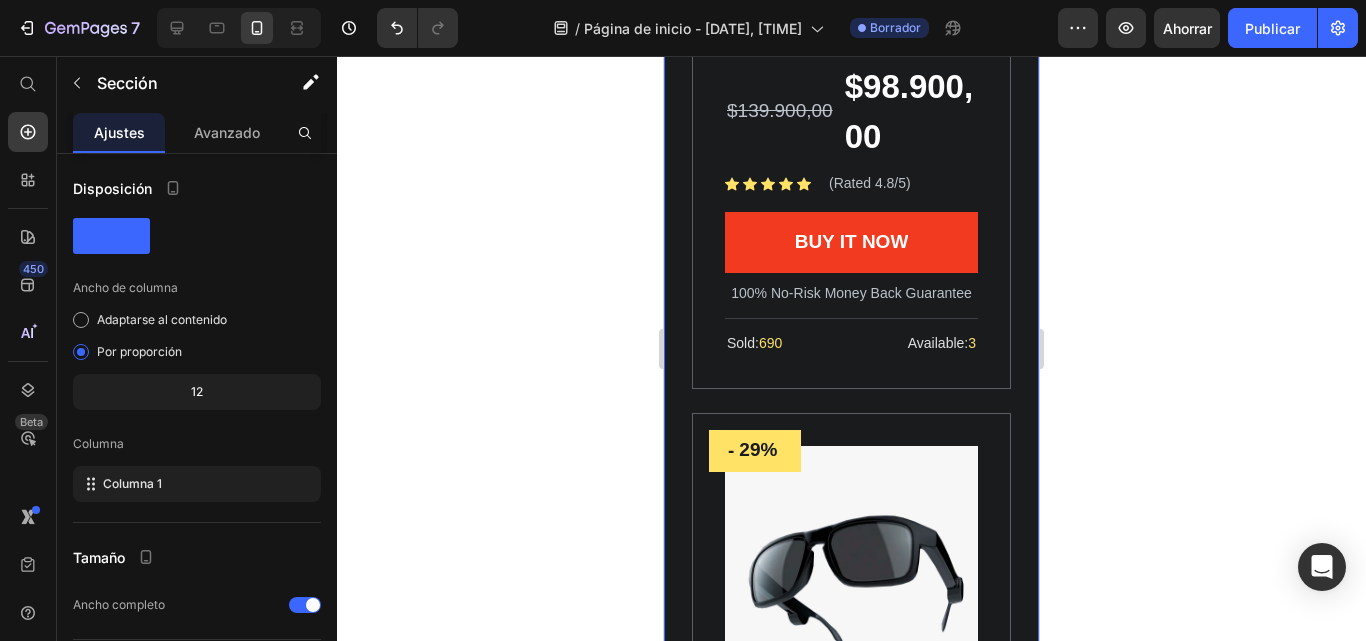 click on "Best Sellers Heading Our most sold products Text block - 29% Product Tag Row Product Images Row GAFAS BLUETOOTH: Tecnologia y estilo en una sola mirada Product Title $139.900,00 Product Price $98.900,00 Product Price Row                Icon                Icon                Icon                Icon                Icon Icon List Hoz (Rated 4.8/5) Text block Row Grape variety:  Text block Blend  Text block Row Type of wine: Text block Sparkling  Text block Row Manufacturer: Text block Freixenet Text block Row Alcohol Percentage: Text block 12.0% Text block Row Row Buy it Now Product Cart Button Product 100% No-Risk Money Back Guarantee Text block                Title Line Sold:  690 Text block Available:  3 Text block Row Row - 29% Product Tag BEST VALUE Text block Row Row Product Images Row GAFAS BLUETOOTH: Tecnologia y estilo en una sola mirada Product Title $139.900,00 Product Price $98.900,00 Product Price Row                Icon                Icon                Icon                Icon" at bounding box center [851, -93] 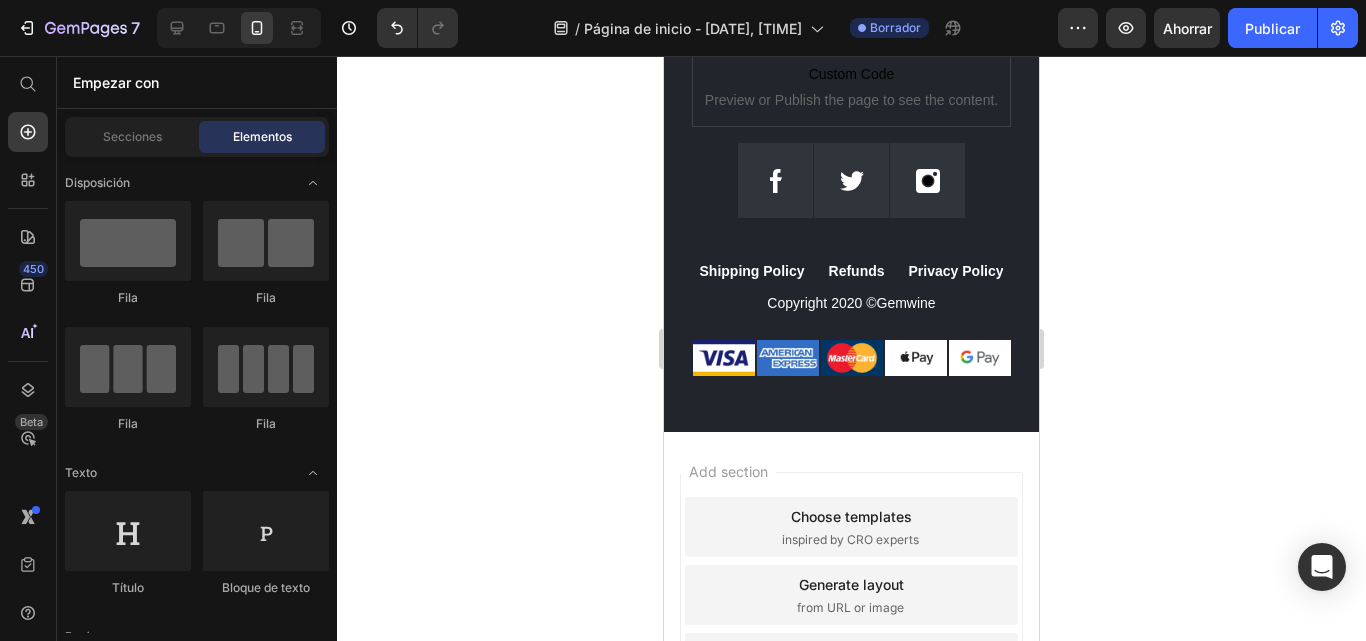 scroll, scrollTop: 10362, scrollLeft: 0, axis: vertical 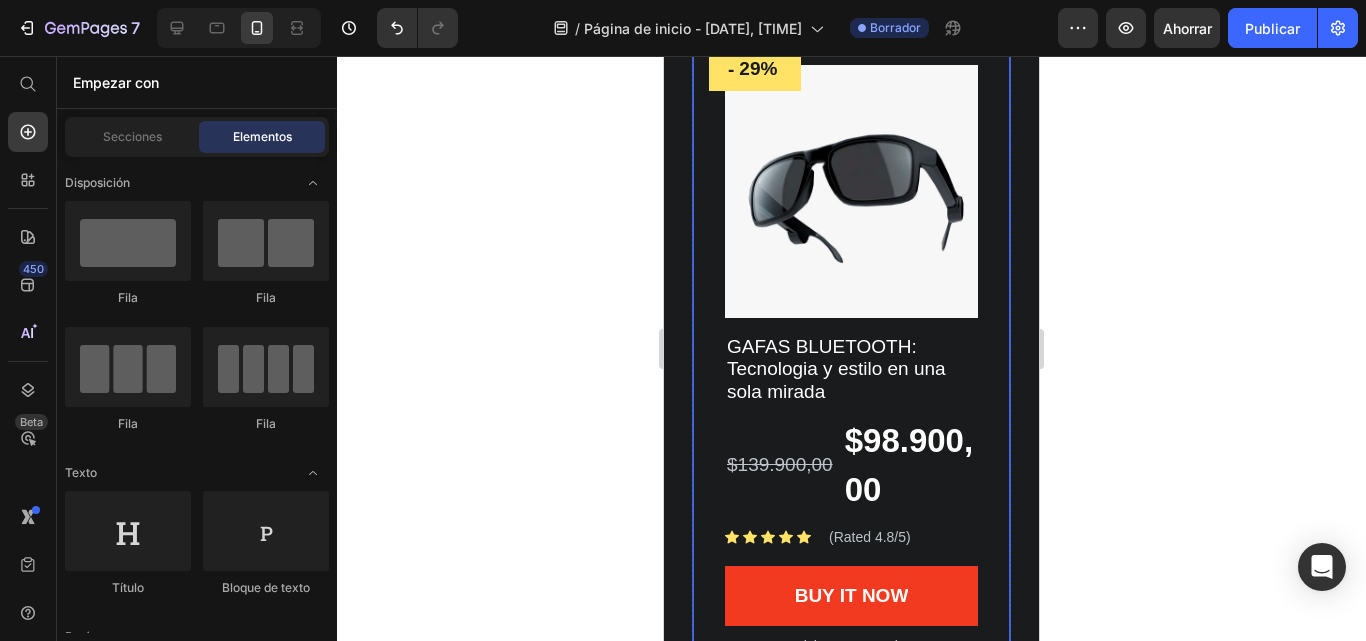 click on "- 29% Product Tag Row Product Images Row GAFAS BLUETOOTH: Tecnologia y estilo en una sola mirada Product Title $139.900,00 Product Price $98.900,00 Product Price Row                Icon                Icon                Icon                Icon                Icon Icon List Hoz (Rated 4.8/5) Text block Row Grape variety:  Text block Blend  Text block Row Type of wine: Text block Sparkling  Text block Row Manufacturer: Text block Freixenet Text block Row Alcohol Percentage: Text block 12.0% Text block Row Row Buy it Now Product Cart Button Product 100% No-Risk Money Back Guarantee Text block                Title Line Sold:  690 Text block Available:  3 Text block Row Row" at bounding box center [851, 387] 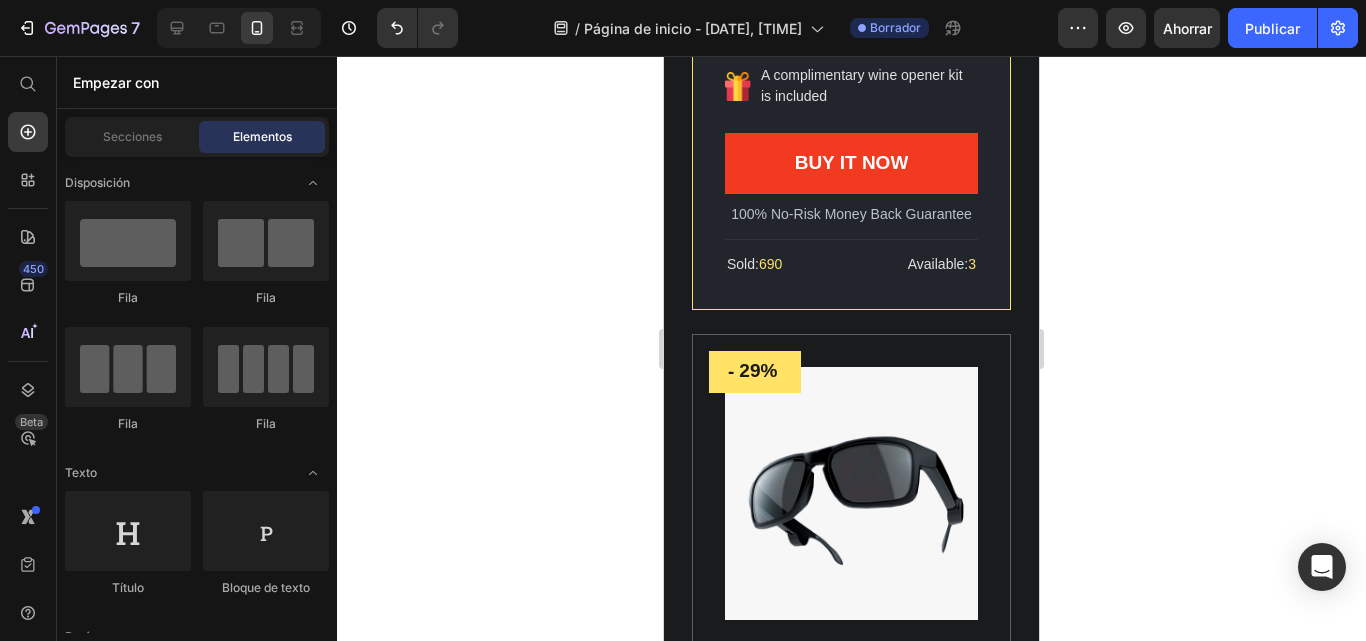 scroll, scrollTop: 7822, scrollLeft: 0, axis: vertical 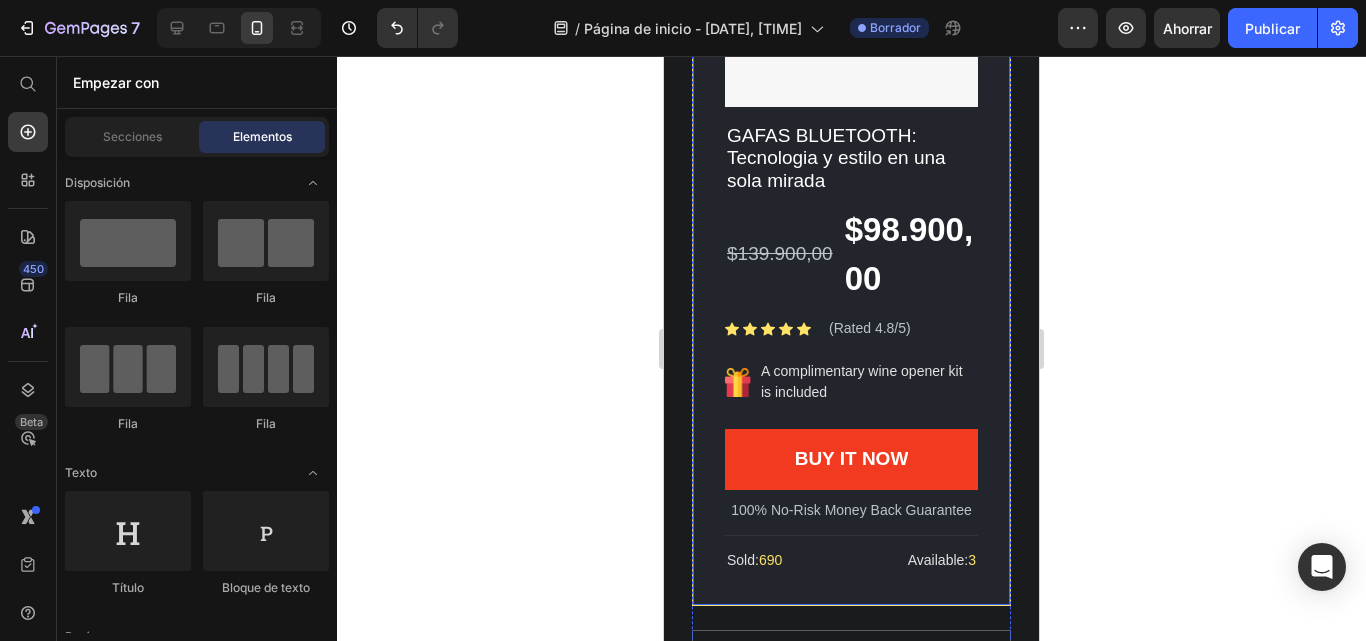 click on "- 29% Product Tag BEST VALUE Text block Row Row Product Images Row GAFAS BLUETOOTH: Tecnologia y estilo en una sola mirada Product Title $139.900,00 Product Price $98.900,00 Product Price Row                Icon                Icon                Icon                Icon                Icon Icon List Hoz (Rated 4.8/5) Text block Row Image A complimentary wine opener kit is included Text block Row Grape variety:  Text block Blend  Text block Row Type of wine: Text block Sparkling  Text block Row Manufacturer: Text block Freixenet Text block Row Alcohol Percentage: Text block 12.68% Text block Row Row Buy it Now Product Cart Button 100% No-Risk Money Back Guarantee Text block                Title Line Sold:  690 Text block Available:  3 Text block Row Product Row" at bounding box center (851, 213) 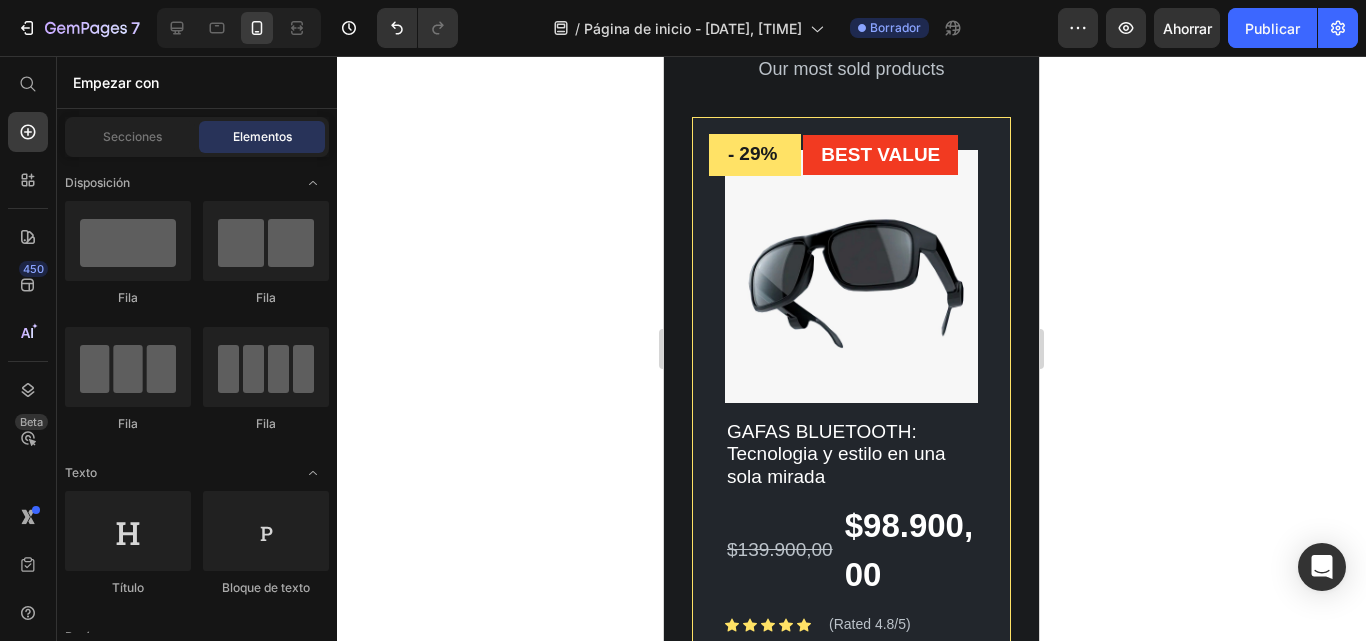 scroll, scrollTop: 7378, scrollLeft: 0, axis: vertical 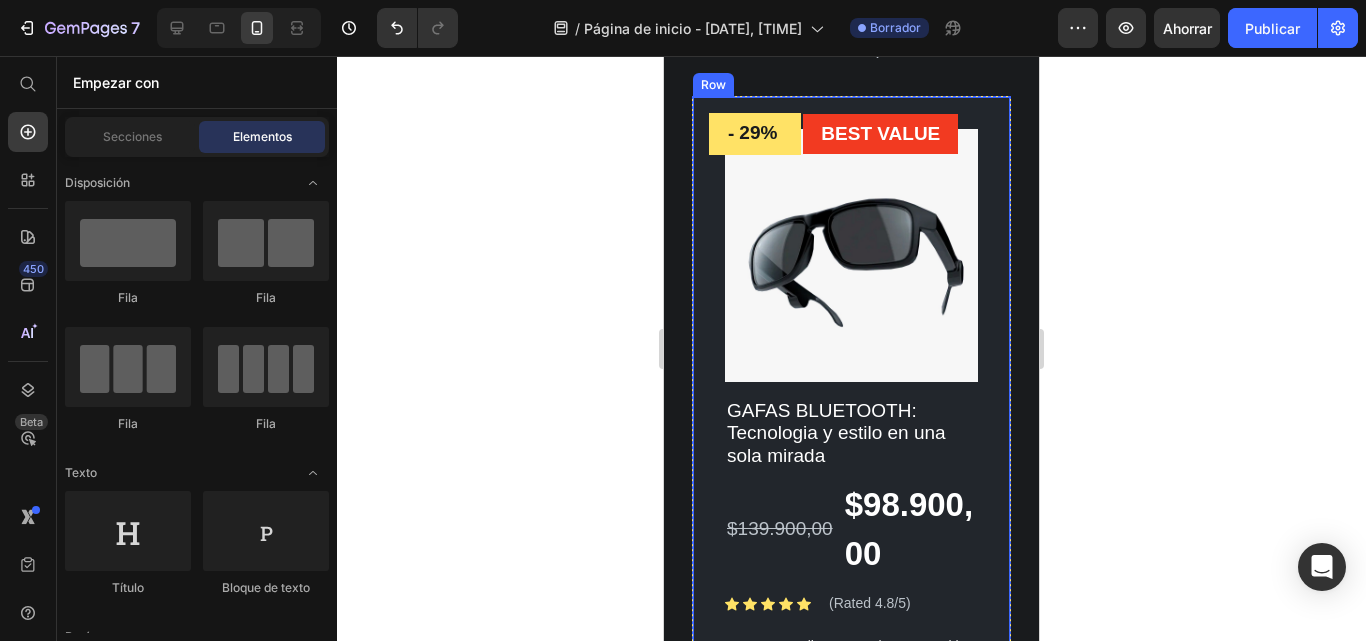 click on "- 29% Product Tag BEST VALUE Text block Row Row Product Images Row GAFAS BLUETOOTH: Tecnologia y estilo en una sola mirada Product Title $139.900,00 Product Price $98.900,00 Product Price Row                Icon                Icon                Icon                Icon                Icon Icon List Hoz (Rated 4.8/5) Text block Row Image A complimentary wine opener kit is included Text block Row Grape variety:  Text block Blend  Text block Row Type of wine: Text block Sparkling  Text block Row Manufacturer: Text block Freixenet Text block Row Alcohol Percentage: Text block 12.68% Text block Row Row Buy it Now Product Cart Button 100% No-Risk Money Back Guarantee Text block                Title Line Sold:  690 Text block Available:  3 Text block Row Product Row" at bounding box center (851, 488) 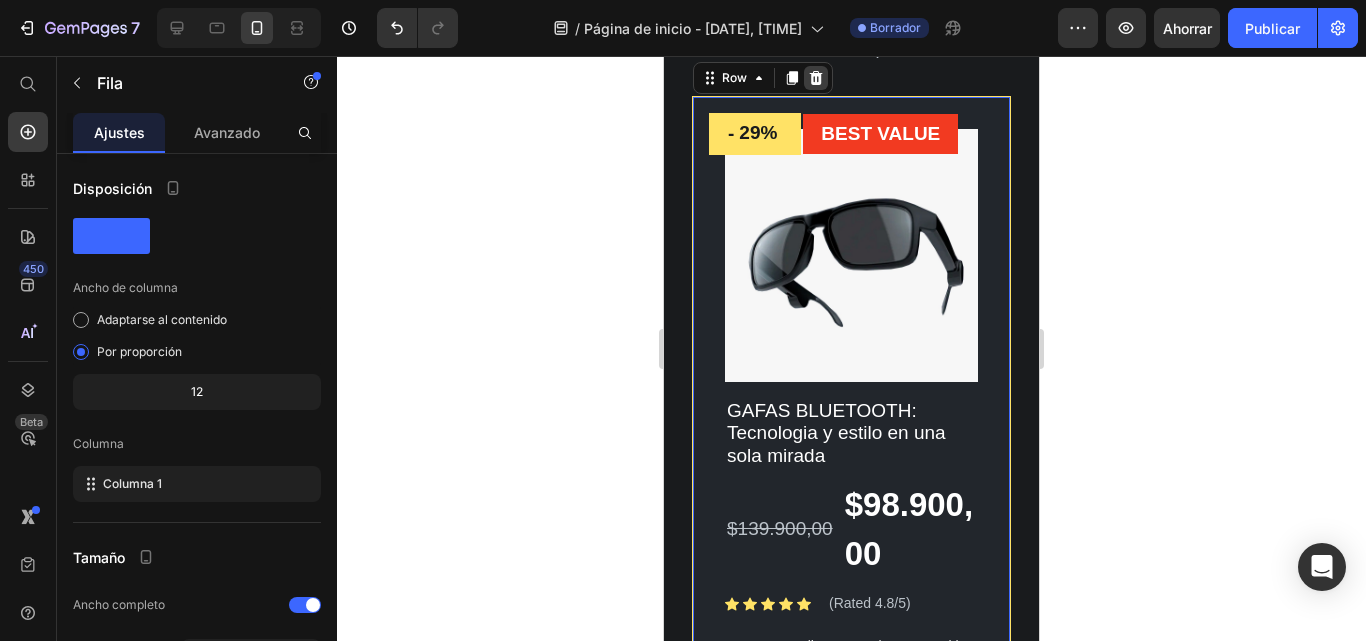 click 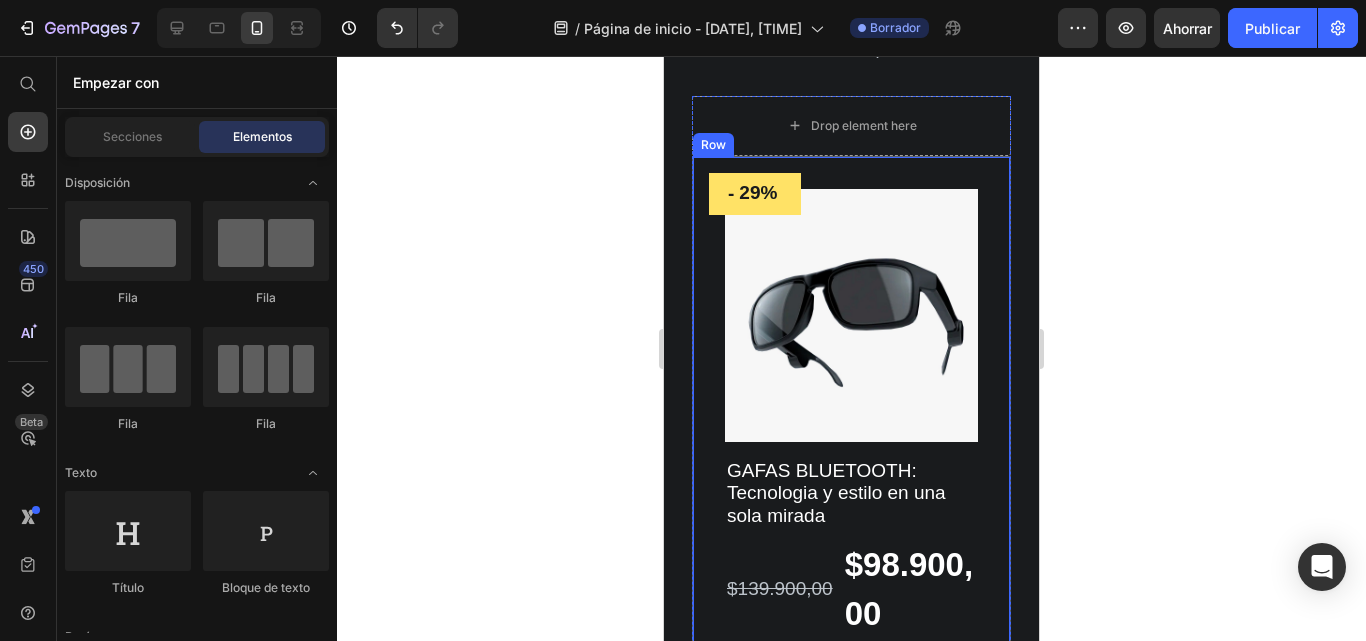 click on "- 29% Product Tag Row Product Images Row GAFAS BLUETOOTH: Tecnologia y estilo en una sola mirada Product Title $139.900,00 Product Price $98.900,00 Product Price Row                Icon                Icon                Icon                Icon                Icon Icon List Hoz (Rated 4.8/5) Text block Row Grape variety:  Text block Blend  Text block Row Type of wine: Text block Sparkling  Text block Row Manufacturer: Text block Freixenet Text block Row Alcohol Percentage: Text block 12.0% Text block Row Row Buy it Now Product Cart Button Product 100% No-Risk Money Back Guarantee Text block                Title Line Sold:  690 Text block Available:  3 Text block Row Row" at bounding box center (851, 511) 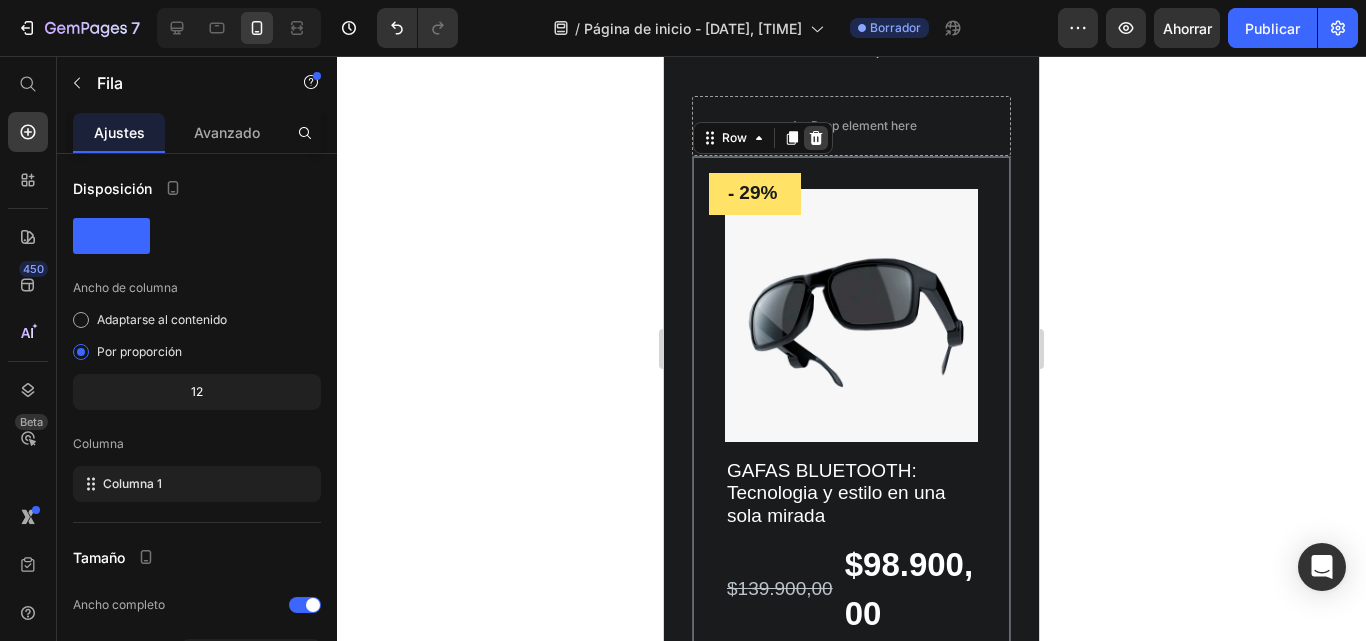 click 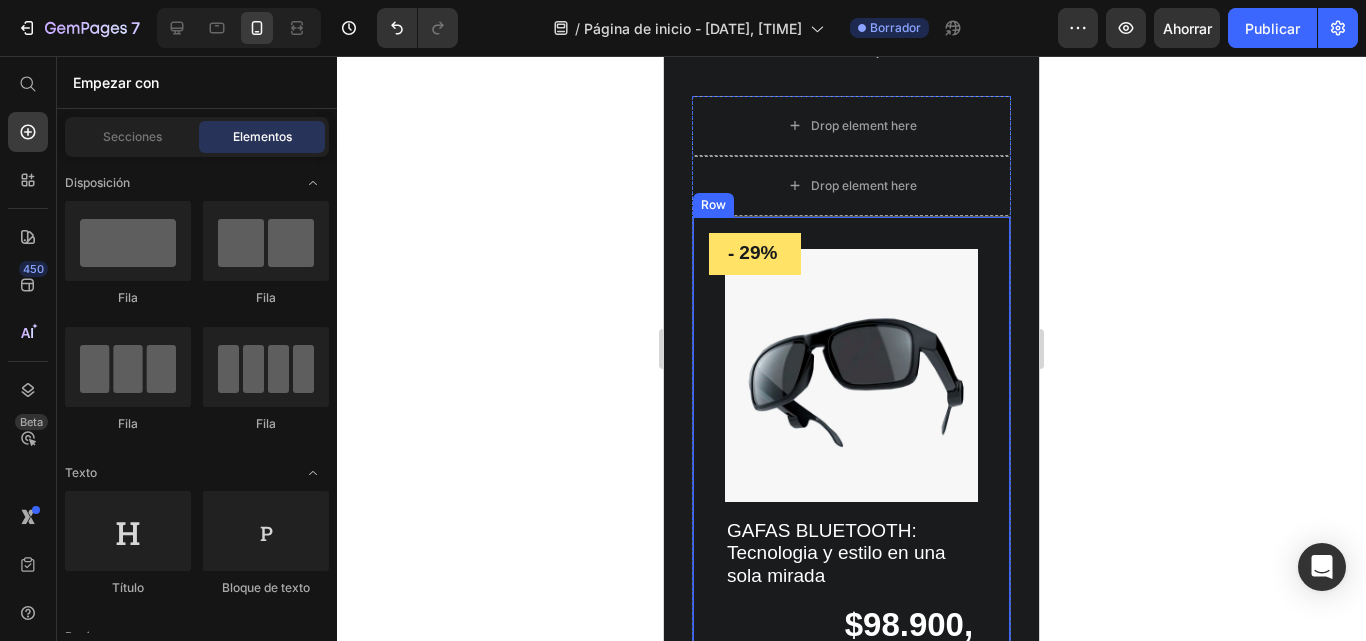click on "- 29% Product Tag Row Product Images Row GAFAS BLUETOOTH: Tecnologia y estilo en una sola mirada Product Title $139.900,00 Product Price $98.900,00 Product Price Row                Icon                Icon                Icon                Icon                Icon Icon List Hoz (Rated 4.8/5) Text block Row Grape variety:  Text block Blend  Text block Row Type of wine: Text block Sparkling  Text block Row Manufacturer: Text block Freixenet Text block Row Alcohol Percentage: Text block 12.0% Text block Row Row Buy it Now Product Cart Button Product 100% No-Risk Money Back Guarantee Text block                Title Line Sold:  690 Text block Available:  3 Text block Row Row" at bounding box center [851, 571] 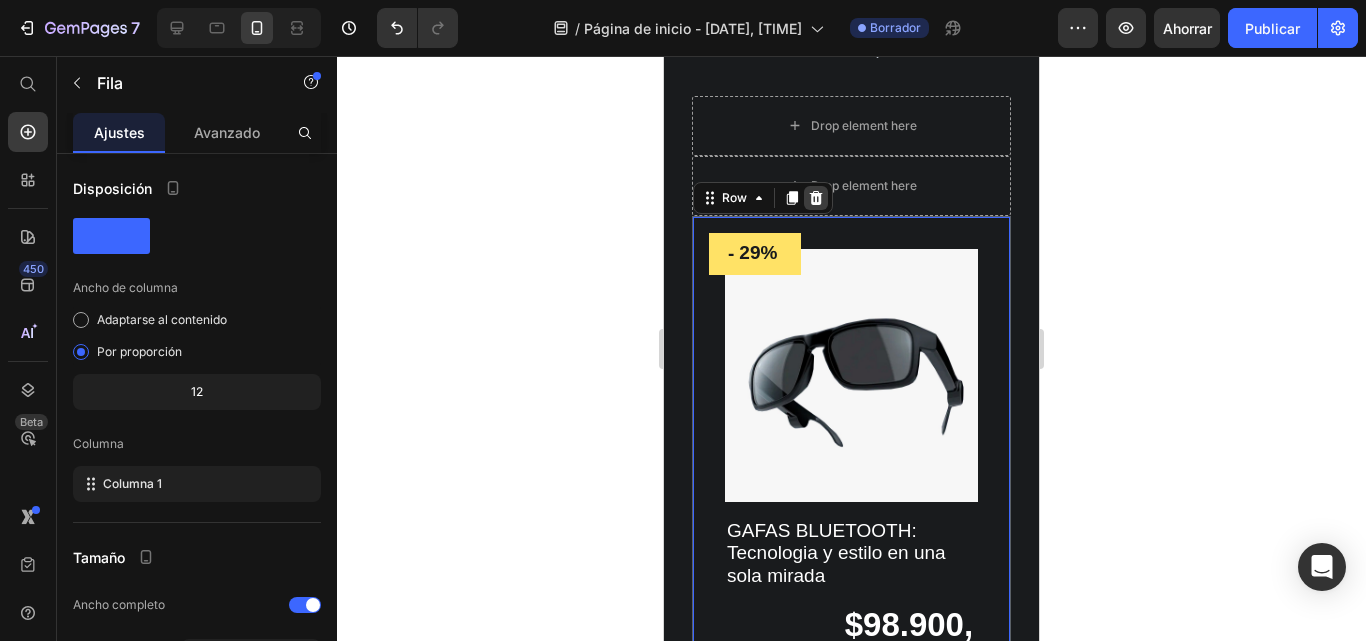 click 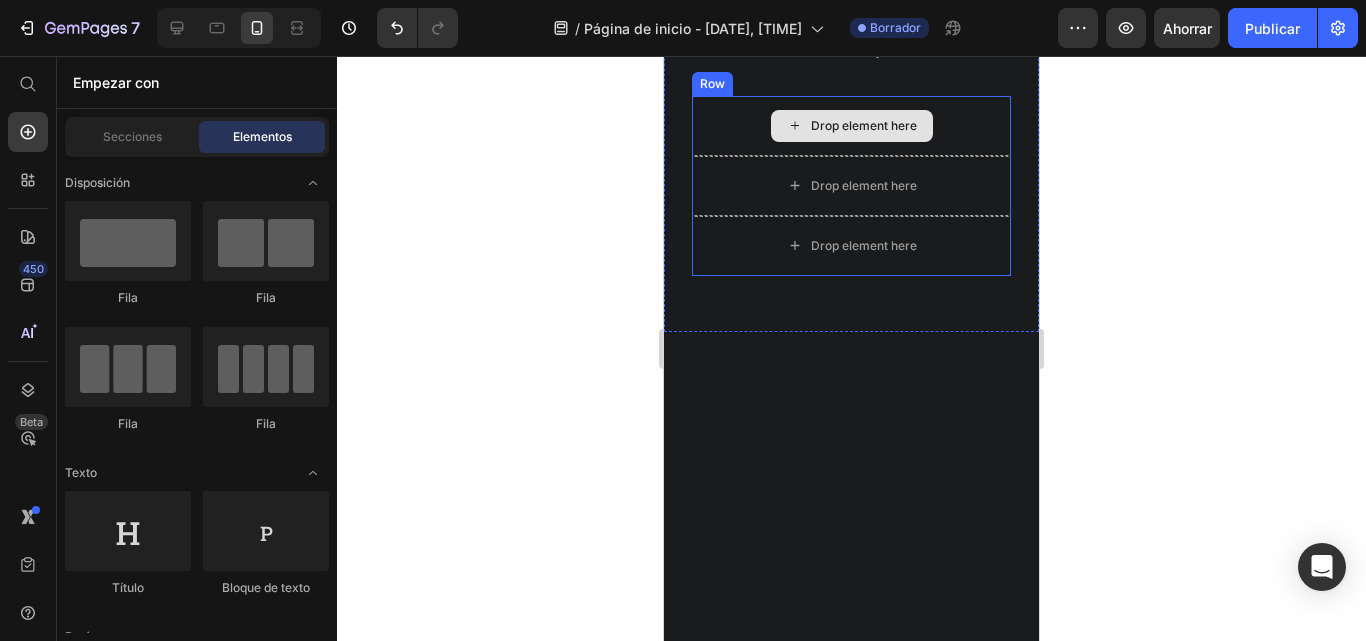 click on "Drop element here" at bounding box center (864, 126) 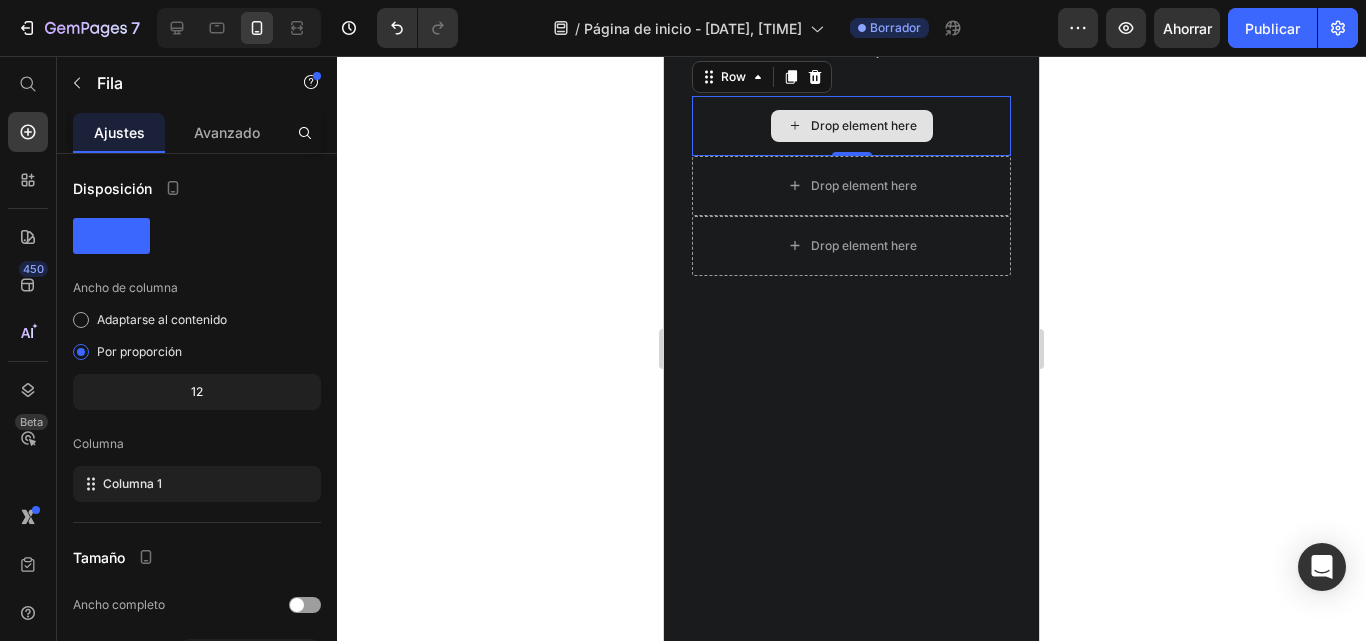 click on "Drop element here" at bounding box center [851, 126] 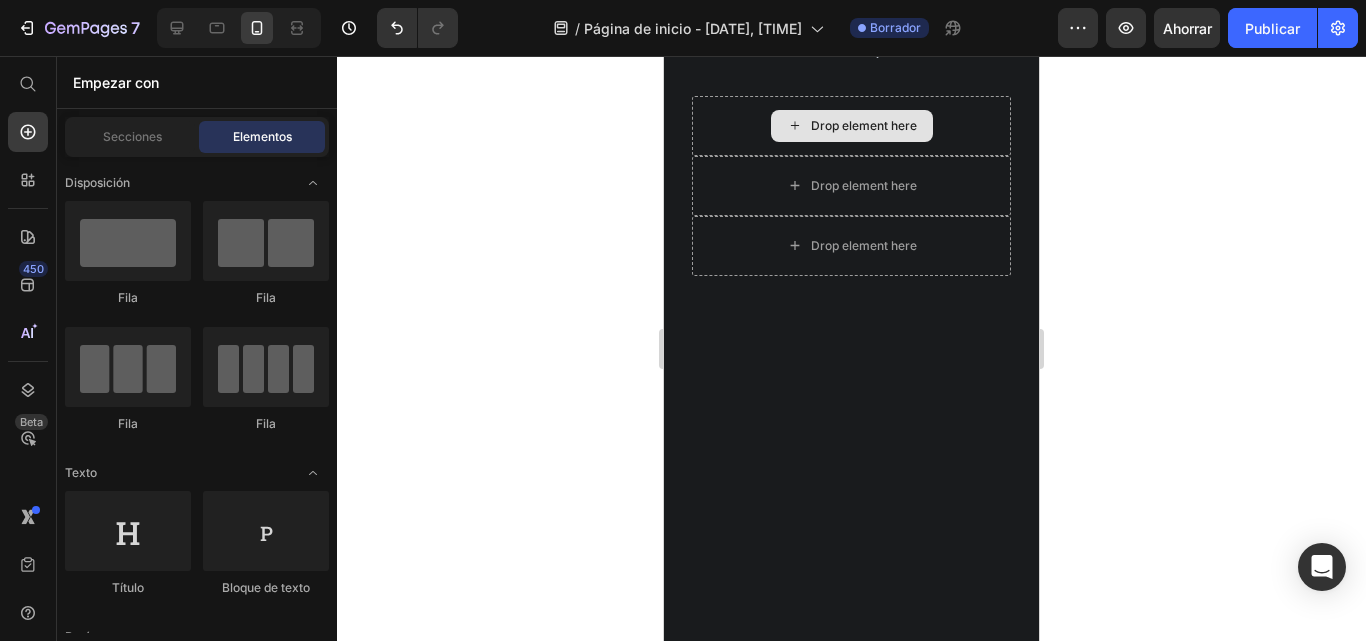 click 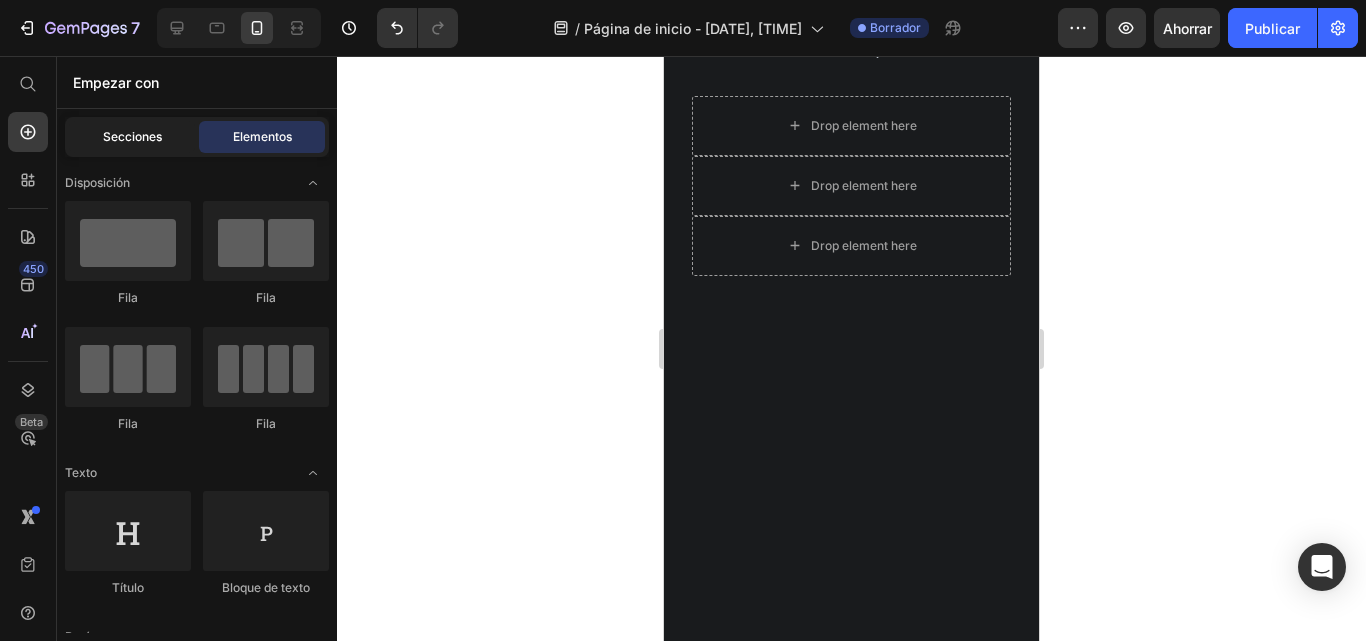 click on "Secciones" at bounding box center [132, 137] 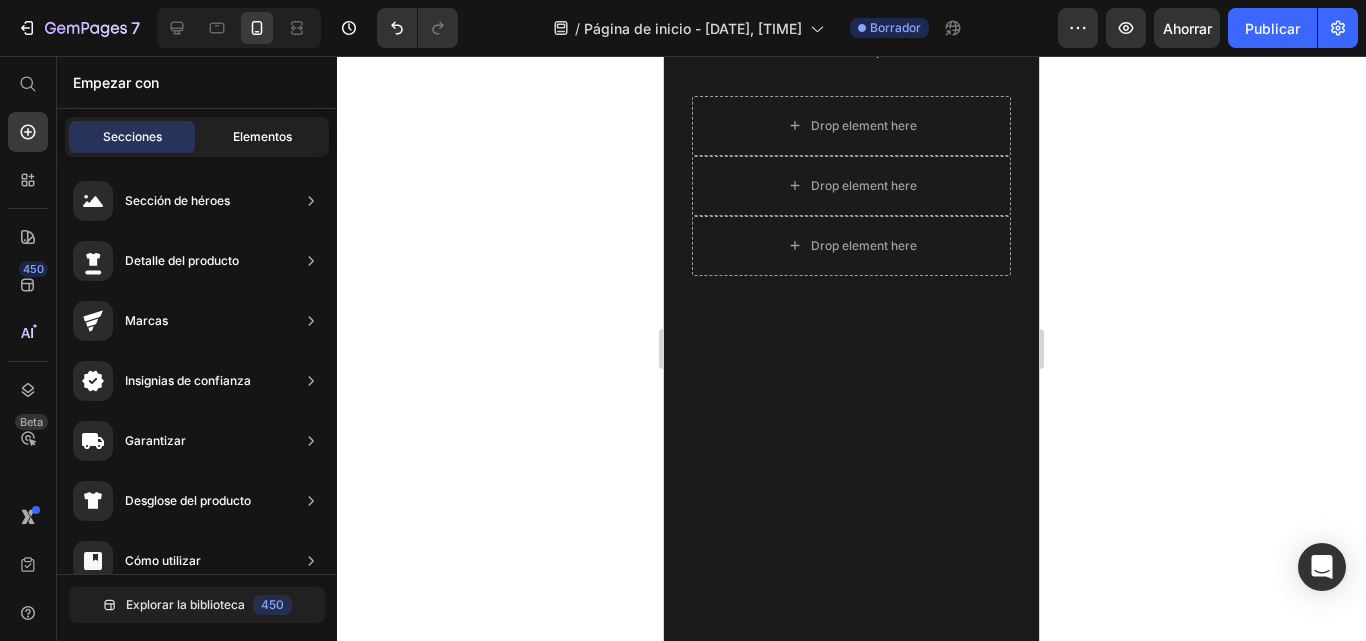 click on "Elementos" at bounding box center (262, 136) 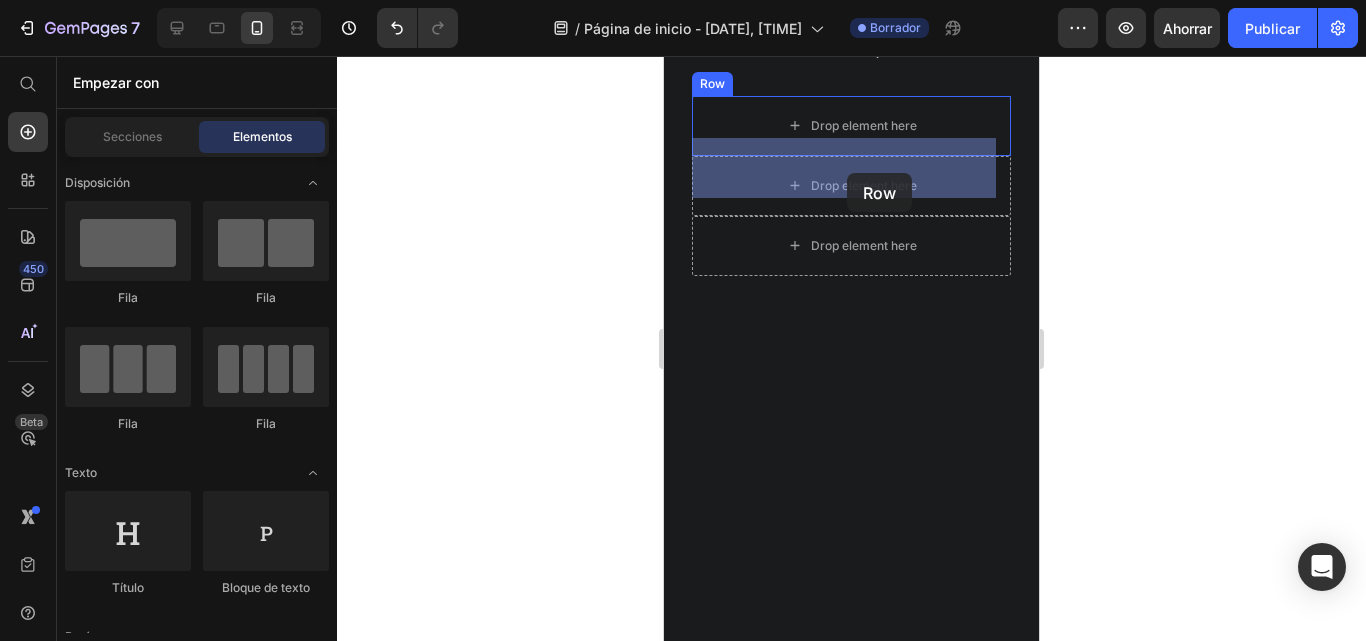 drag, startPoint x: 925, startPoint y: 298, endPoint x: 847, endPoint y: 173, distance: 147.33974 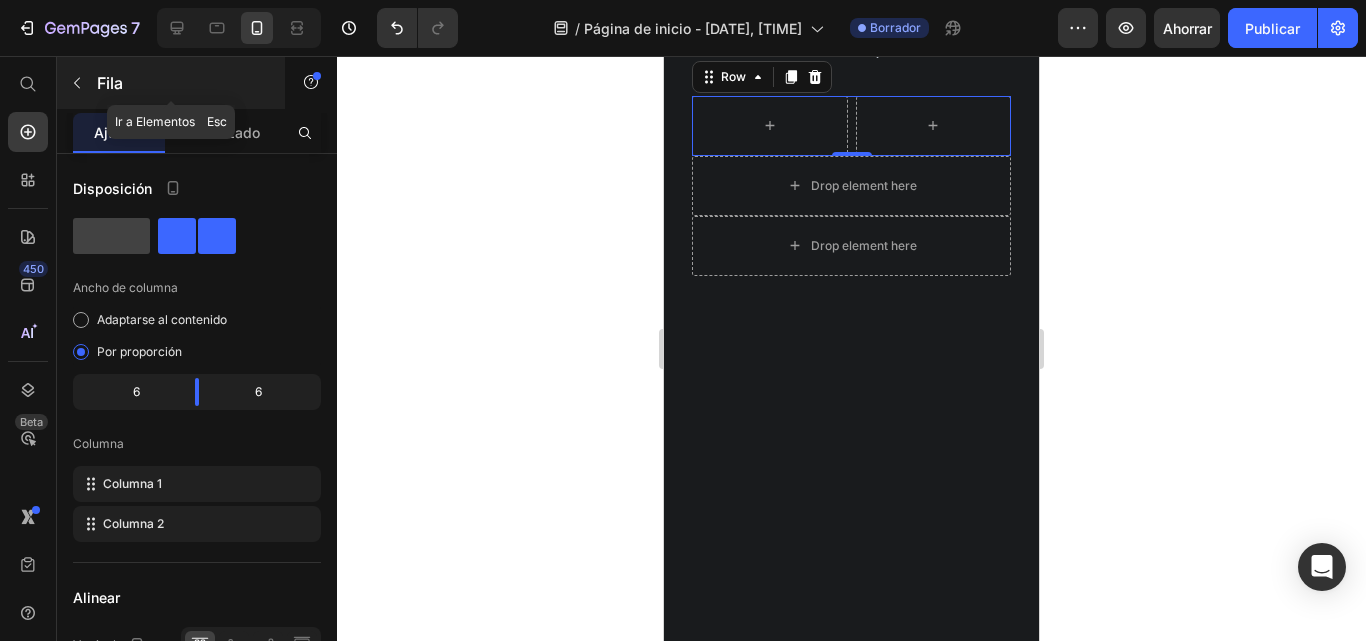 click 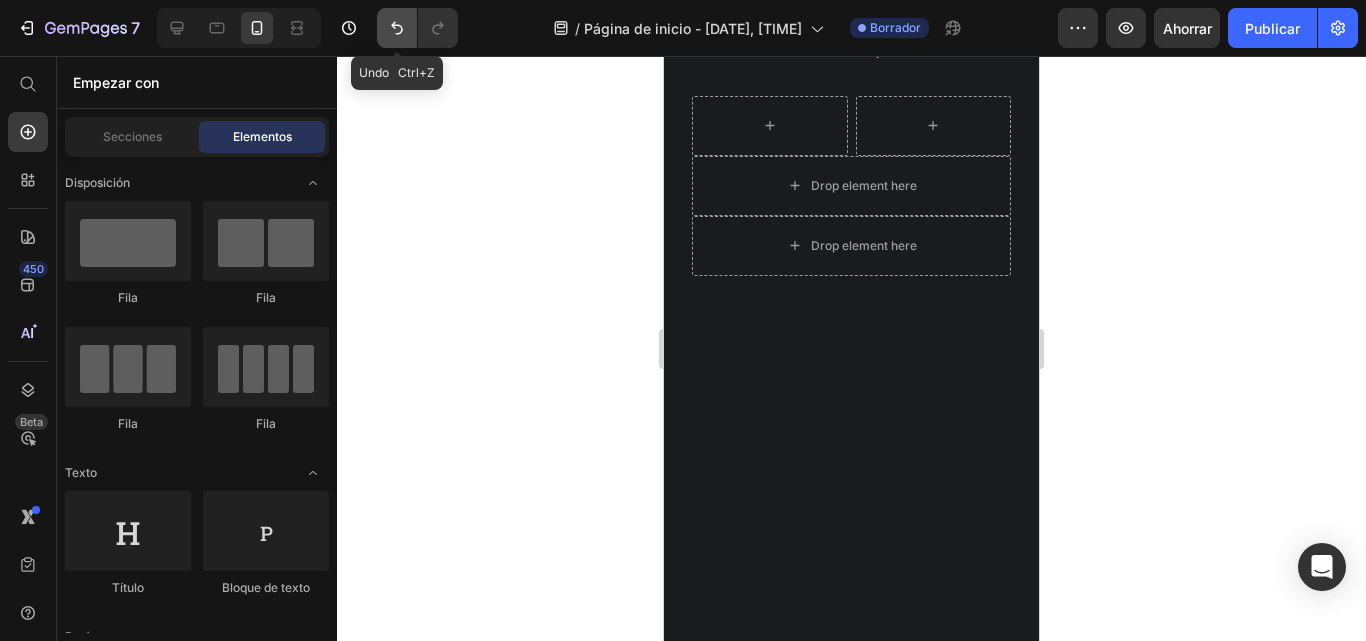 click 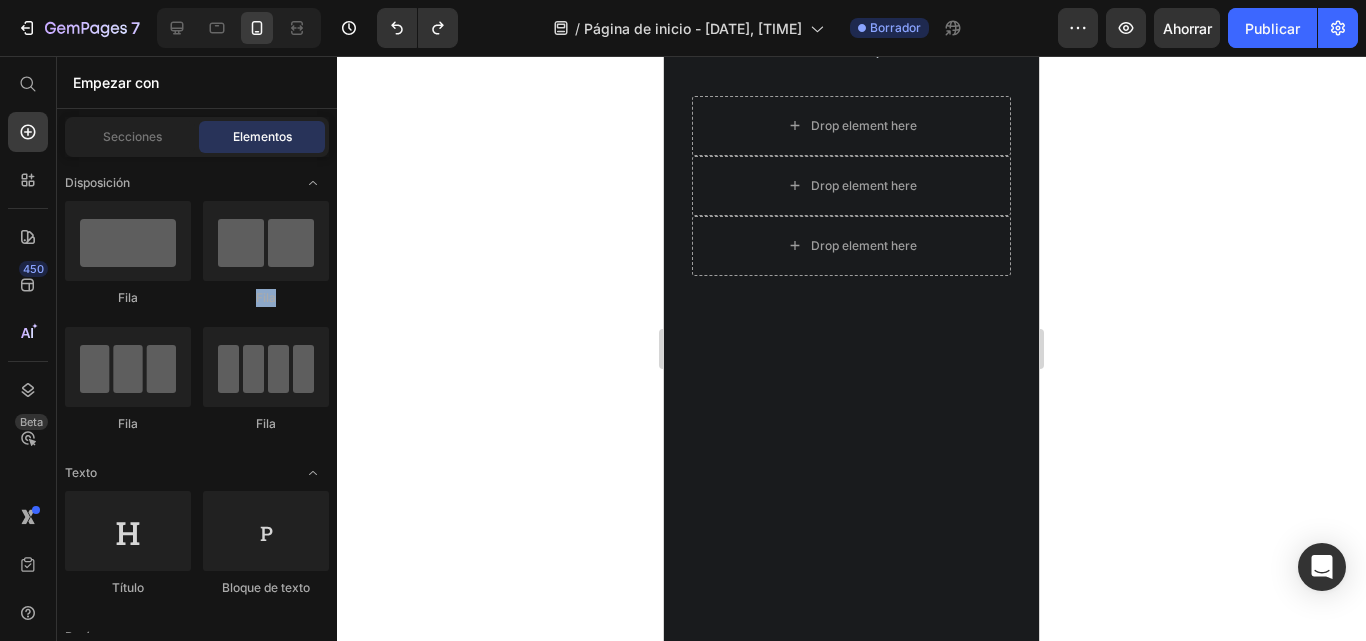drag, startPoint x: 333, startPoint y: 245, endPoint x: 334, endPoint y: 285, distance: 40.012497 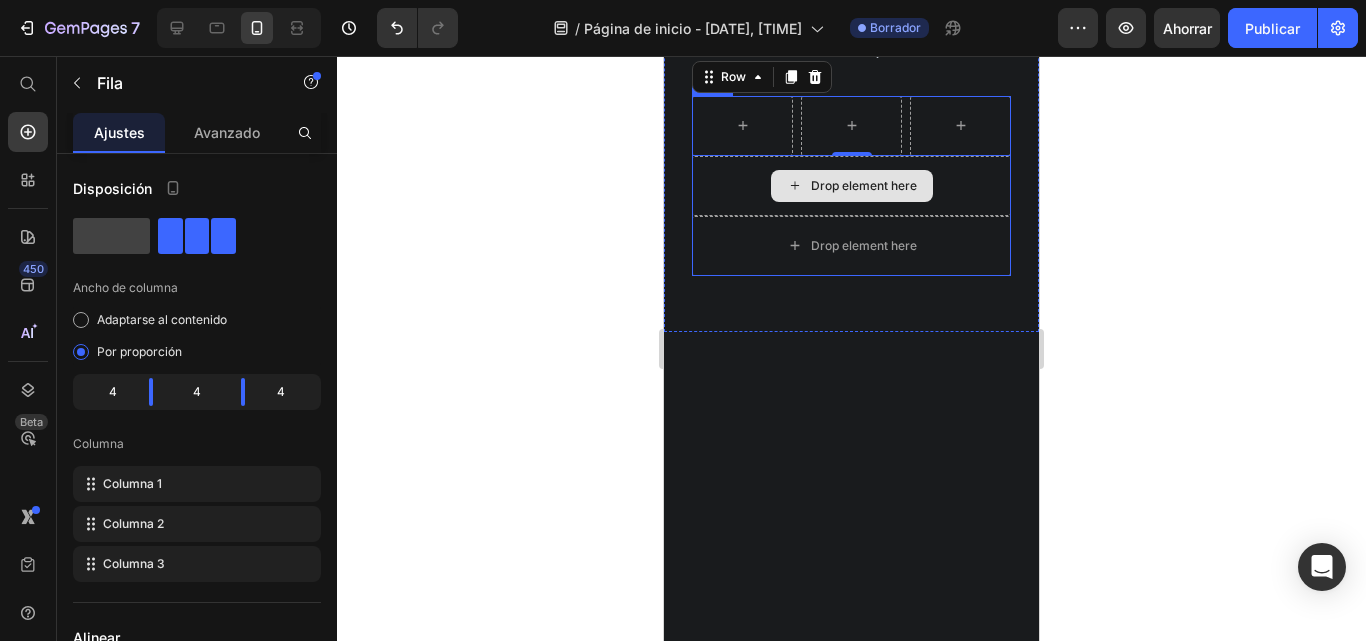 click on "Drop element here" at bounding box center (851, 186) 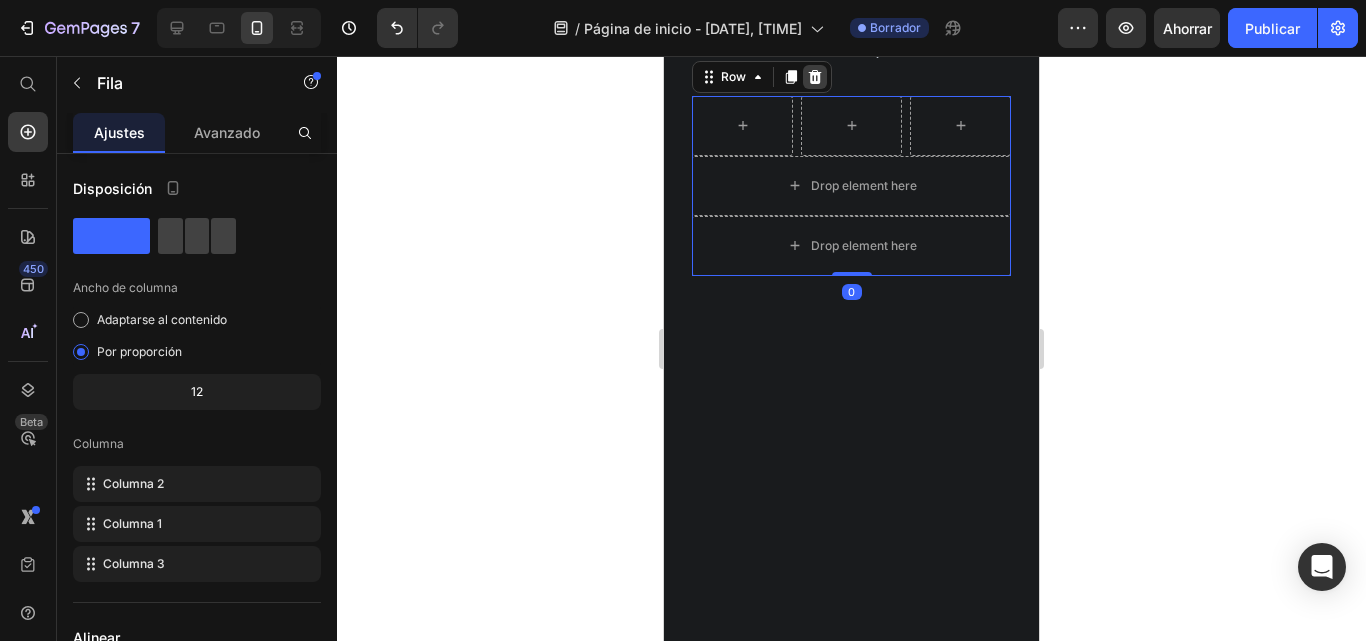 click 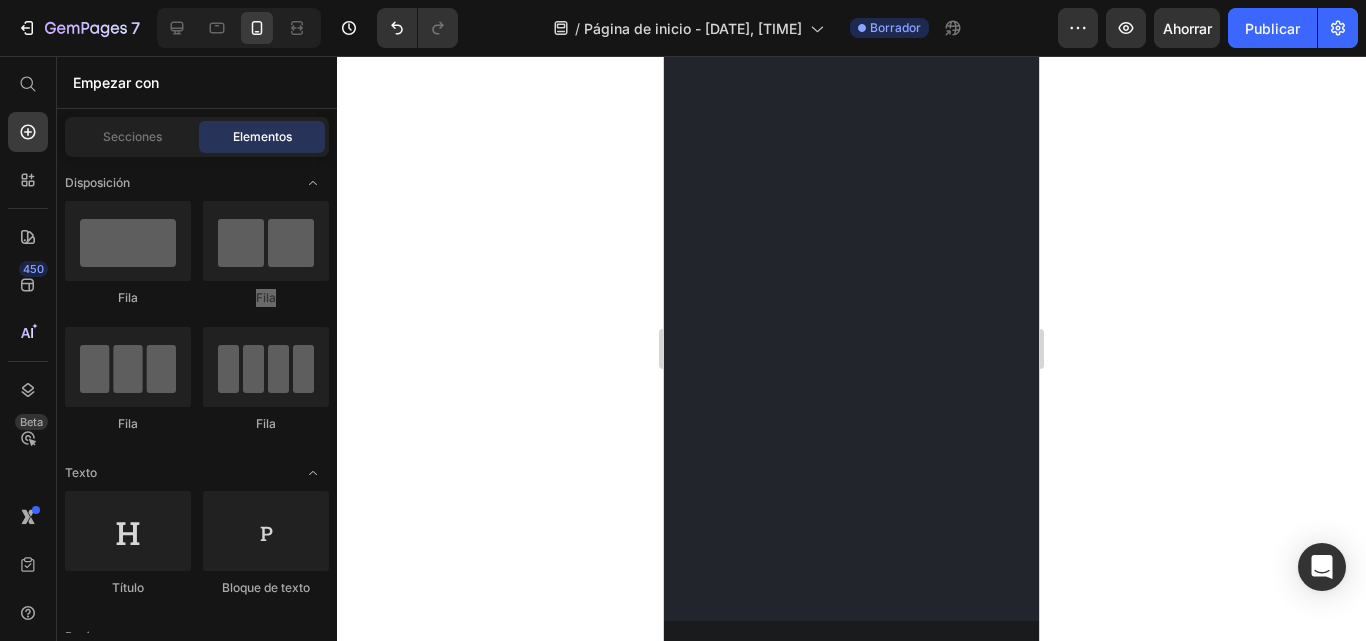 scroll, scrollTop: 0, scrollLeft: 0, axis: both 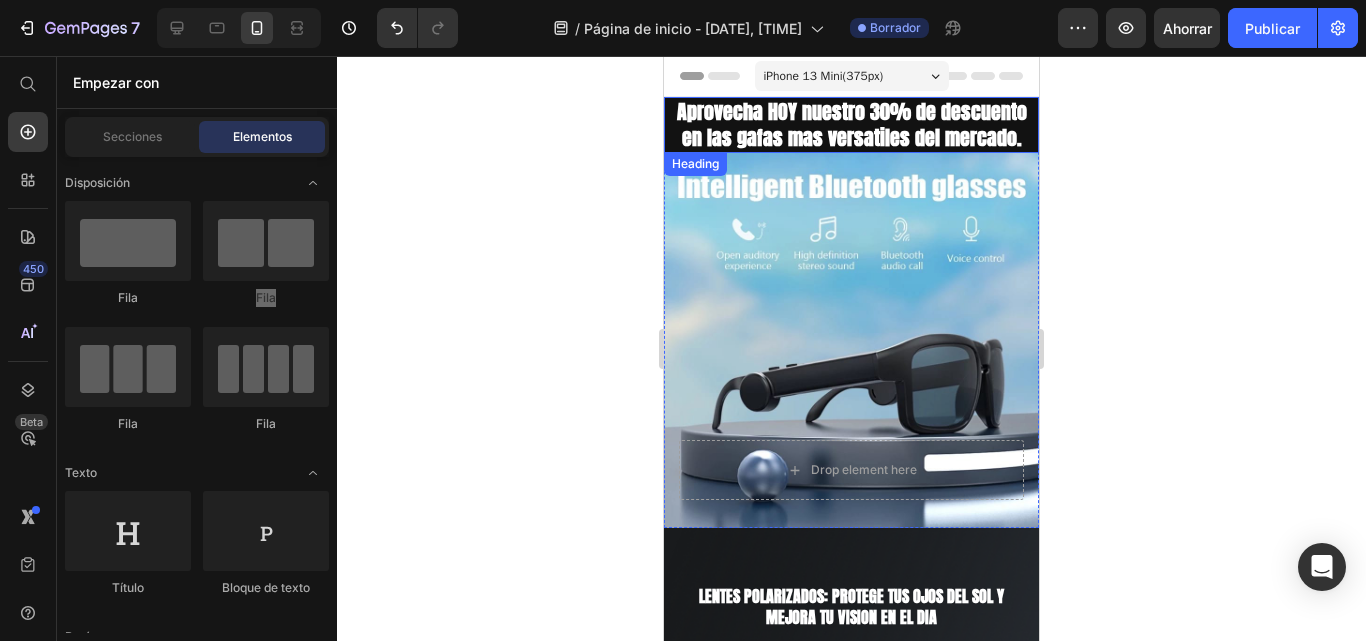 click on "Aprovecha HOY nuestro 30% de descuento en las gafas mas versatiles del mercado." at bounding box center (852, 124) 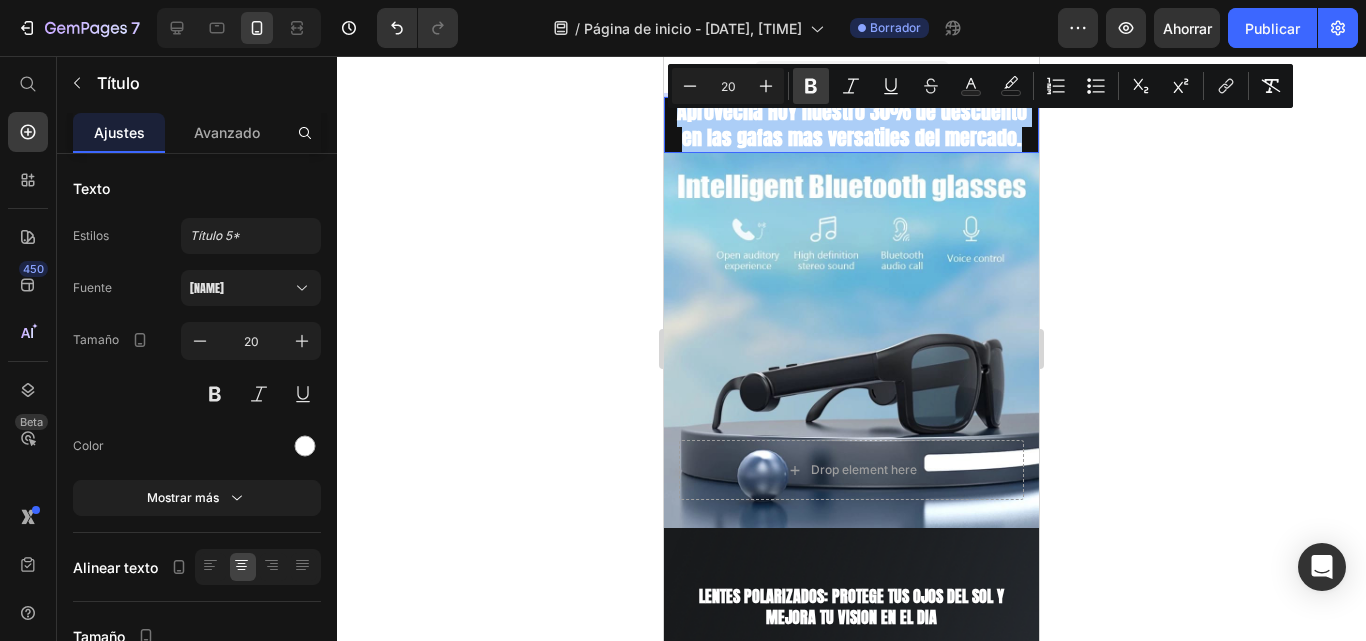 click 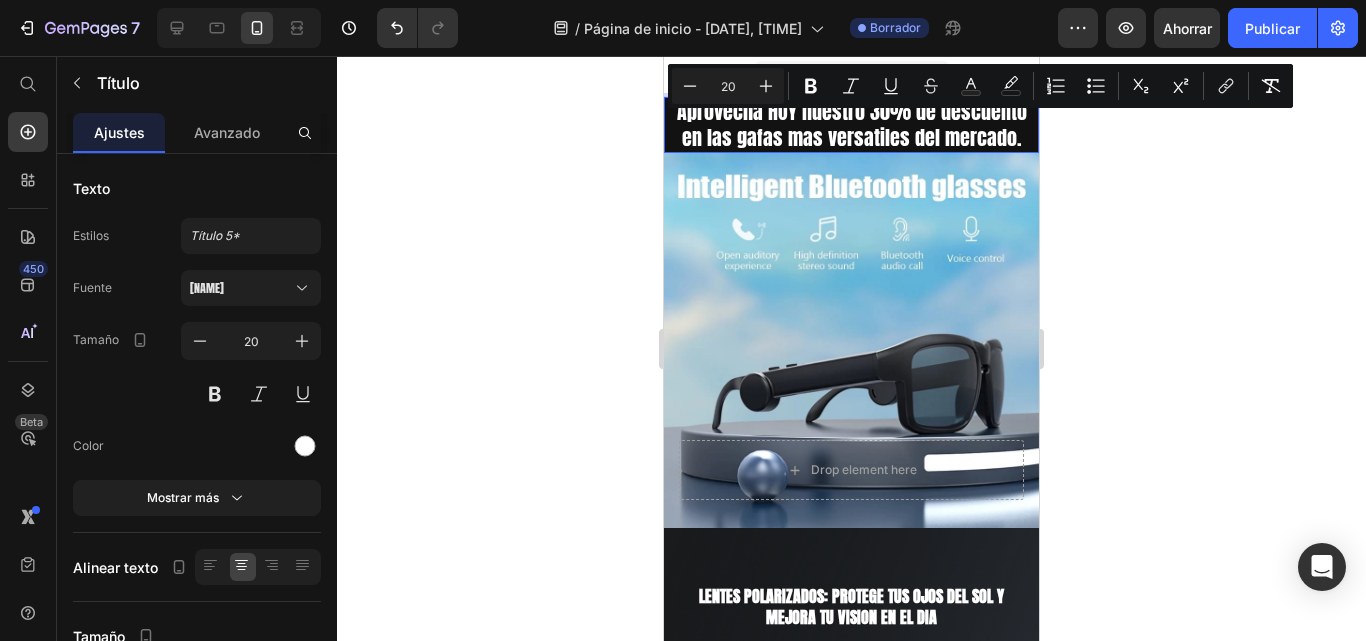 click 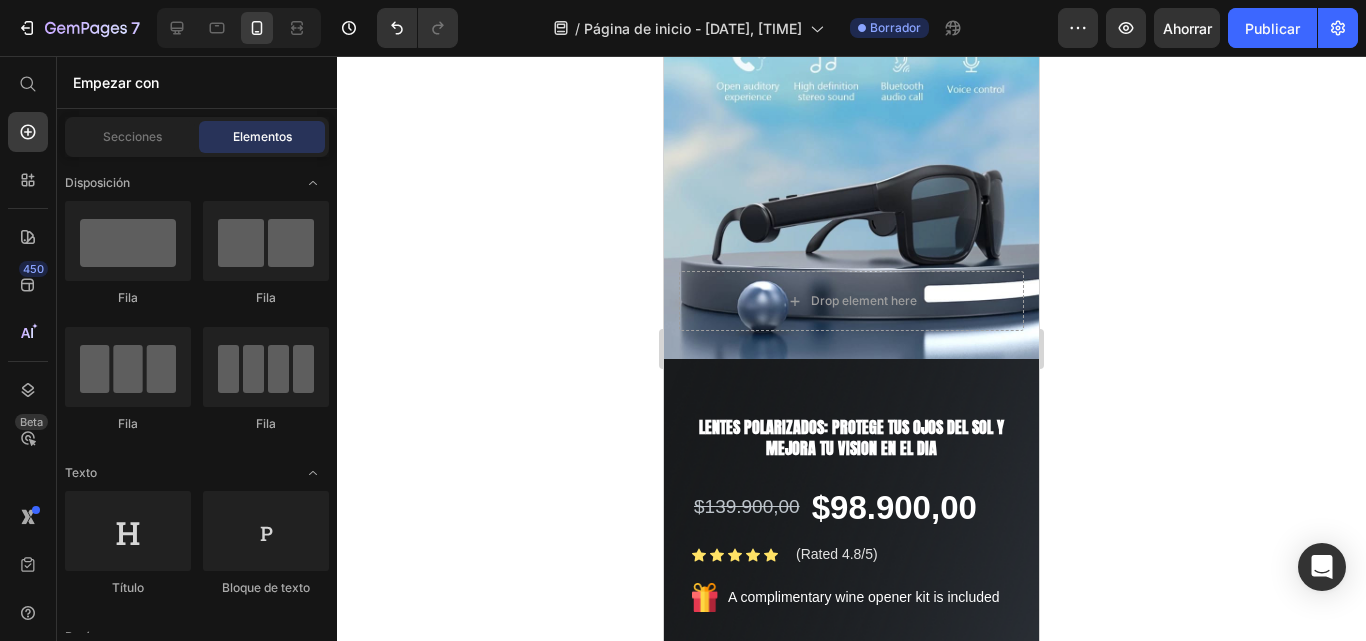 scroll, scrollTop: 186, scrollLeft: 0, axis: vertical 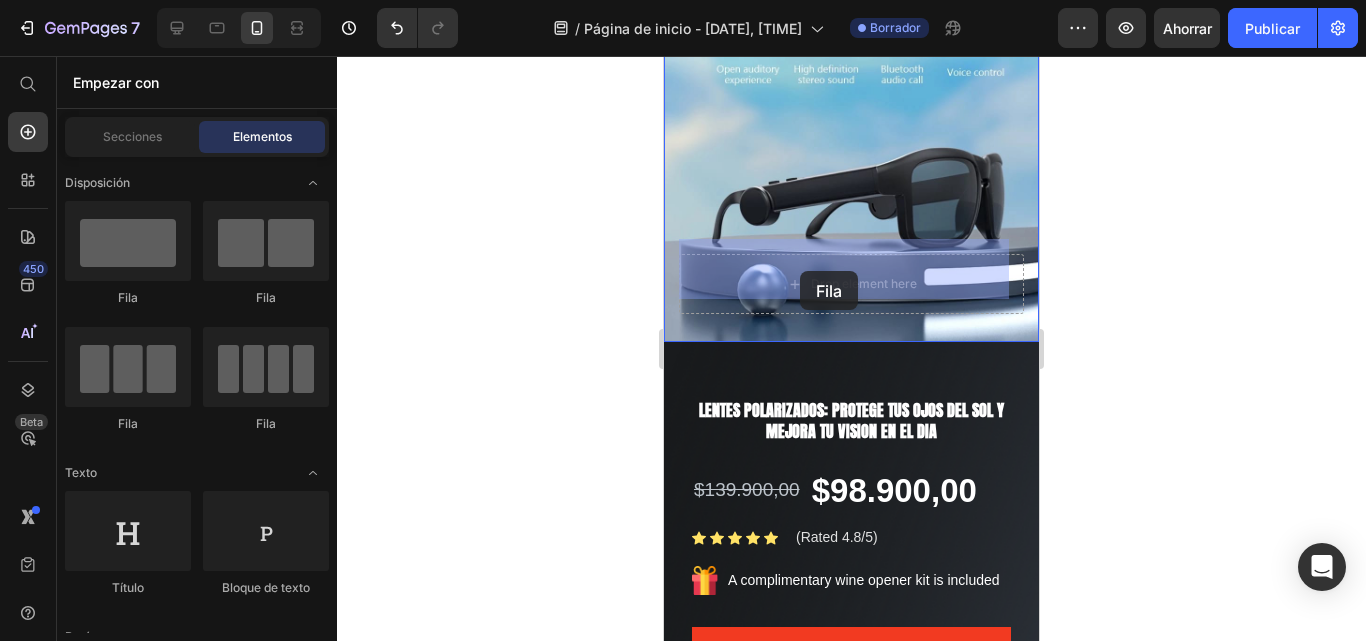 drag, startPoint x: 951, startPoint y: 323, endPoint x: 800, endPoint y: 271, distance: 159.70285 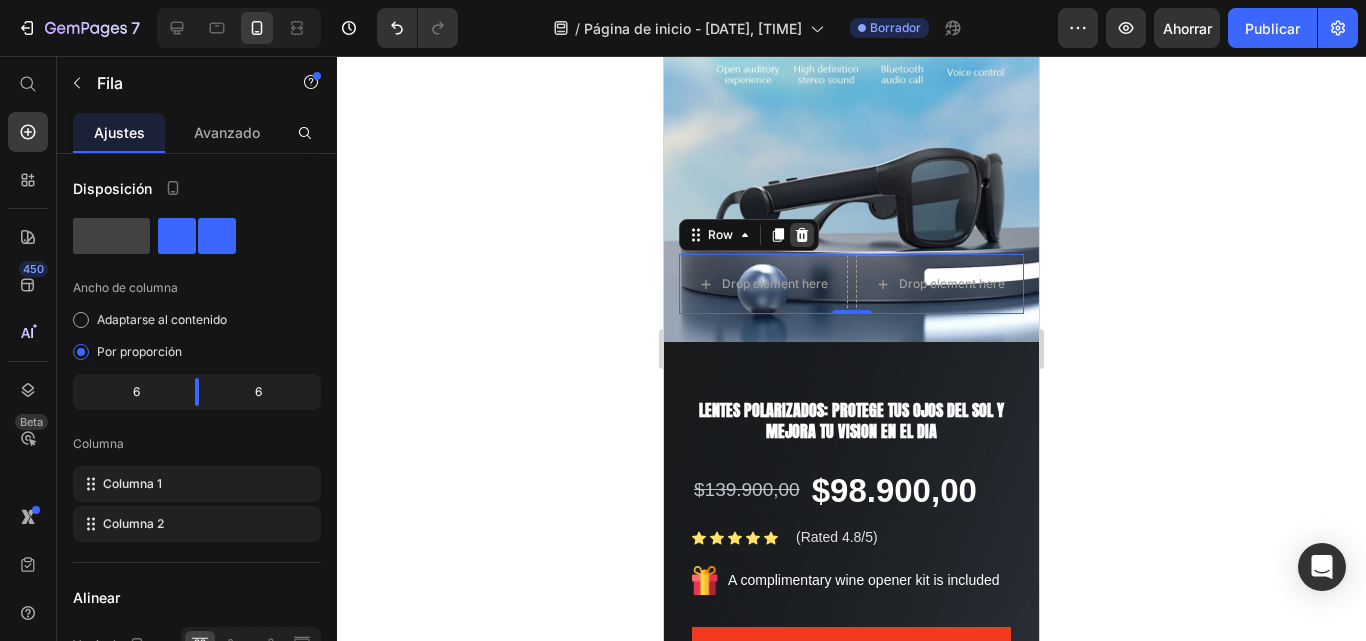 click 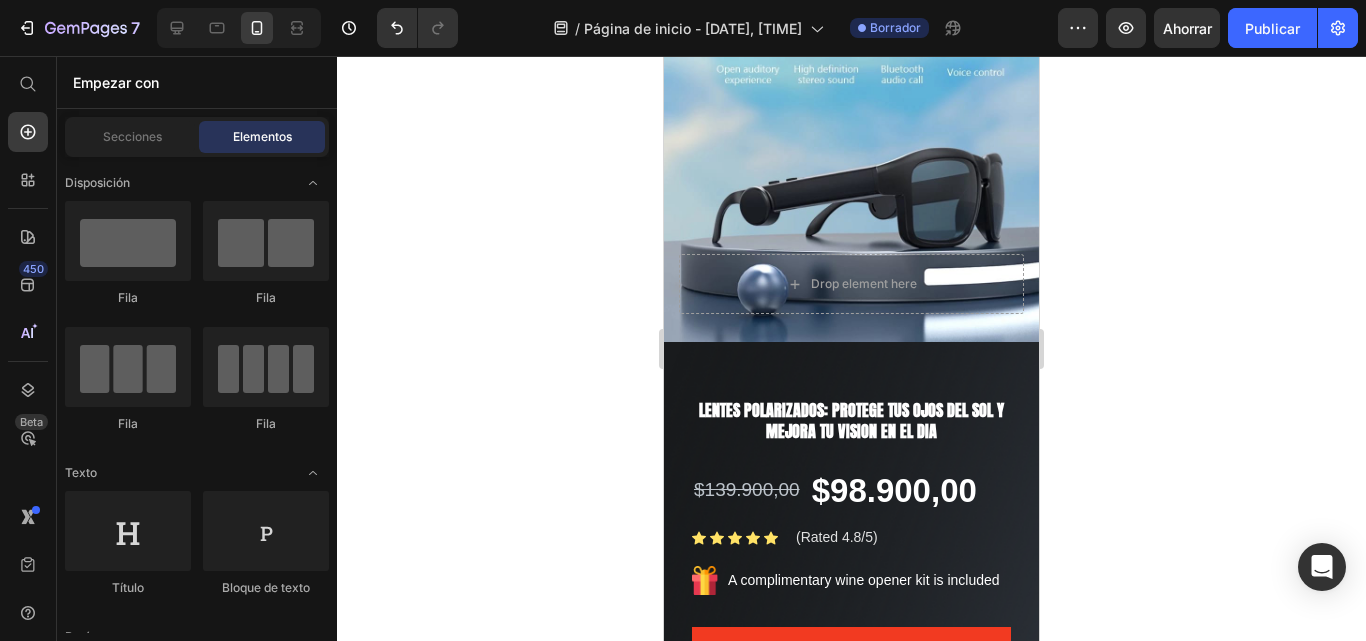 click on "Get Deal Now" at bounding box center [851, 657] 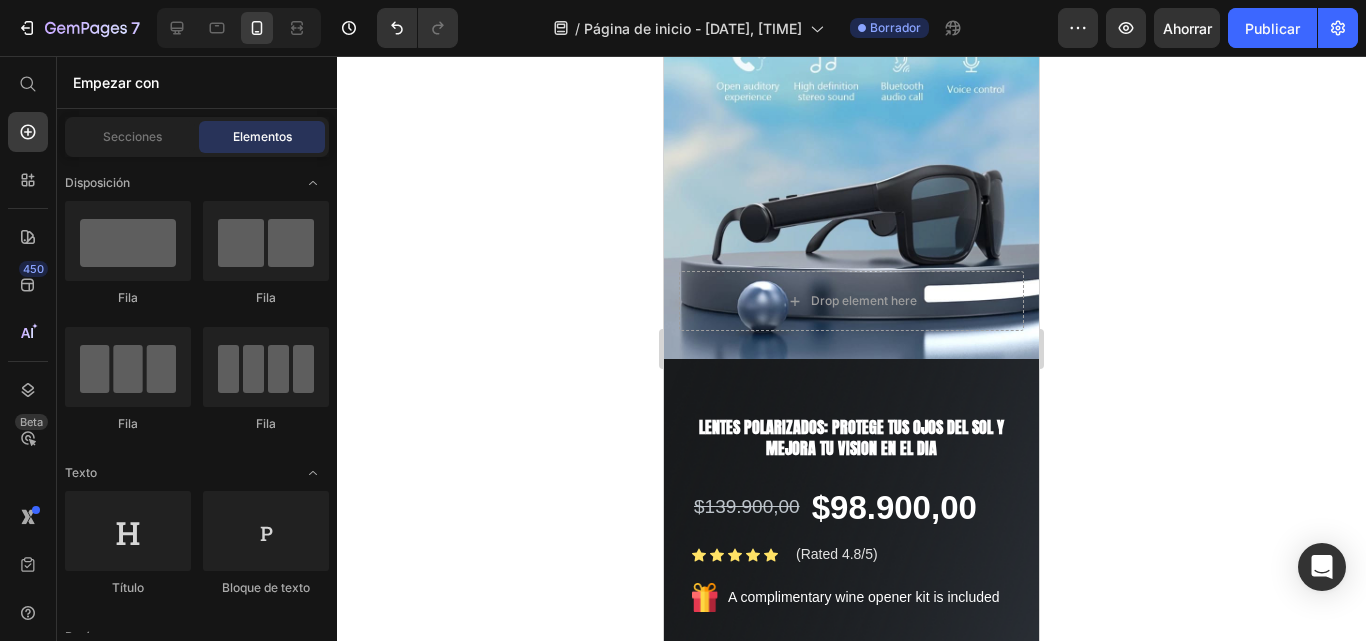 scroll, scrollTop: 202, scrollLeft: 0, axis: vertical 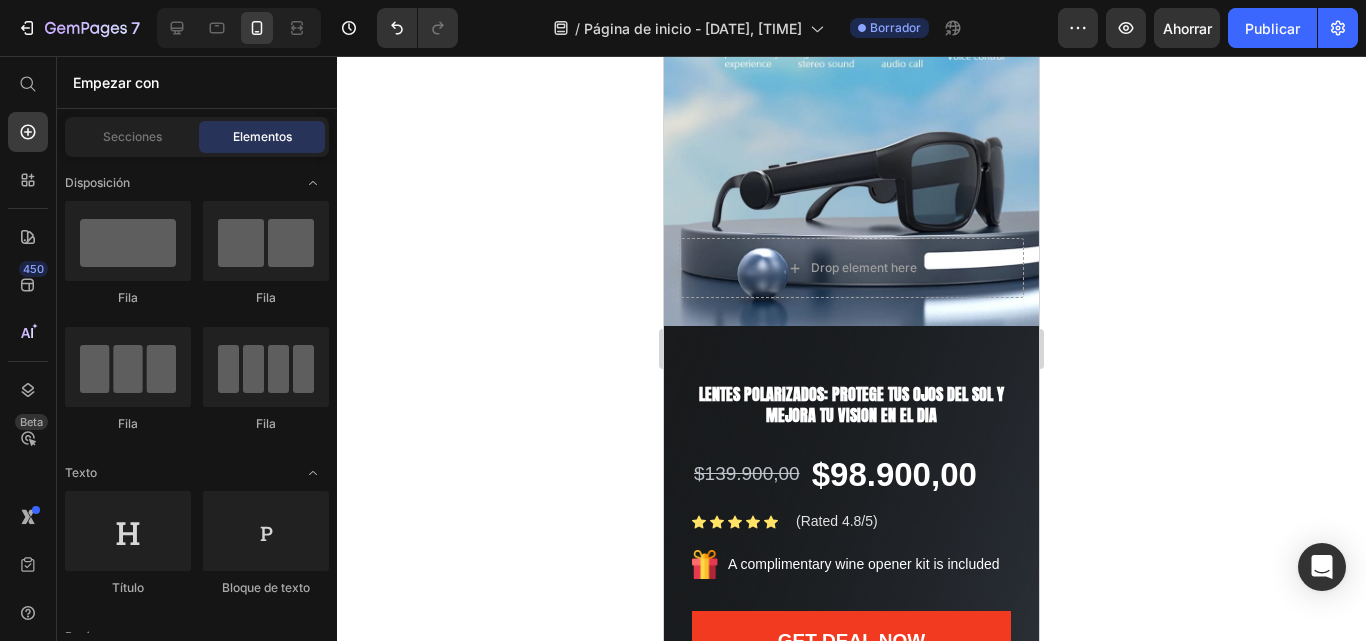 click on "Image Gemwine Heading LENTES POLARIZADOS: Protege tus ojos del sol y mejora tu vision en el dia Heading GAFAS BLUETOOTH: Tecnologia y estilo en una sola mirada Product Title $139.900,00 Product Price $98.900,00 Product Price Row                Icon                Icon                Icon                Icon                Icon Icon List Hoz (Rated 4.8/5) Text block Row Image A complimentary wine opener kit is included Text block Row Get Deal Now Product Cart Button                Title Line 100% No-Risk Money Back Guarantee Text block                Title Line Row Image Image Image Image Image Row Product Row" at bounding box center [851, 569] 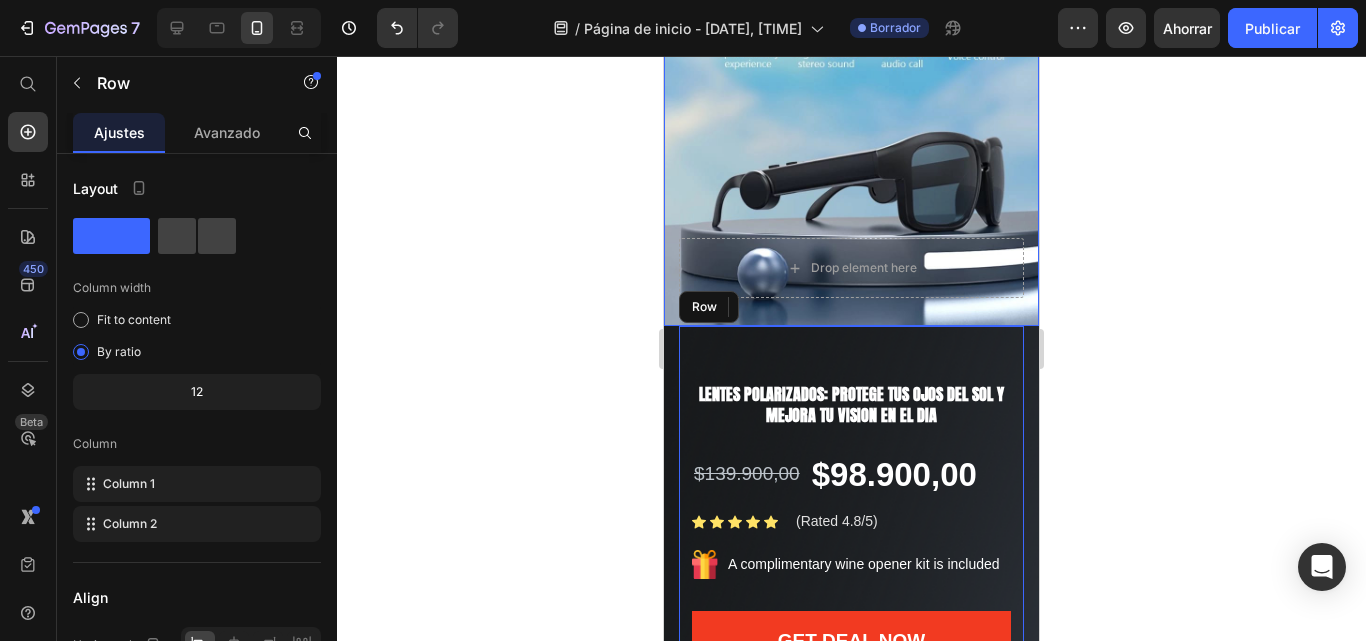 scroll, scrollTop: 321, scrollLeft: 0, axis: vertical 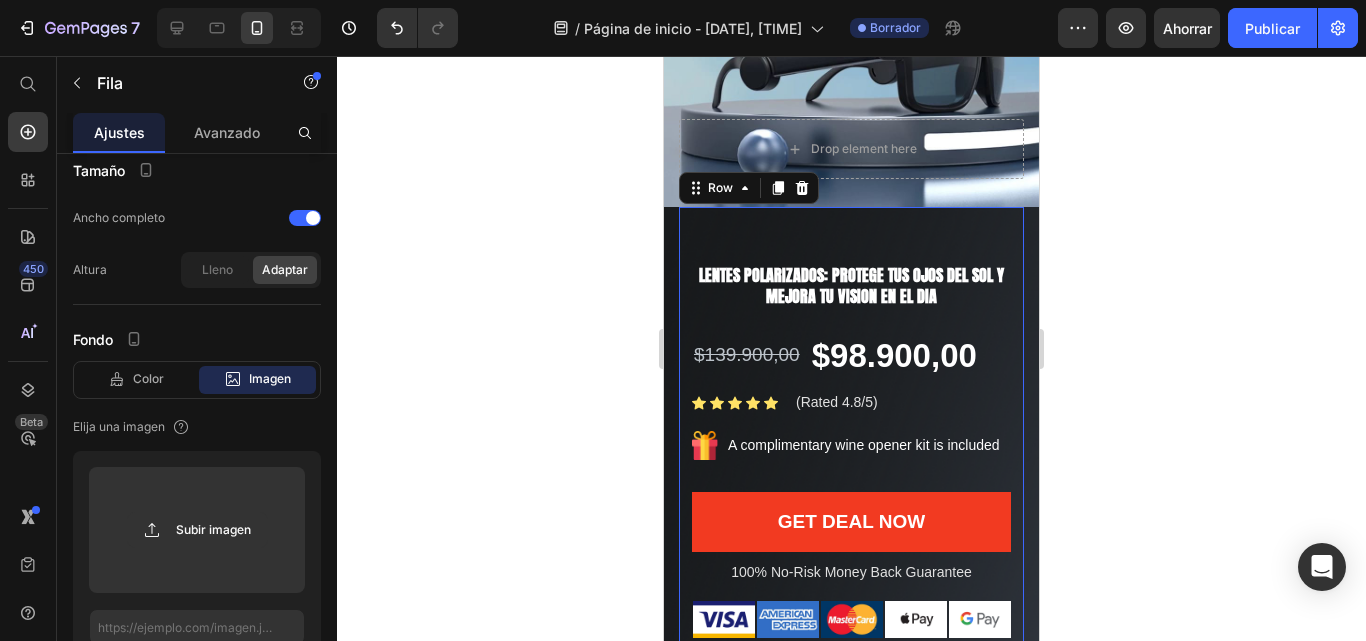 click at bounding box center [329, -118] 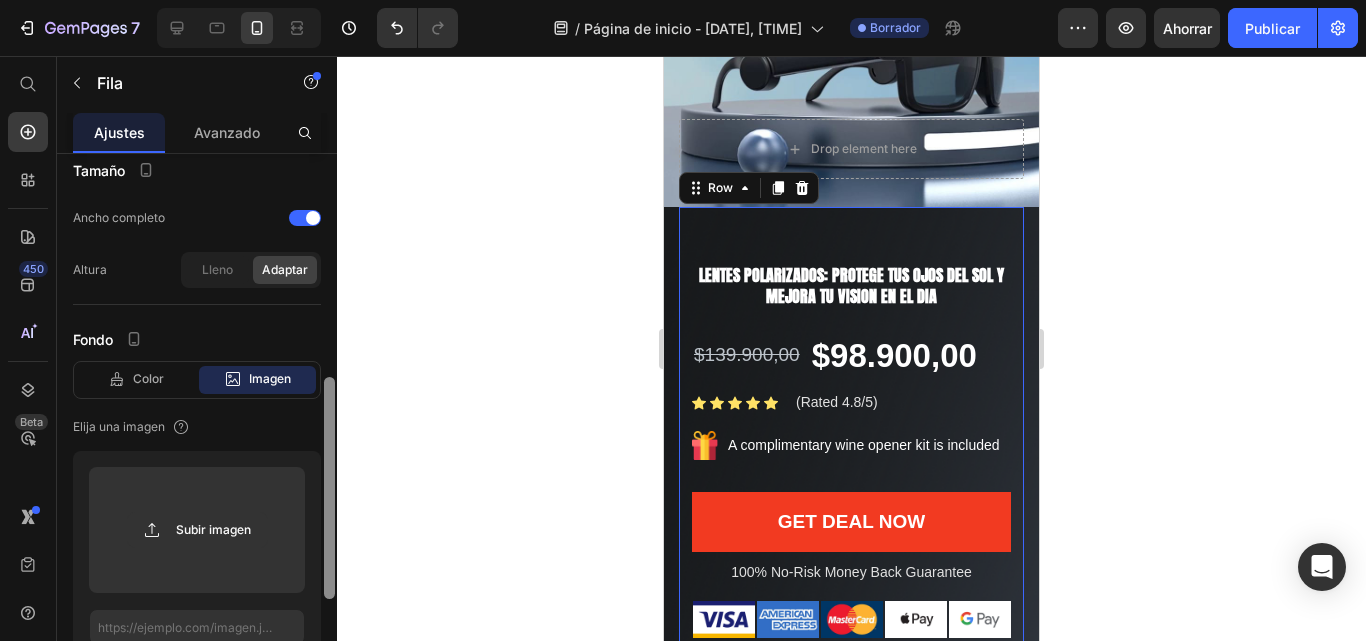 scroll, scrollTop: 0, scrollLeft: 0, axis: both 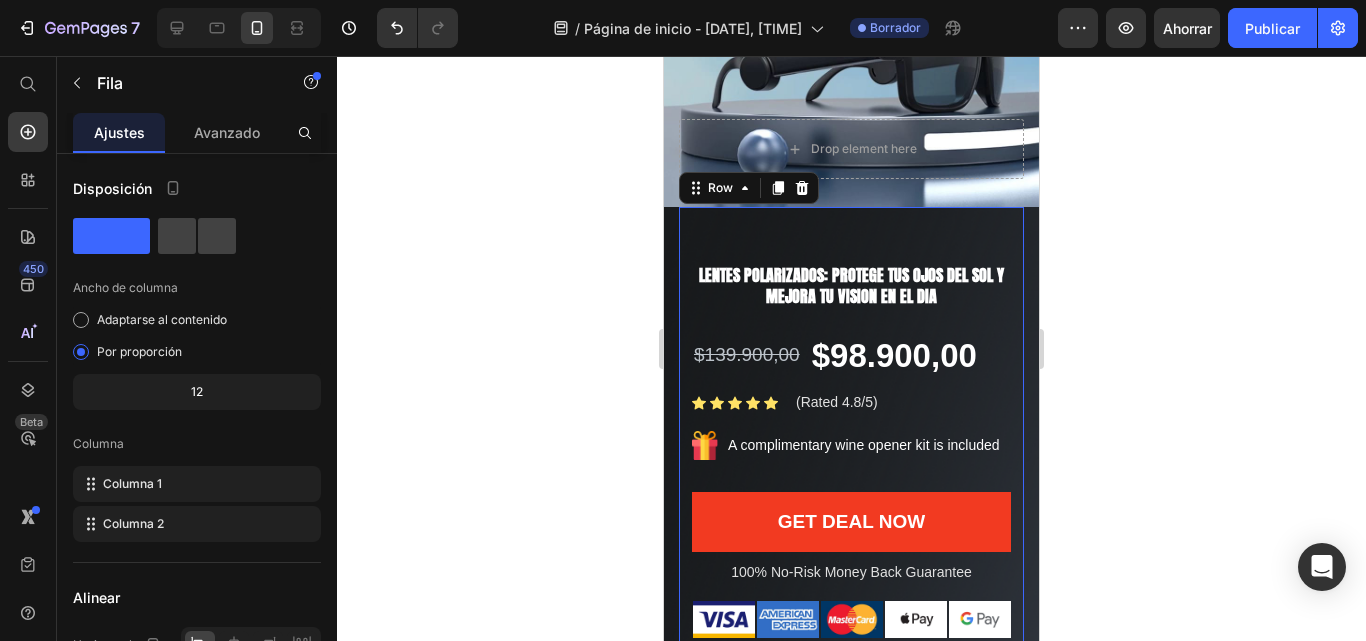 click at bounding box center [329, 970] 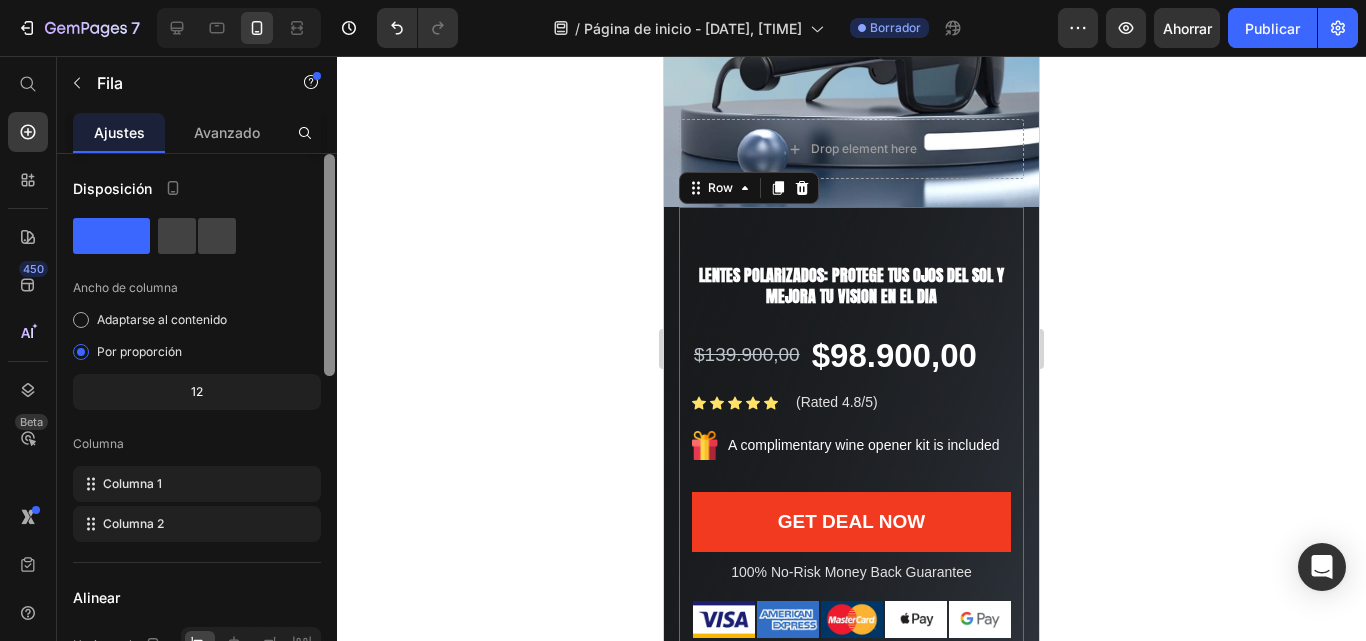 drag, startPoint x: 328, startPoint y: 186, endPoint x: 326, endPoint y: 121, distance: 65.03076 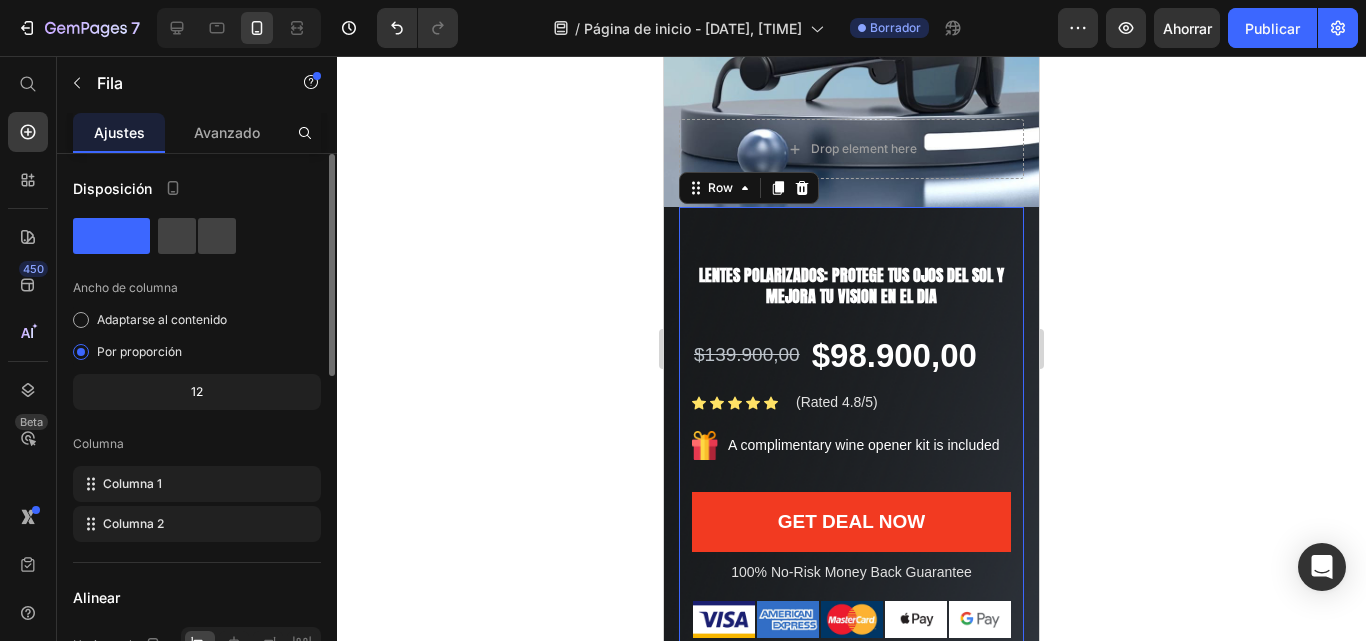 click on "Ajustes Avanzado" at bounding box center (197, 133) 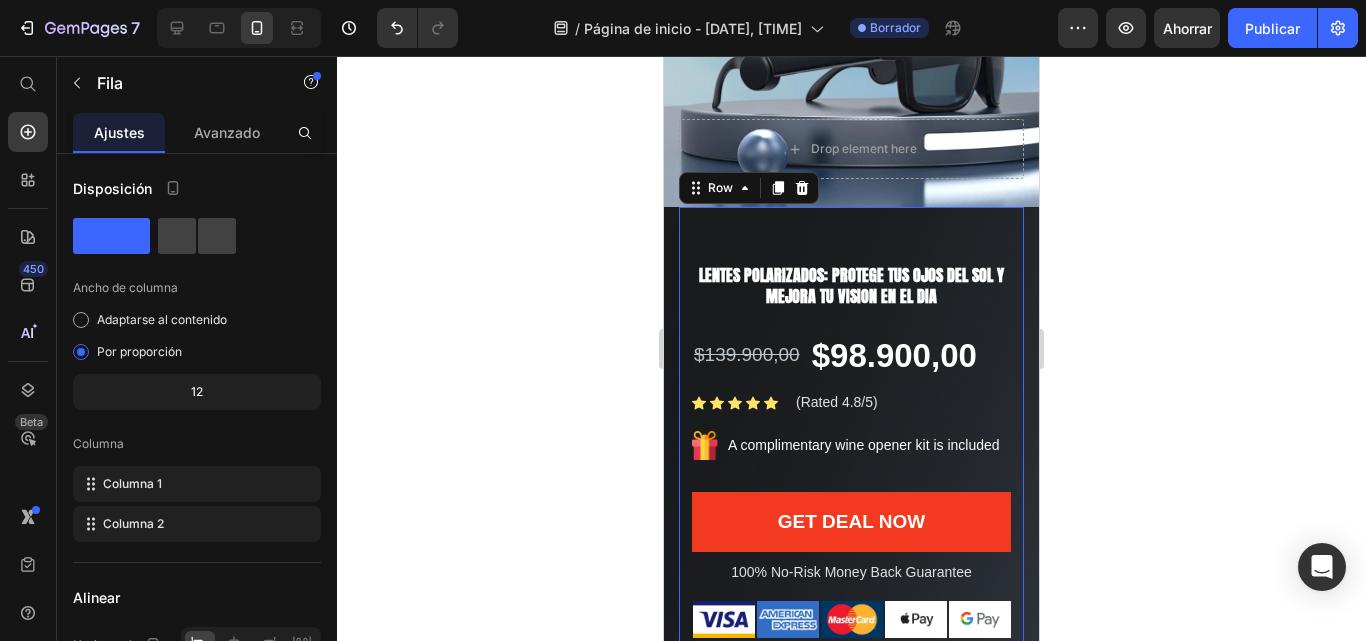 click on "Ajustes Avanzado" at bounding box center [197, 133] 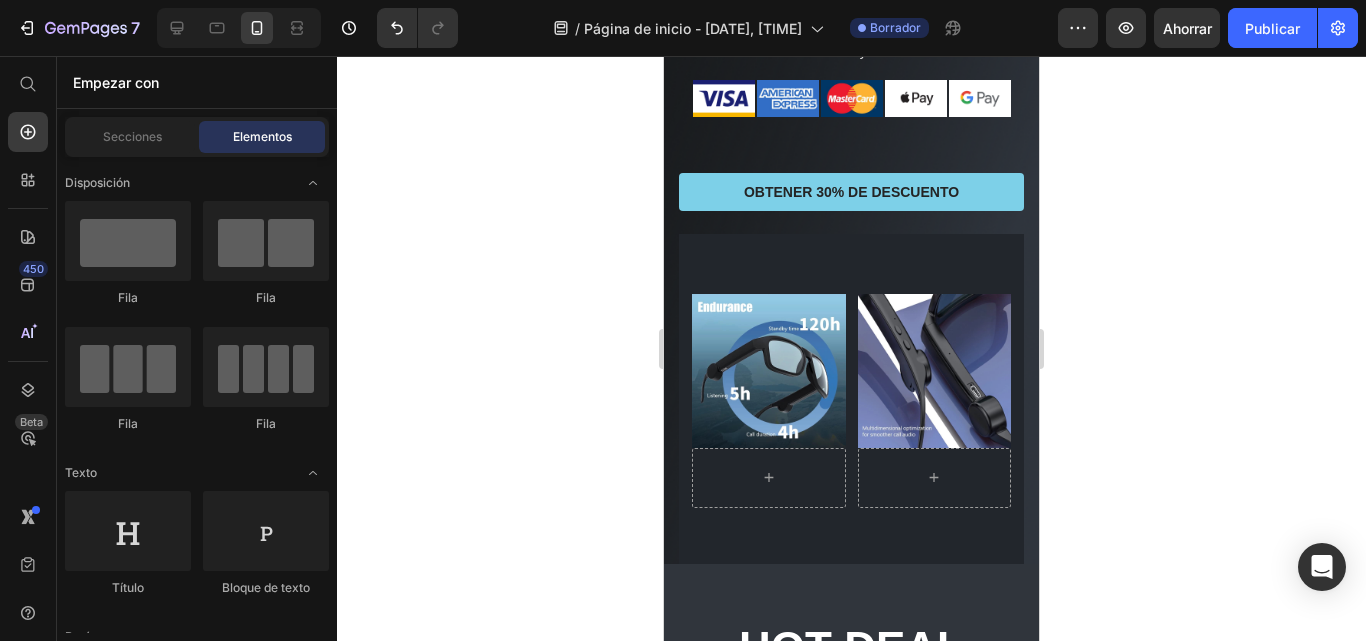 scroll, scrollTop: 1046, scrollLeft: 0, axis: vertical 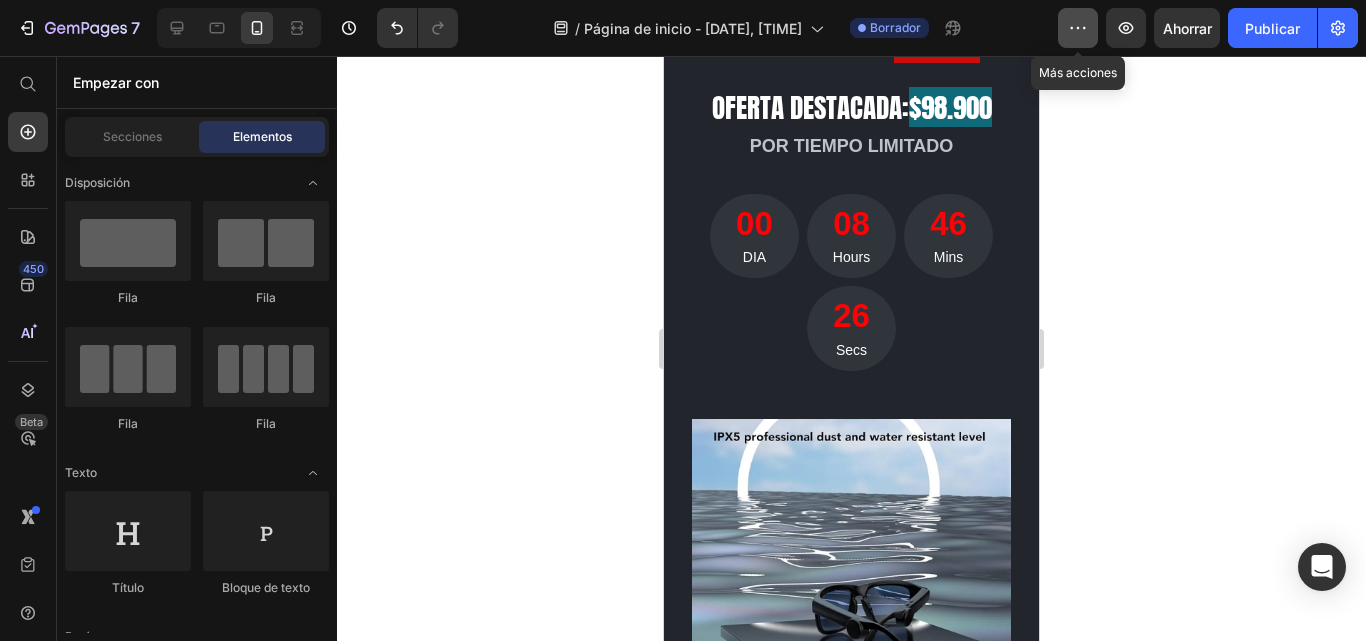 click 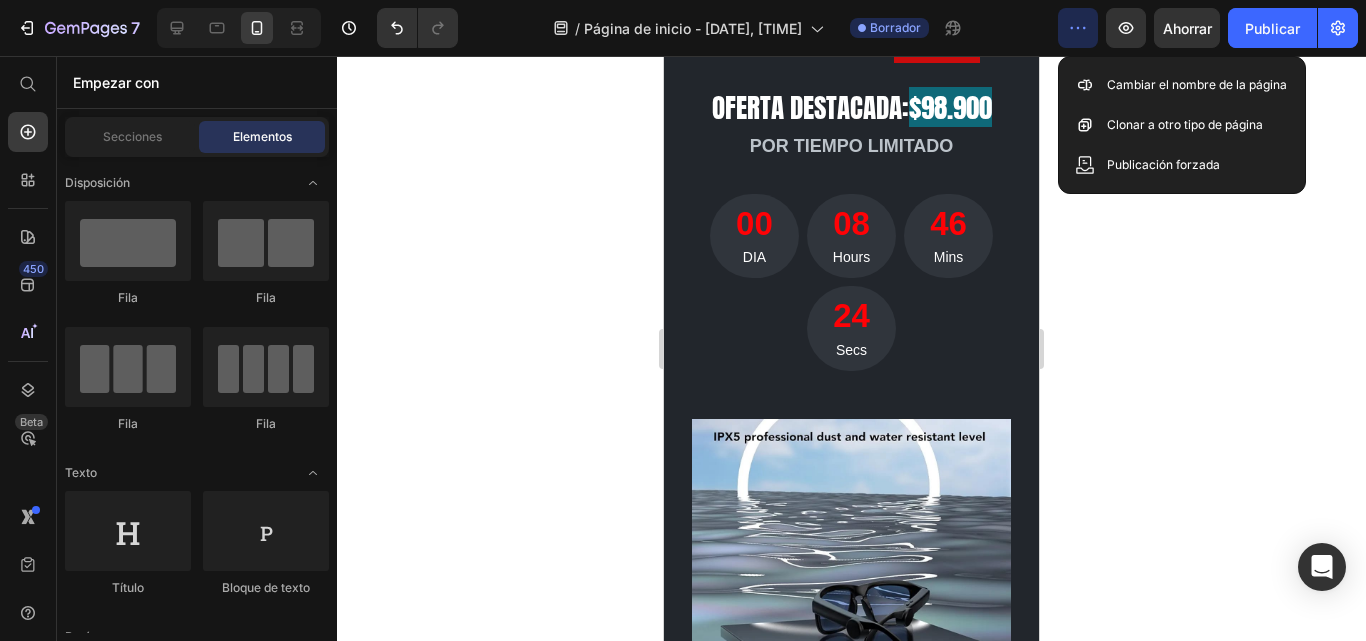 click 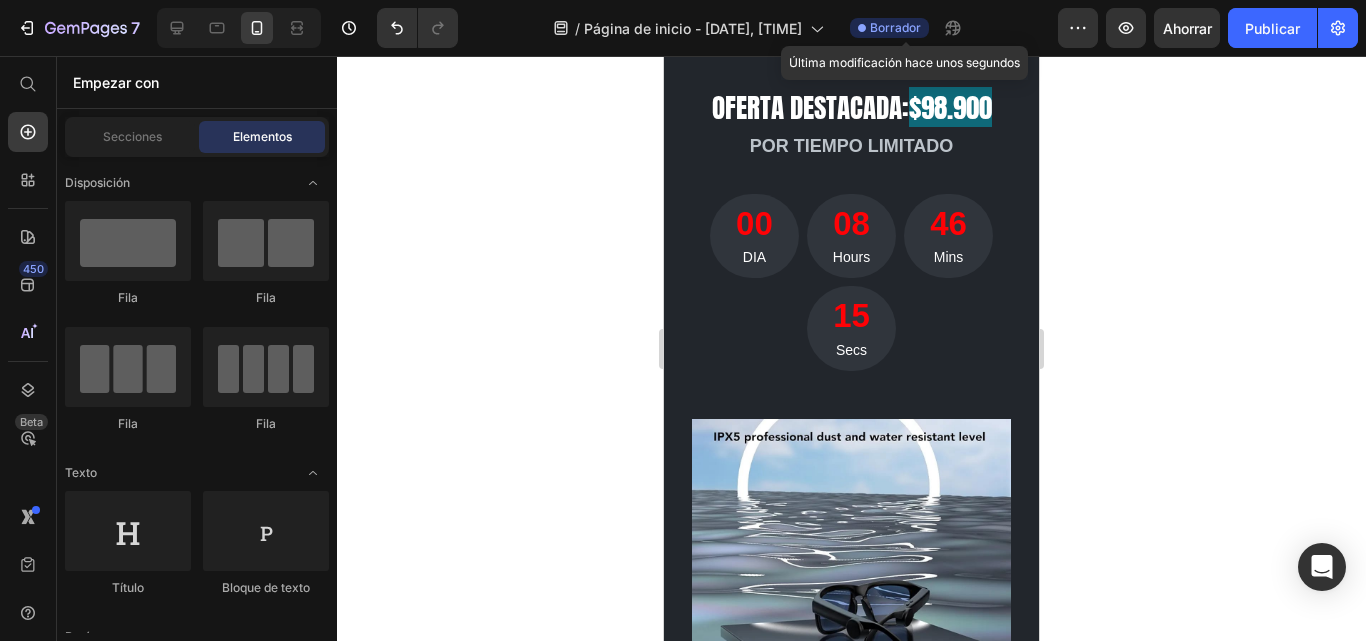 click on "Borrador" at bounding box center [895, 27] 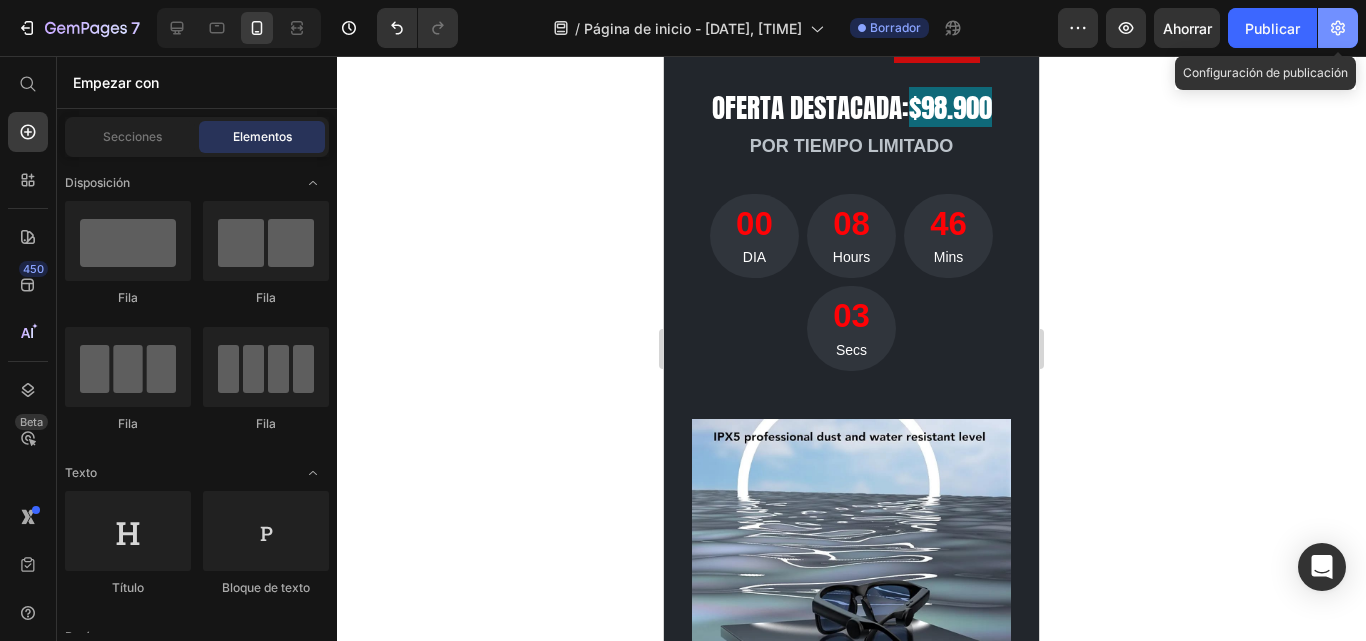 click 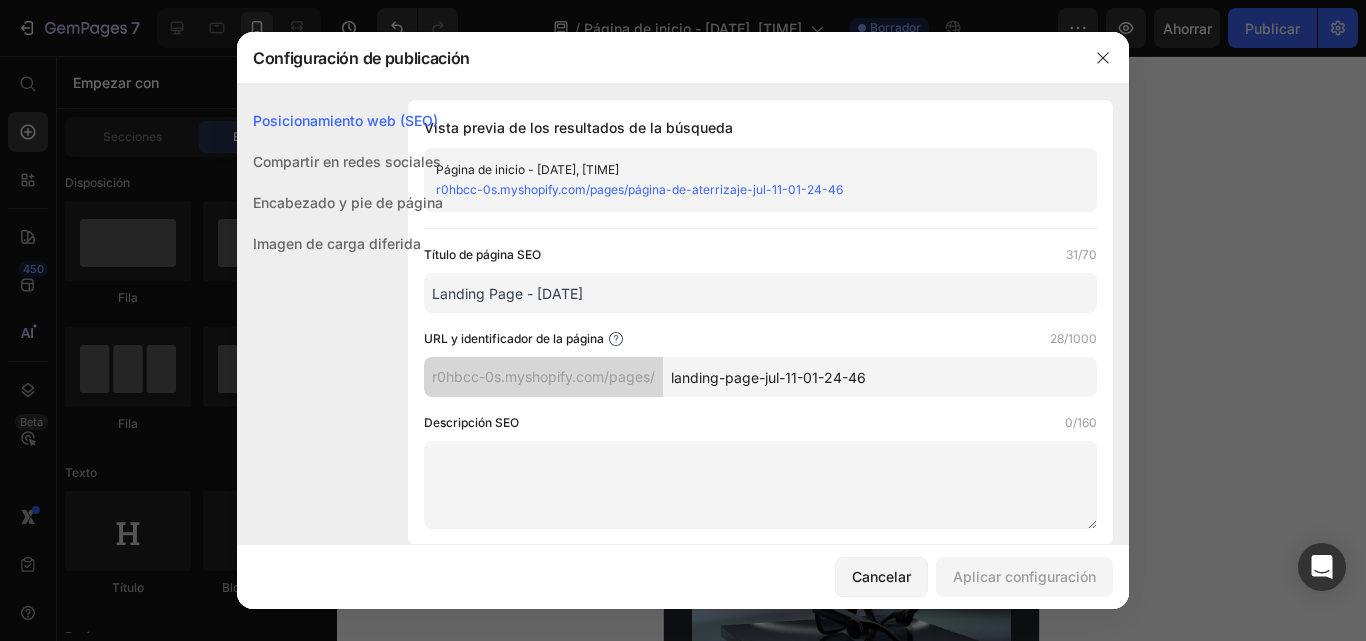 click at bounding box center [683, 320] 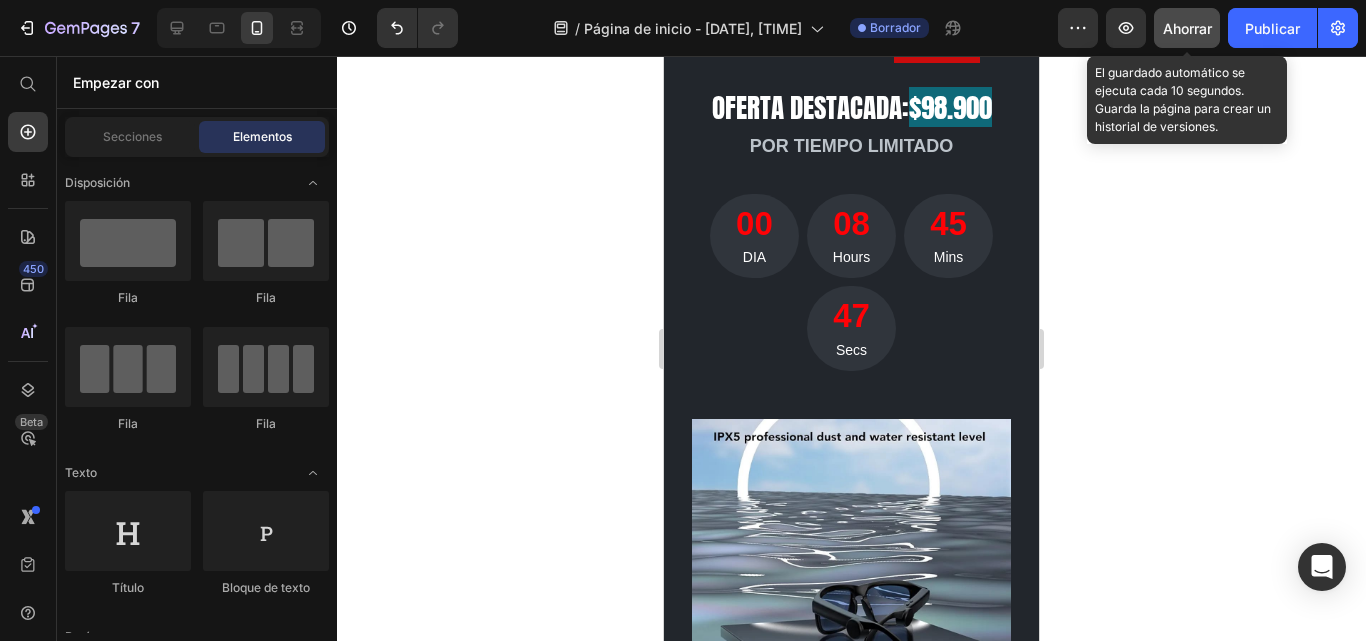 click on "Ahorrar" at bounding box center (1187, 28) 